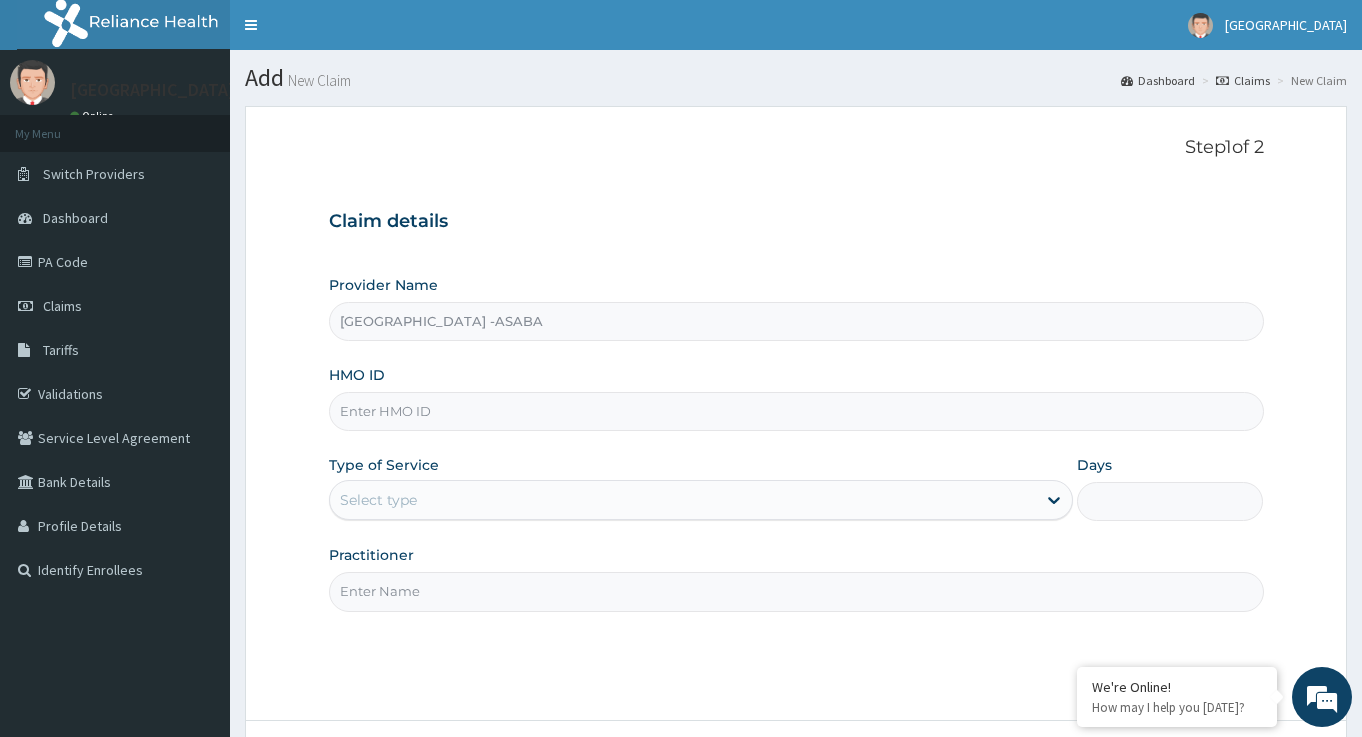 scroll, scrollTop: 0, scrollLeft: 0, axis: both 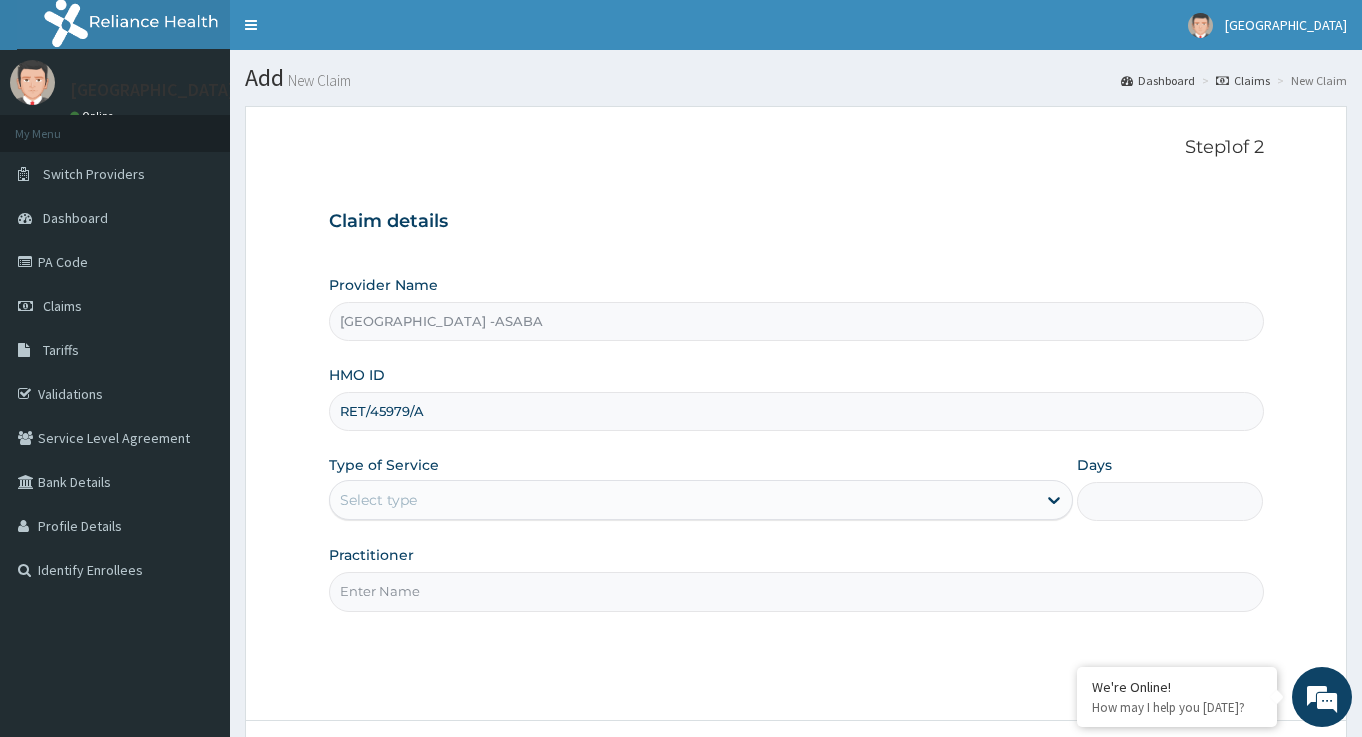 type on "RET/45979/A" 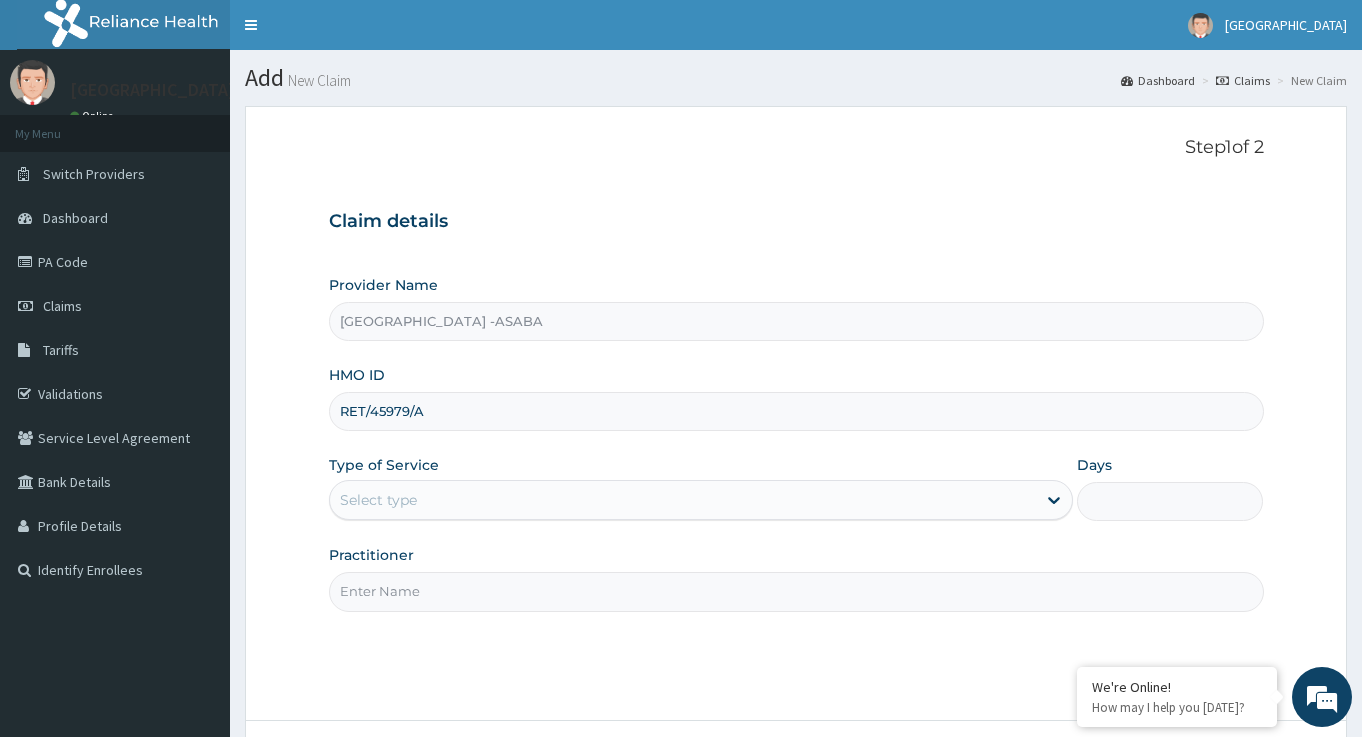 click on "Select type" at bounding box center [378, 500] 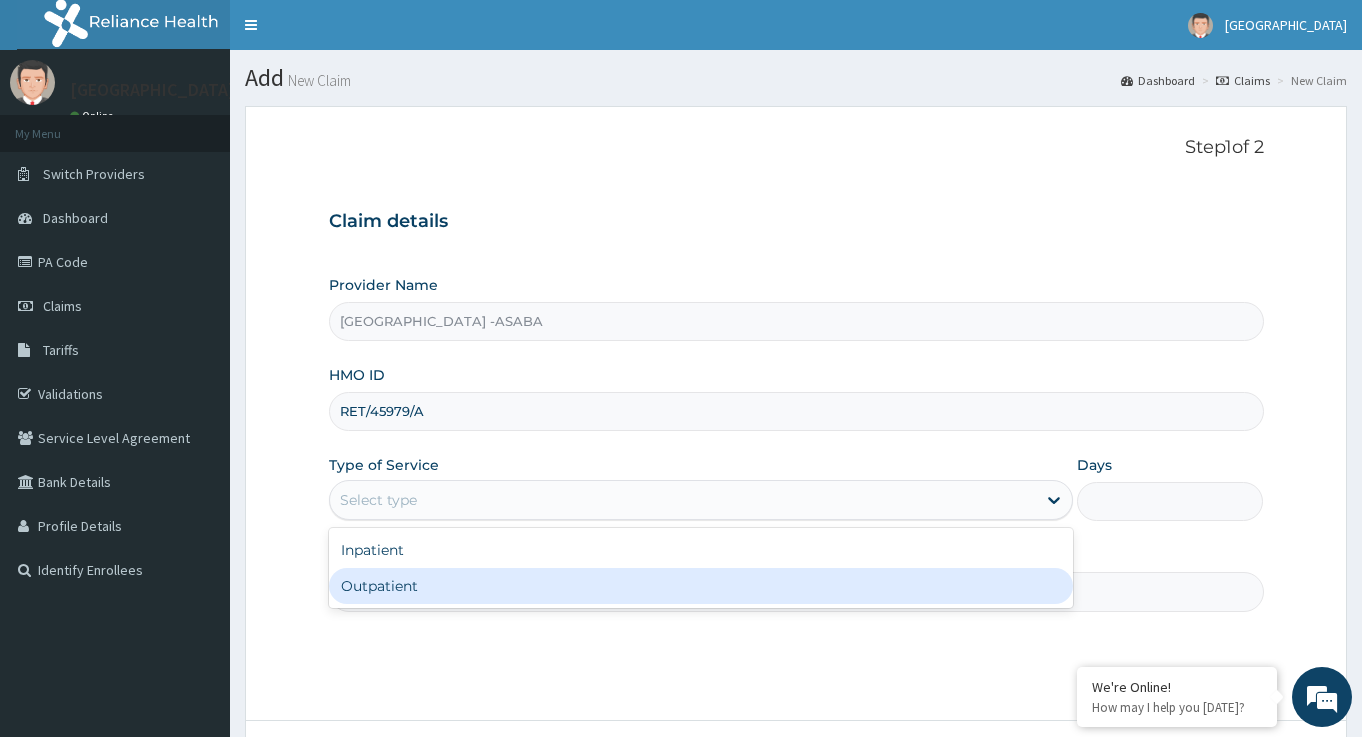 click on "Outpatient" at bounding box center (701, 586) 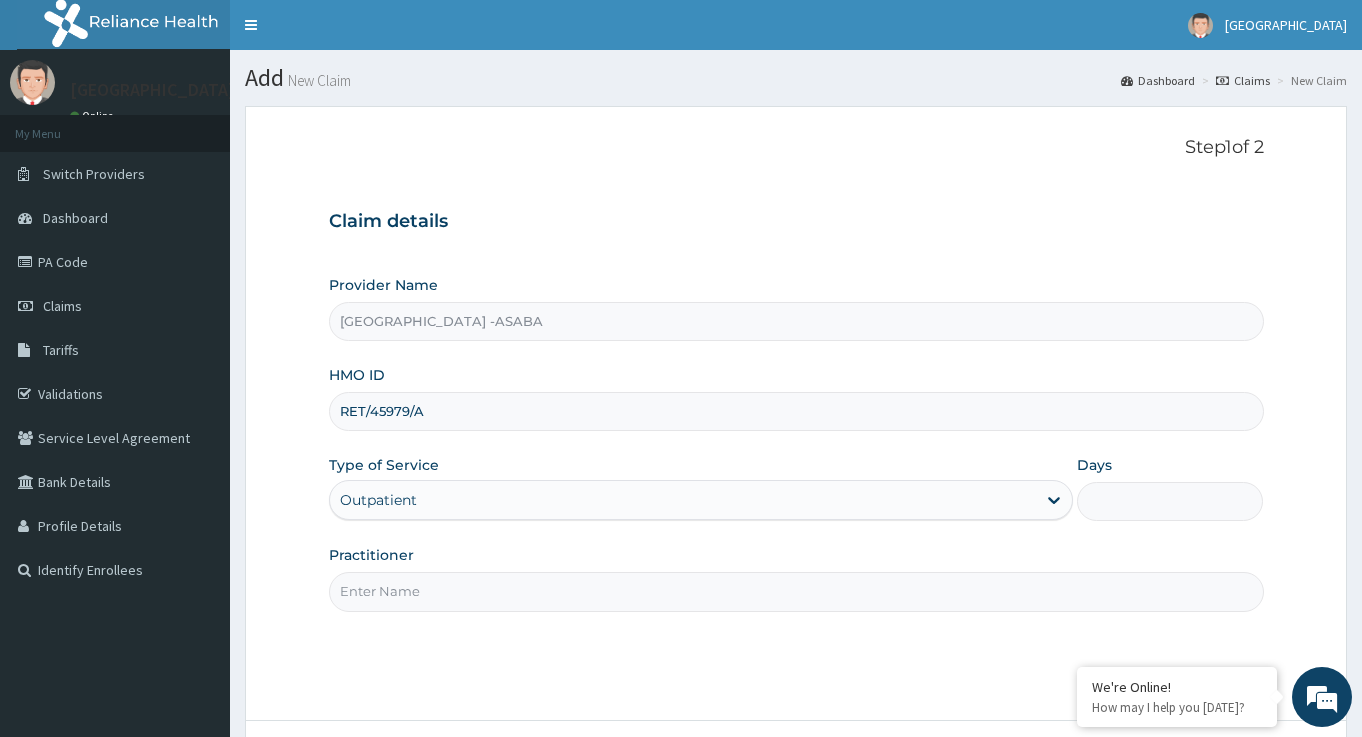 type on "1" 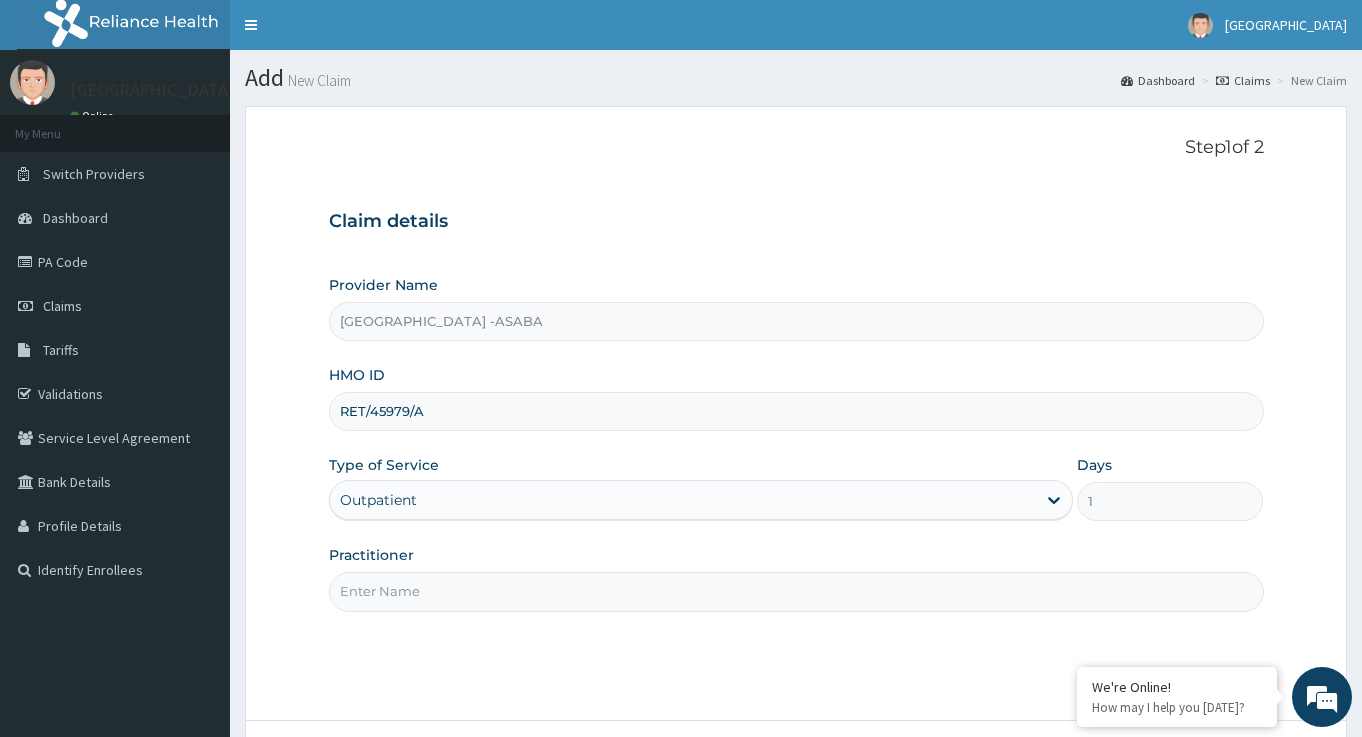 click on "Practitioner" at bounding box center (796, 591) 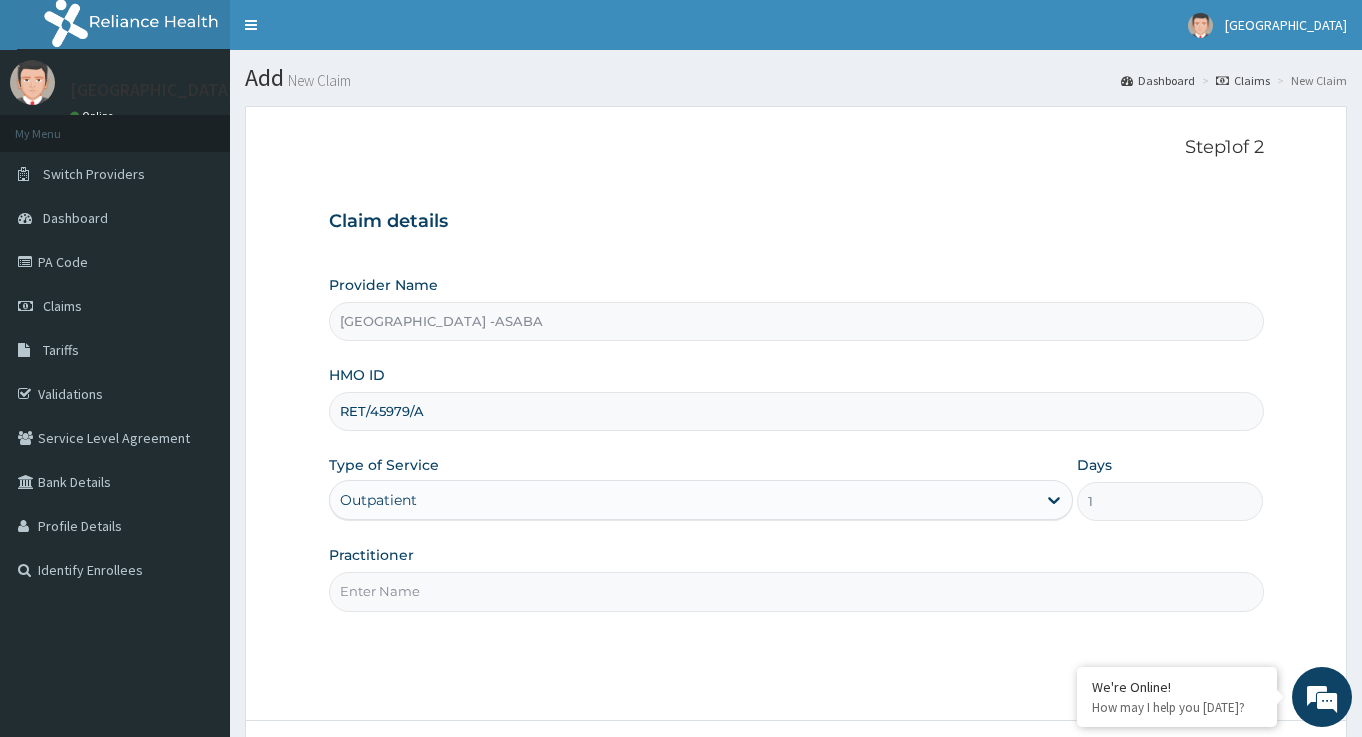 click on "Practitioner" at bounding box center (796, 591) 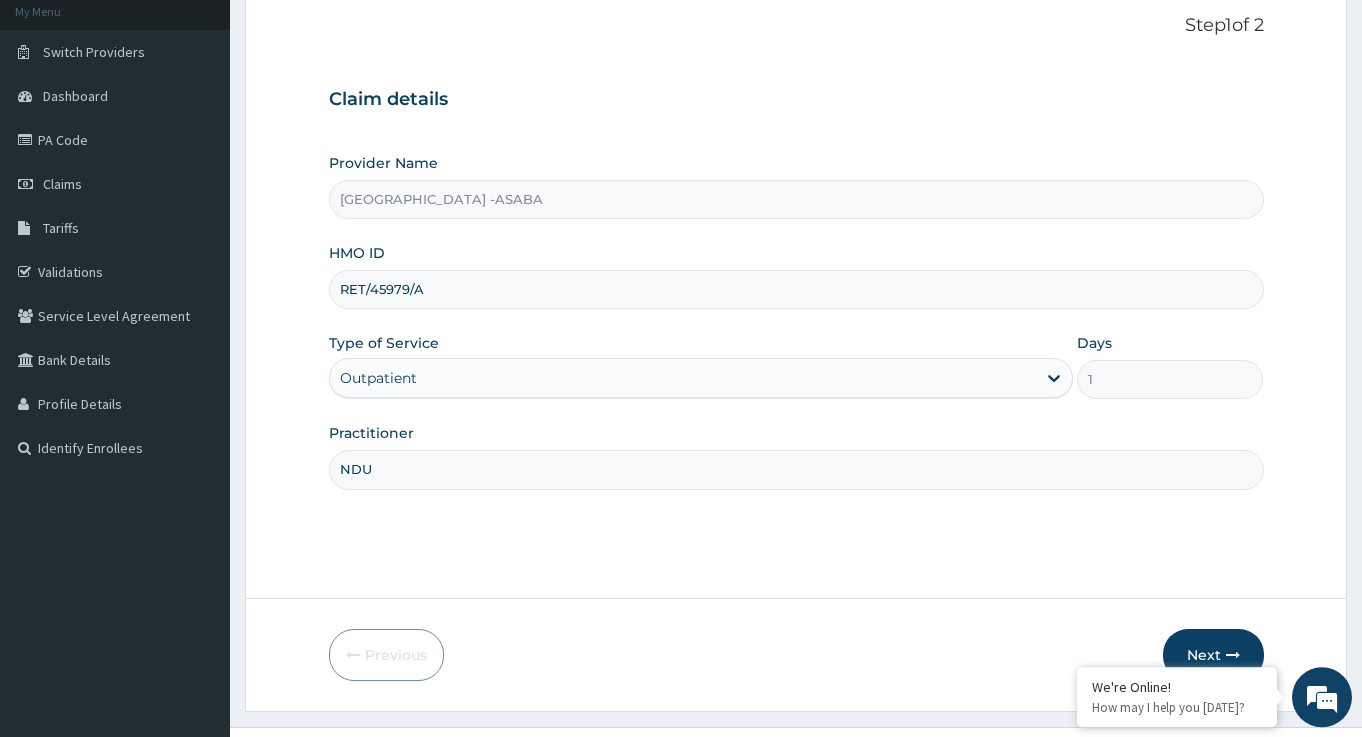 scroll, scrollTop: 163, scrollLeft: 0, axis: vertical 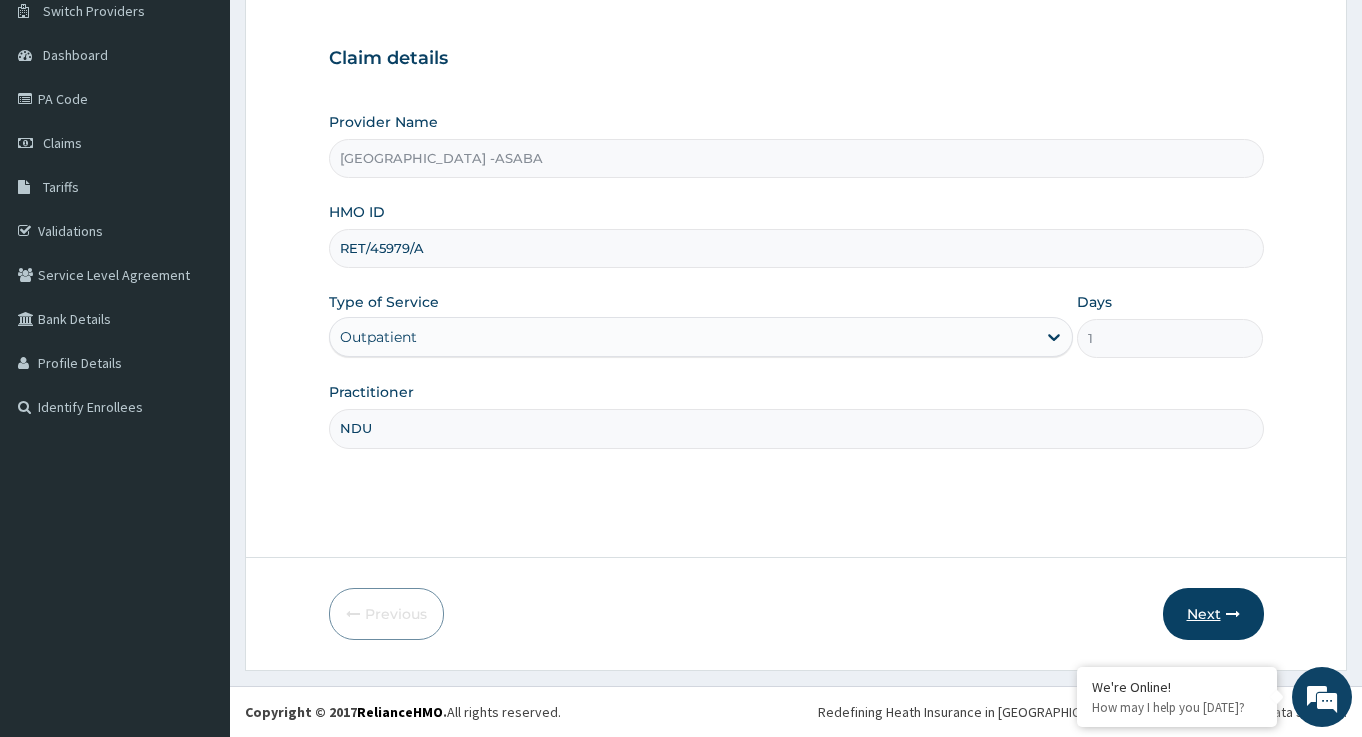type on "NDU" 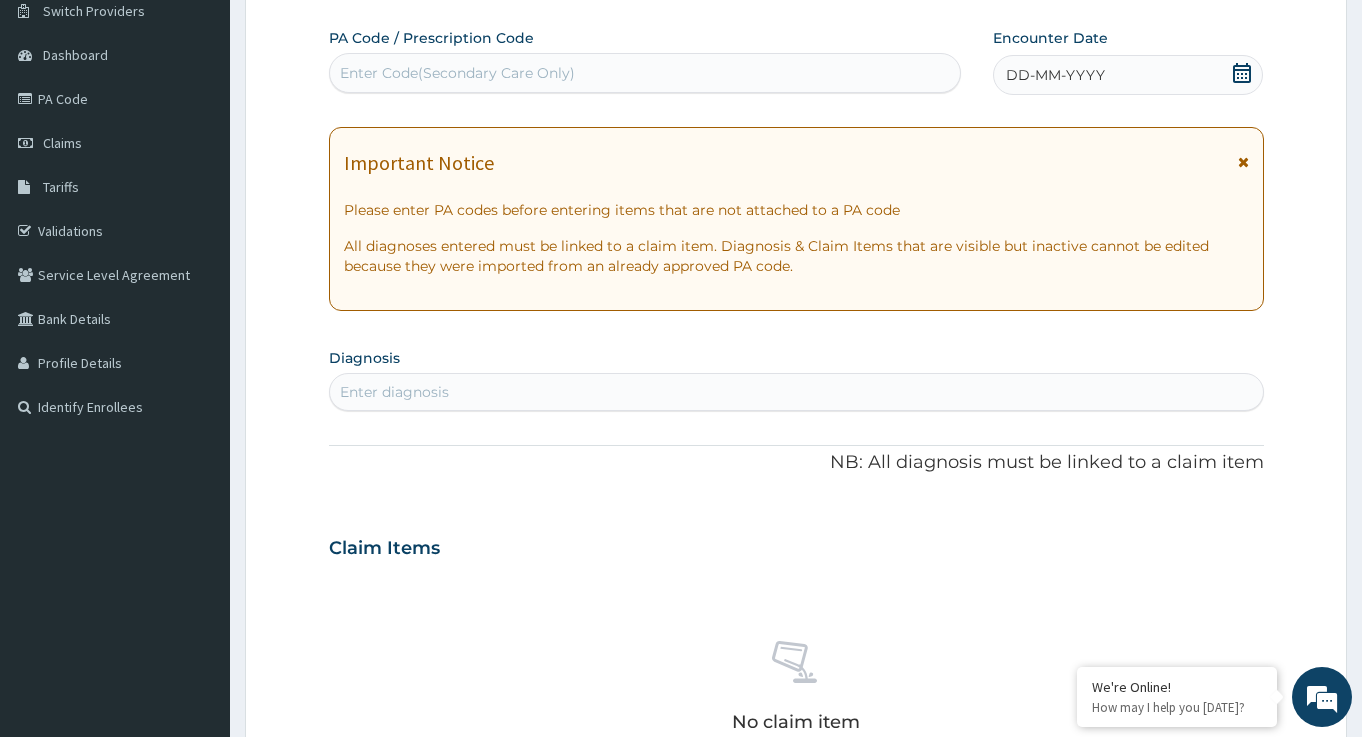 click on "Enter Code(Secondary Care Only)" at bounding box center [645, 73] 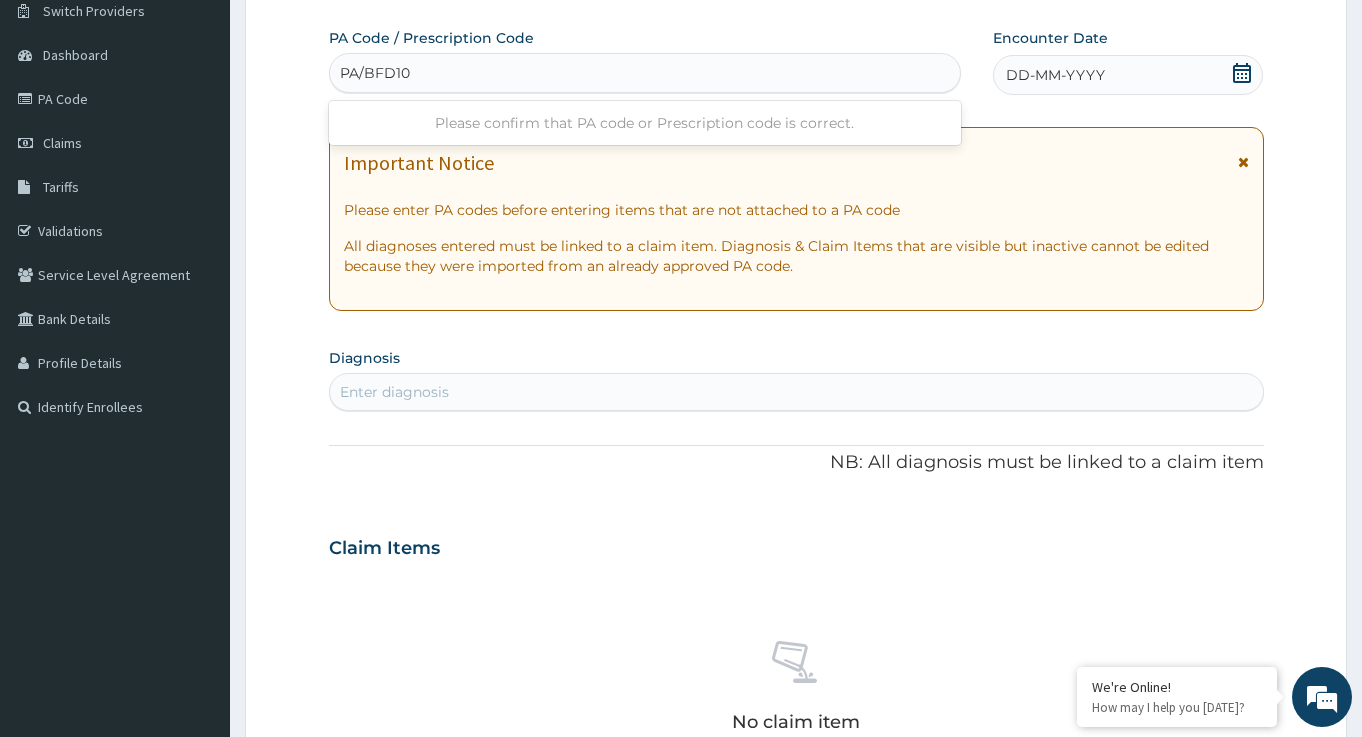 type on "PA/BFD103" 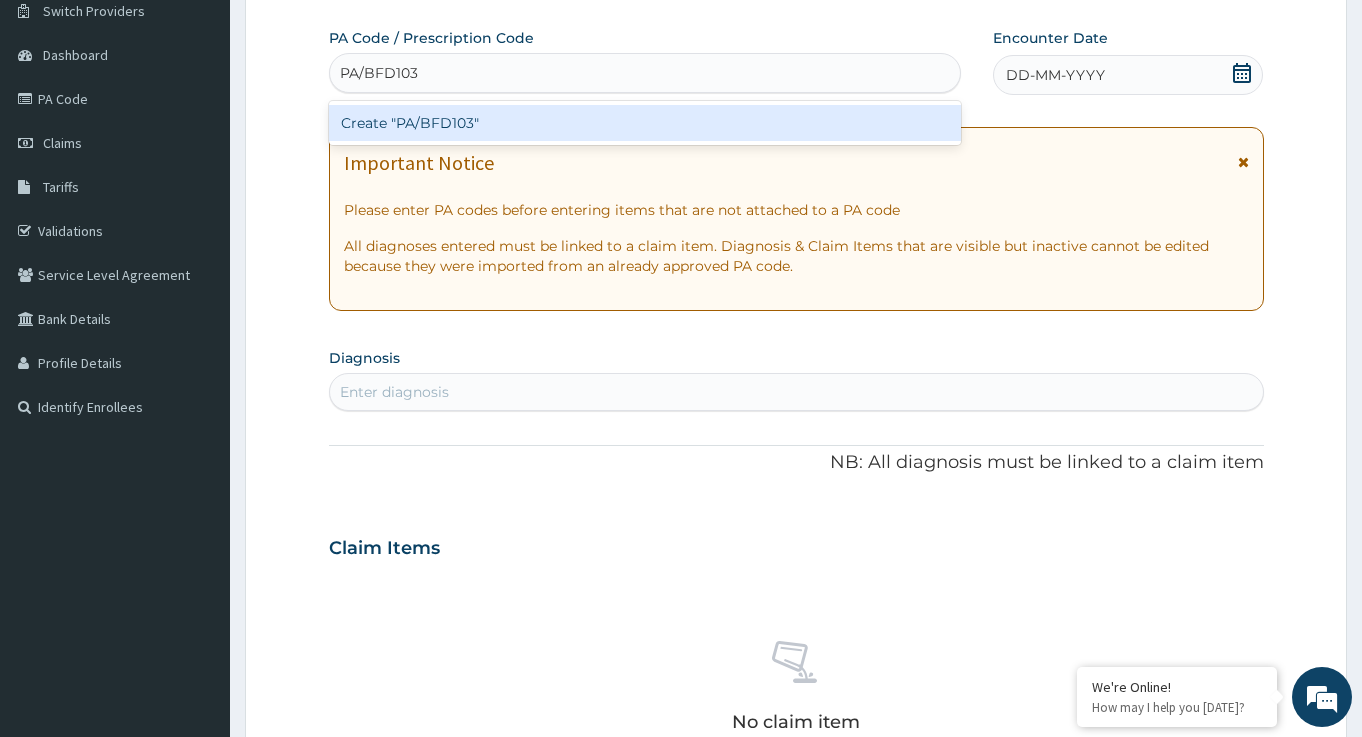 type 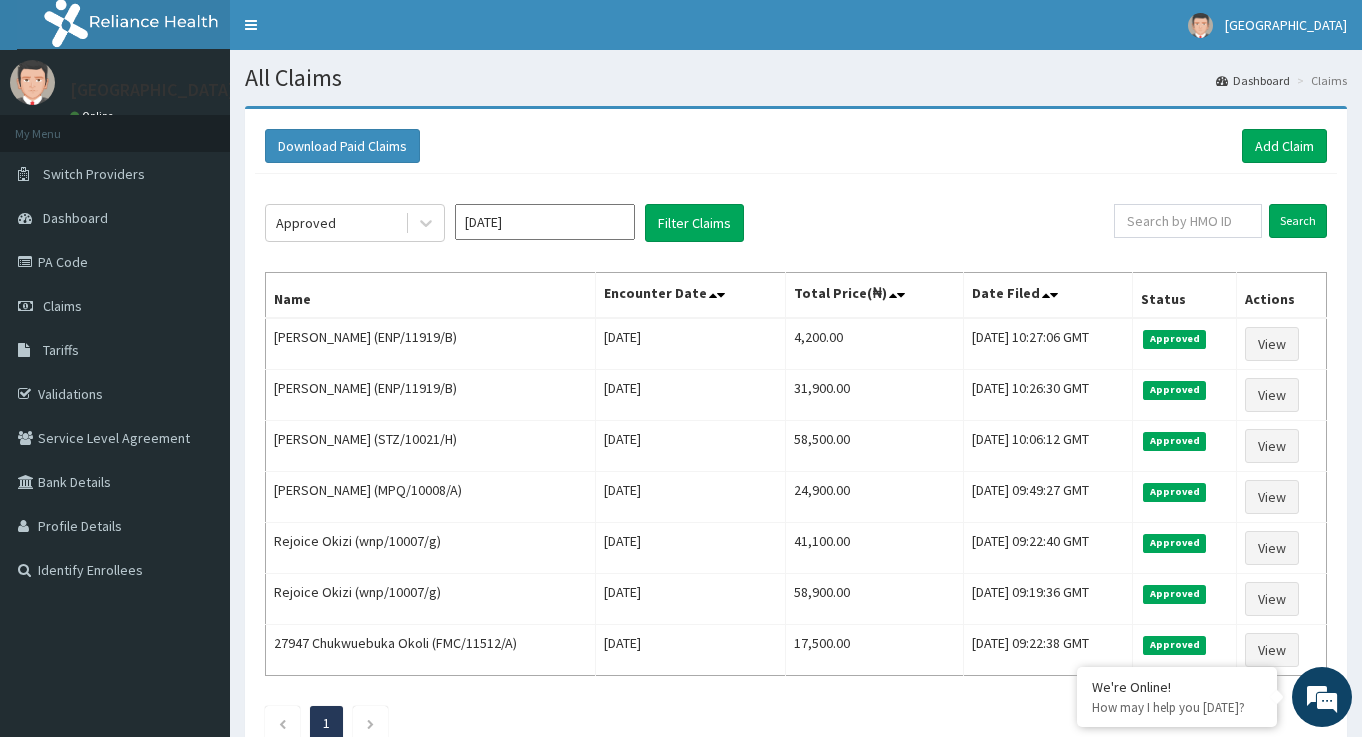 scroll, scrollTop: 0, scrollLeft: 0, axis: both 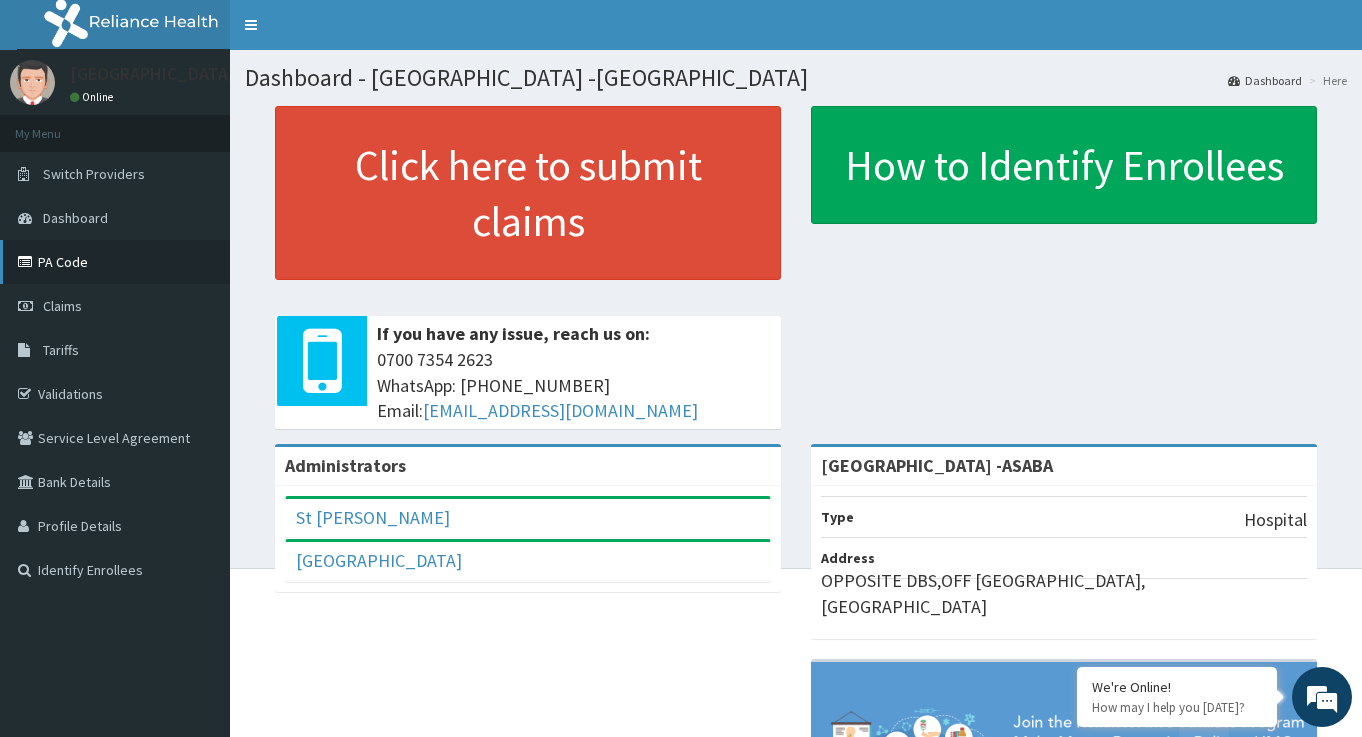 click on "PA Code" at bounding box center (115, 262) 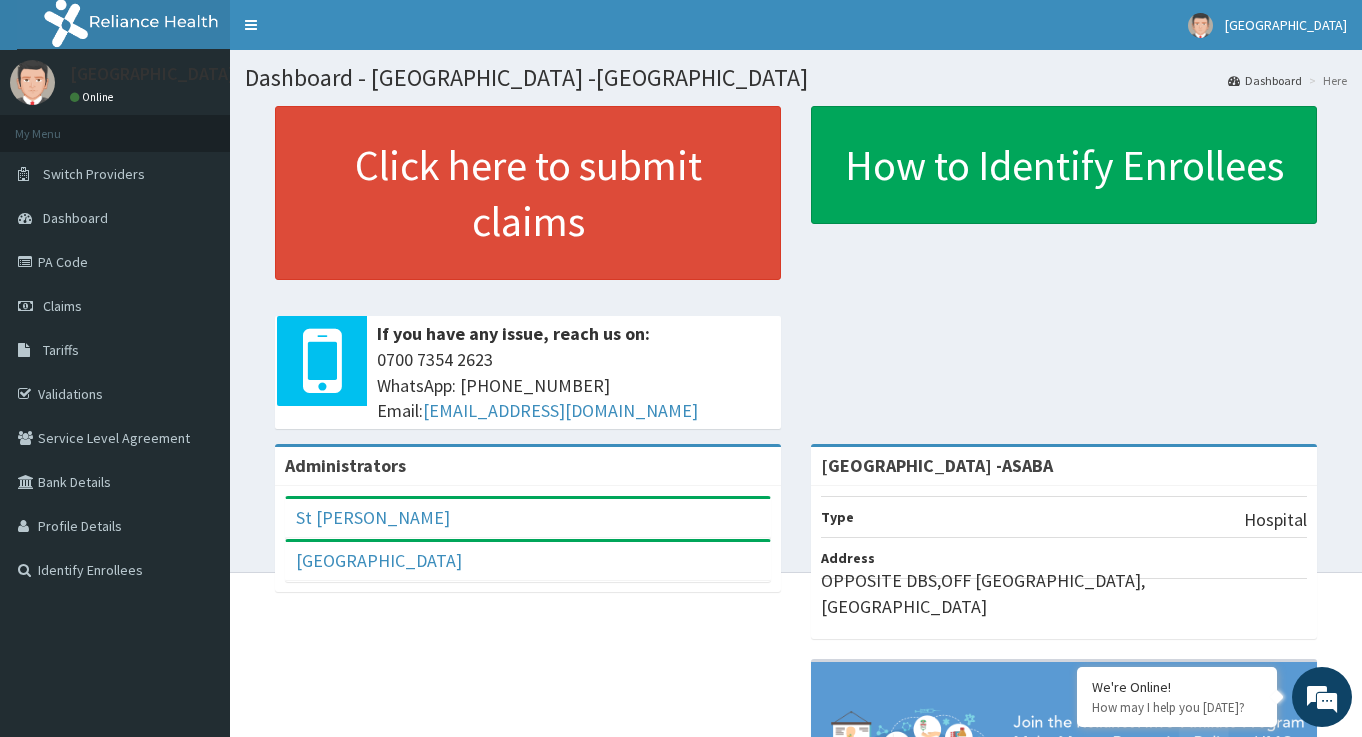 scroll, scrollTop: 0, scrollLeft: 0, axis: both 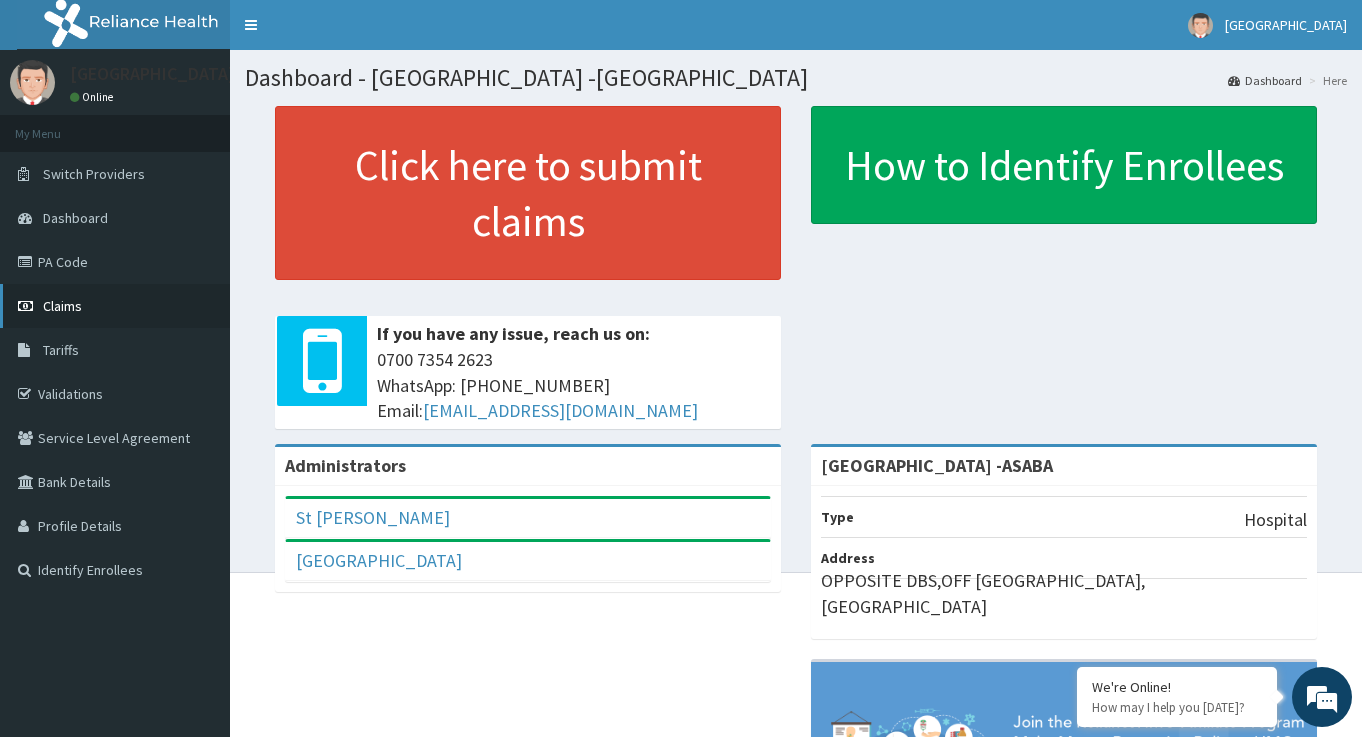 click on "Claims" at bounding box center (115, 306) 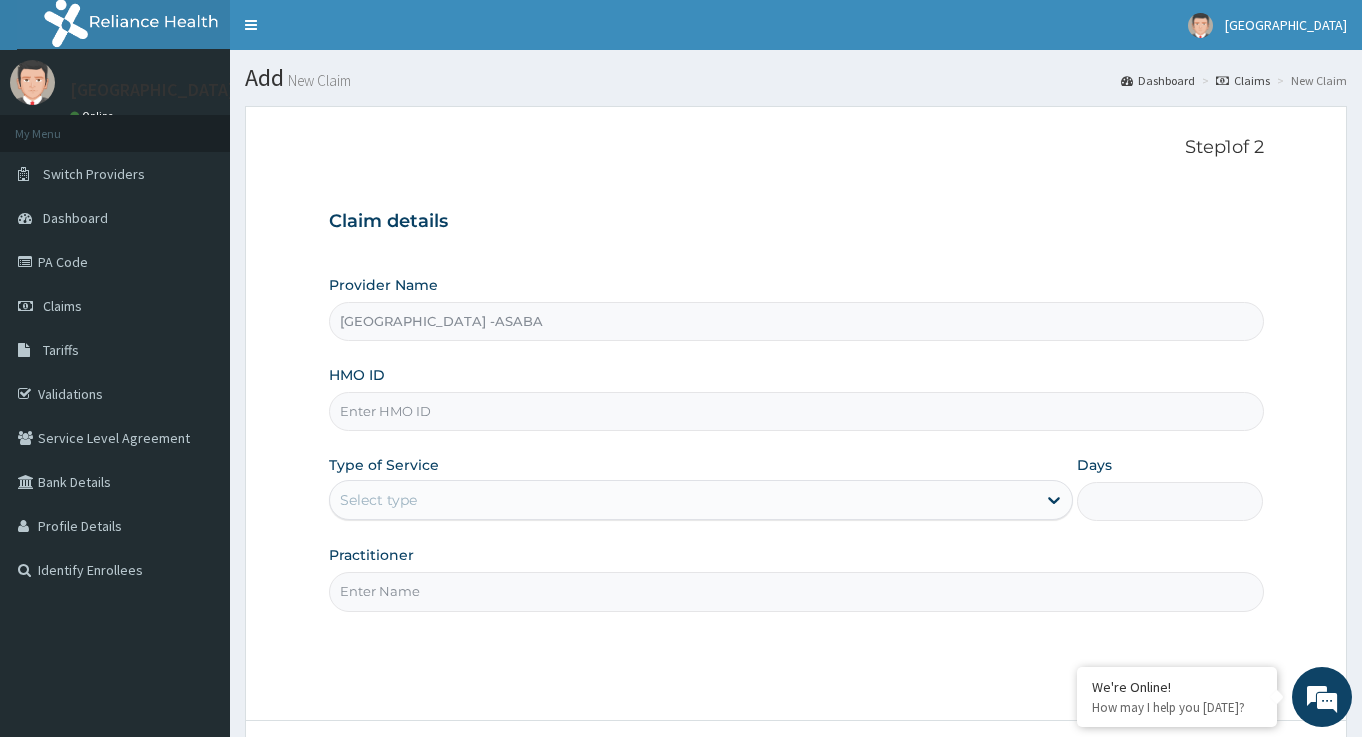 scroll, scrollTop: 0, scrollLeft: 0, axis: both 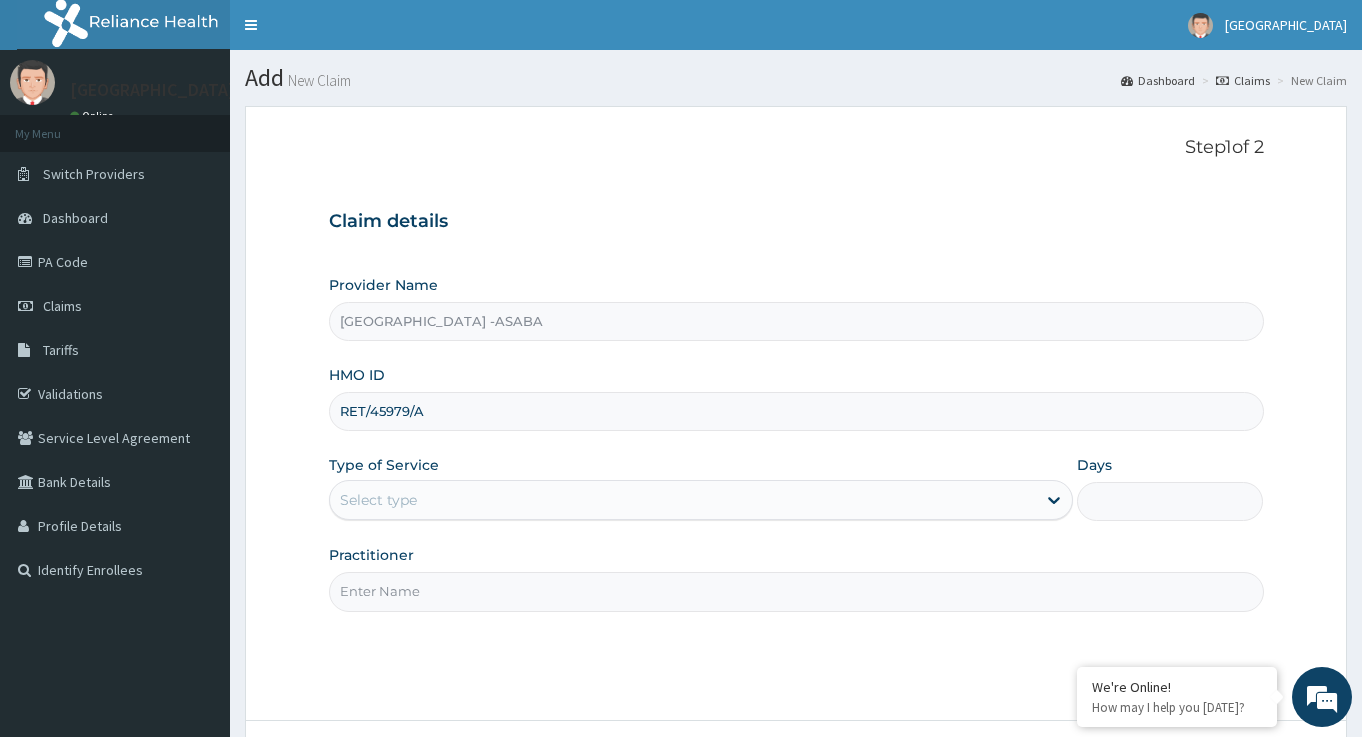 type on "RET/45979/A" 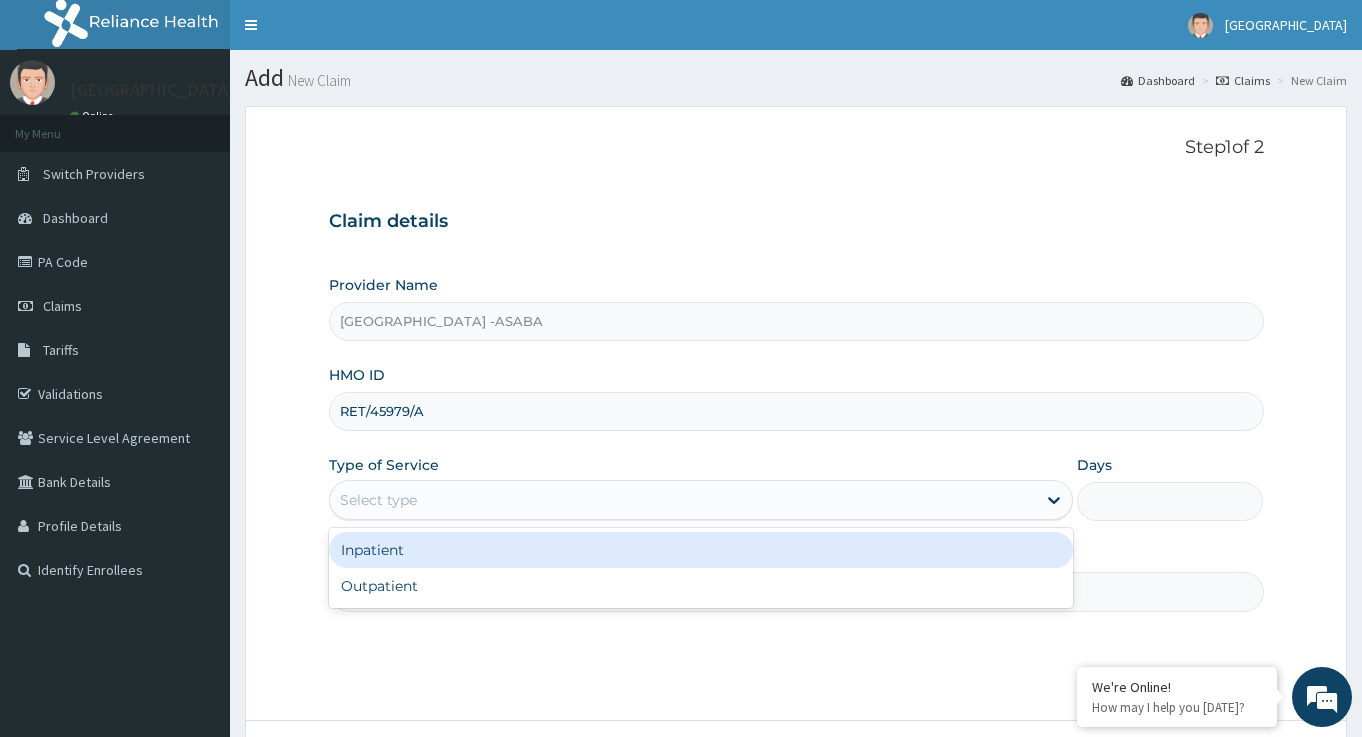 click on "Select type" at bounding box center (378, 500) 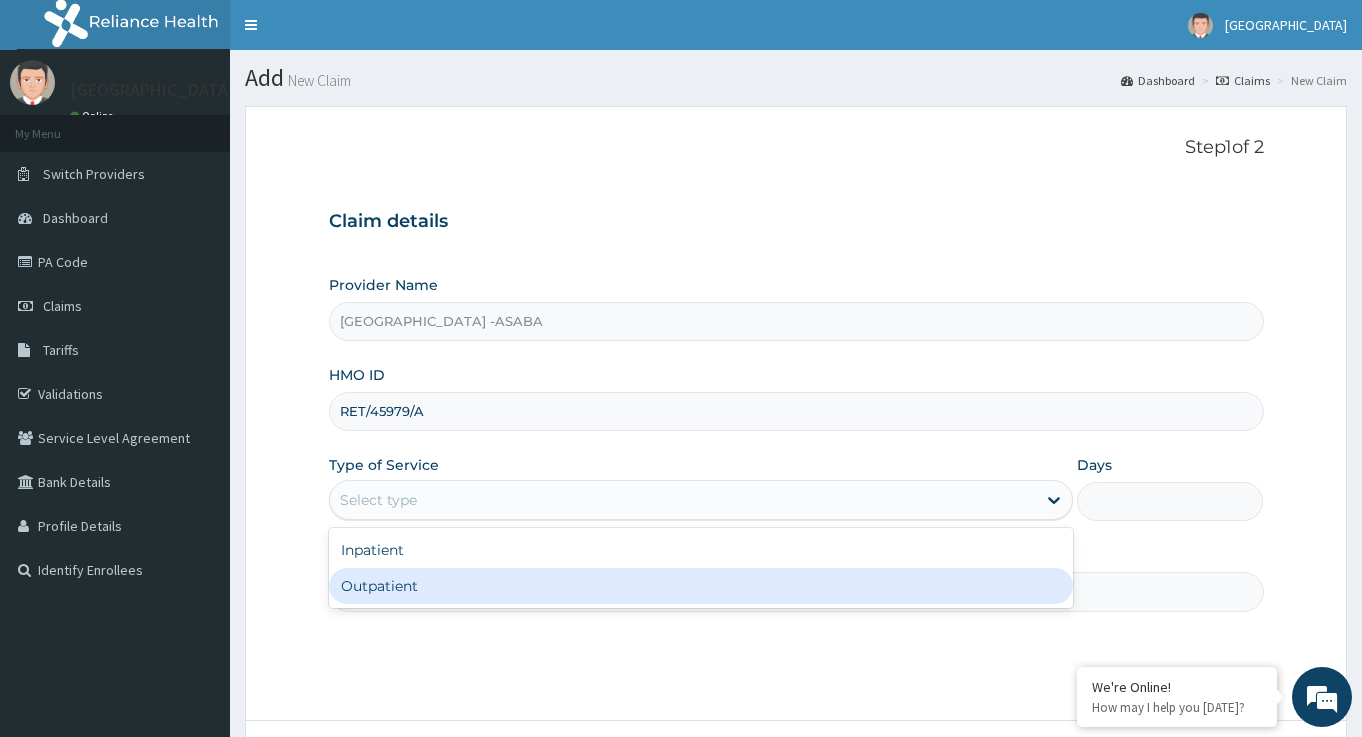 drag, startPoint x: 436, startPoint y: 592, endPoint x: 387, endPoint y: 591, distance: 49.010204 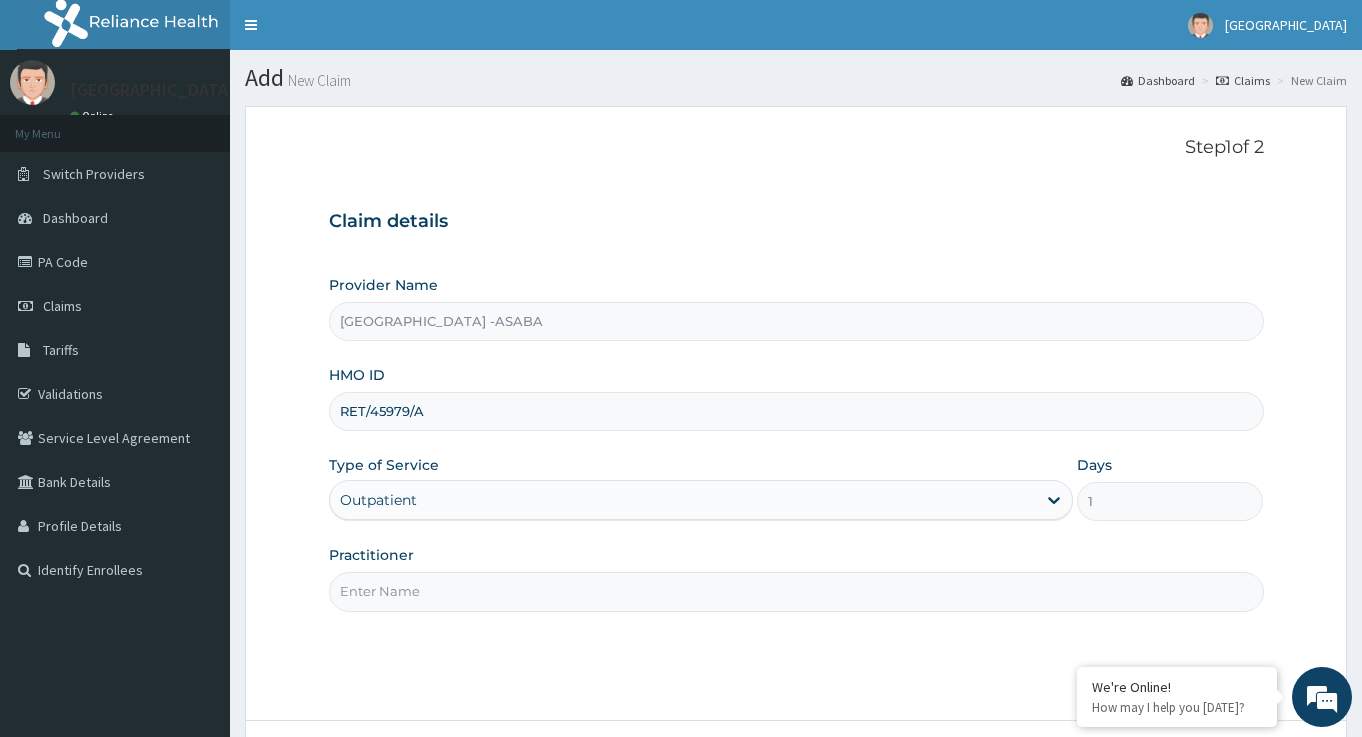 click on "Practitioner" at bounding box center [796, 591] 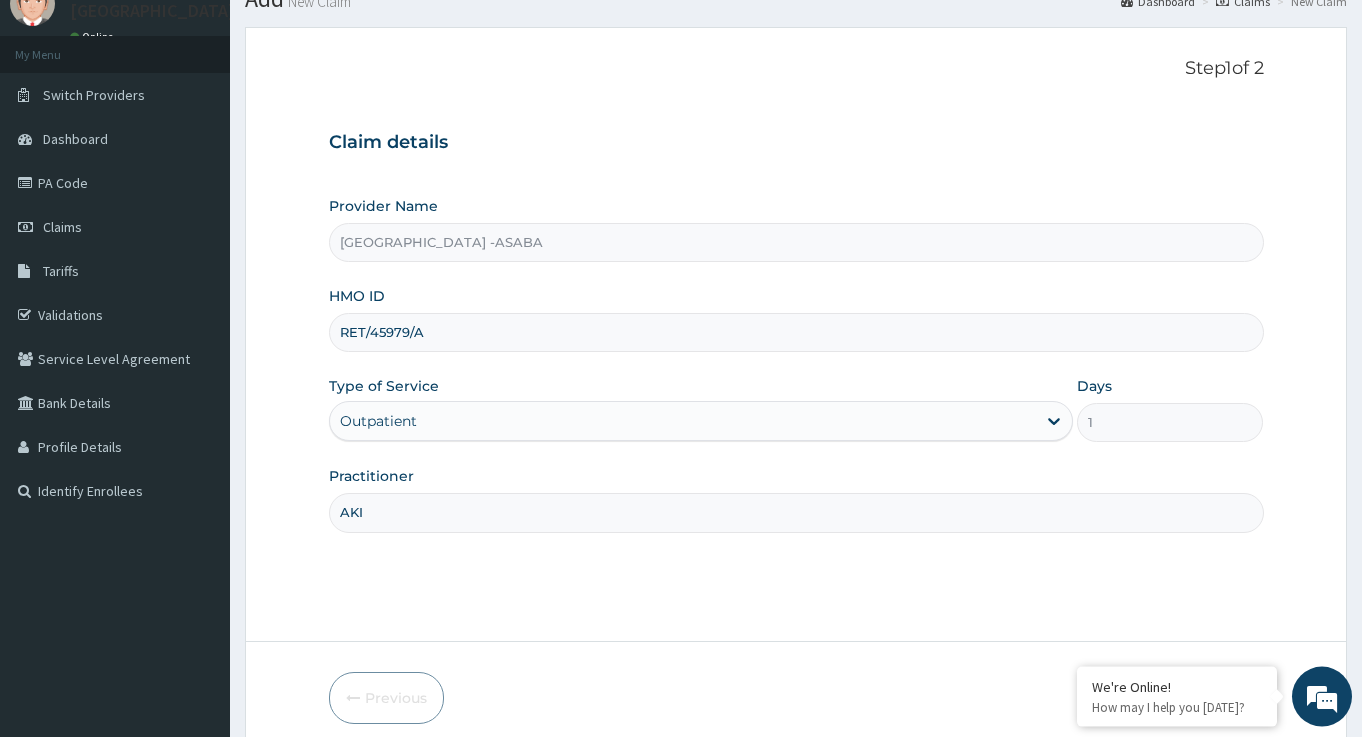 scroll, scrollTop: 163, scrollLeft: 0, axis: vertical 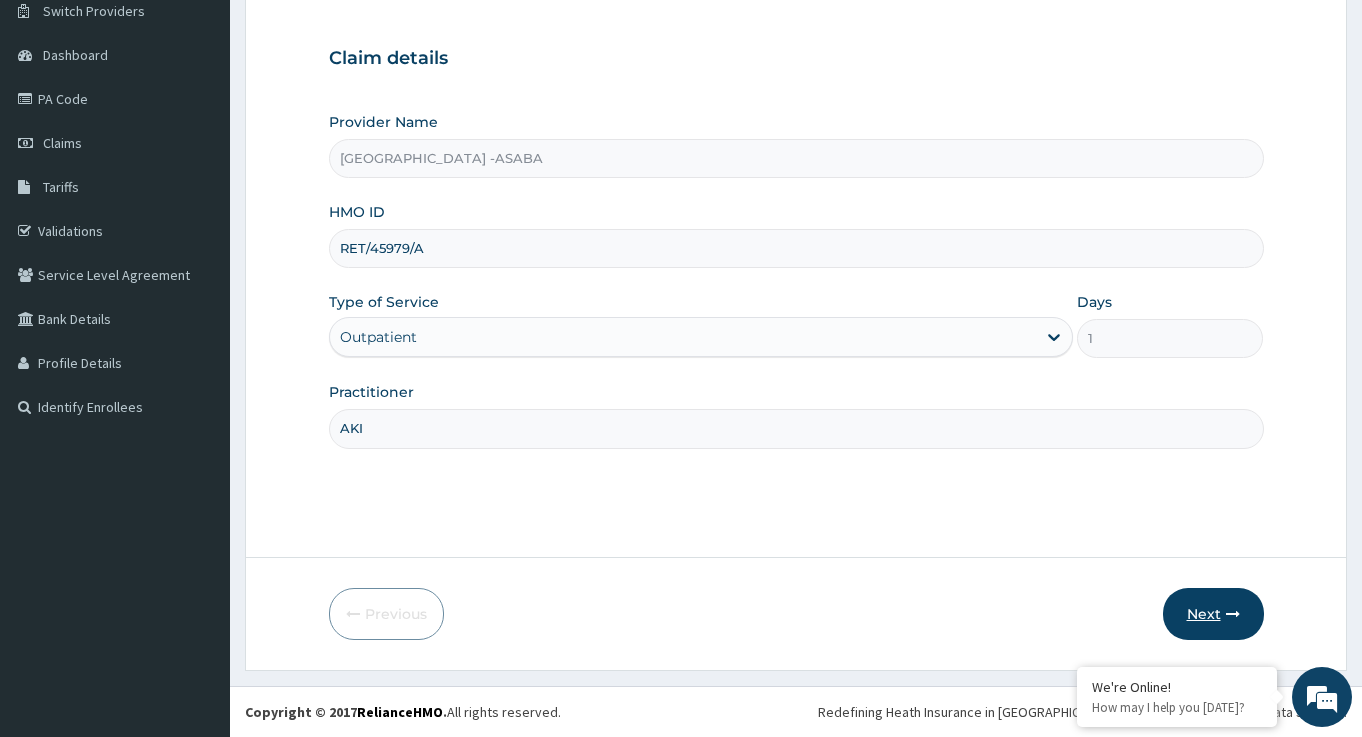 type on "AKI" 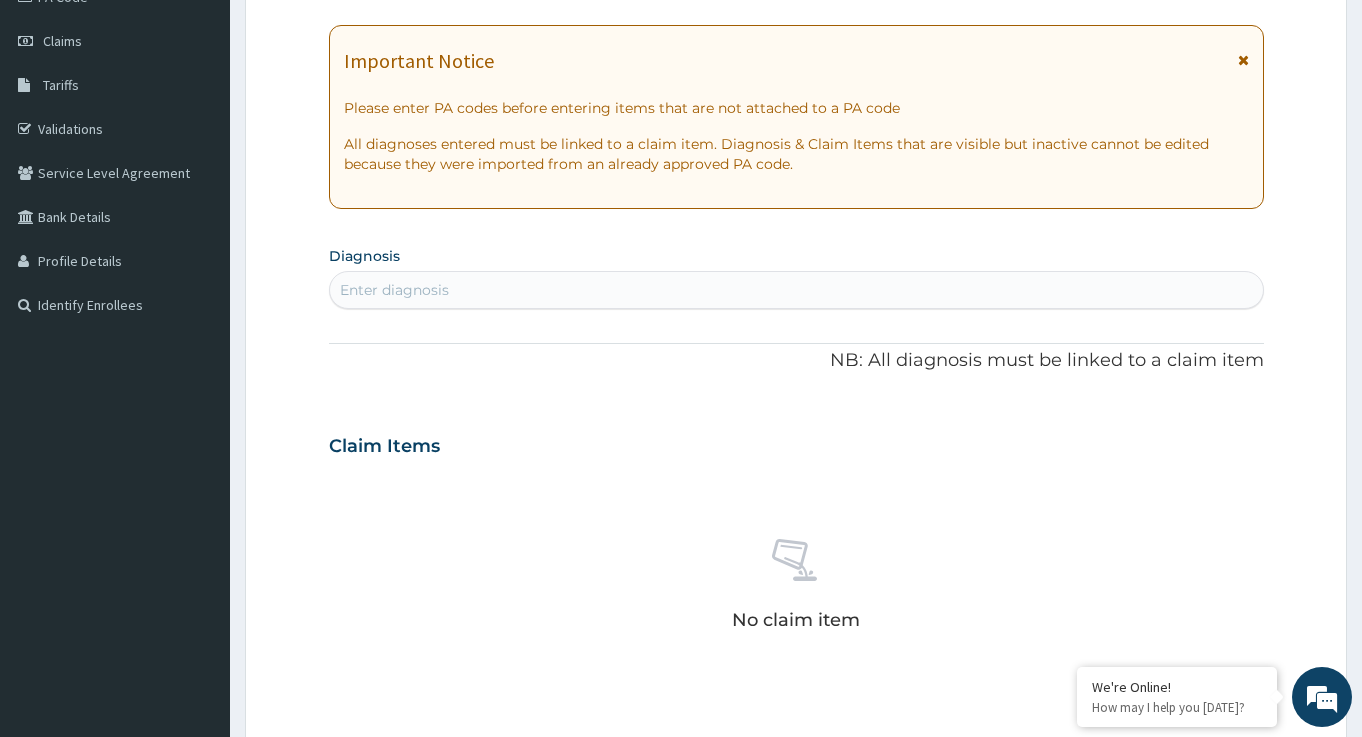 scroll, scrollTop: 0, scrollLeft: 0, axis: both 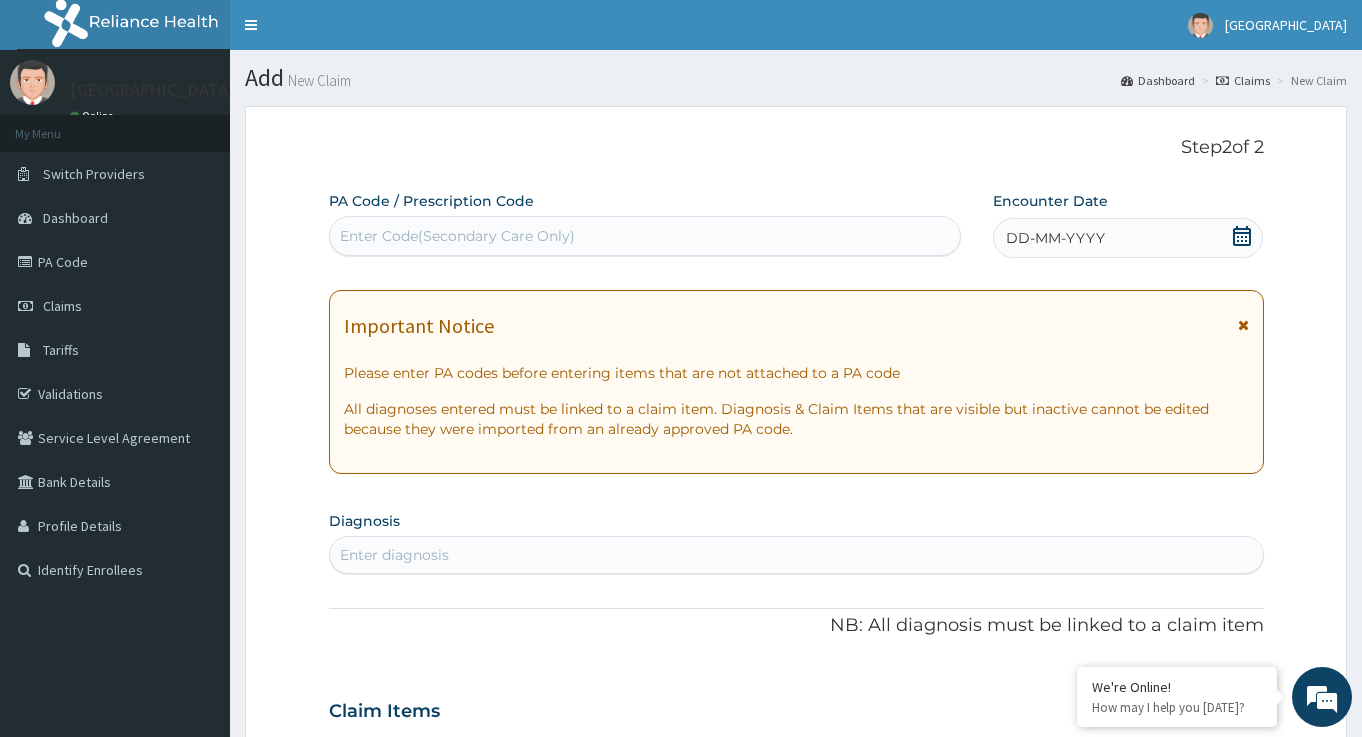 click on "Enter Code(Secondary Care Only)" at bounding box center (457, 236) 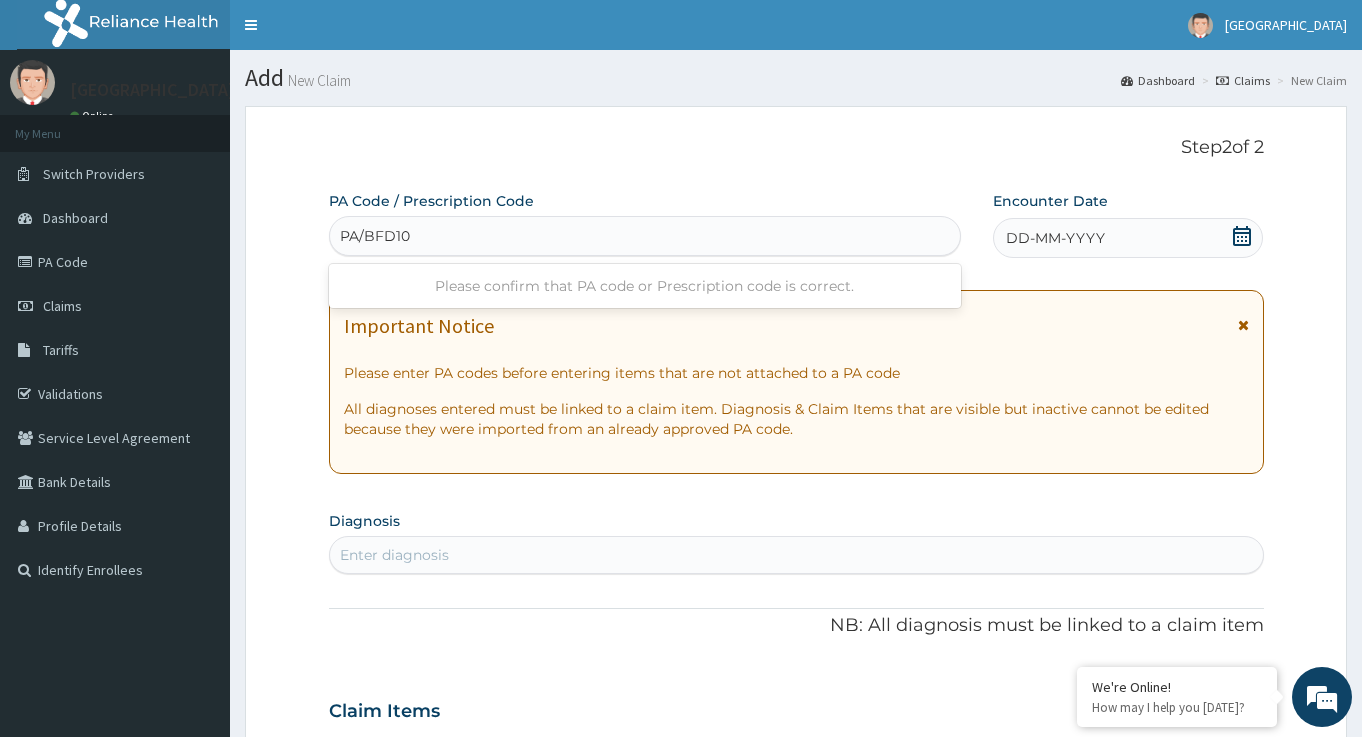 type on "PA/BFD103" 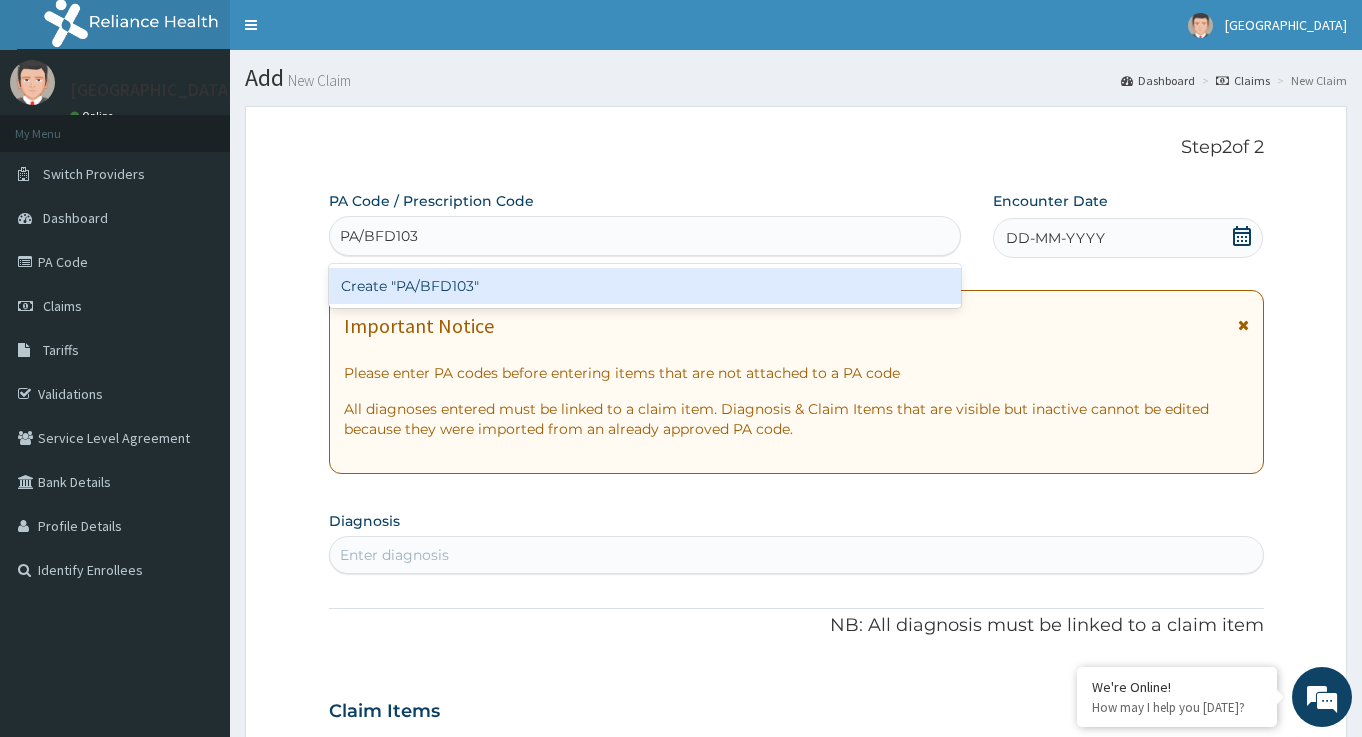 type 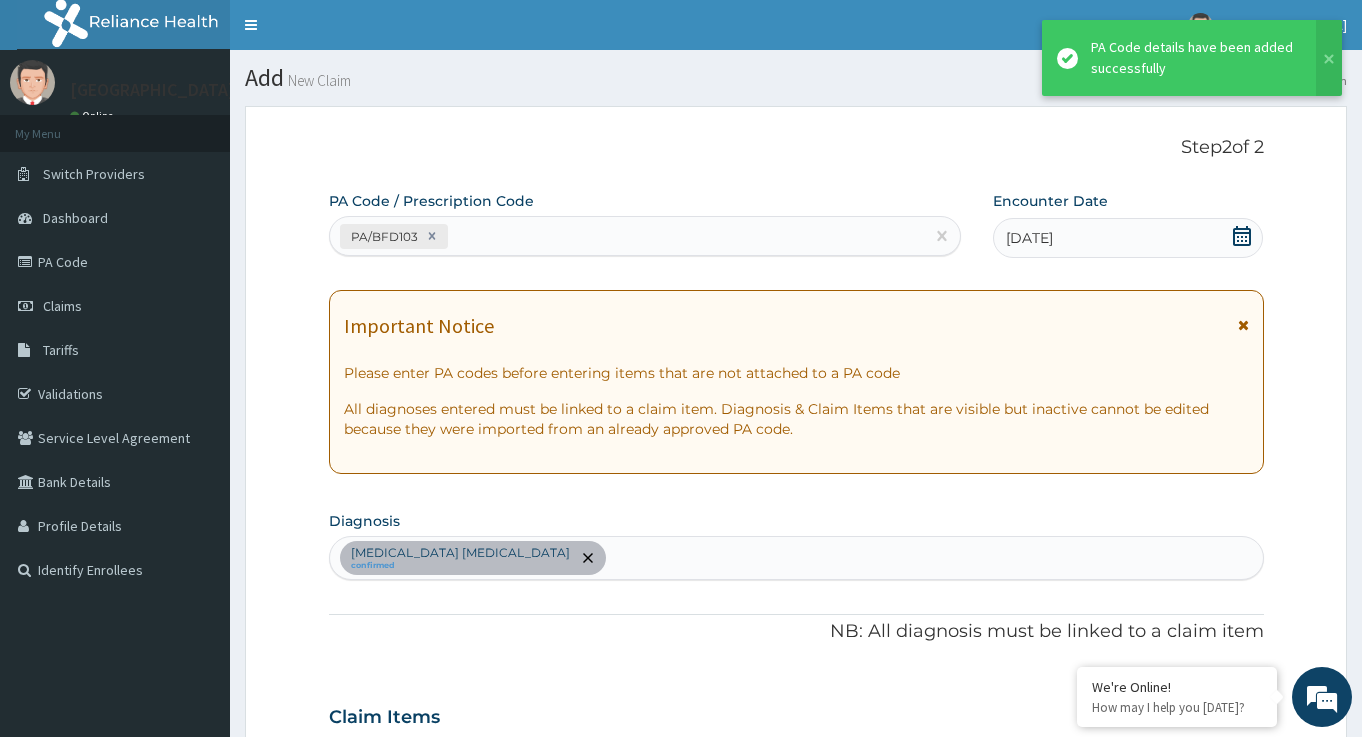 scroll, scrollTop: 195, scrollLeft: 0, axis: vertical 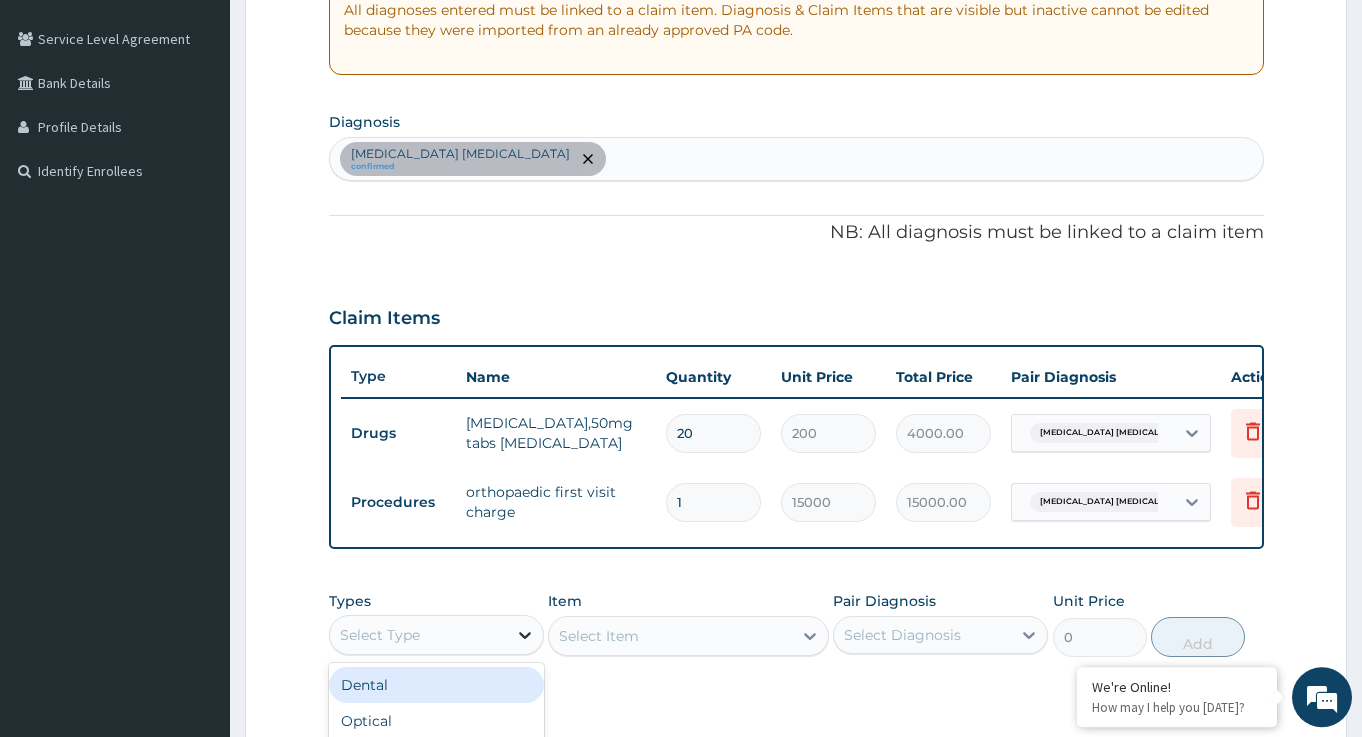 drag, startPoint x: 525, startPoint y: 670, endPoint x: 523, endPoint y: 656, distance: 14.142136 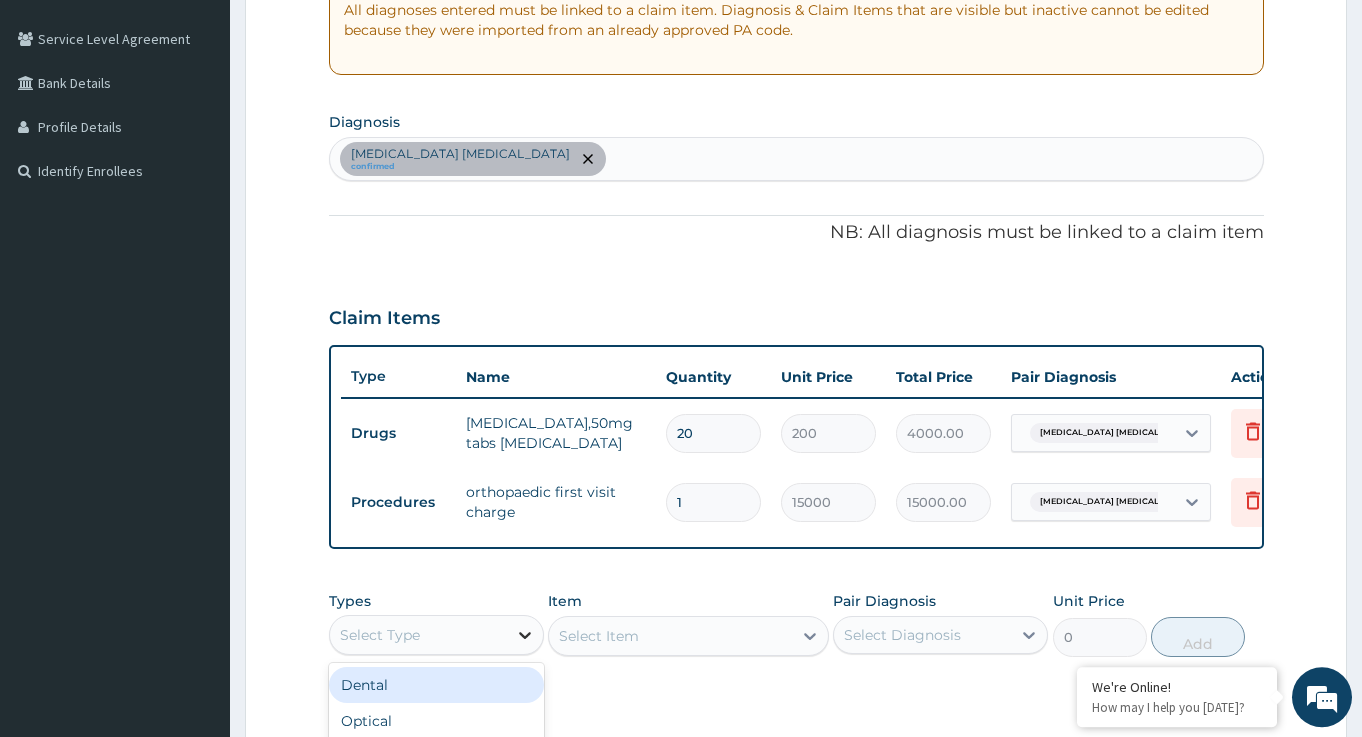 click 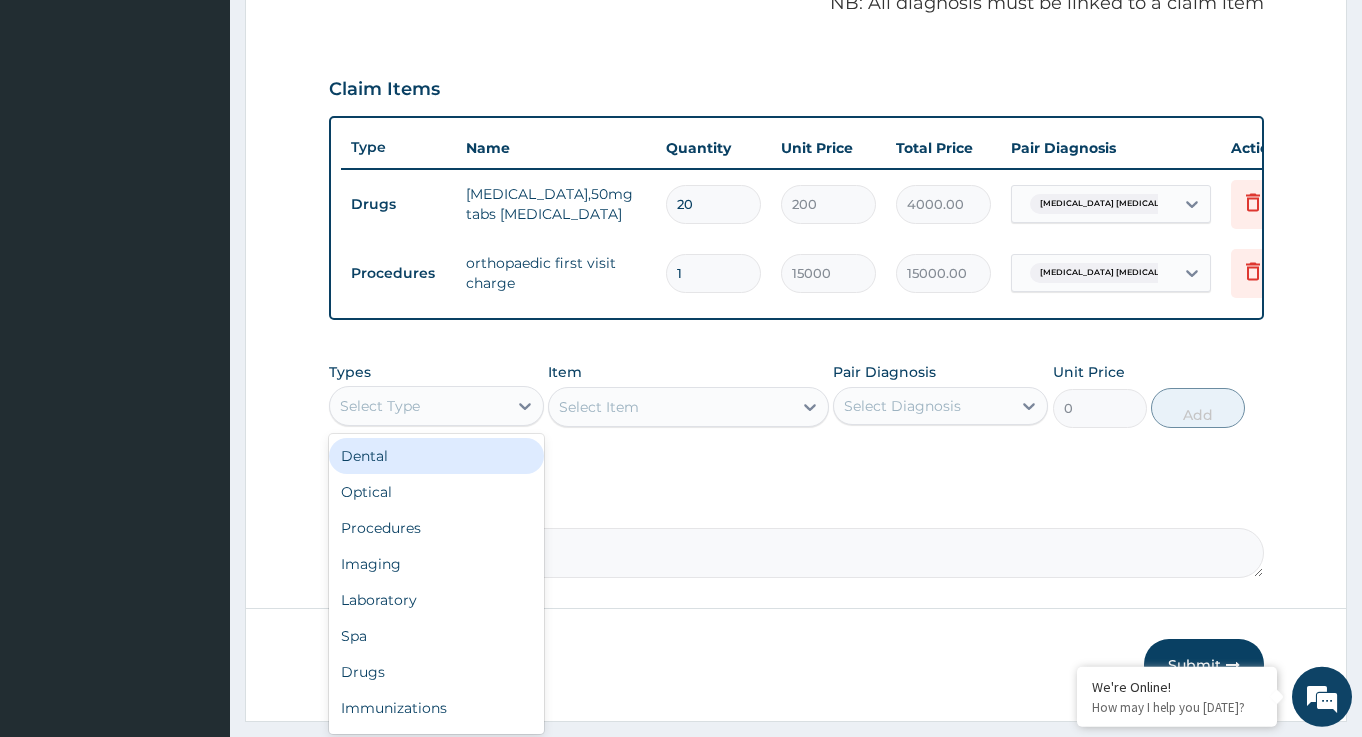 scroll, scrollTop: 707, scrollLeft: 0, axis: vertical 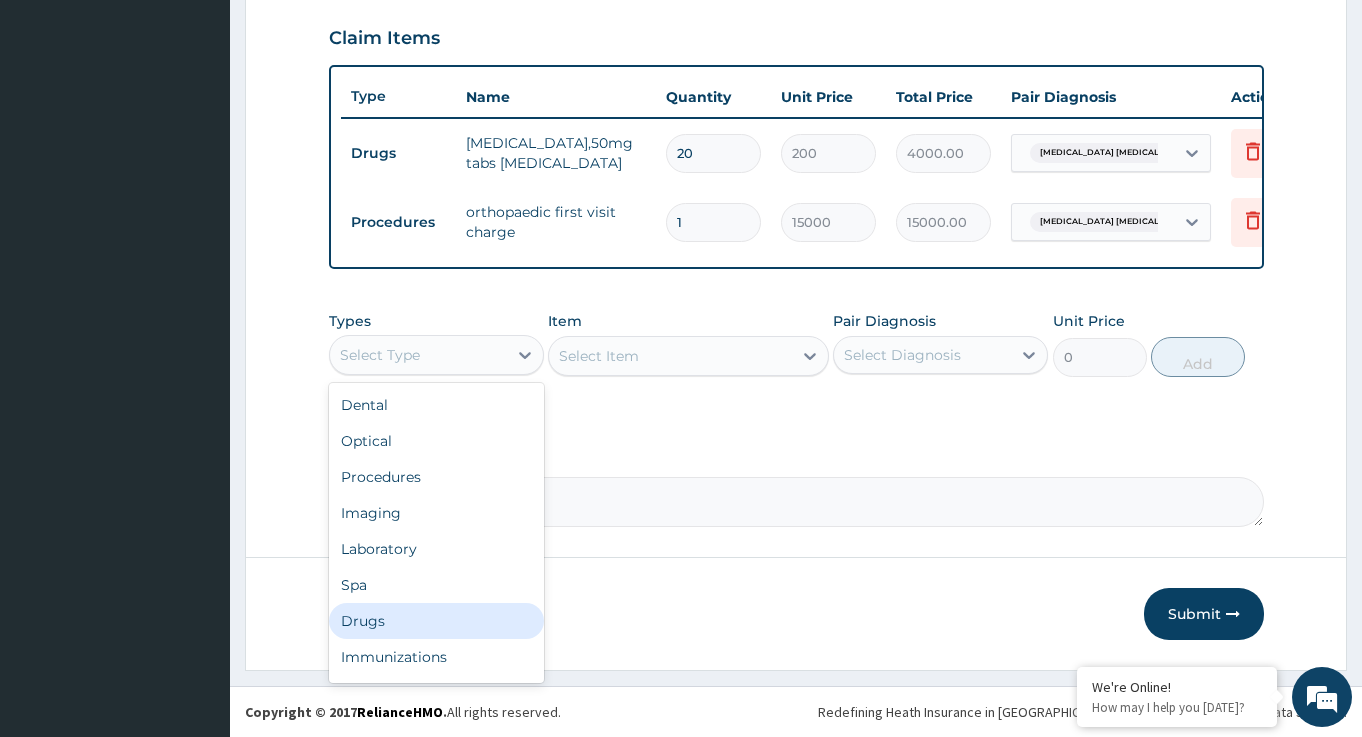 click on "Drugs" at bounding box center (436, 621) 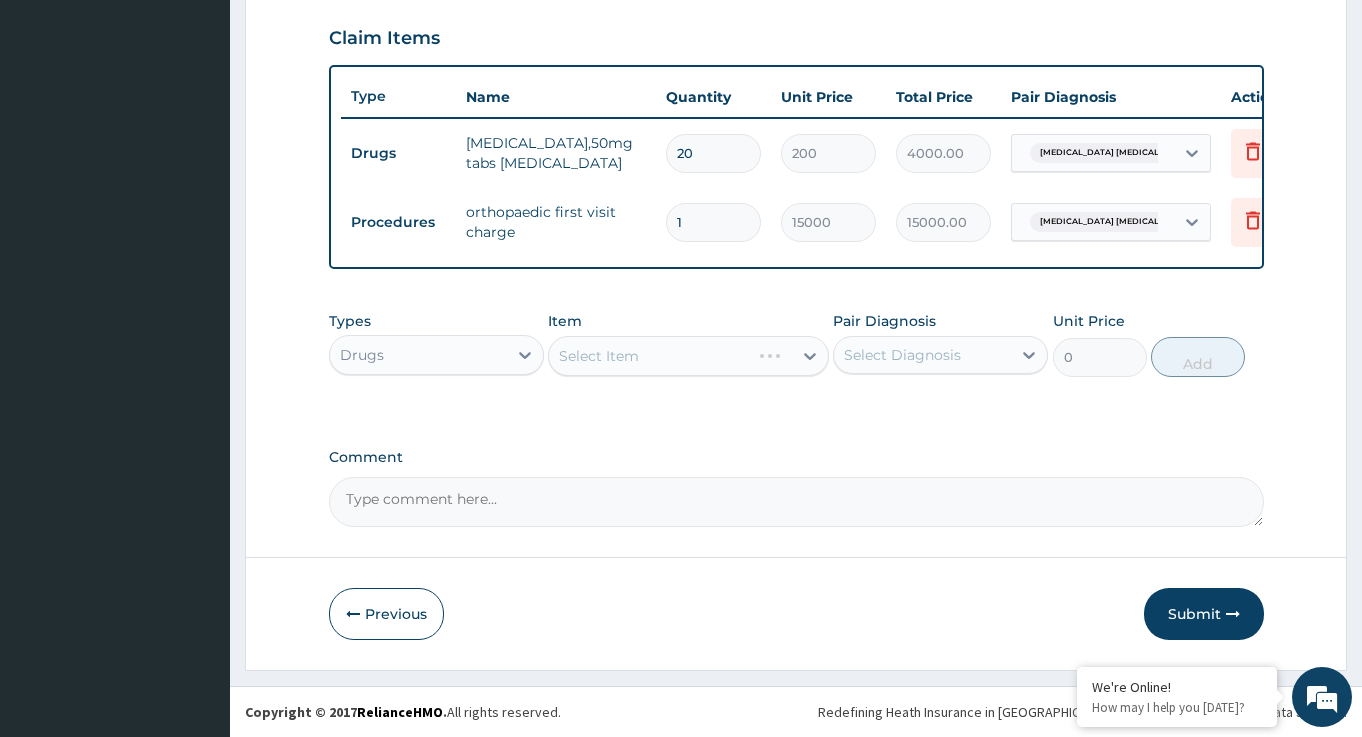 click on "Select Item" at bounding box center (688, 356) 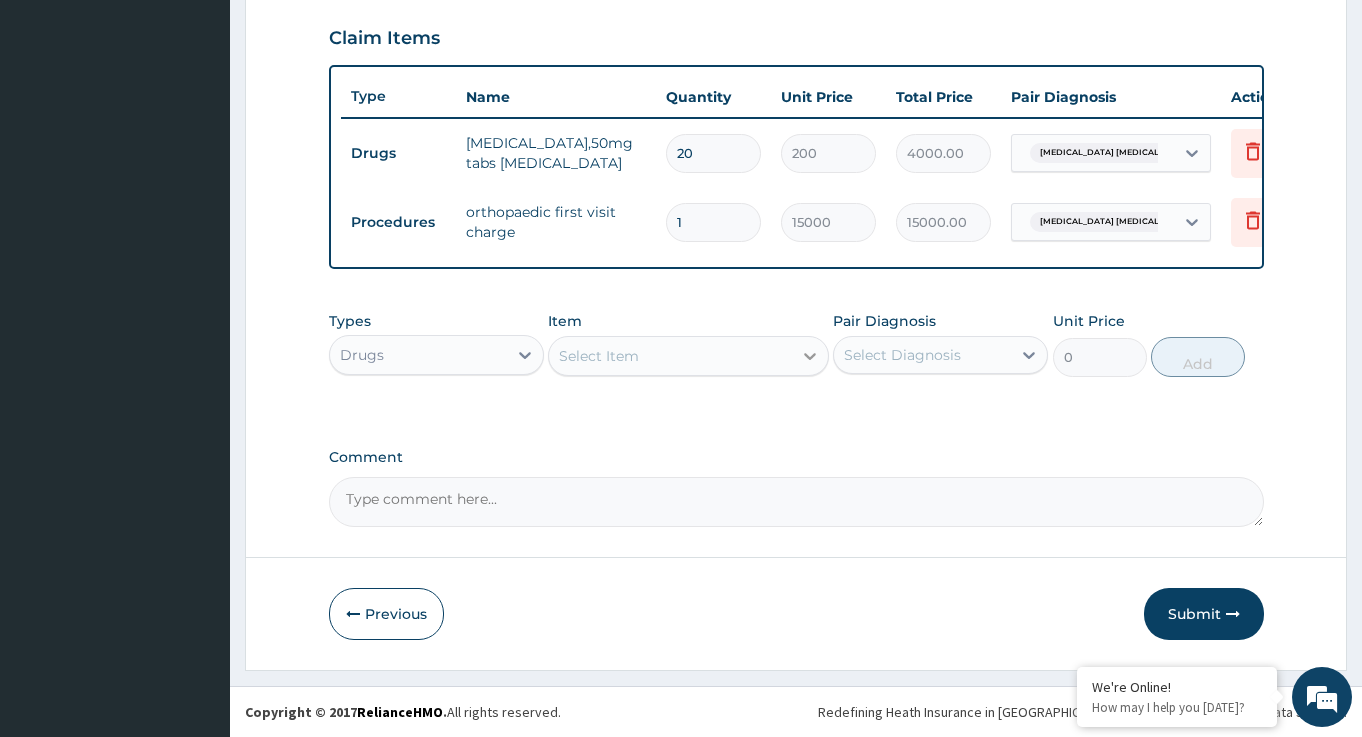 click 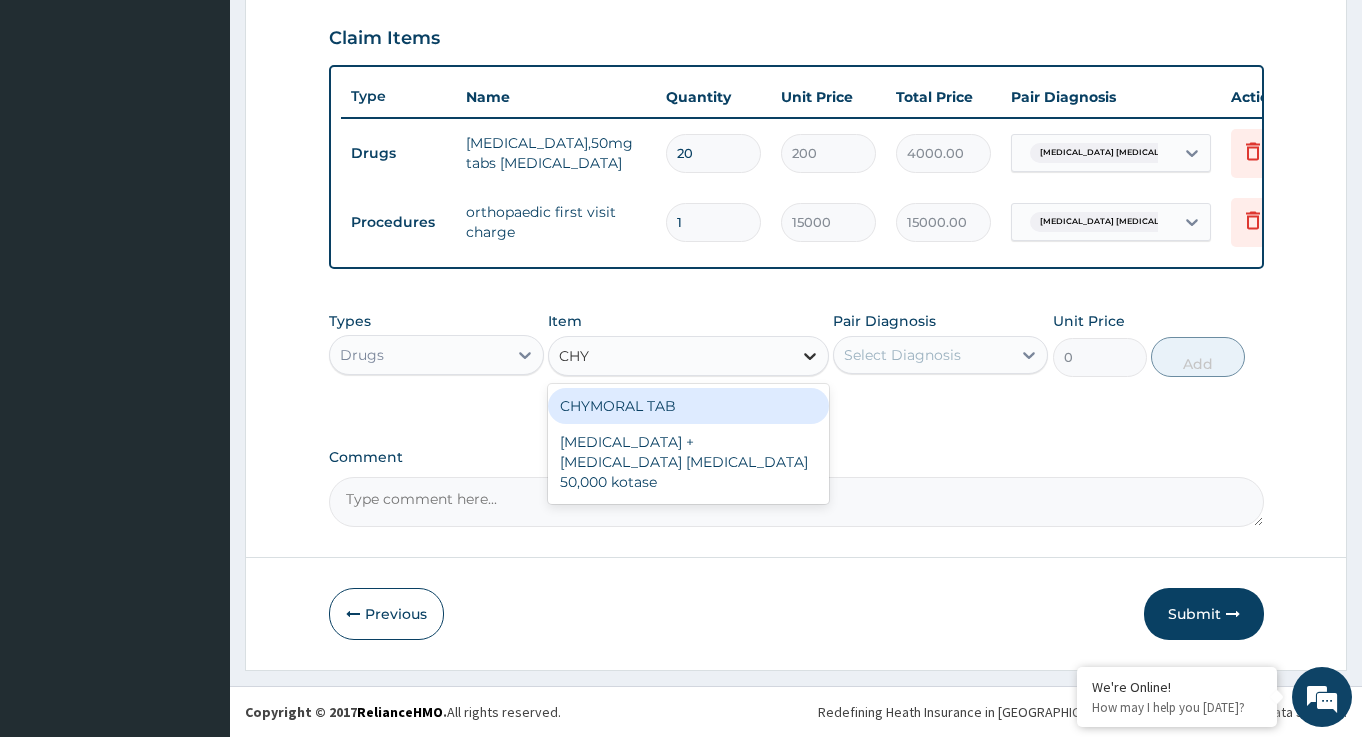 type on "CHYM" 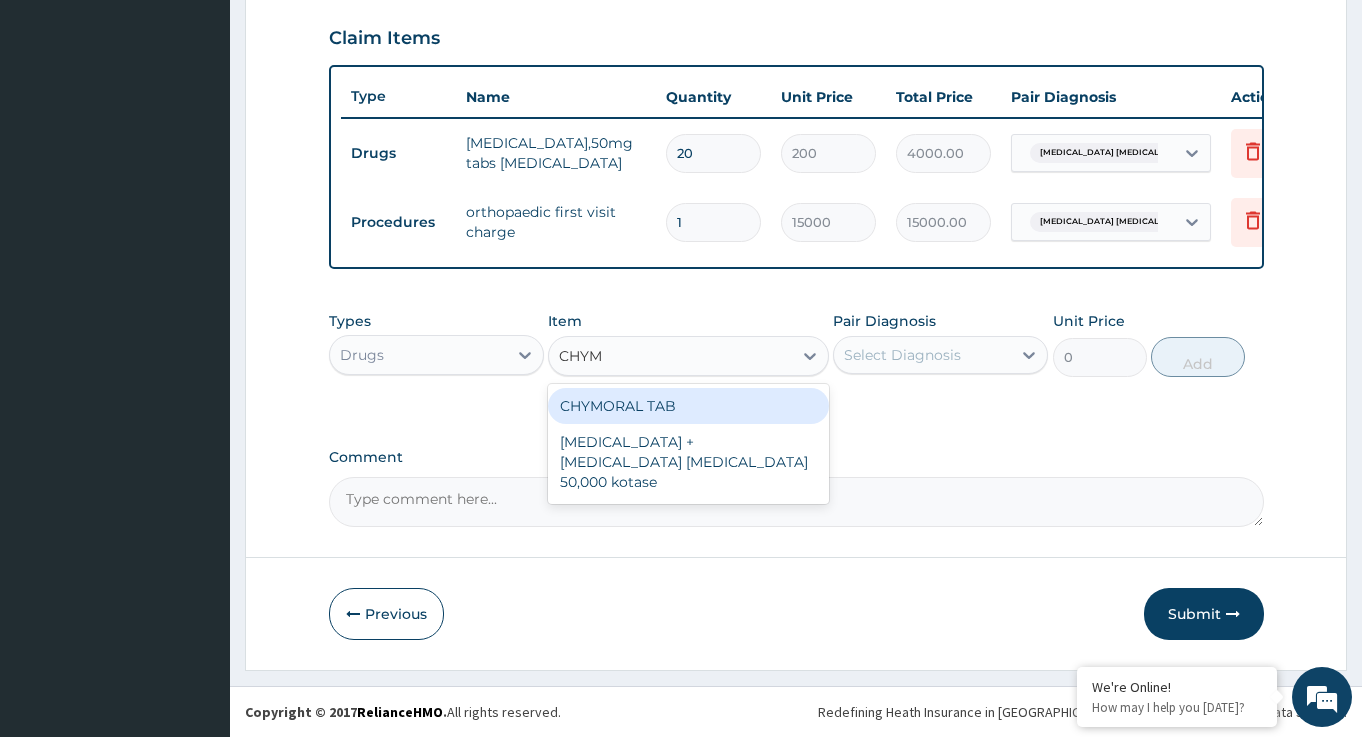 drag, startPoint x: 683, startPoint y: 407, endPoint x: 785, endPoint y: 392, distance: 103.09704 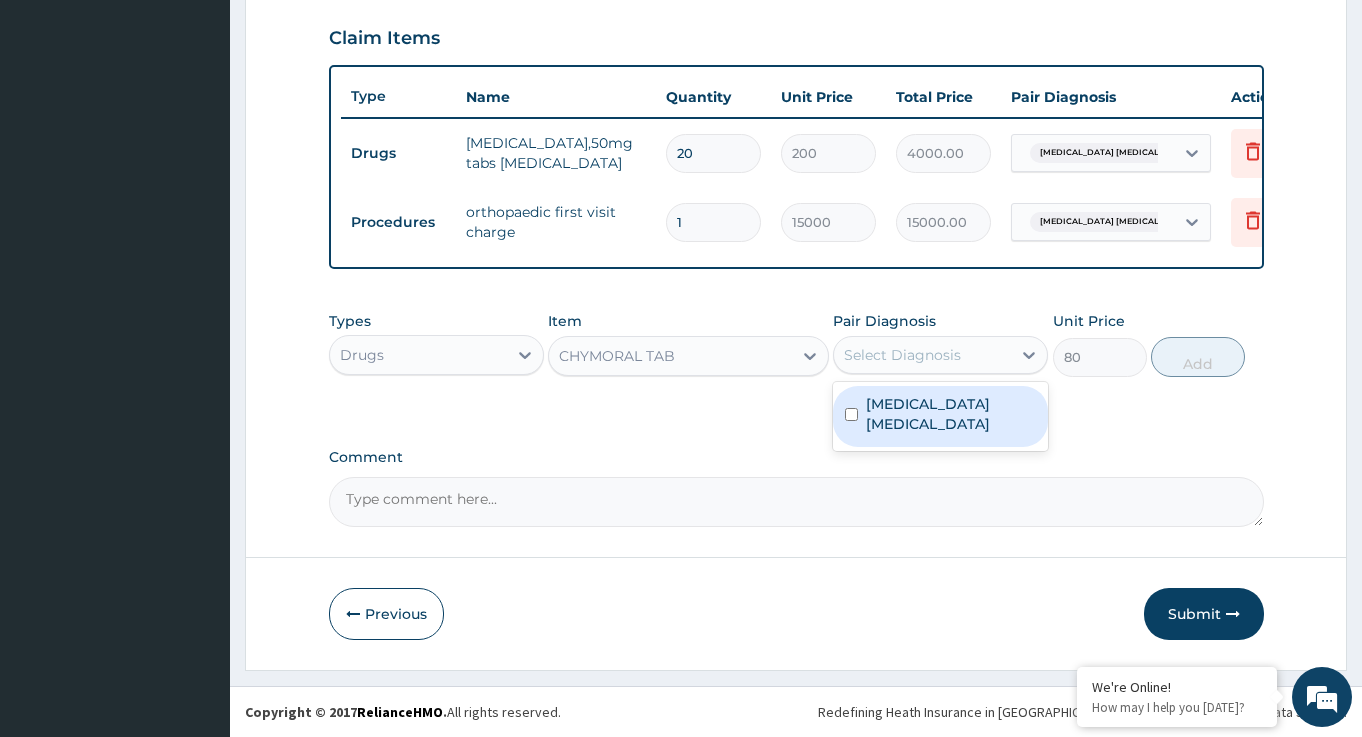 click on "Select Diagnosis" at bounding box center [902, 355] 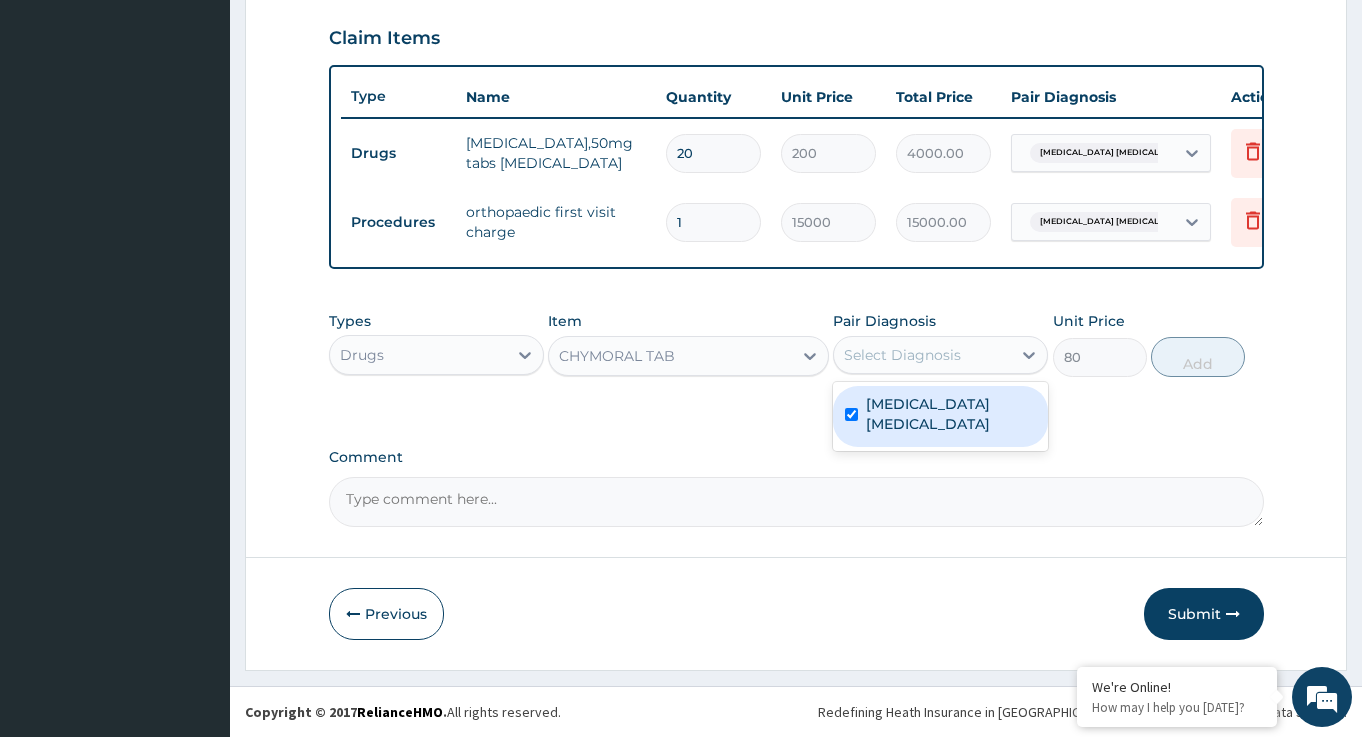checkbox on "true" 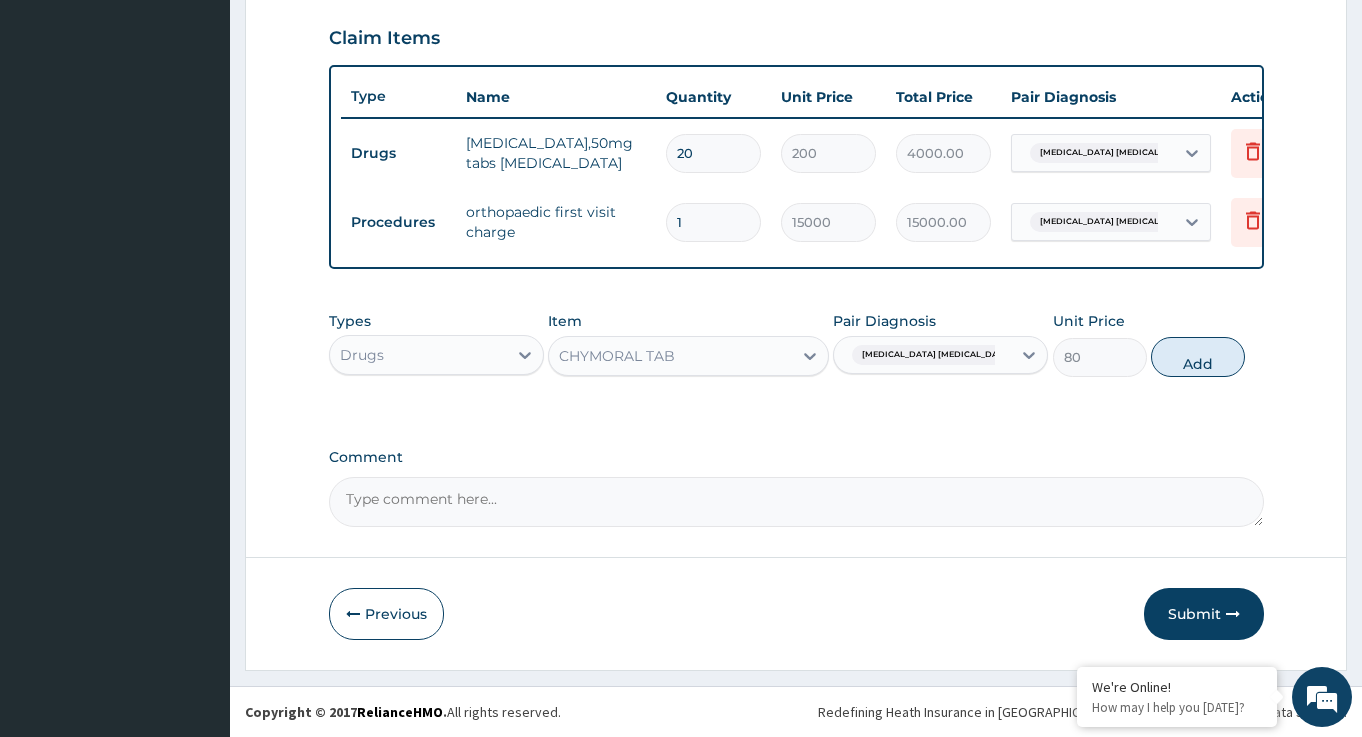 drag, startPoint x: 1197, startPoint y: 366, endPoint x: 1143, endPoint y: 360, distance: 54.33231 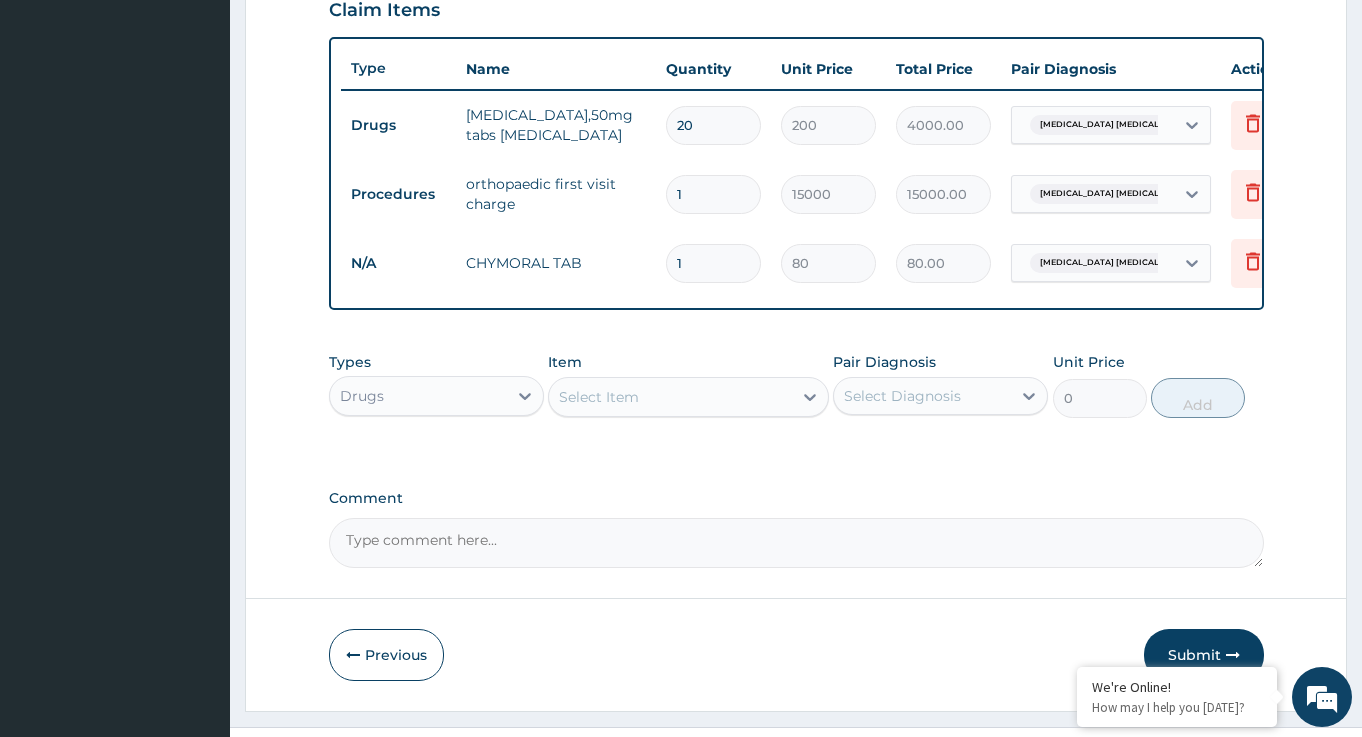 drag, startPoint x: 699, startPoint y: 279, endPoint x: 387, endPoint y: 227, distance: 316.30365 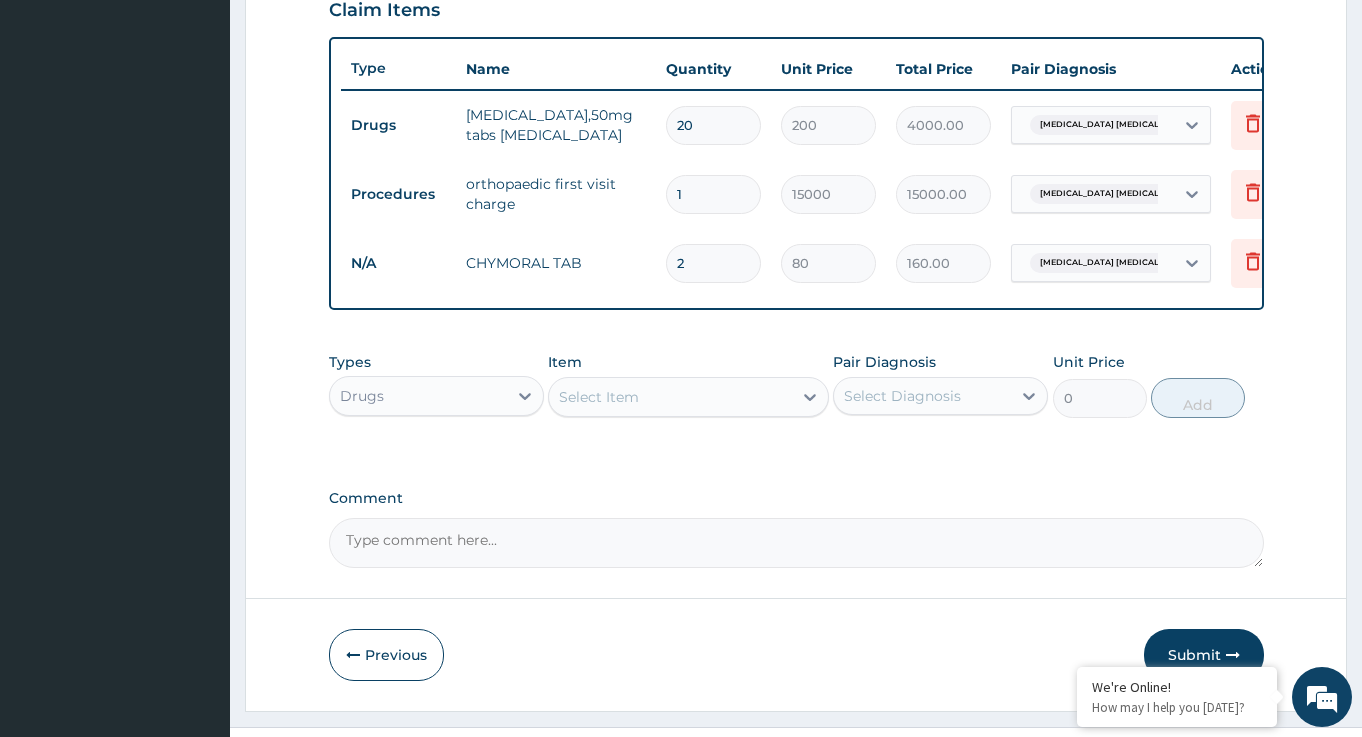 type on "20" 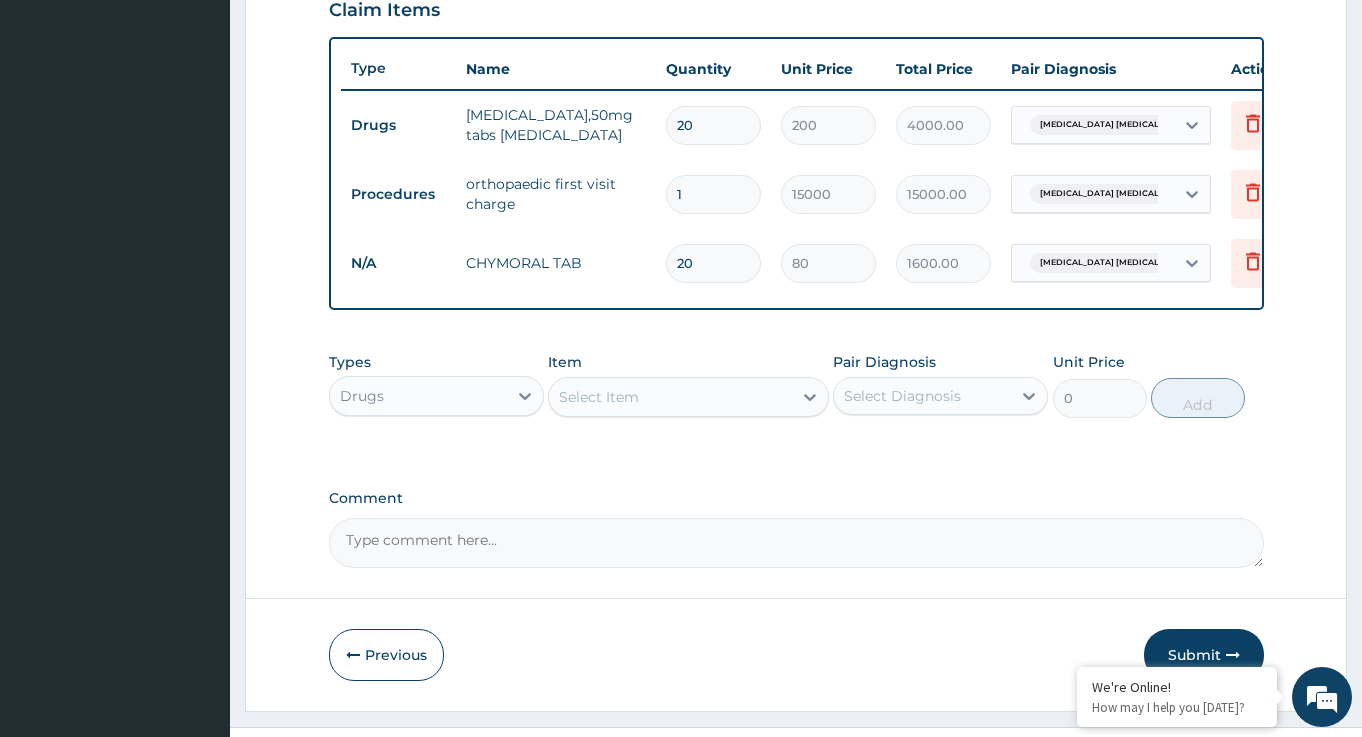 type on "20" 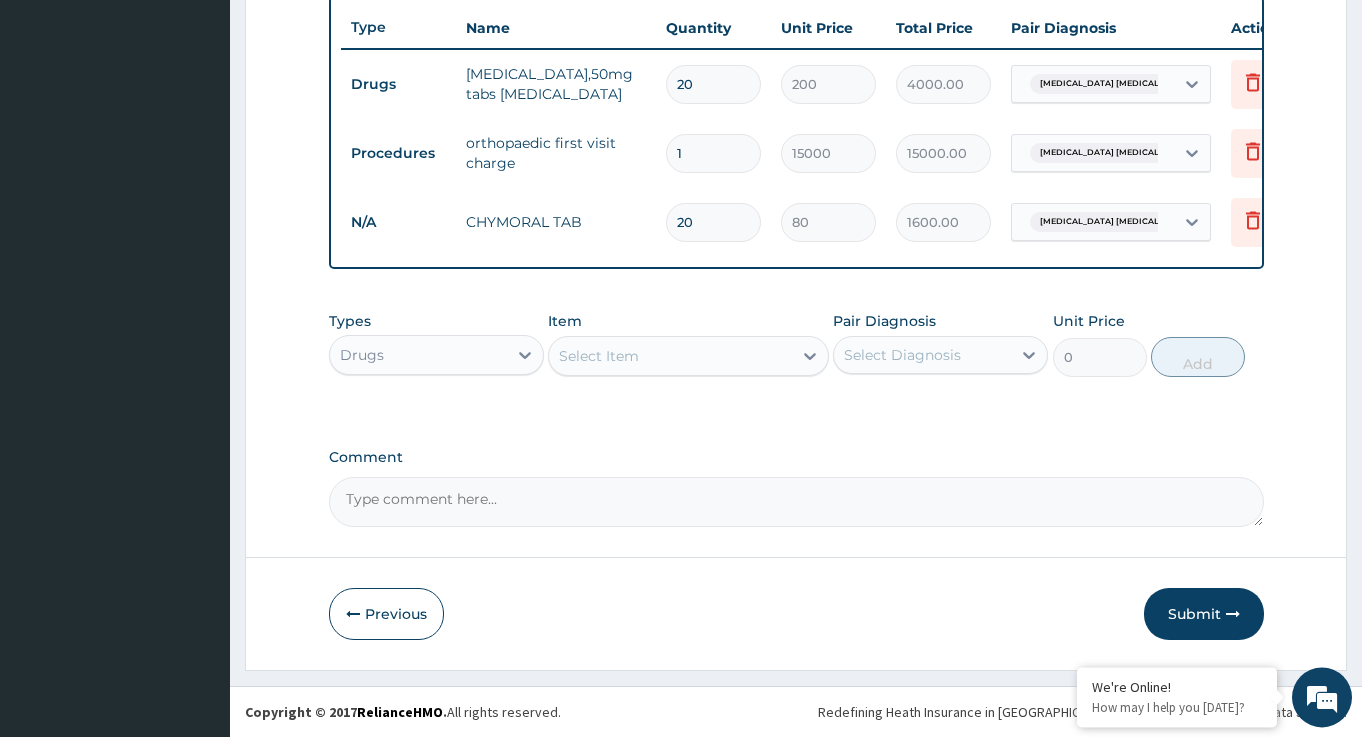 scroll, scrollTop: 776, scrollLeft: 0, axis: vertical 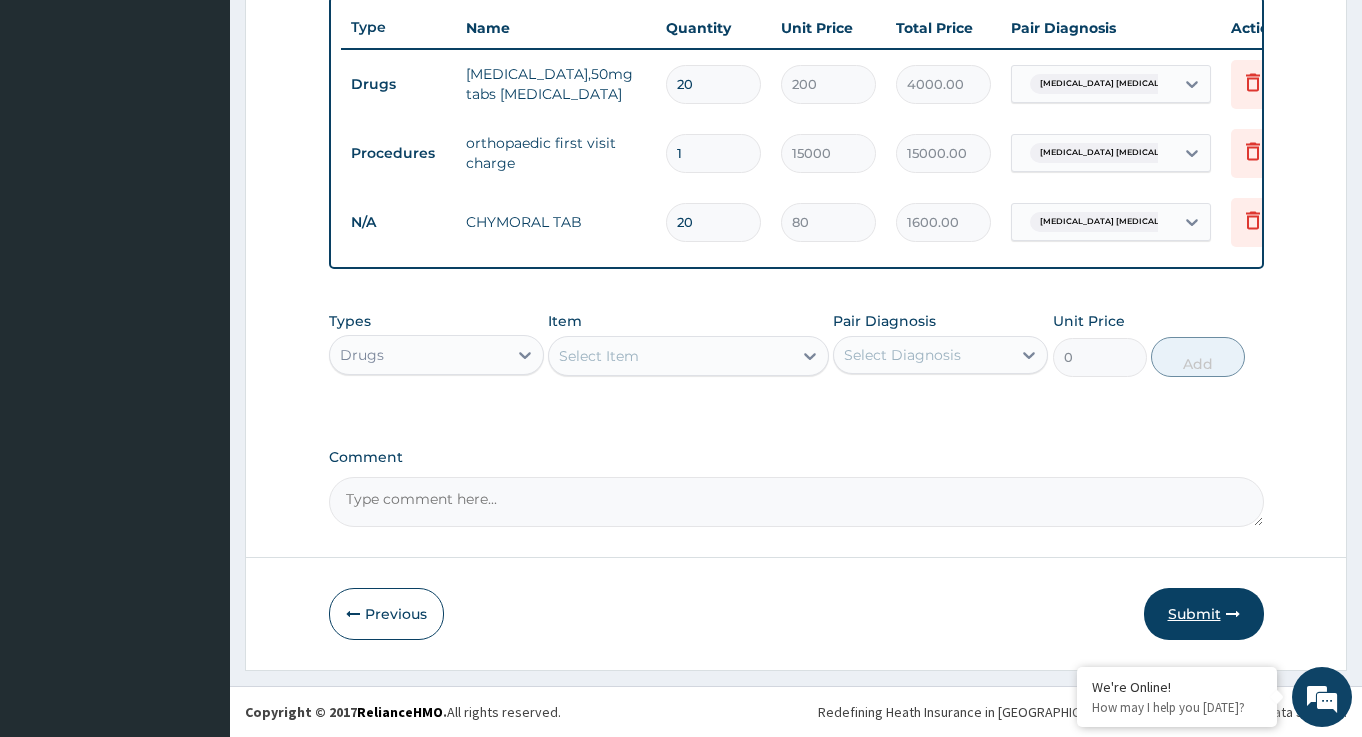 click on "Submit" at bounding box center (1204, 614) 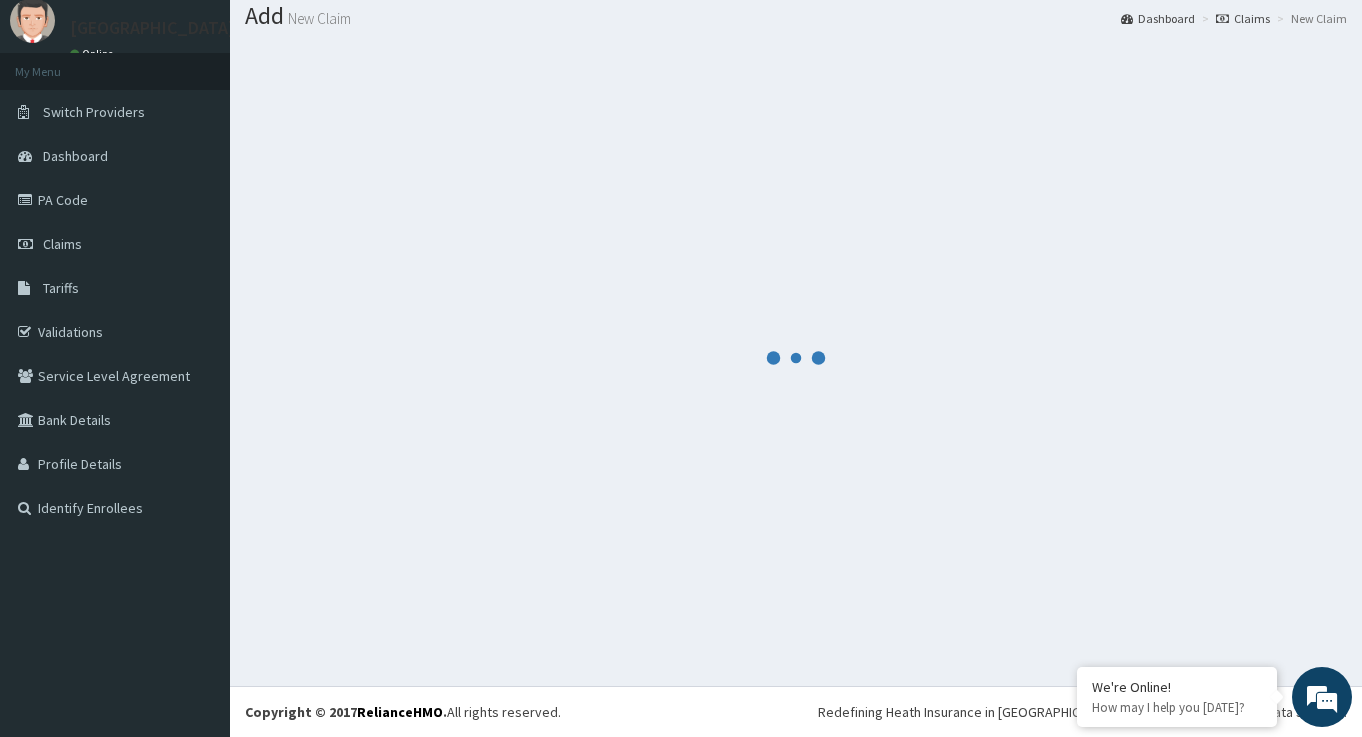 scroll, scrollTop: 62, scrollLeft: 0, axis: vertical 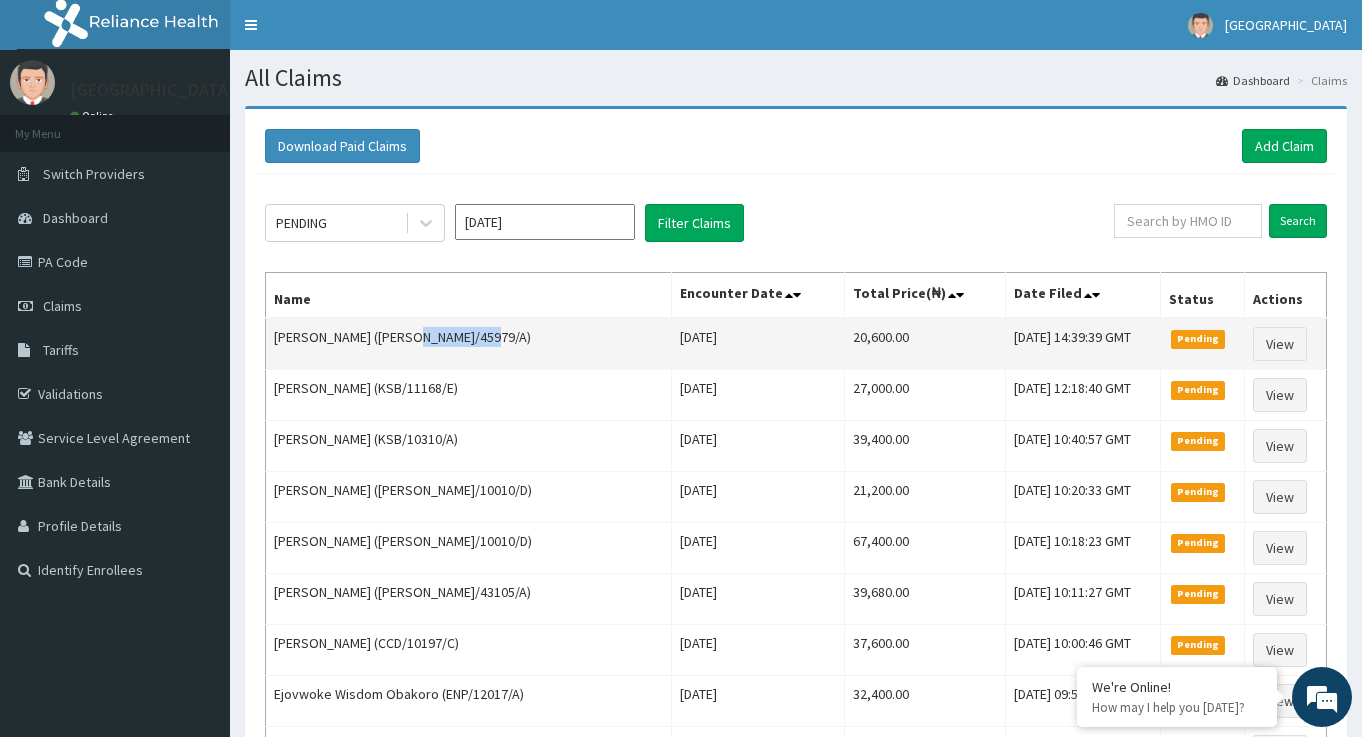 drag, startPoint x: 395, startPoint y: 335, endPoint x: 466, endPoint y: 343, distance: 71.44928 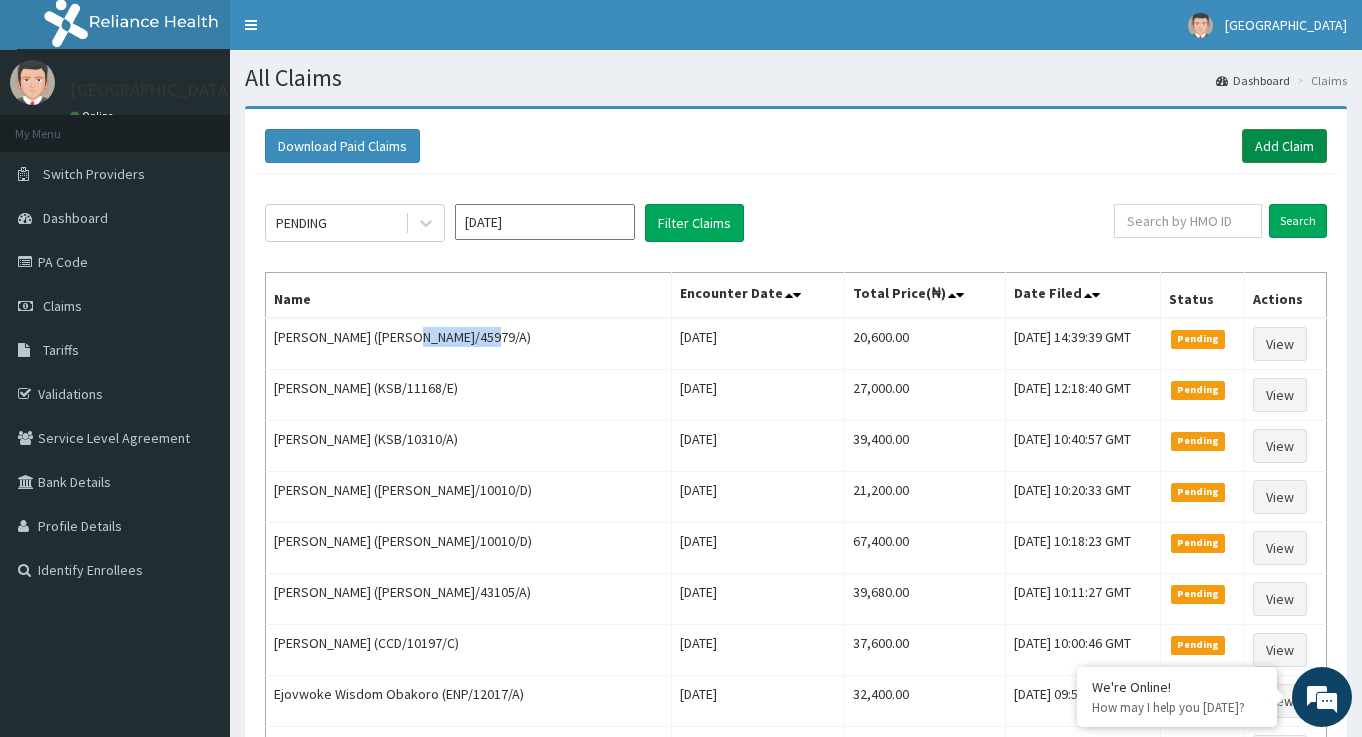 click on "Add Claim" at bounding box center [1284, 146] 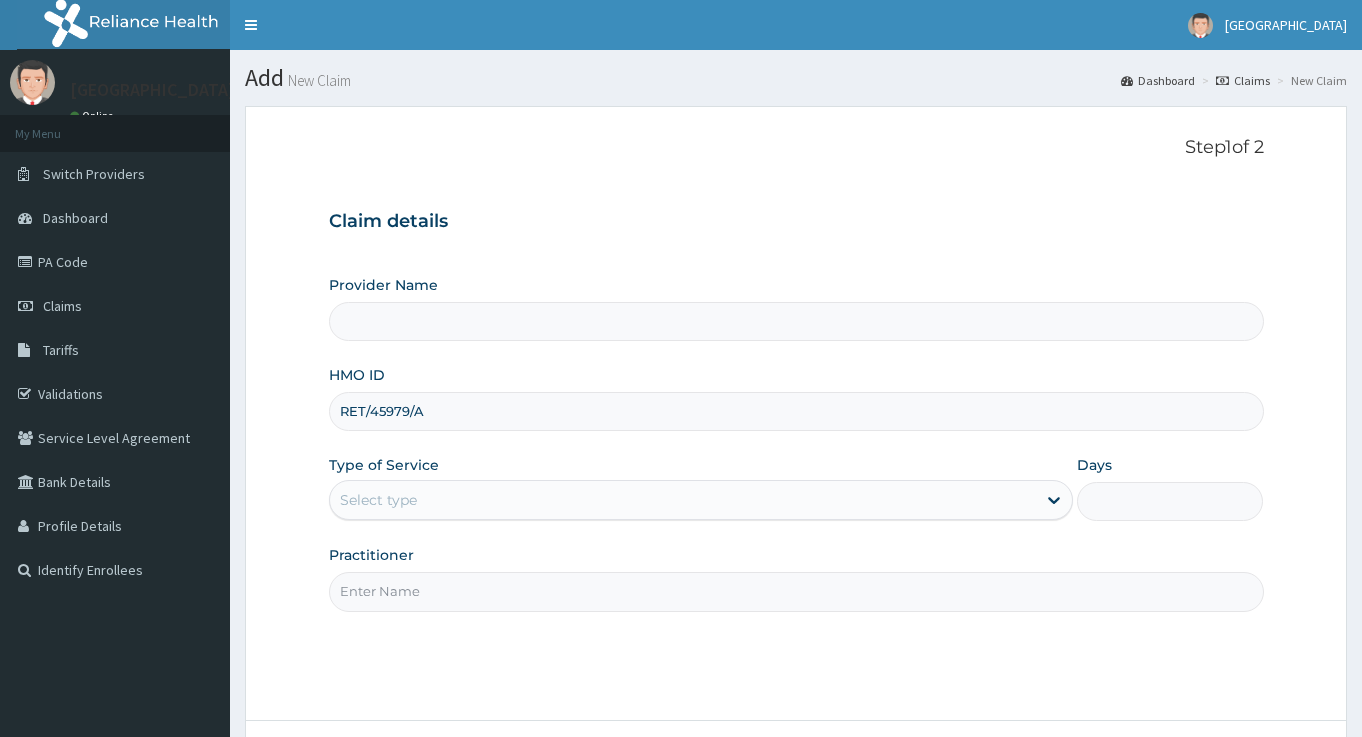 scroll, scrollTop: 0, scrollLeft: 0, axis: both 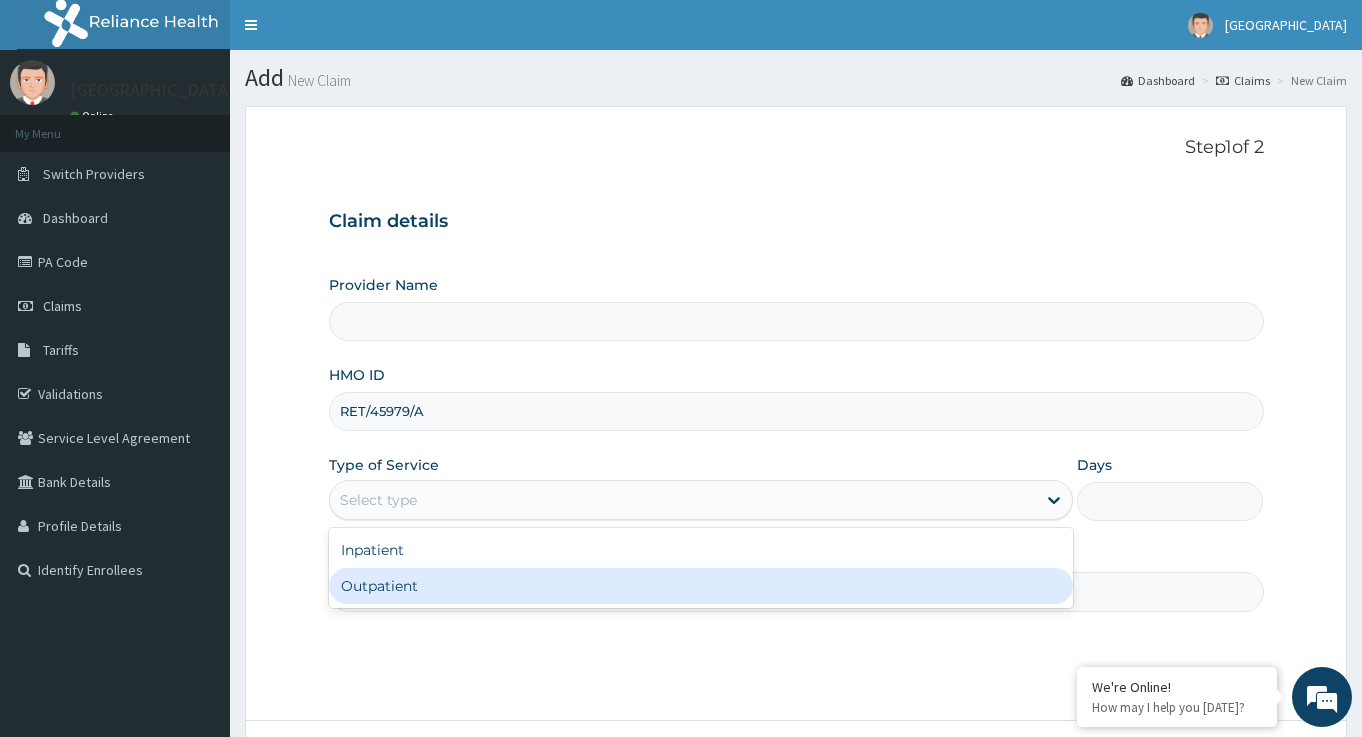 type on "[GEOGRAPHIC_DATA] -ASABA" 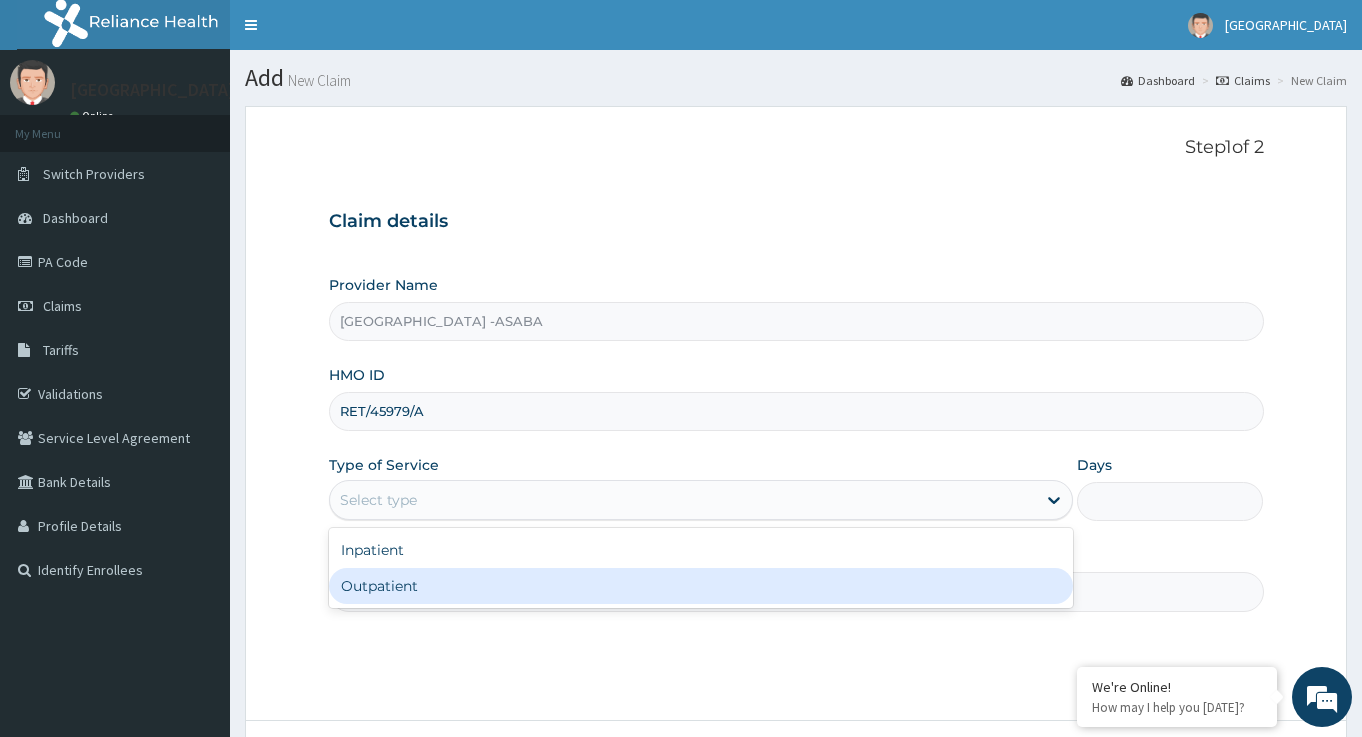 click on "Outpatient" at bounding box center (701, 586) 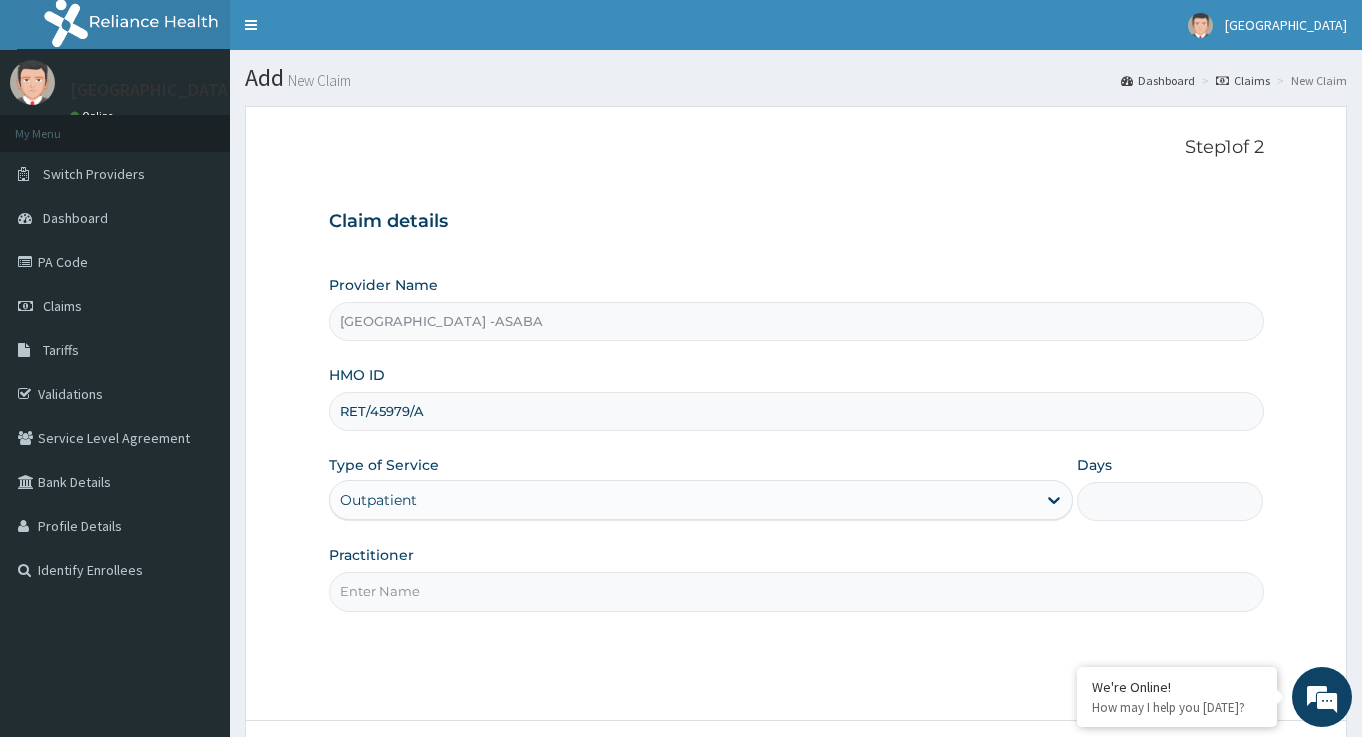 type on "1" 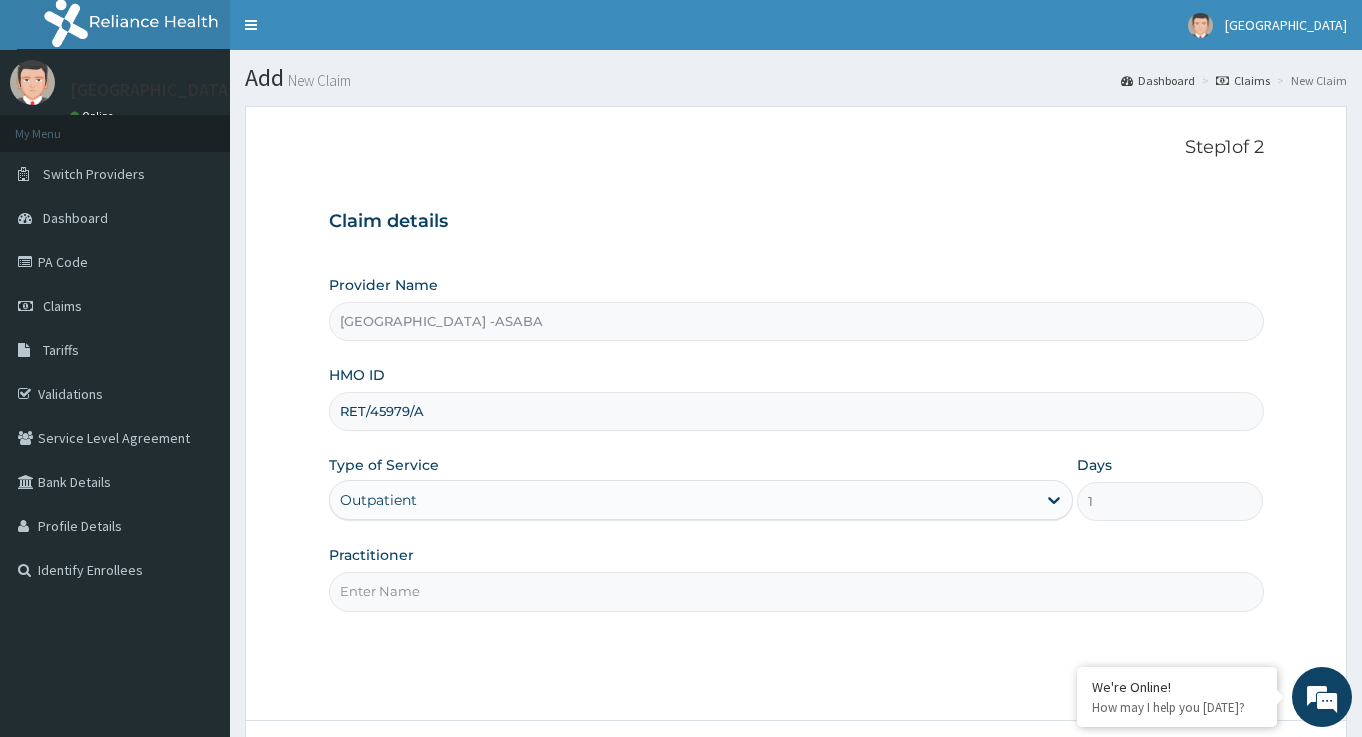 click on "Practitioner" at bounding box center (796, 591) 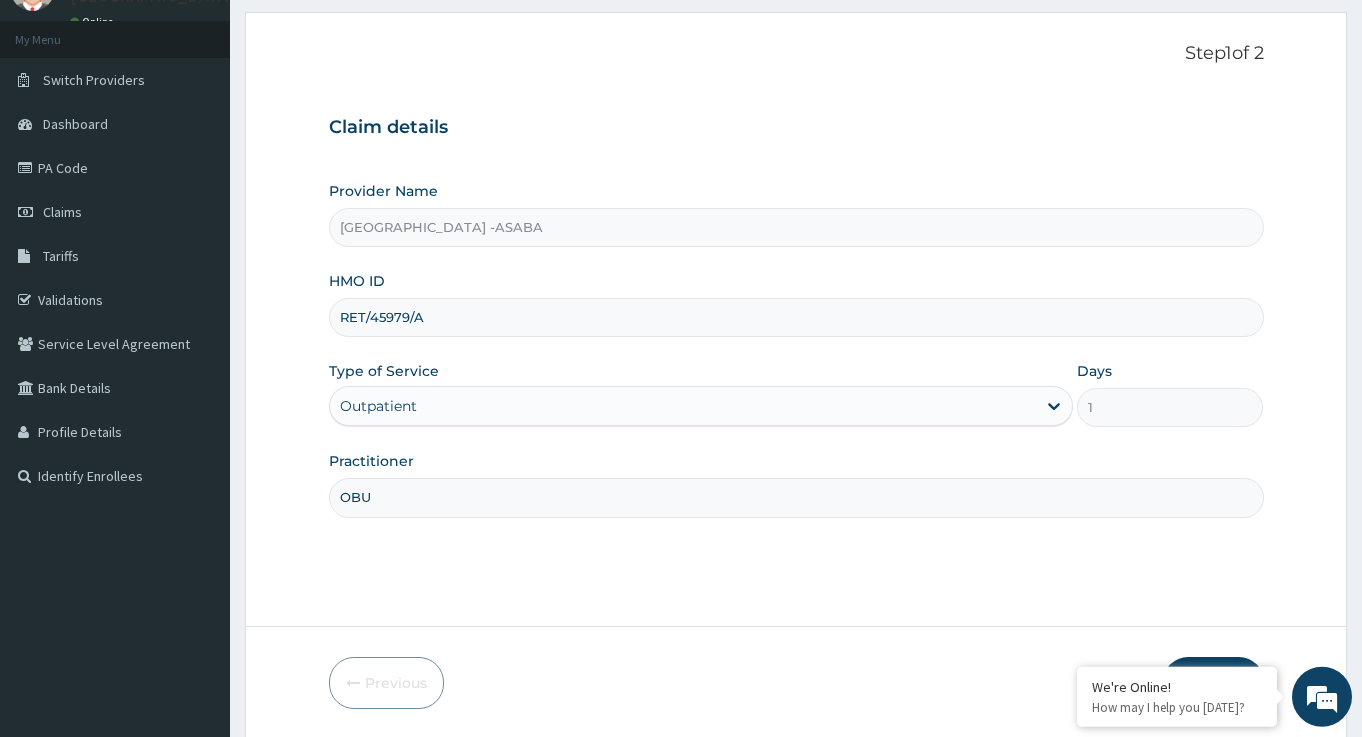 scroll, scrollTop: 163, scrollLeft: 0, axis: vertical 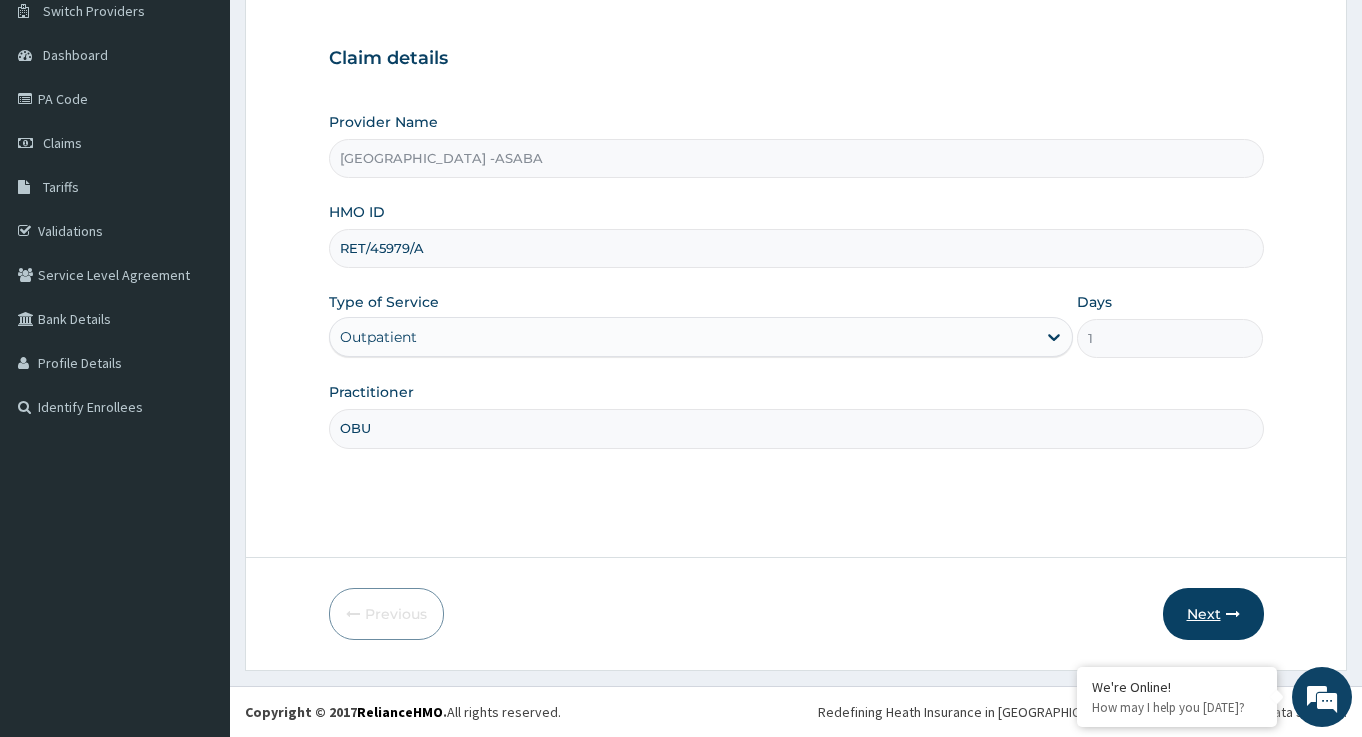 type on "OBU" 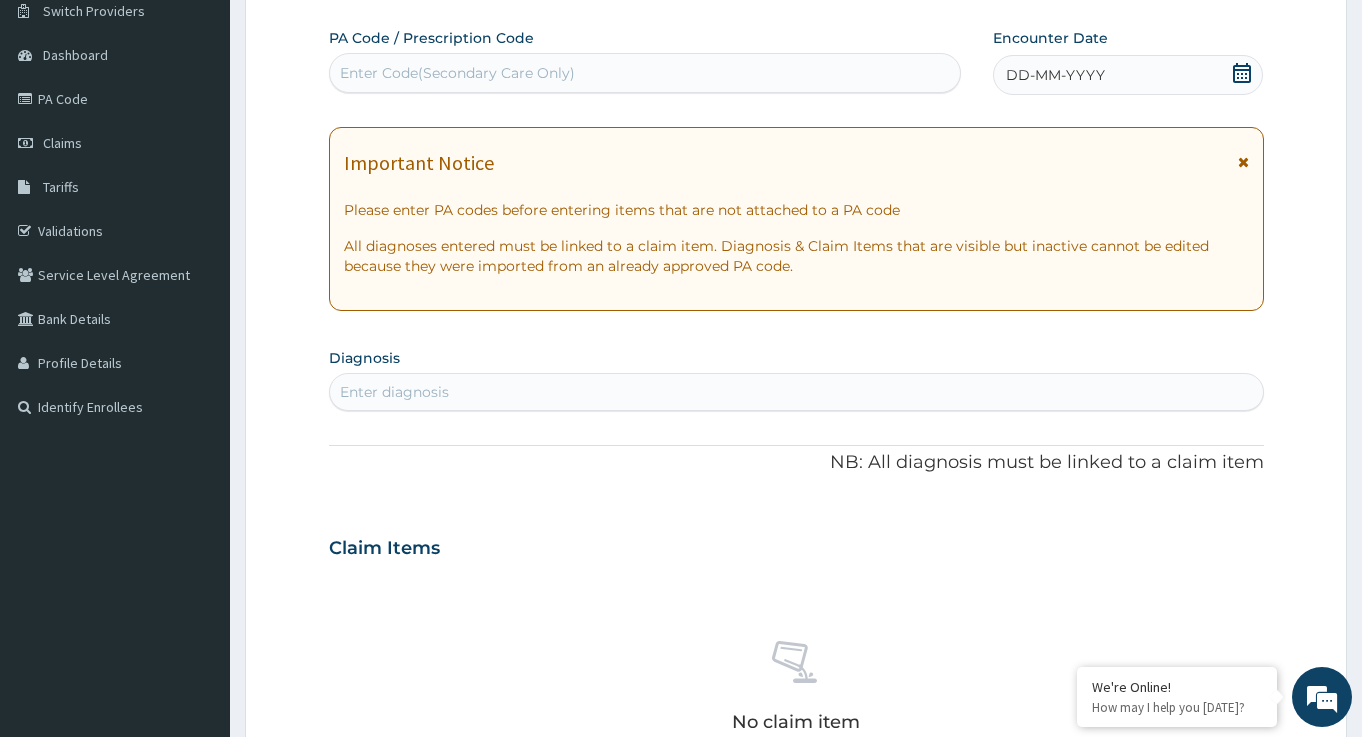 scroll, scrollTop: 0, scrollLeft: 0, axis: both 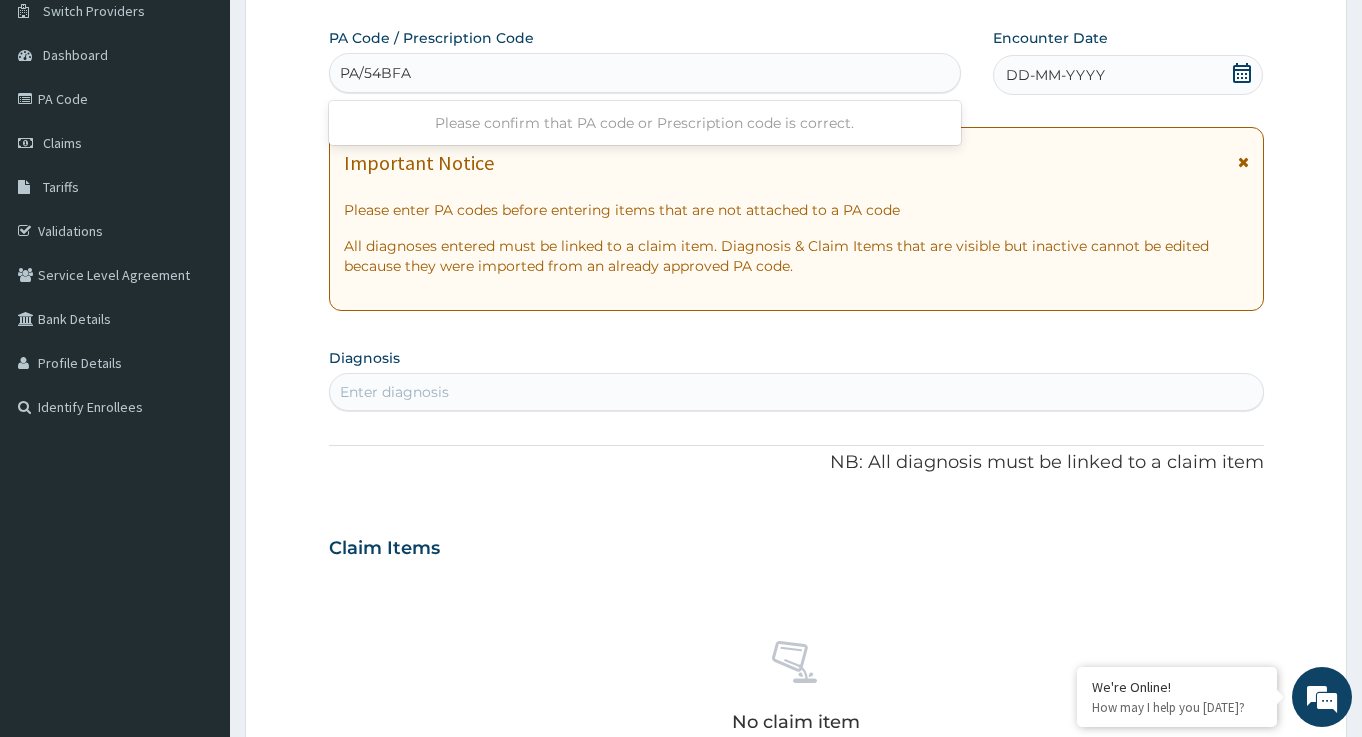 type on "PA/54BFA6" 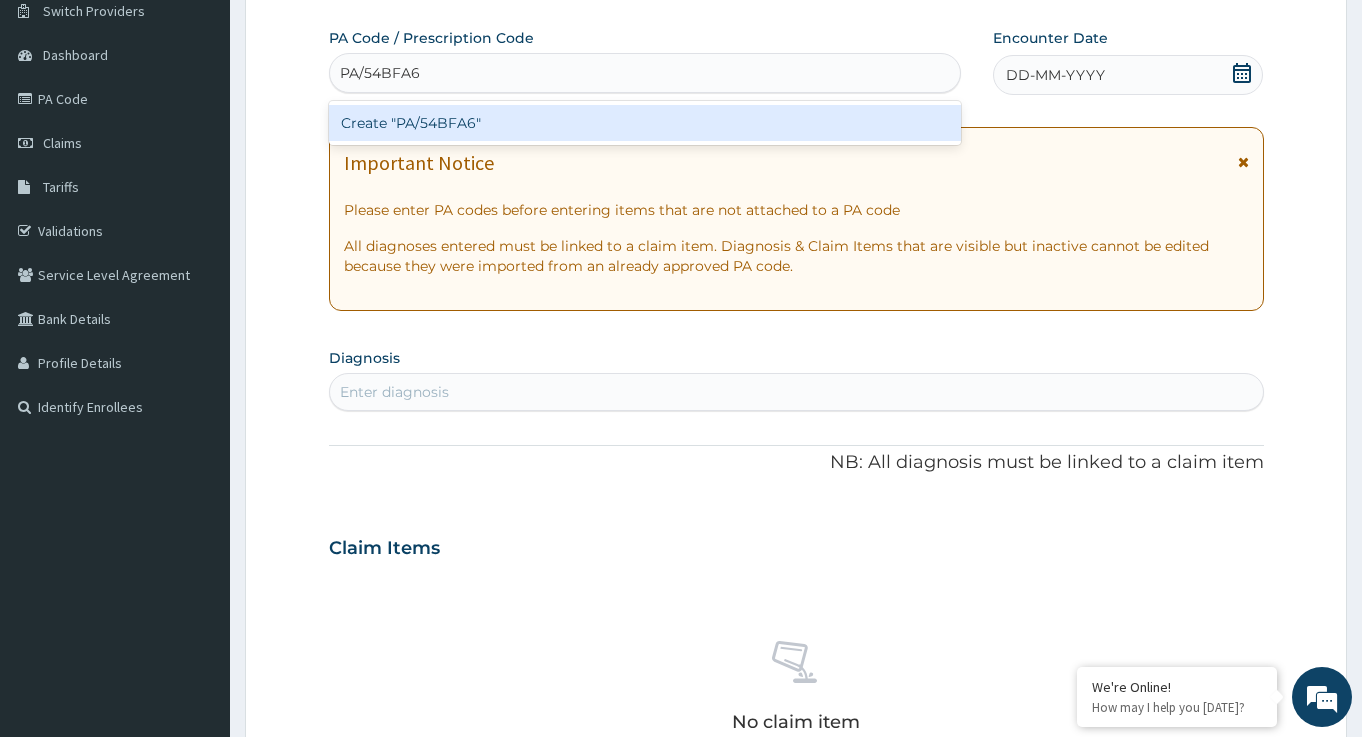 type 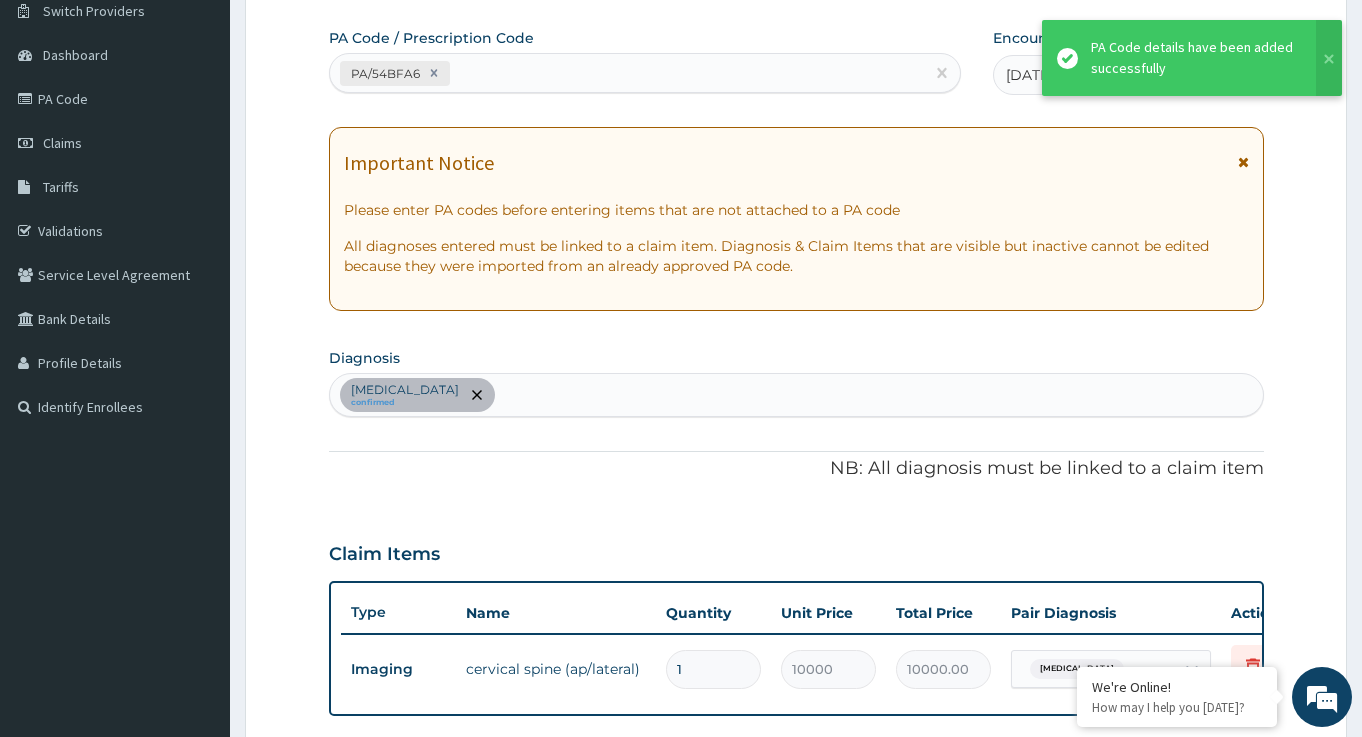 click on "Lumbar spondylosis confirmed" at bounding box center [796, 395] 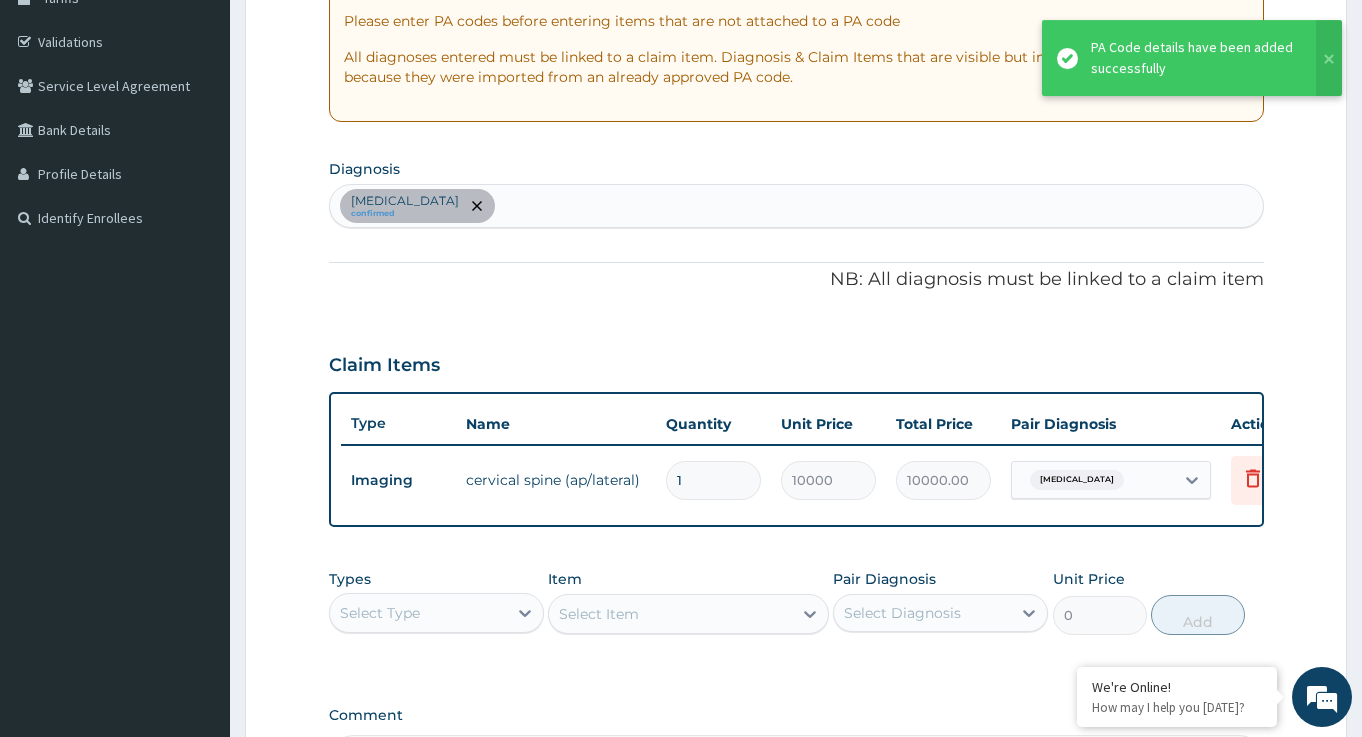 scroll, scrollTop: 367, scrollLeft: 0, axis: vertical 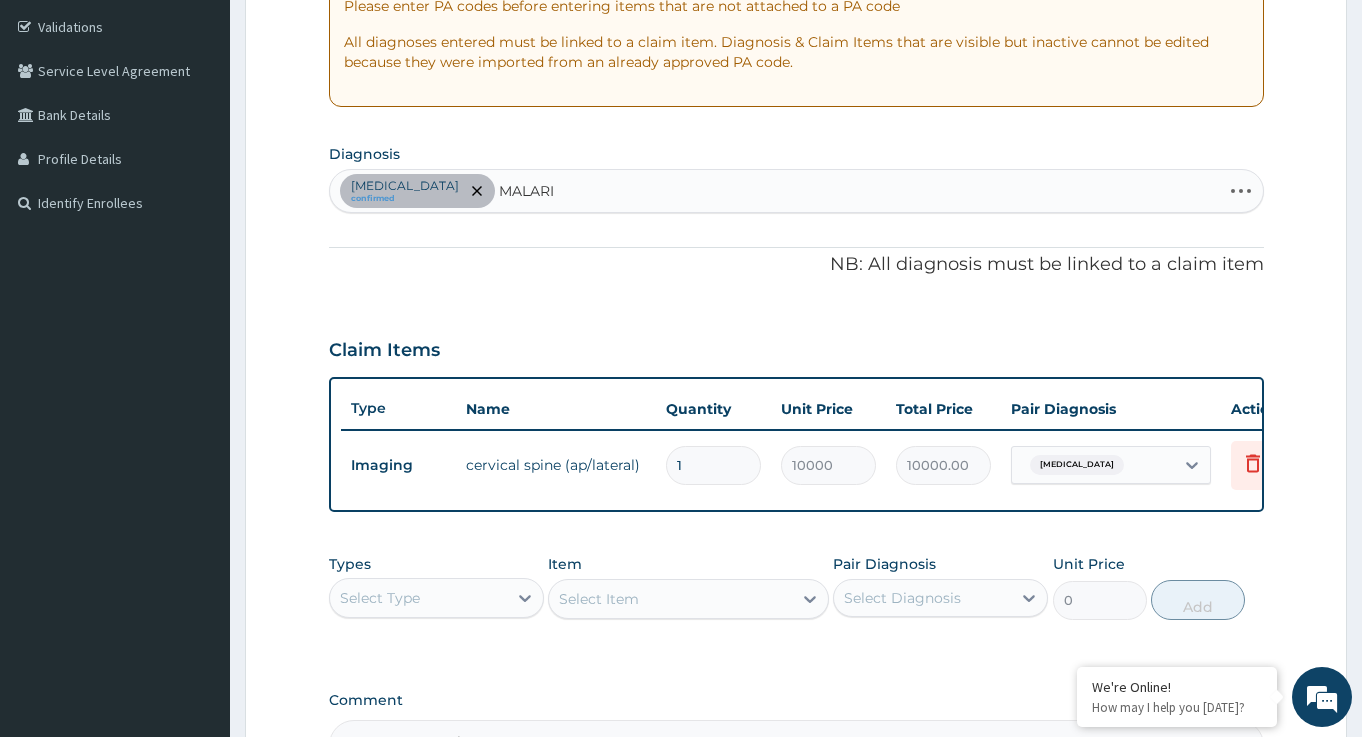 type on "MALARIA" 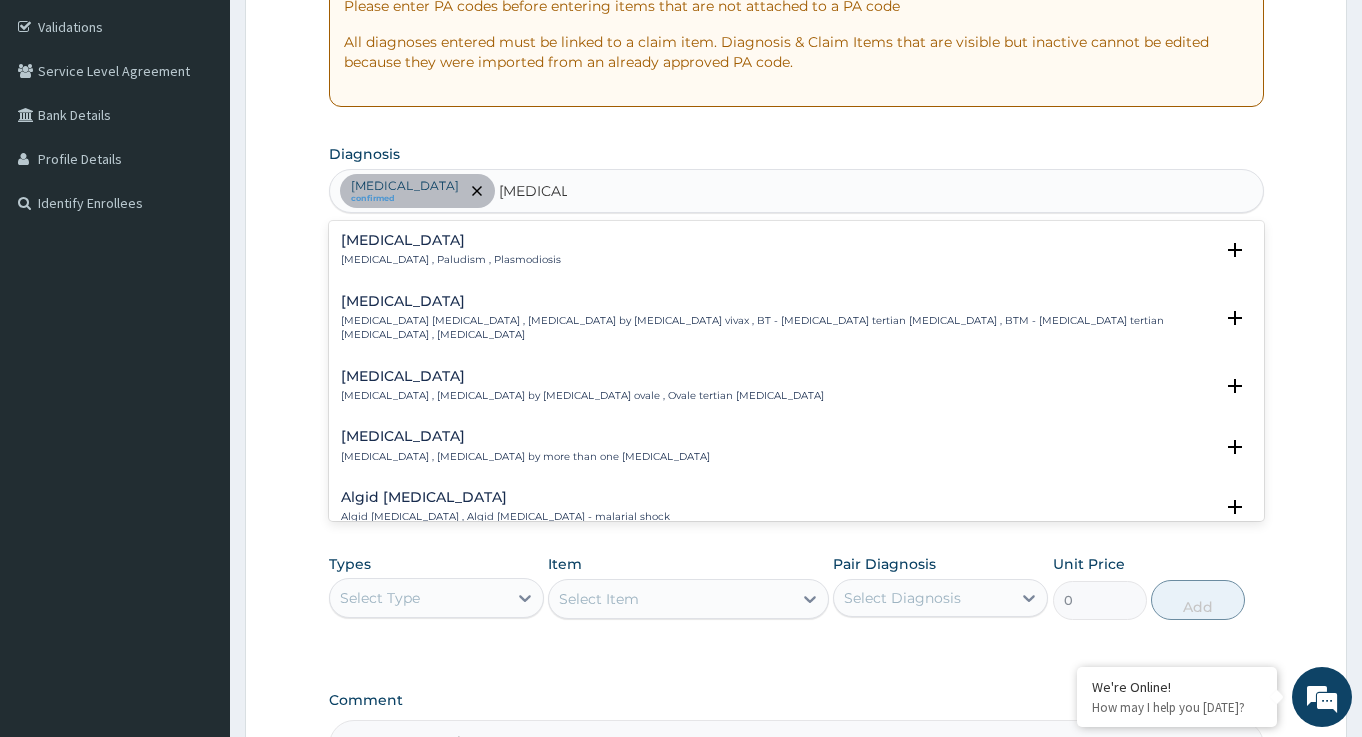 click on "Malaria , Paludism , Plasmodiosis" at bounding box center [451, 260] 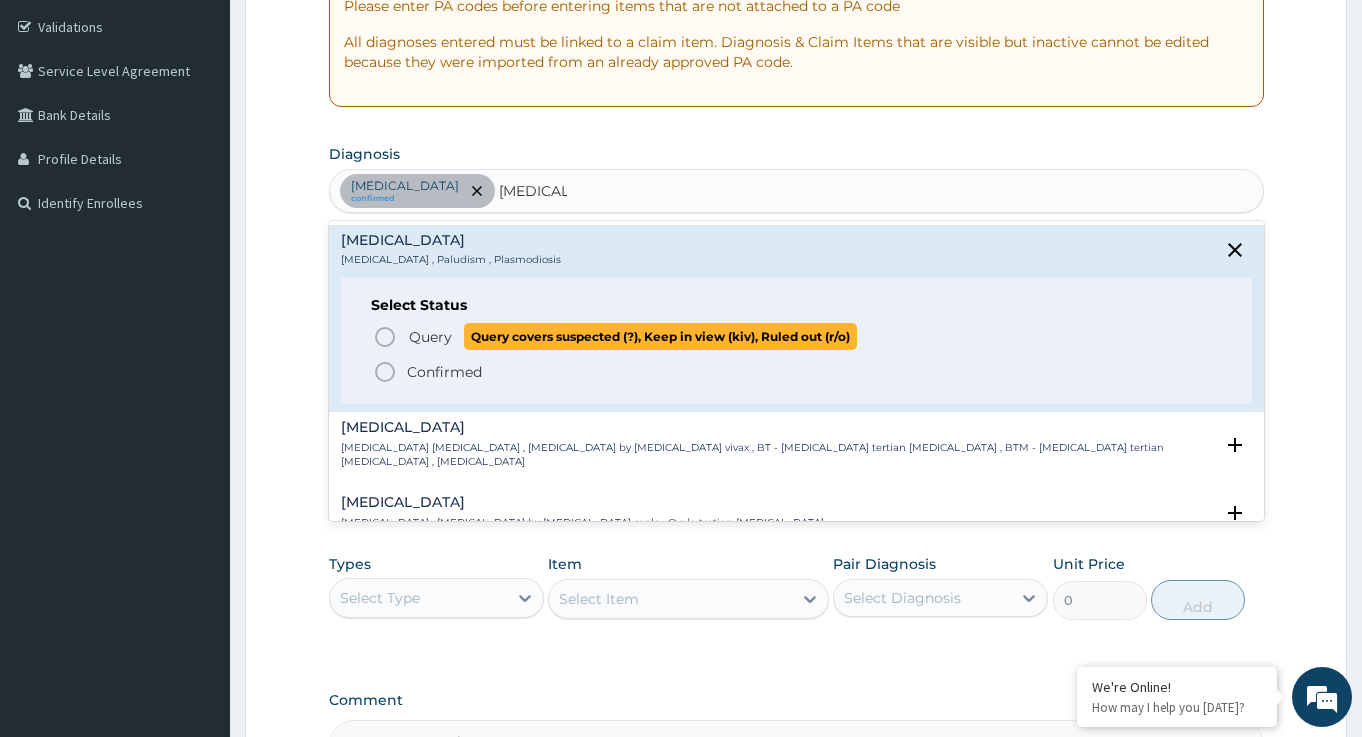 click 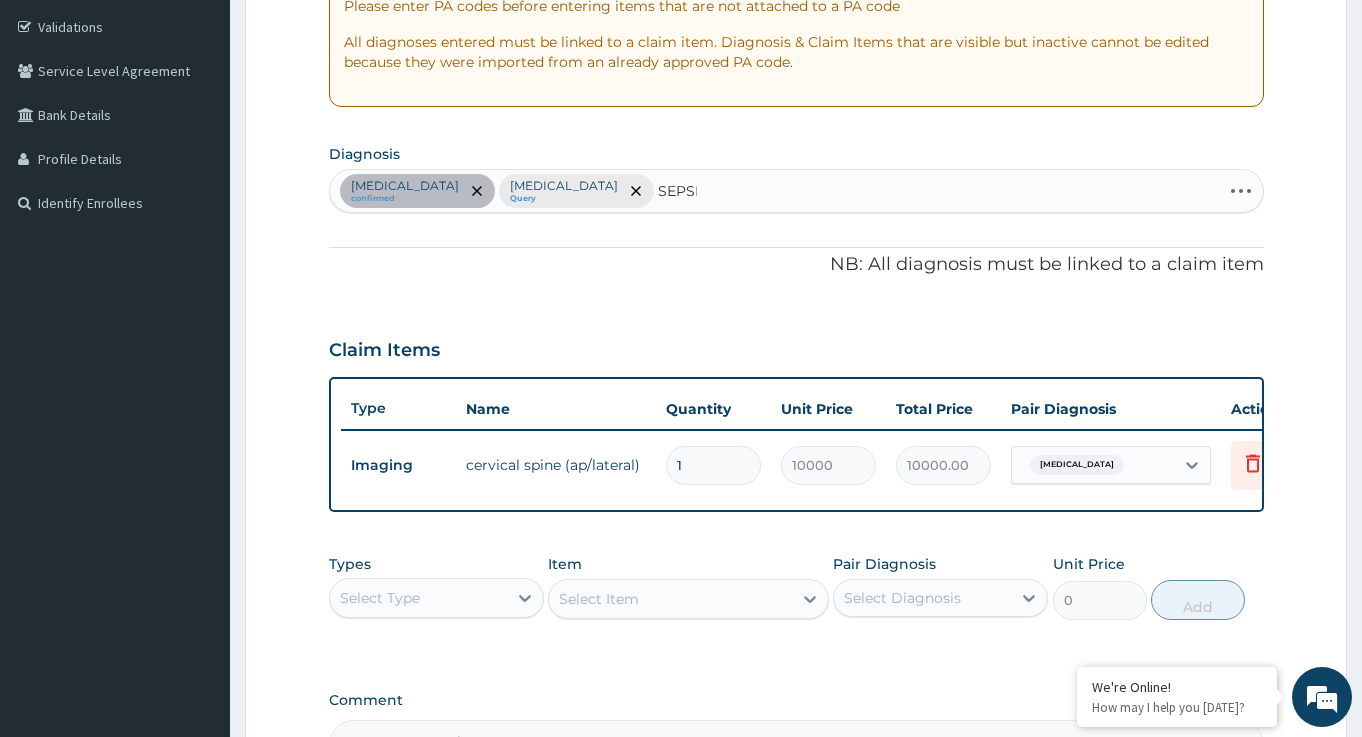 type on "SEPSIS" 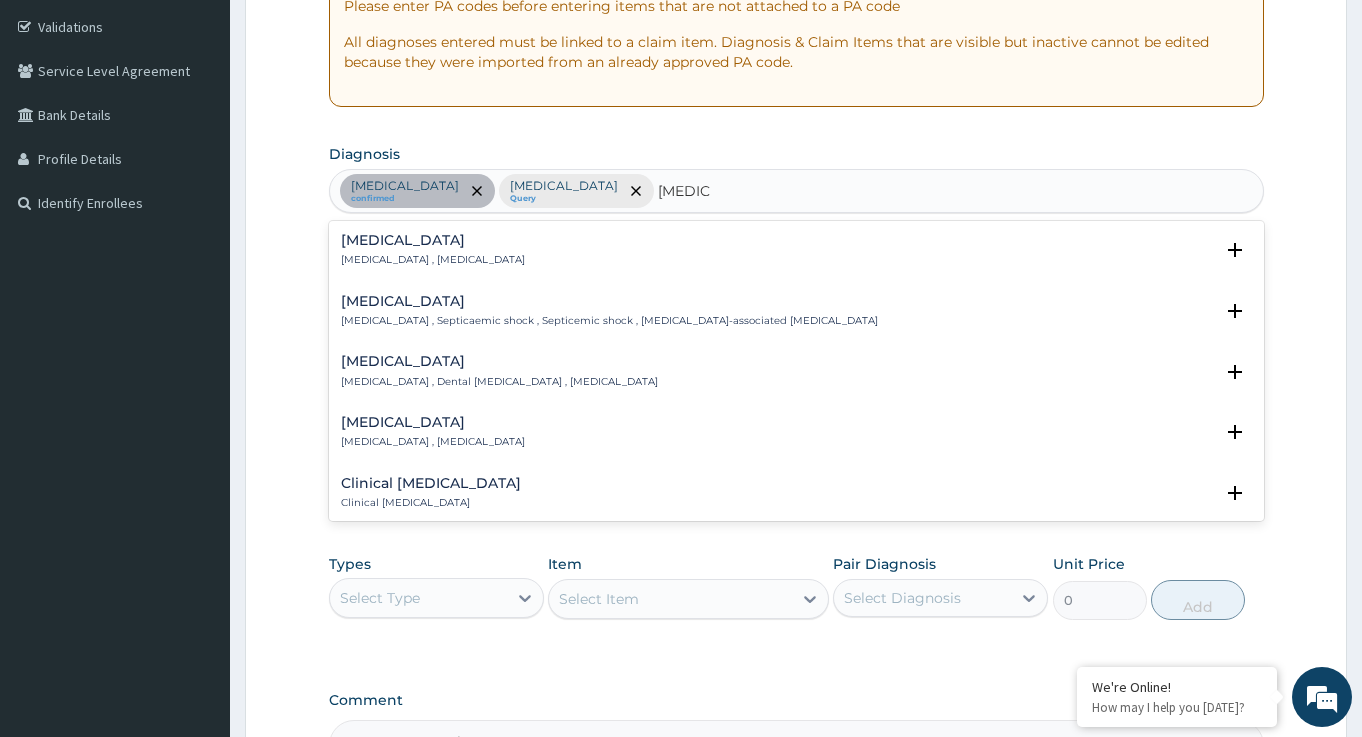 click on "Sepsis" at bounding box center (433, 240) 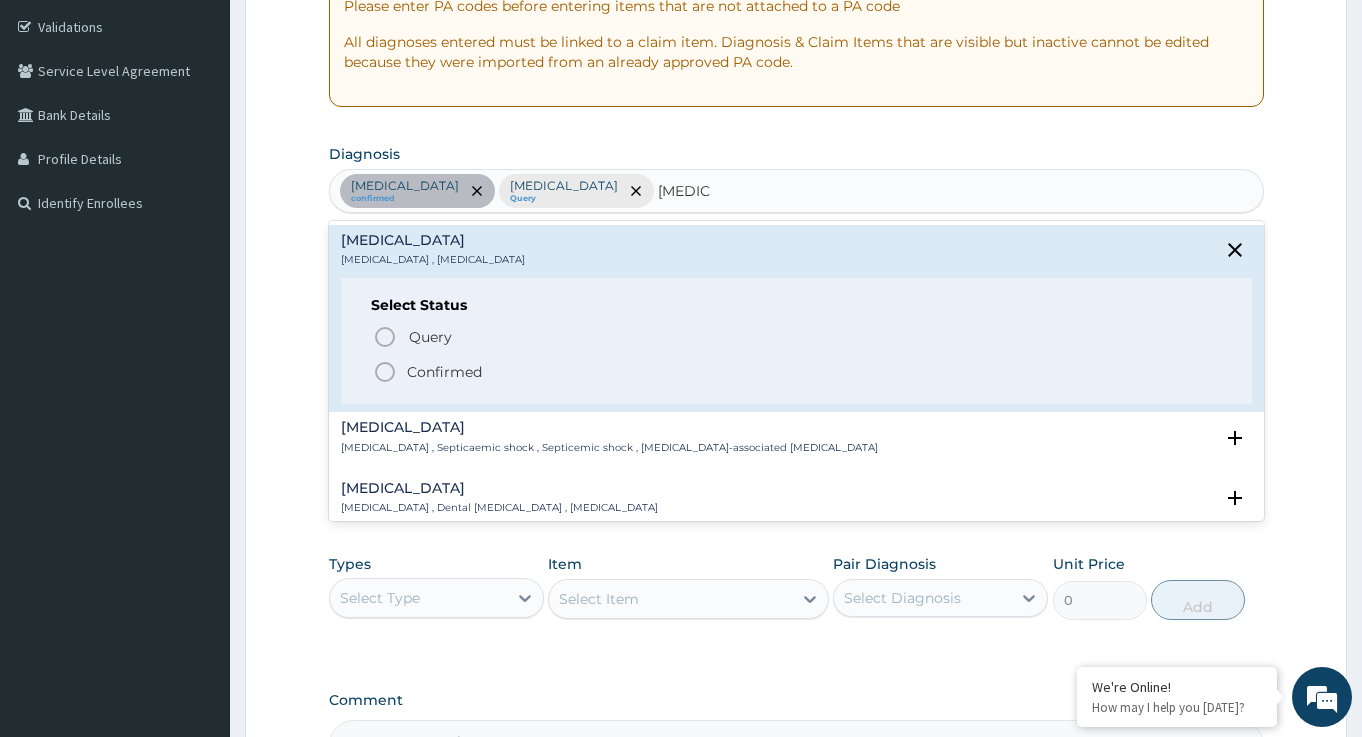 click on "Select Status Query Query covers suspected (?), Keep in view (kiv), Ruled out (r/o) Confirmed" at bounding box center (796, 341) 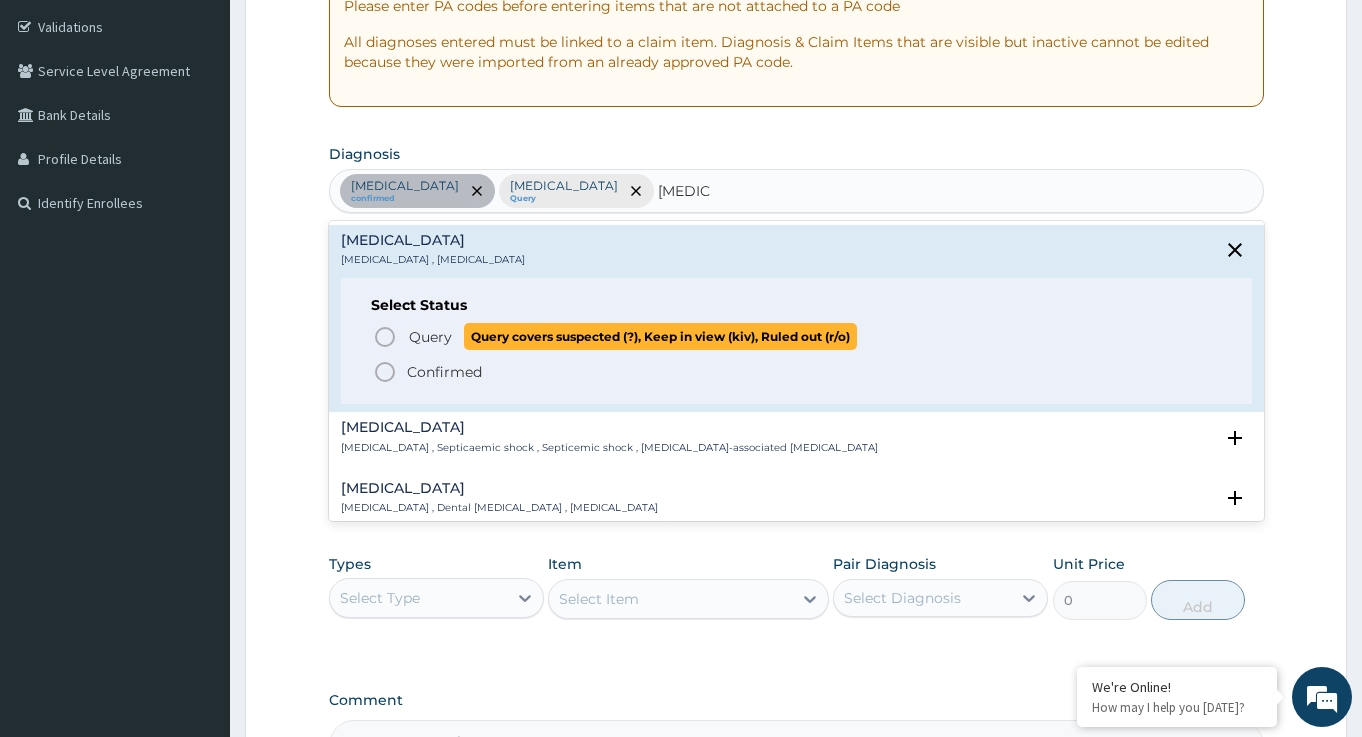 click 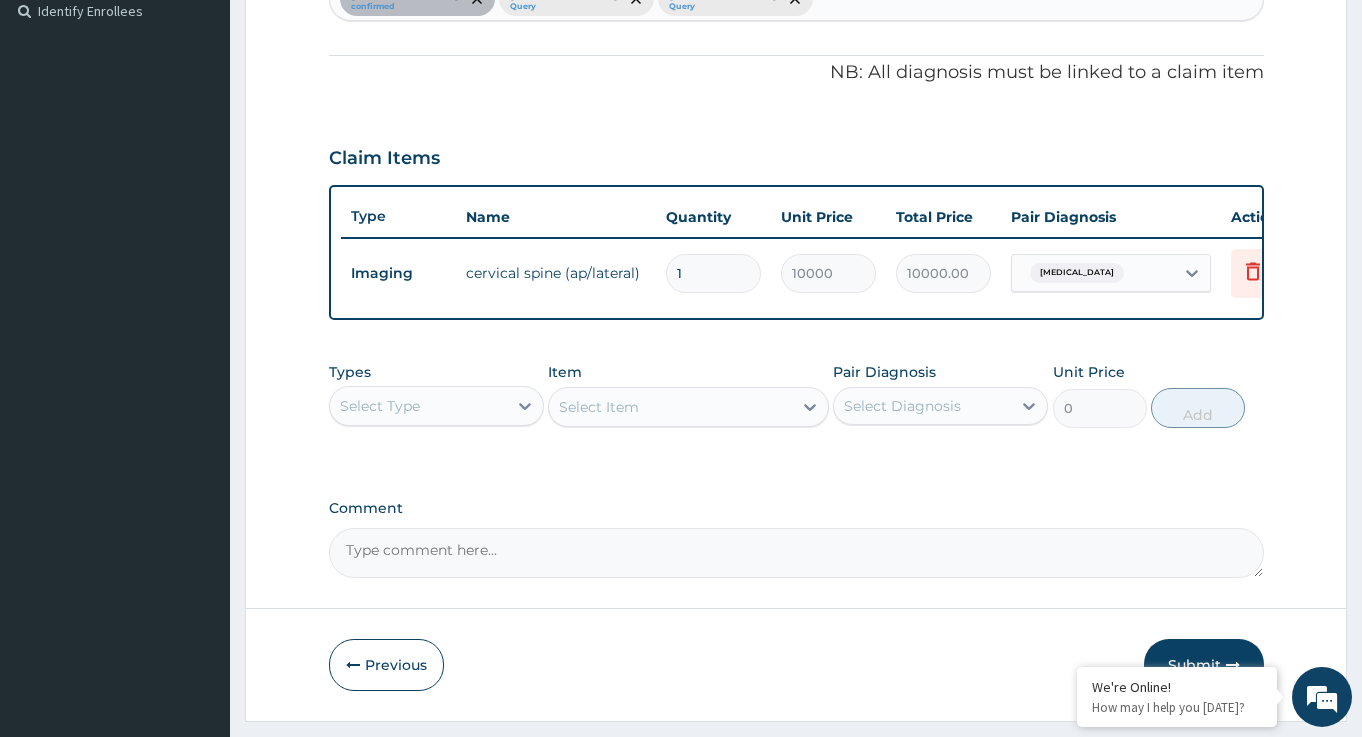 scroll, scrollTop: 571, scrollLeft: 0, axis: vertical 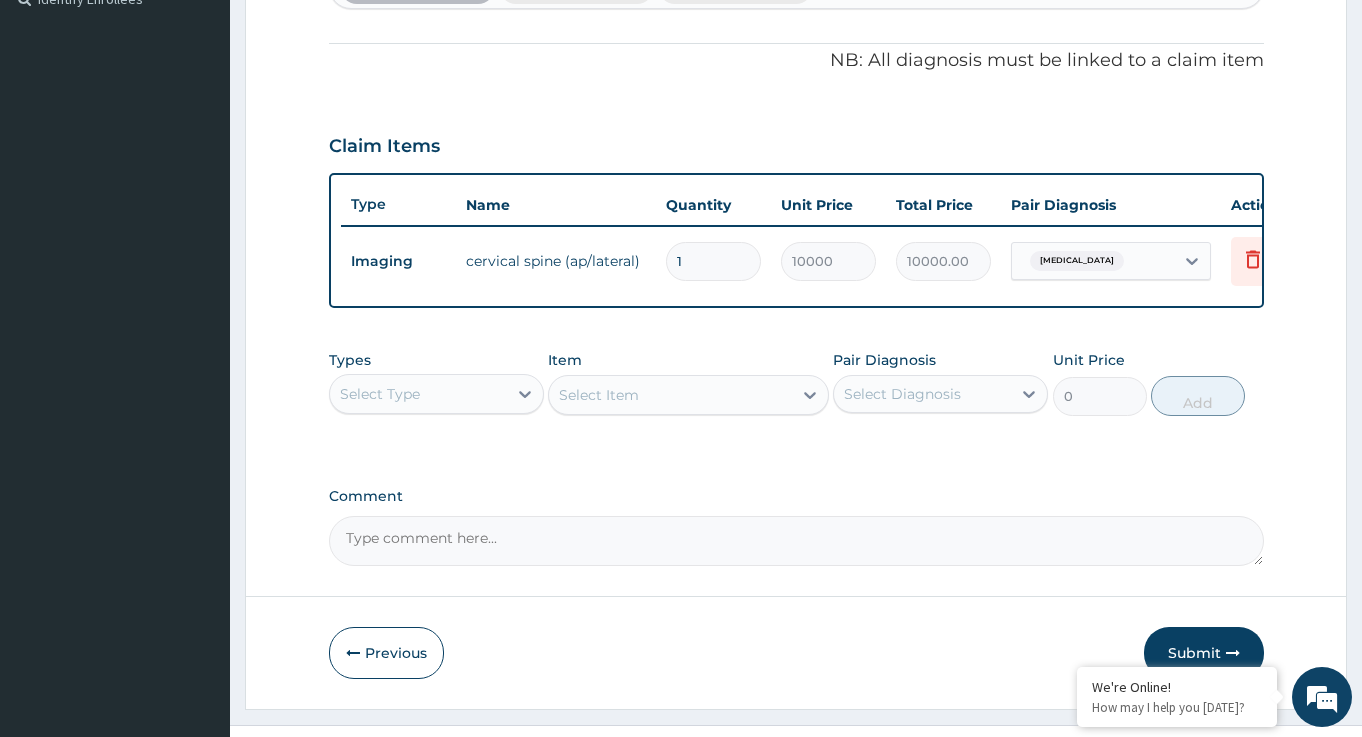 click on "Select Type" at bounding box center [418, 394] 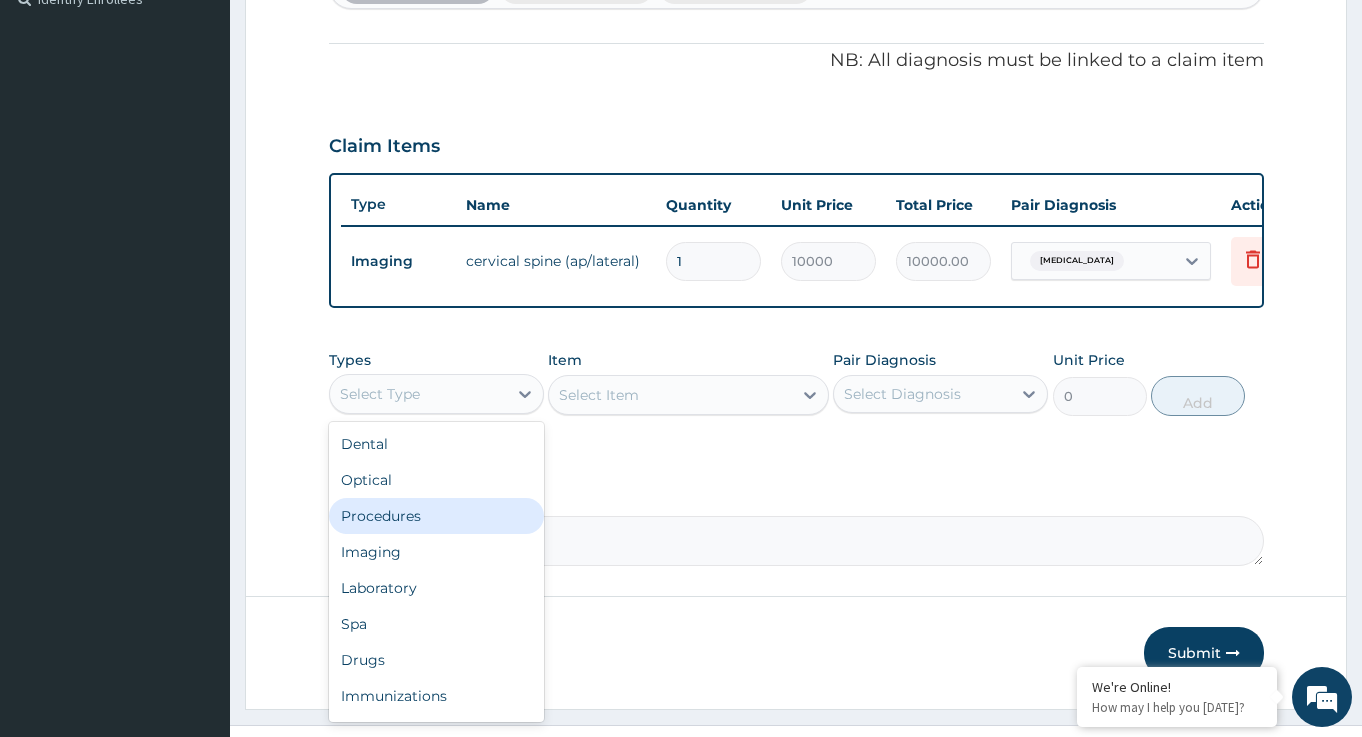 click on "Procedures" at bounding box center [436, 516] 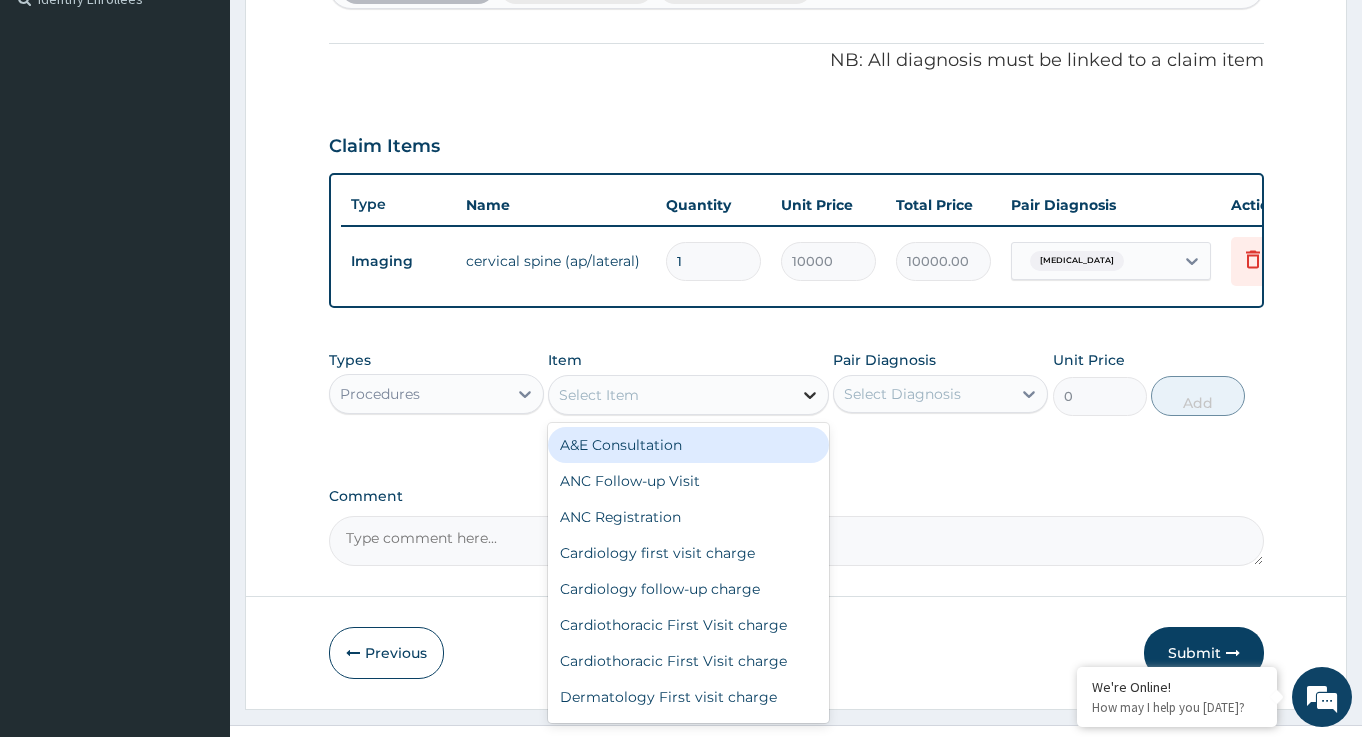 click at bounding box center (810, 395) 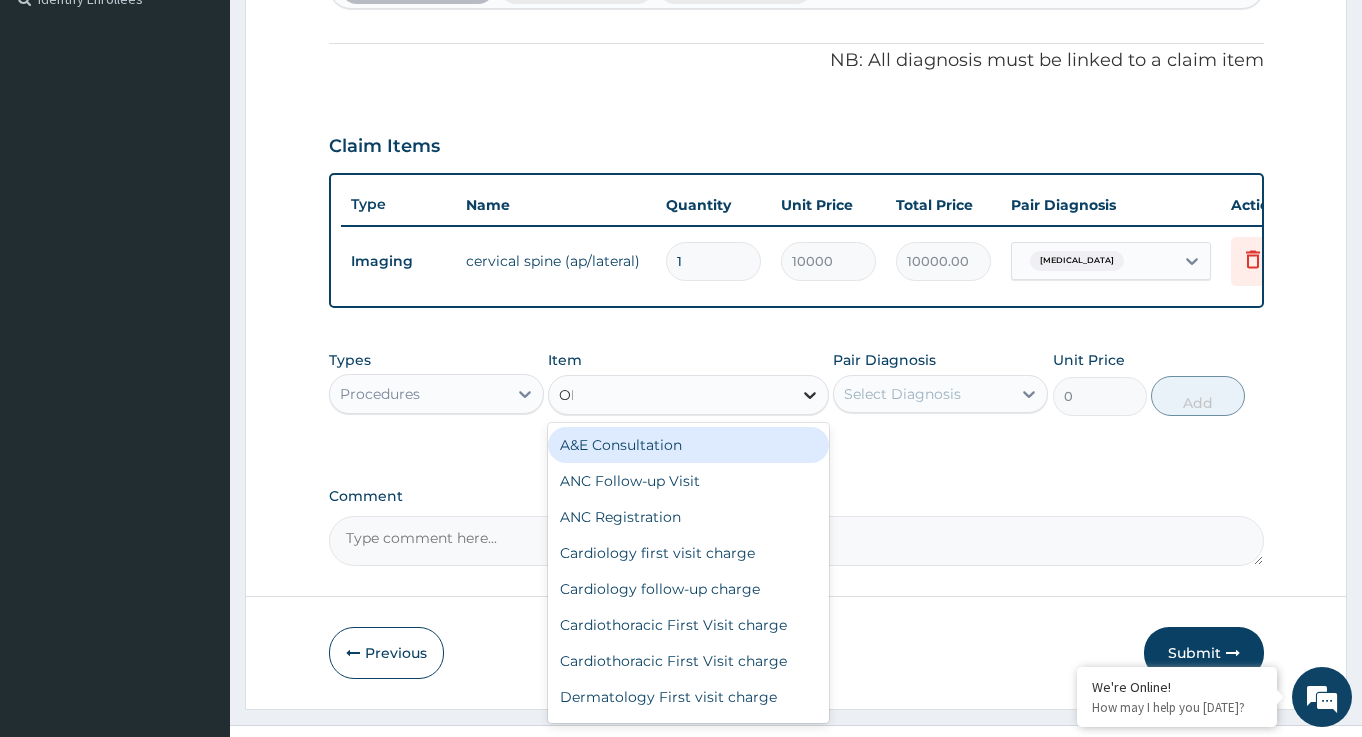 type on "OPD" 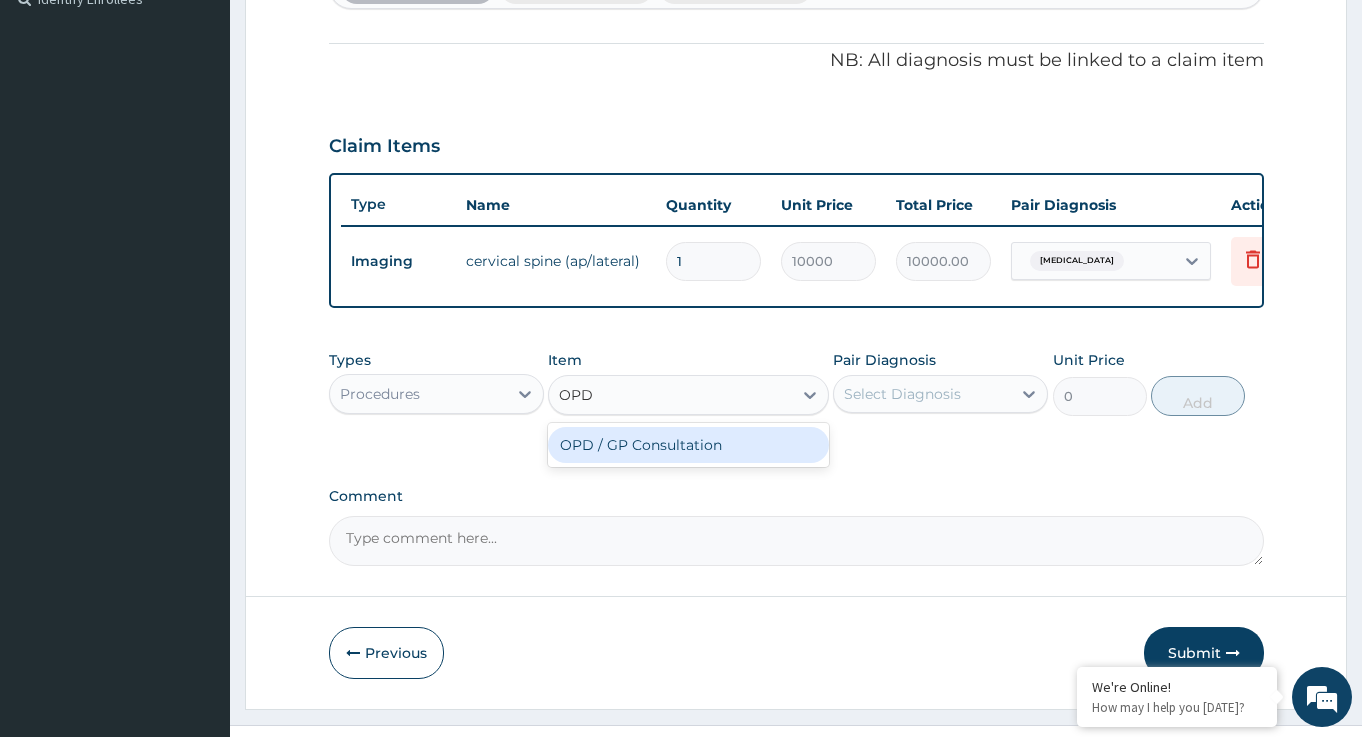 click on "OPD / GP Consultation" at bounding box center [688, 445] 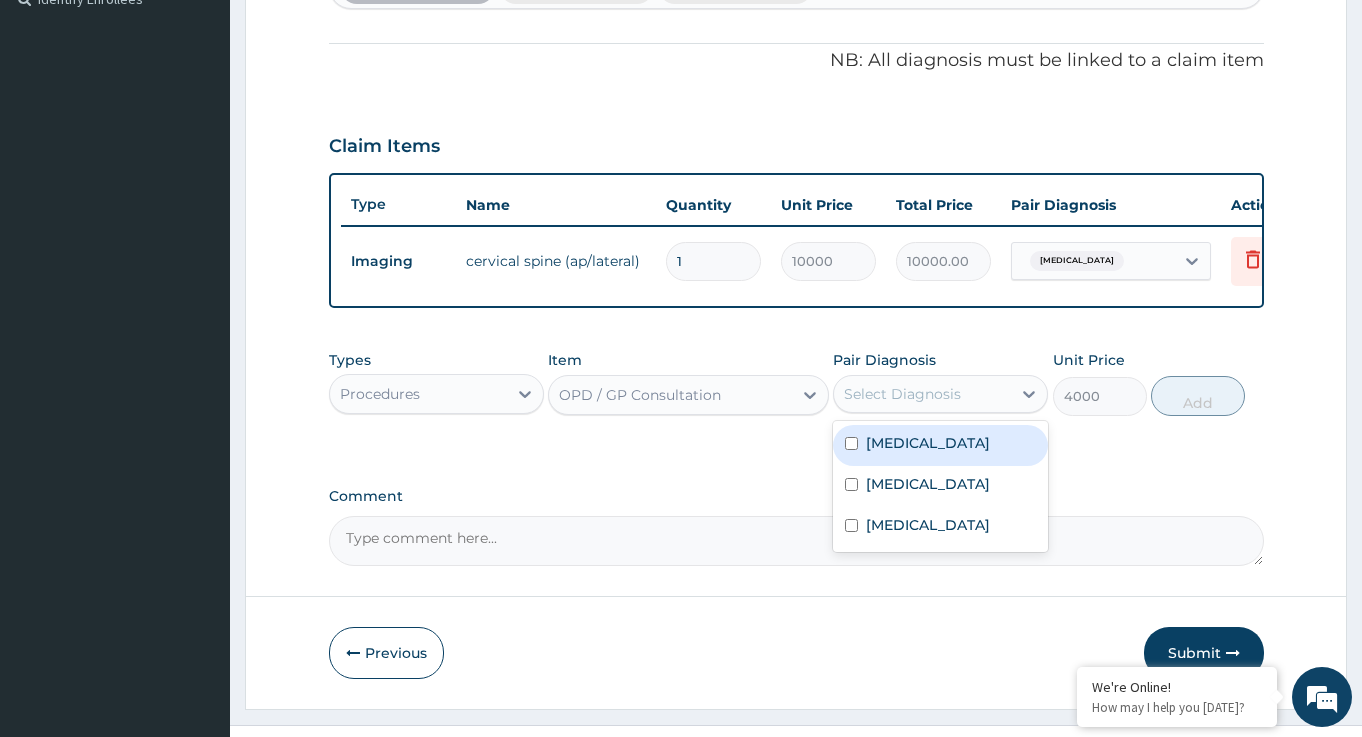 click on "Select Diagnosis" at bounding box center [902, 394] 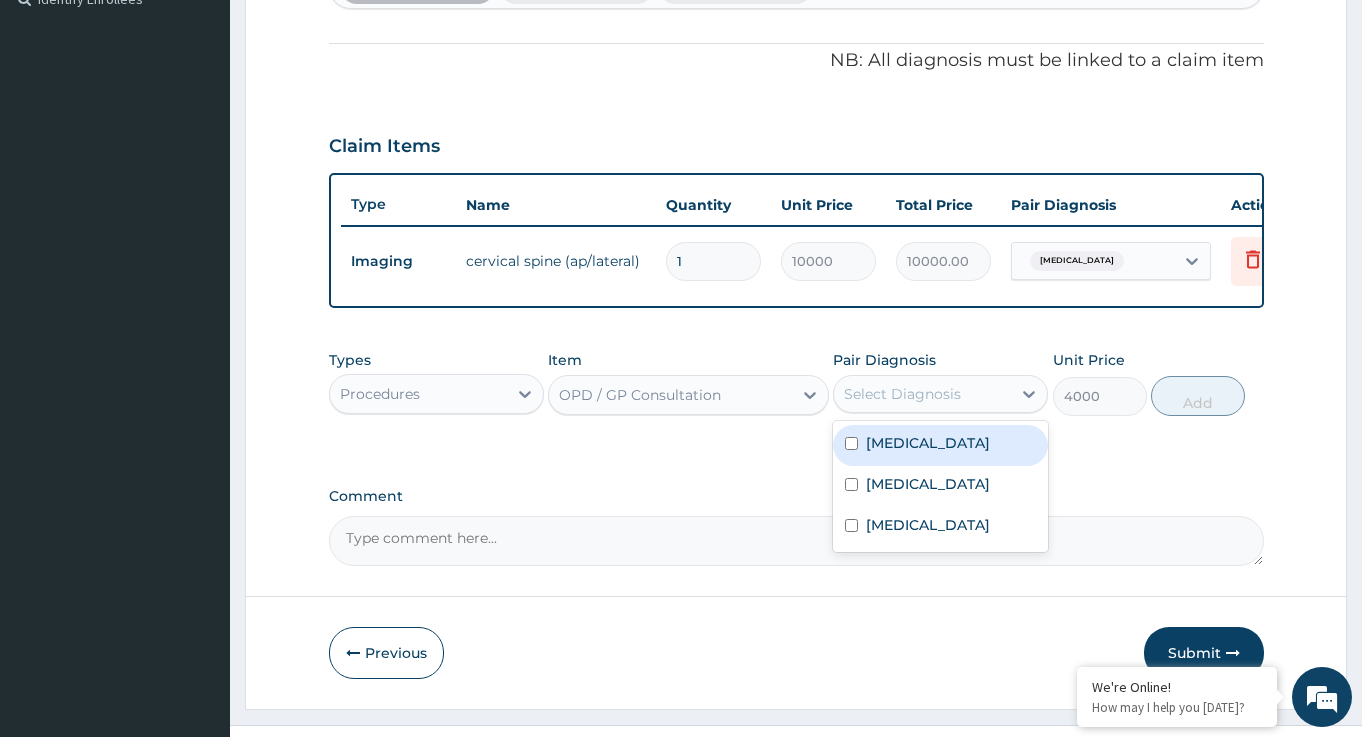 click on "Lumbar spondylosis" at bounding box center [940, 445] 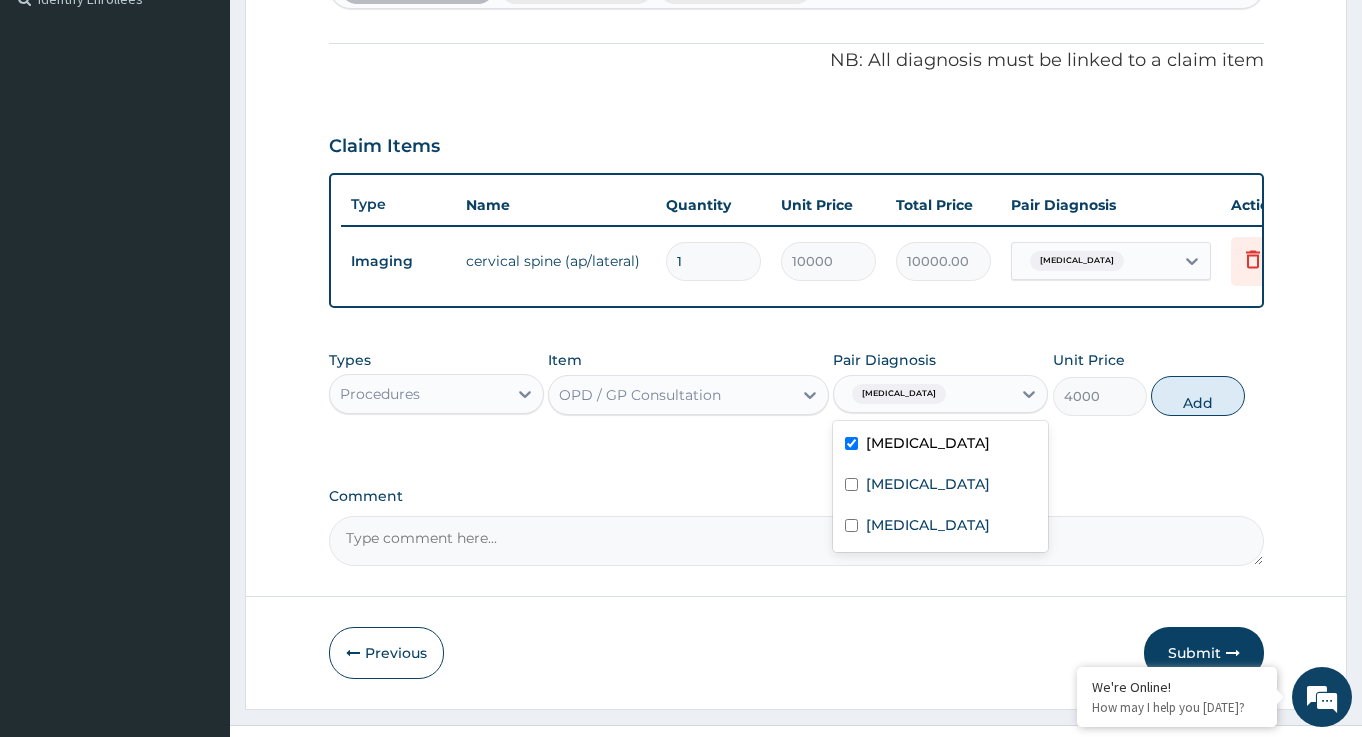 checkbox on "true" 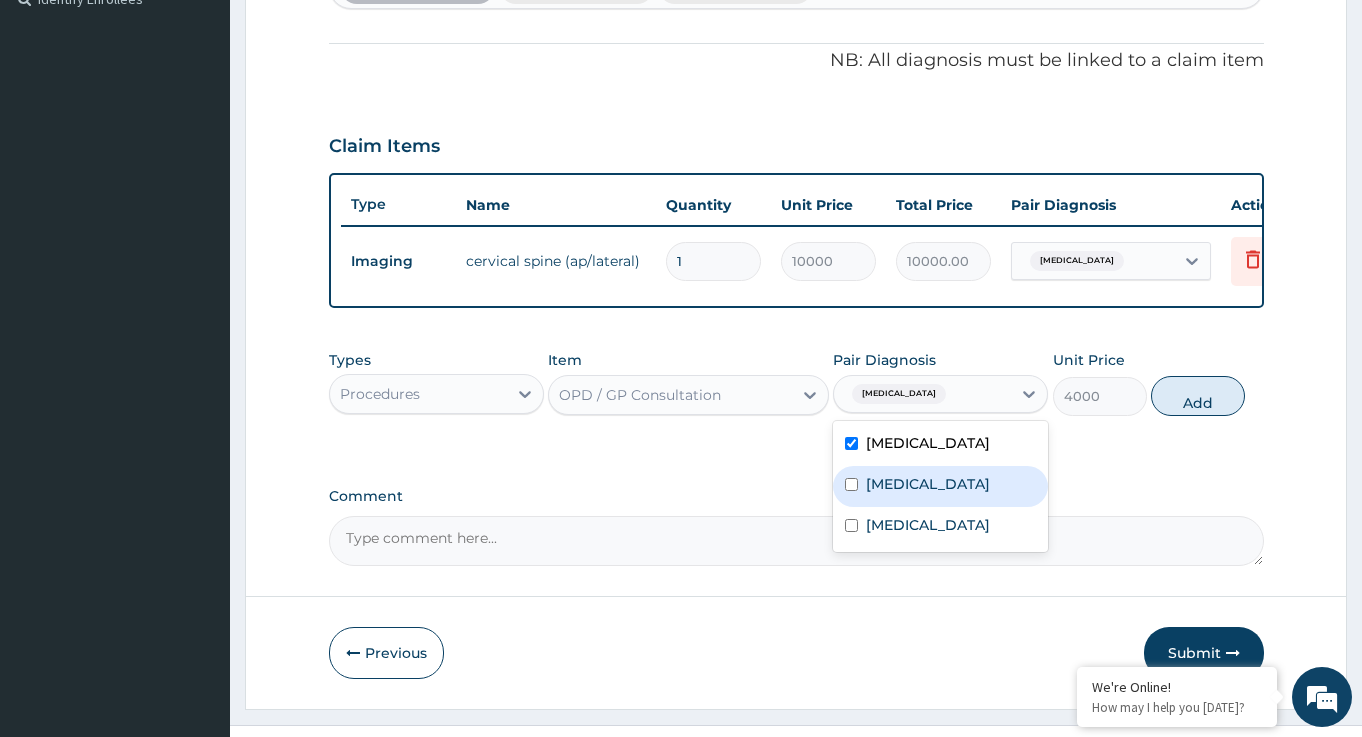 click on "Malaria" at bounding box center [940, 486] 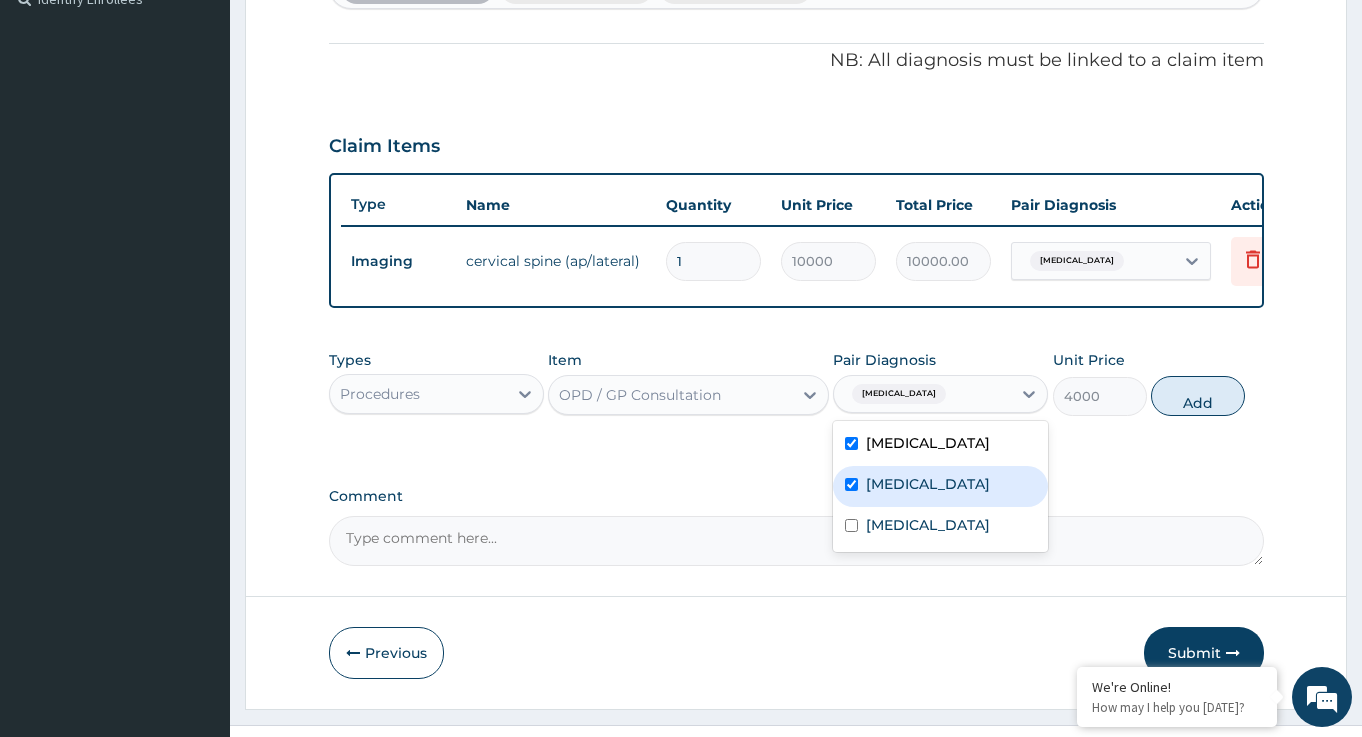 checkbox on "true" 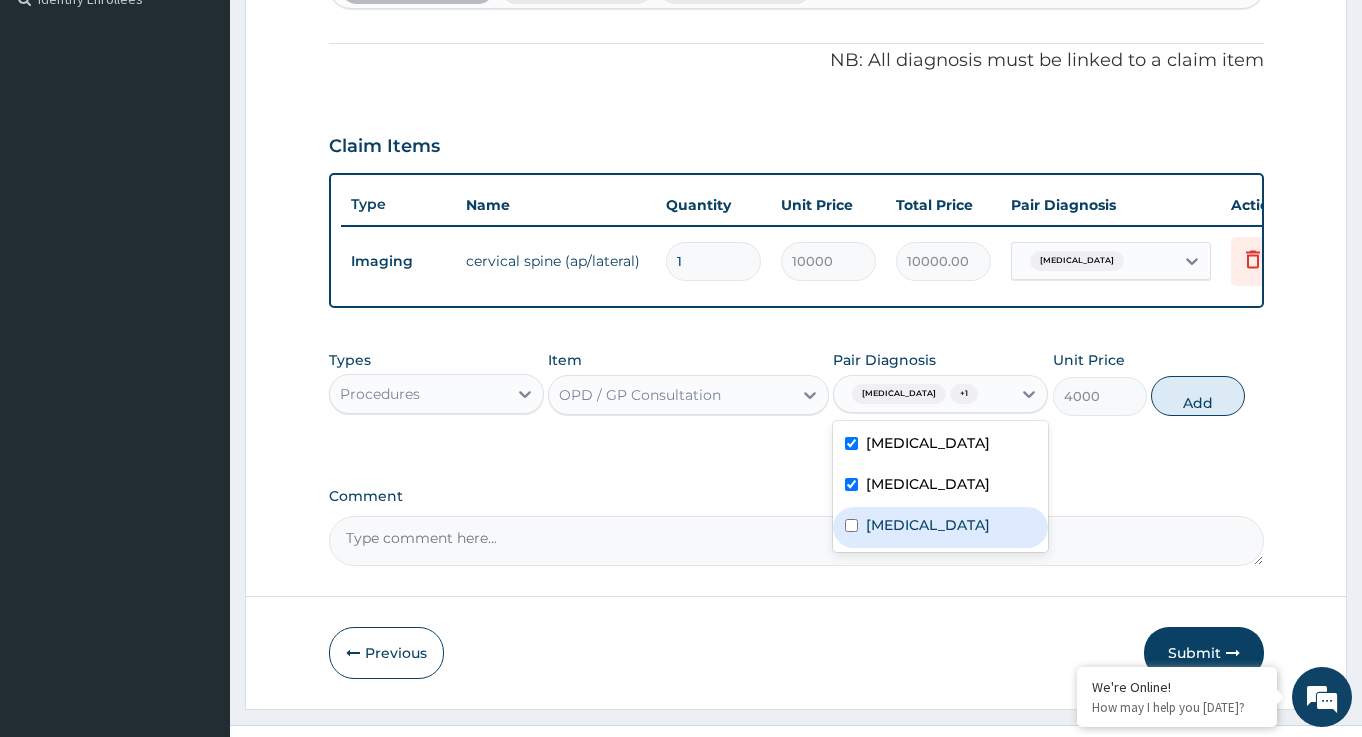 click on "Sepsis" at bounding box center (928, 525) 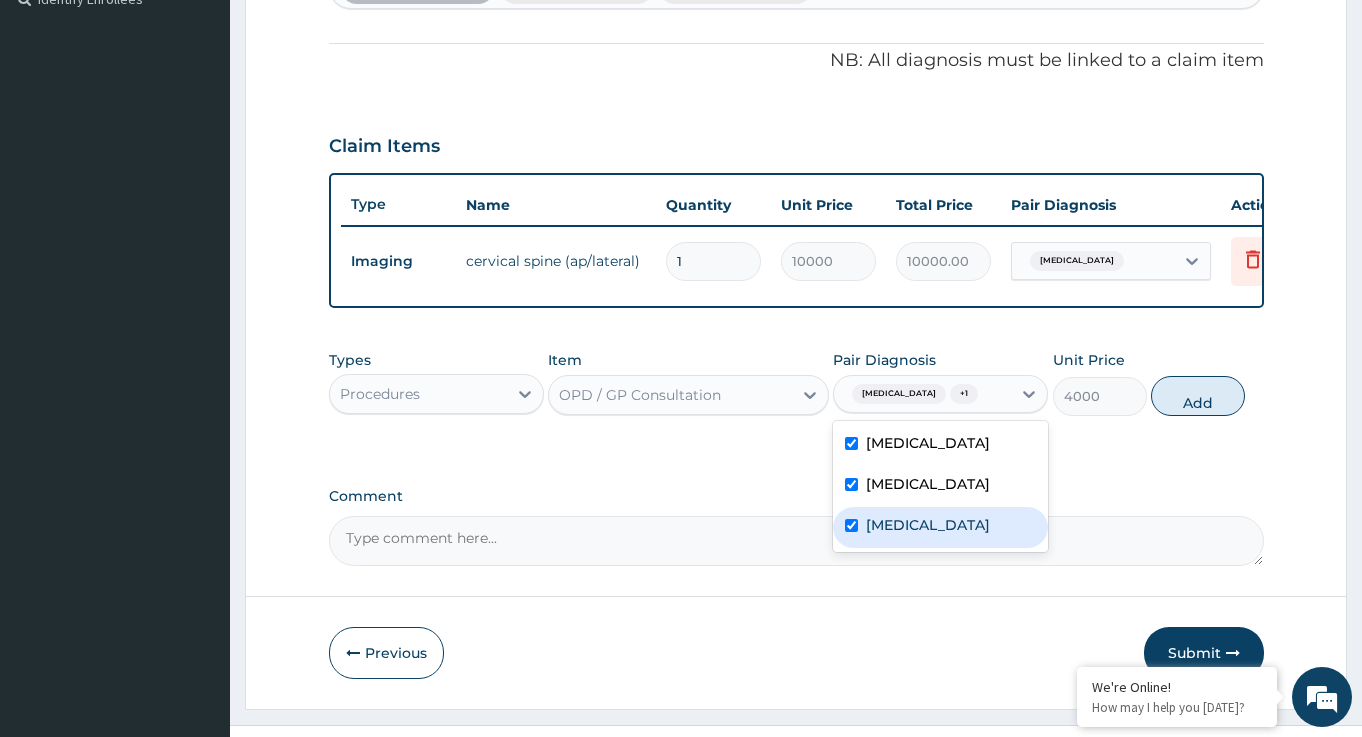 checkbox on "true" 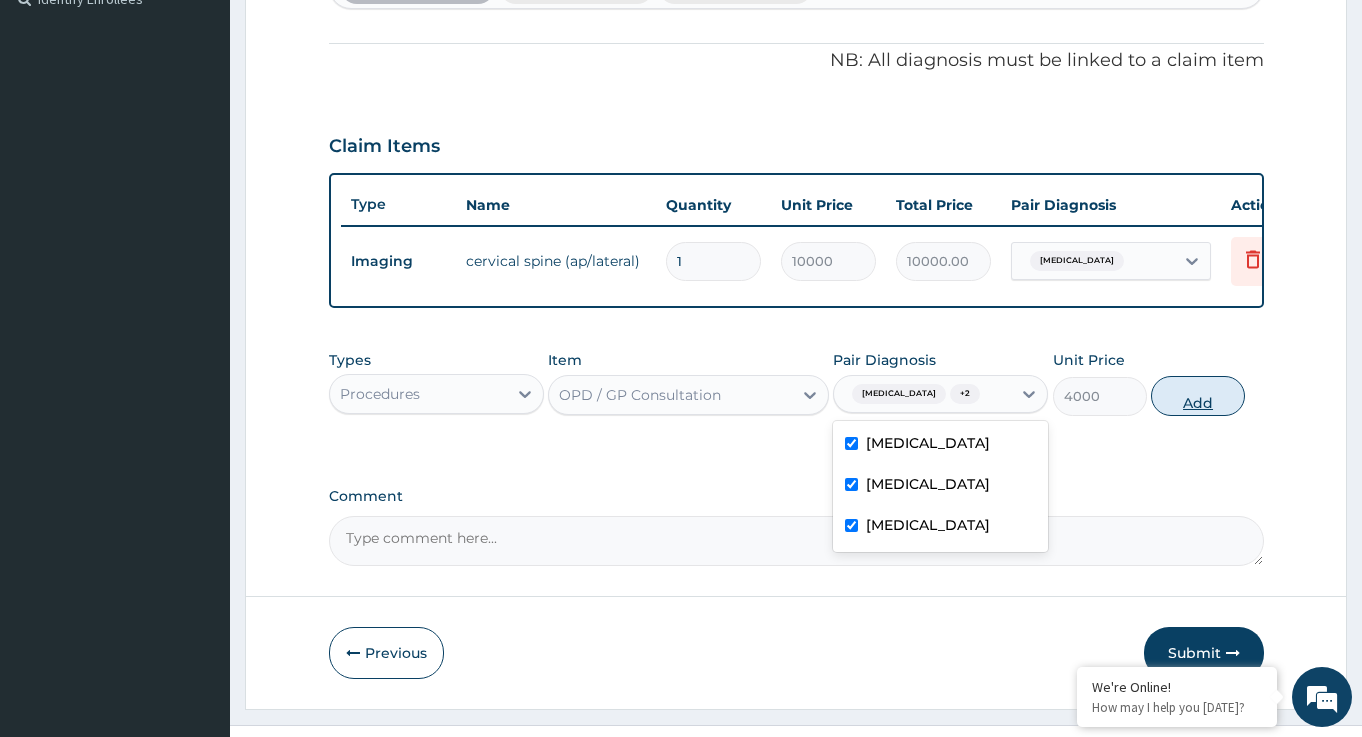 click on "Add" at bounding box center (1198, 396) 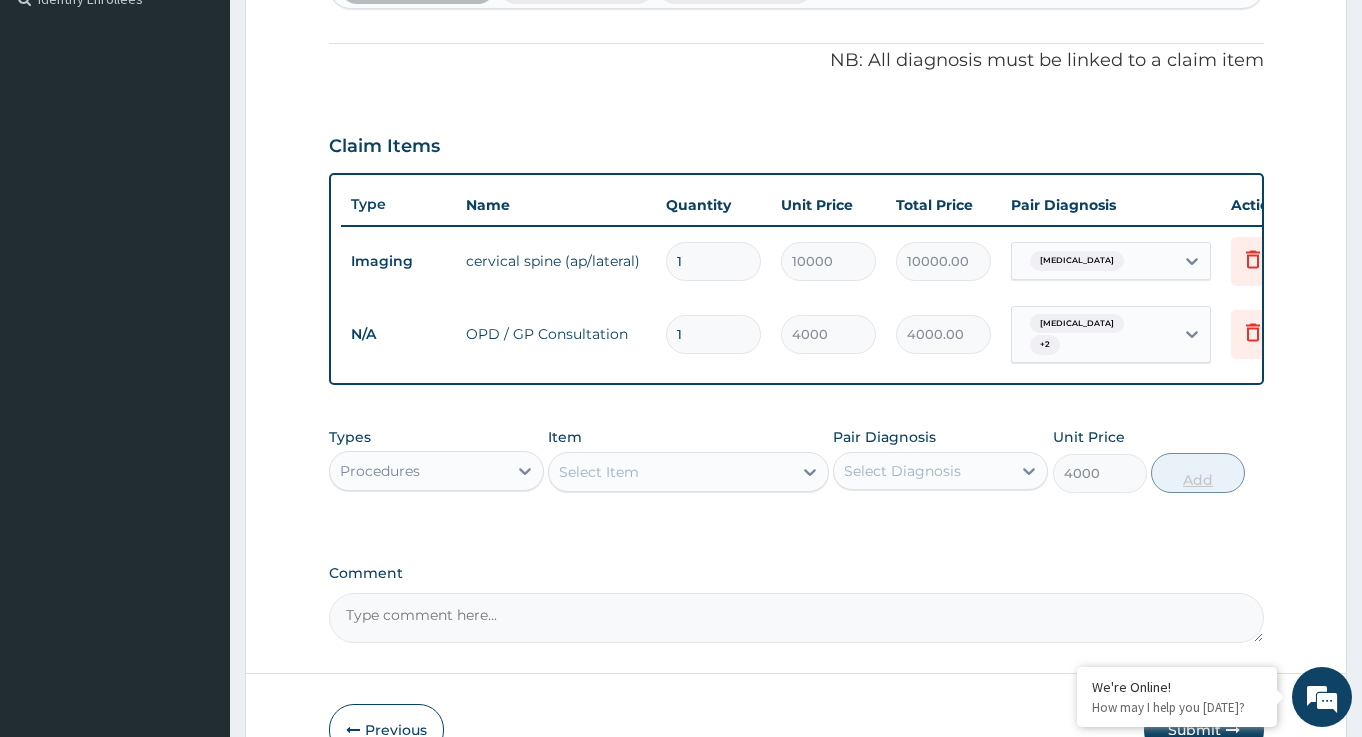 type on "0" 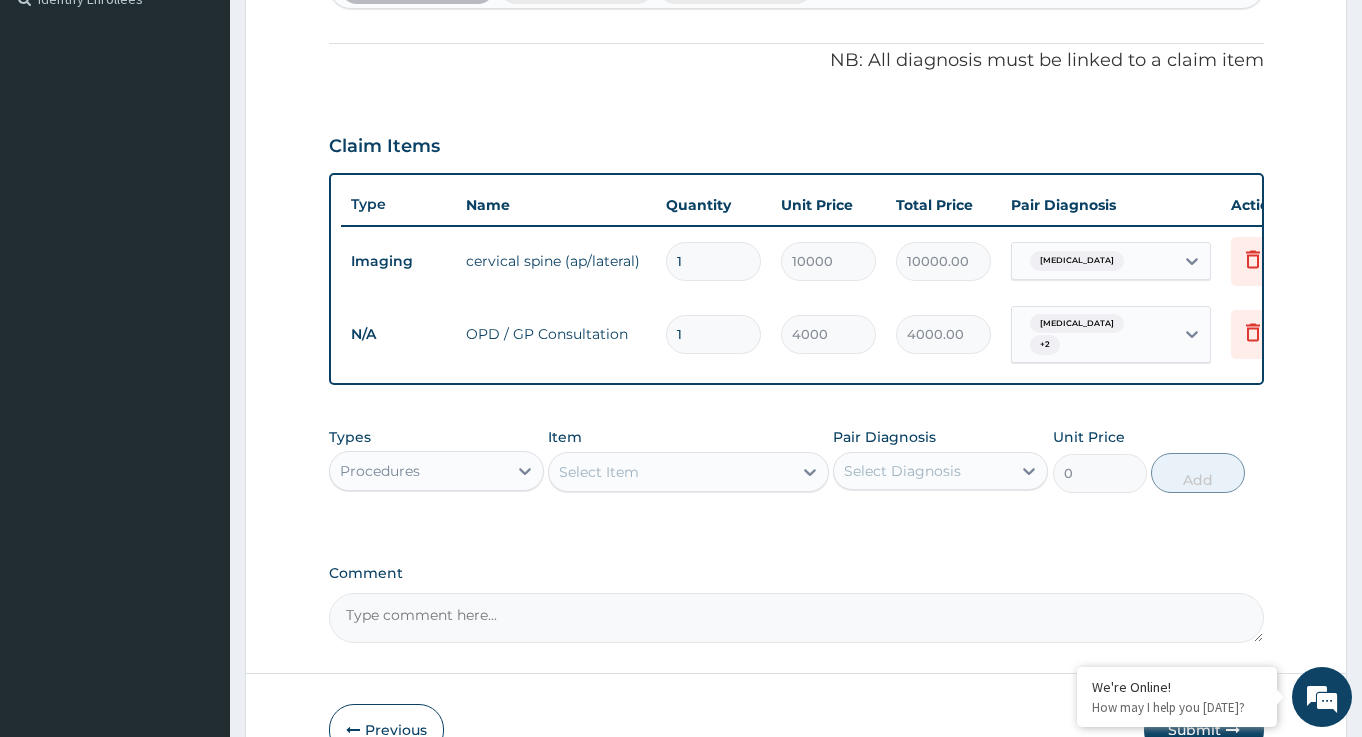 click on "Procedures" at bounding box center [418, 471] 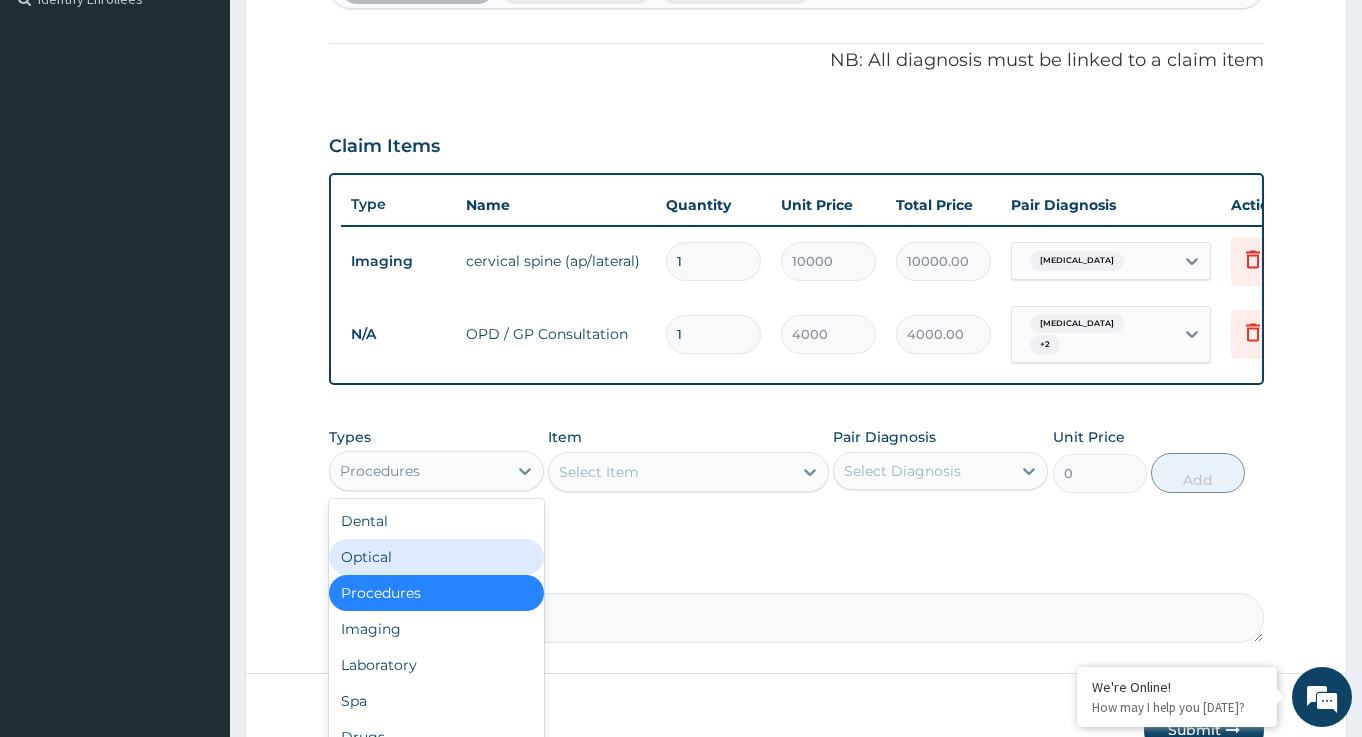 scroll, scrollTop: 677, scrollLeft: 0, axis: vertical 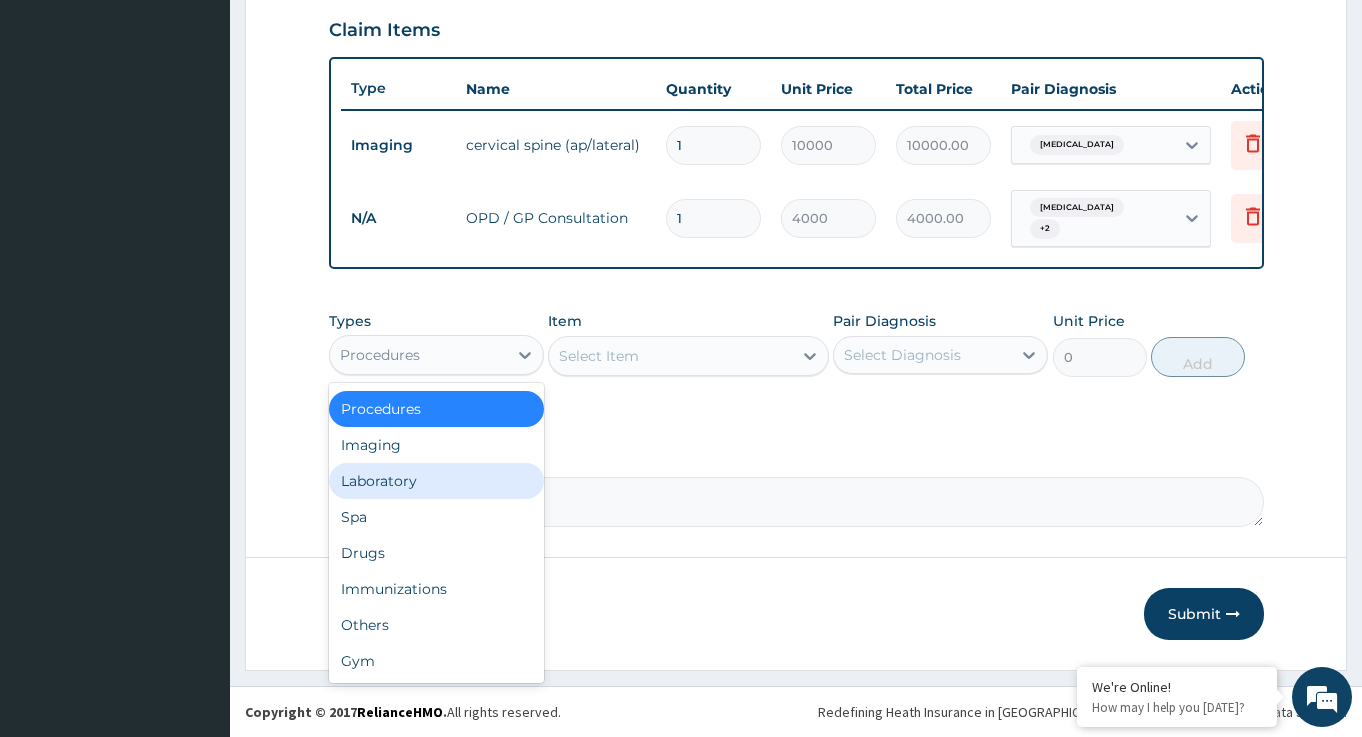 click on "Laboratory" at bounding box center [436, 481] 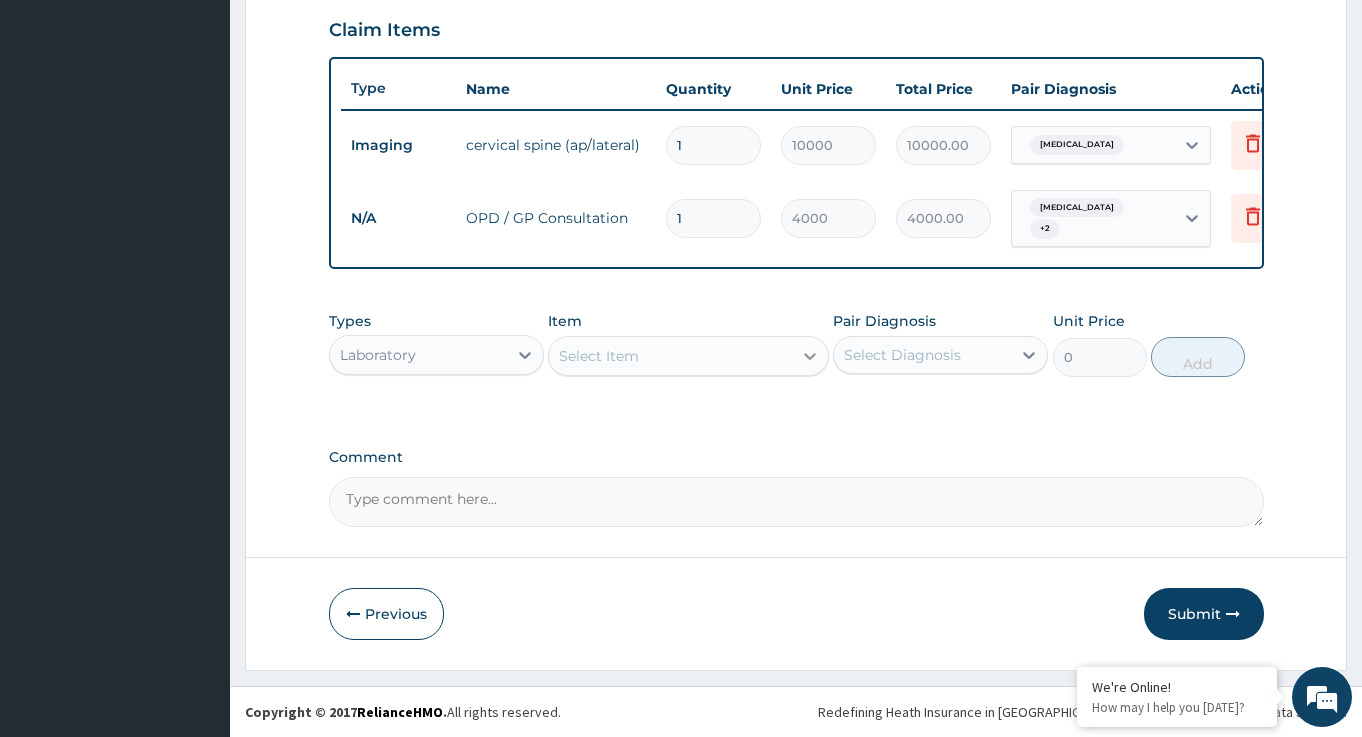 click 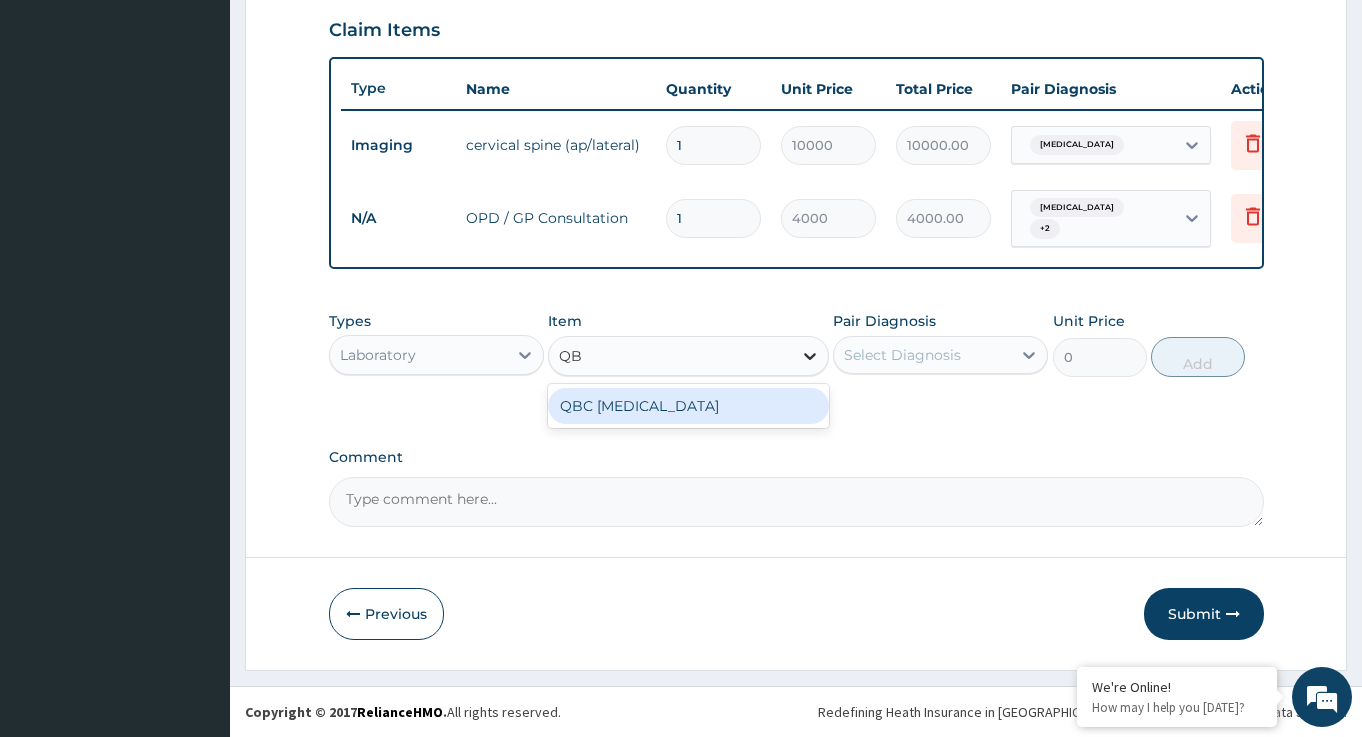 type on "QBC" 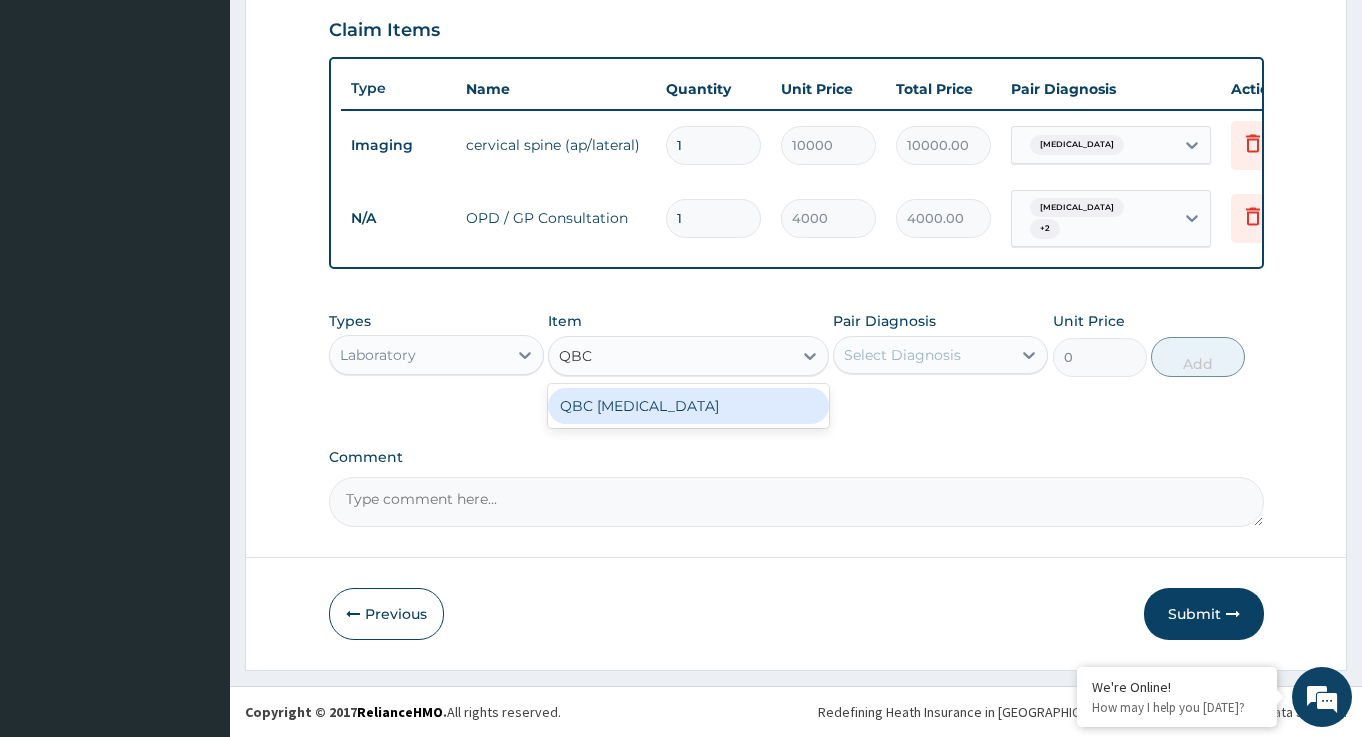 click on "QBC Malaria" at bounding box center (688, 406) 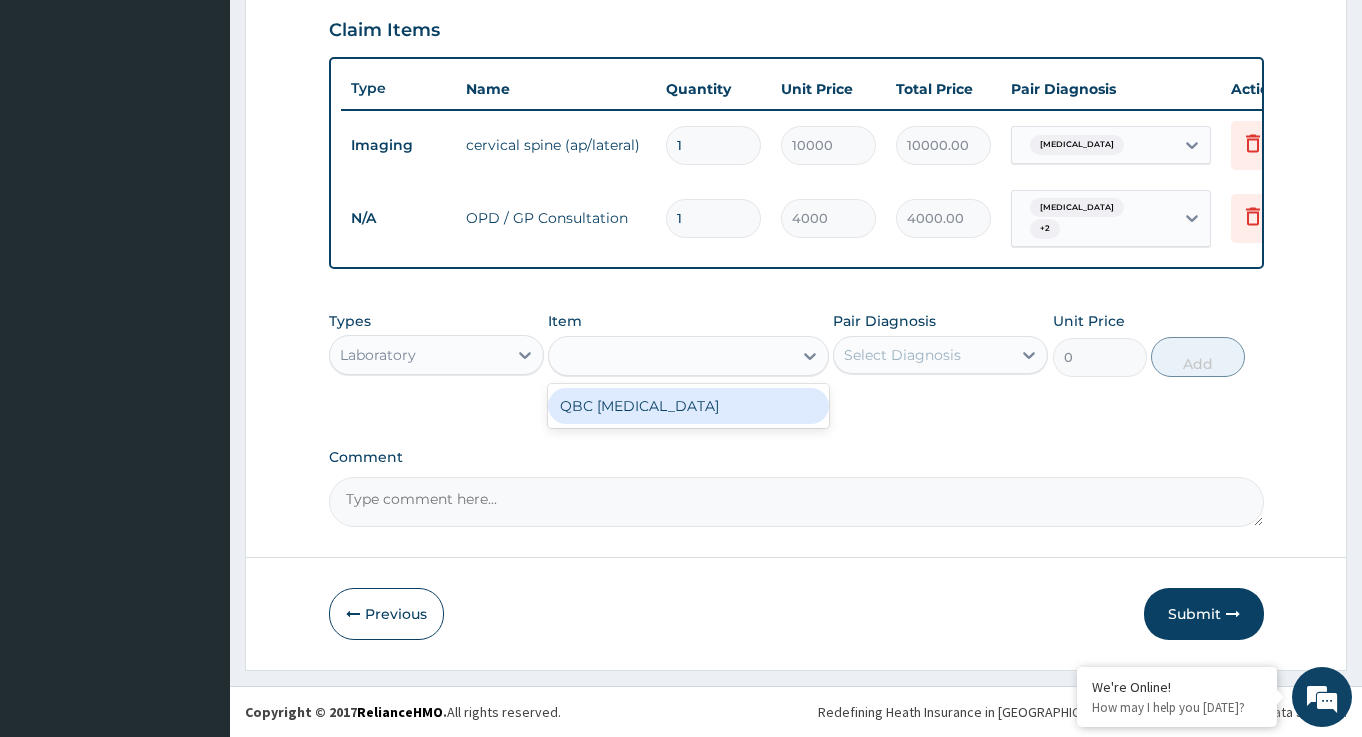 type on "2000" 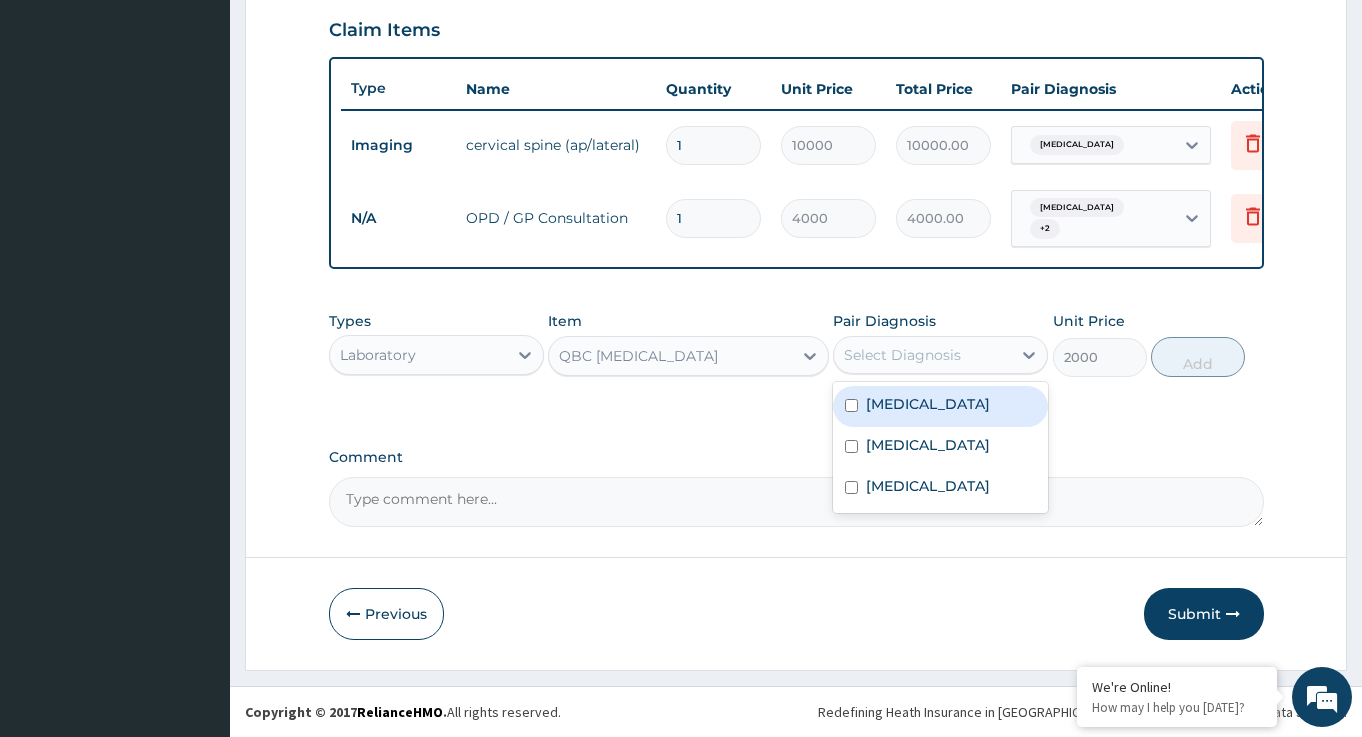 click on "Select Diagnosis" at bounding box center (902, 355) 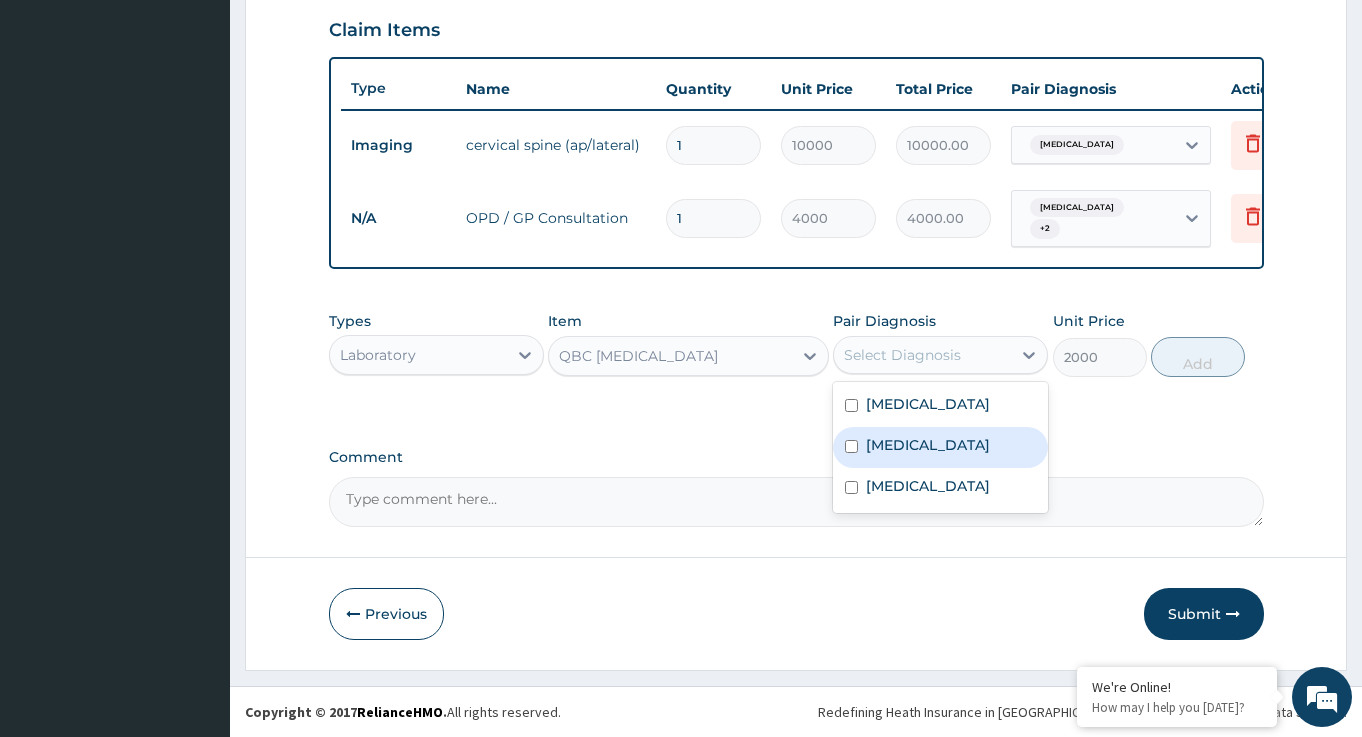click on "Malaria" at bounding box center [940, 447] 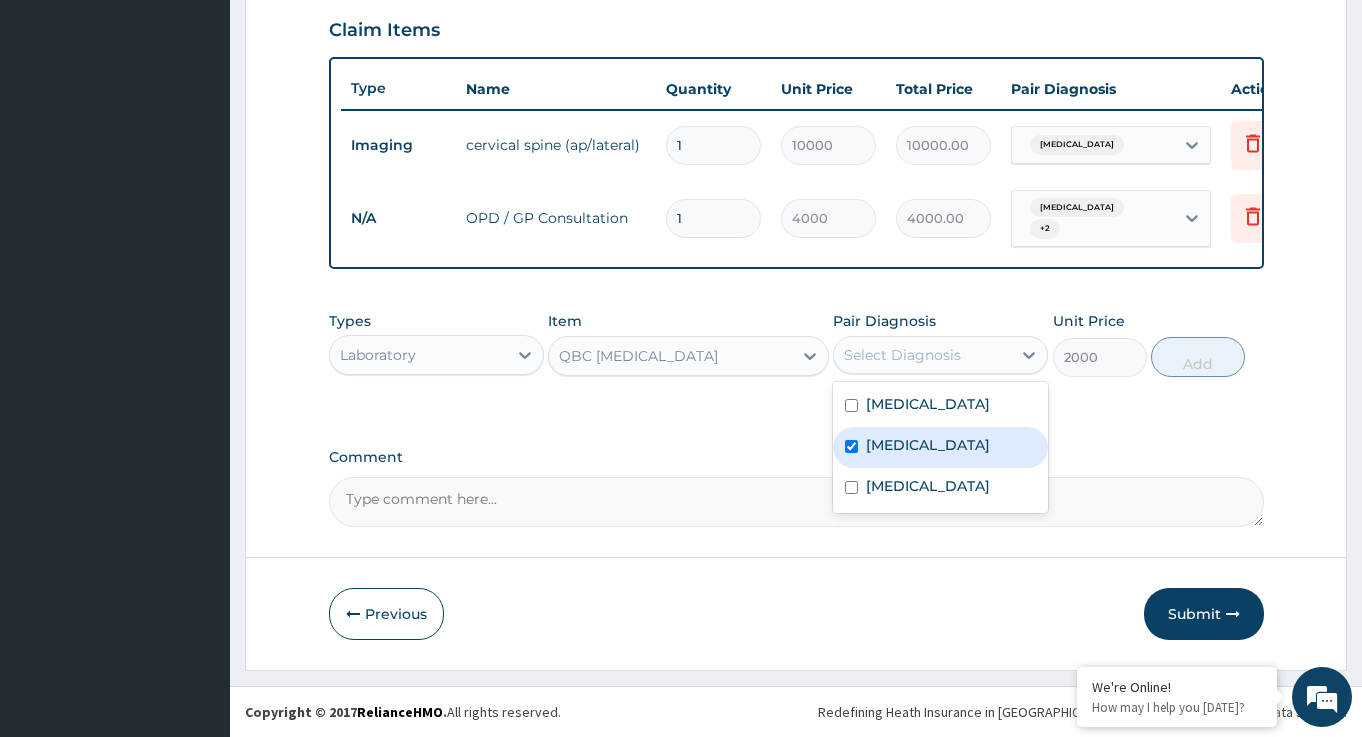 checkbox on "true" 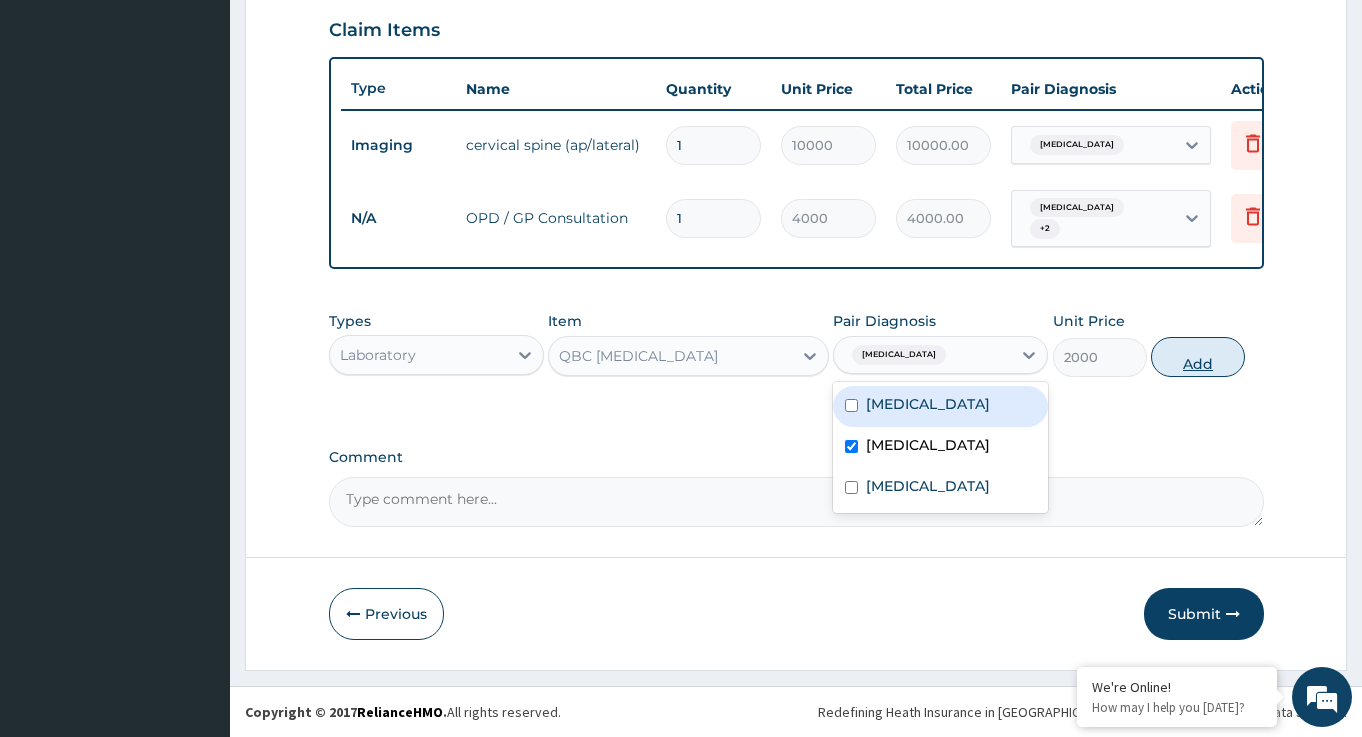 click on "Add" at bounding box center (1198, 357) 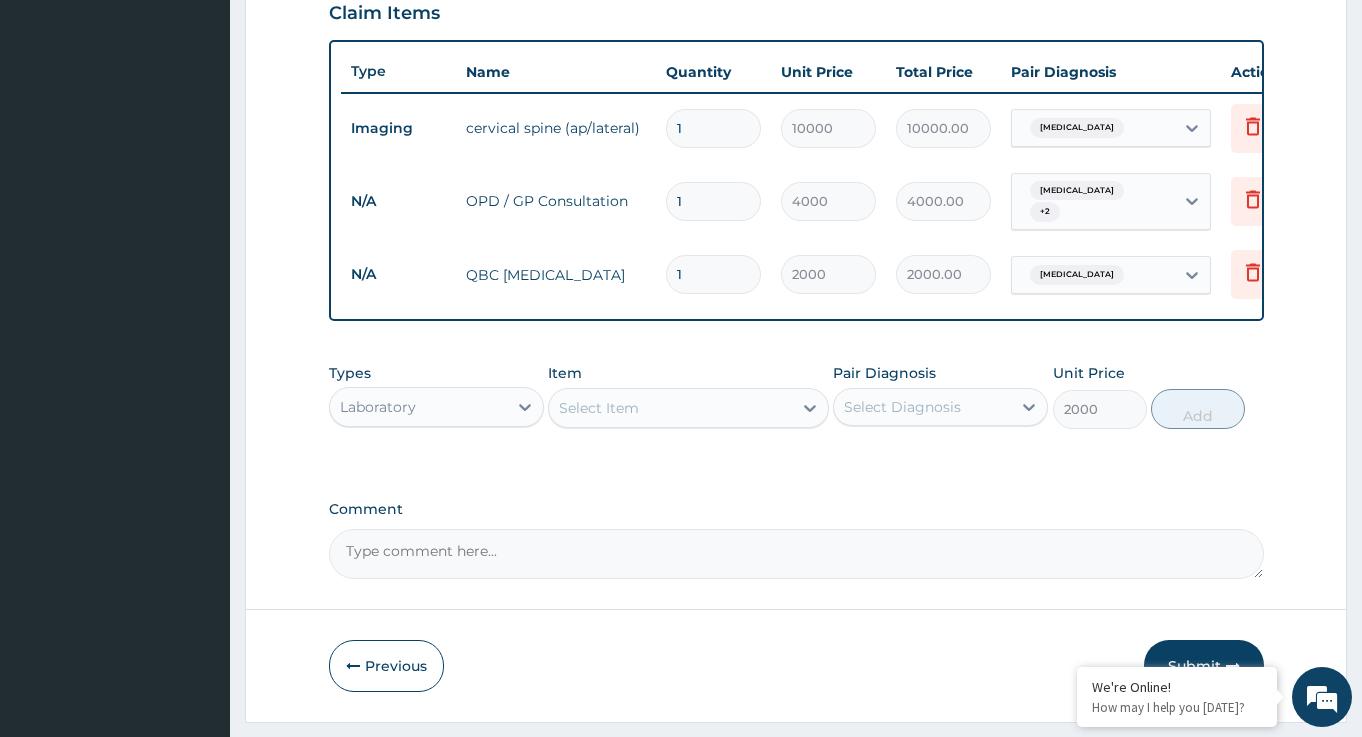type on "0" 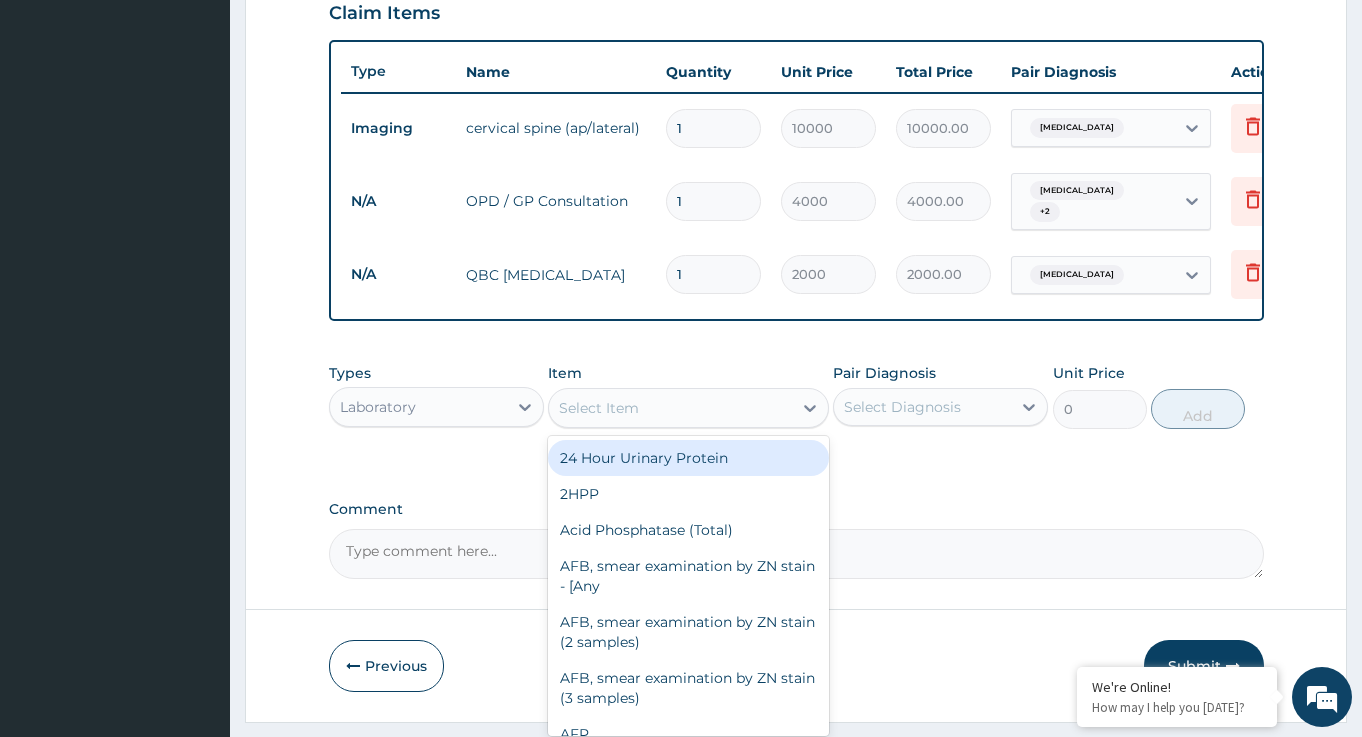 click on "Select Item" at bounding box center [670, 408] 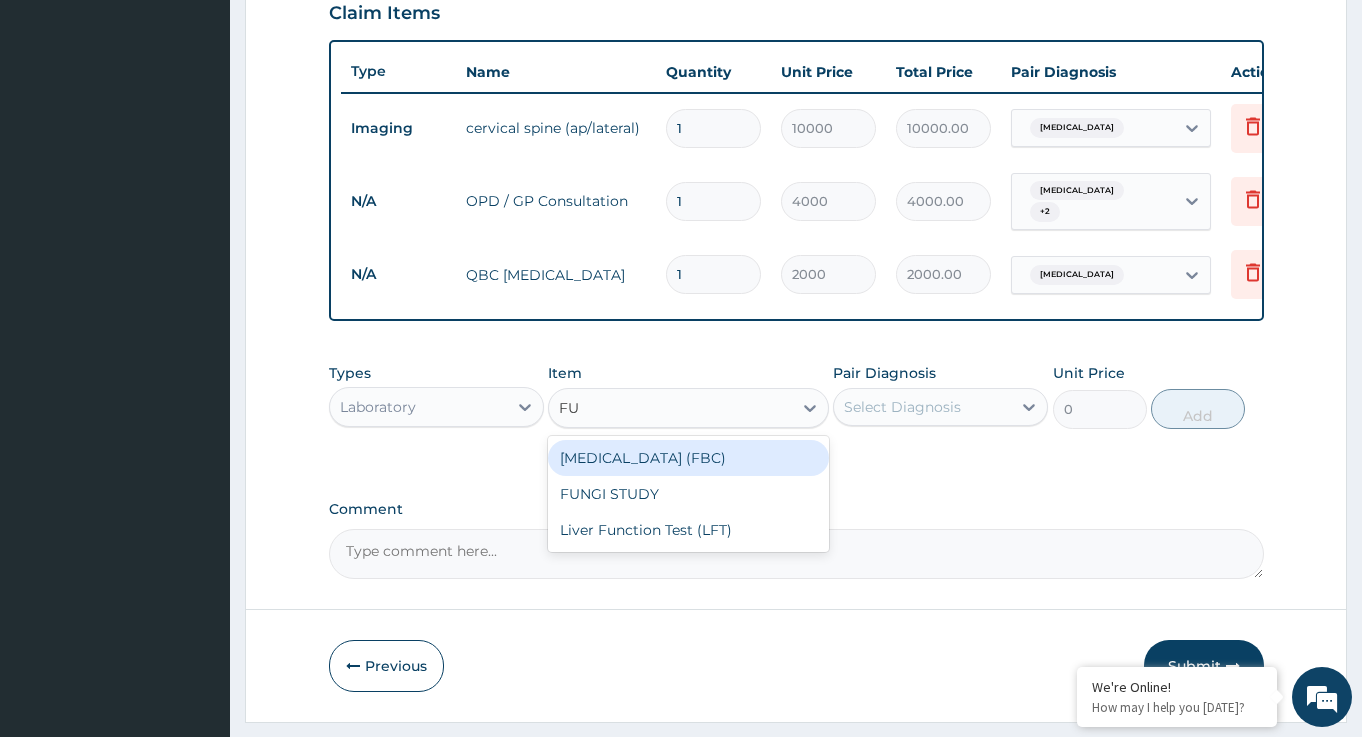 type on "FUL" 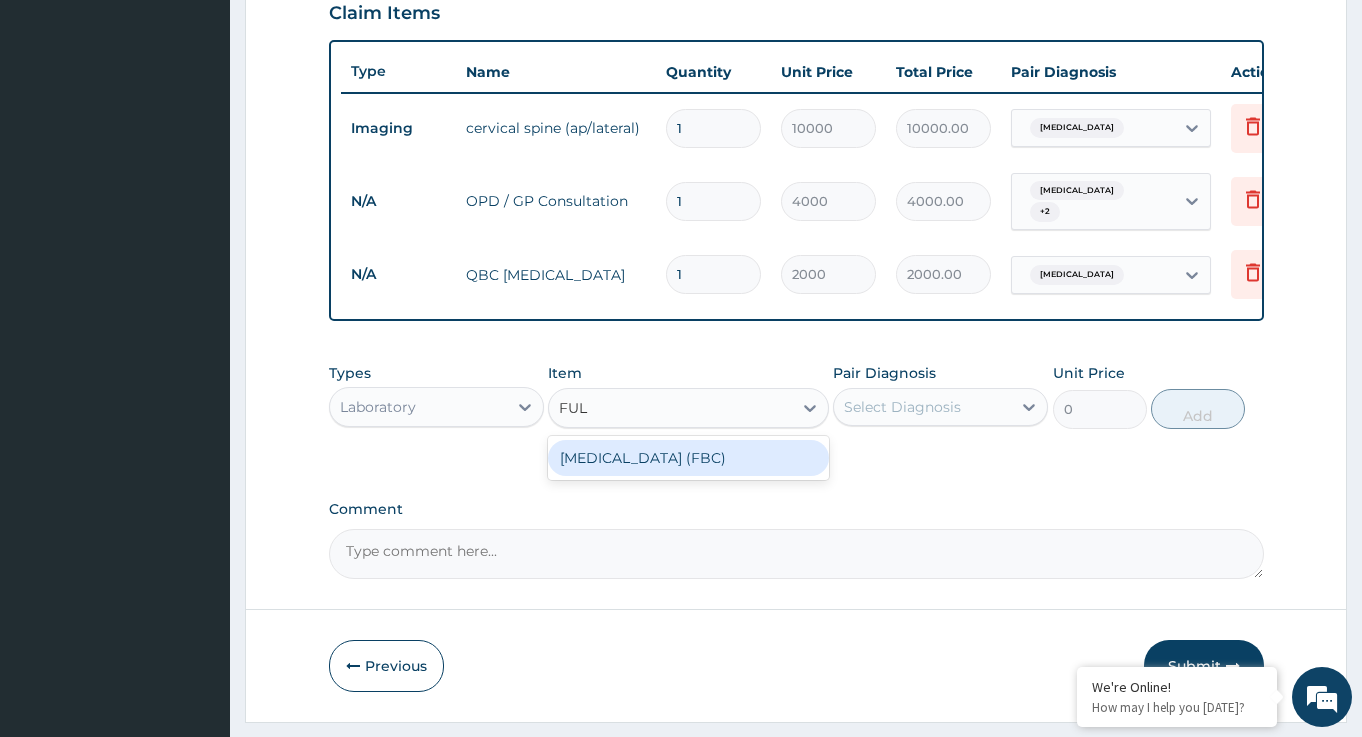 click on "Full Blood Count (FBC)" at bounding box center (688, 458) 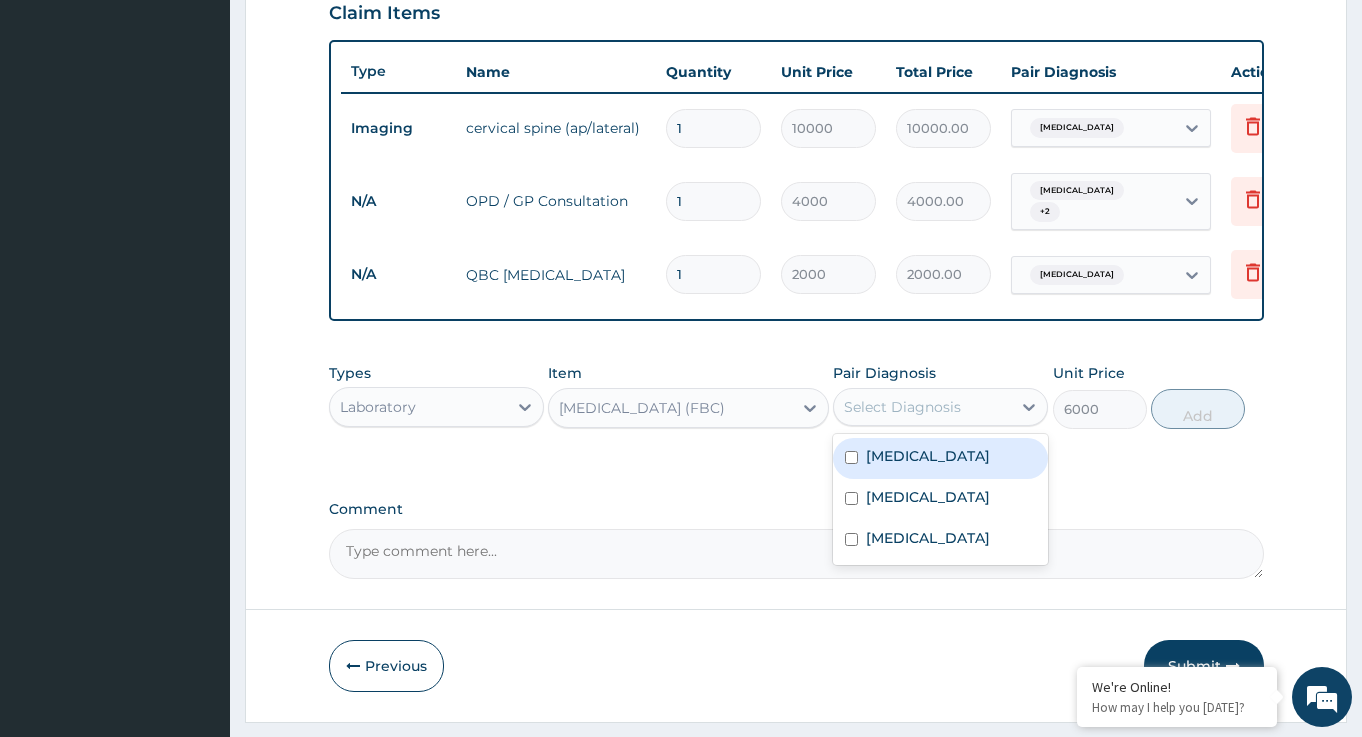click on "Select Diagnosis" at bounding box center (902, 407) 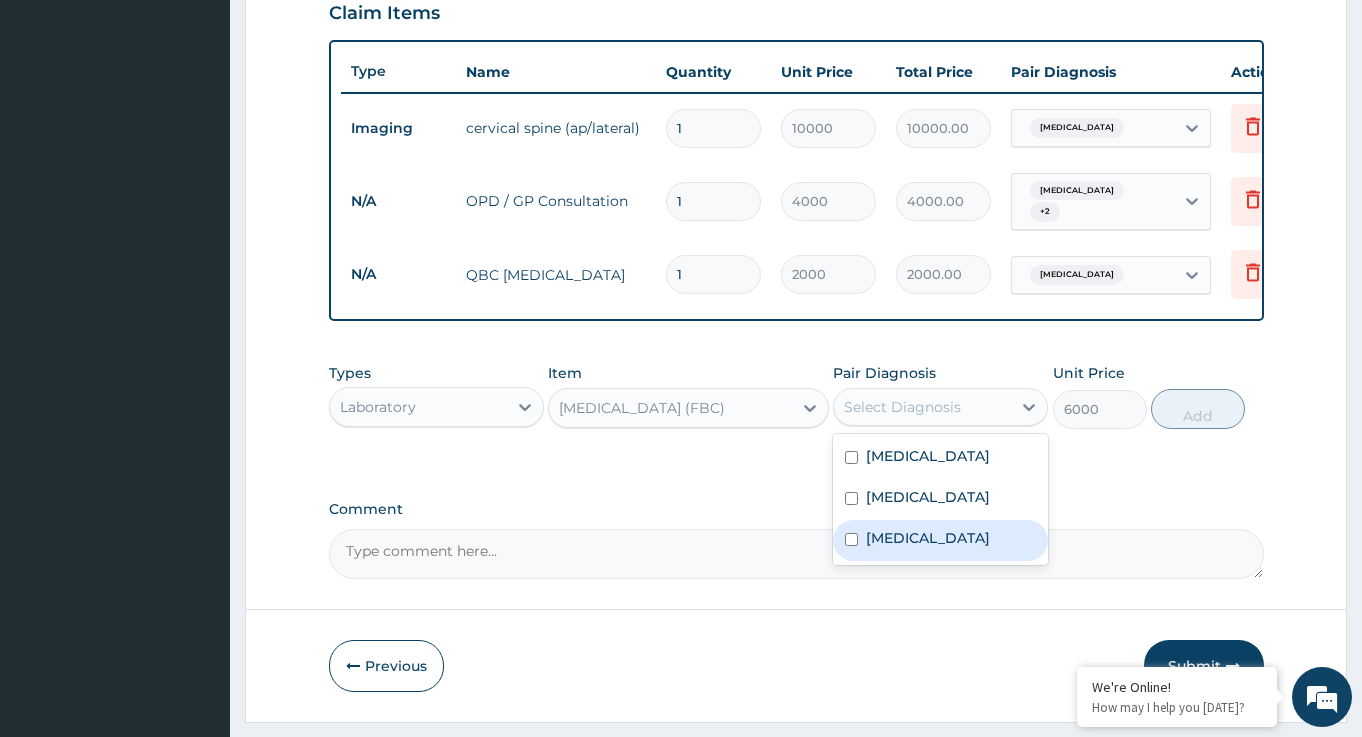 click on "[MEDICAL_DATA]" at bounding box center (940, 540) 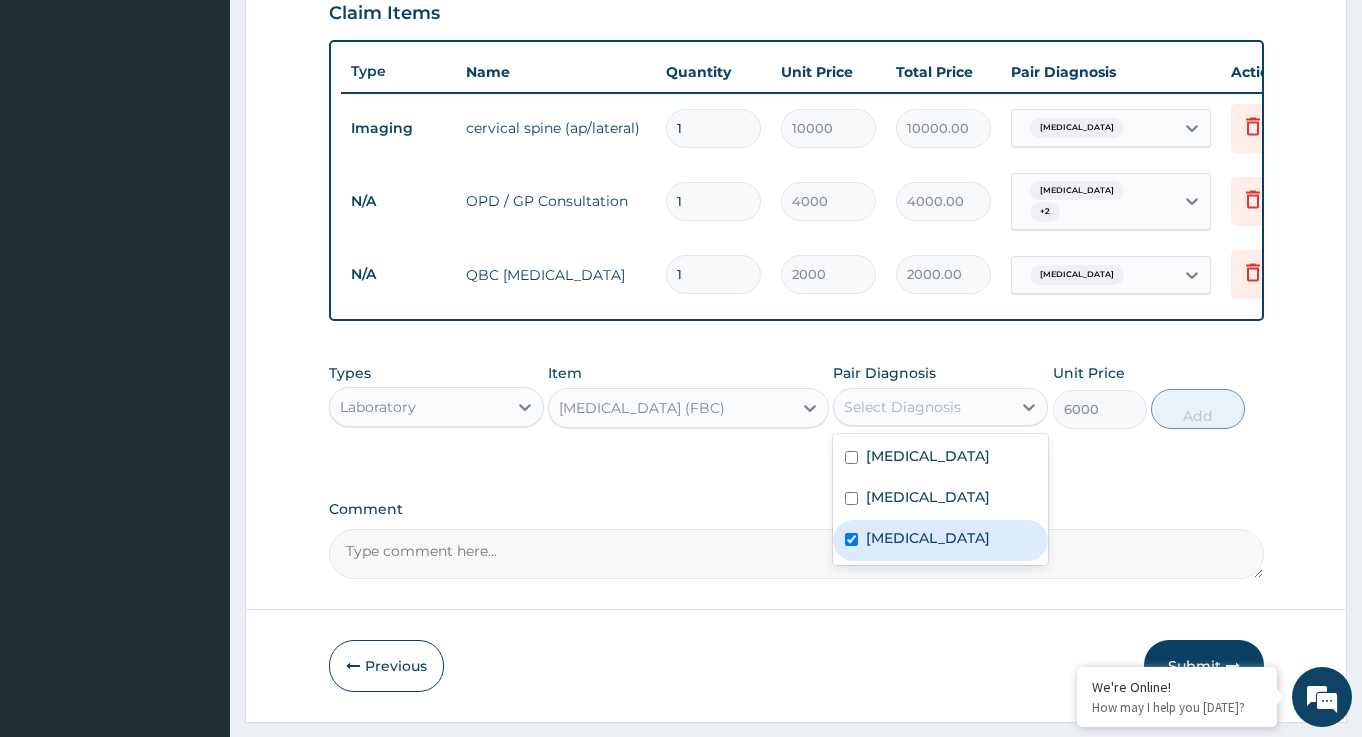 checkbox on "true" 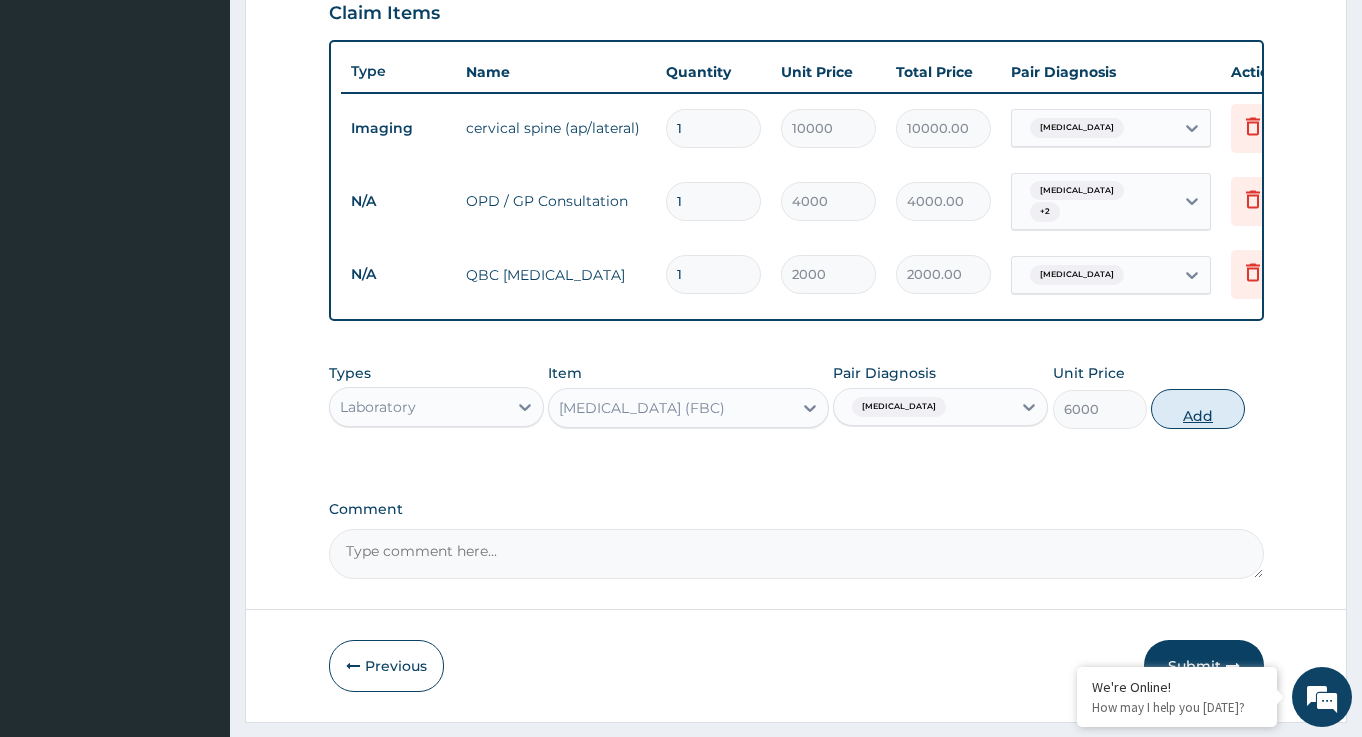 click on "Add" at bounding box center [1198, 409] 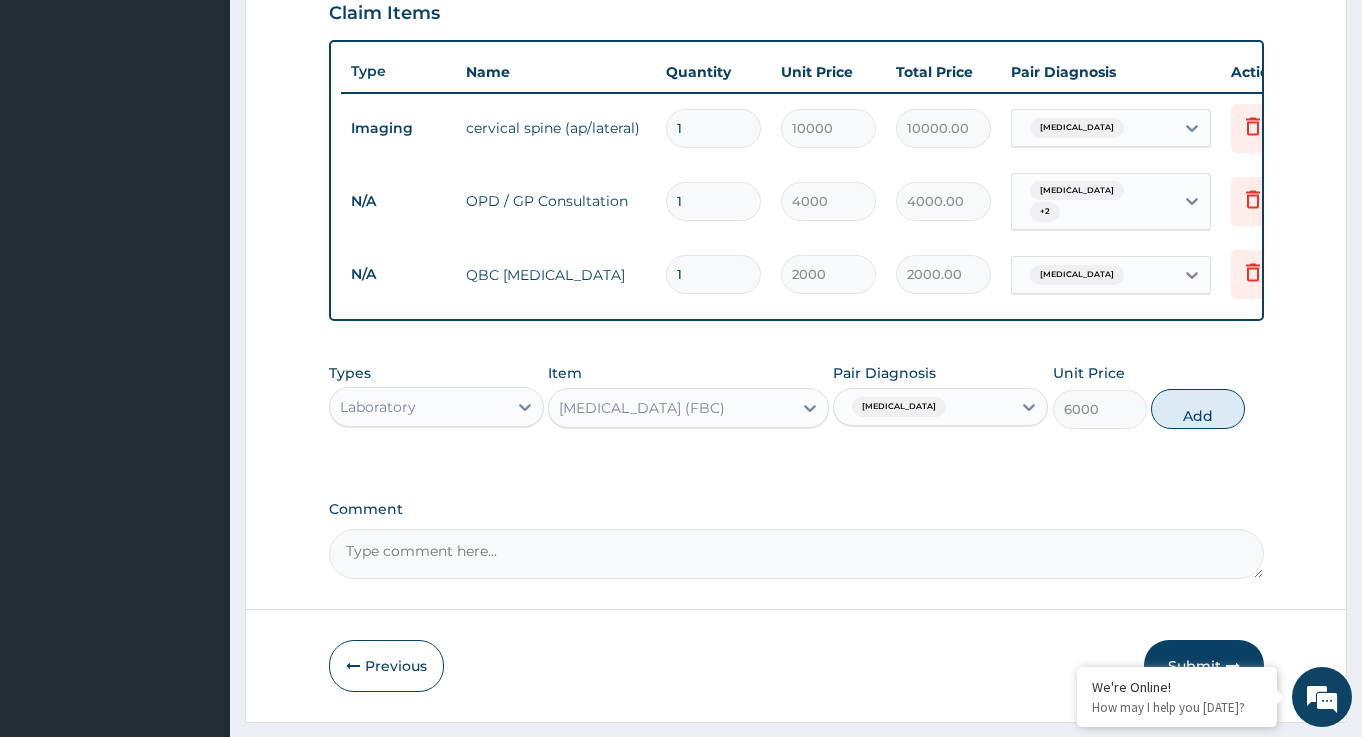 type on "0" 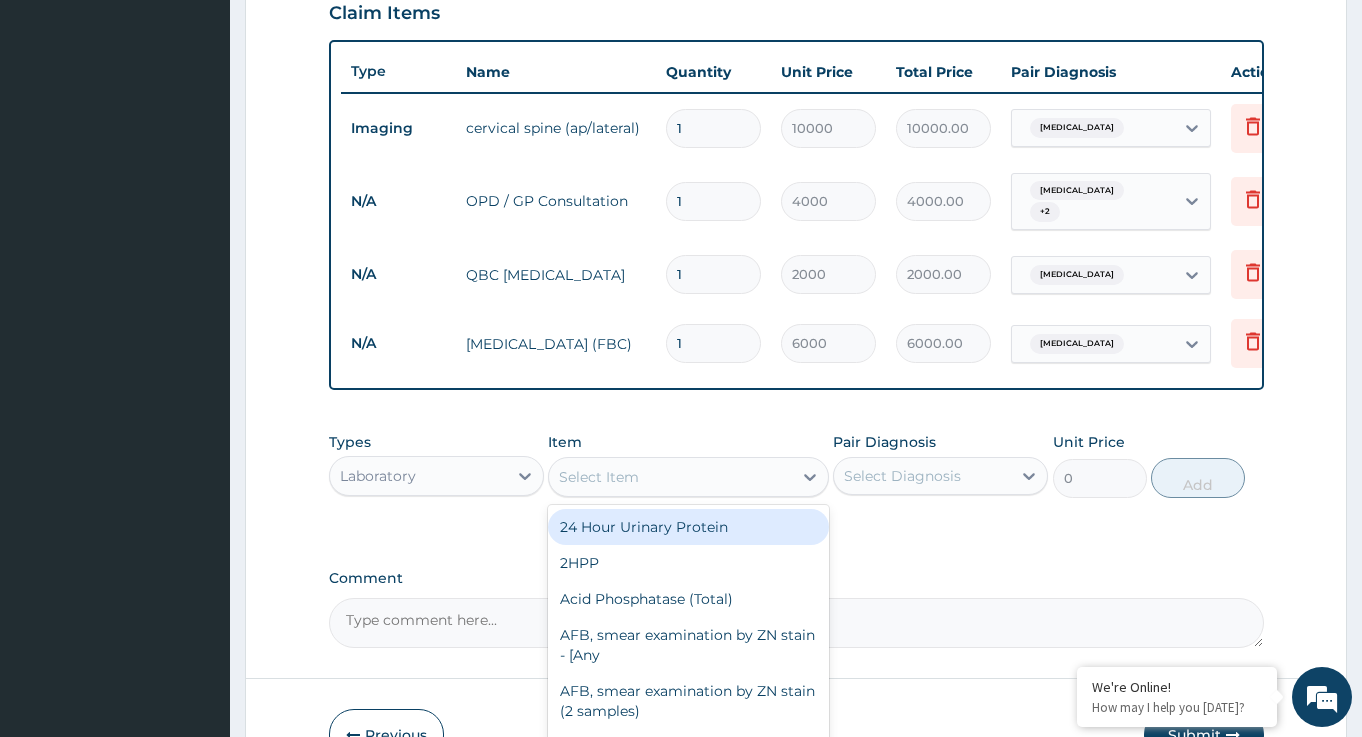 click on "Select Item" at bounding box center (599, 477) 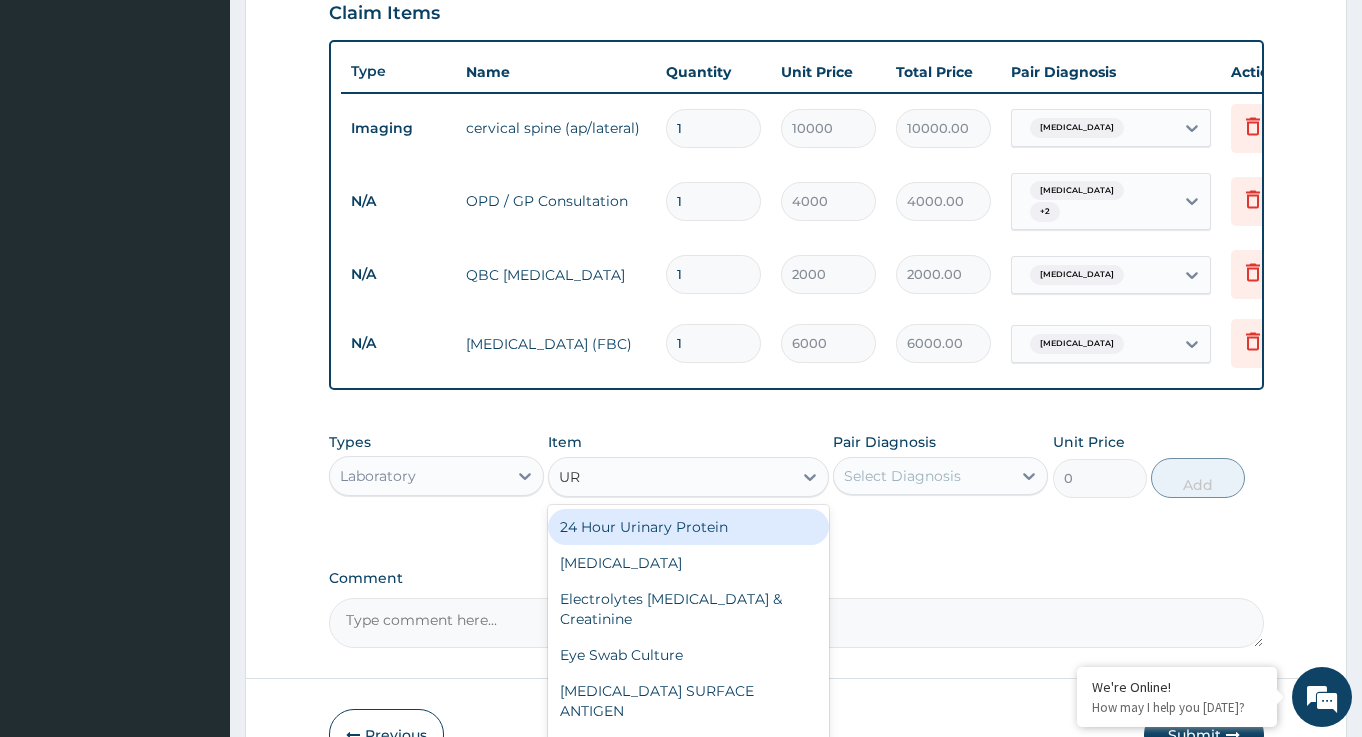 type on "URI" 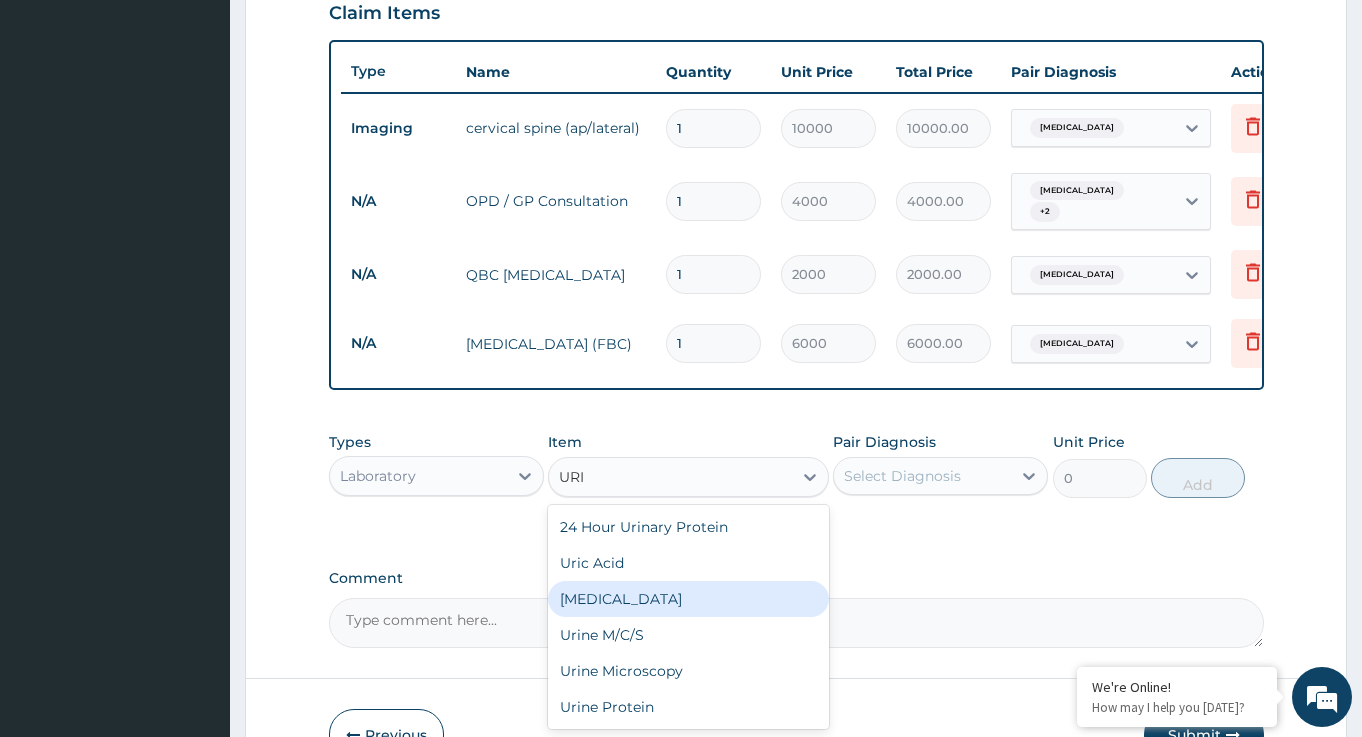 drag, startPoint x: 624, startPoint y: 620, endPoint x: 832, endPoint y: 525, distance: 228.66788 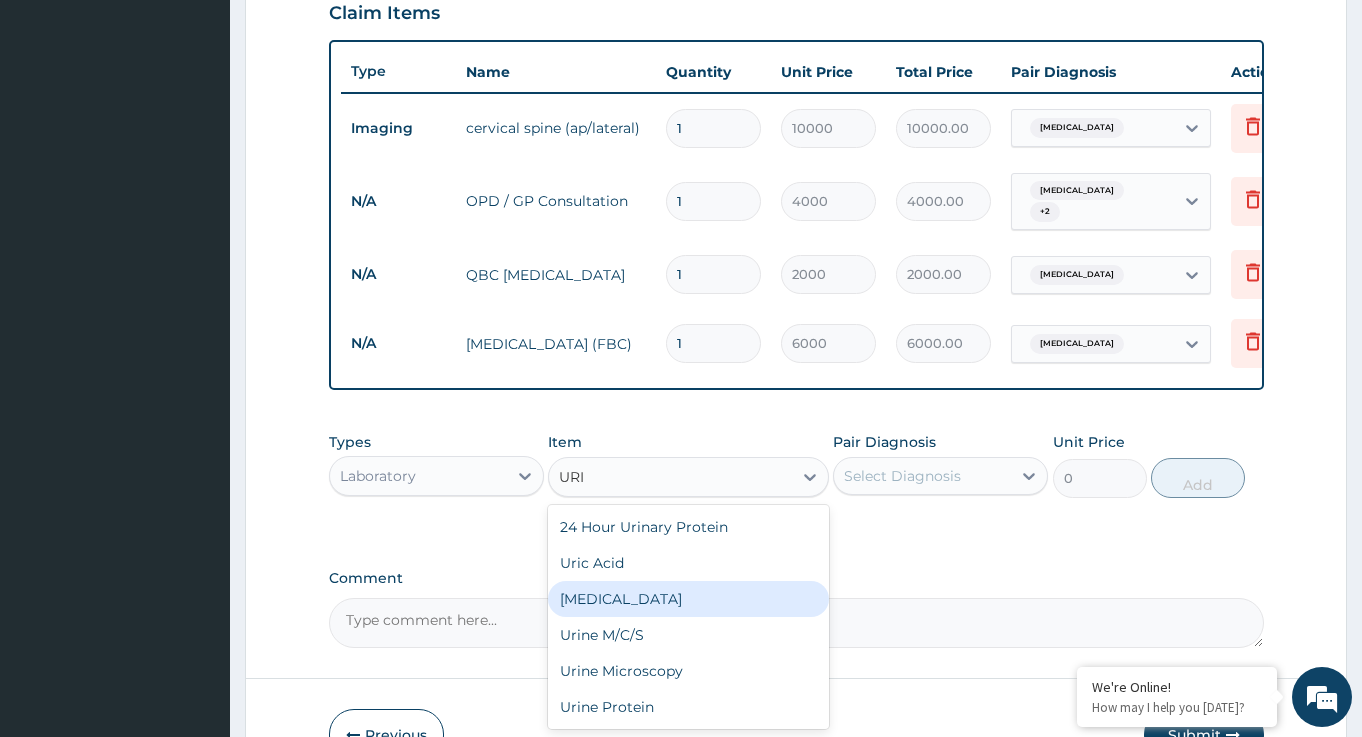 click on "Urinalysis" at bounding box center [688, 599] 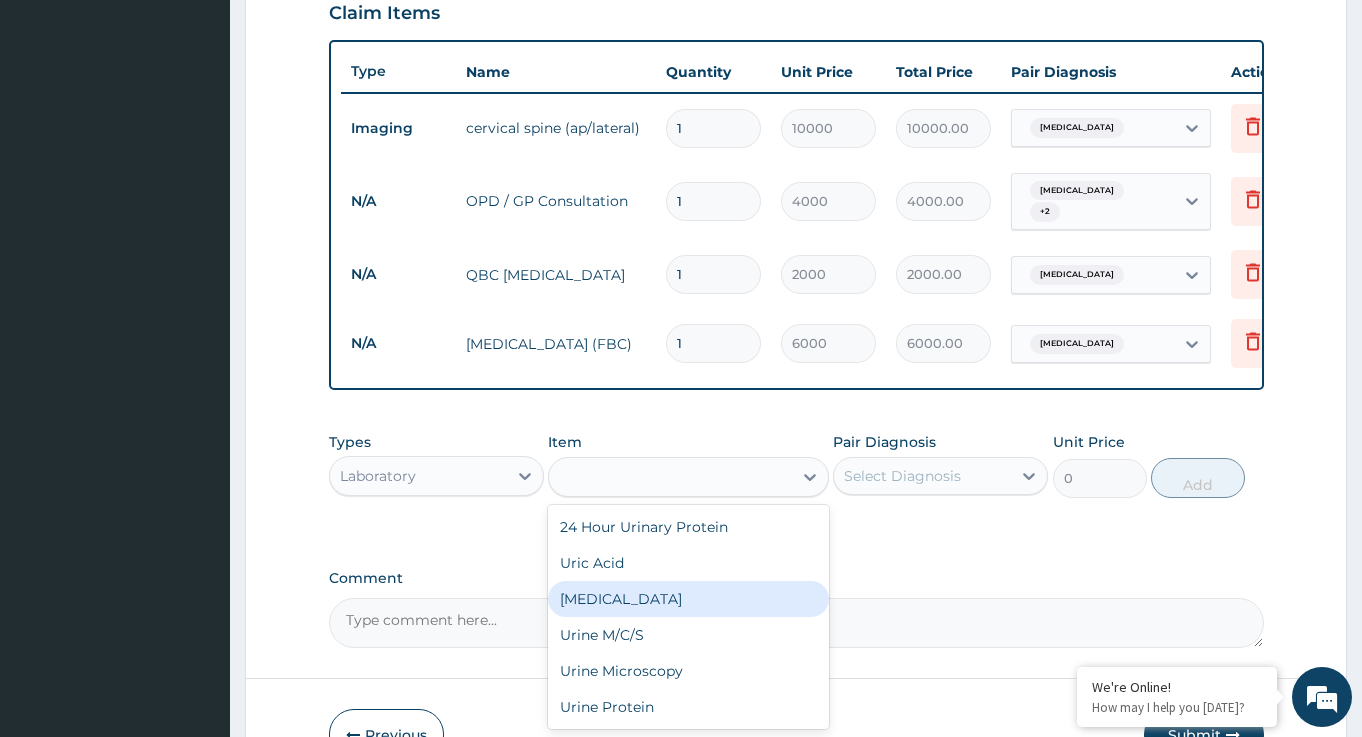 type on "2000" 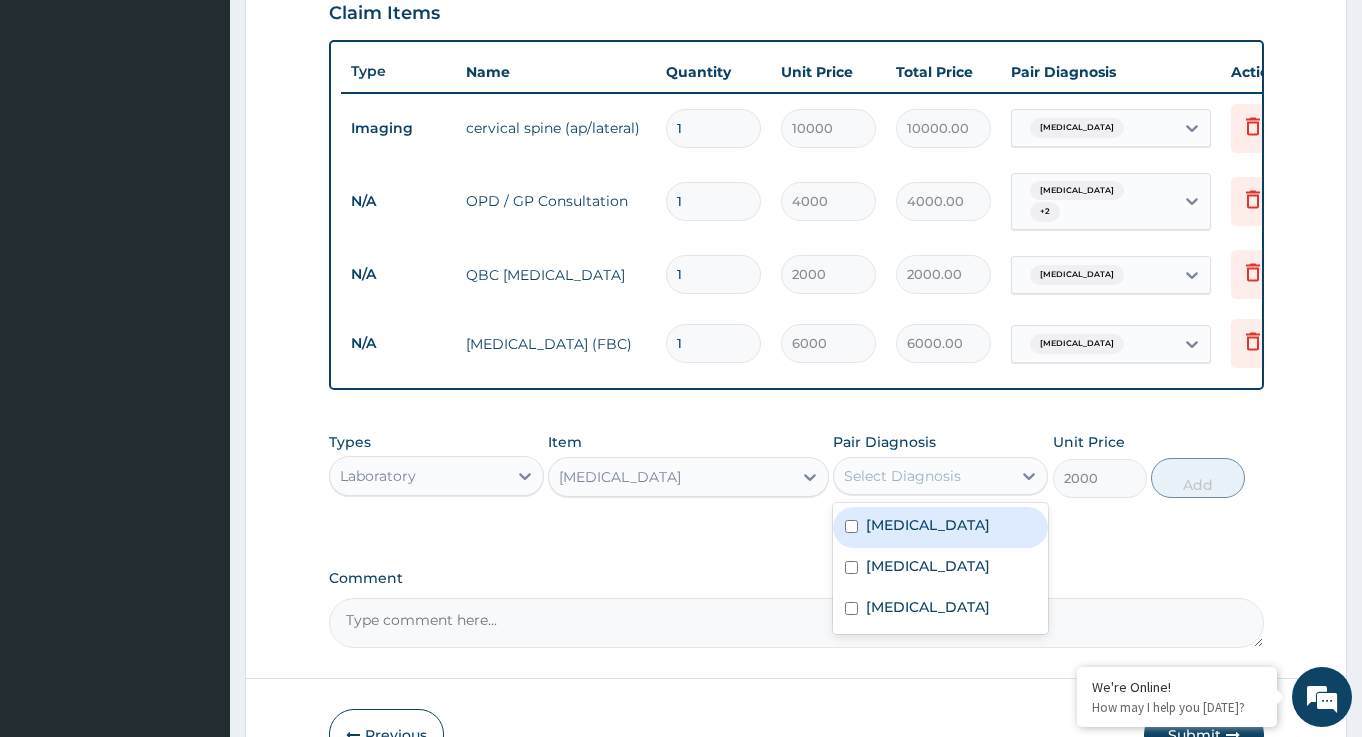 click on "Select Diagnosis" at bounding box center [902, 476] 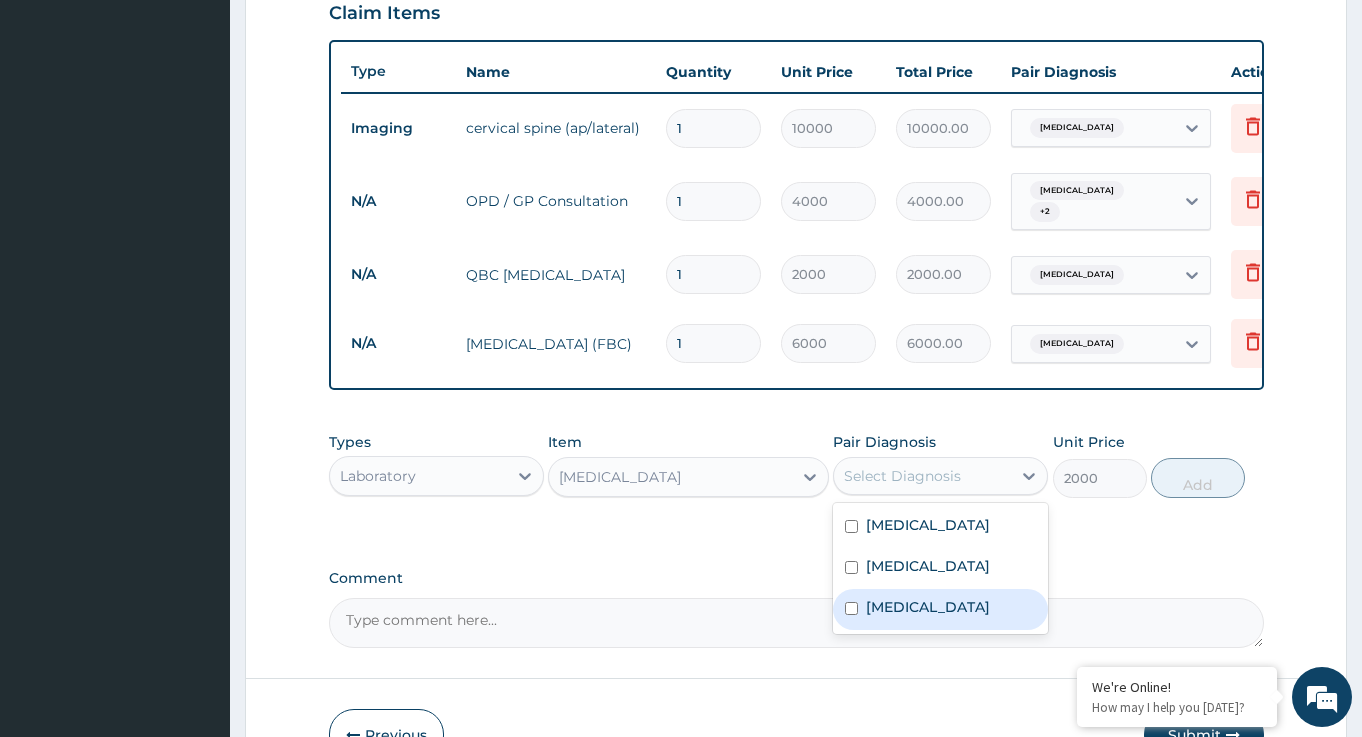 click on "Sepsis" at bounding box center [928, 607] 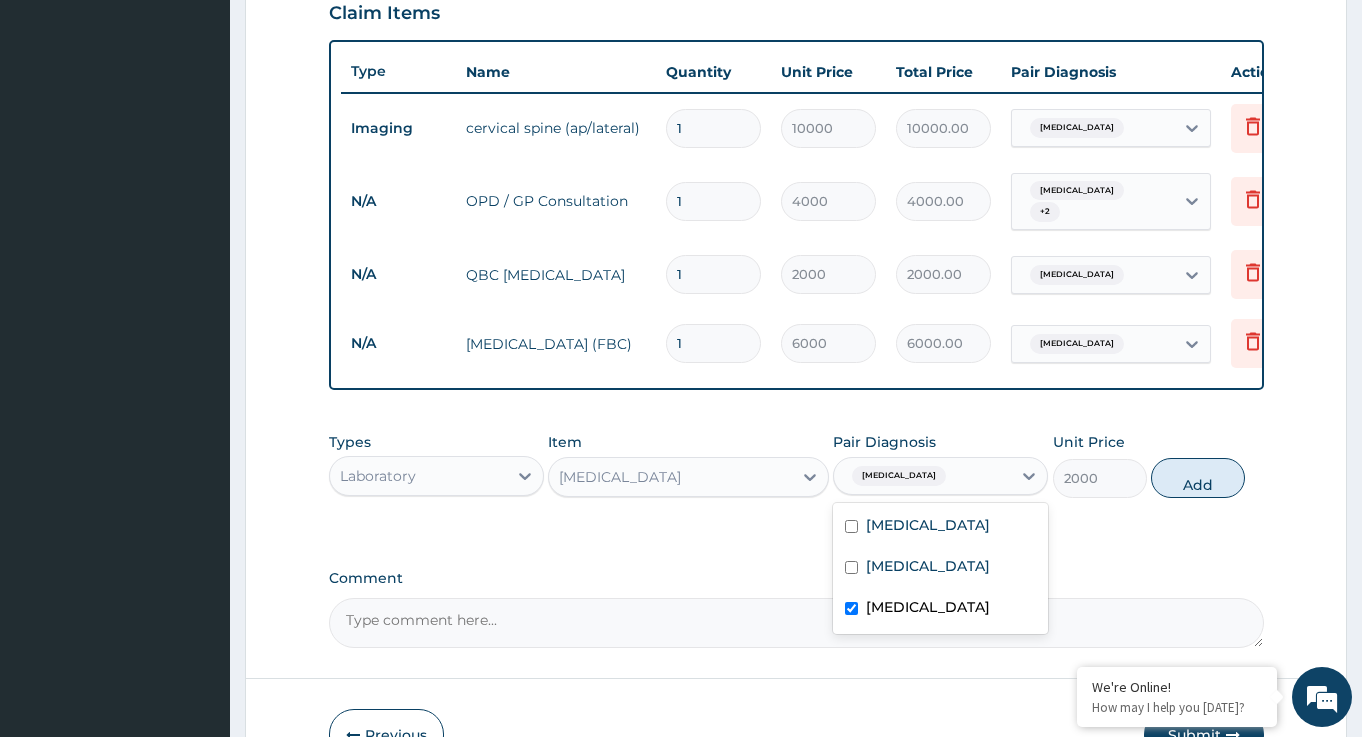 checkbox on "true" 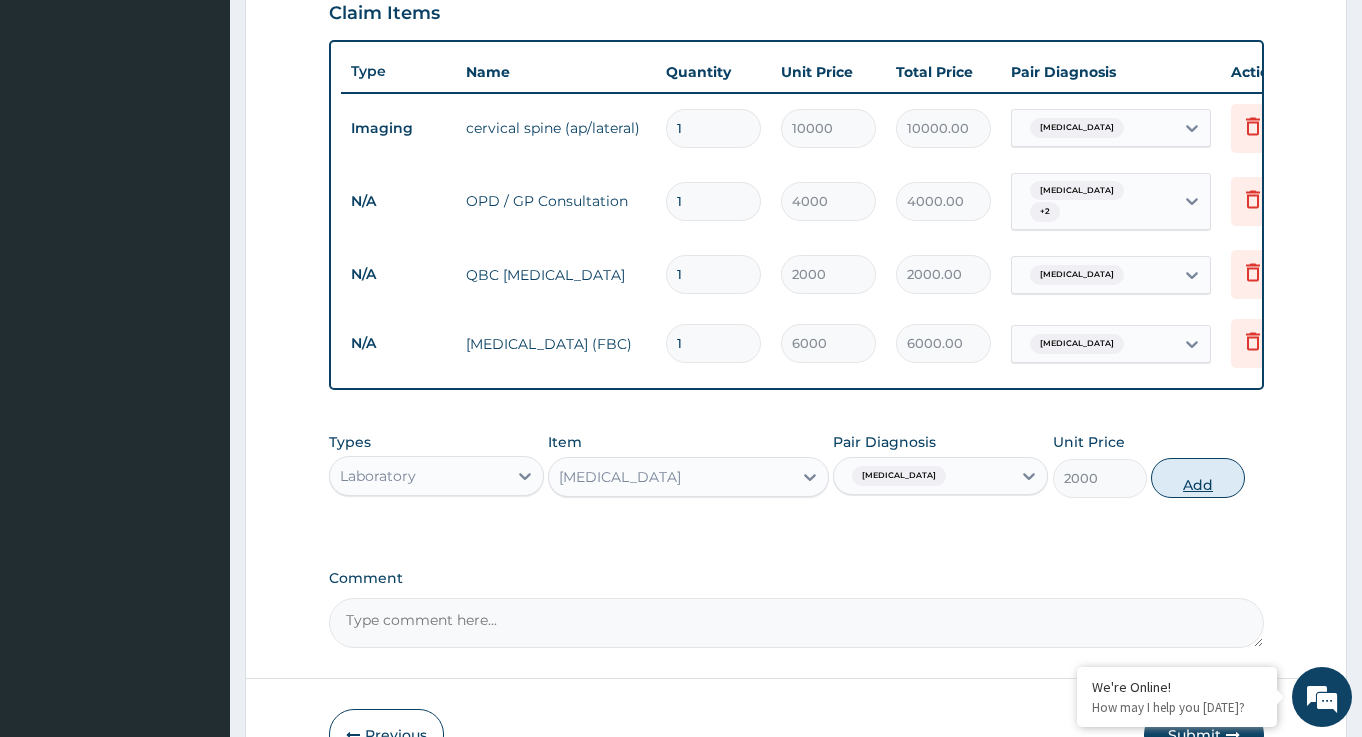 click on "Add" at bounding box center (1198, 478) 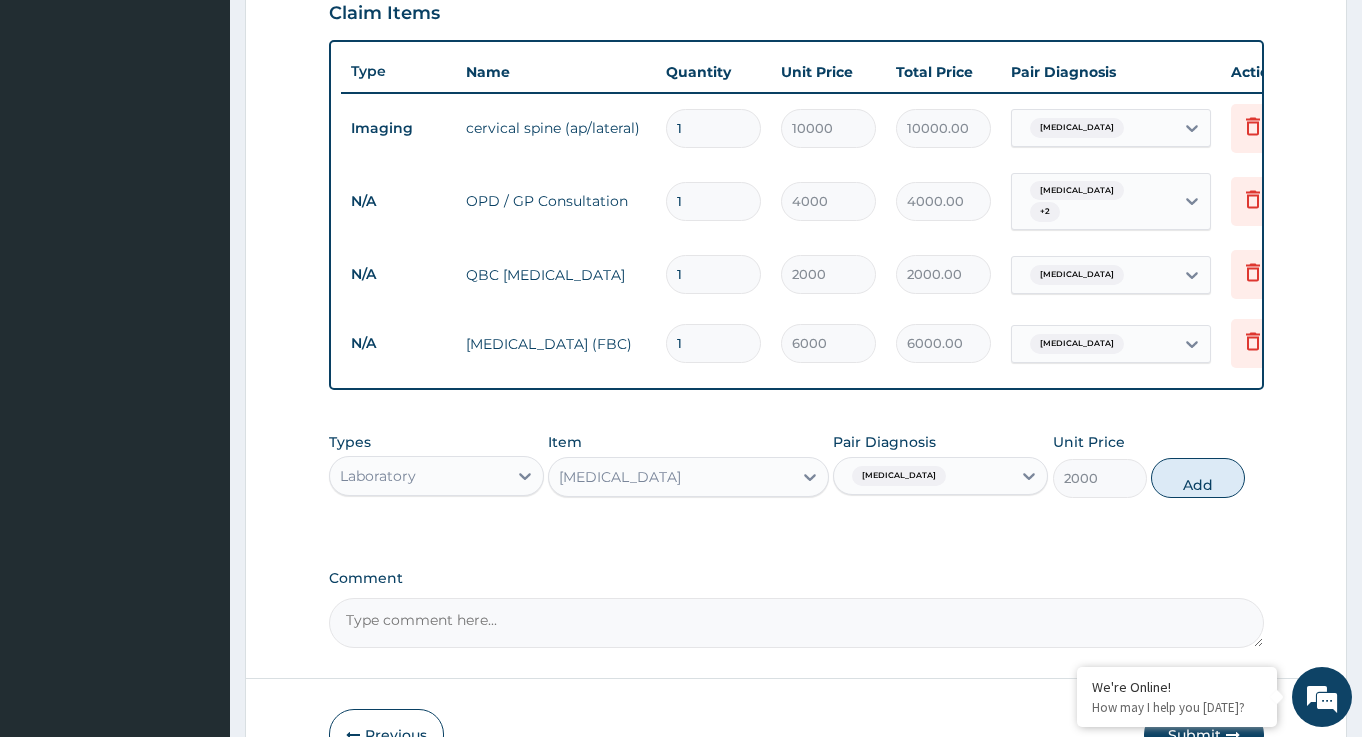 type on "0" 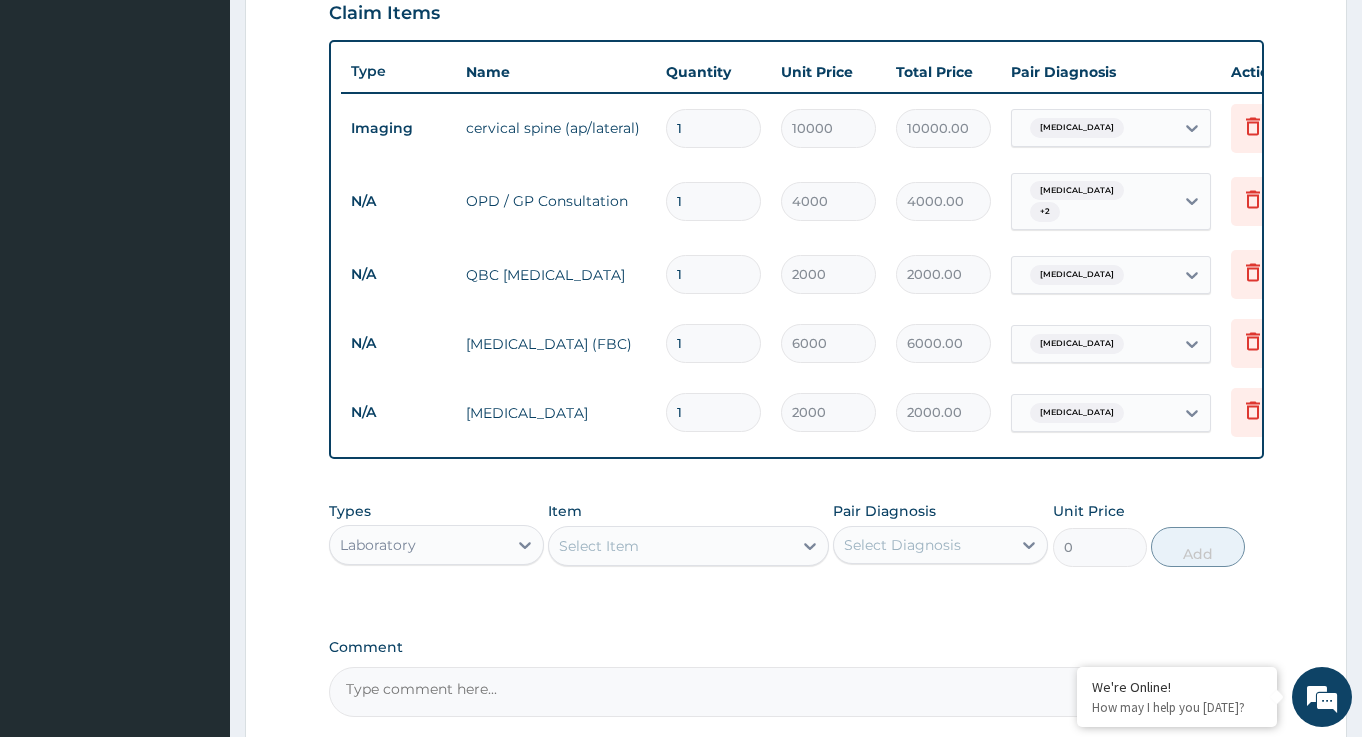 click on "Laboratory" at bounding box center [418, 545] 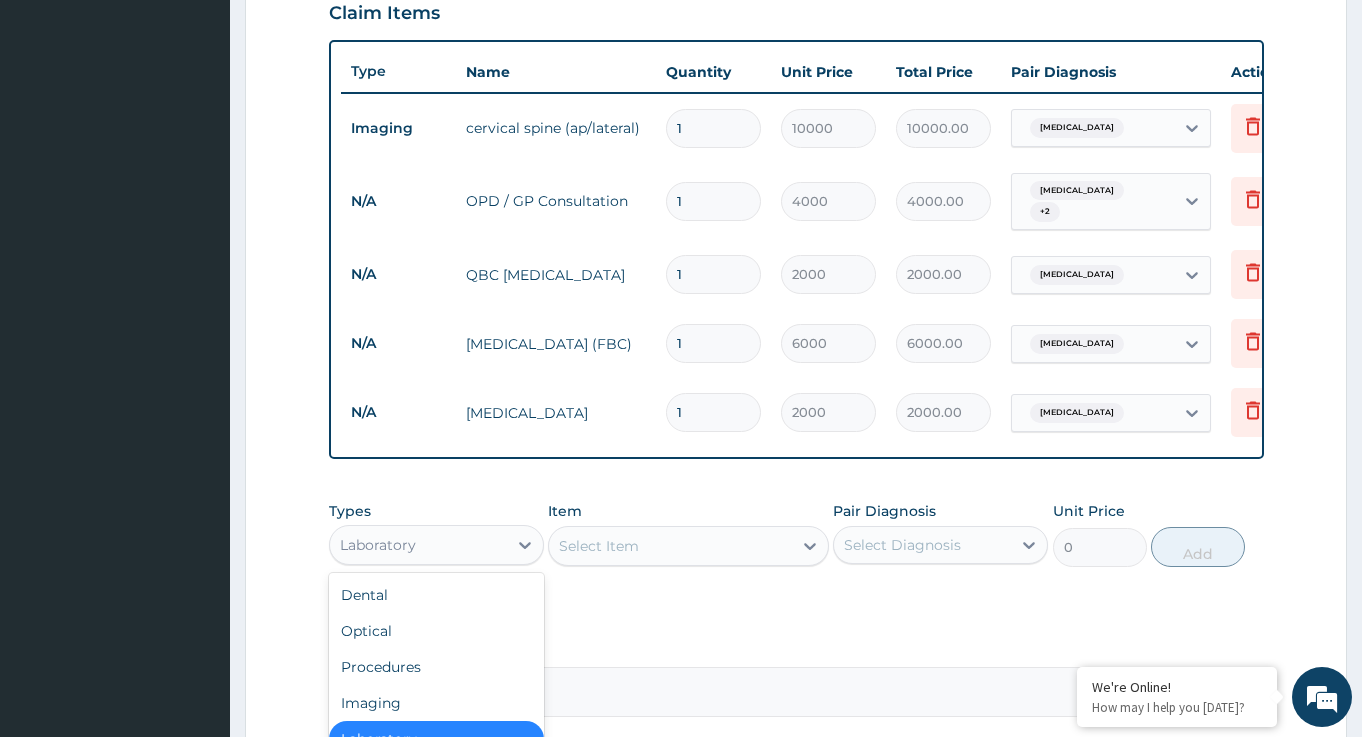 scroll, scrollTop: 911, scrollLeft: 0, axis: vertical 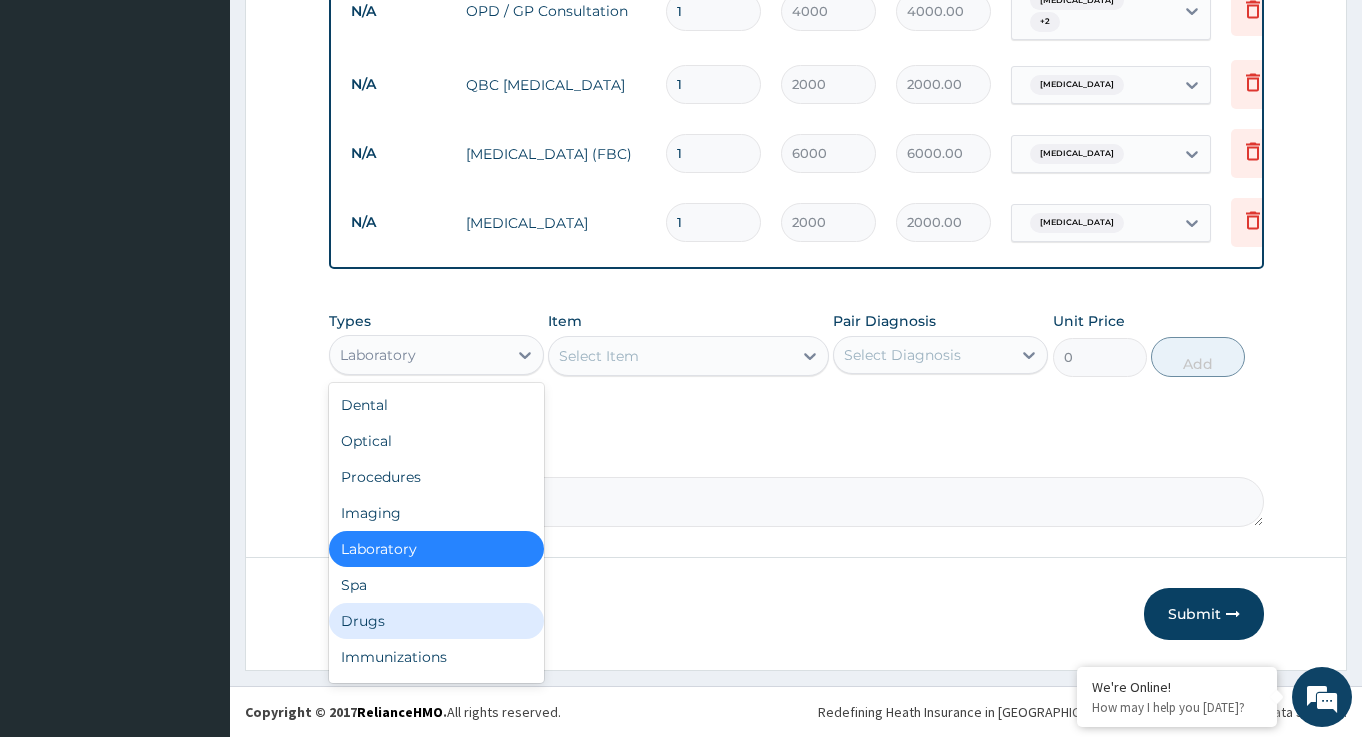 drag, startPoint x: 398, startPoint y: 628, endPoint x: 539, endPoint y: 534, distance: 169.4609 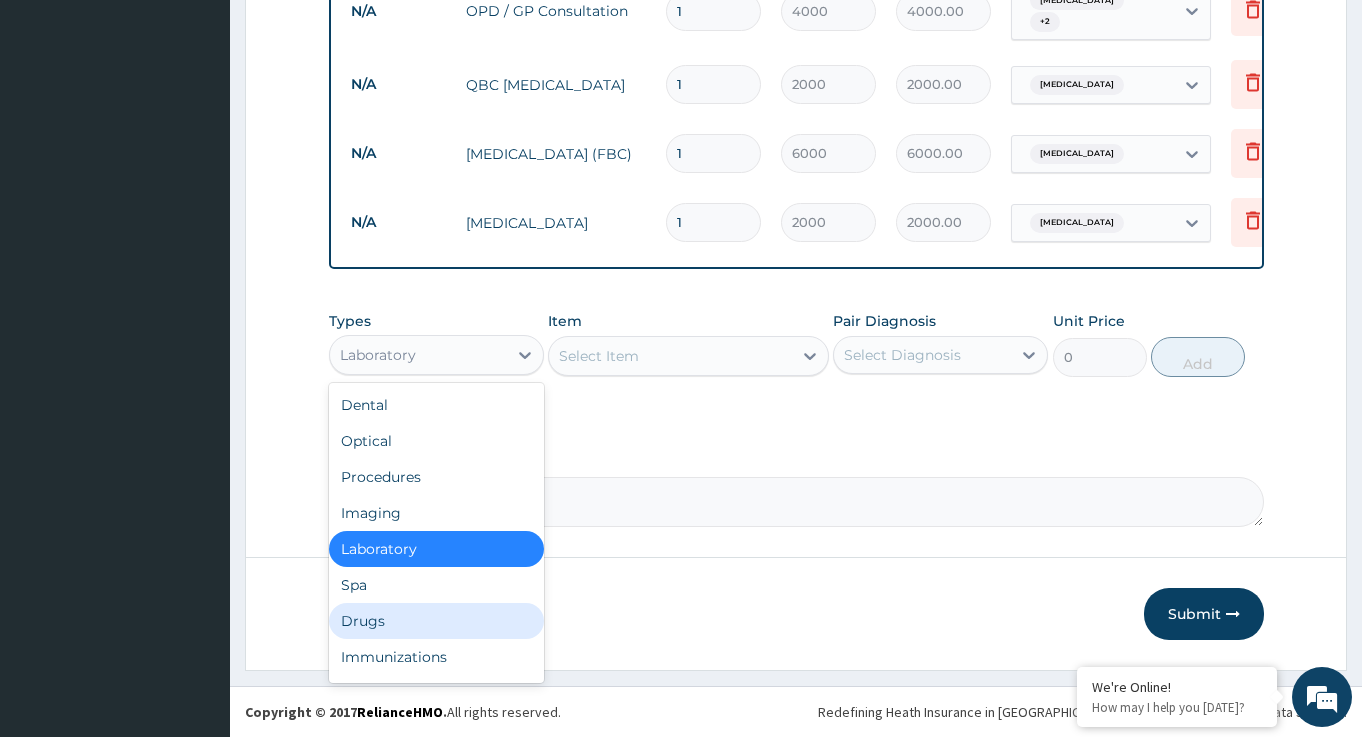 click on "Drugs" at bounding box center (436, 621) 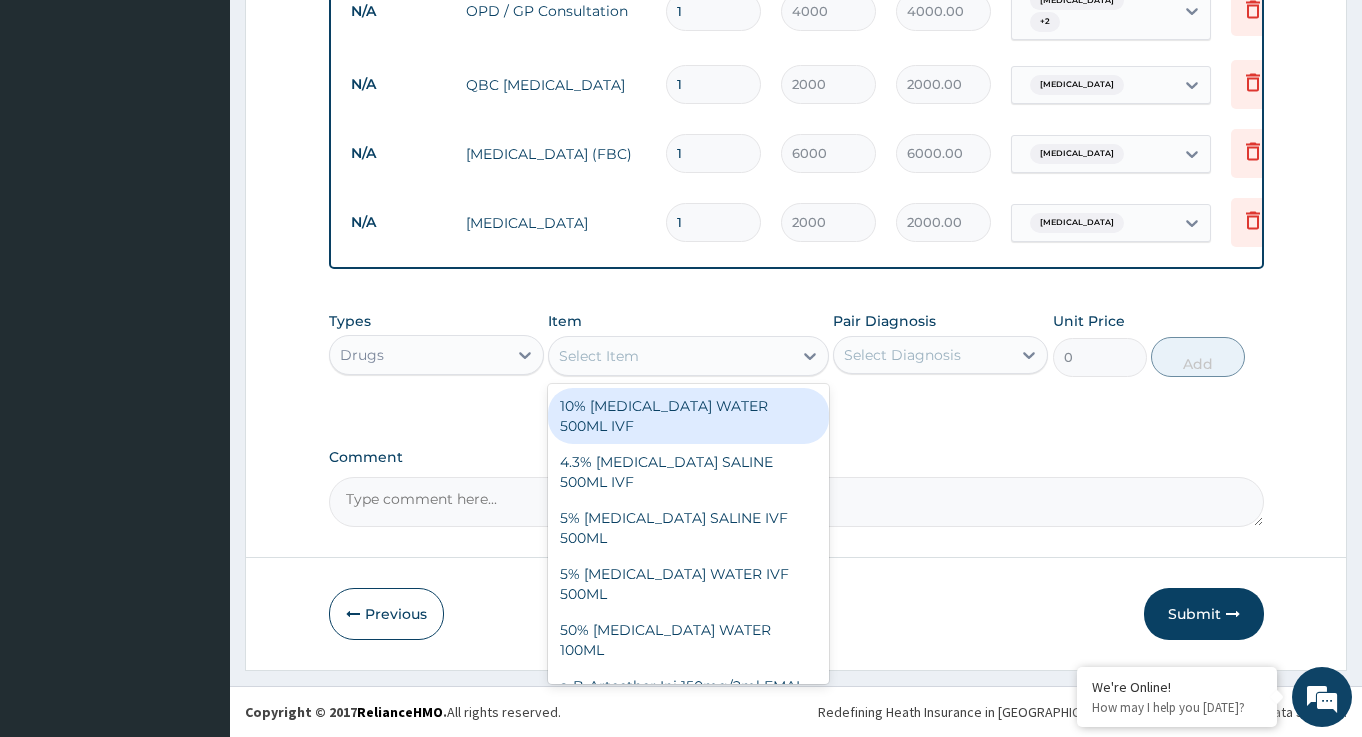 click 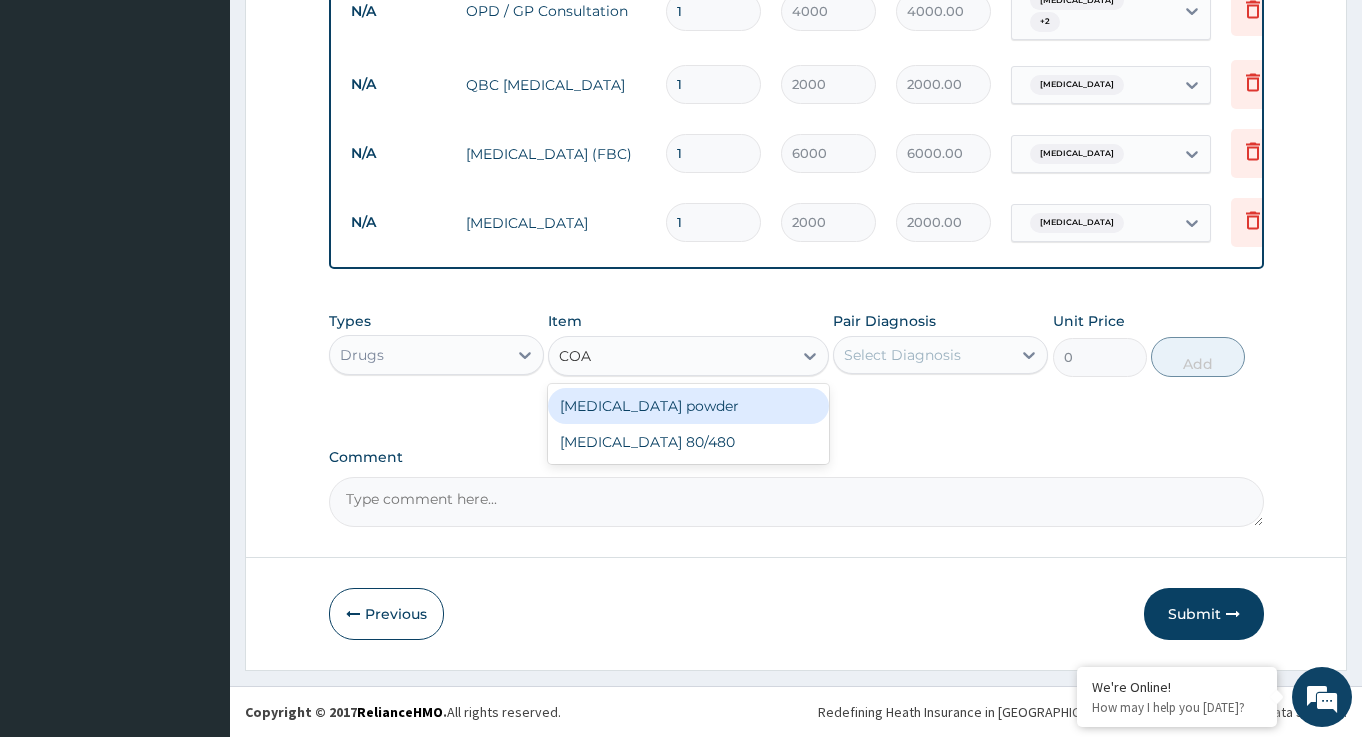 type on "COAR" 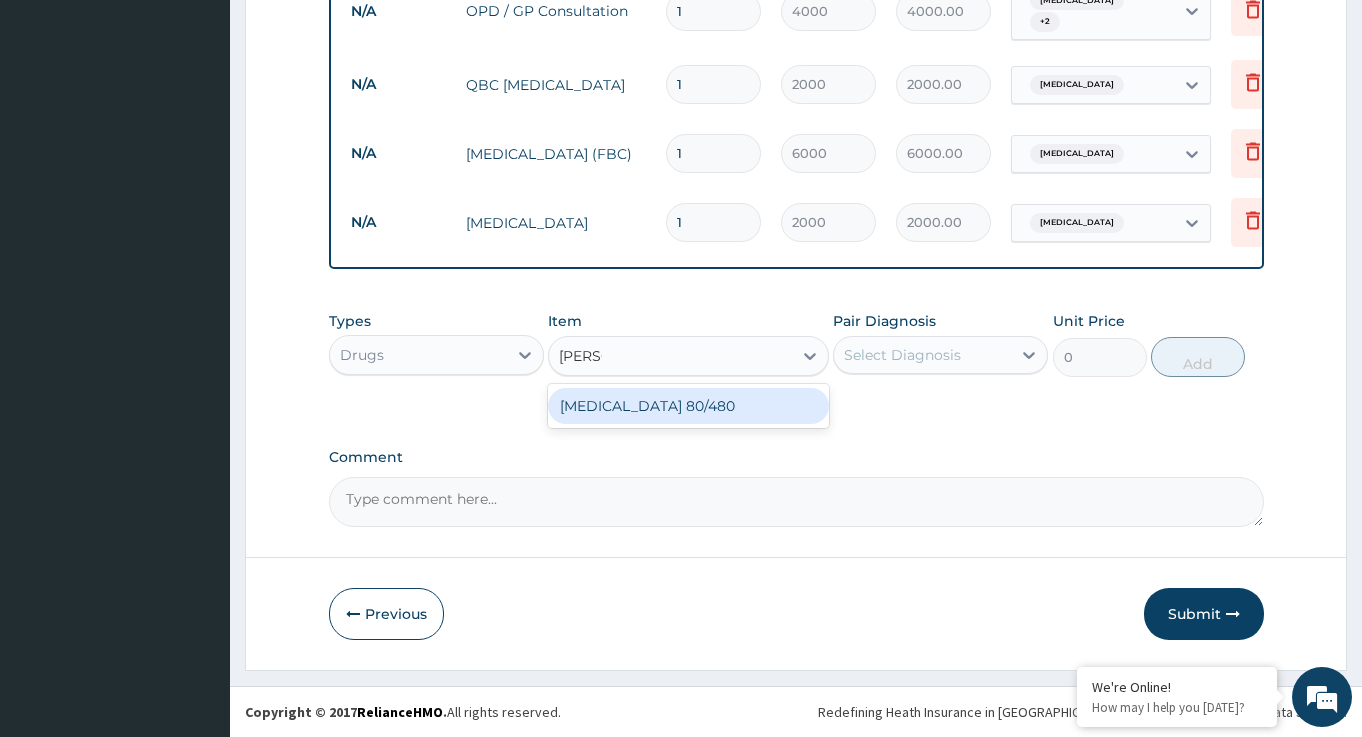 click on "COARTEM 80/480" at bounding box center [688, 406] 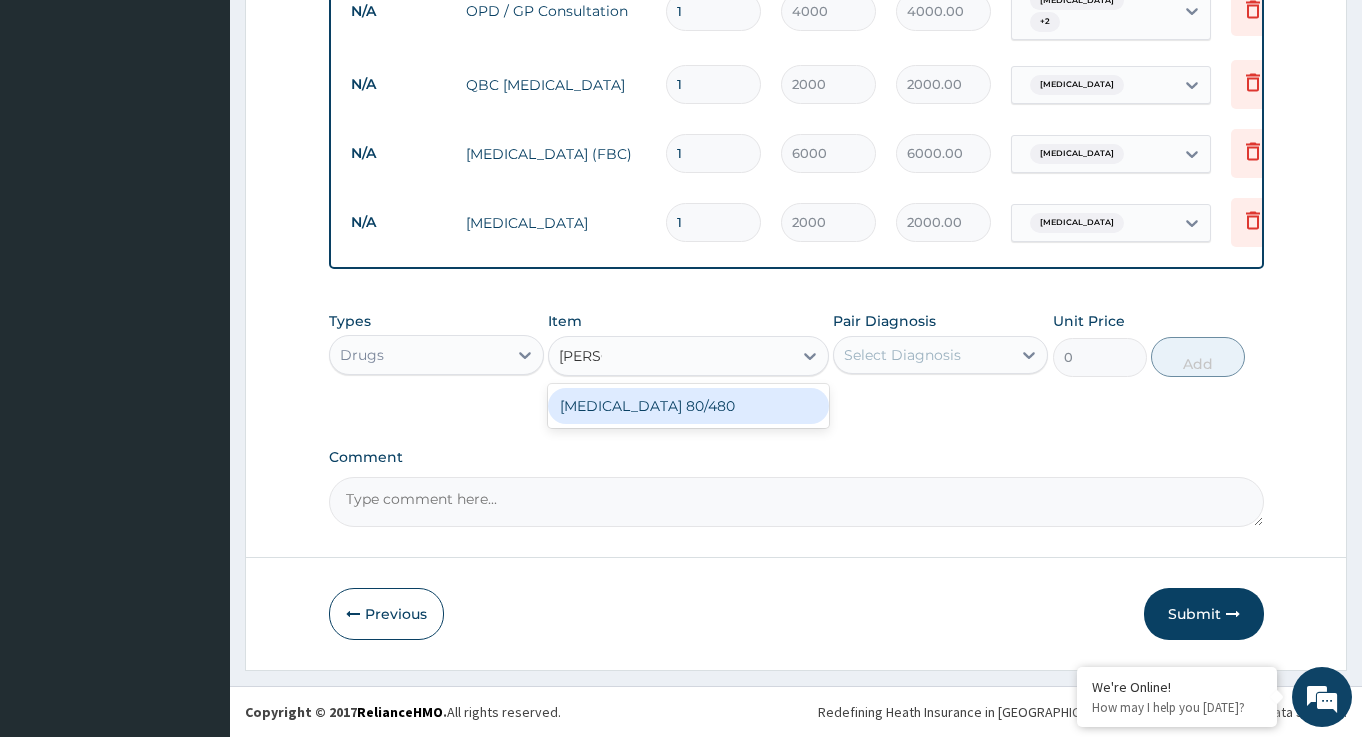 type 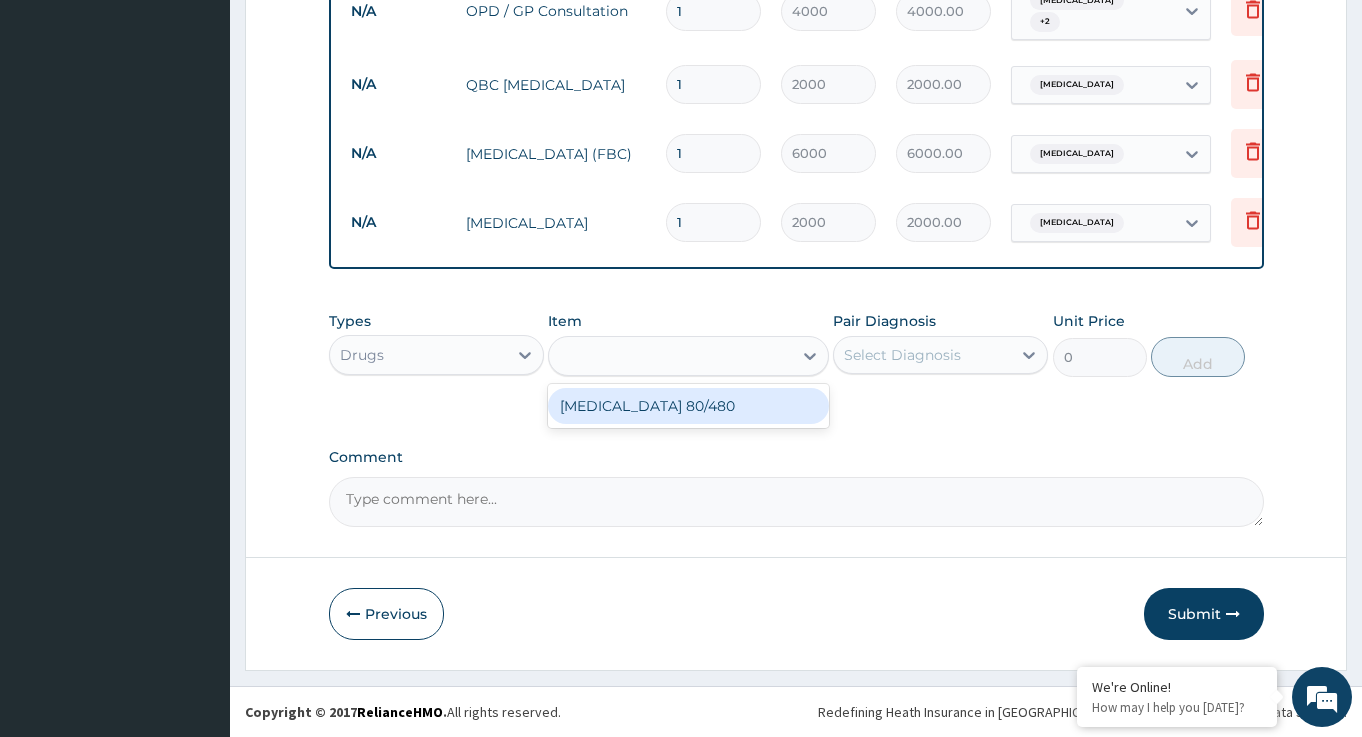 type on "4500" 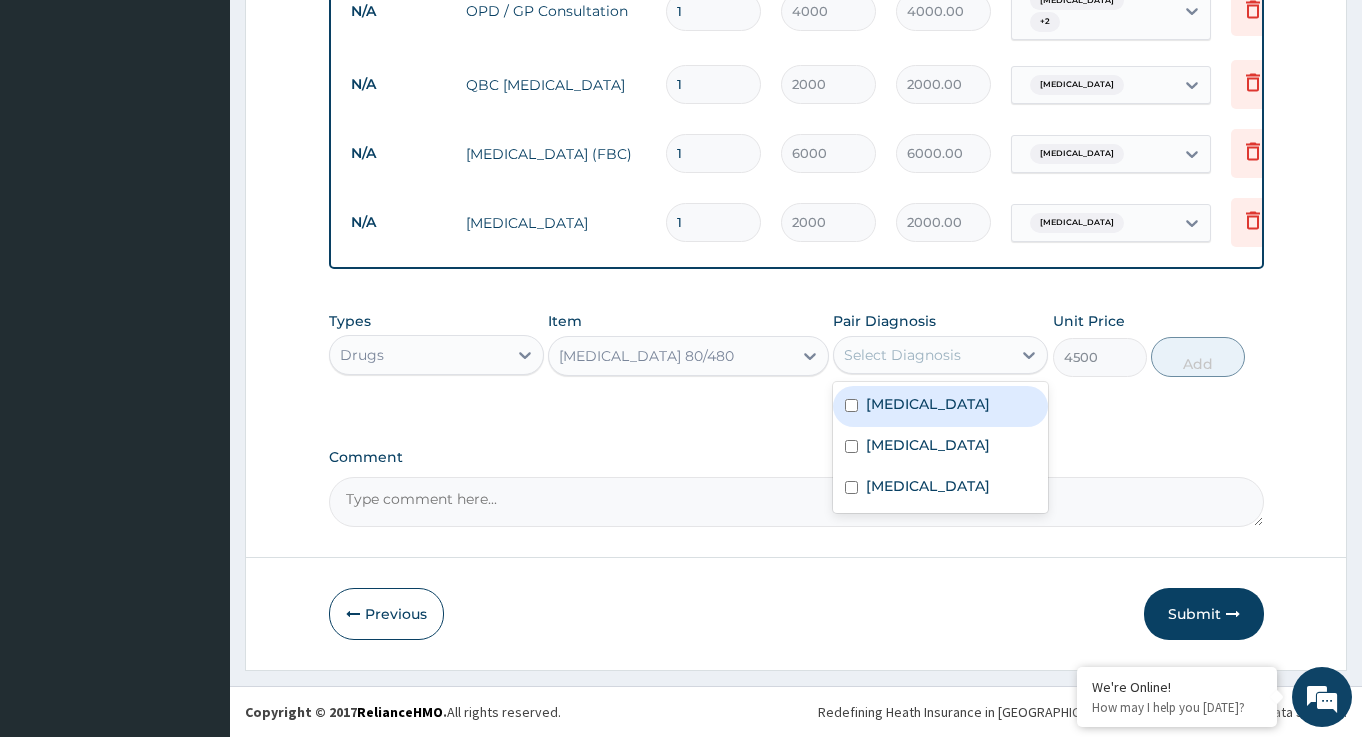click on "Select Diagnosis" at bounding box center (902, 355) 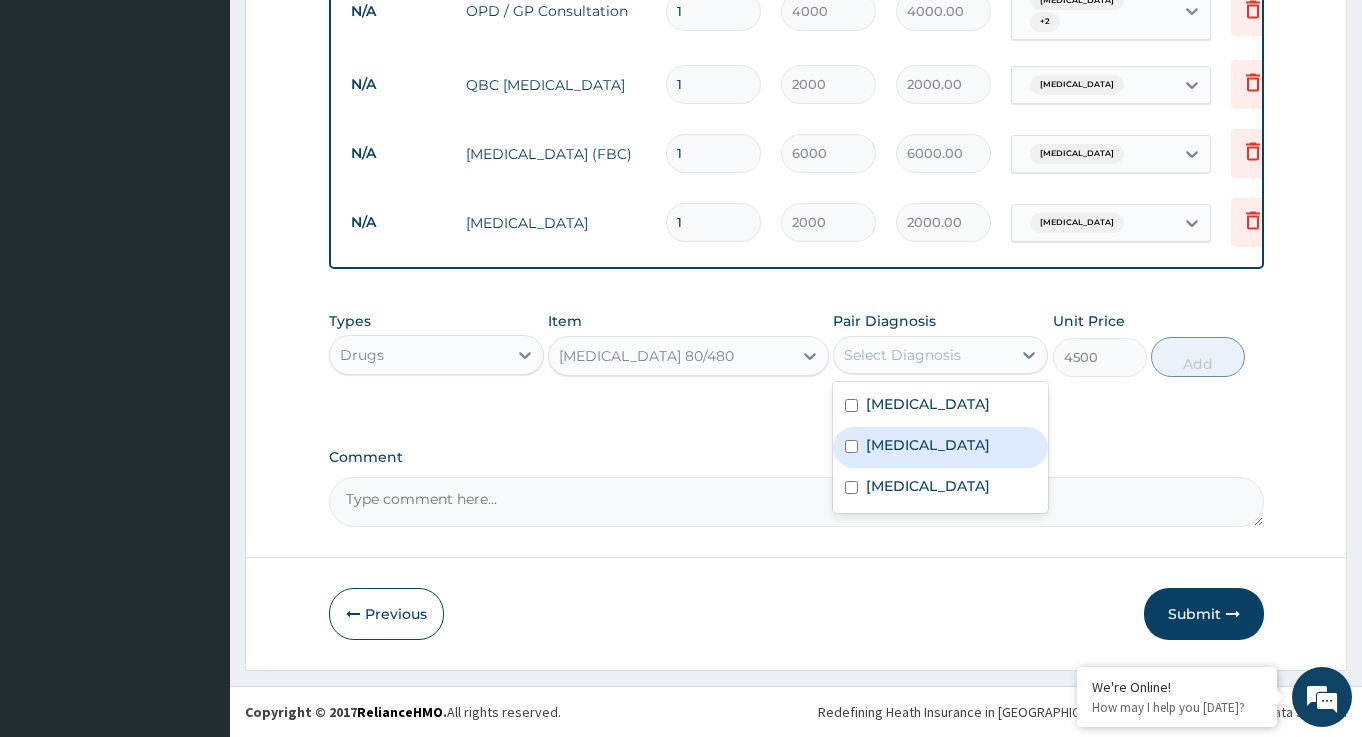 drag, startPoint x: 921, startPoint y: 450, endPoint x: 1030, endPoint y: 408, distance: 116.81181 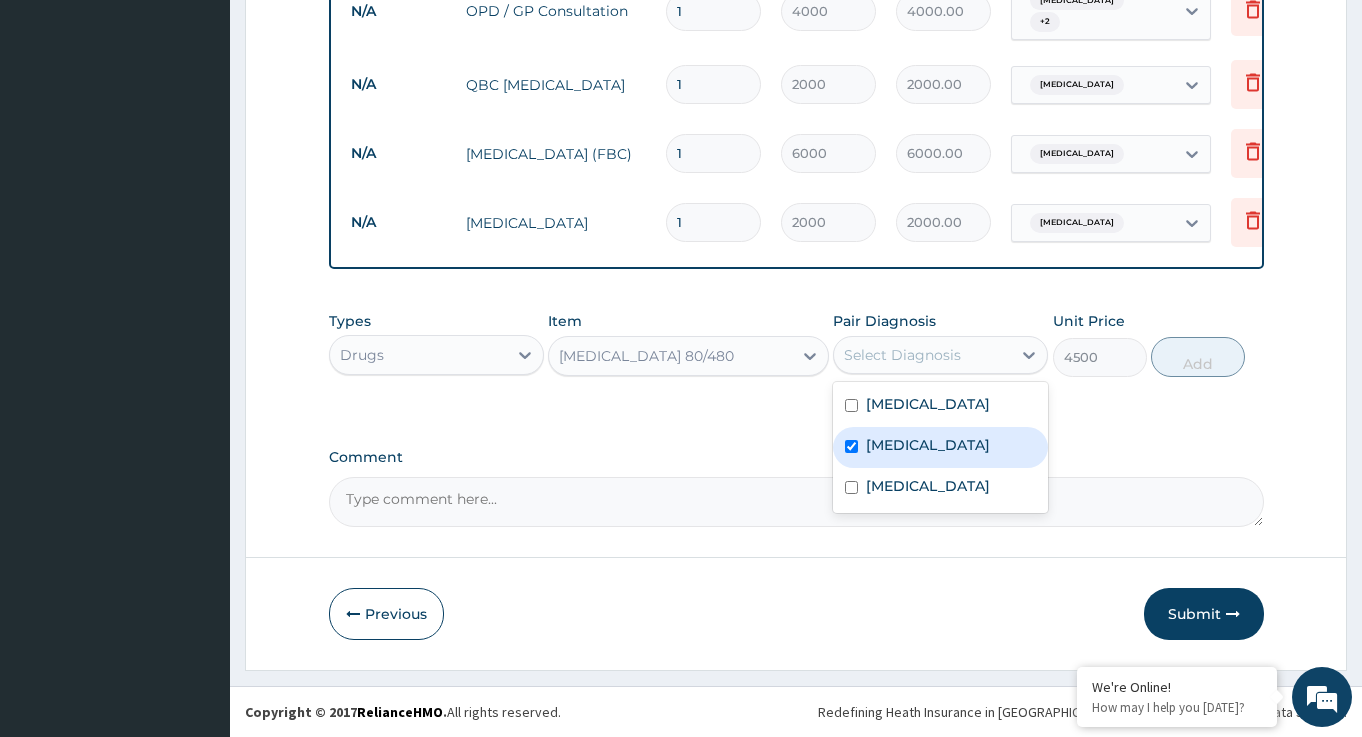 checkbox on "true" 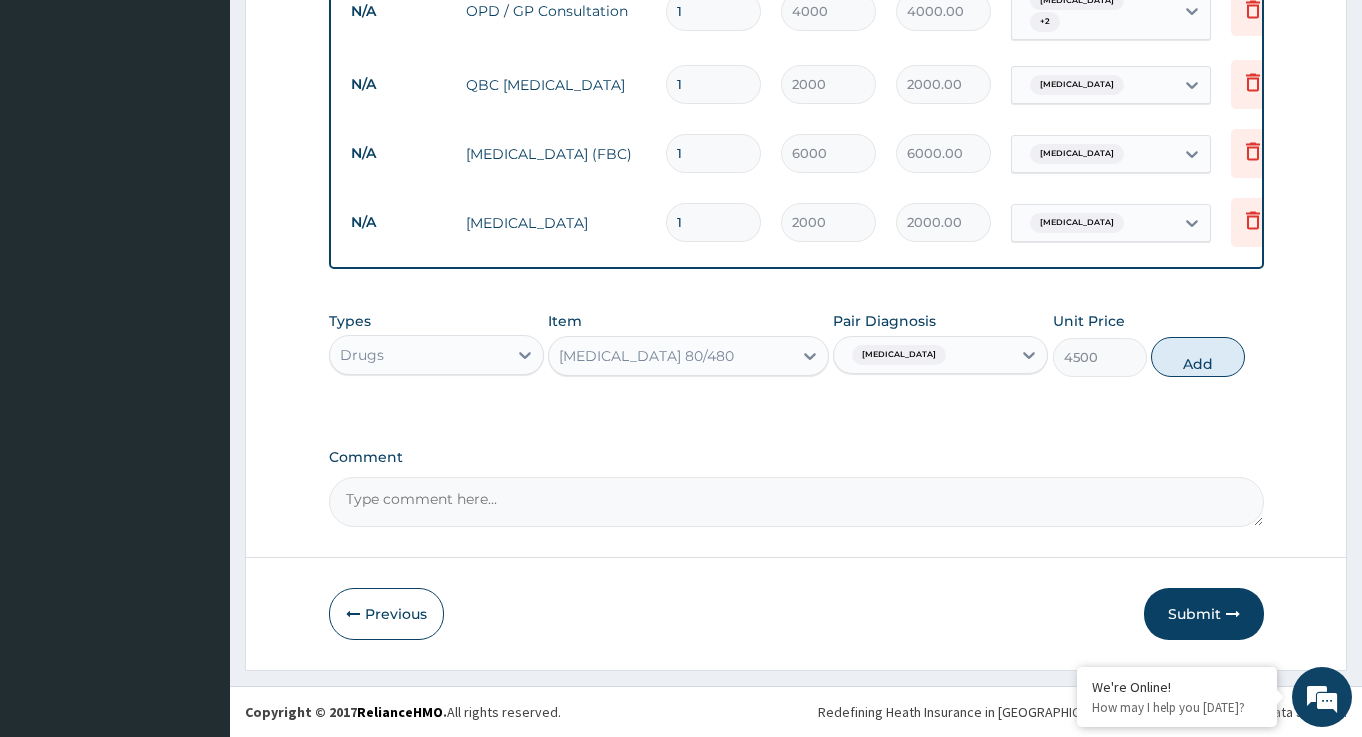 drag, startPoint x: 1201, startPoint y: 368, endPoint x: 834, endPoint y: 368, distance: 367 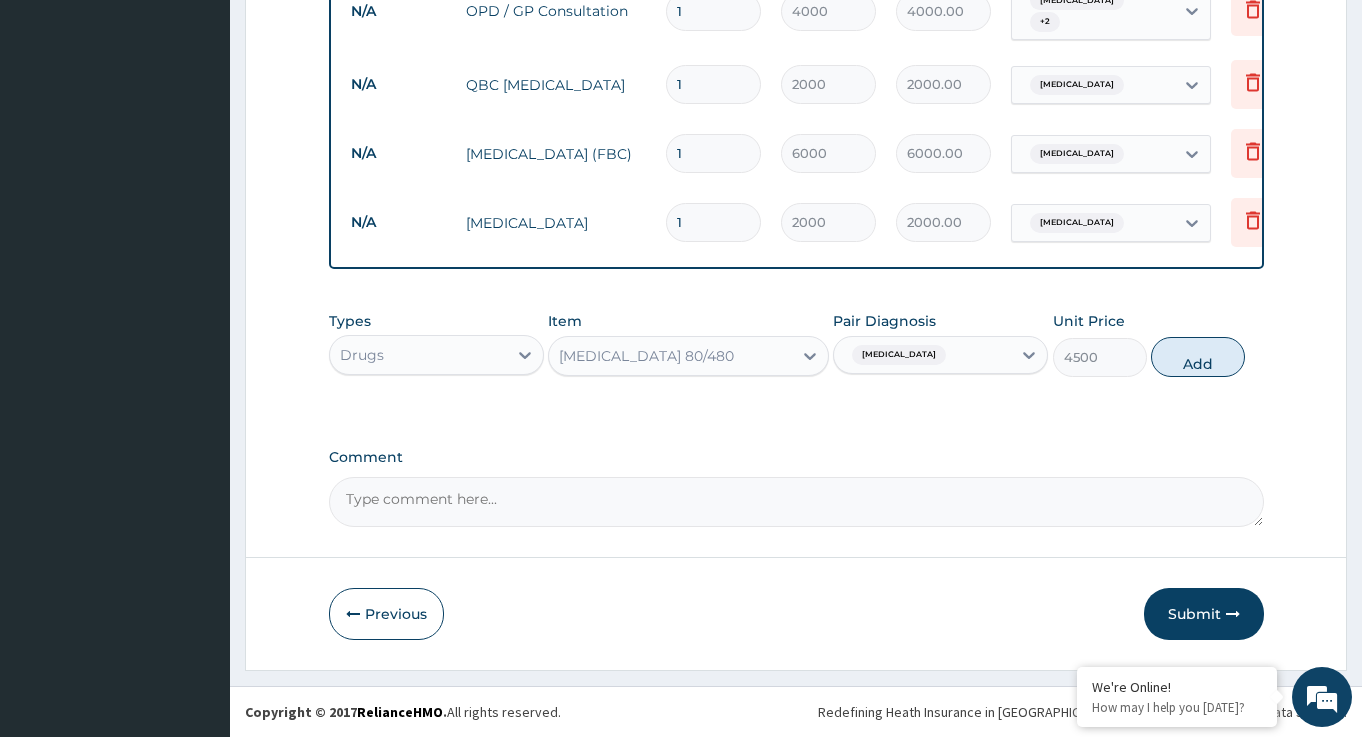 click on "Add" at bounding box center (1198, 357) 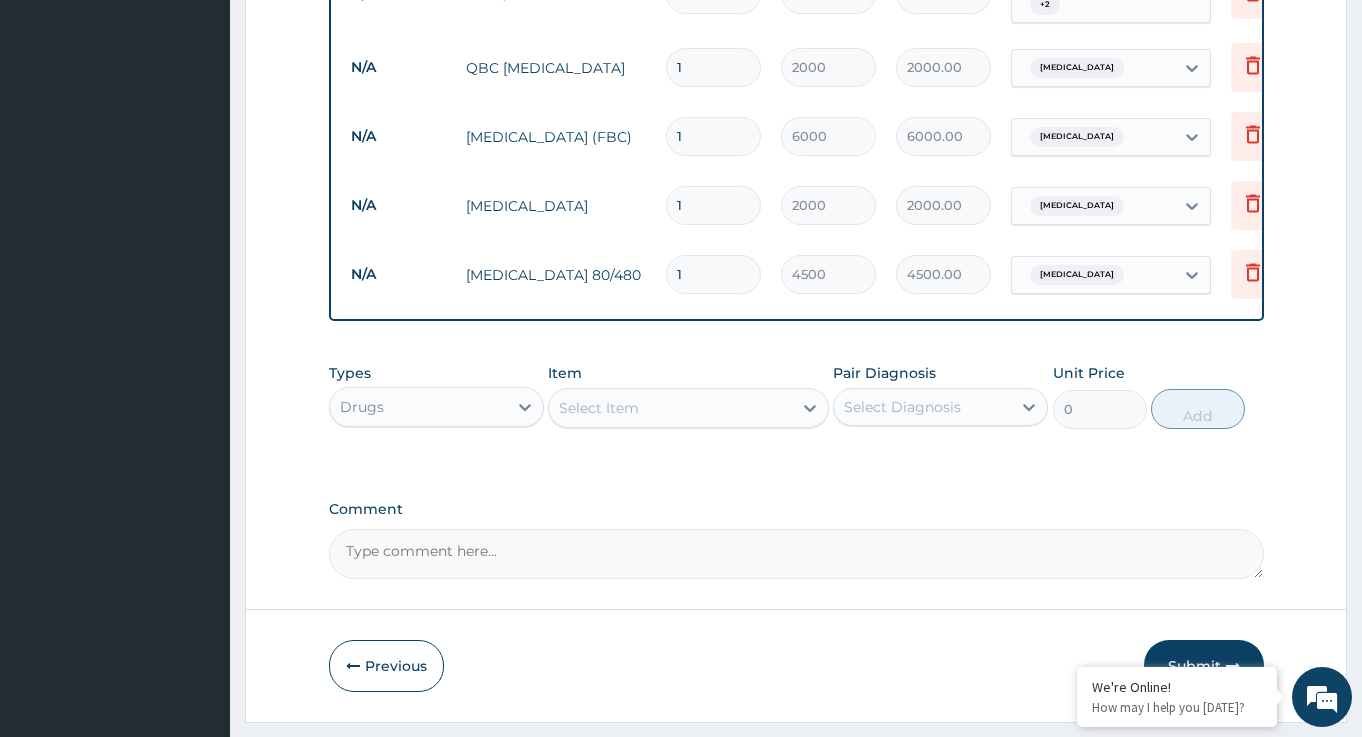 click on "Select Item" at bounding box center (670, 408) 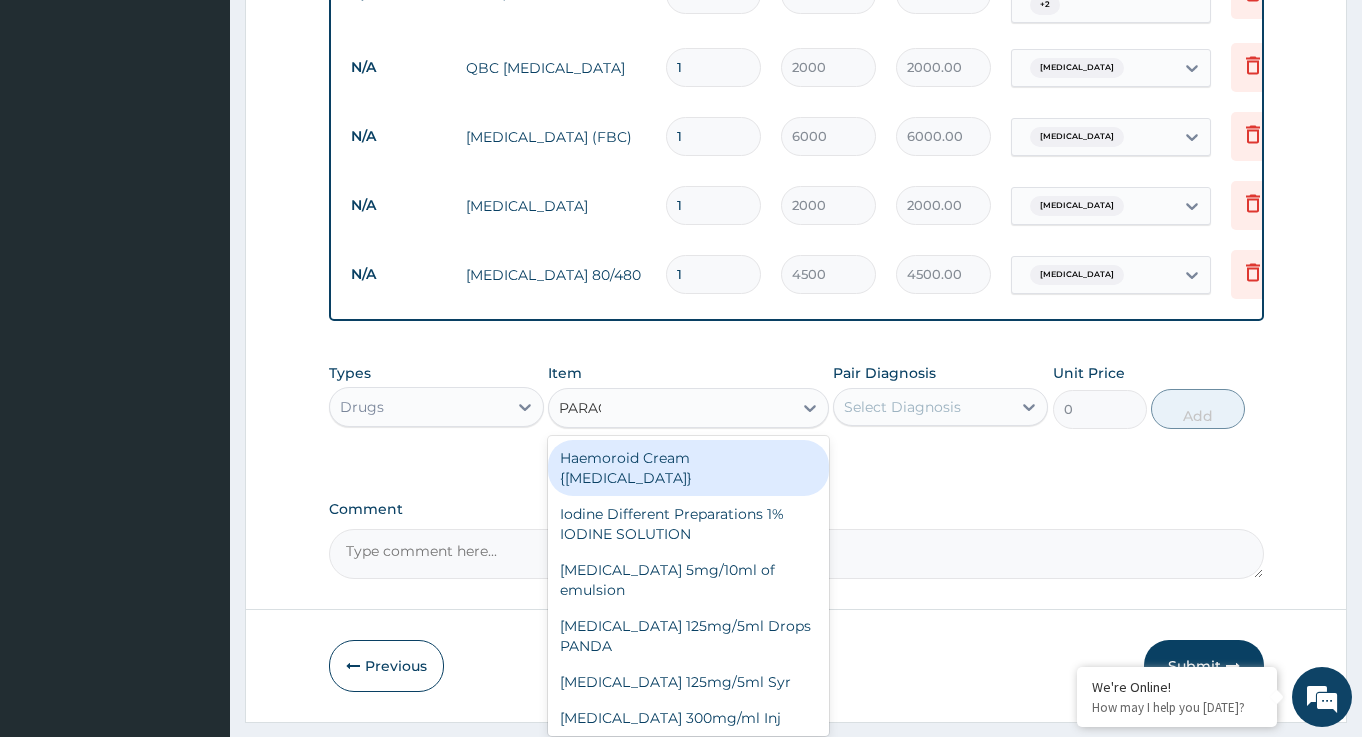 type on "PARACE" 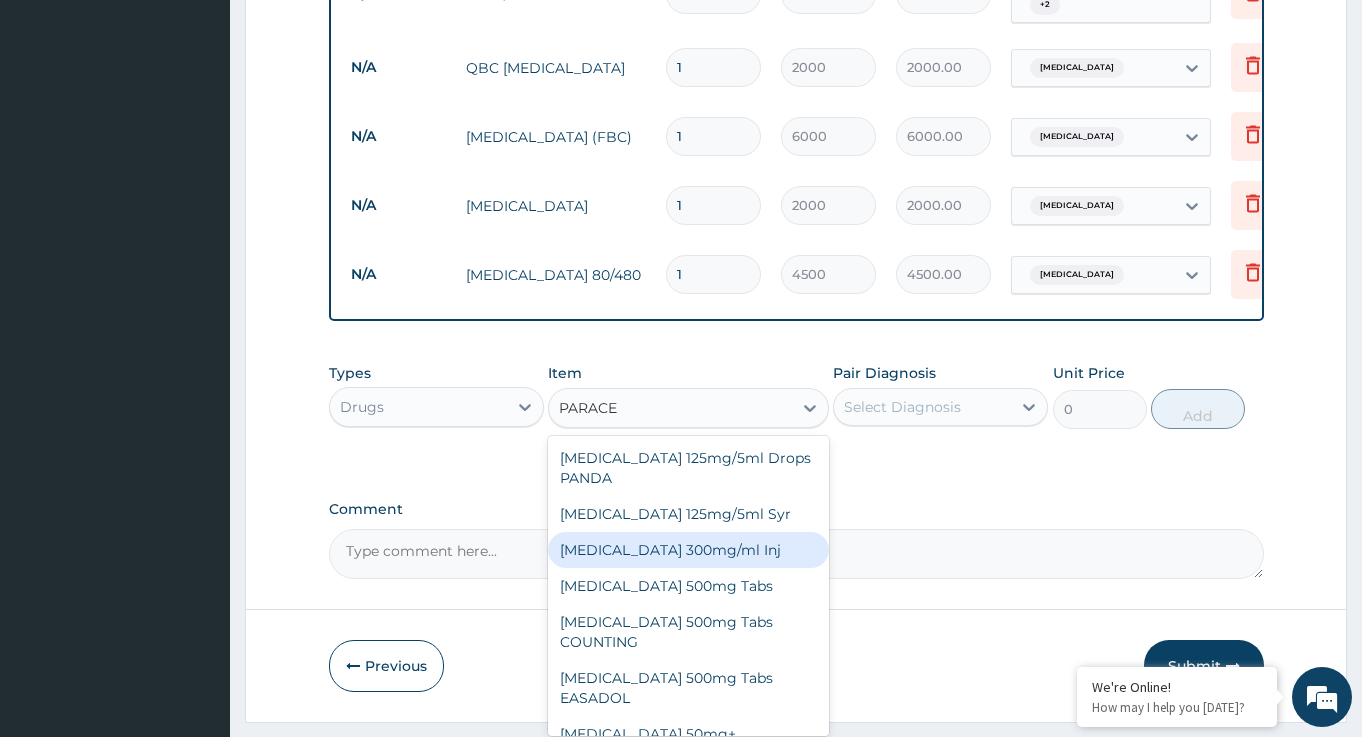 click on "Paracetamol 300mg/ml Inj" at bounding box center [688, 550] 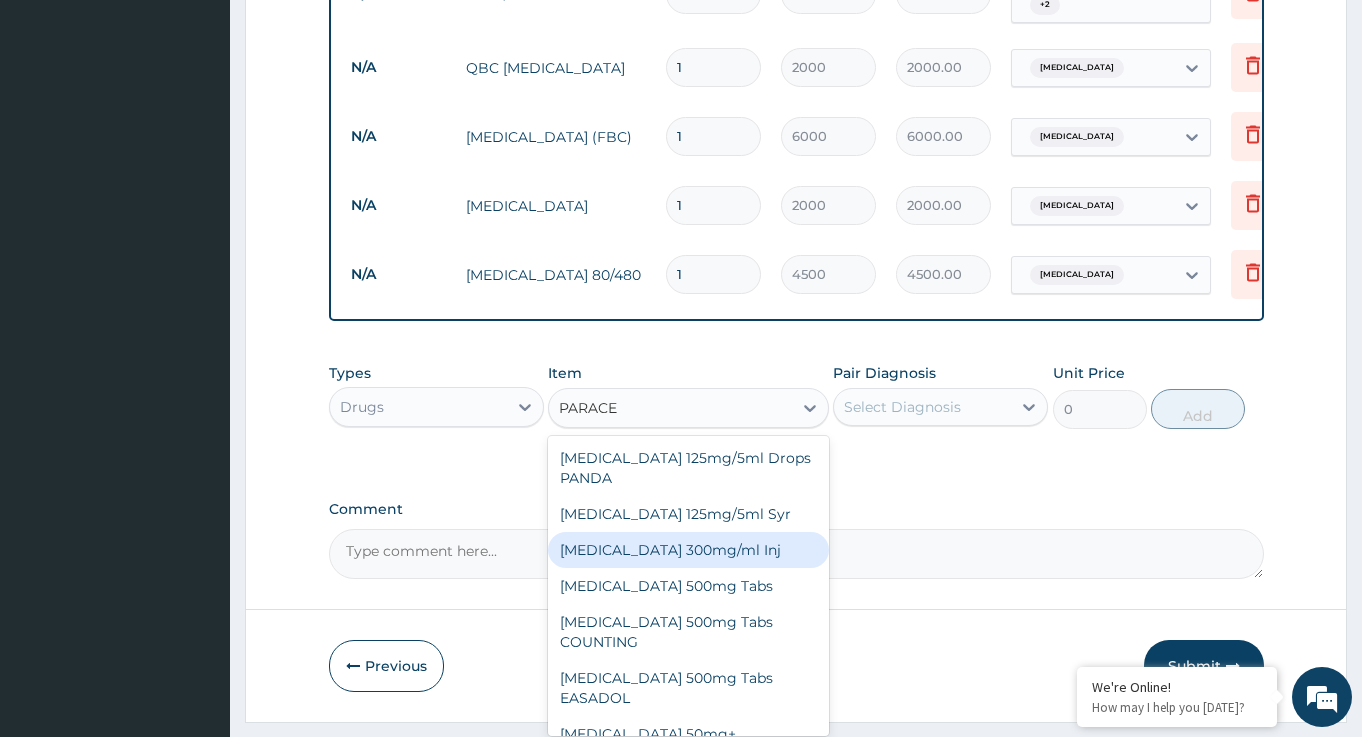 type 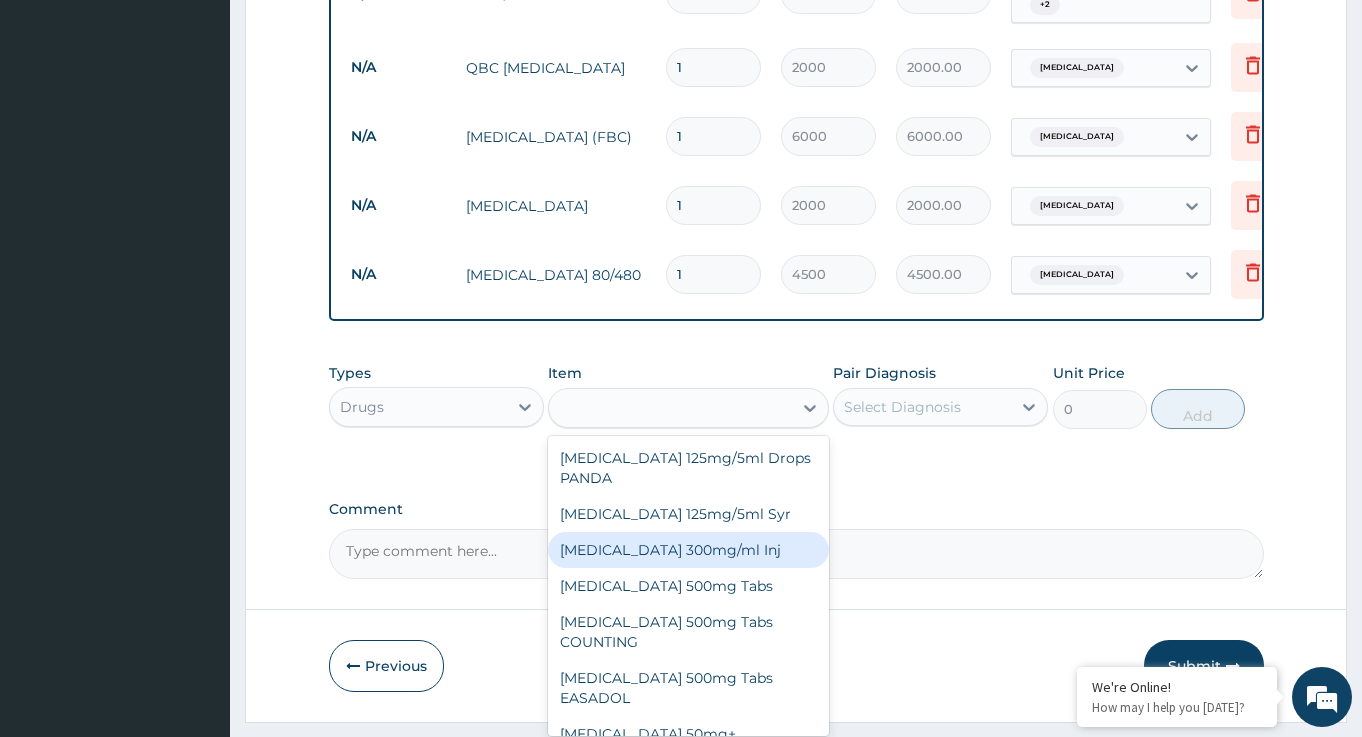 type on "300" 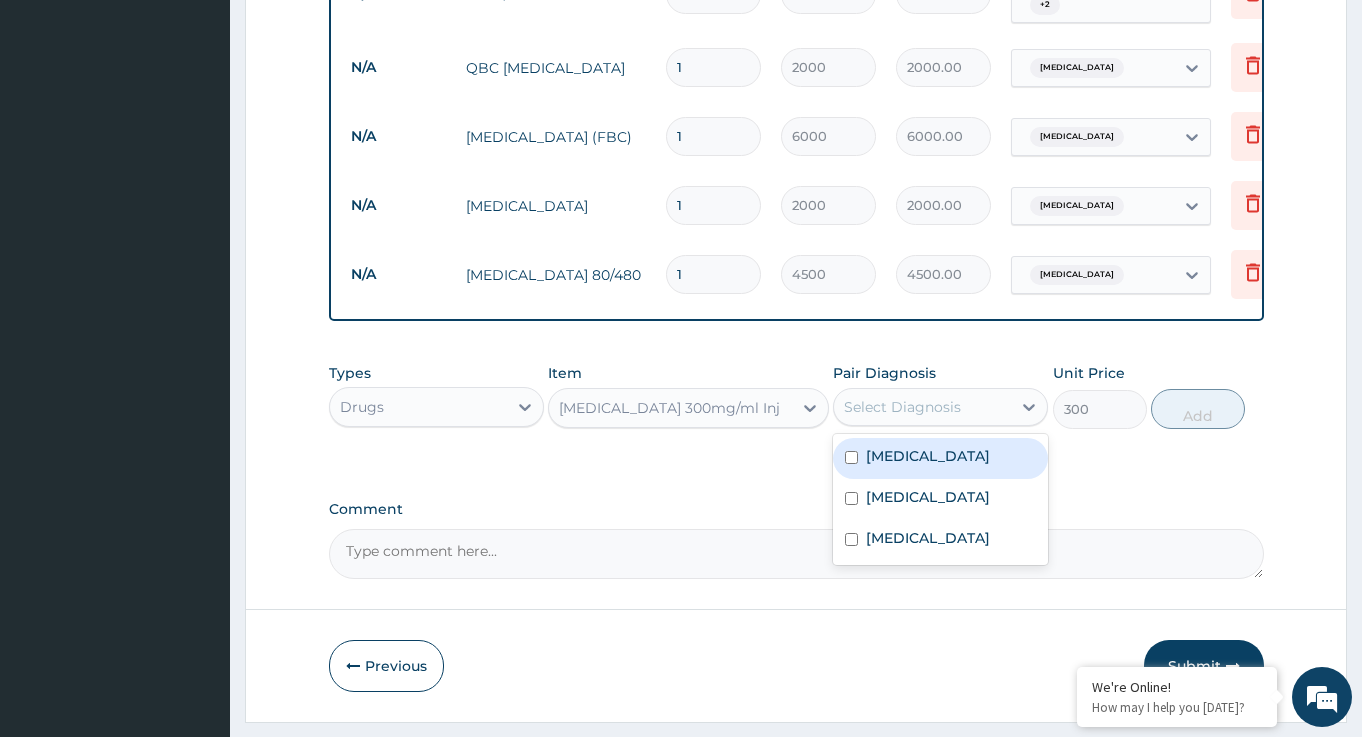 click on "Select Diagnosis" at bounding box center (922, 407) 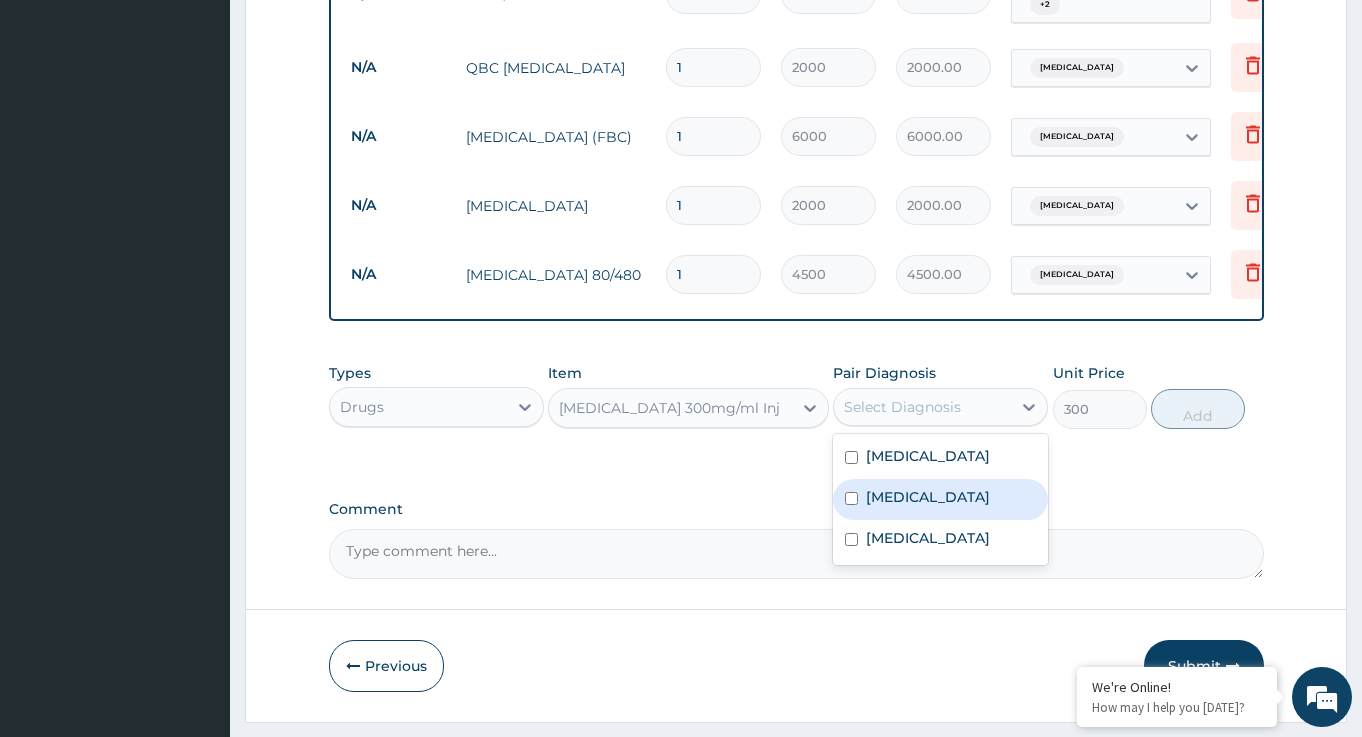 click on "[MEDICAL_DATA]" at bounding box center [940, 499] 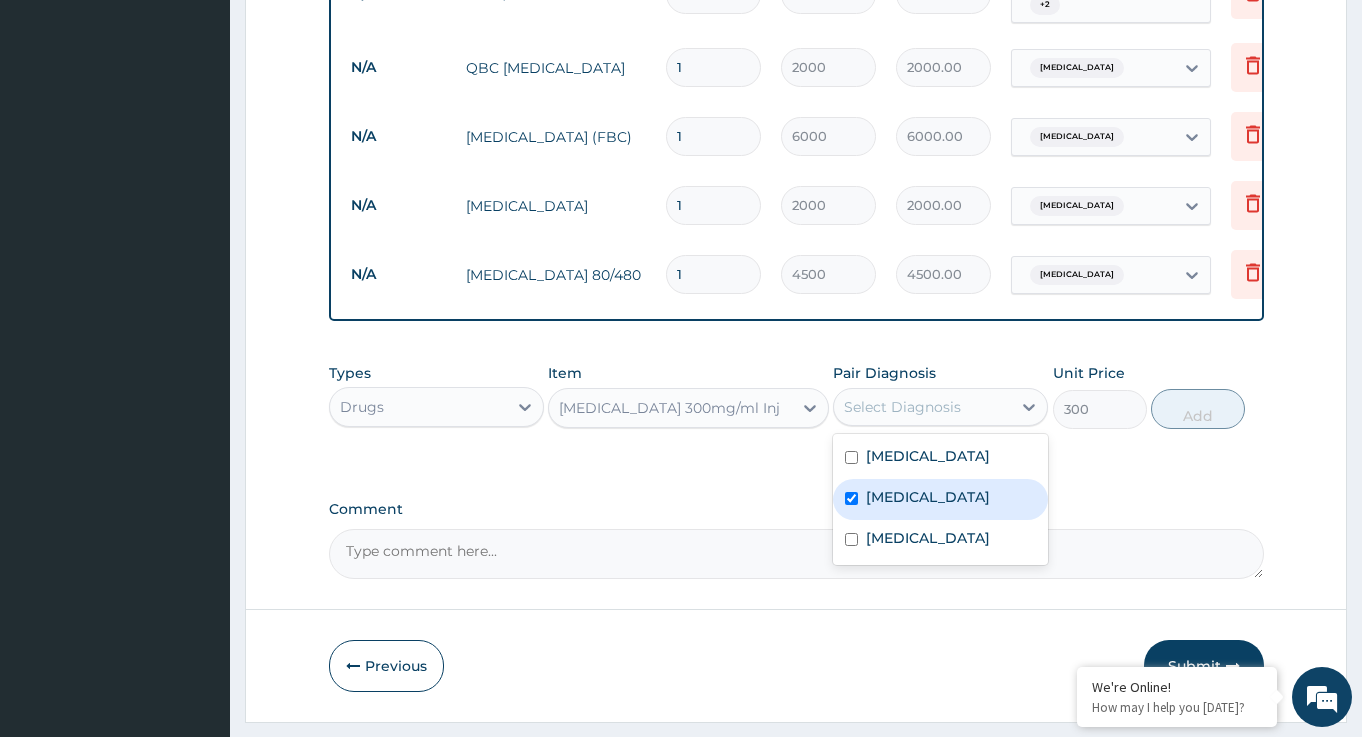 checkbox on "true" 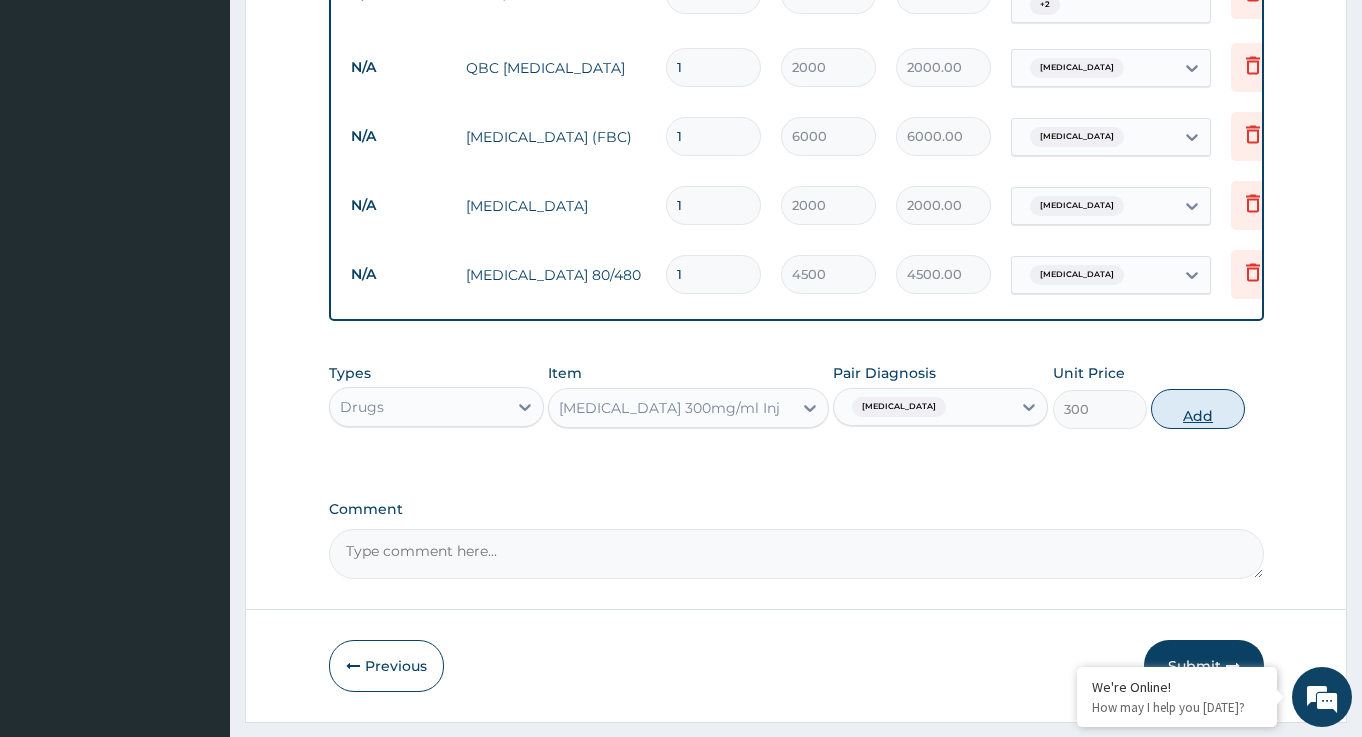click on "Add" at bounding box center (1198, 409) 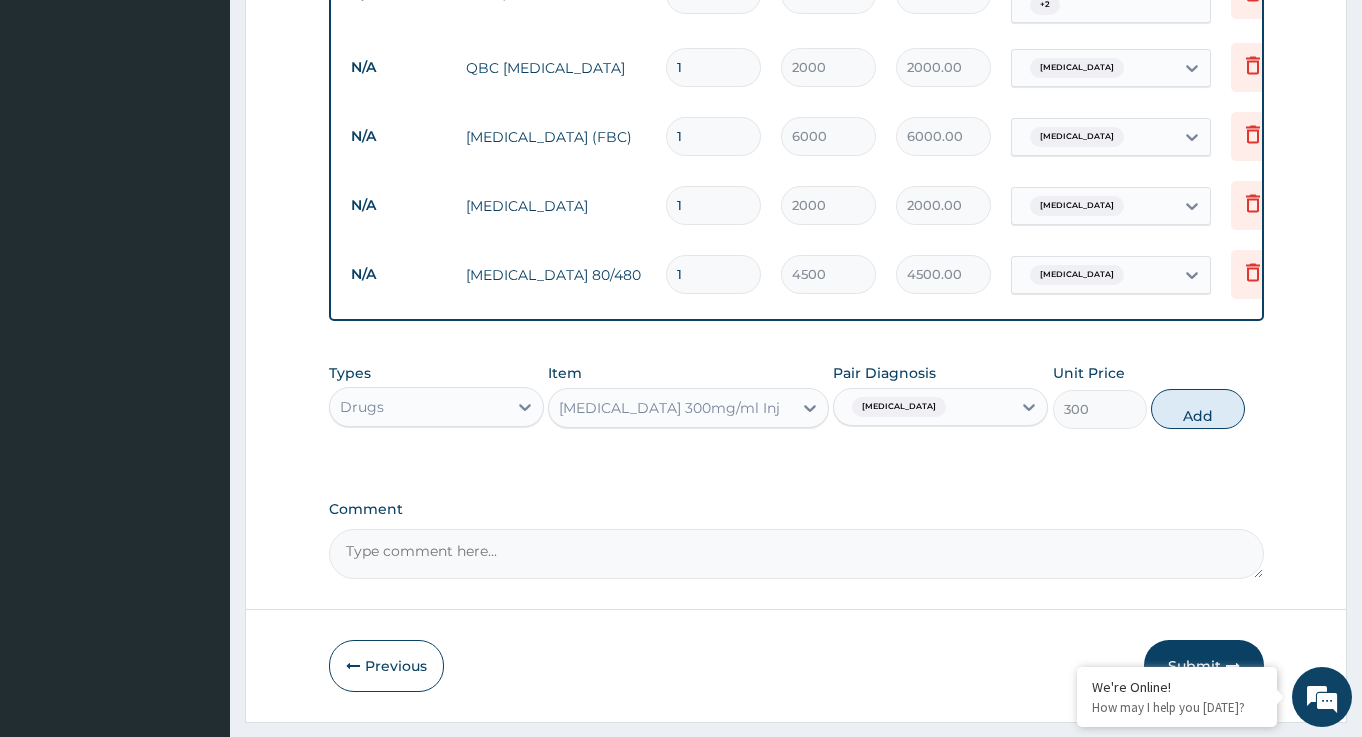 type on "0" 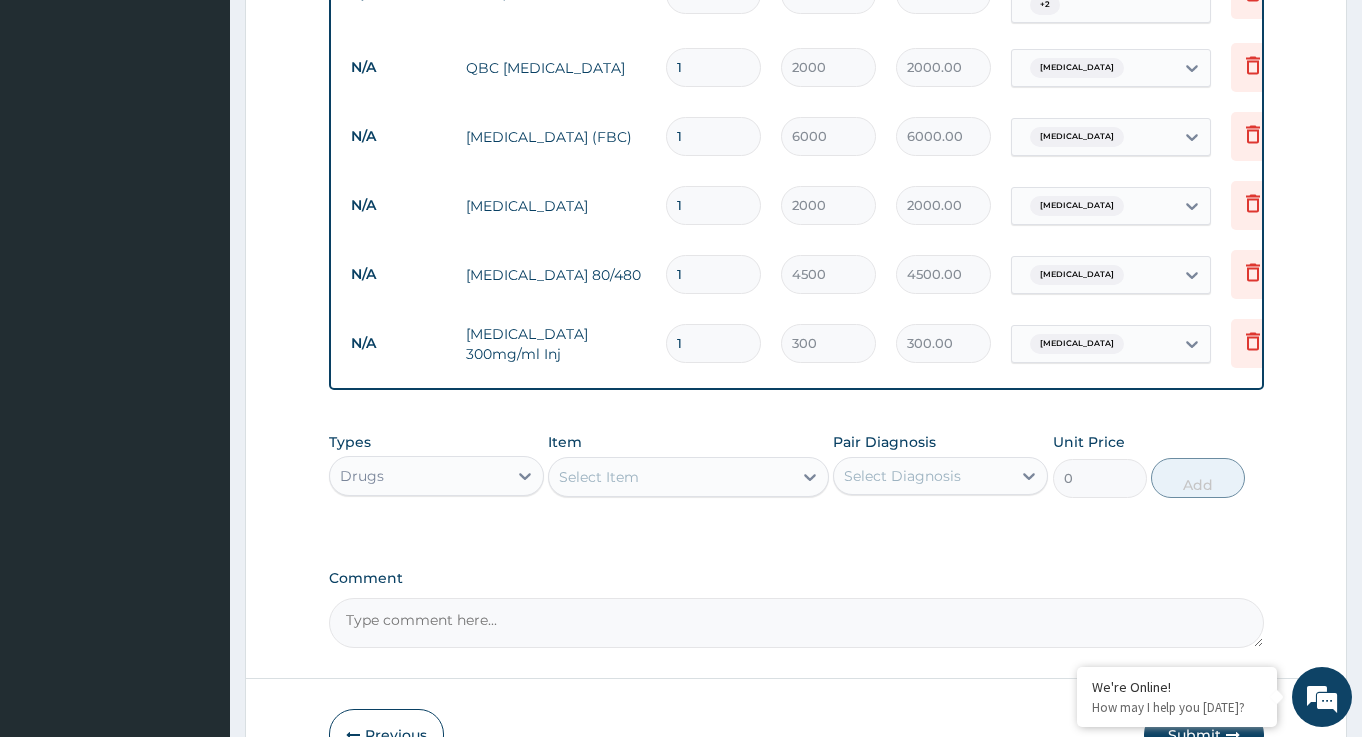 click on "Select Item" at bounding box center [670, 477] 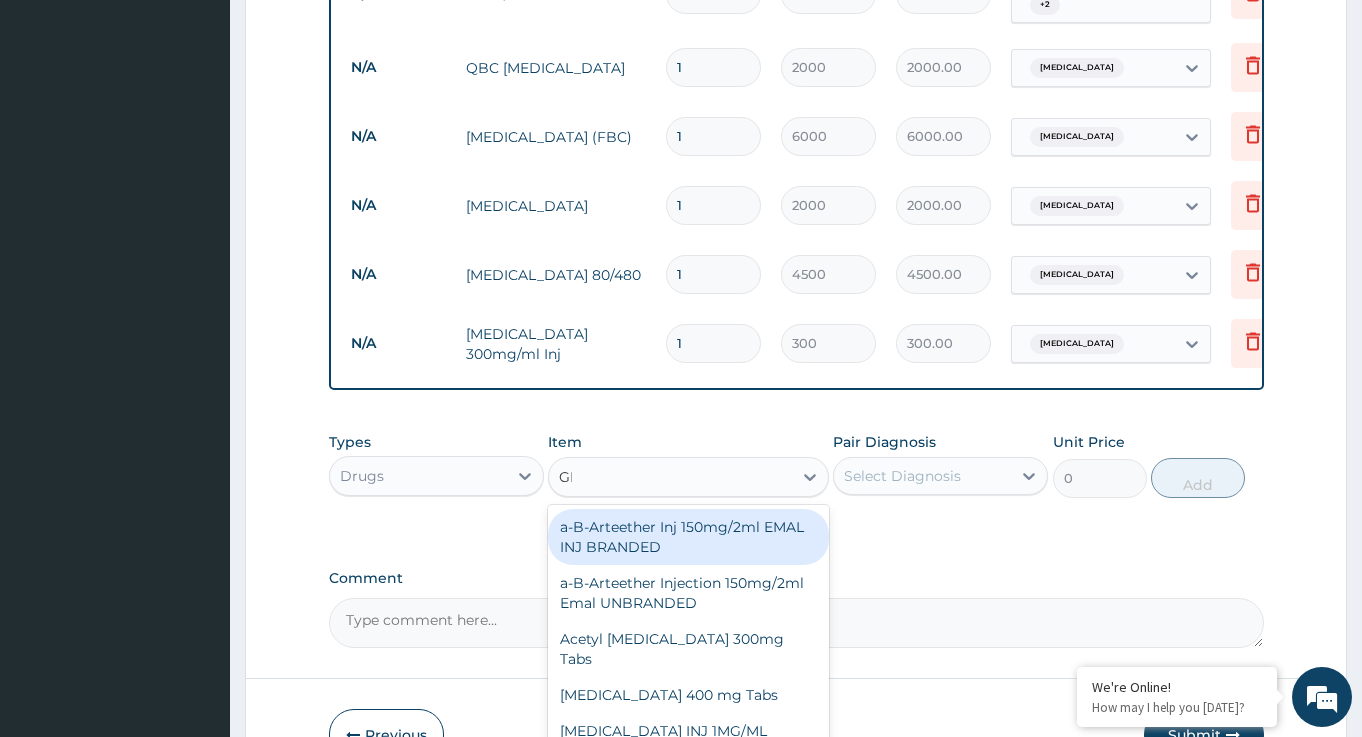type on "GEL" 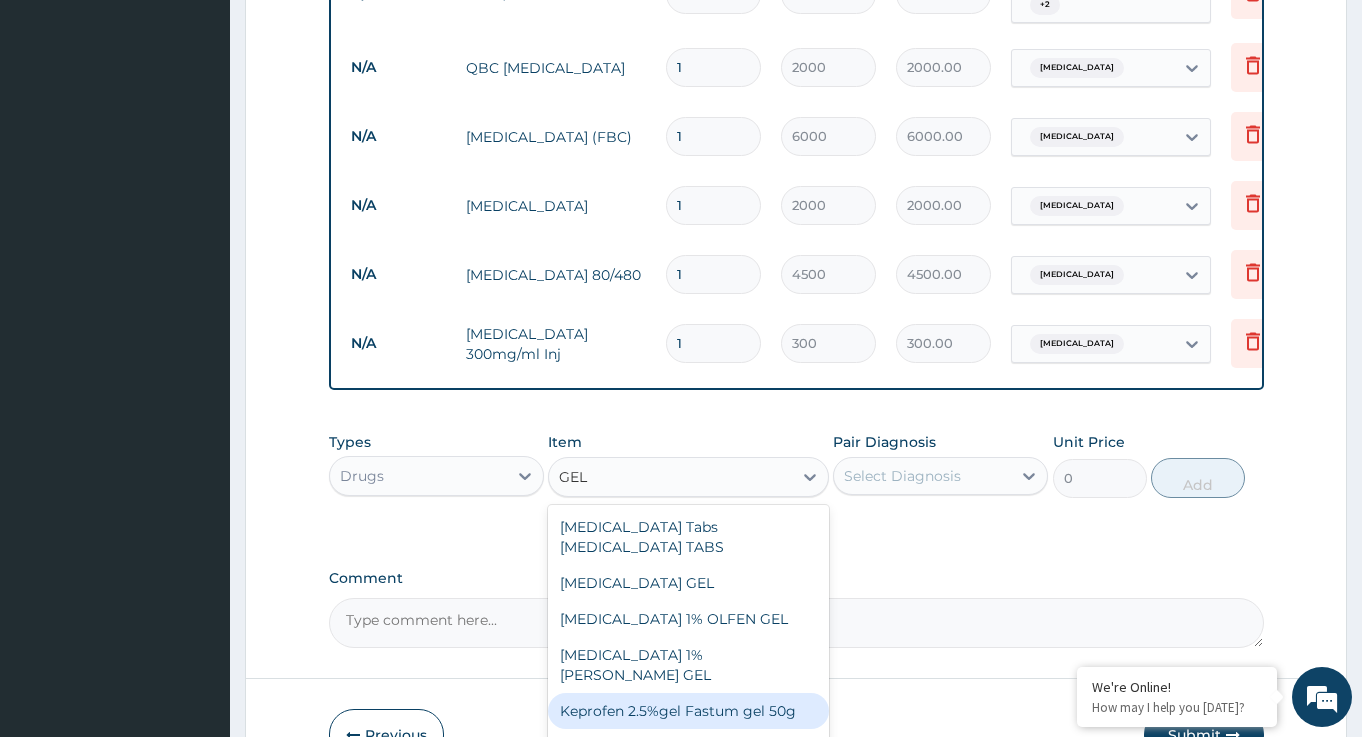 click on "Keprofen 2.5%gel Fastum gel 50g" at bounding box center [688, 711] 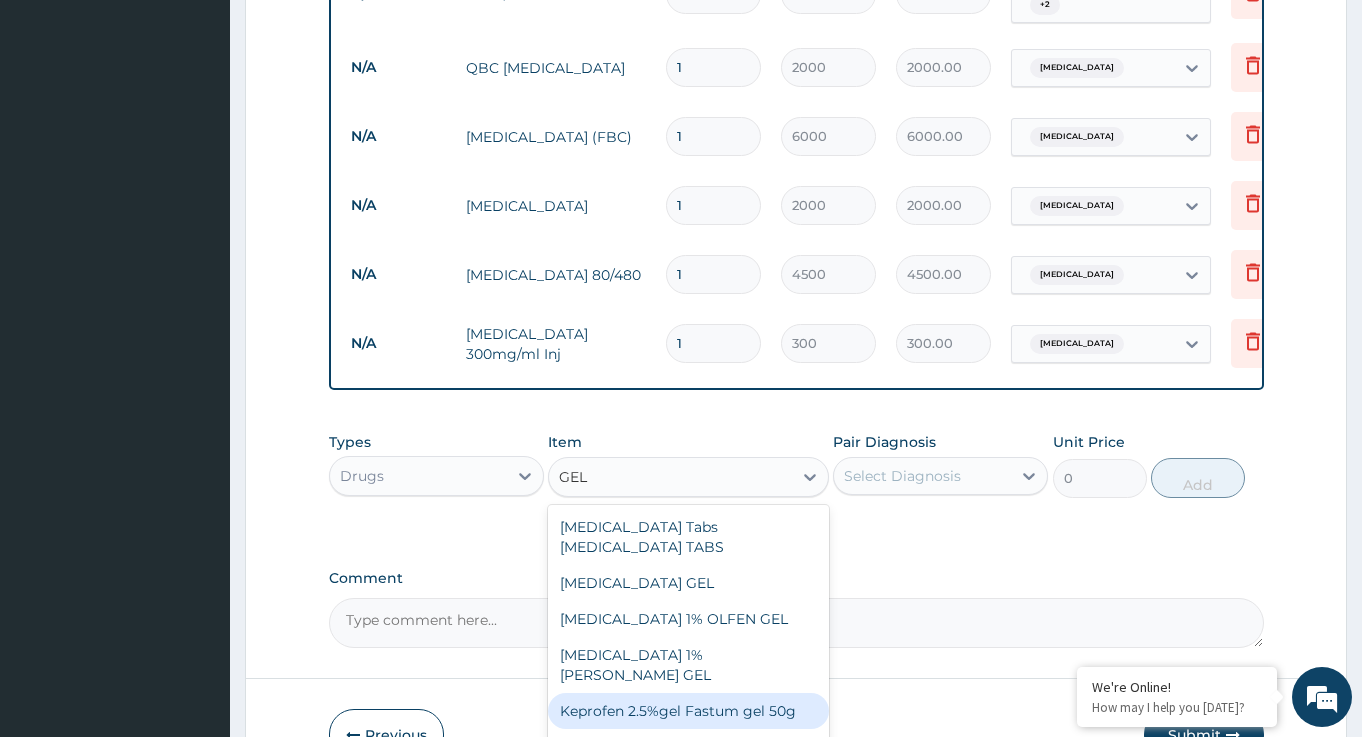 type 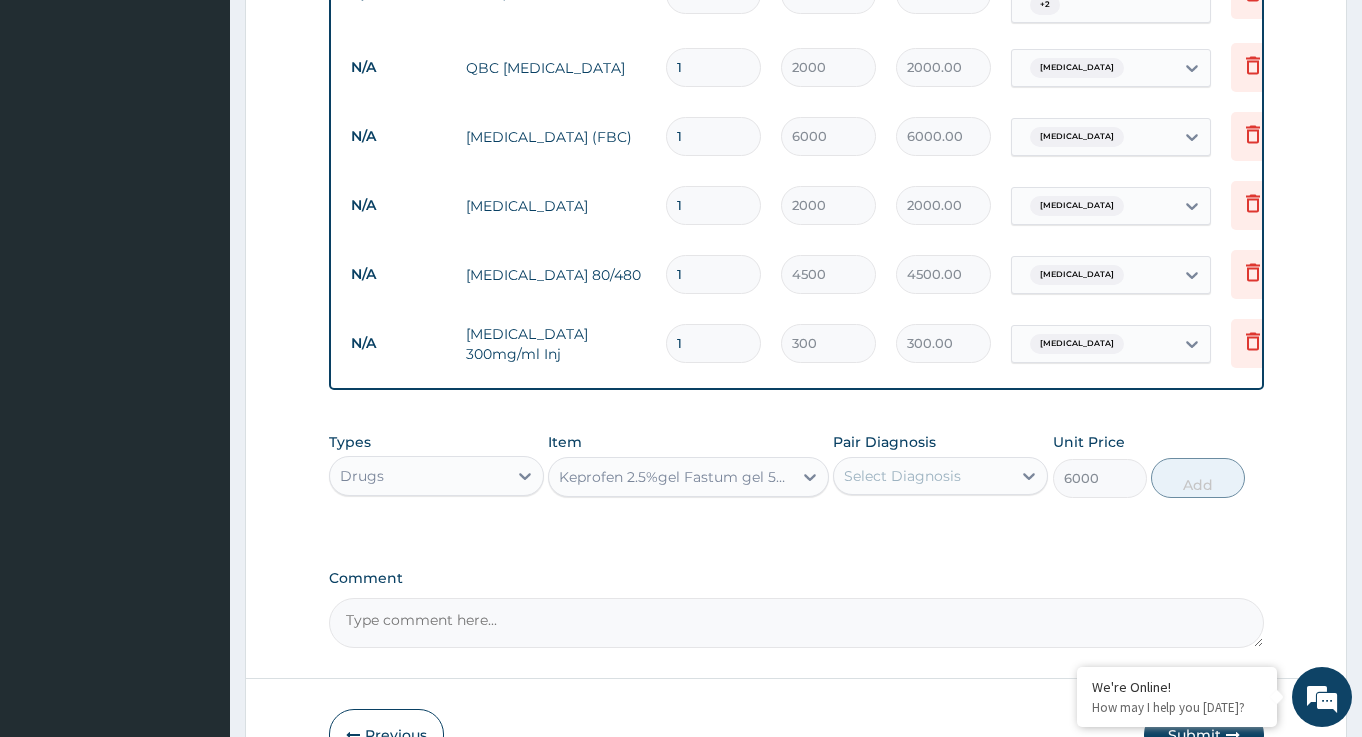 click on "Select Diagnosis" at bounding box center [922, 476] 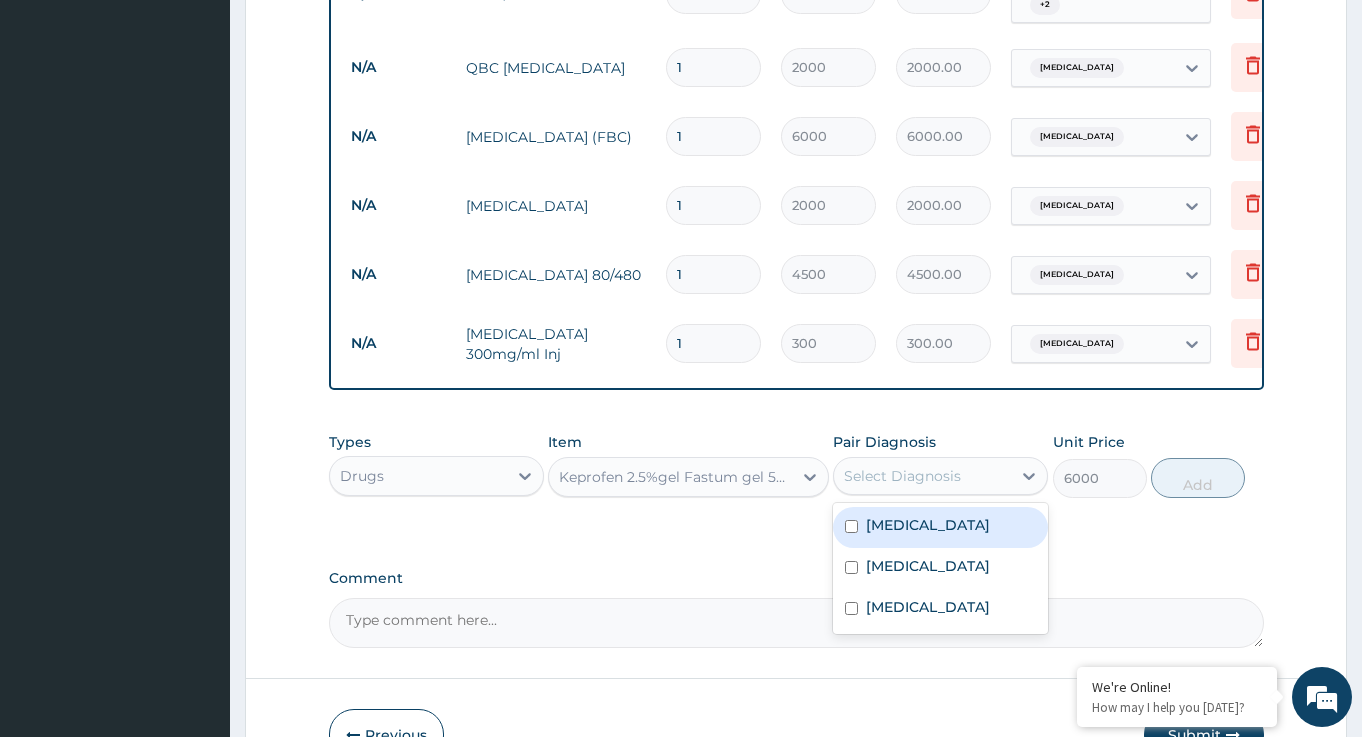 click on "Lumbar spondylosis" at bounding box center [928, 525] 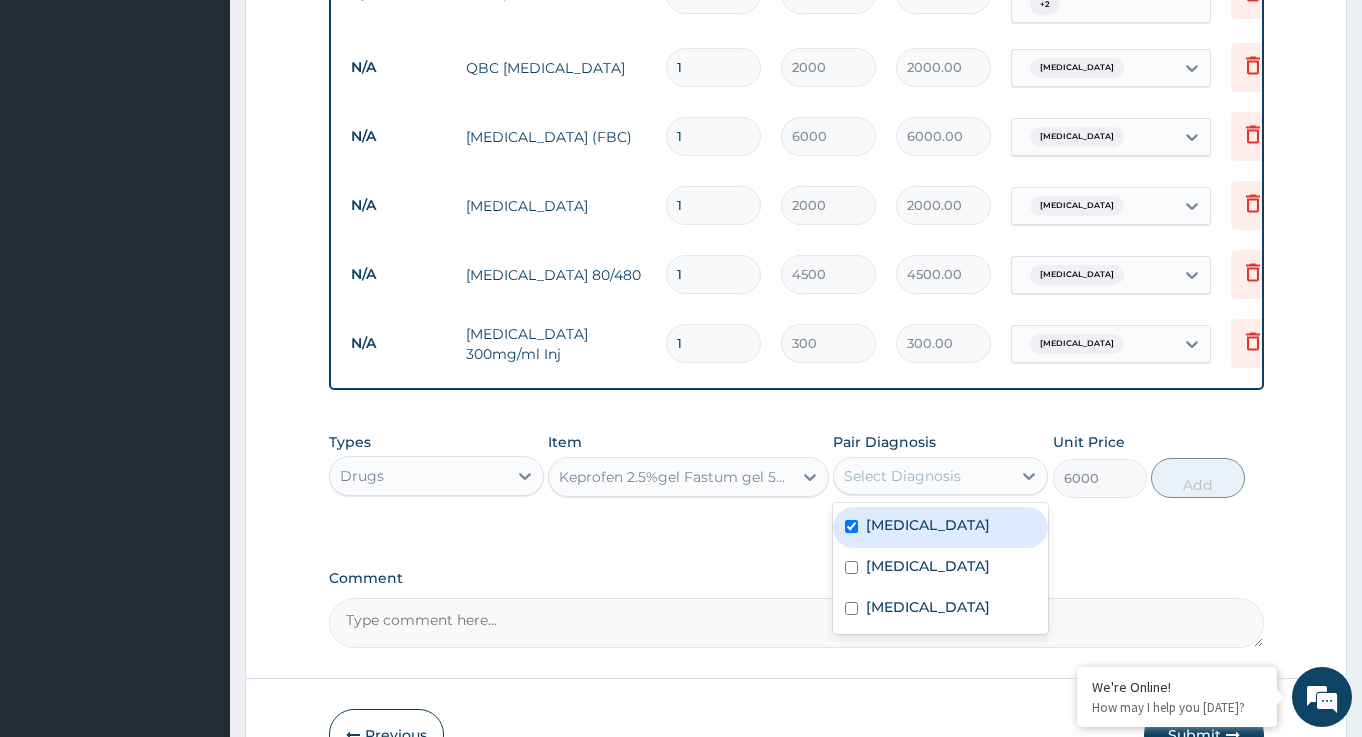 checkbox on "true" 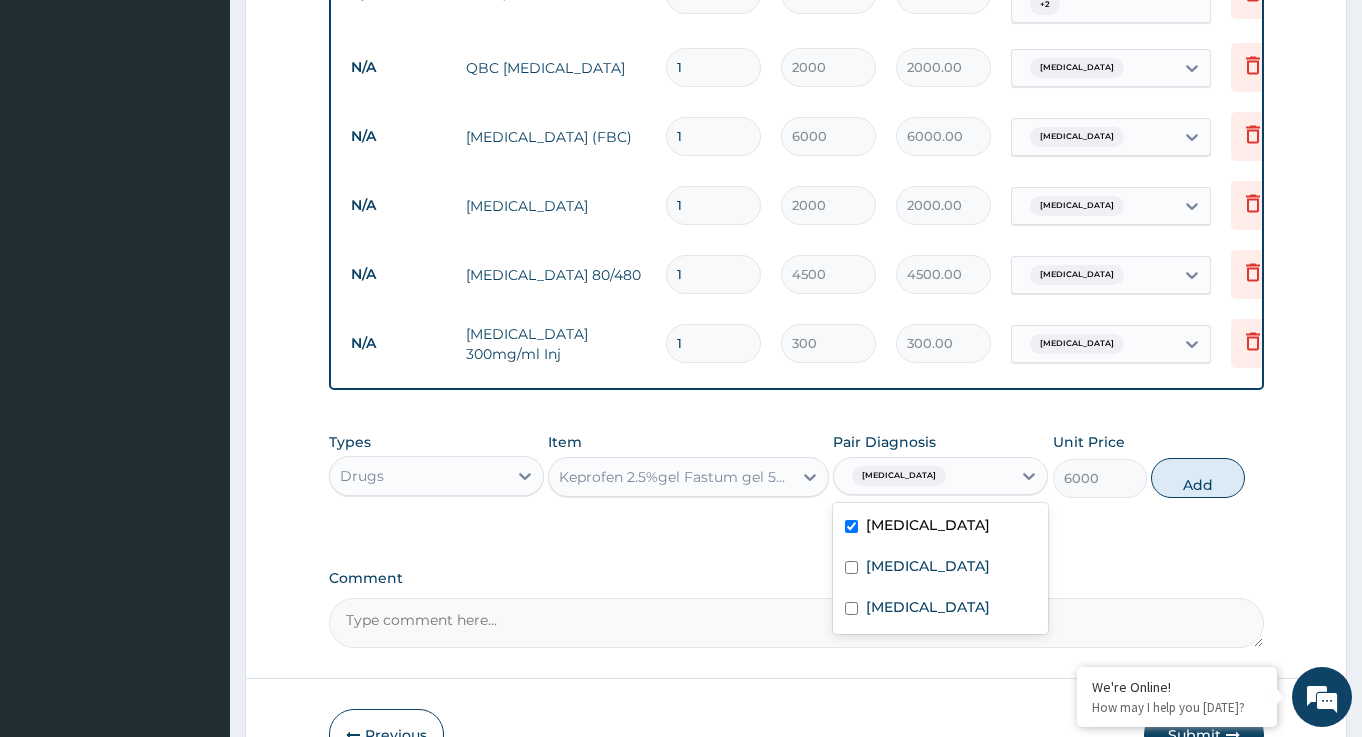 drag, startPoint x: 1196, startPoint y: 504, endPoint x: 1068, endPoint y: 499, distance: 128.09763 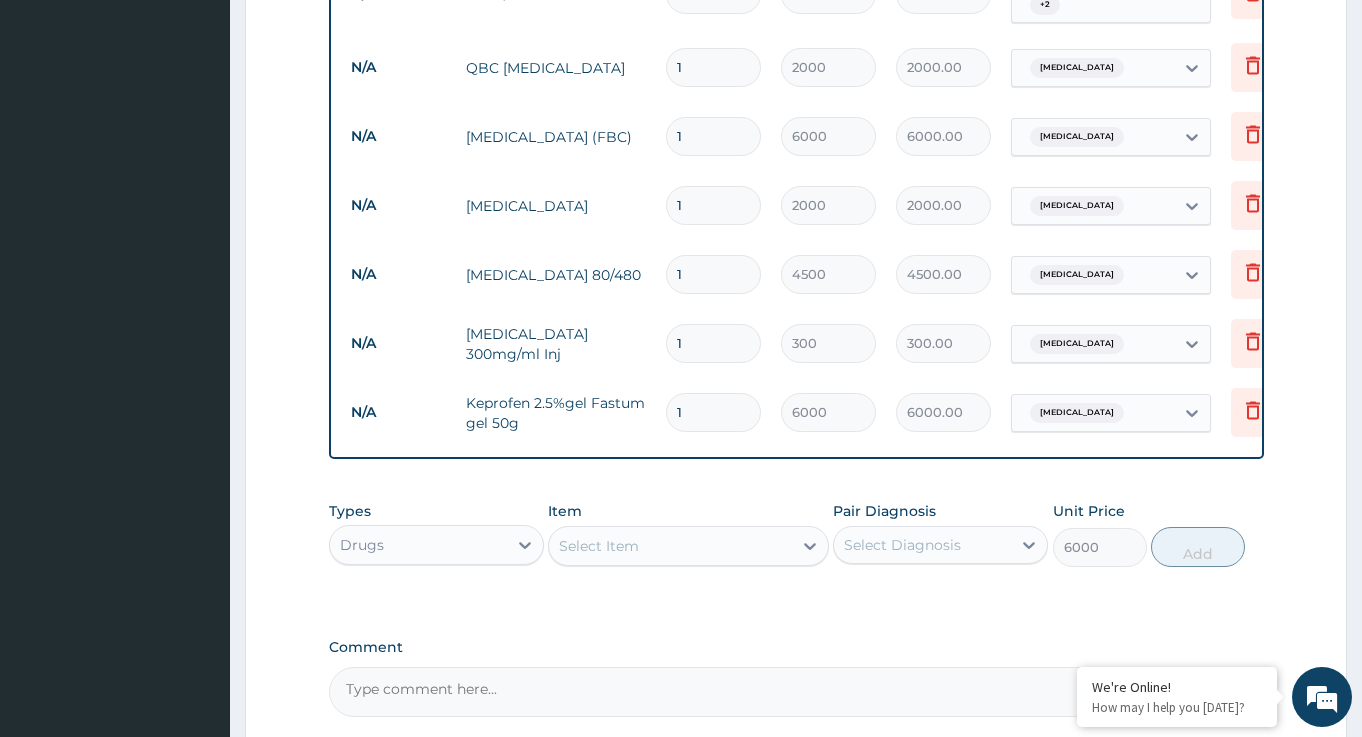 type on "0" 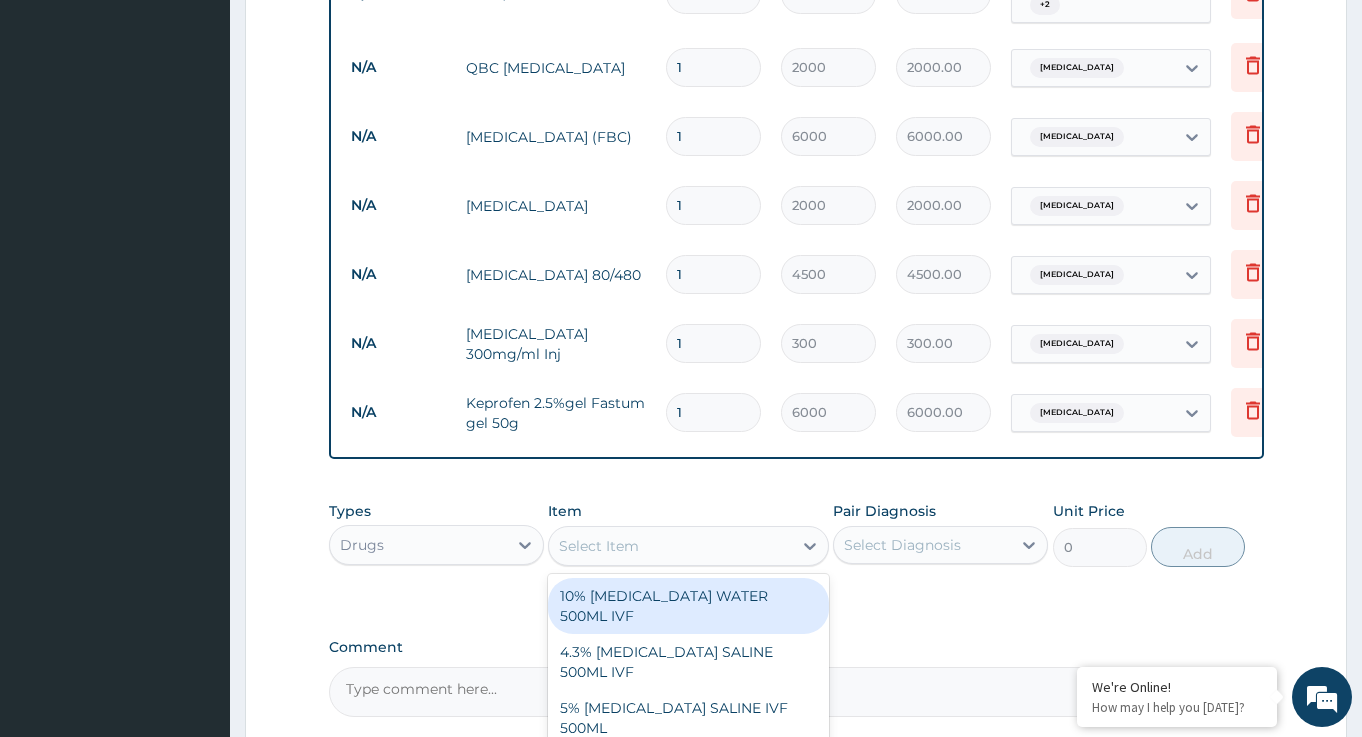click on "Select Item" at bounding box center (670, 546) 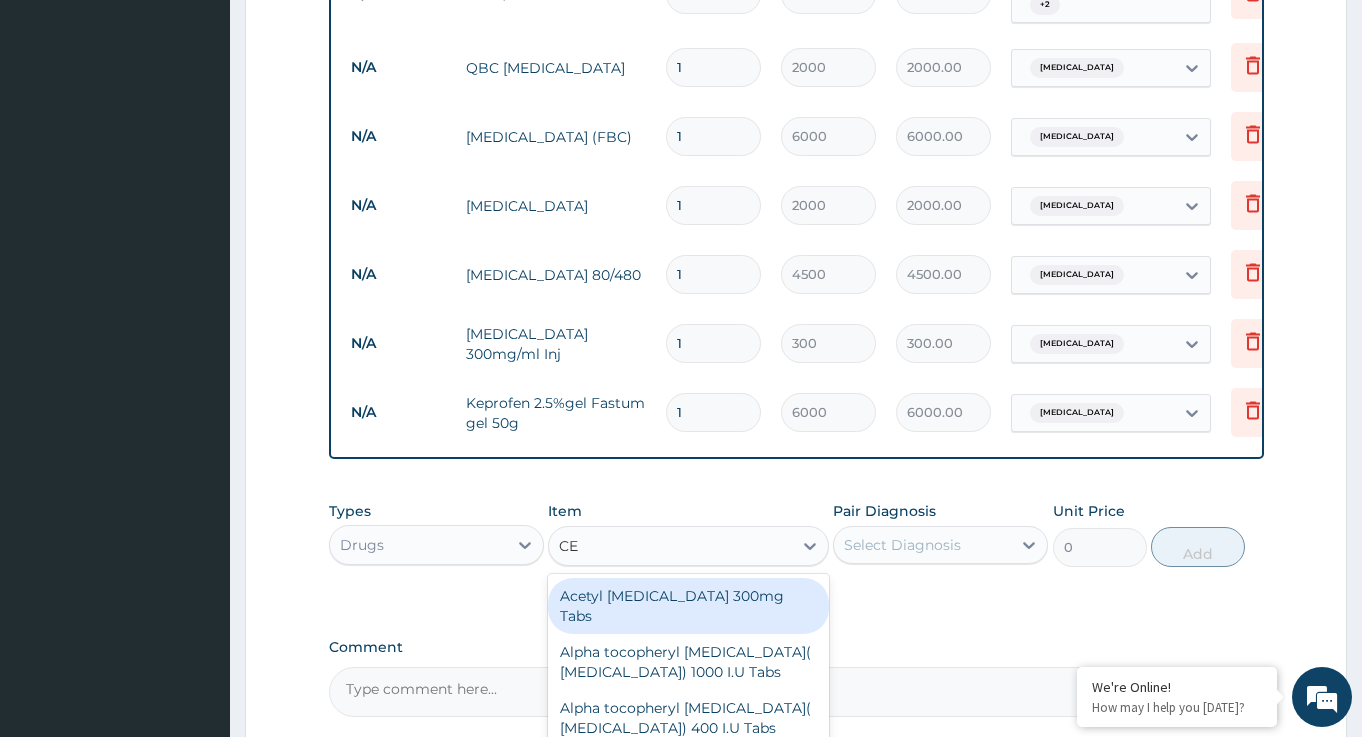 type on "C" 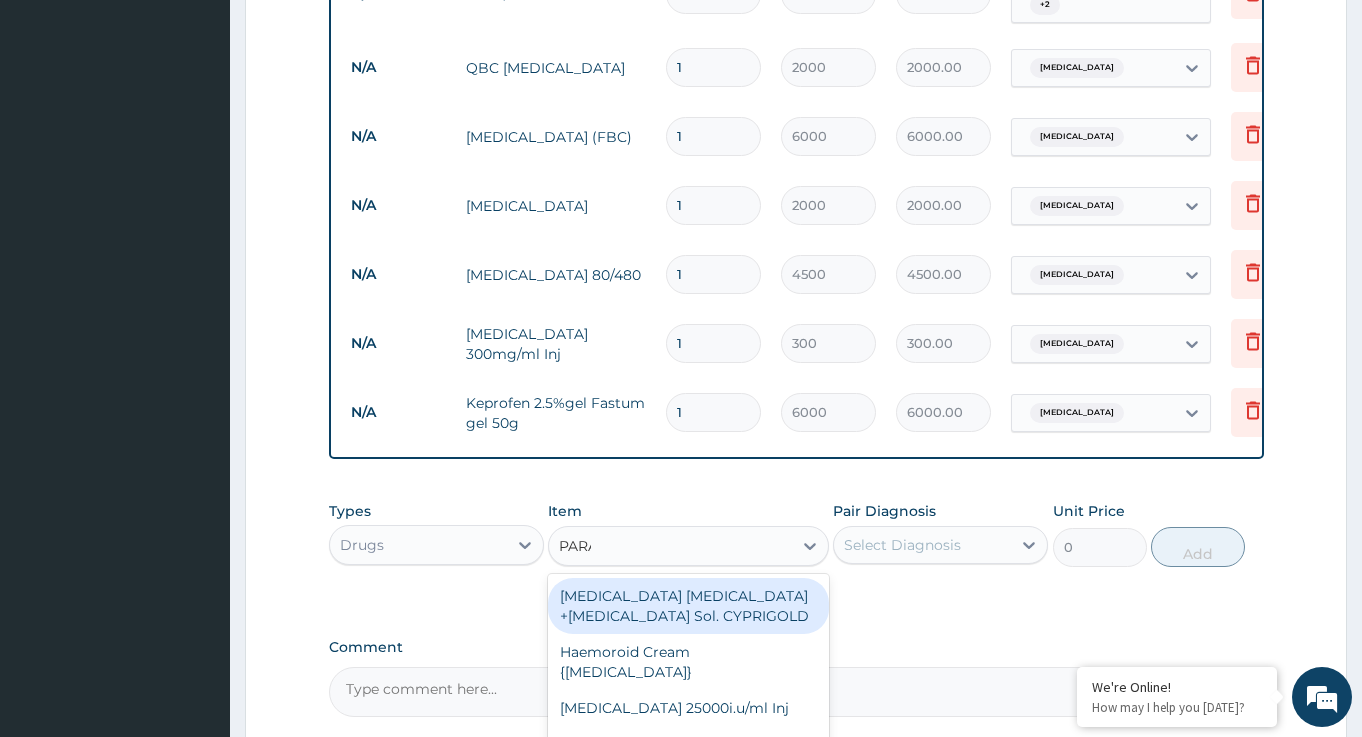 type on "PARAC" 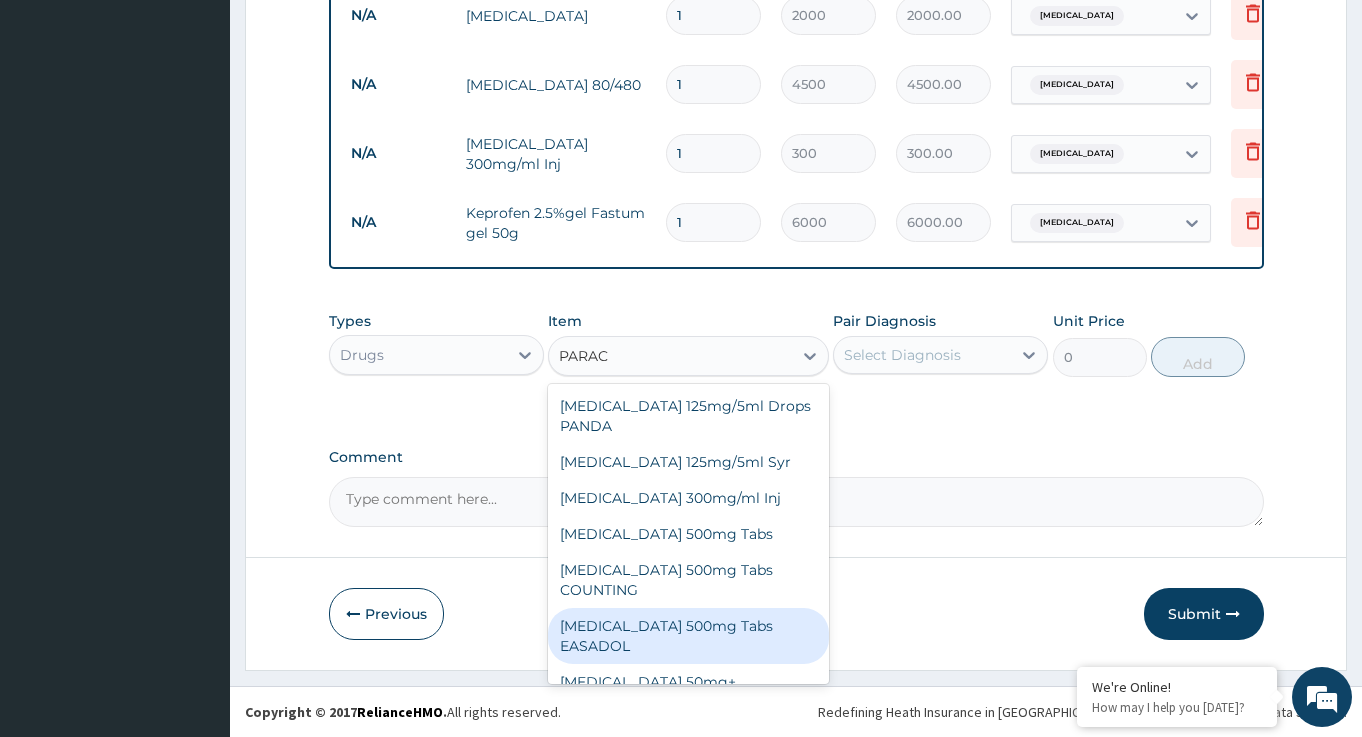 scroll, scrollTop: 1118, scrollLeft: 0, axis: vertical 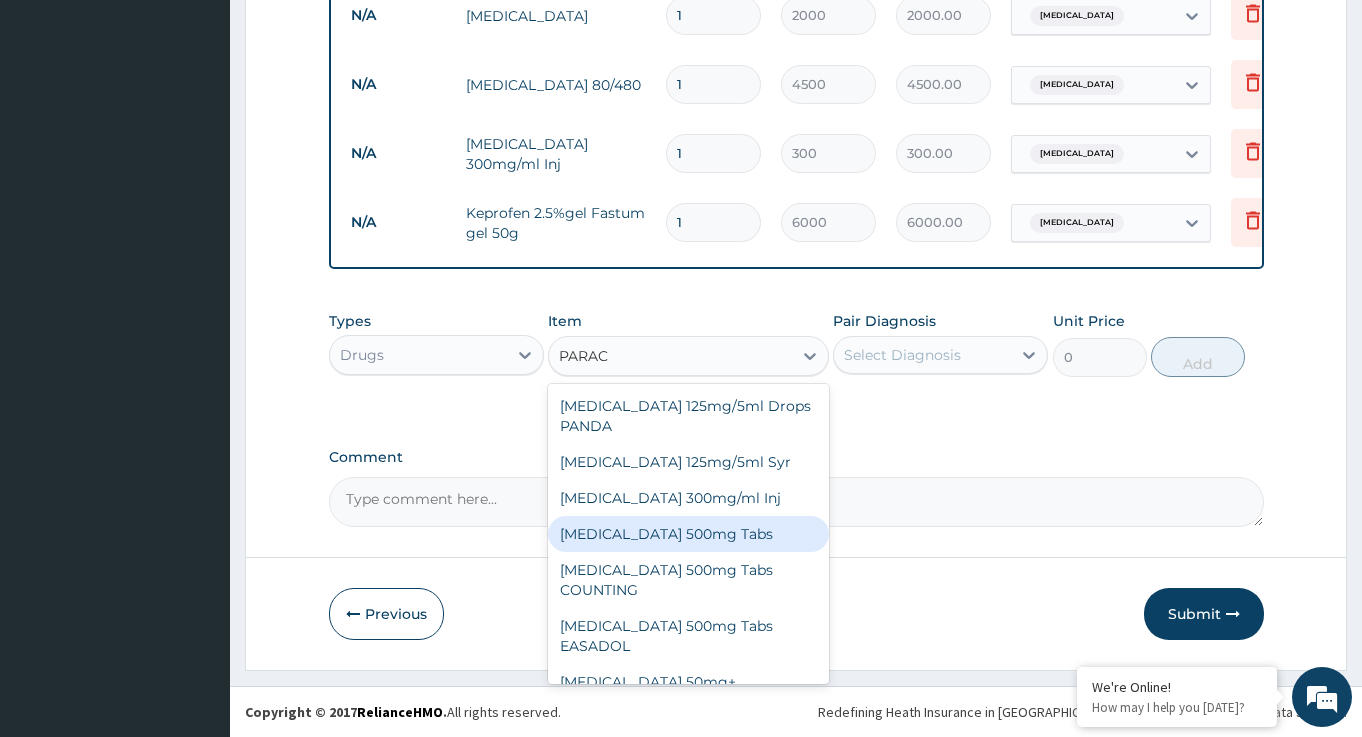 click on "Paracetamol 500mg Tabs" at bounding box center [688, 534] 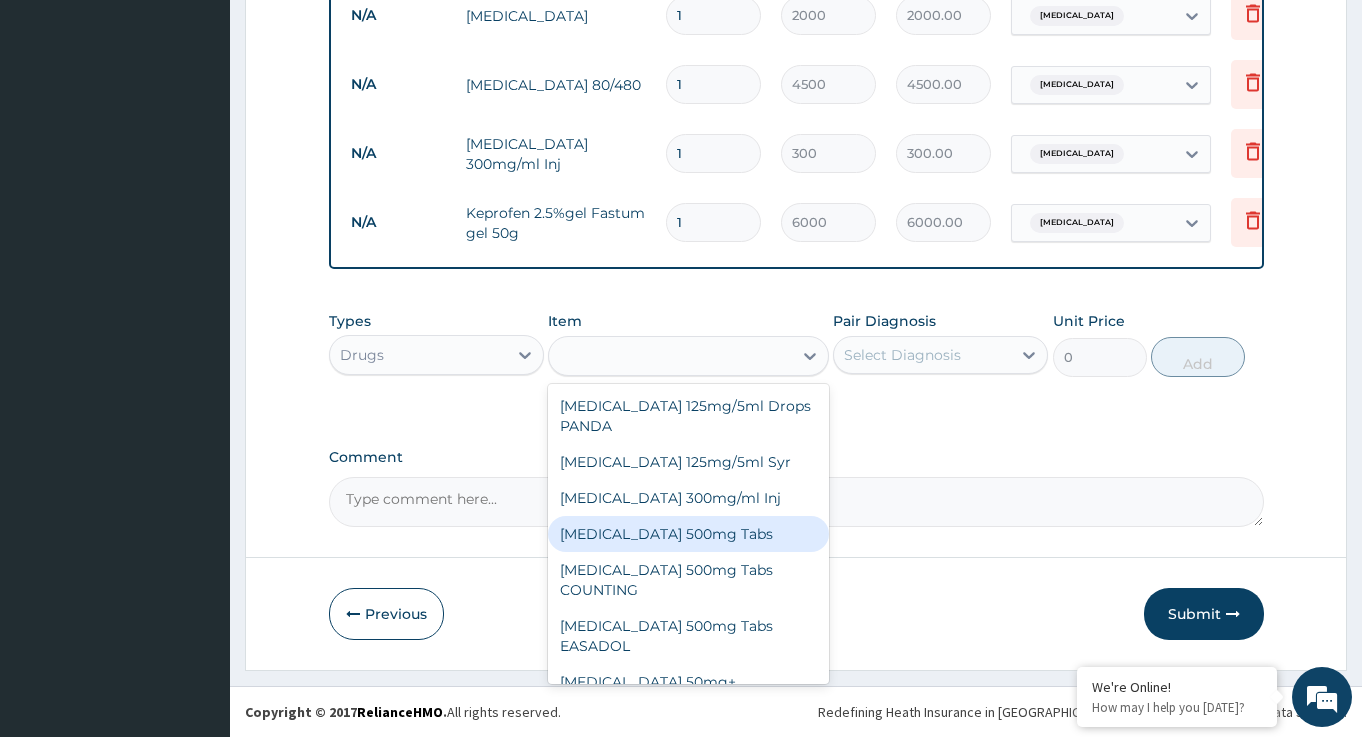type on "20" 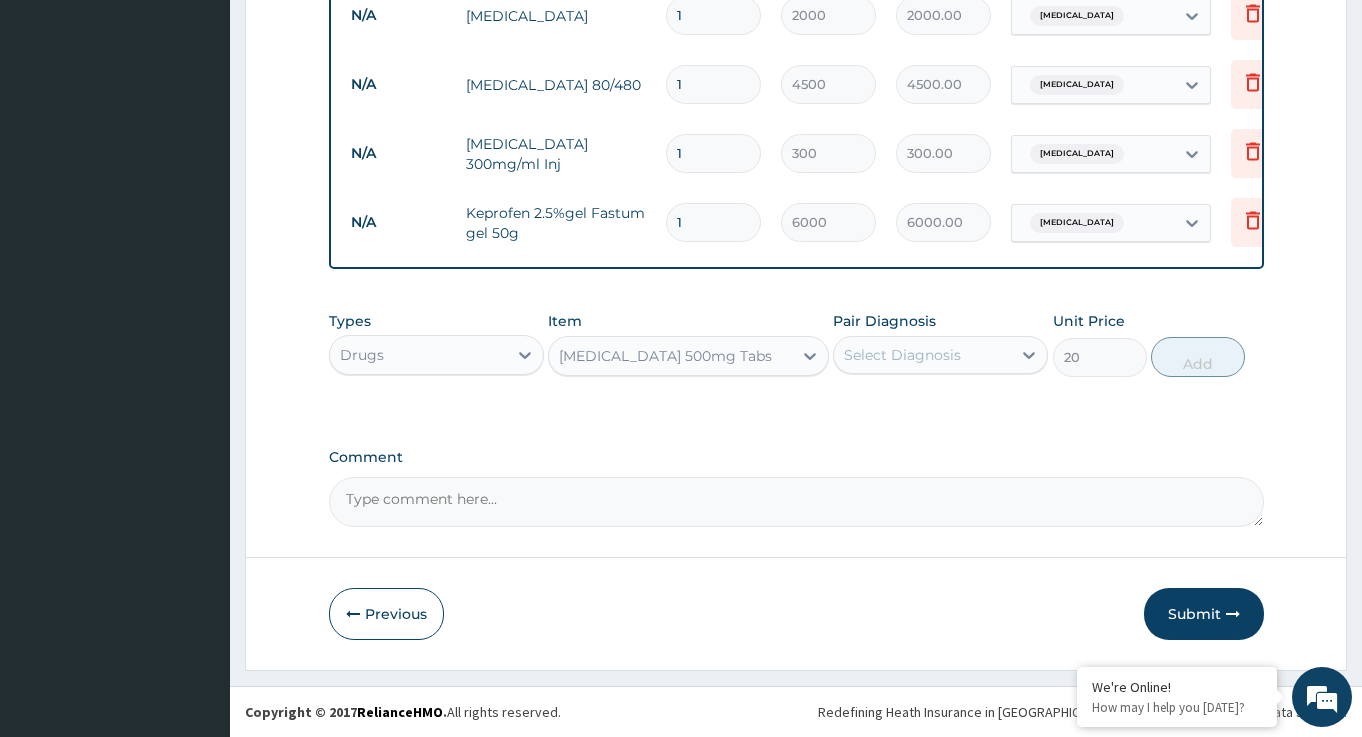 click on "Select Diagnosis" at bounding box center (902, 355) 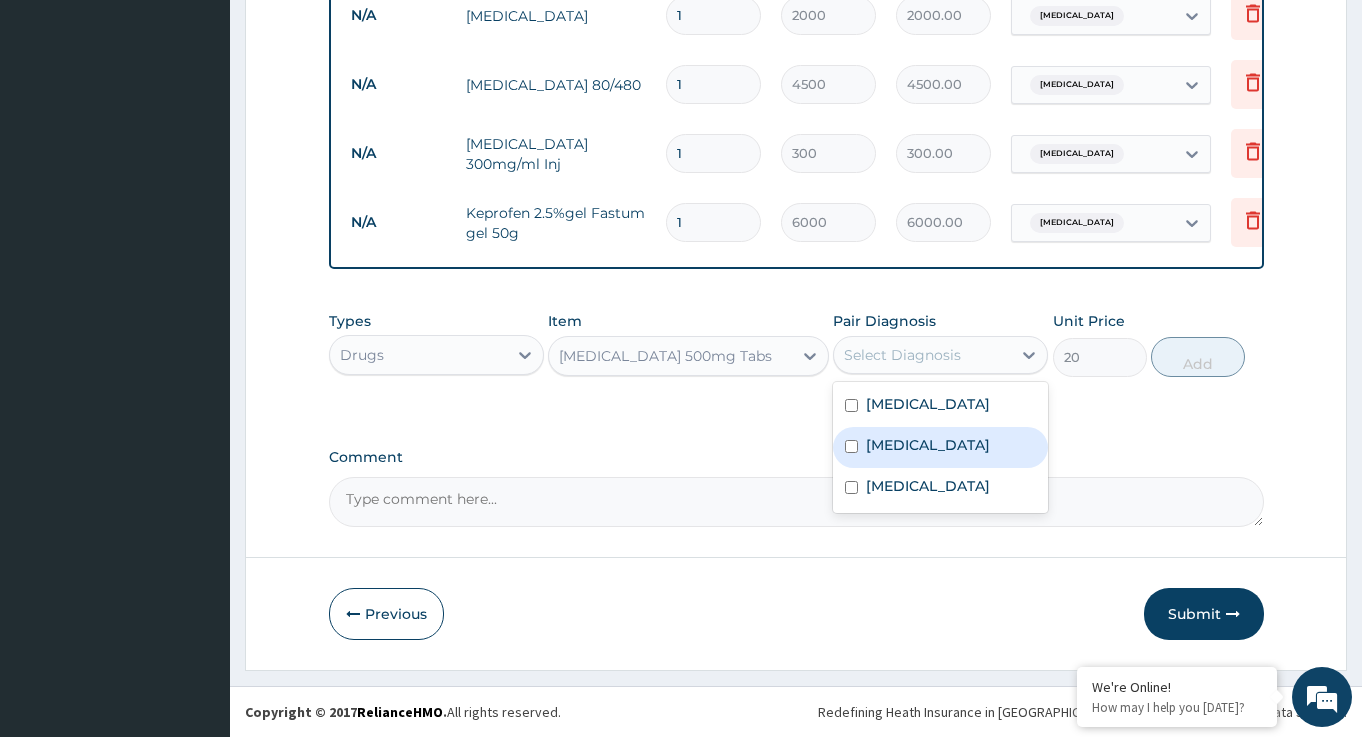 click on "Malaria" at bounding box center [940, 447] 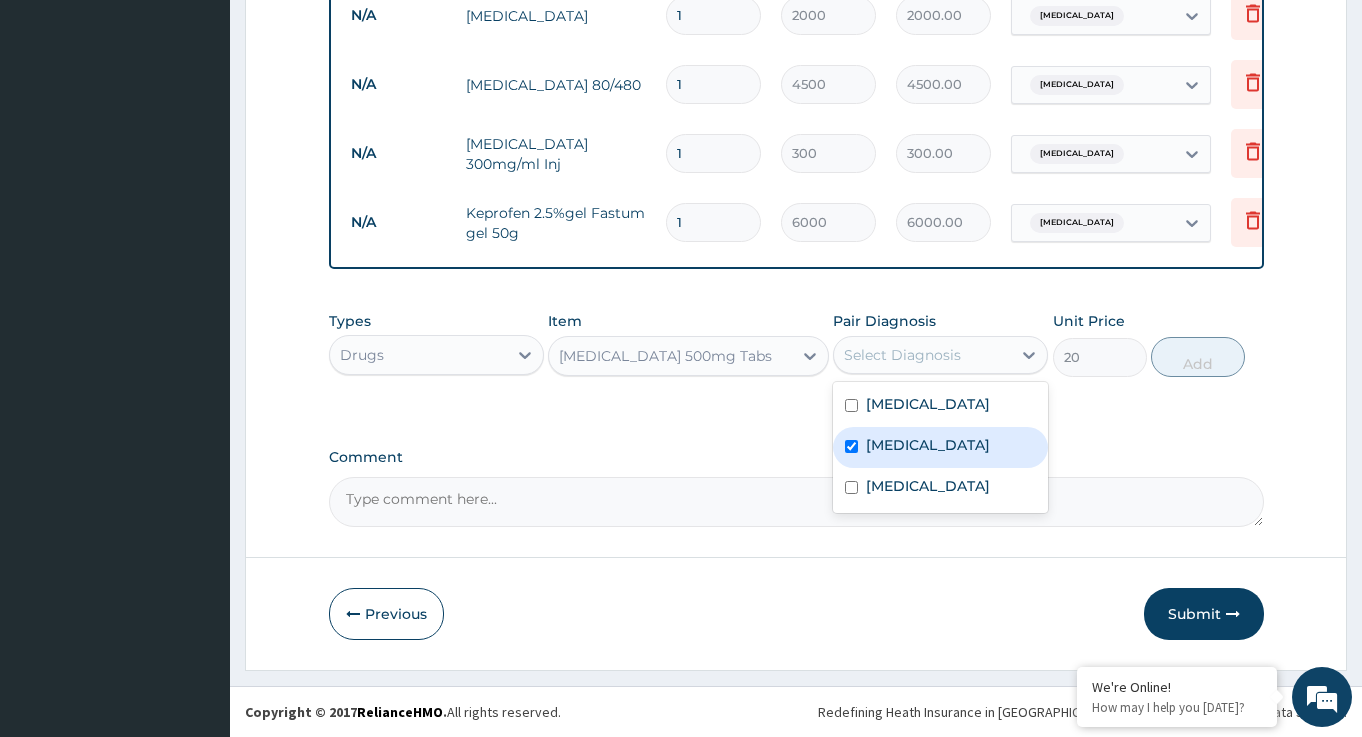 checkbox on "true" 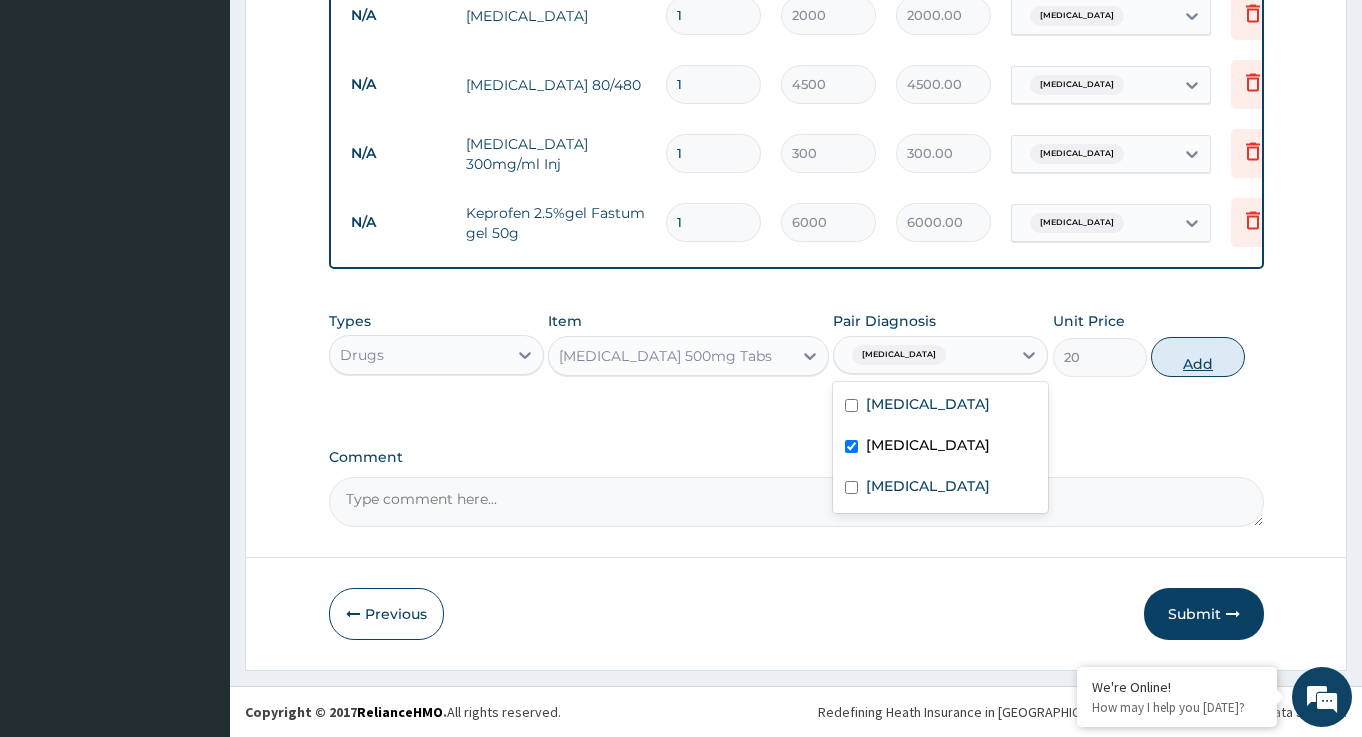 click on "Add" at bounding box center [1198, 357] 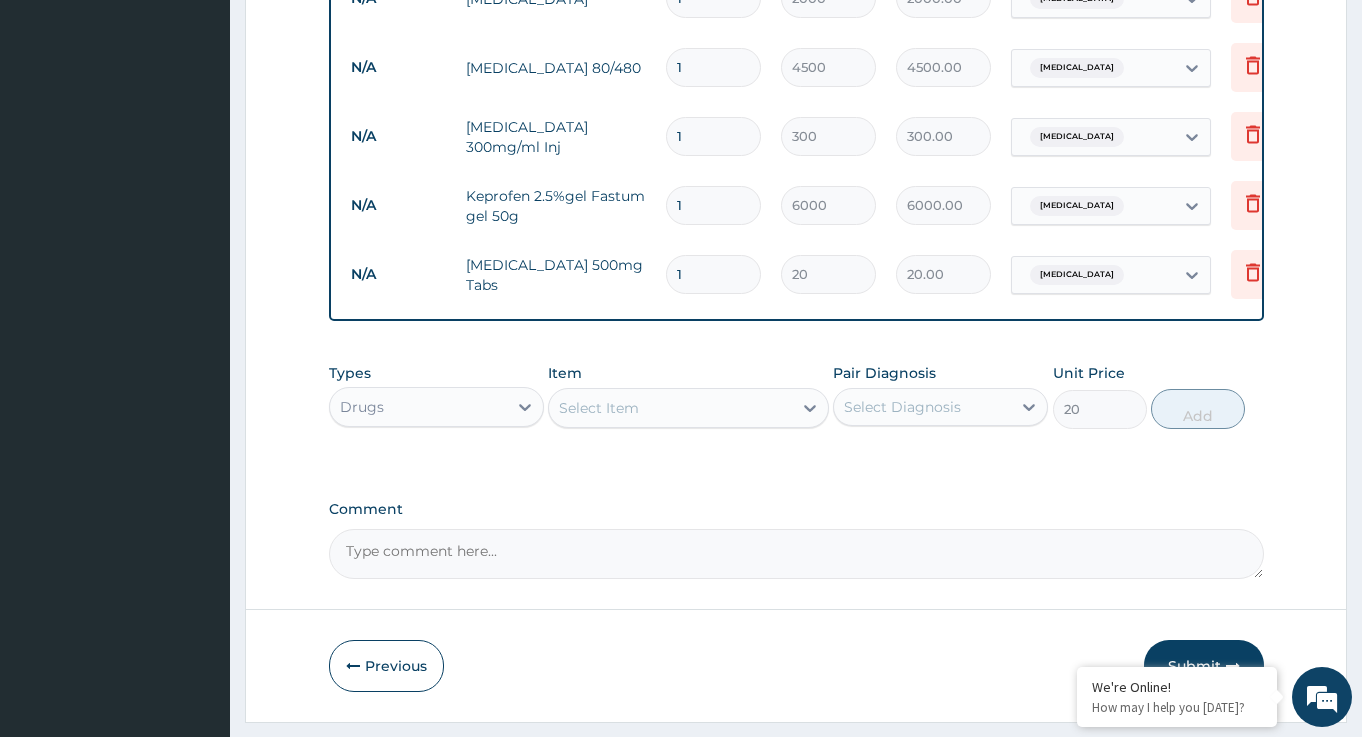 type on "0" 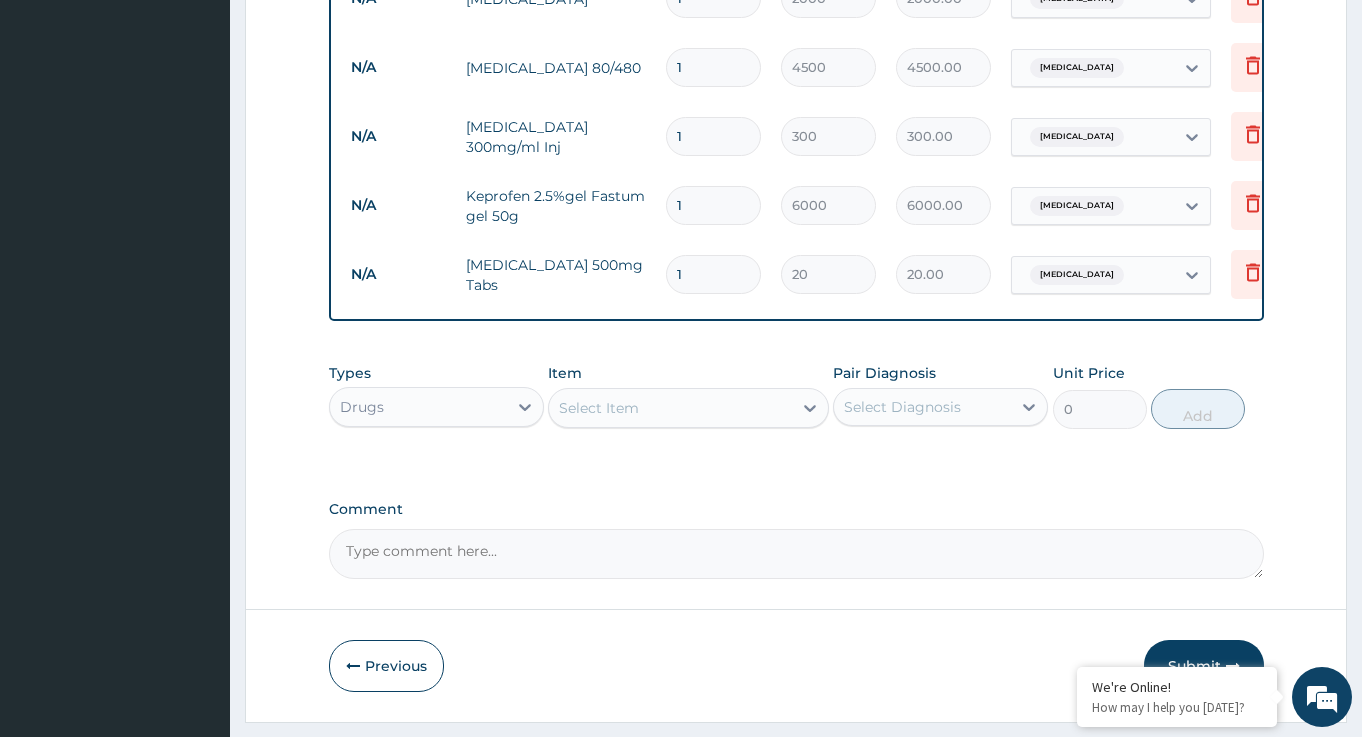 click on "Select Item" at bounding box center (670, 408) 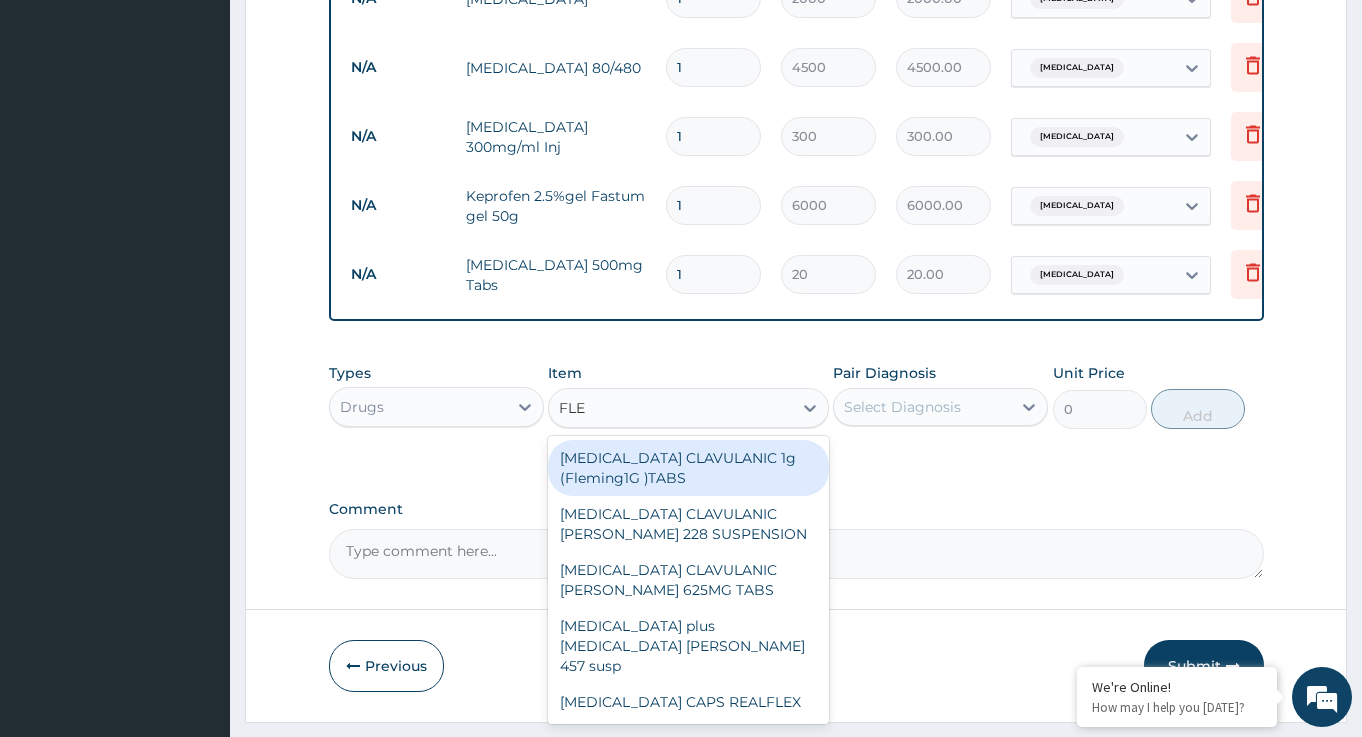 type on "FLEM" 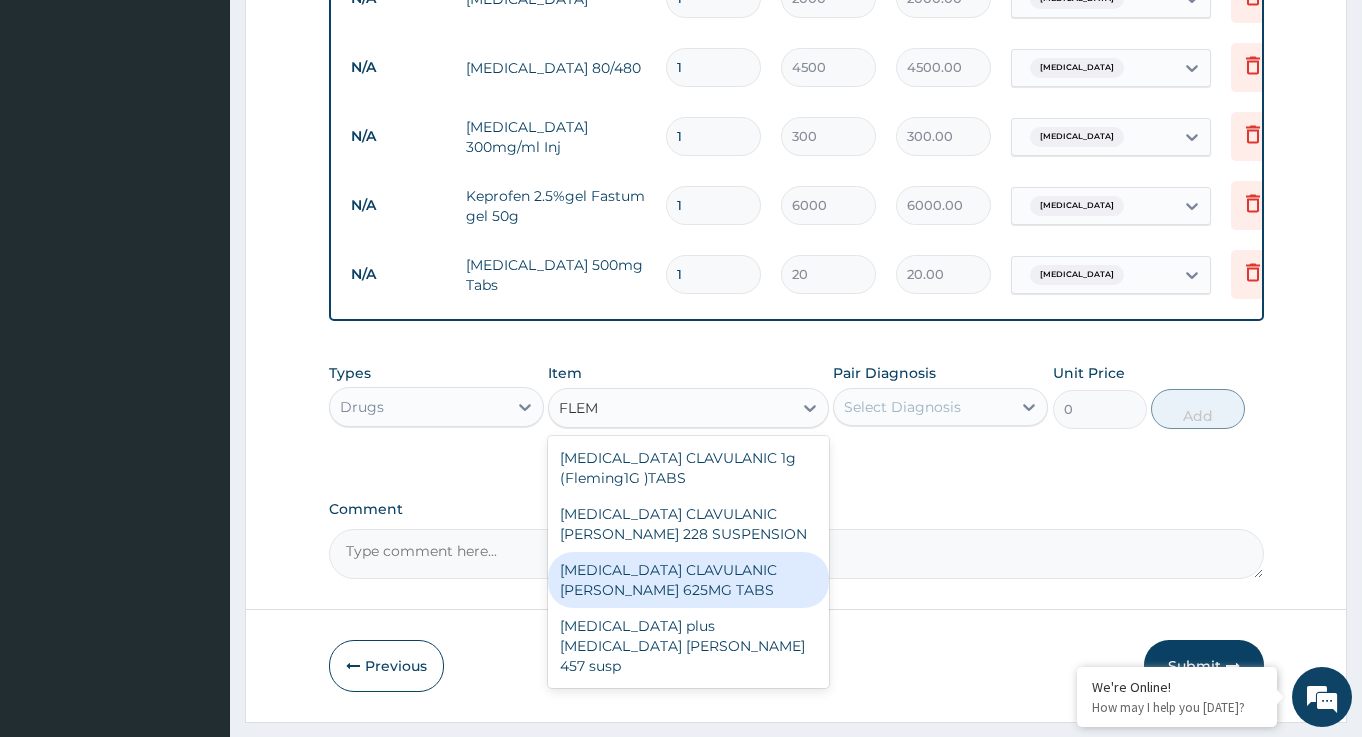click on "AMOXICILLIN CLAVULANIC FLEMING 625MG TABS" at bounding box center [688, 580] 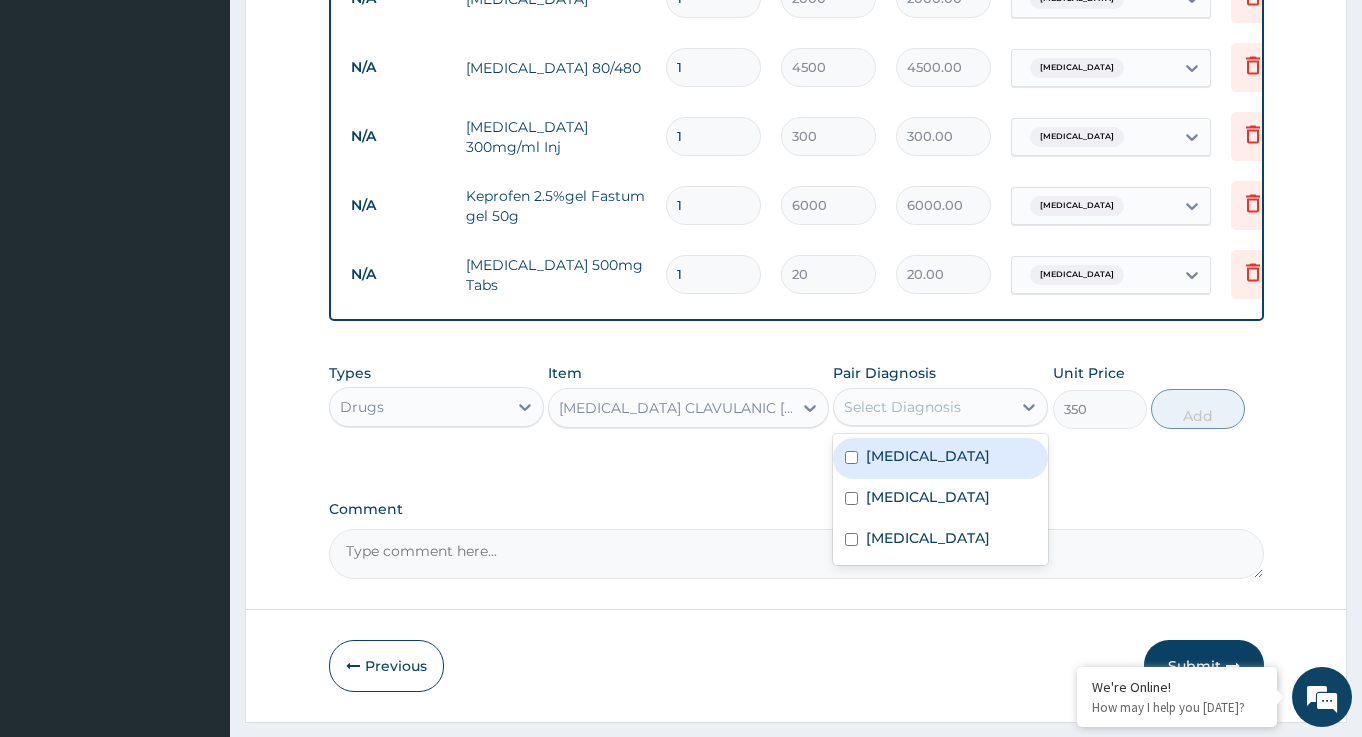 click on "Select Diagnosis" at bounding box center (902, 407) 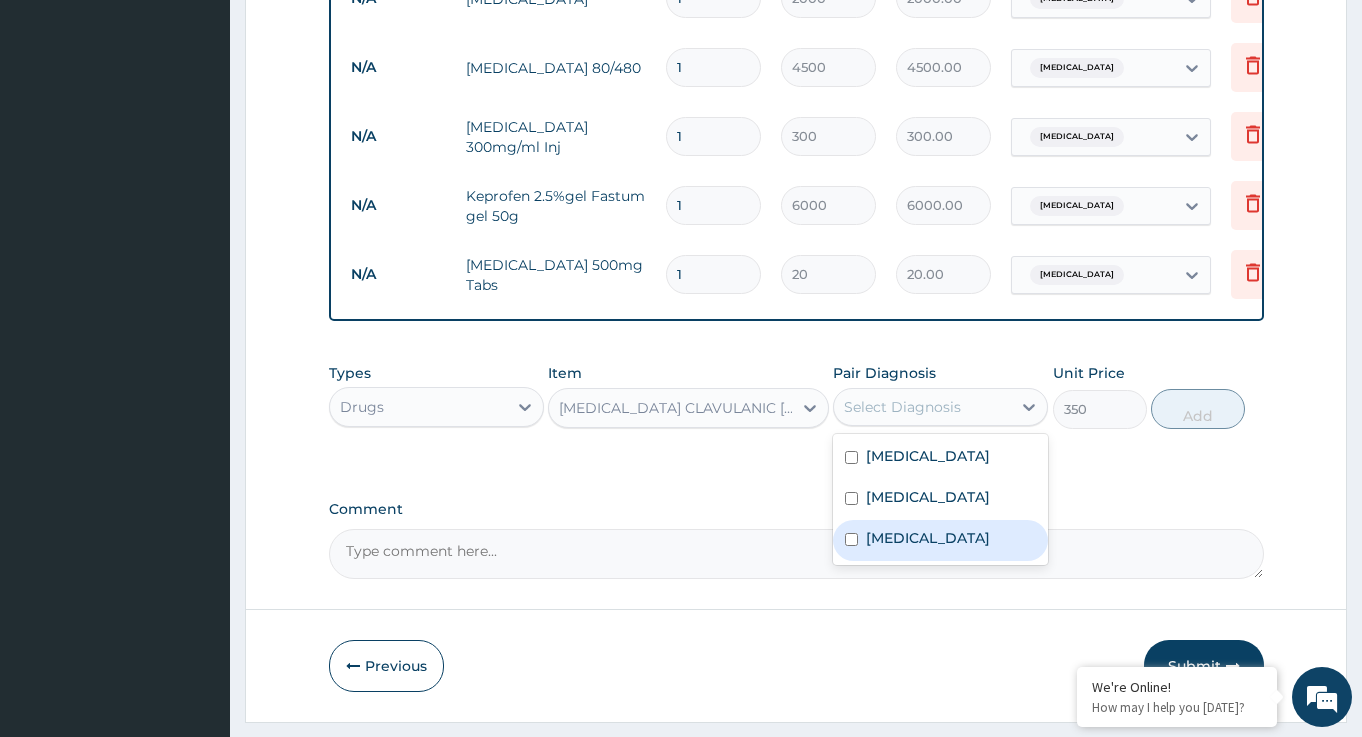 click on "Sepsis" at bounding box center [940, 540] 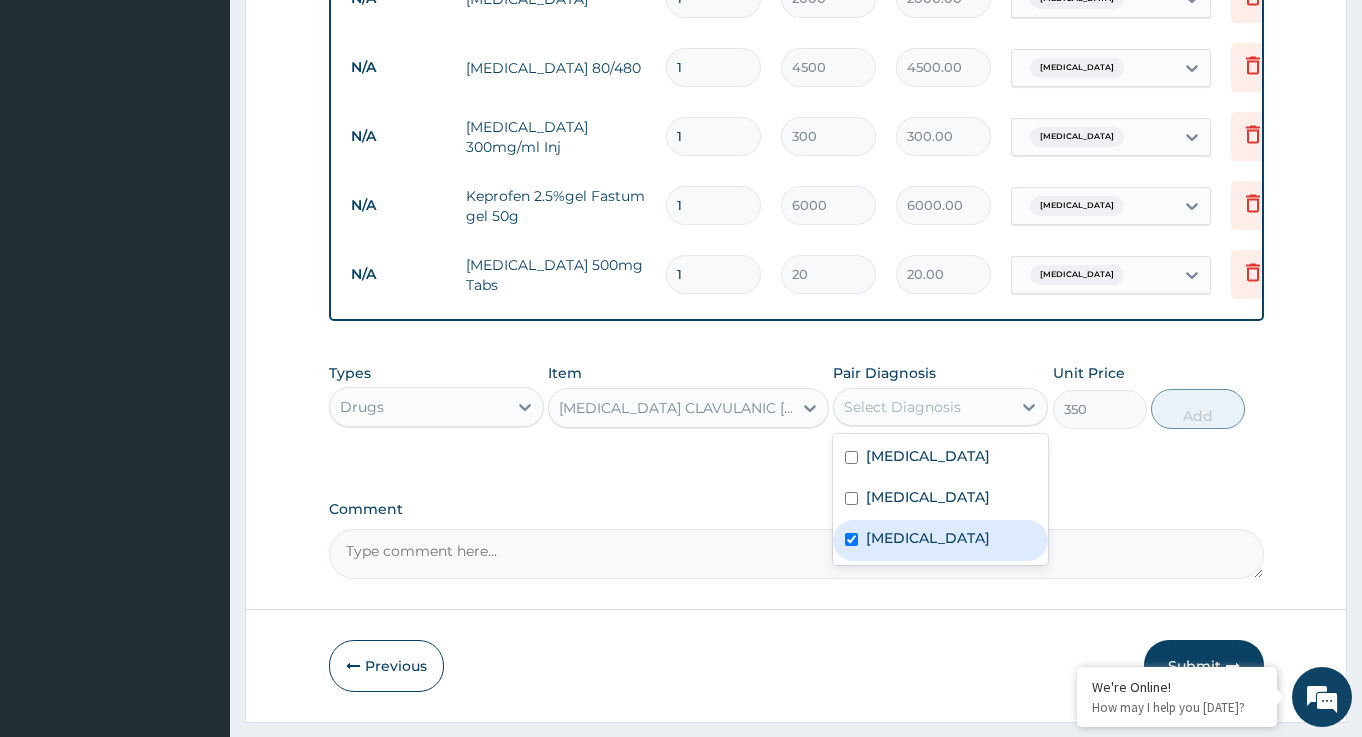 checkbox on "true" 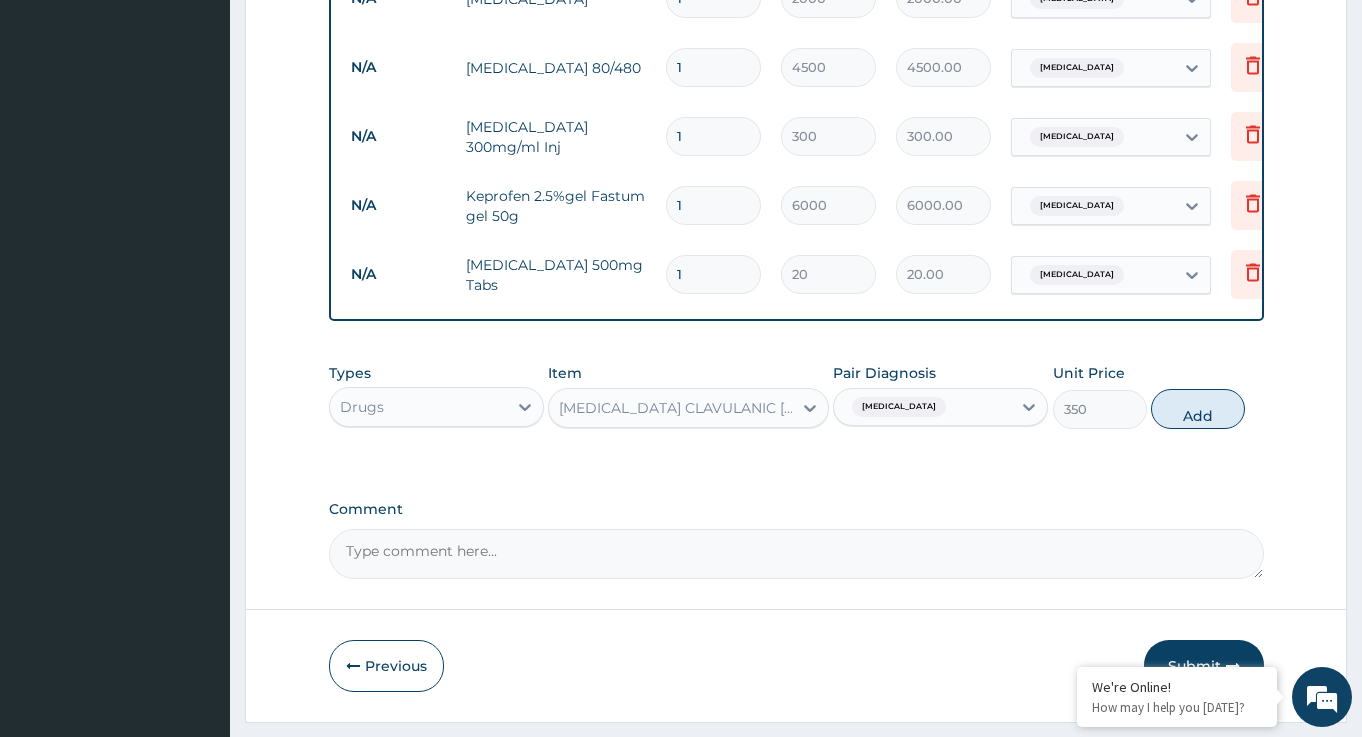 drag, startPoint x: 1206, startPoint y: 431, endPoint x: 1151, endPoint y: 433, distance: 55.03635 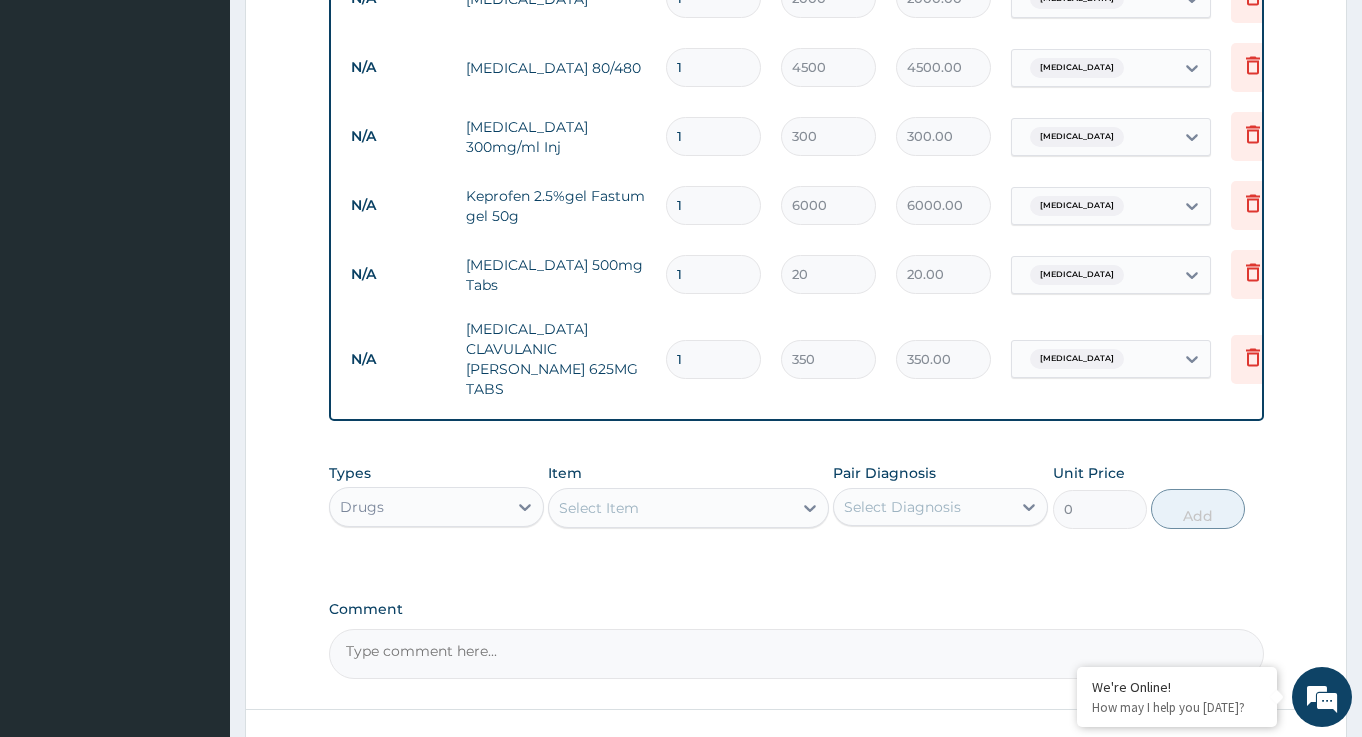 type on "14" 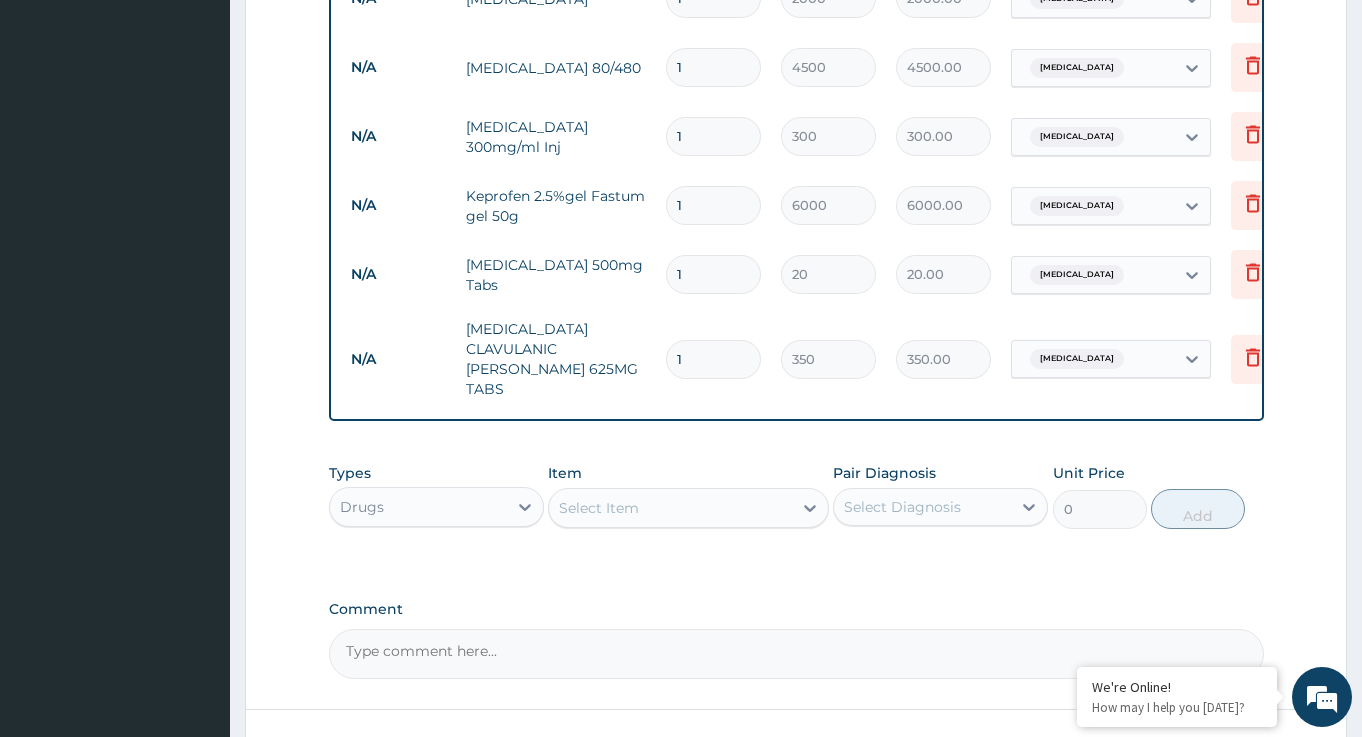 type on "4900.00" 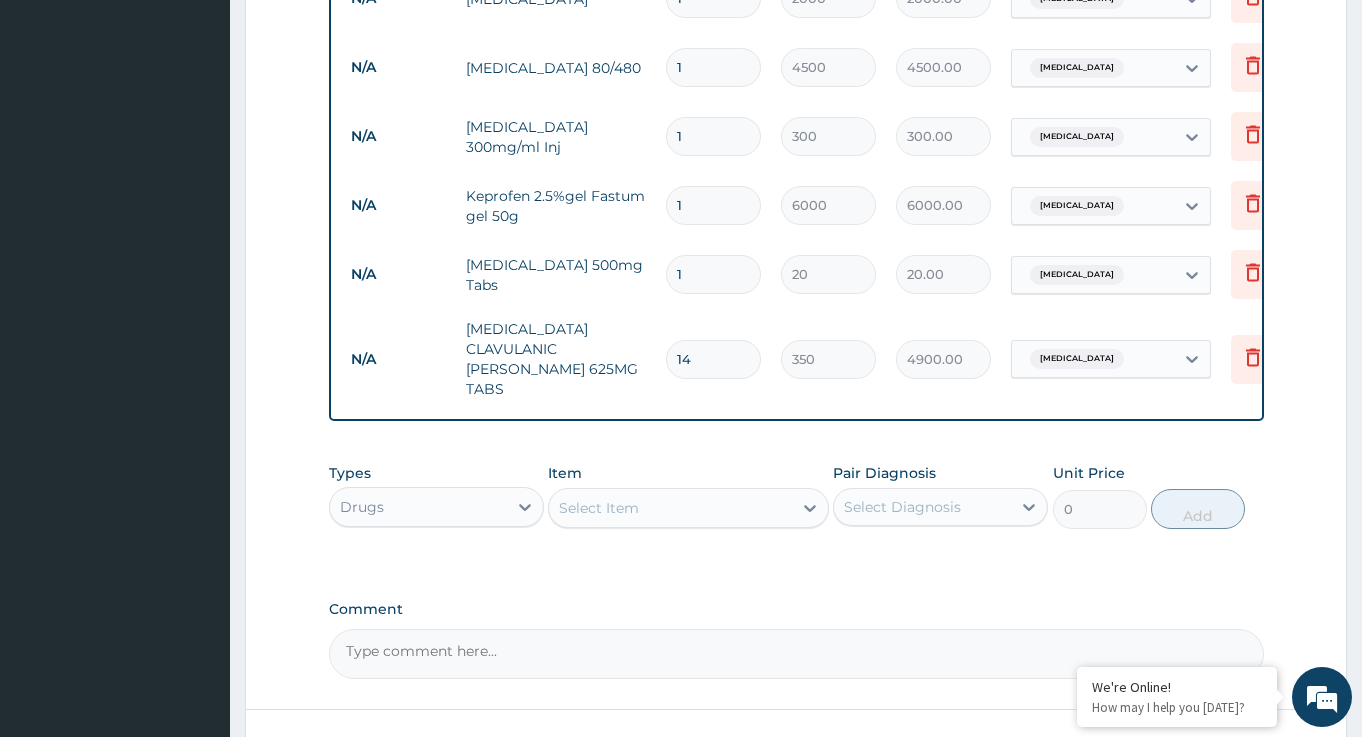 type on "14" 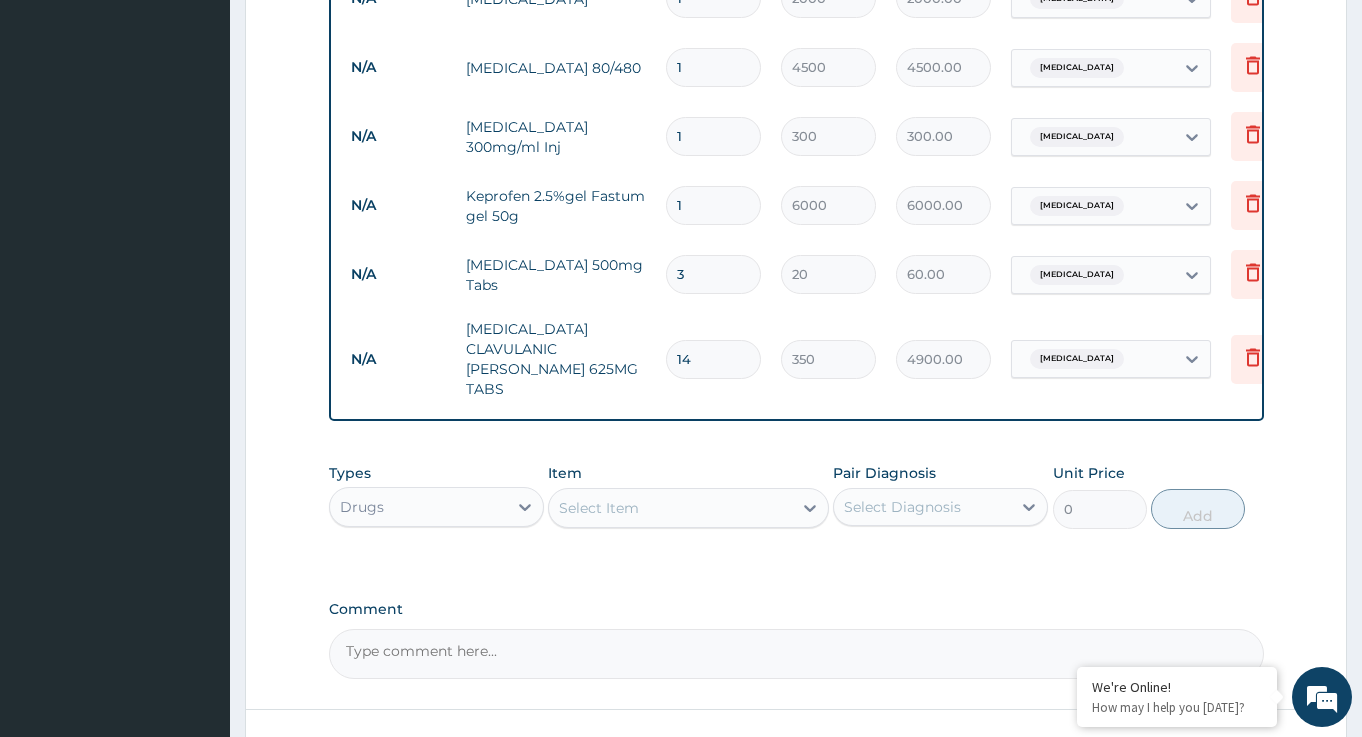 type on "30" 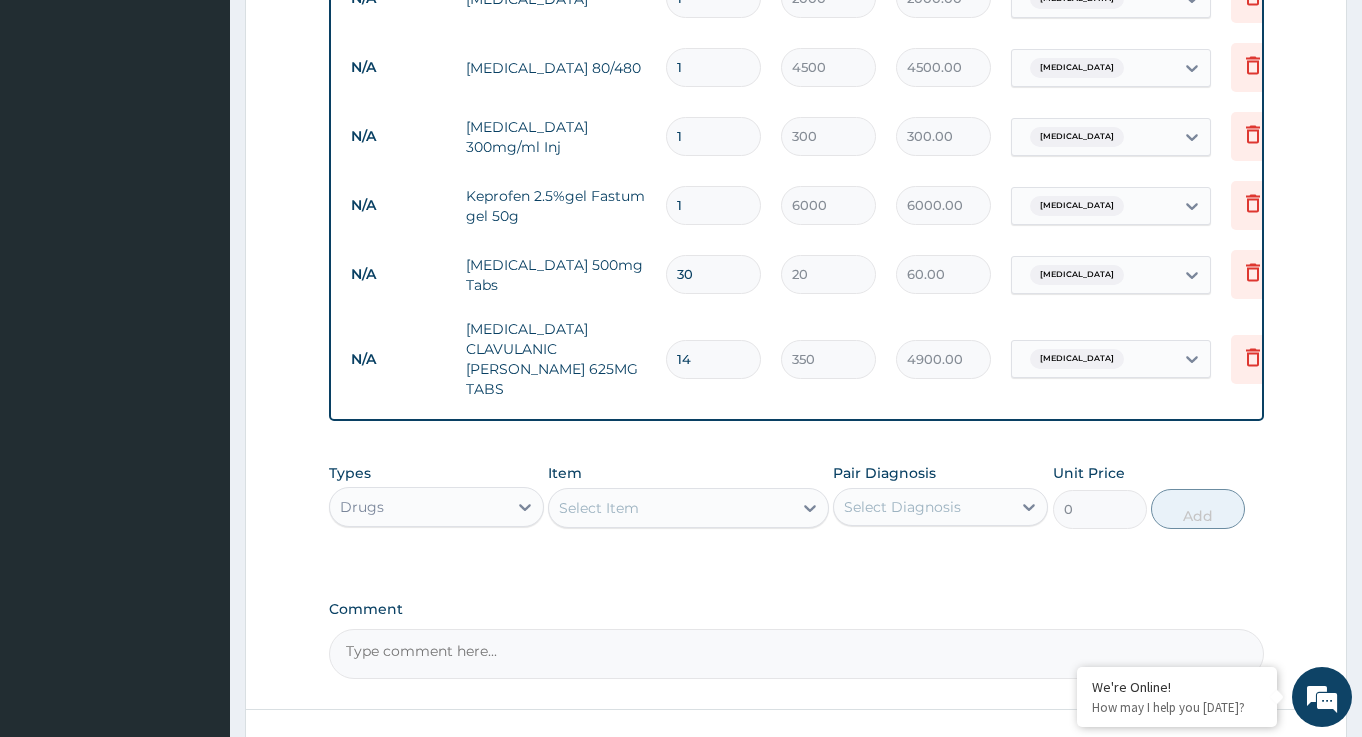 type on "600.00" 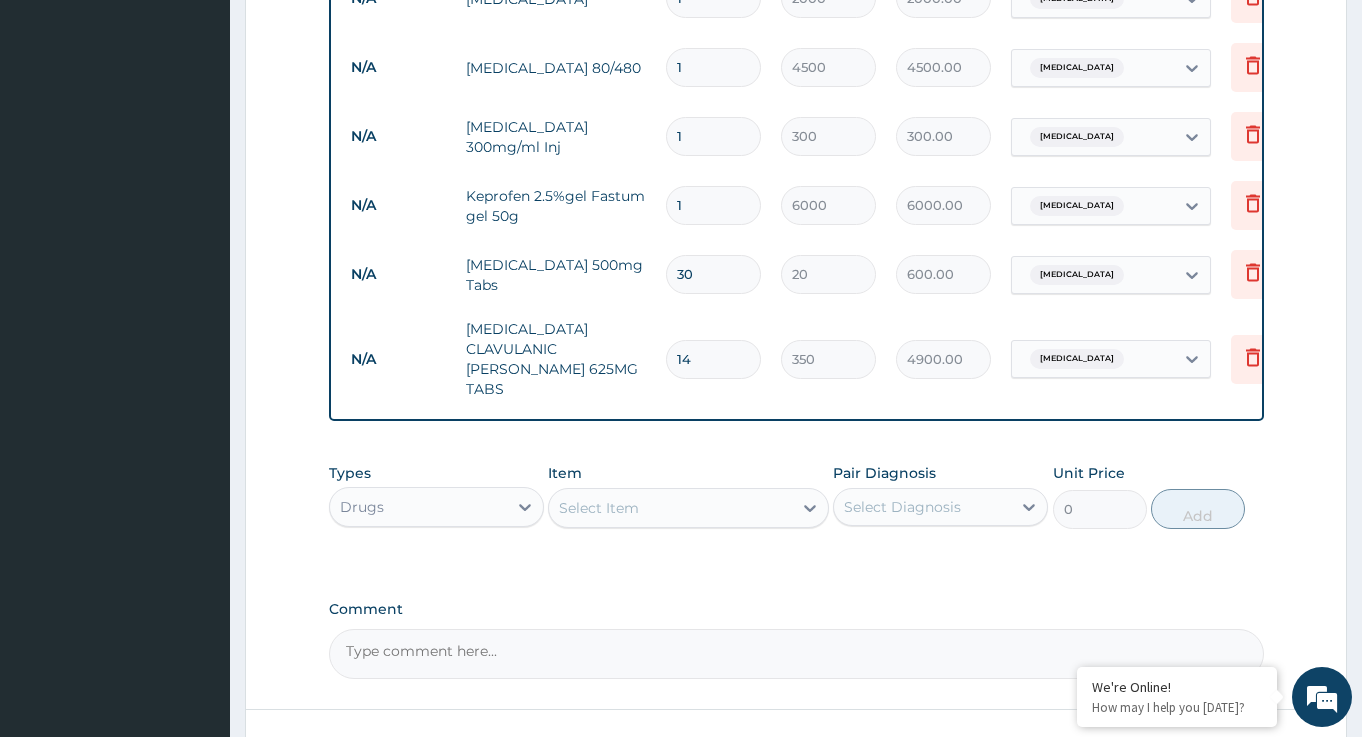 type on "30" 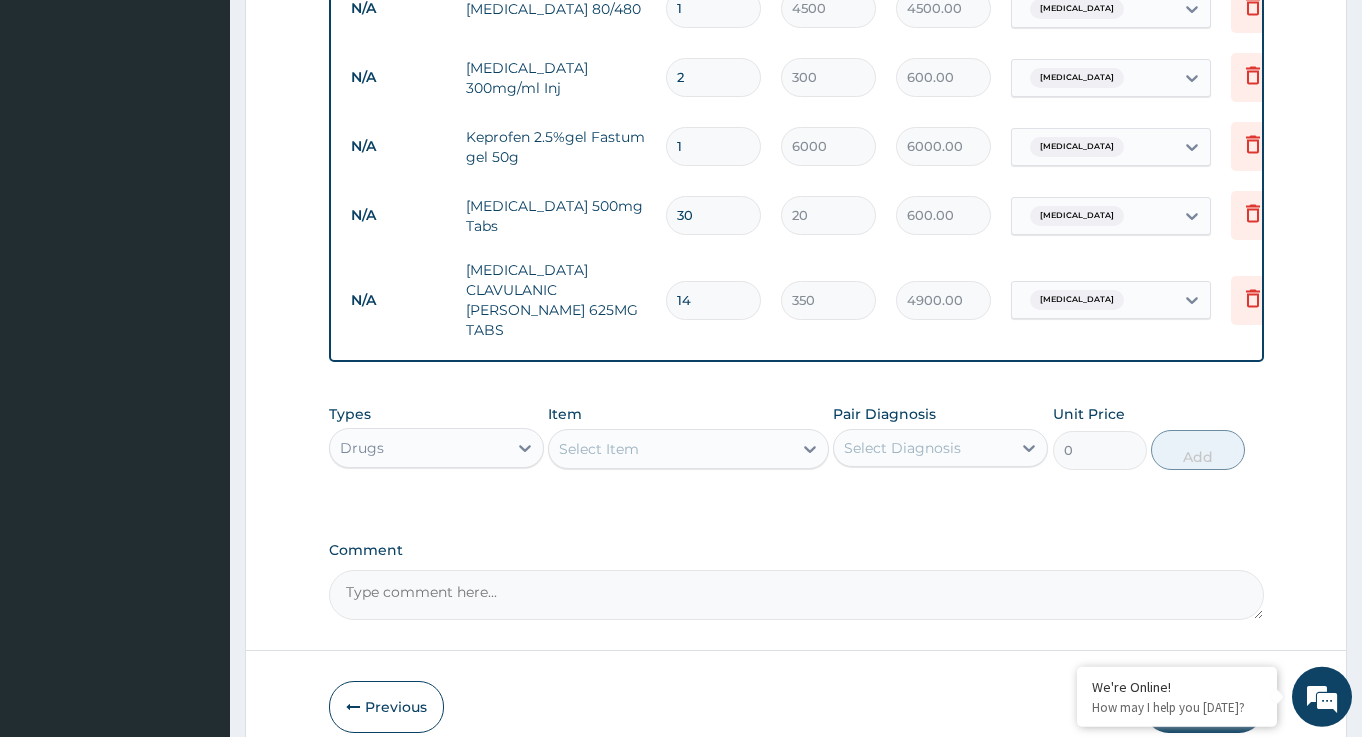 scroll, scrollTop: 1267, scrollLeft: 0, axis: vertical 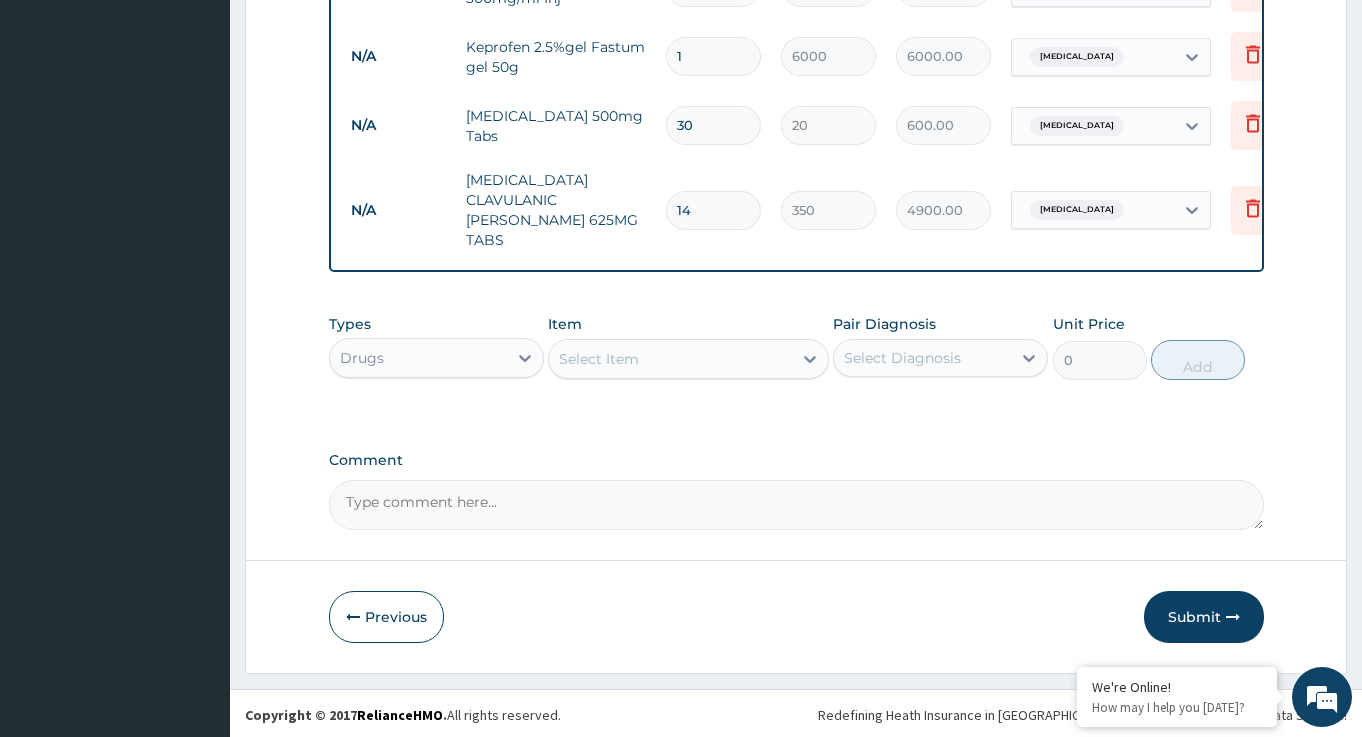 type on "2" 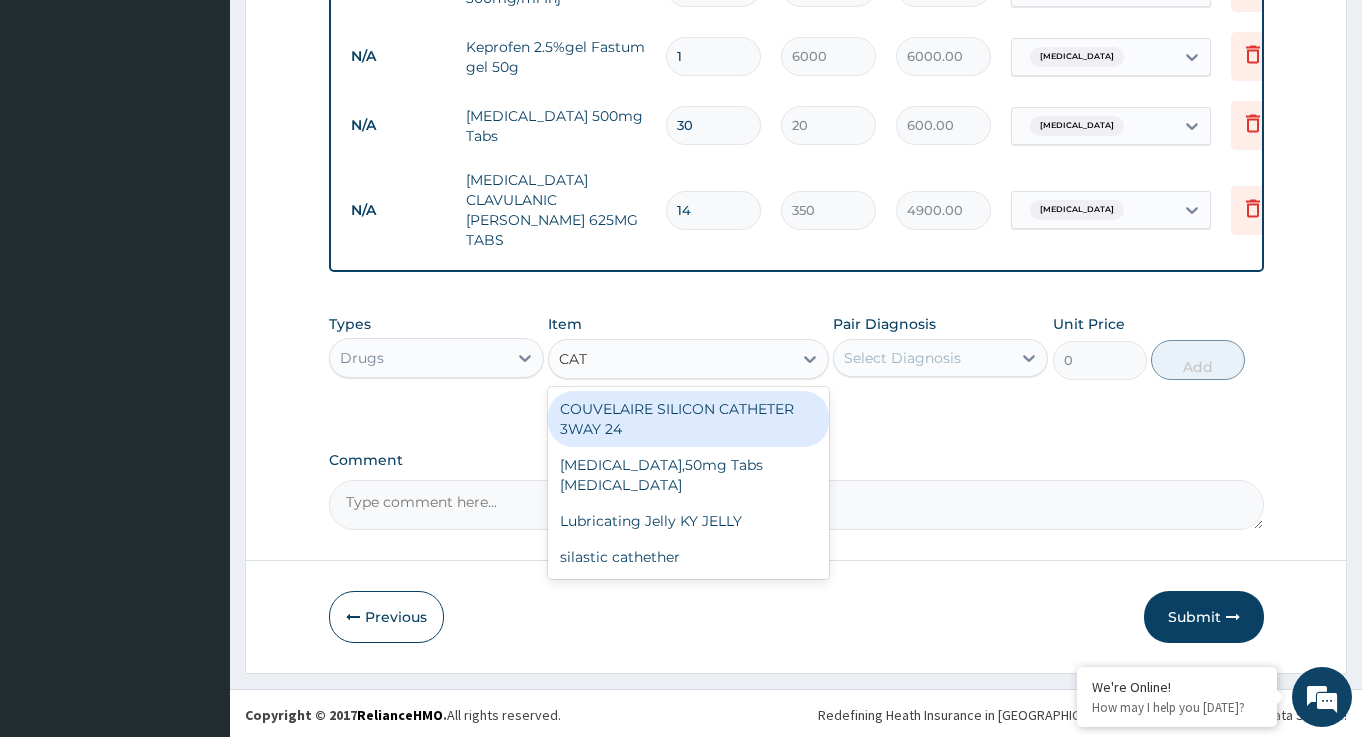 type on "CATA" 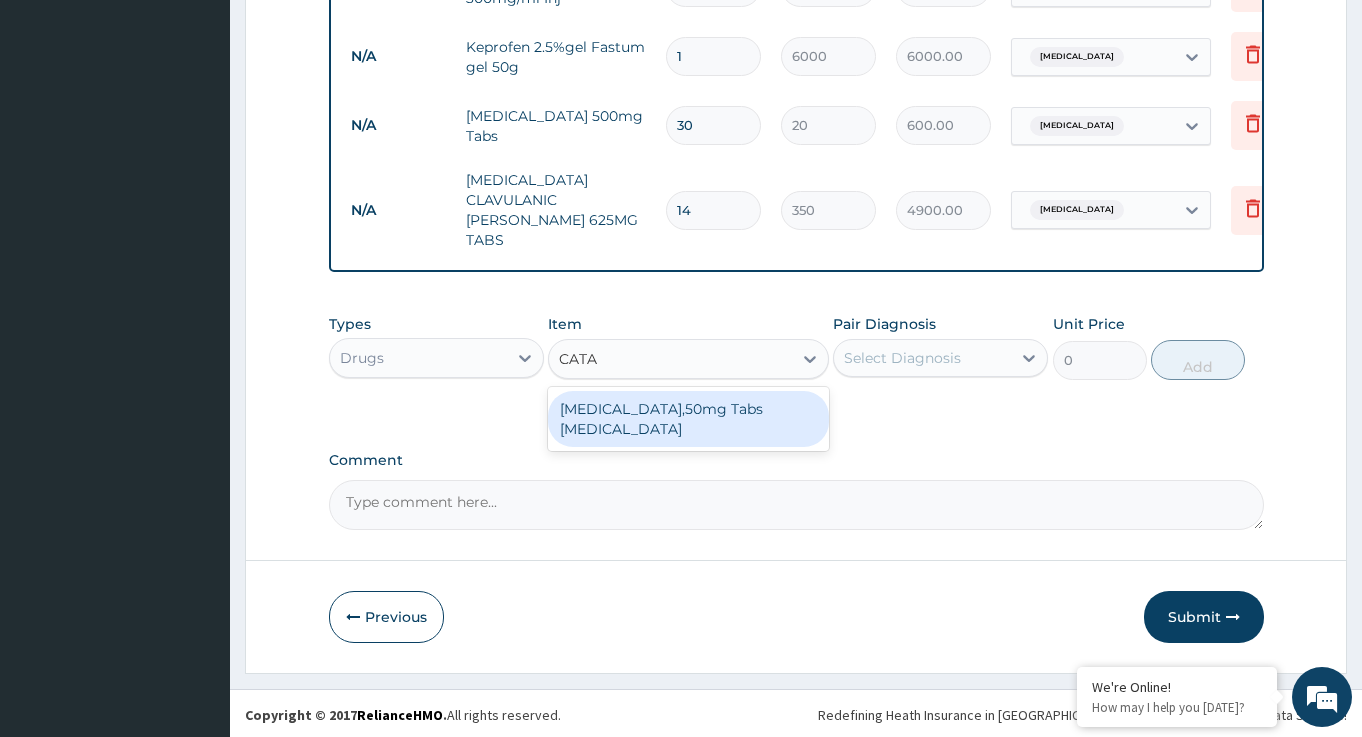 click on "Diclofenac Potassium,50mg Tabs CATAFLAM" at bounding box center [688, 419] 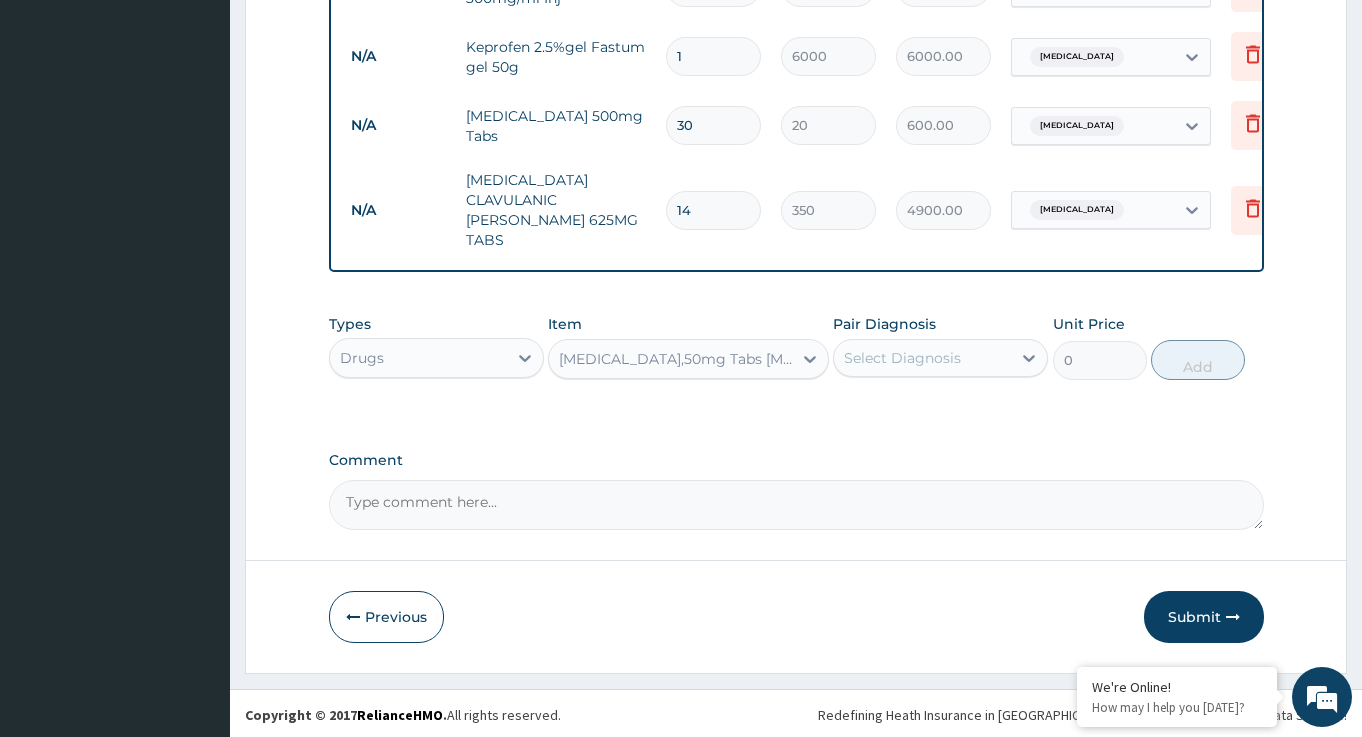 type 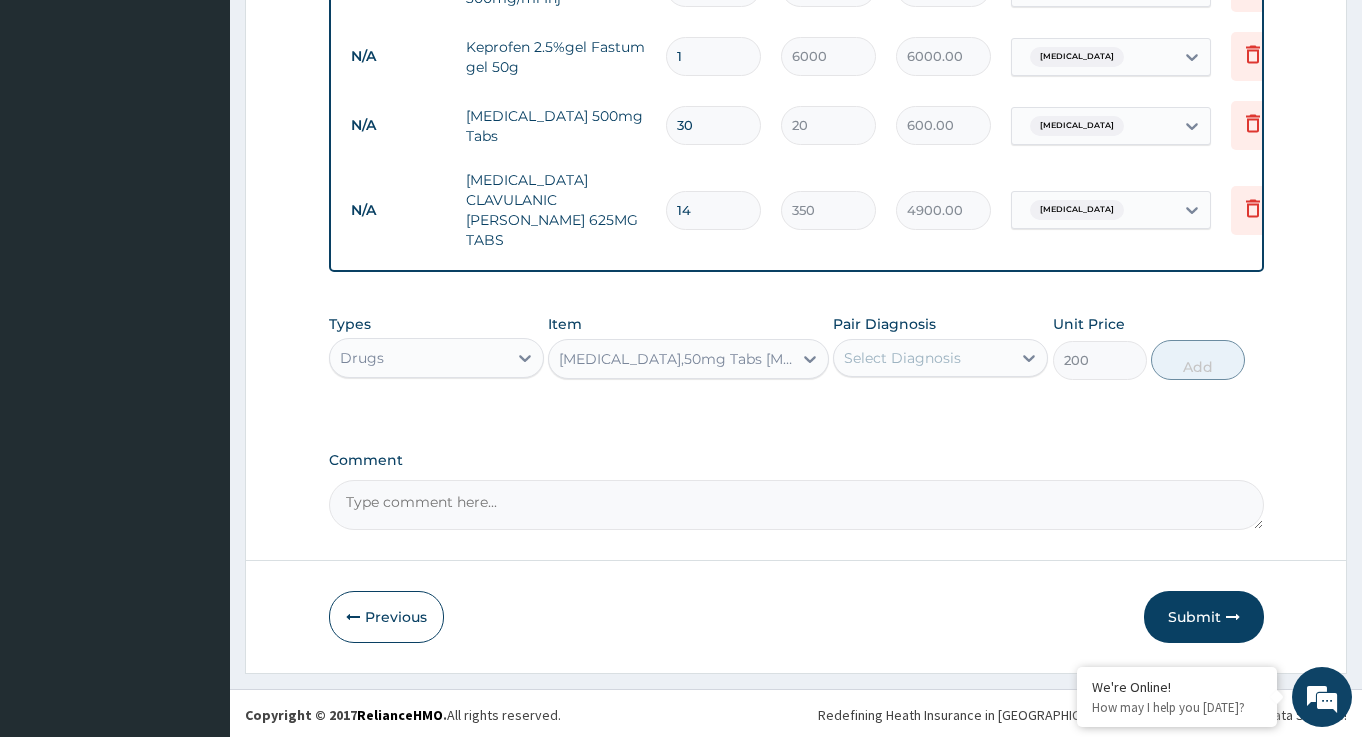click on "Select Diagnosis" at bounding box center (902, 358) 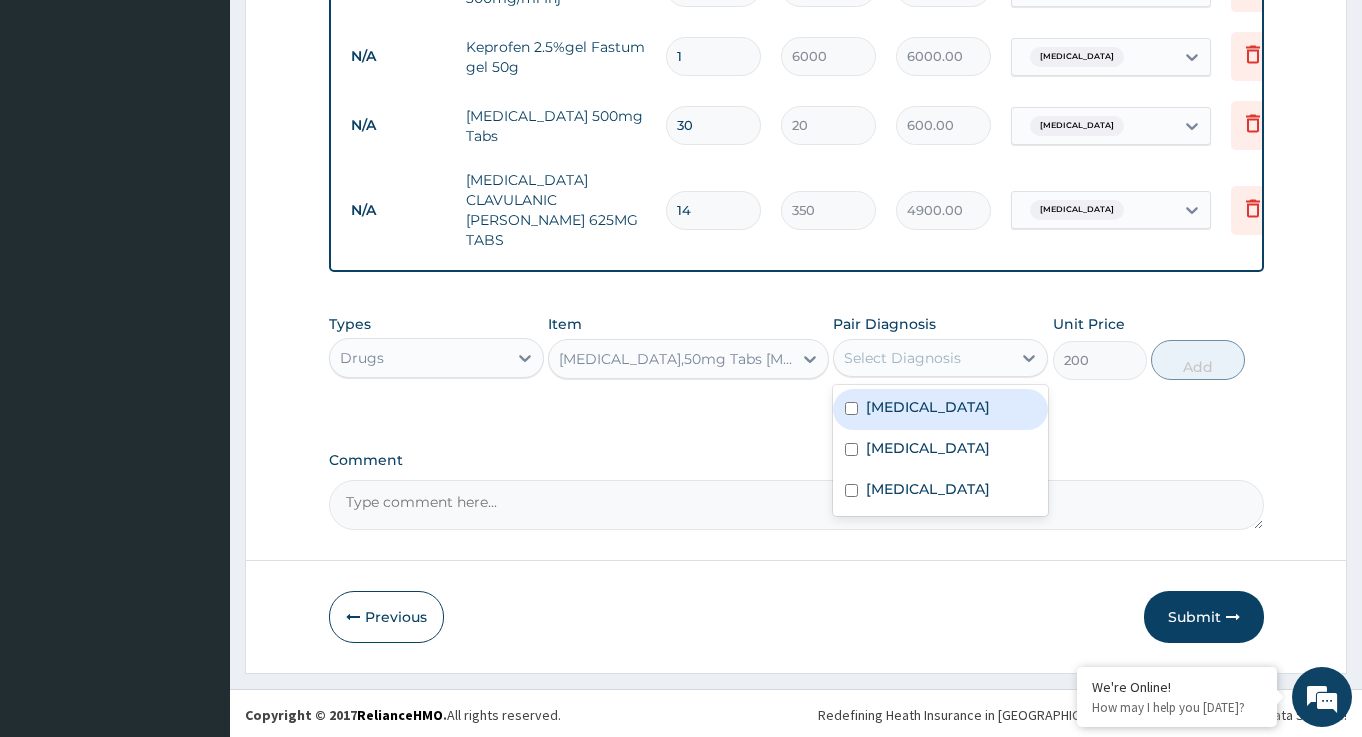 click on "Lumbar spondylosis" at bounding box center [928, 407] 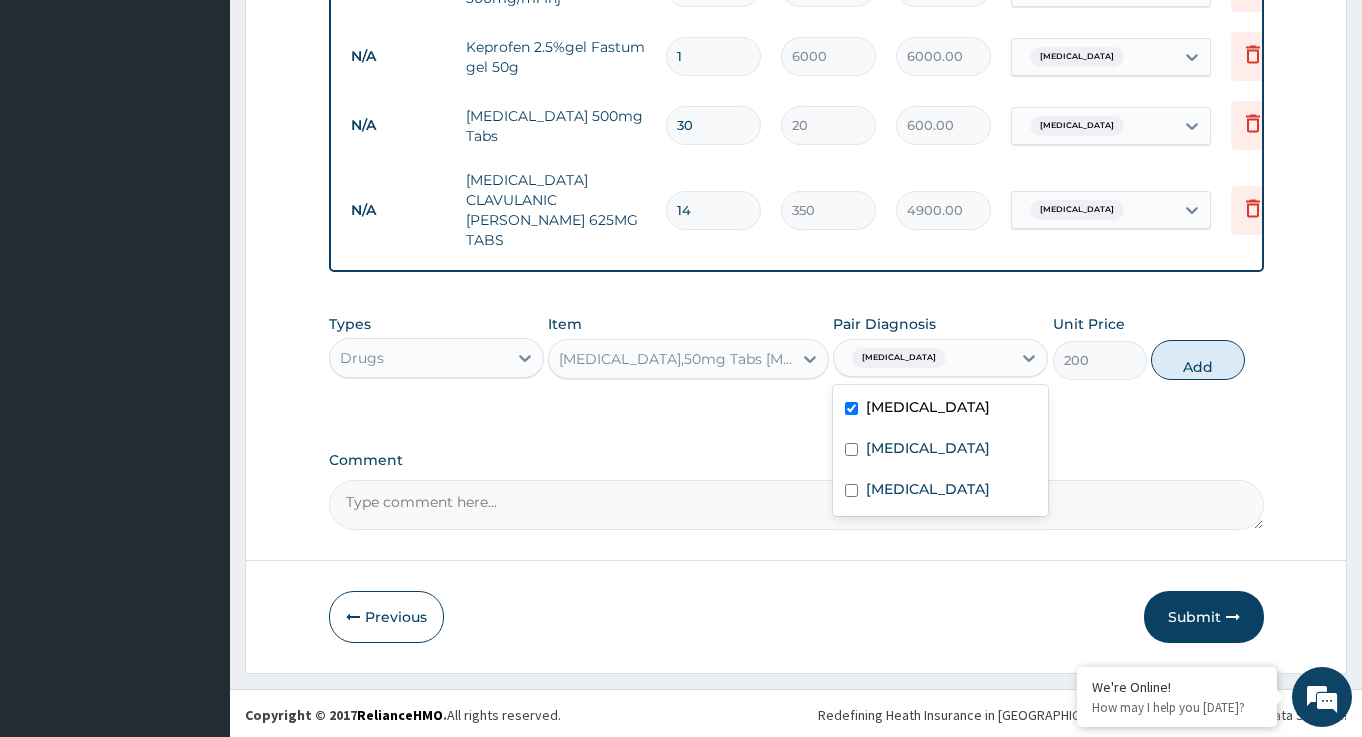 checkbox on "true" 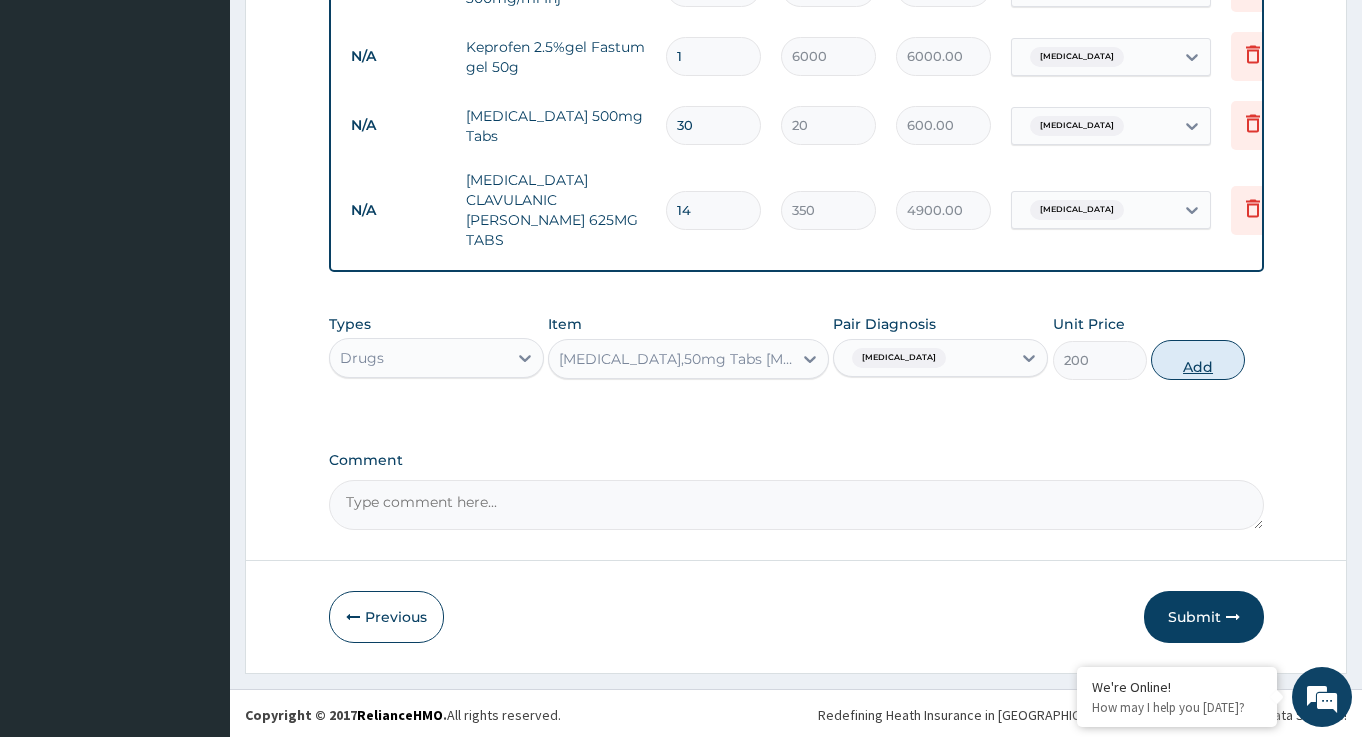 click on "Add" at bounding box center (1198, 360) 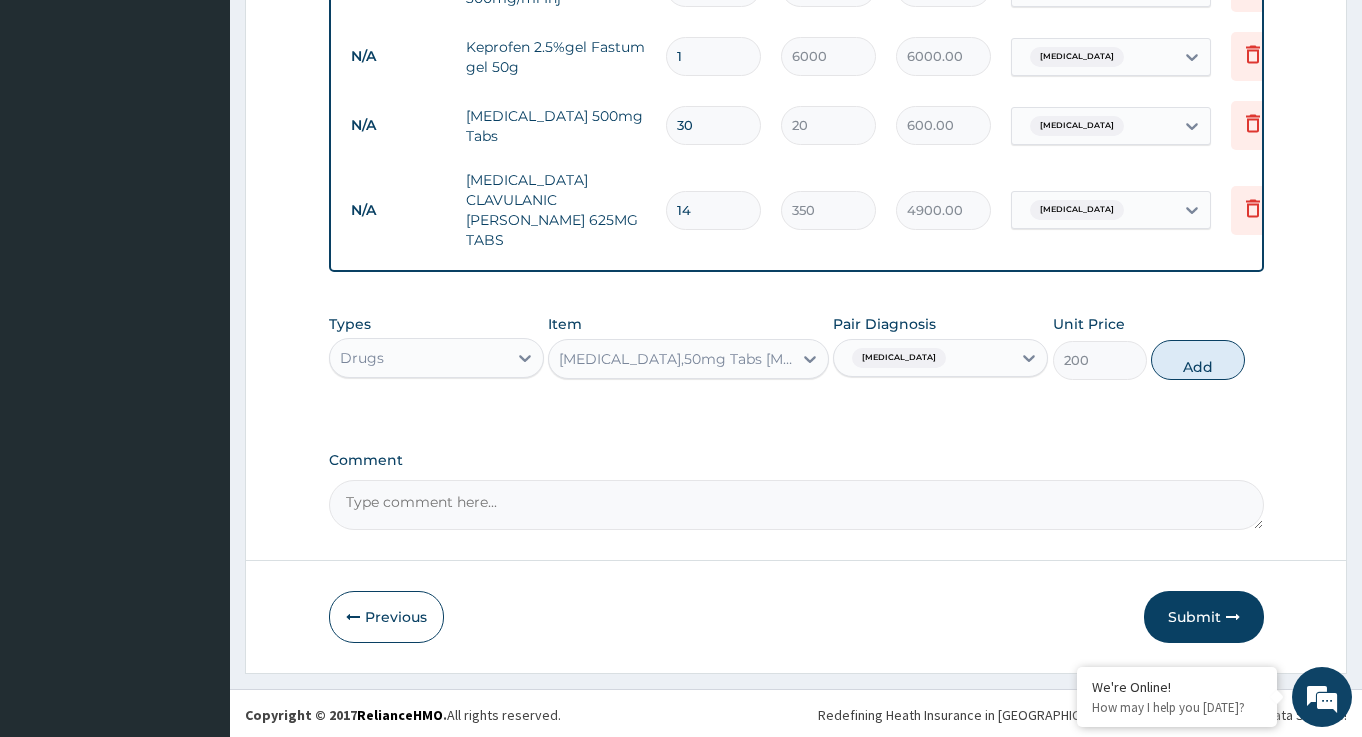 type on "0" 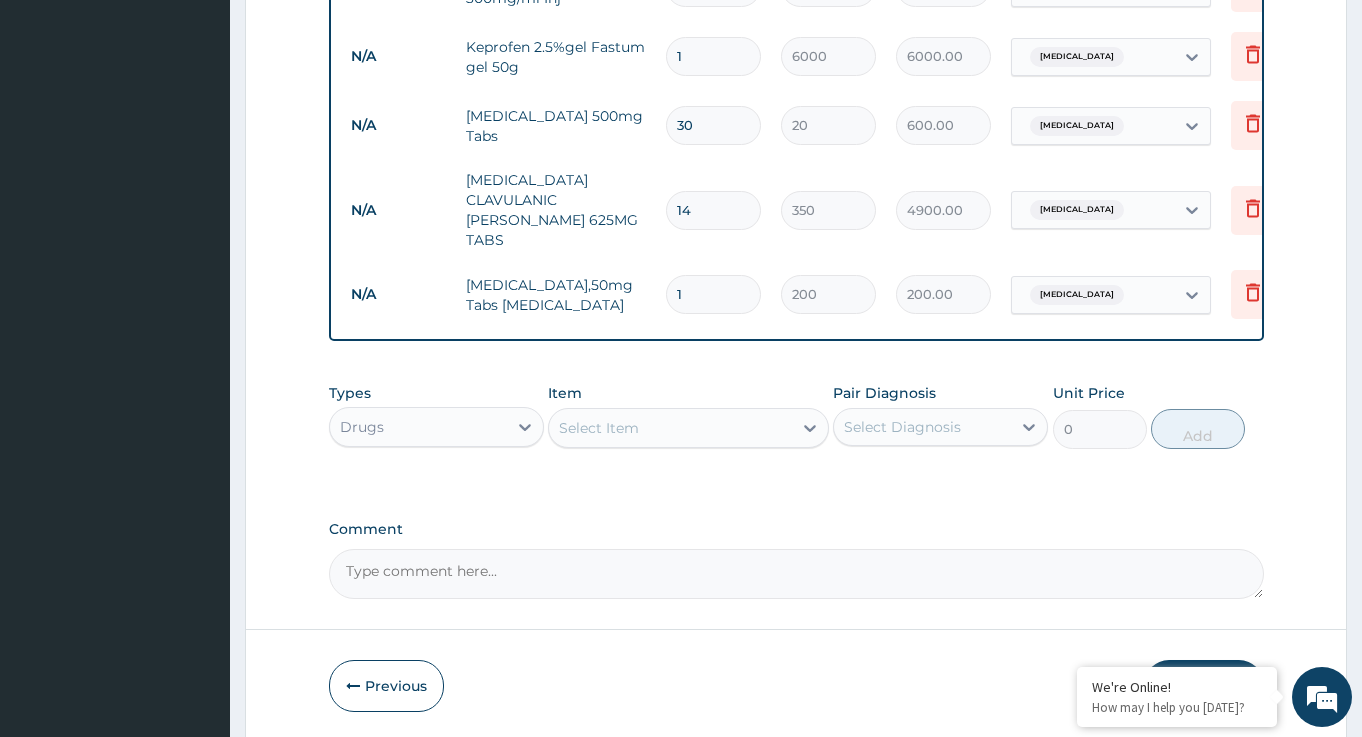type on "10" 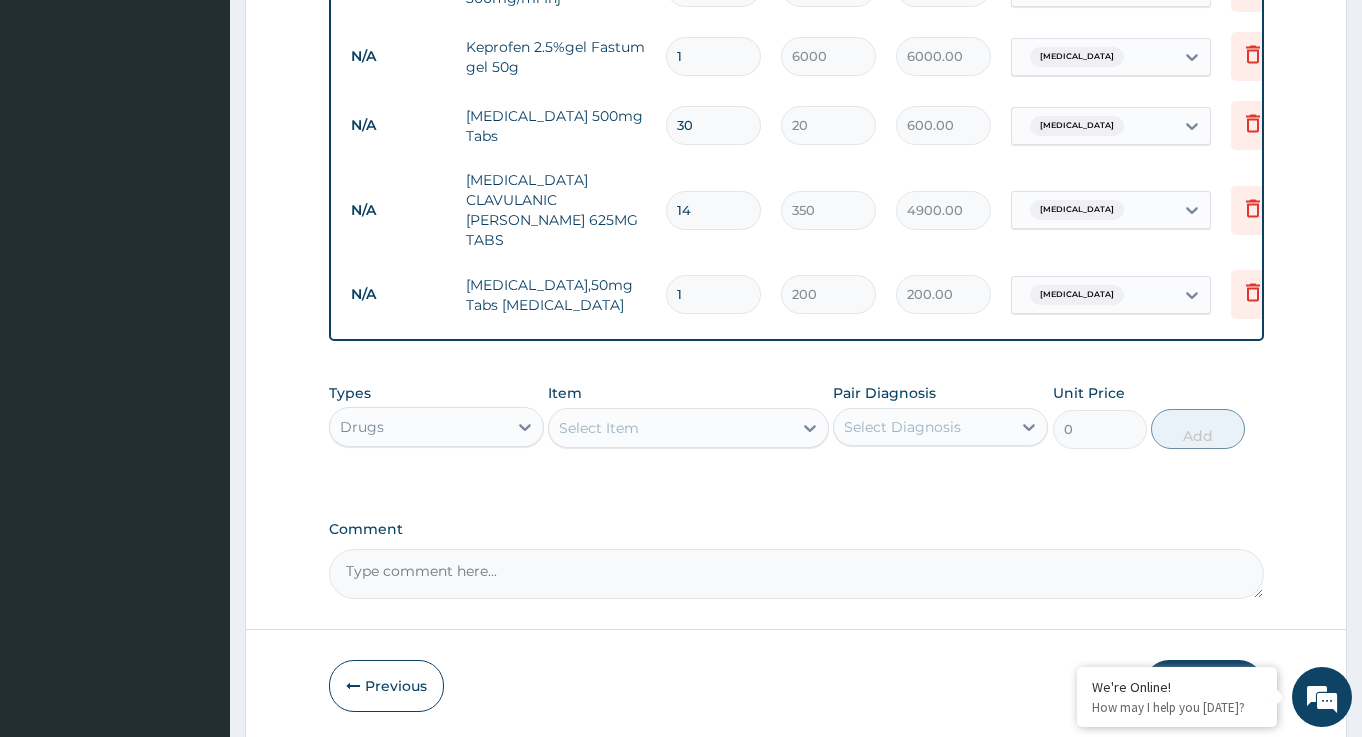 type on "2000.00" 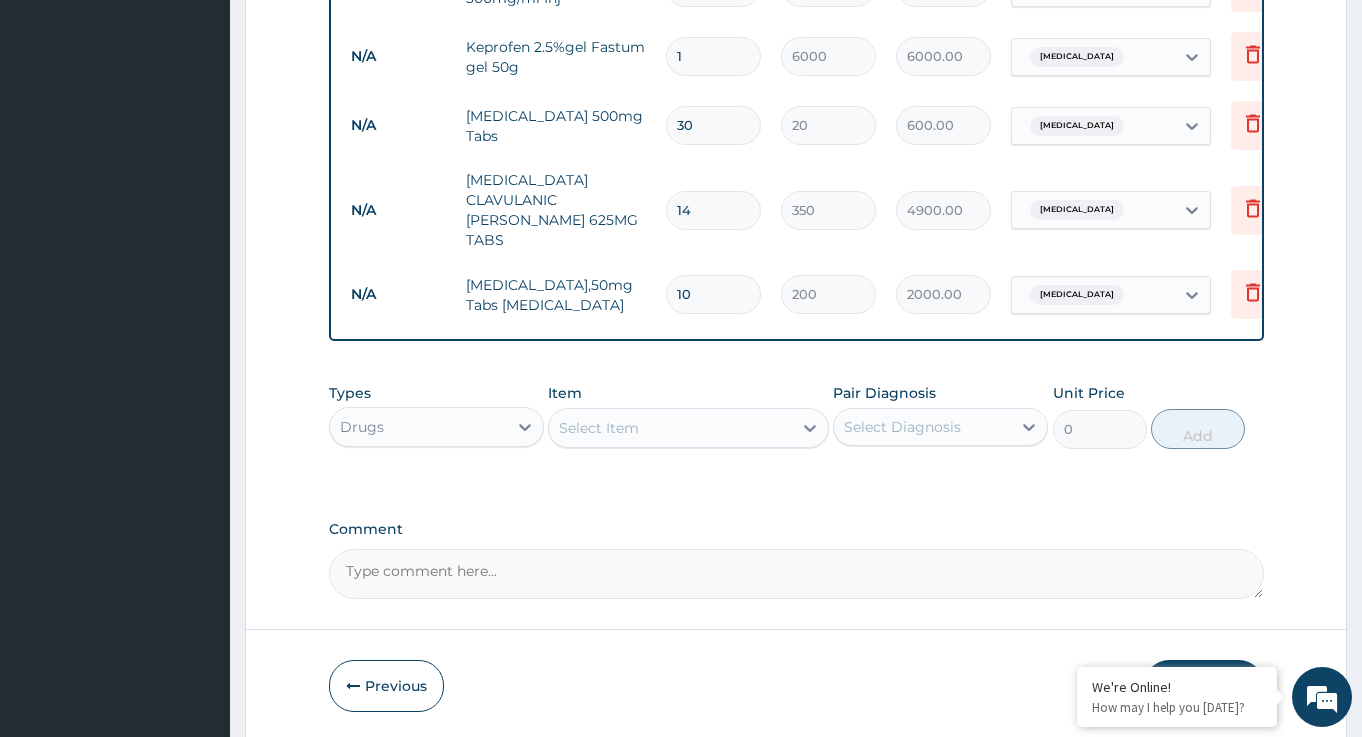 type on "10" 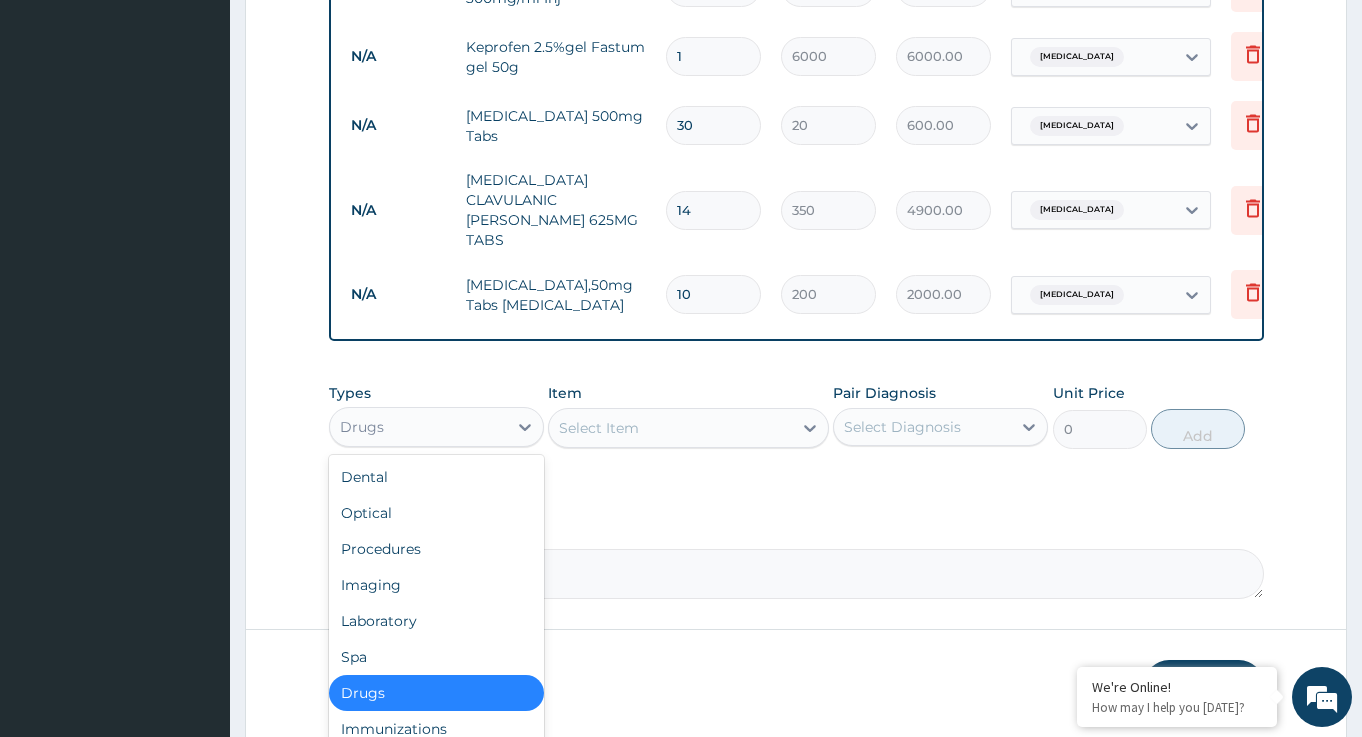 drag, startPoint x: 504, startPoint y: 442, endPoint x: 580, endPoint y: 466, distance: 79.69943 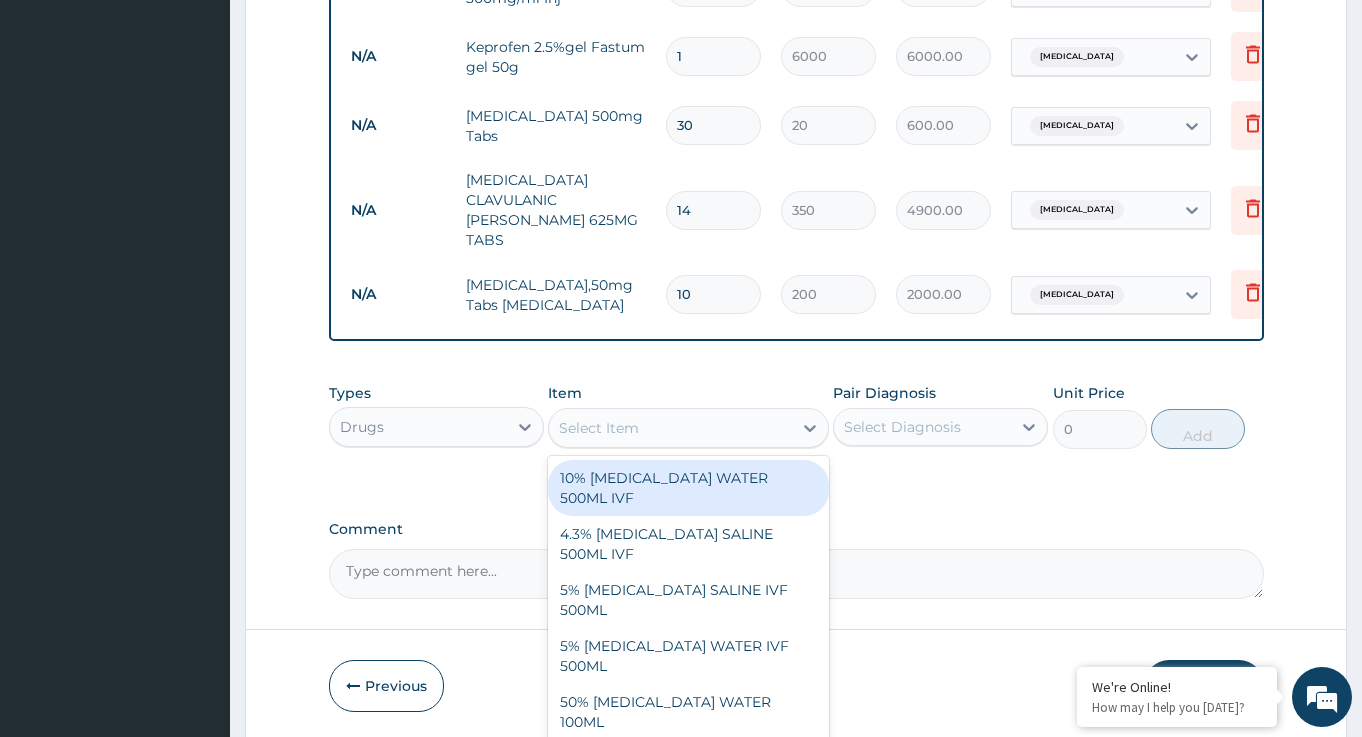 scroll, scrollTop: 1347, scrollLeft: 0, axis: vertical 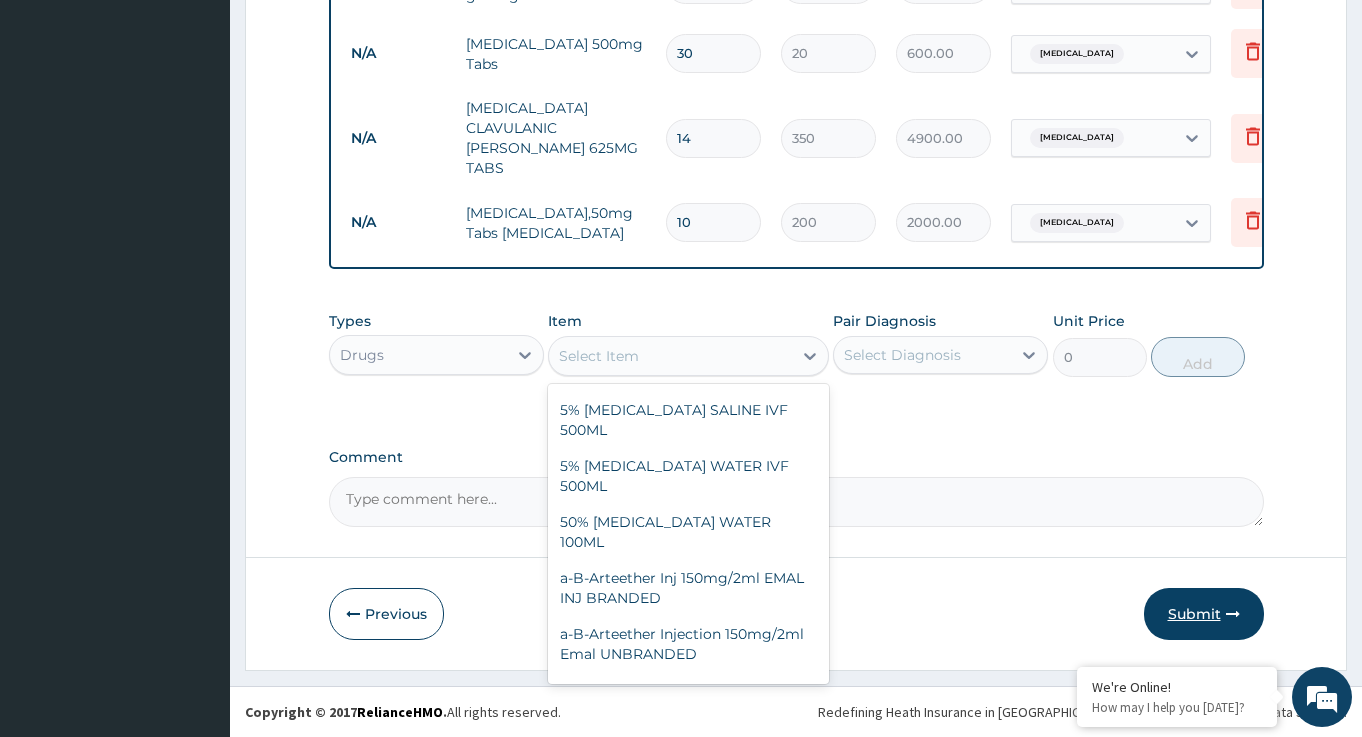 click on "Submit" at bounding box center (1204, 614) 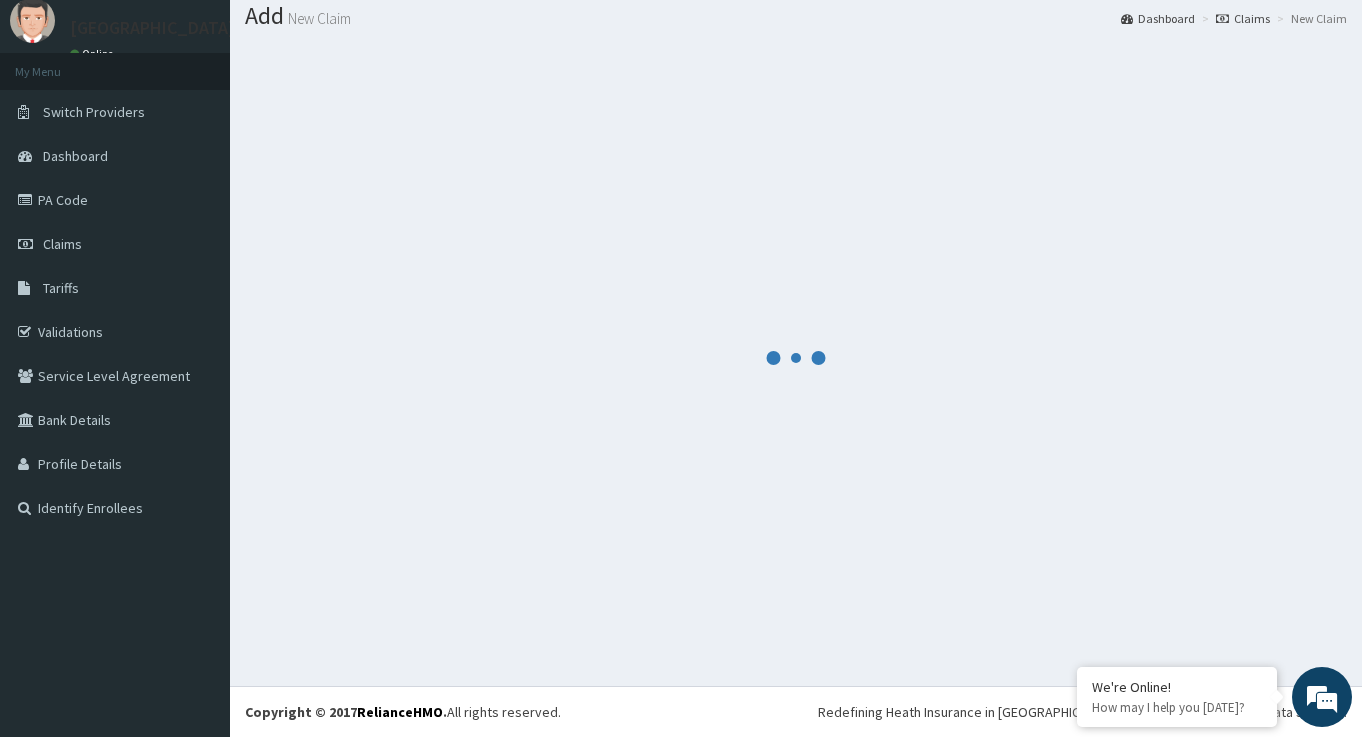 scroll, scrollTop: 62, scrollLeft: 0, axis: vertical 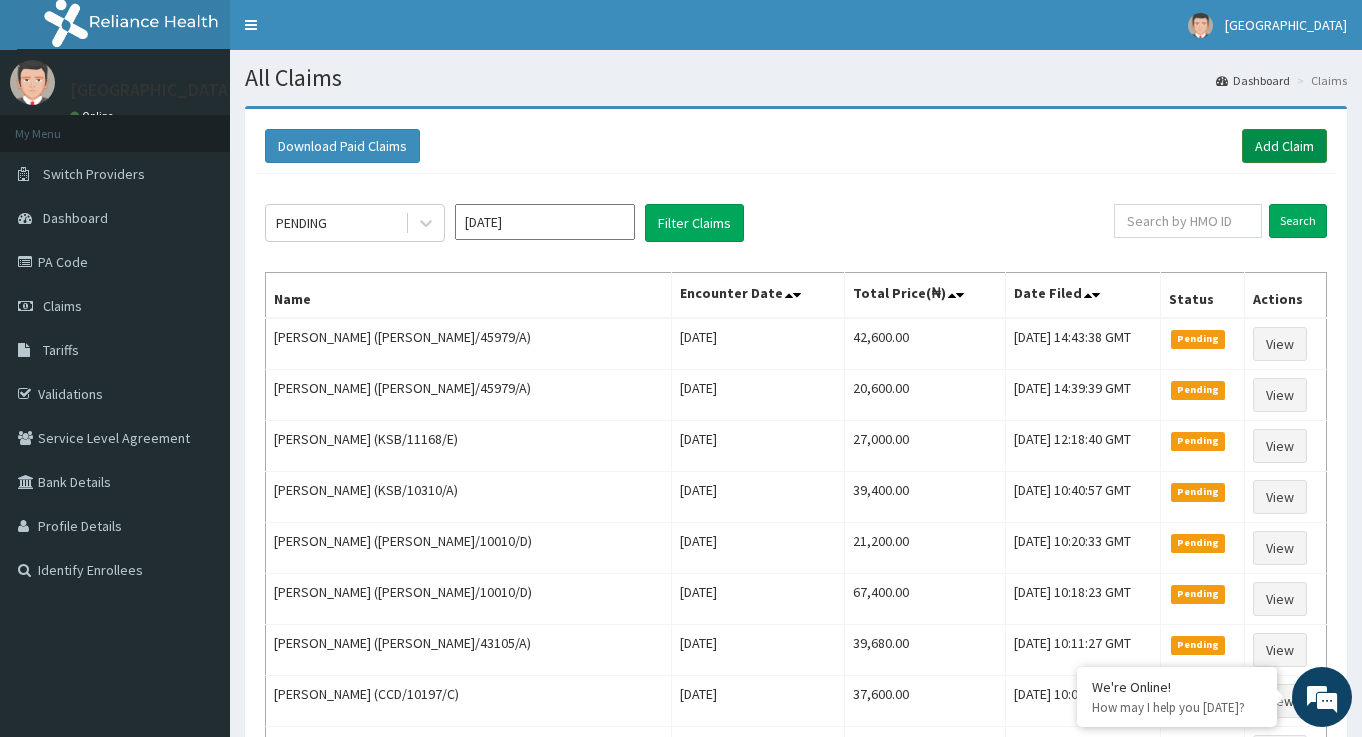 click on "Add Claim" at bounding box center (1284, 146) 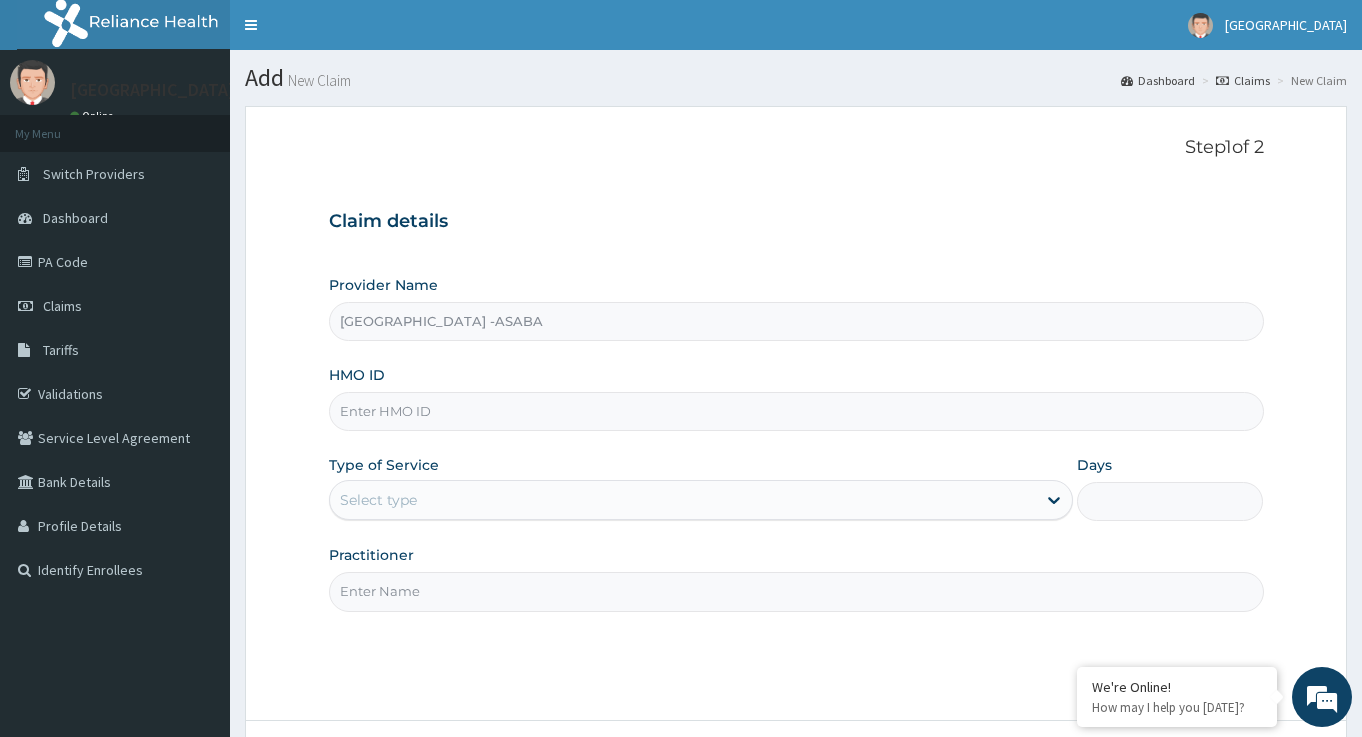scroll, scrollTop: 0, scrollLeft: 0, axis: both 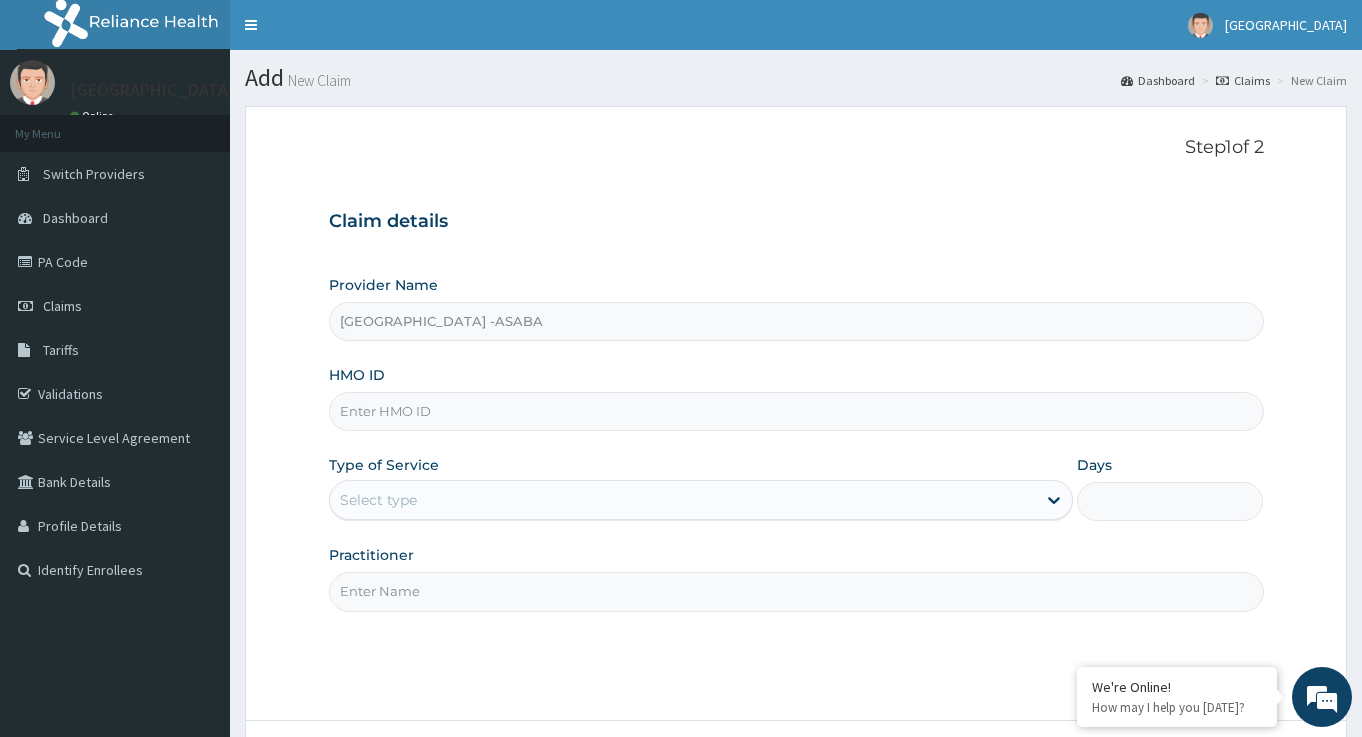 paste on "RET/45979/A" 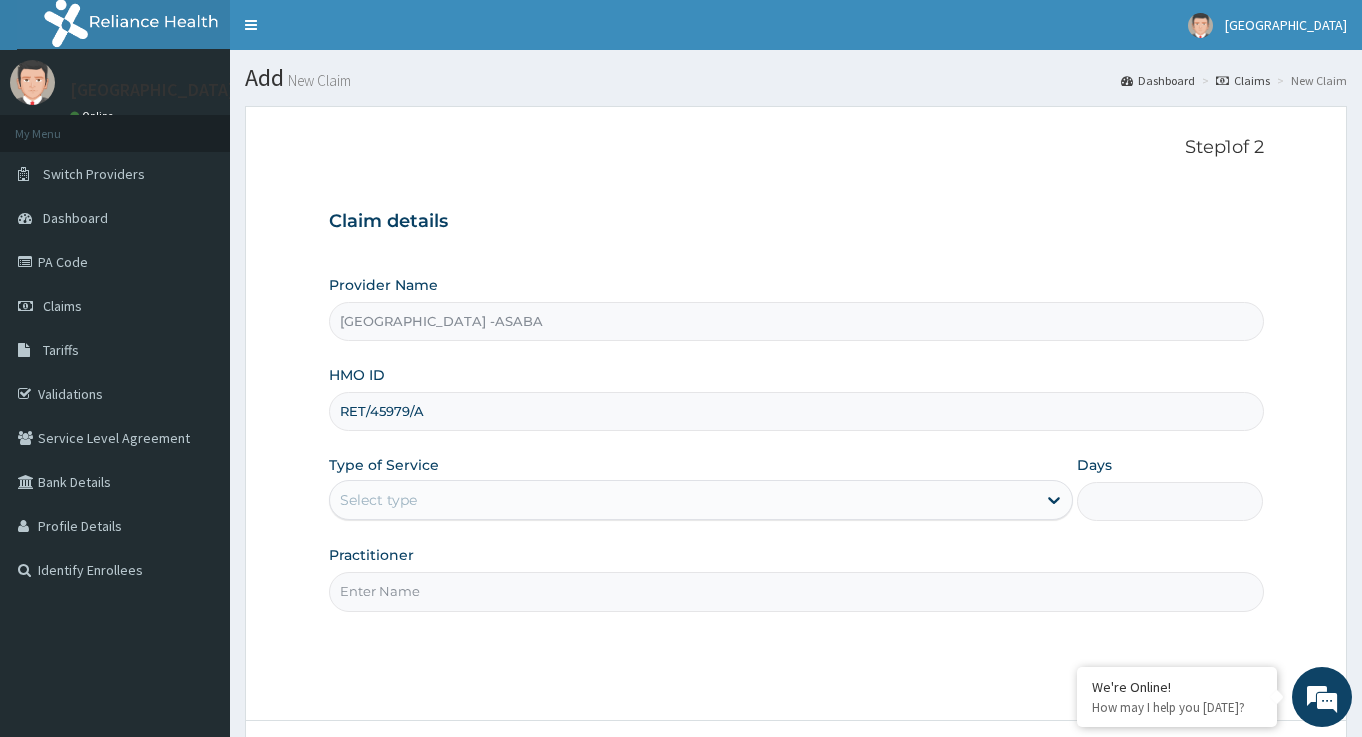 type on "RET/45979/A" 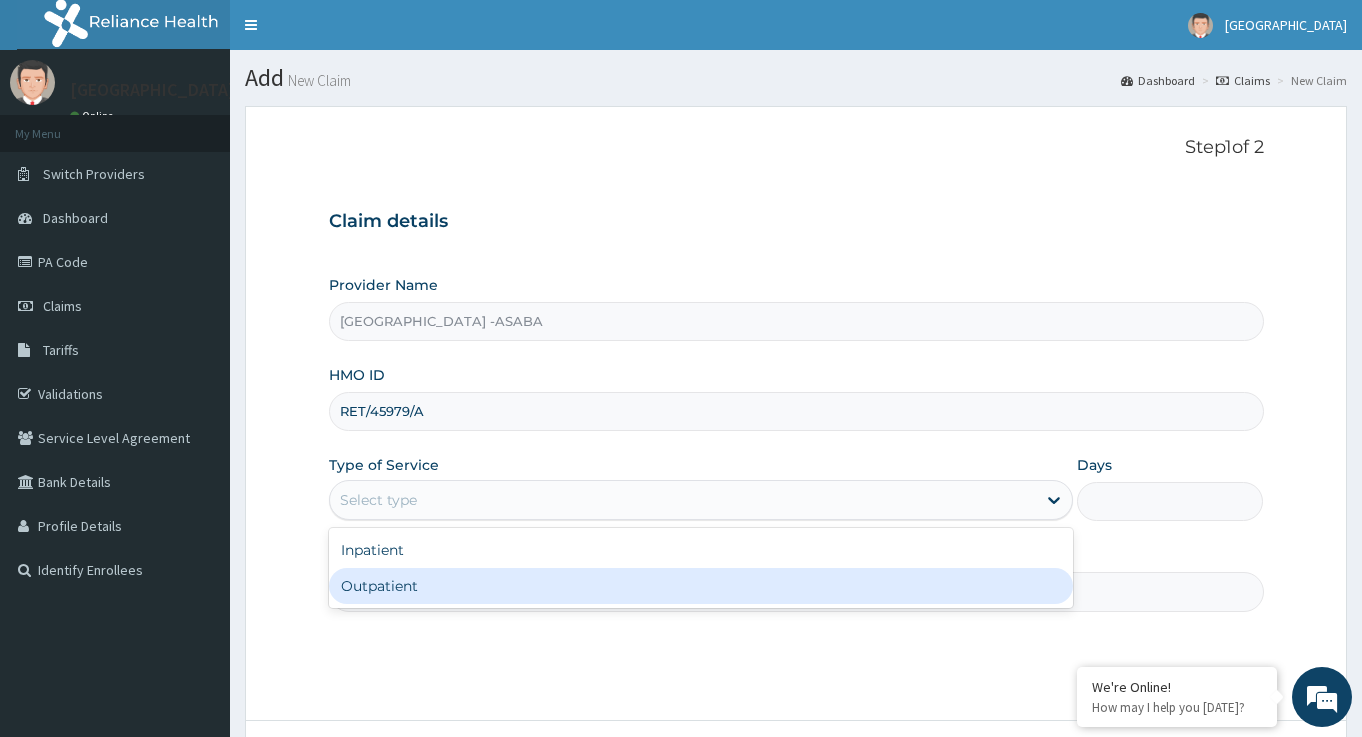 click on "Outpatient" at bounding box center (701, 586) 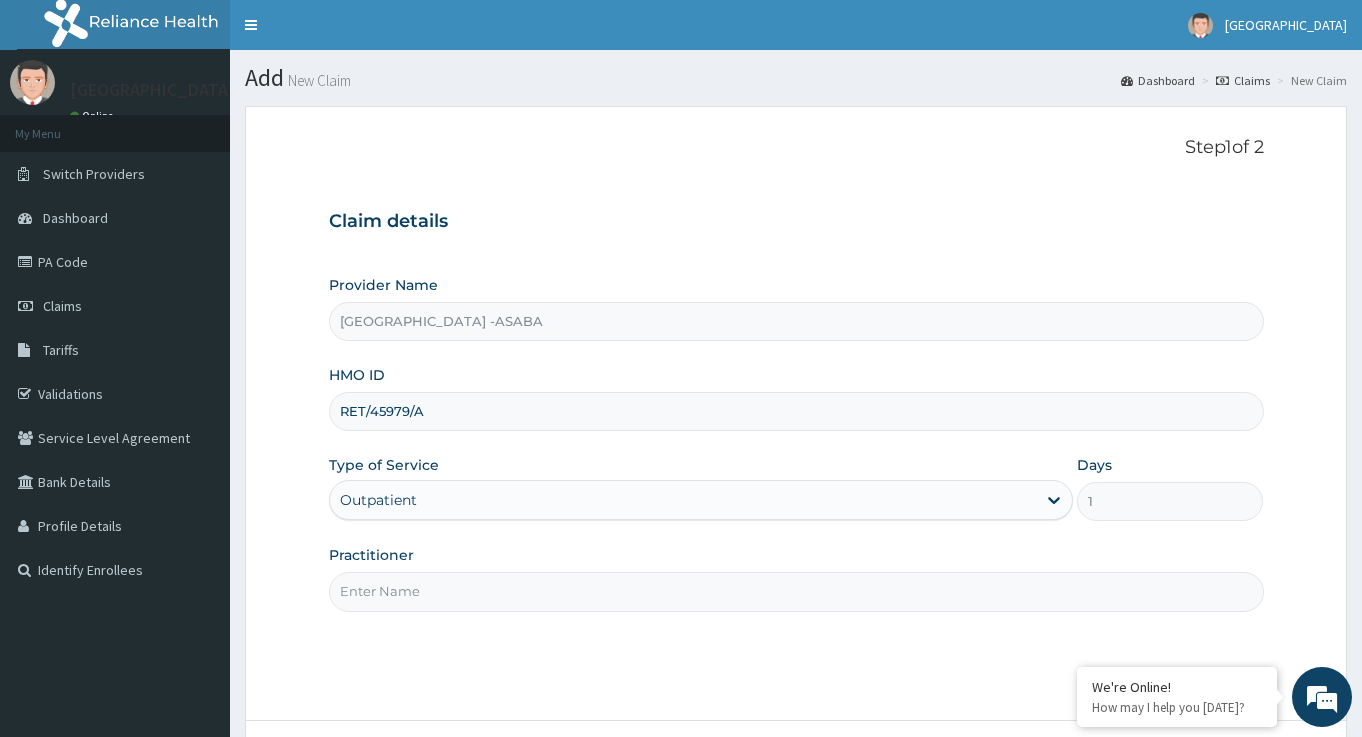 click on "Practitioner" at bounding box center [796, 591] 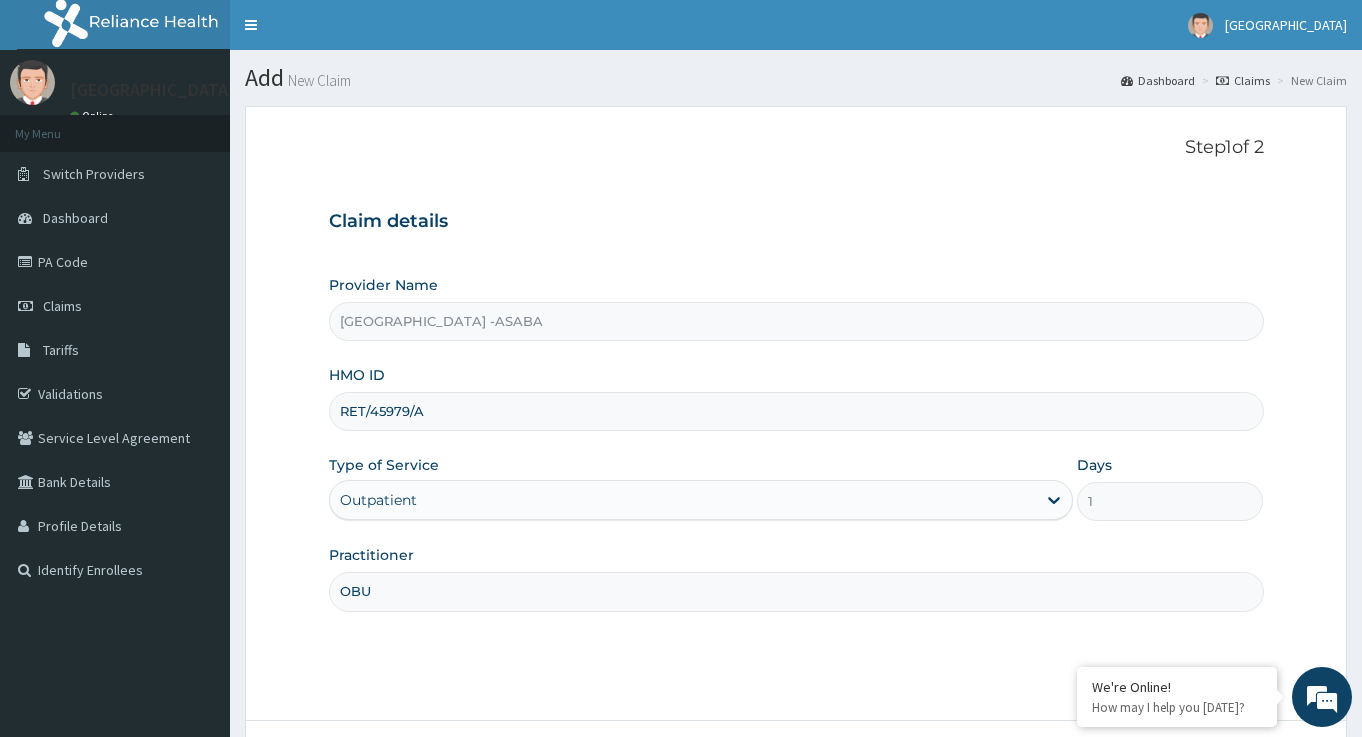 scroll, scrollTop: 163, scrollLeft: 0, axis: vertical 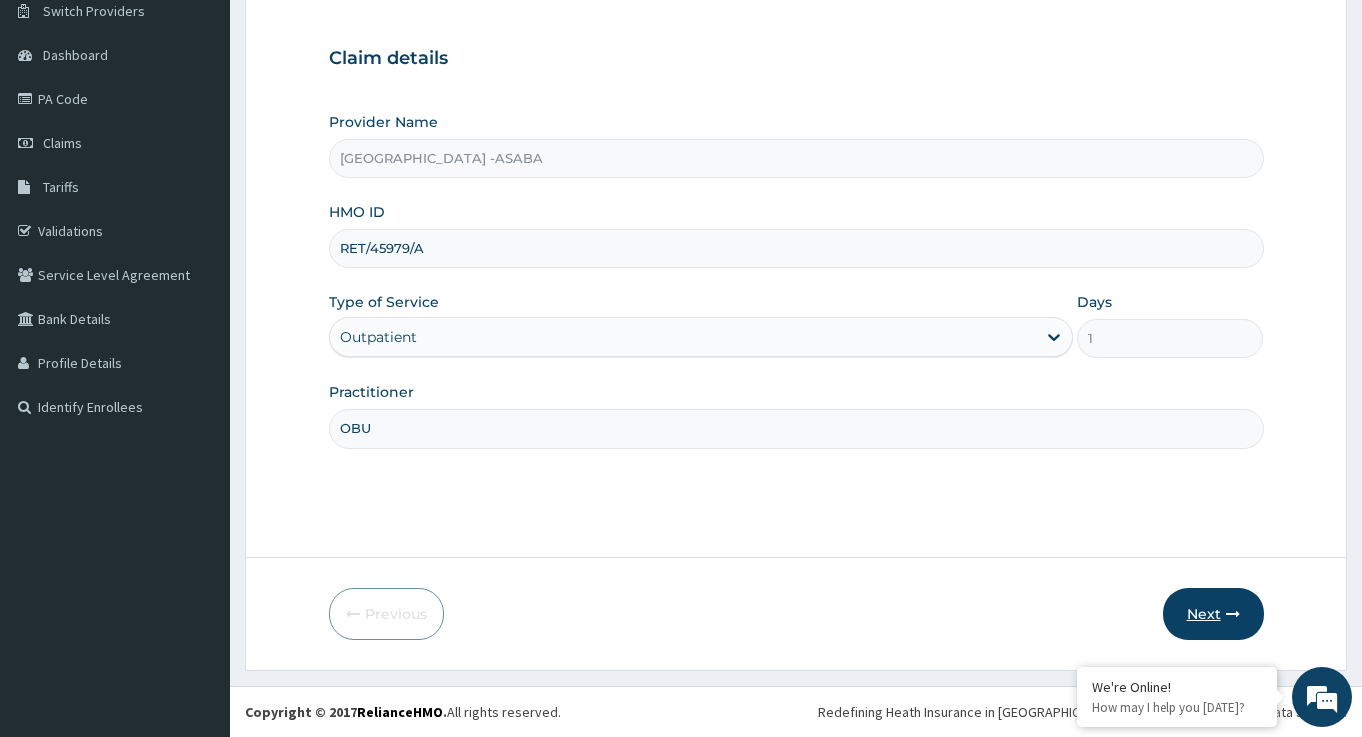 type on "OBU" 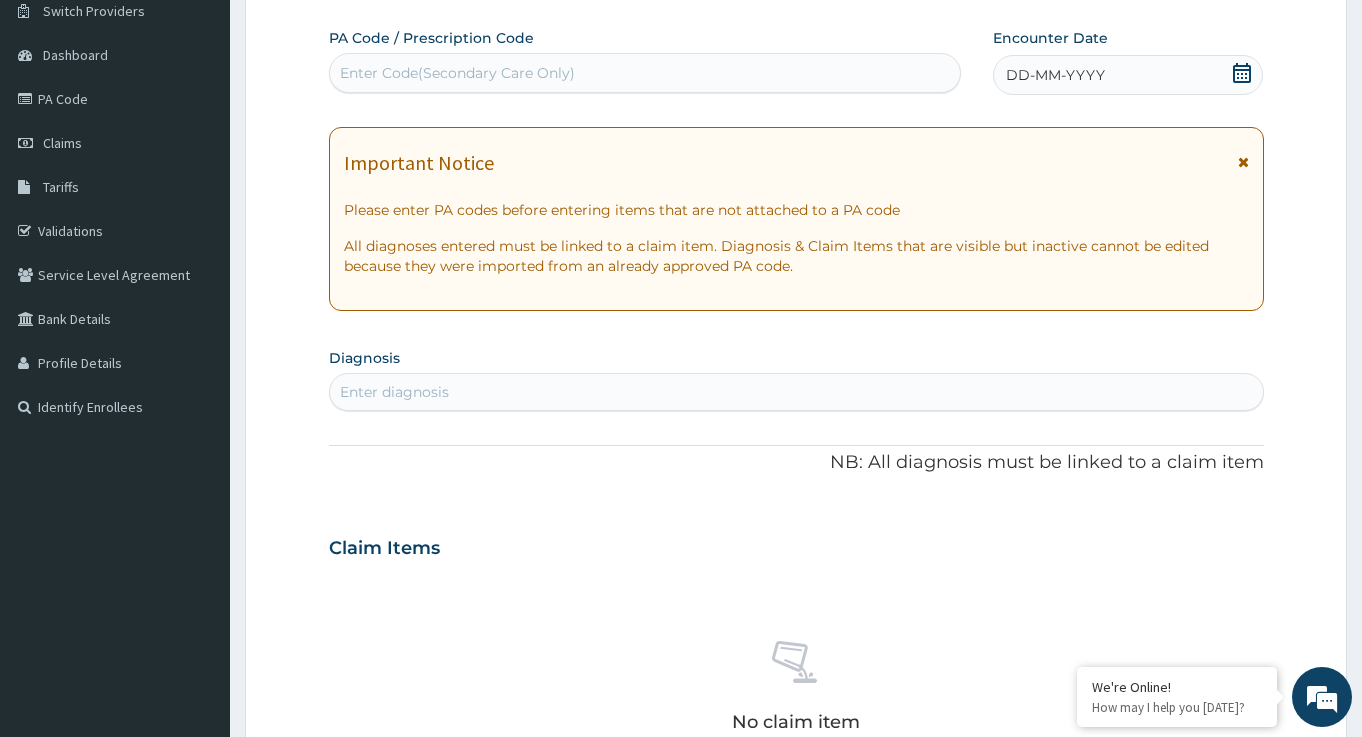 click on "Enter Code(Secondary Care Only)" at bounding box center [457, 73] 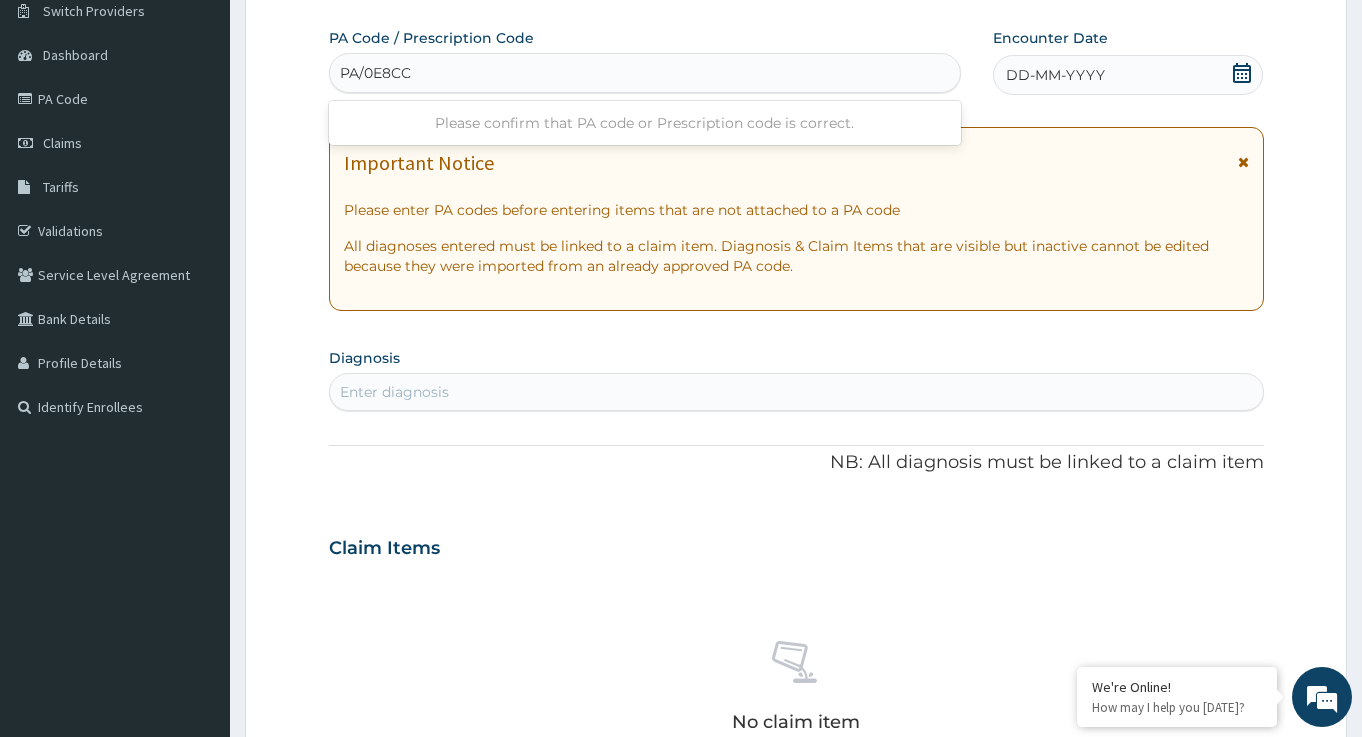 type on "PA/0E8CC4" 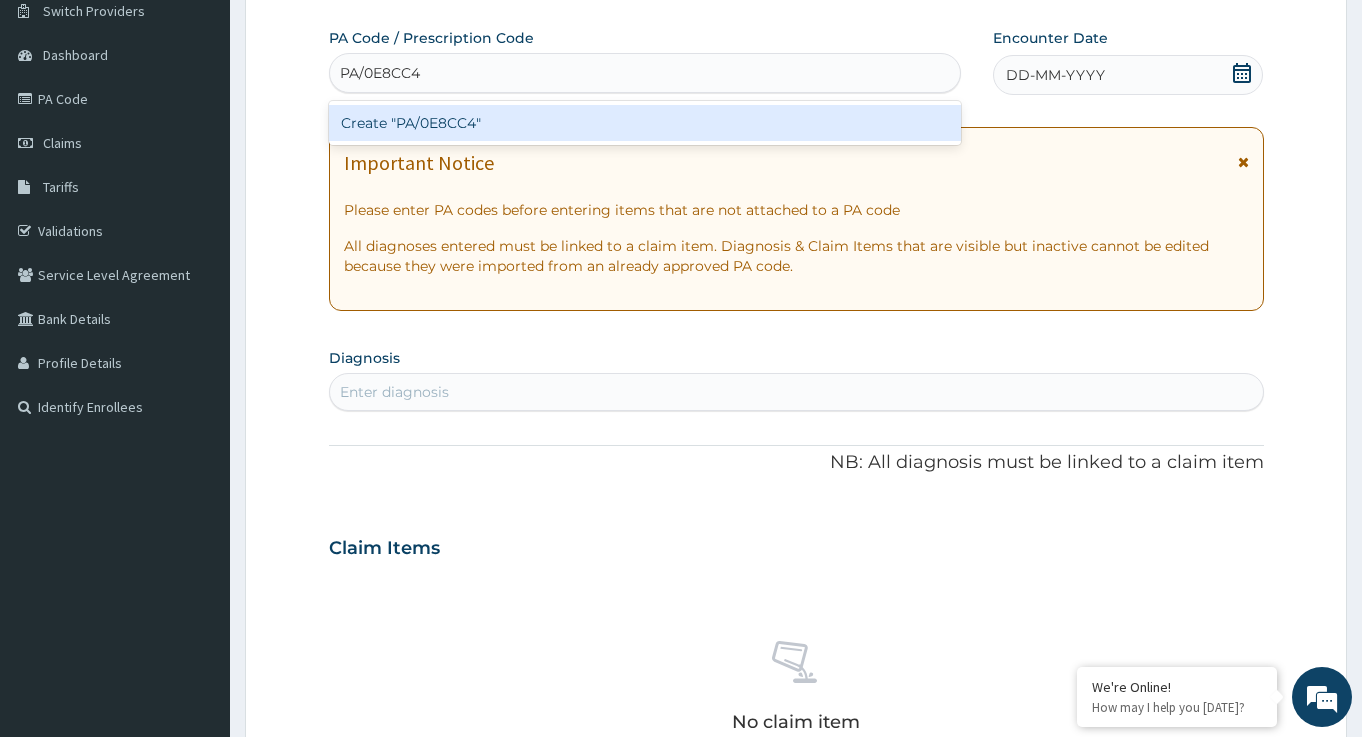 type 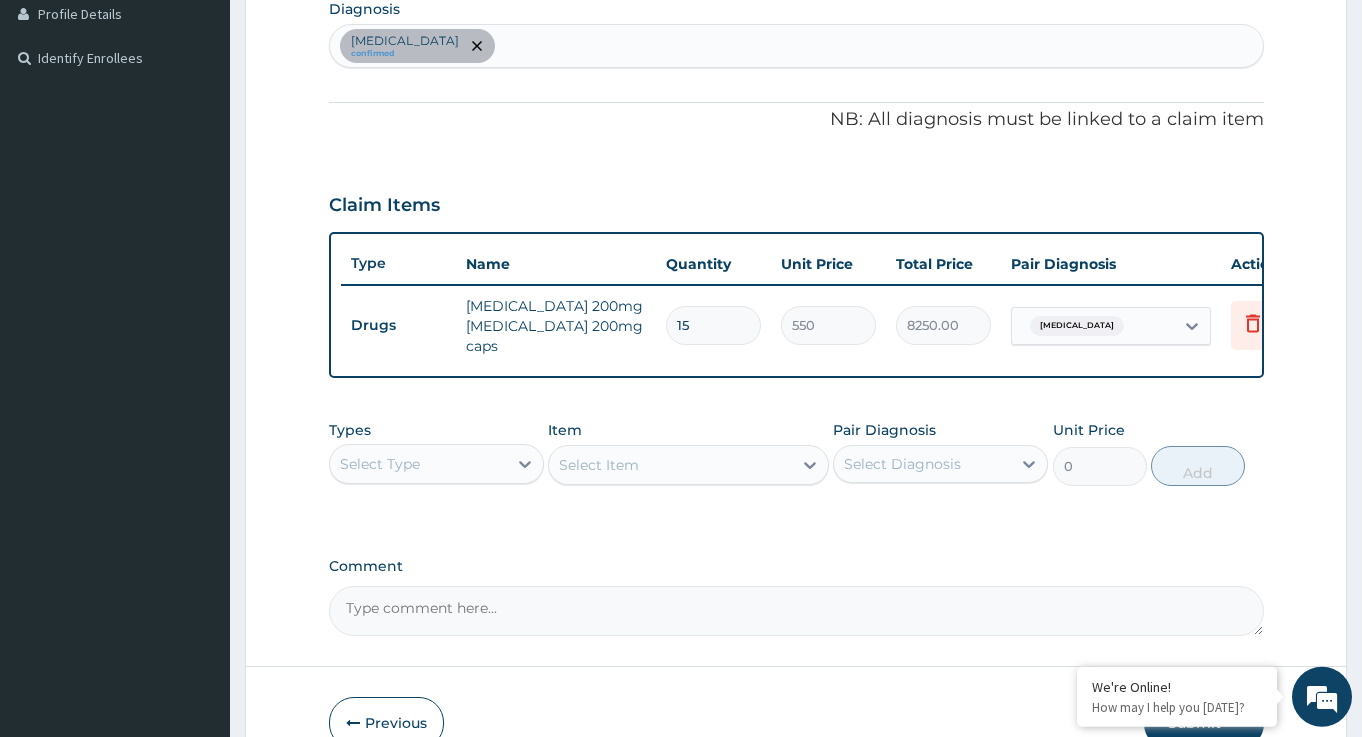scroll, scrollTop: 571, scrollLeft: 0, axis: vertical 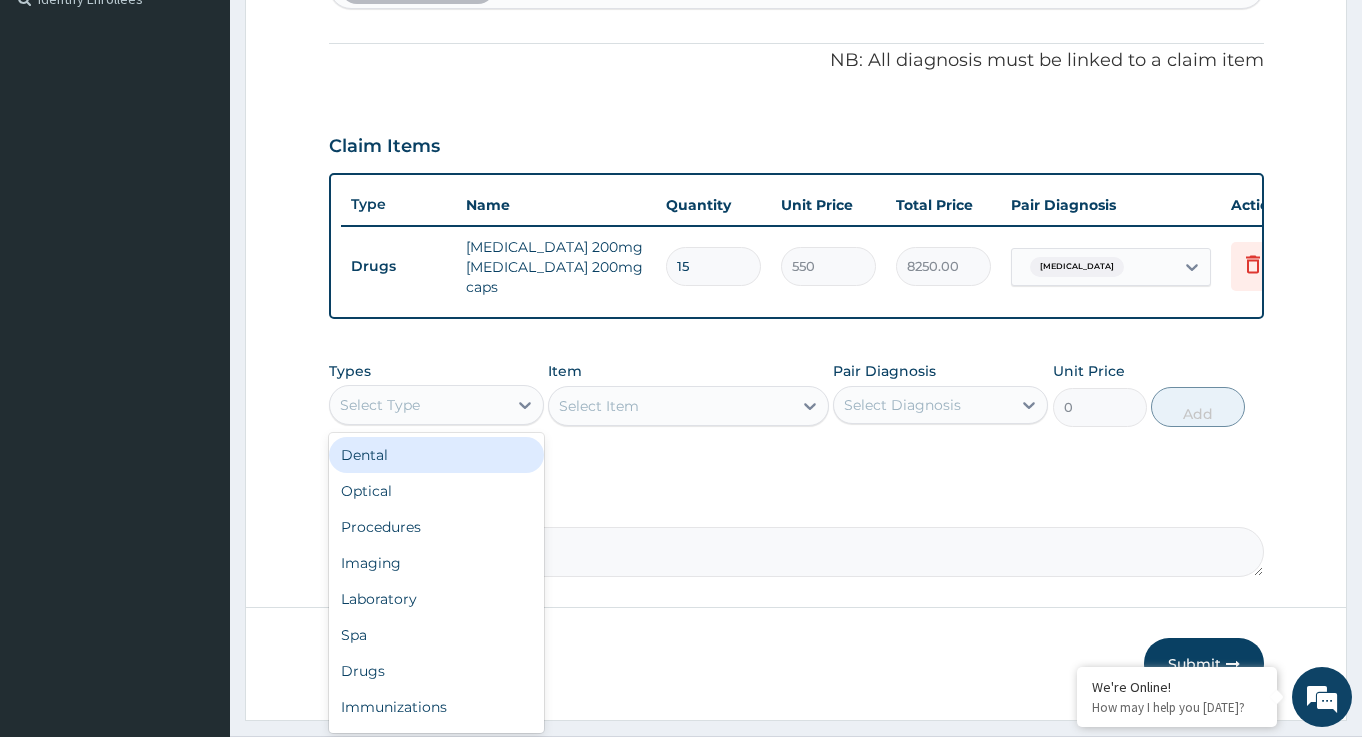 drag, startPoint x: 526, startPoint y: 407, endPoint x: 503, endPoint y: 449, distance: 47.88528 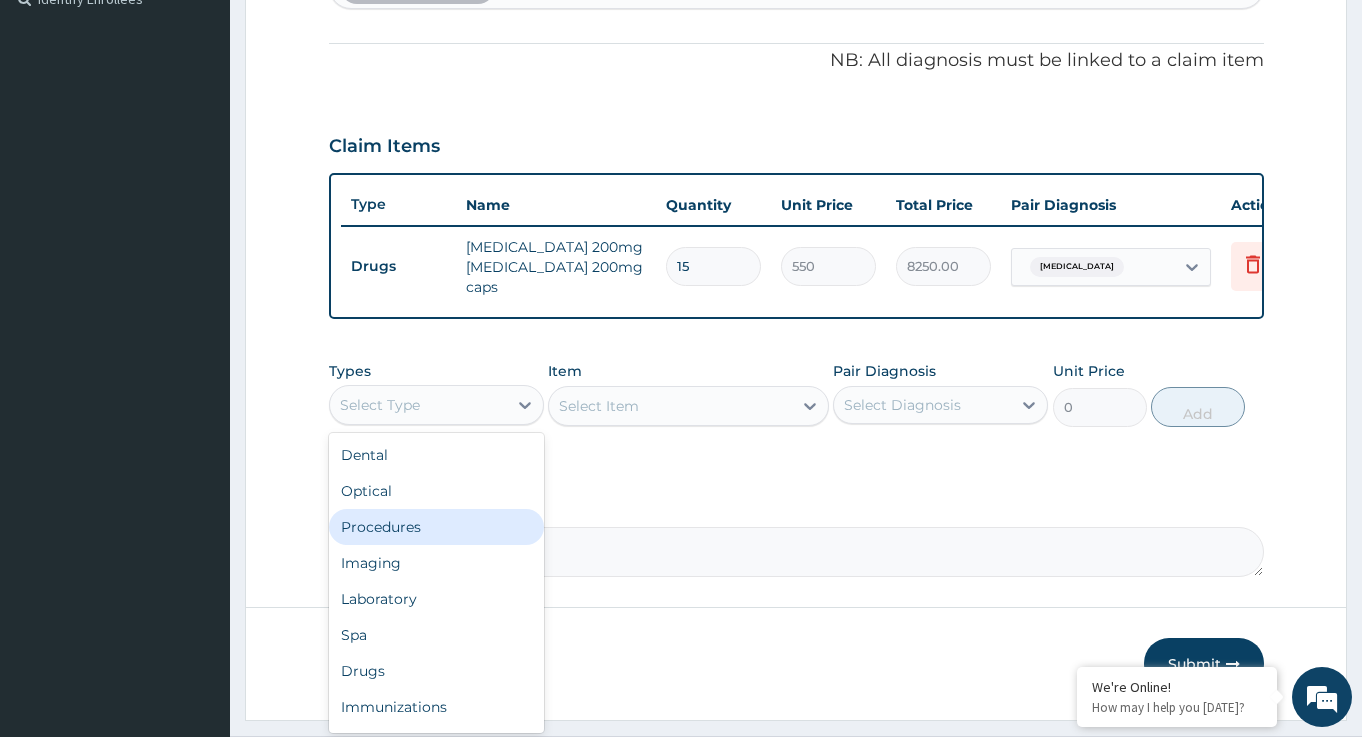 drag, startPoint x: 385, startPoint y: 534, endPoint x: 581, endPoint y: 474, distance: 204.97804 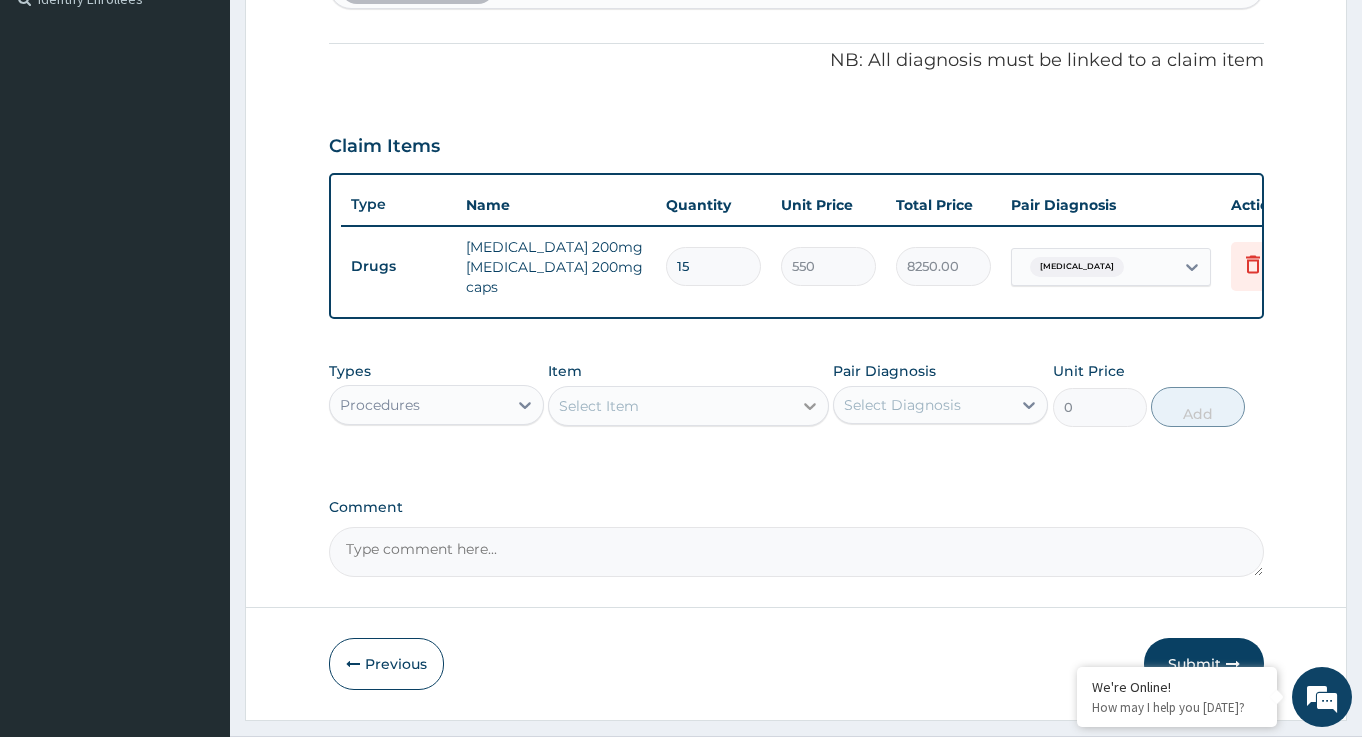 click 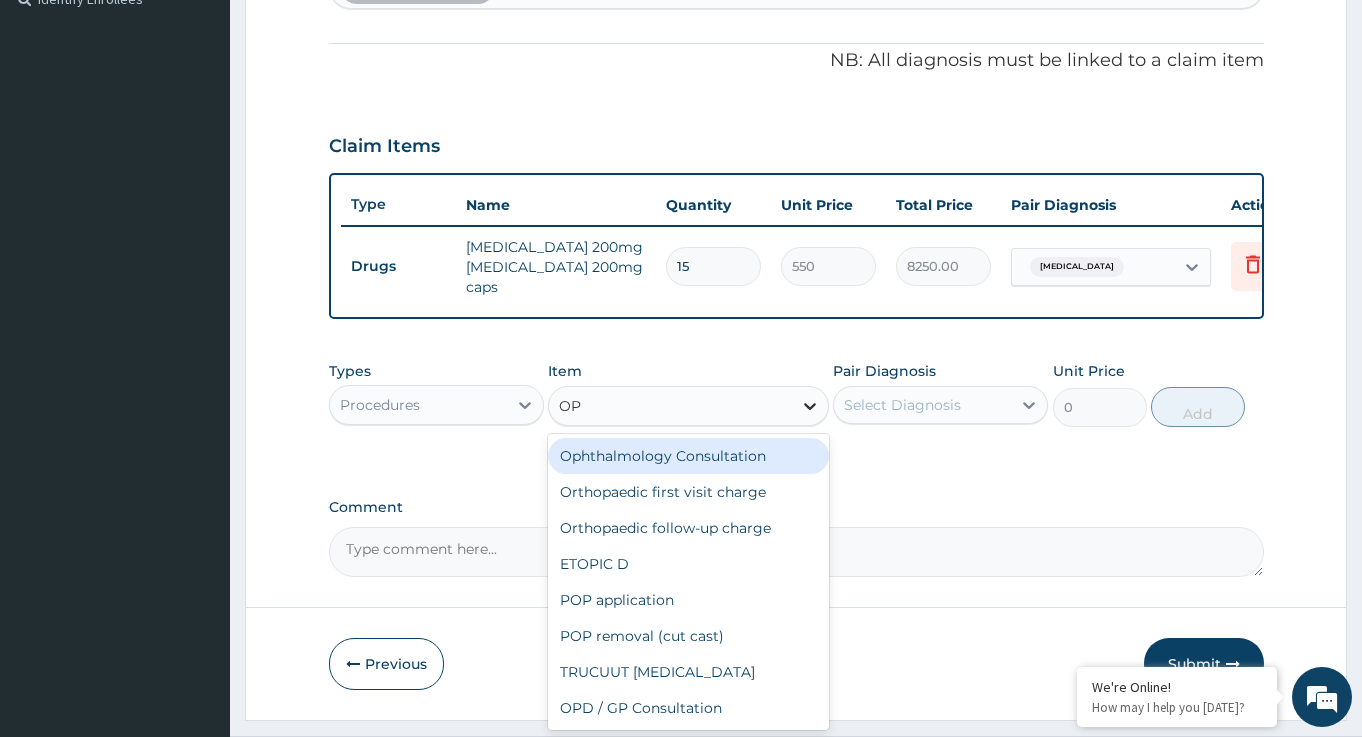 type on "OPD" 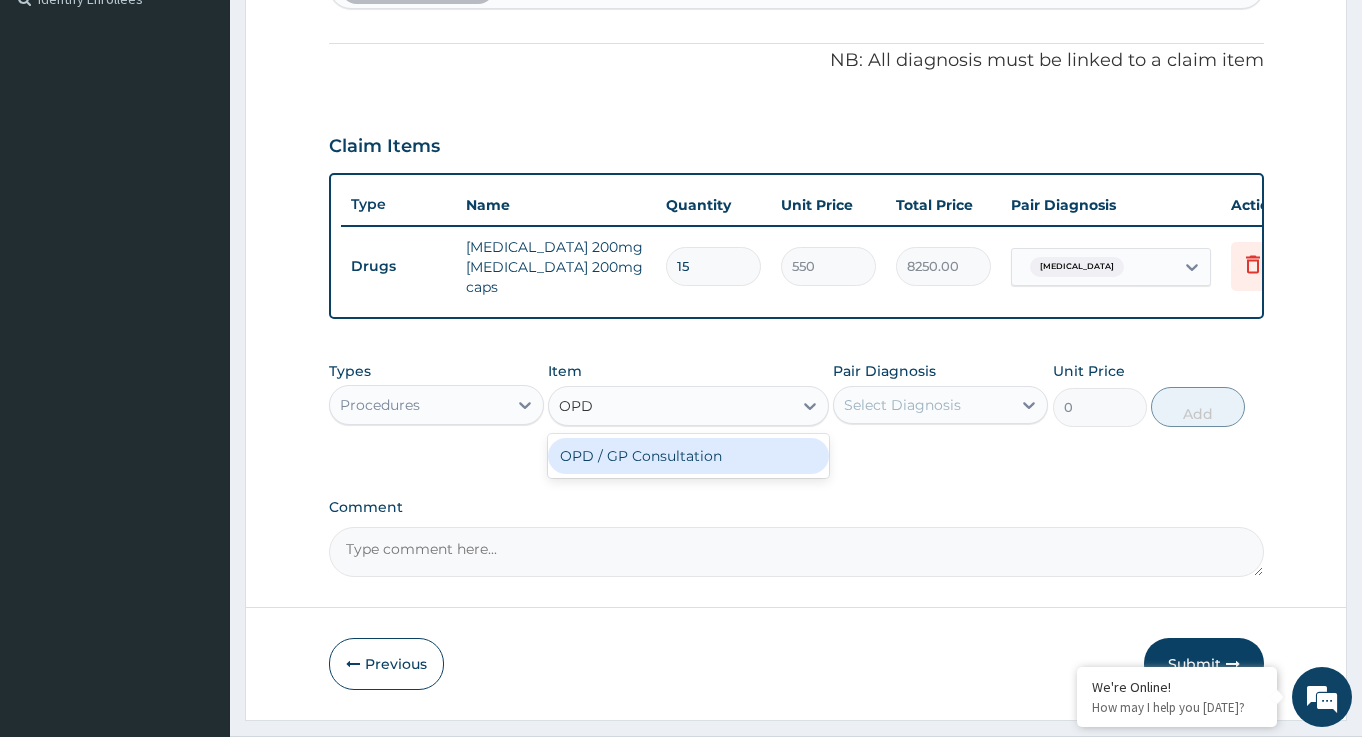 drag, startPoint x: 766, startPoint y: 460, endPoint x: 824, endPoint y: 460, distance: 58 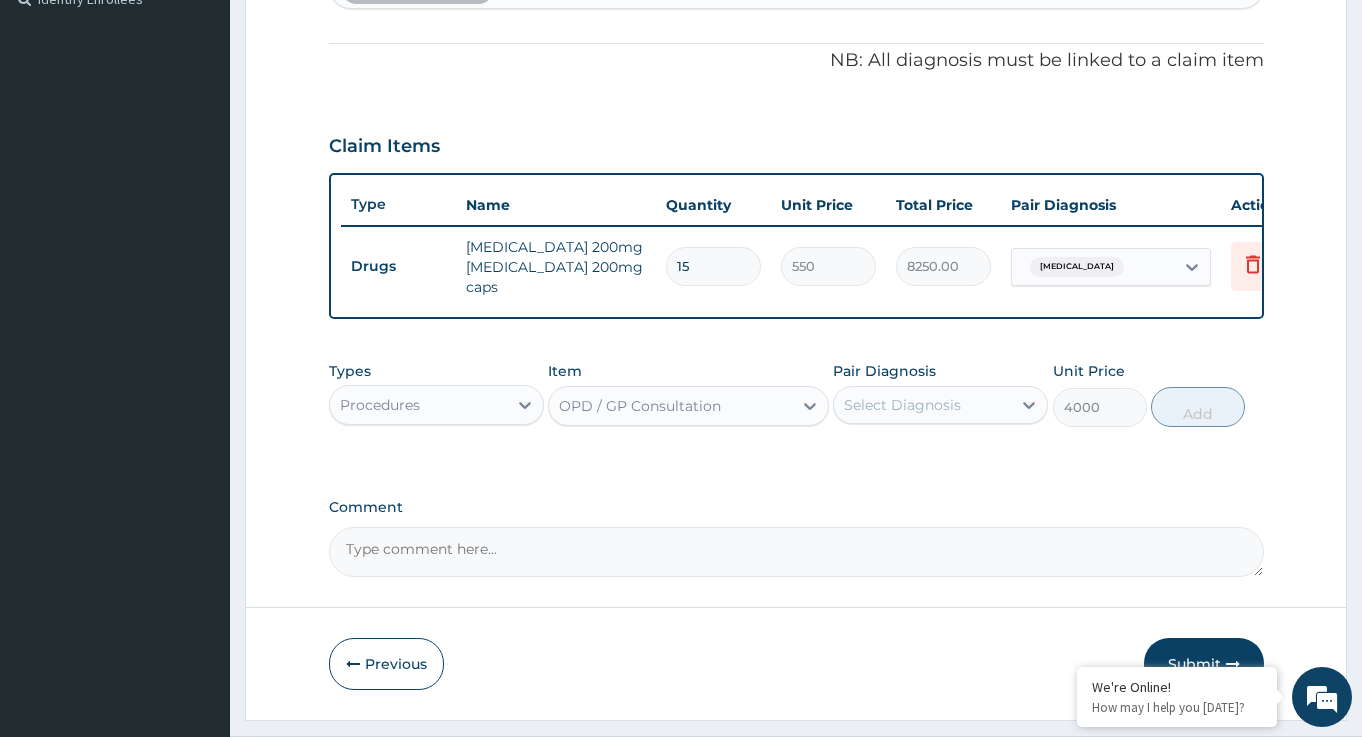 type 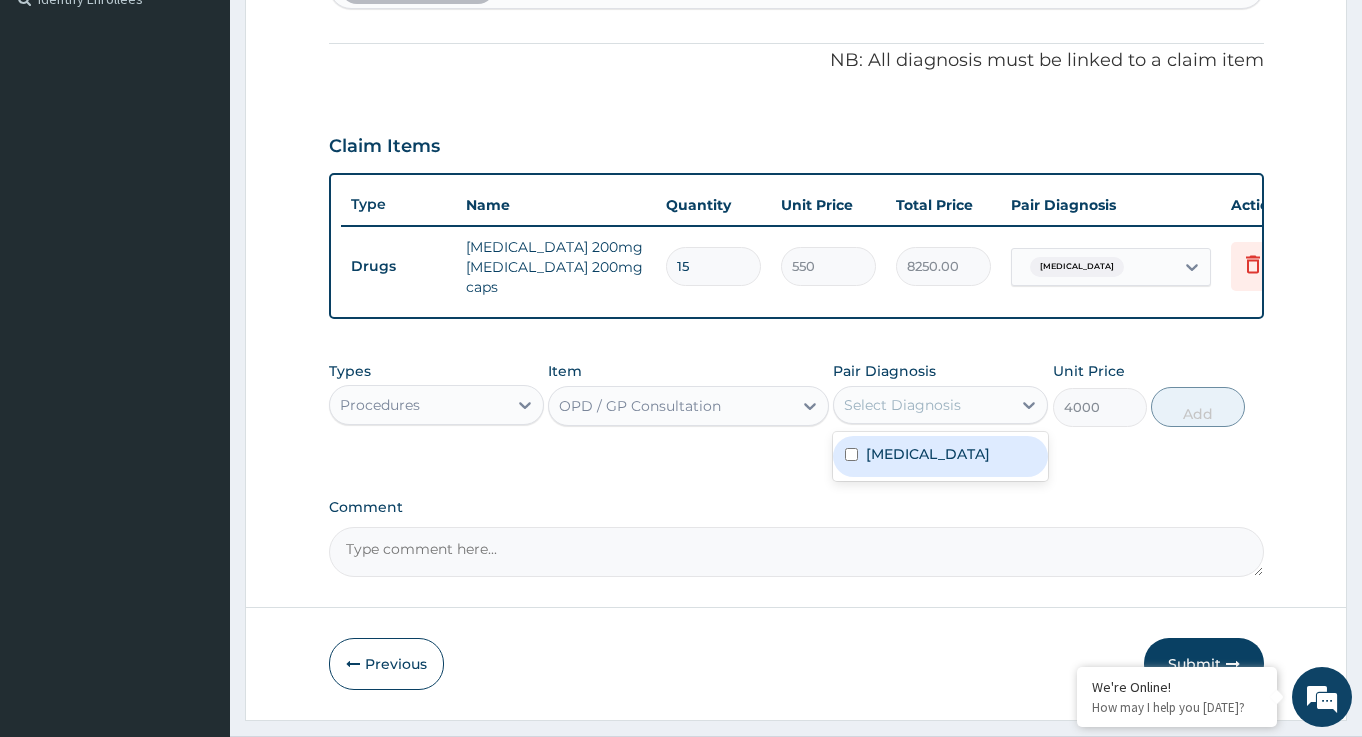 click on "Cervical myelopathy" at bounding box center (928, 454) 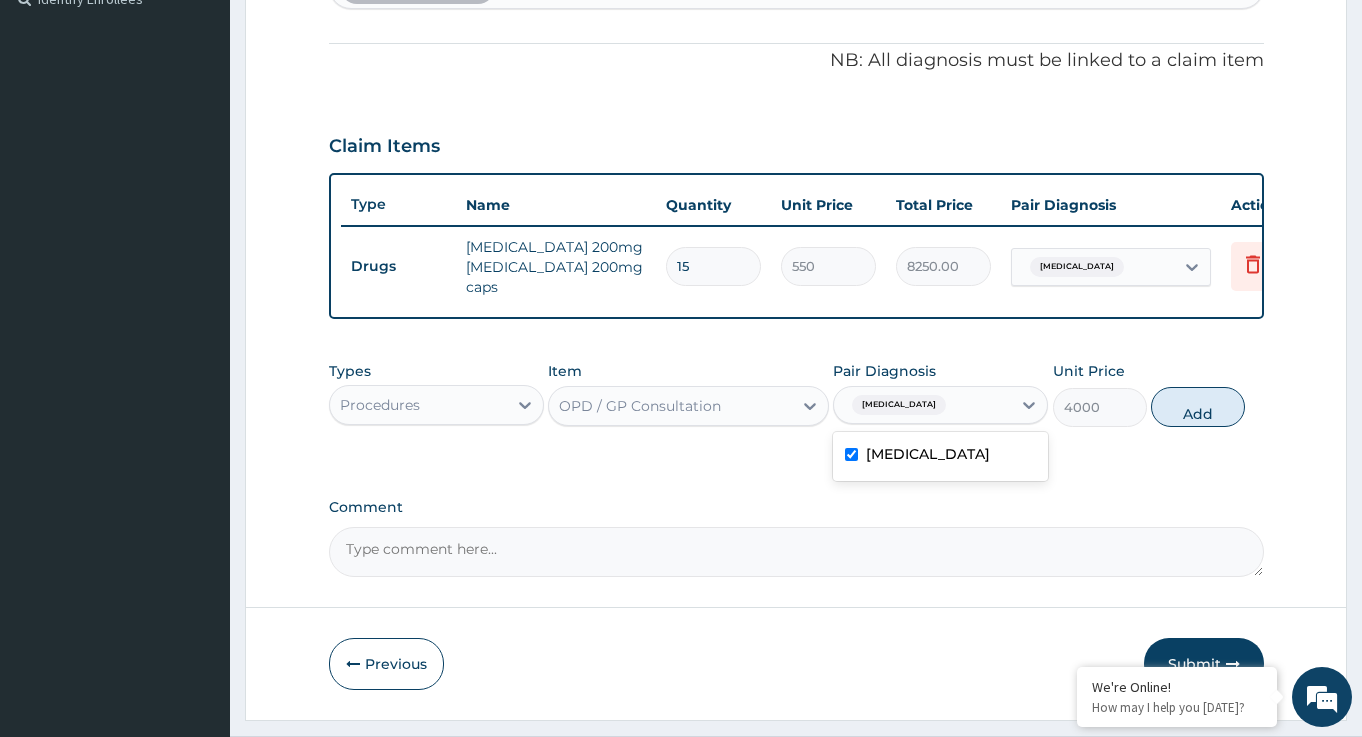 checkbox on "true" 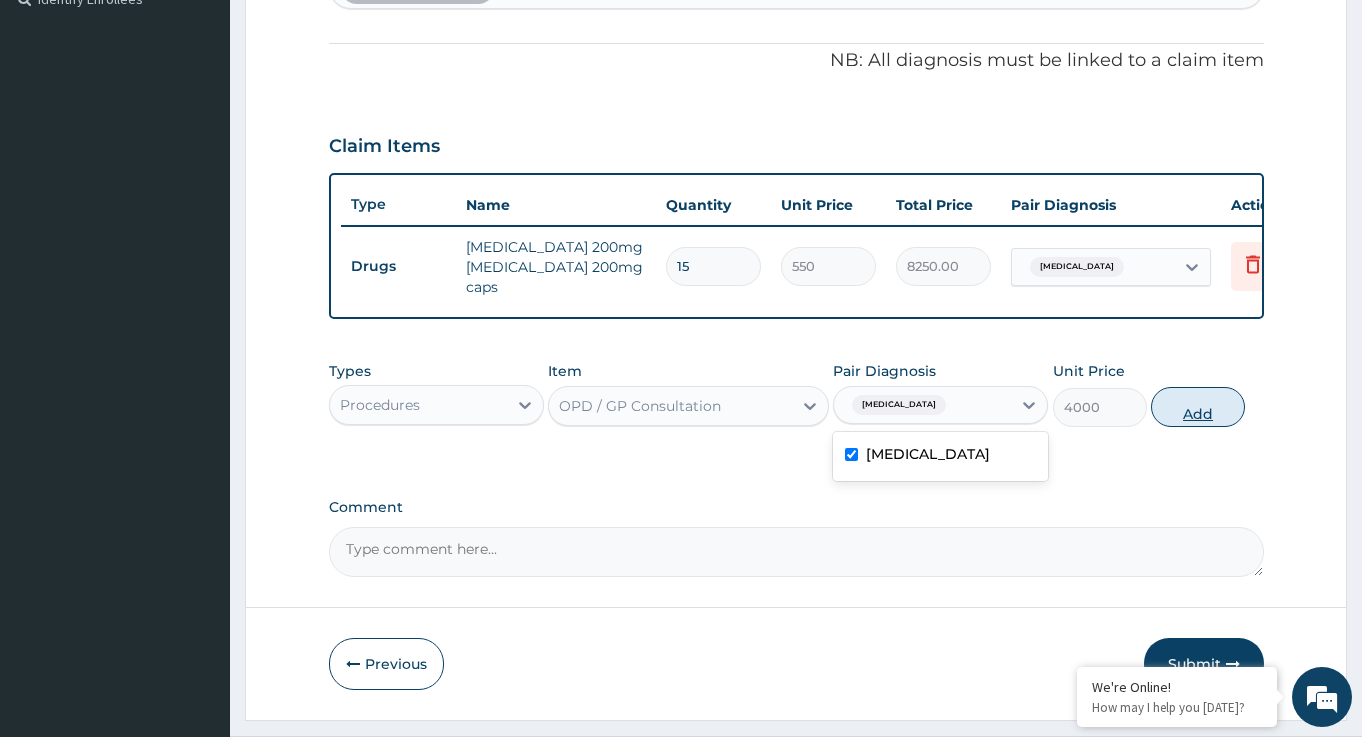 click on "Add" at bounding box center [1198, 407] 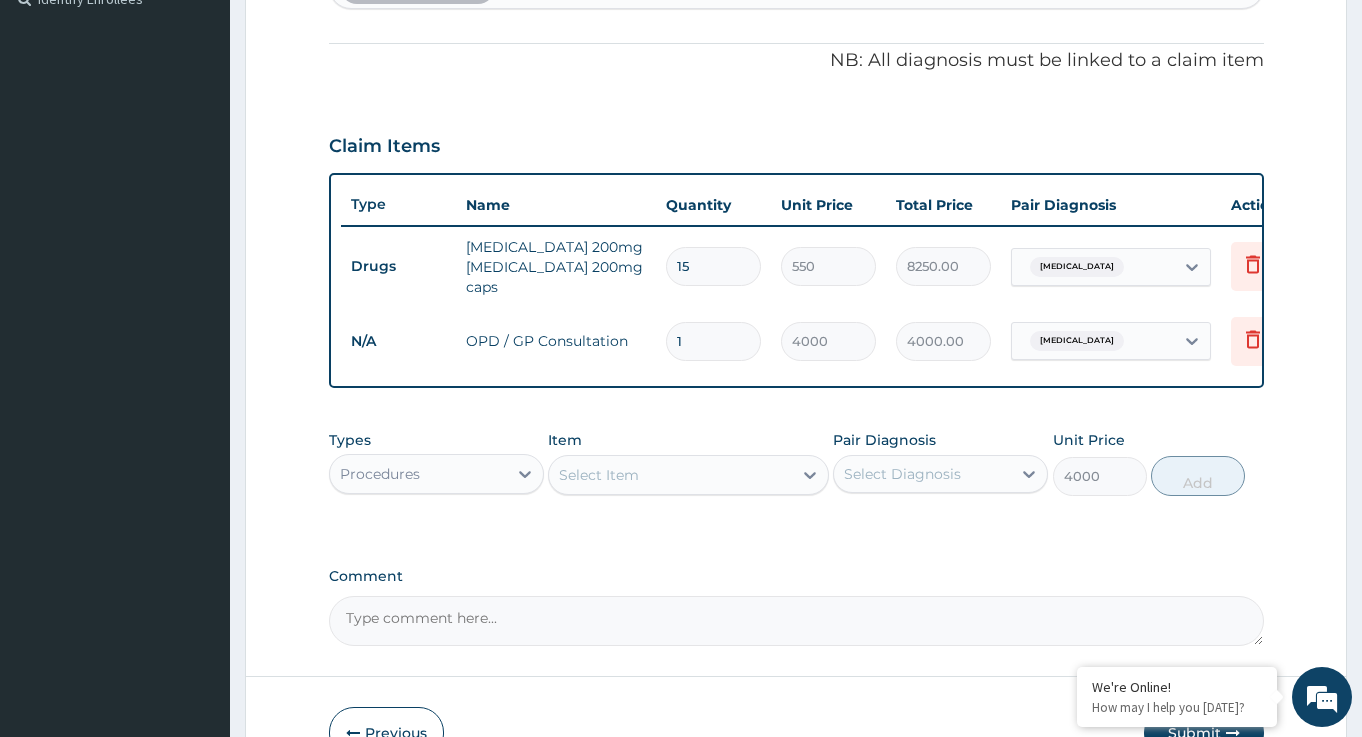 type on "0" 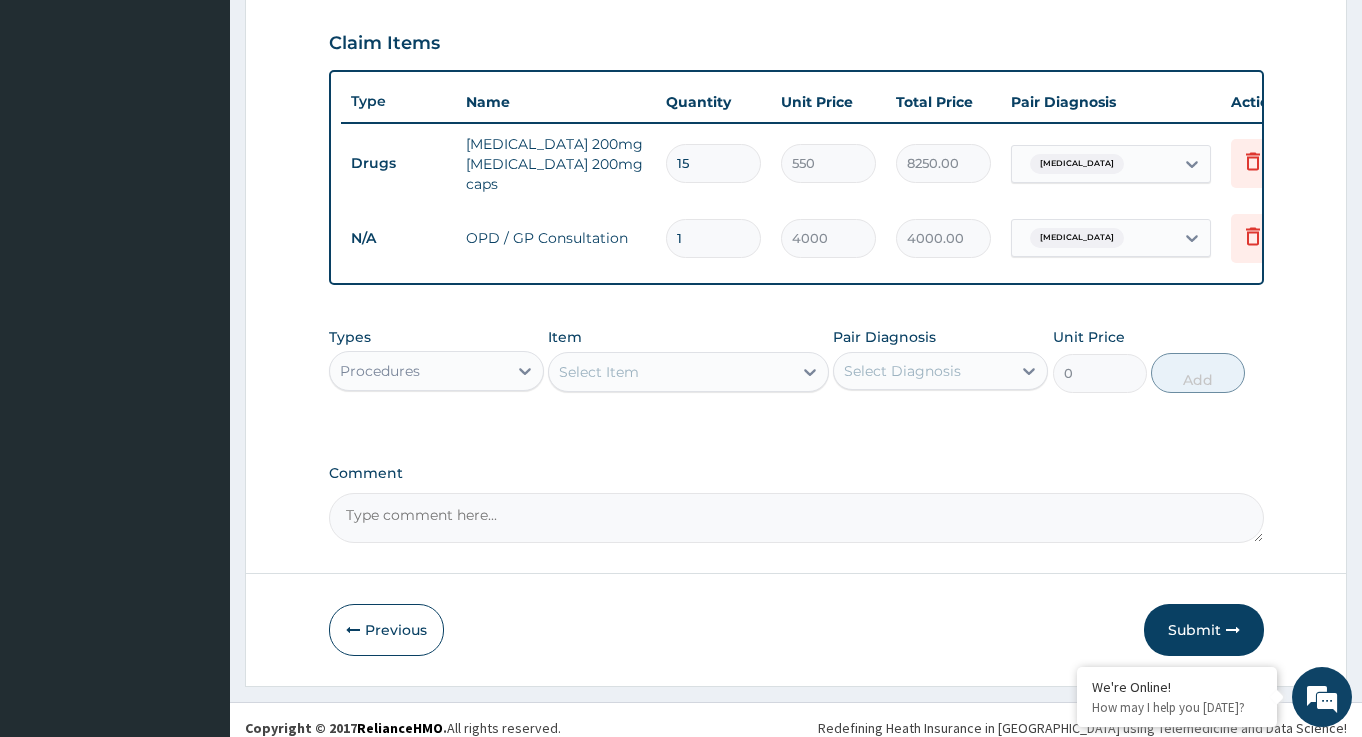 scroll, scrollTop: 696, scrollLeft: 0, axis: vertical 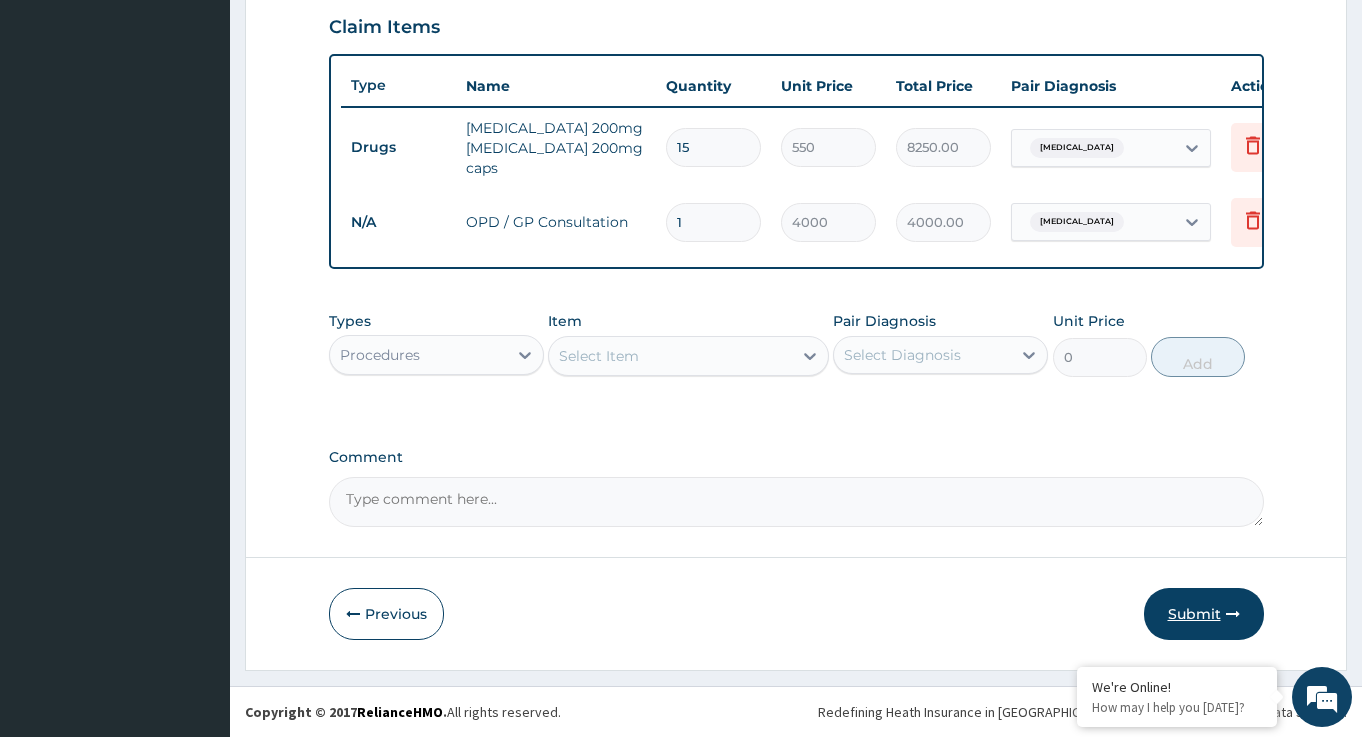 click on "Submit" at bounding box center (1204, 614) 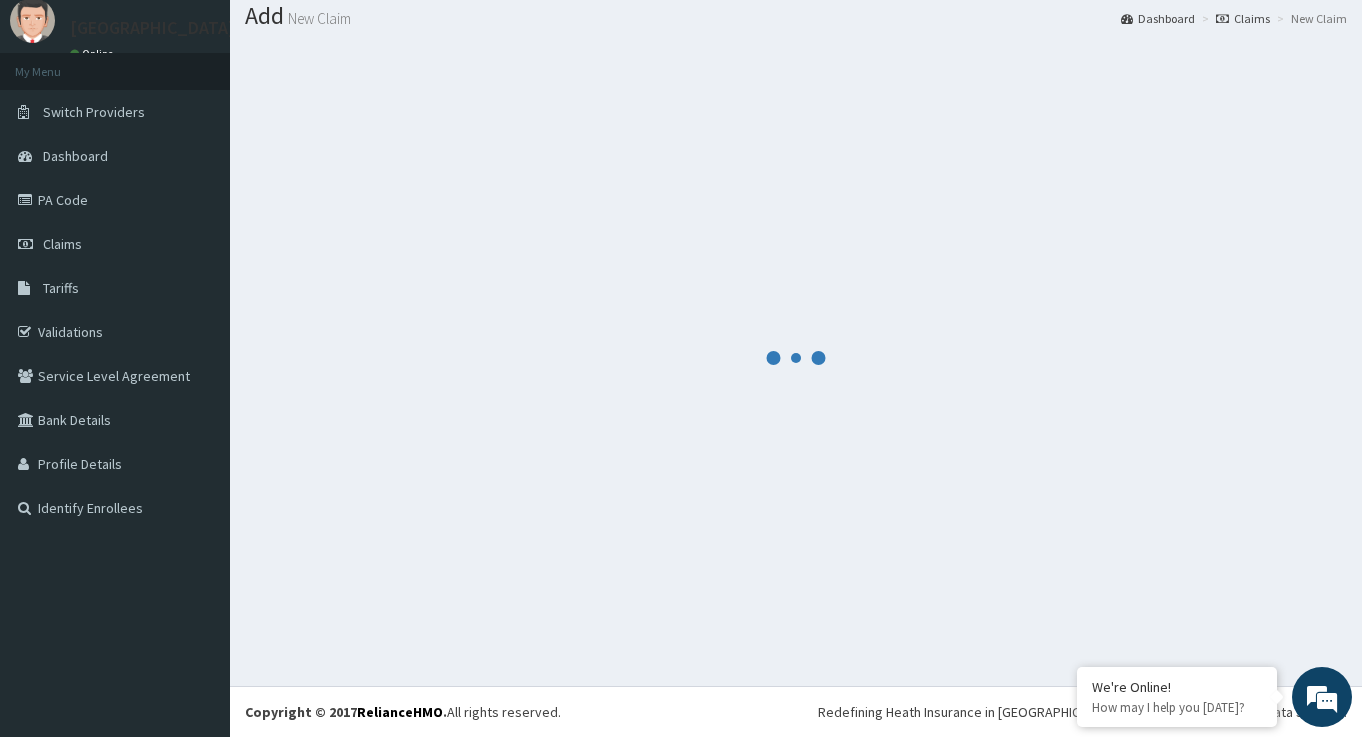 scroll, scrollTop: 62, scrollLeft: 0, axis: vertical 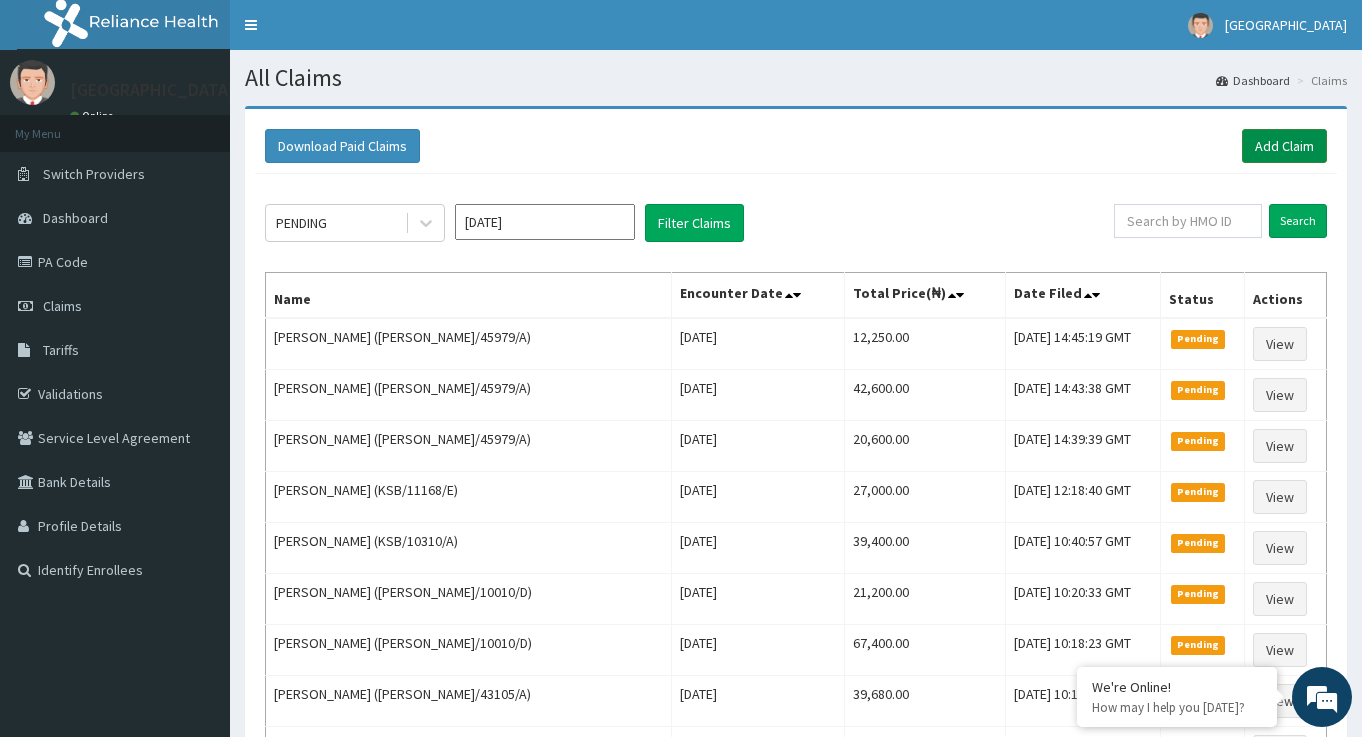 click on "Add Claim" at bounding box center (1284, 146) 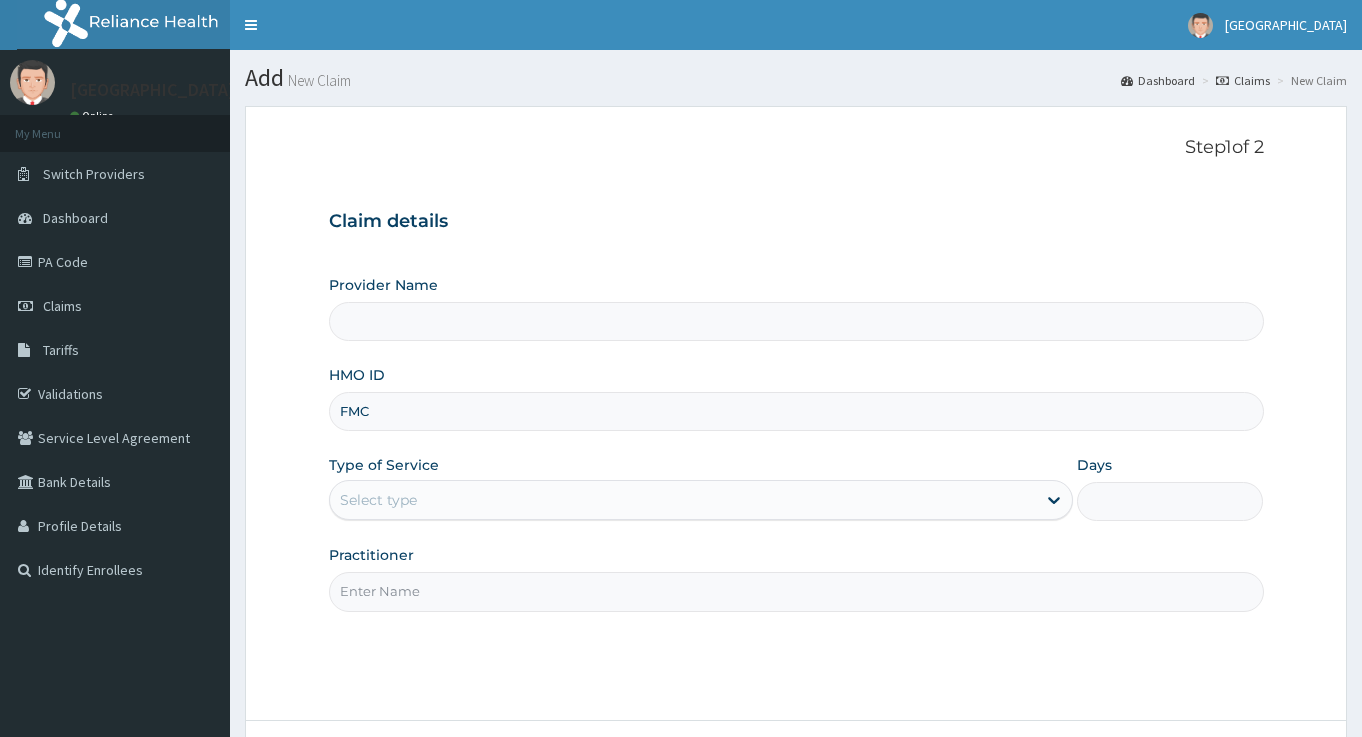 scroll, scrollTop: 0, scrollLeft: 0, axis: both 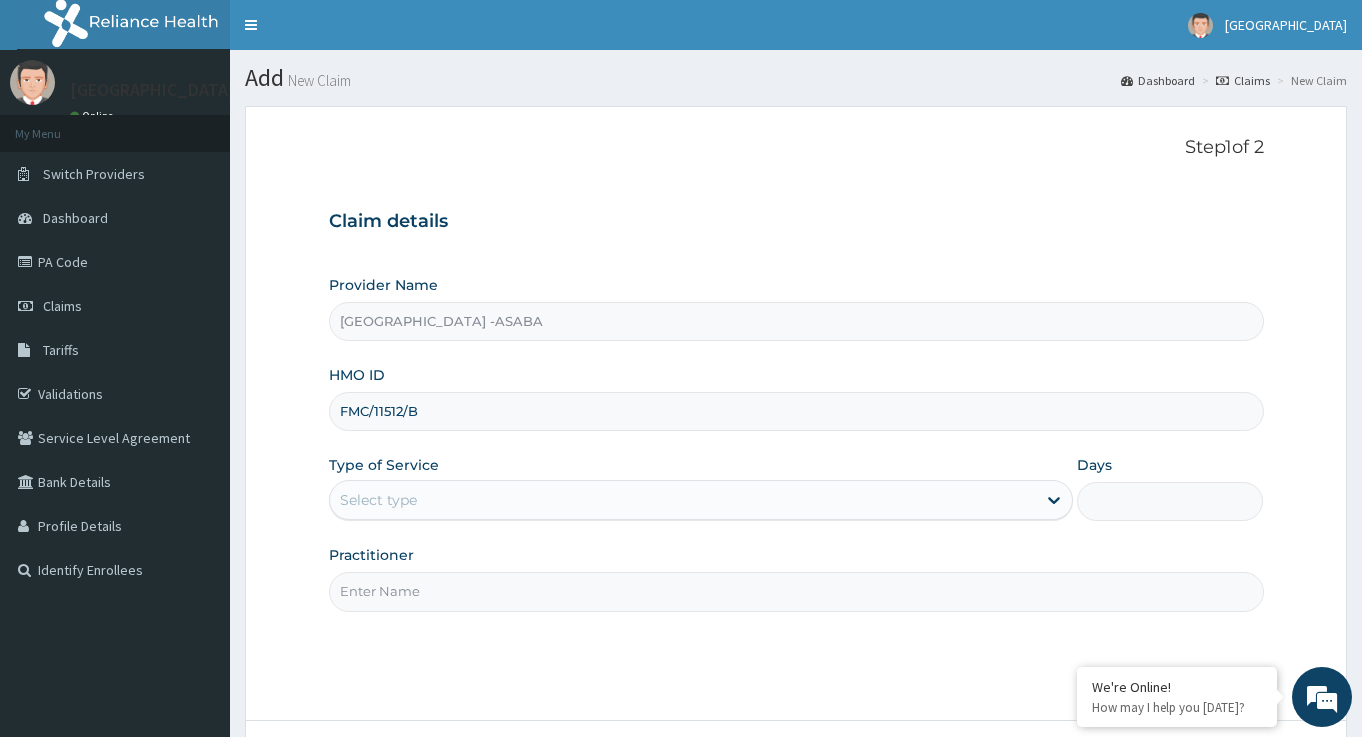type on "FMC/11512/B" 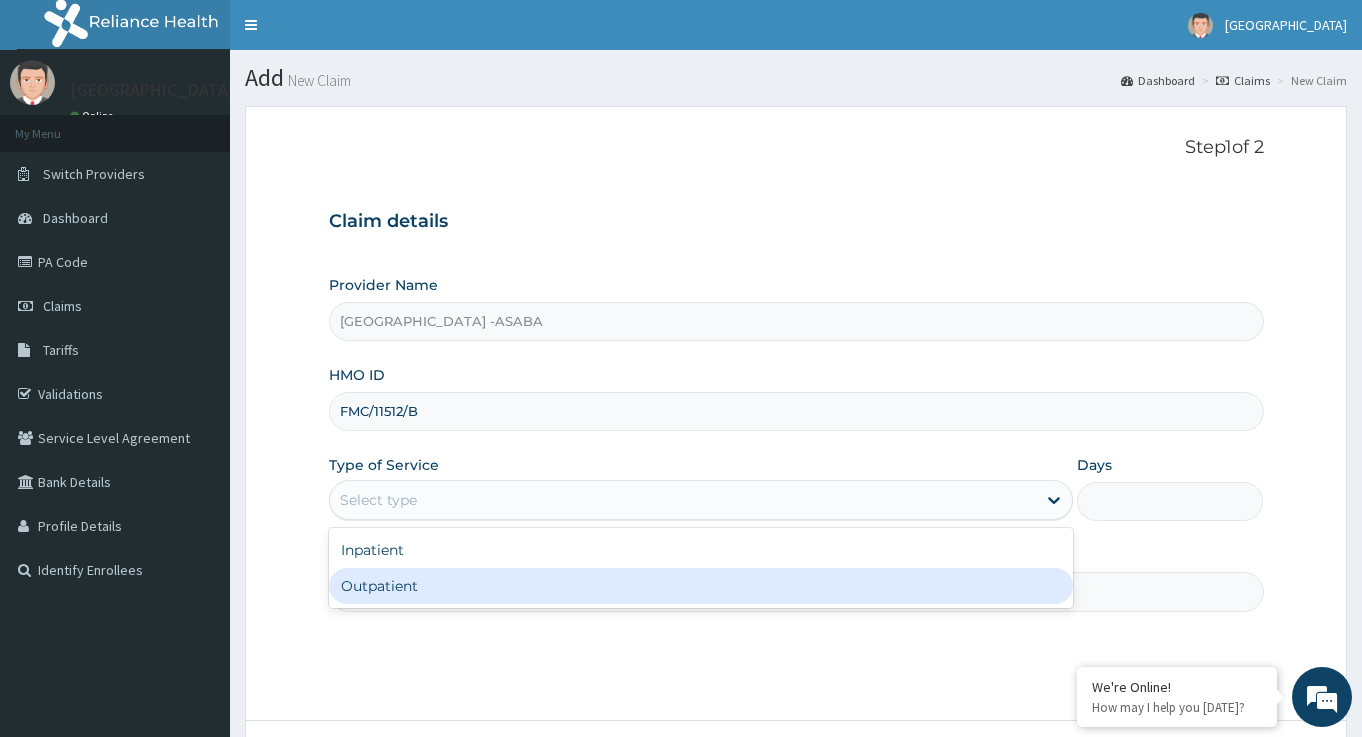 click on "Outpatient" at bounding box center [701, 586] 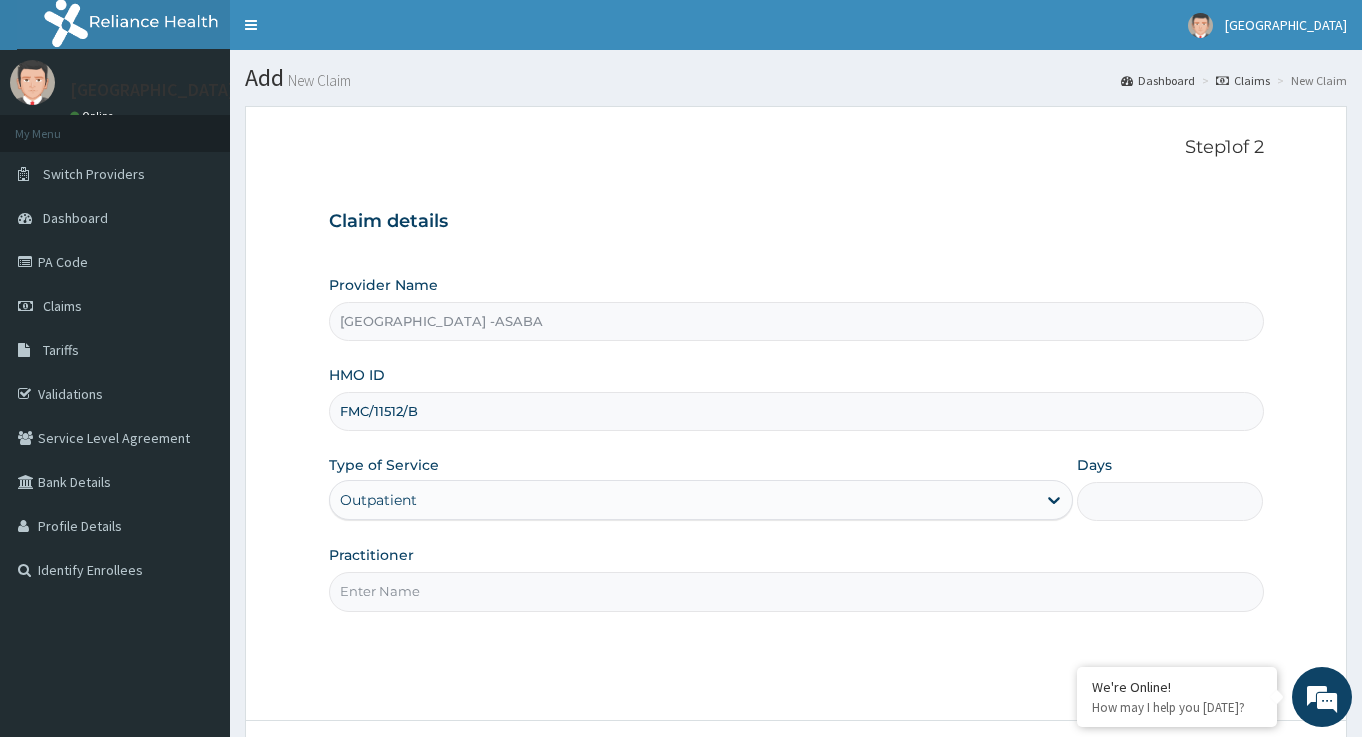 type on "1" 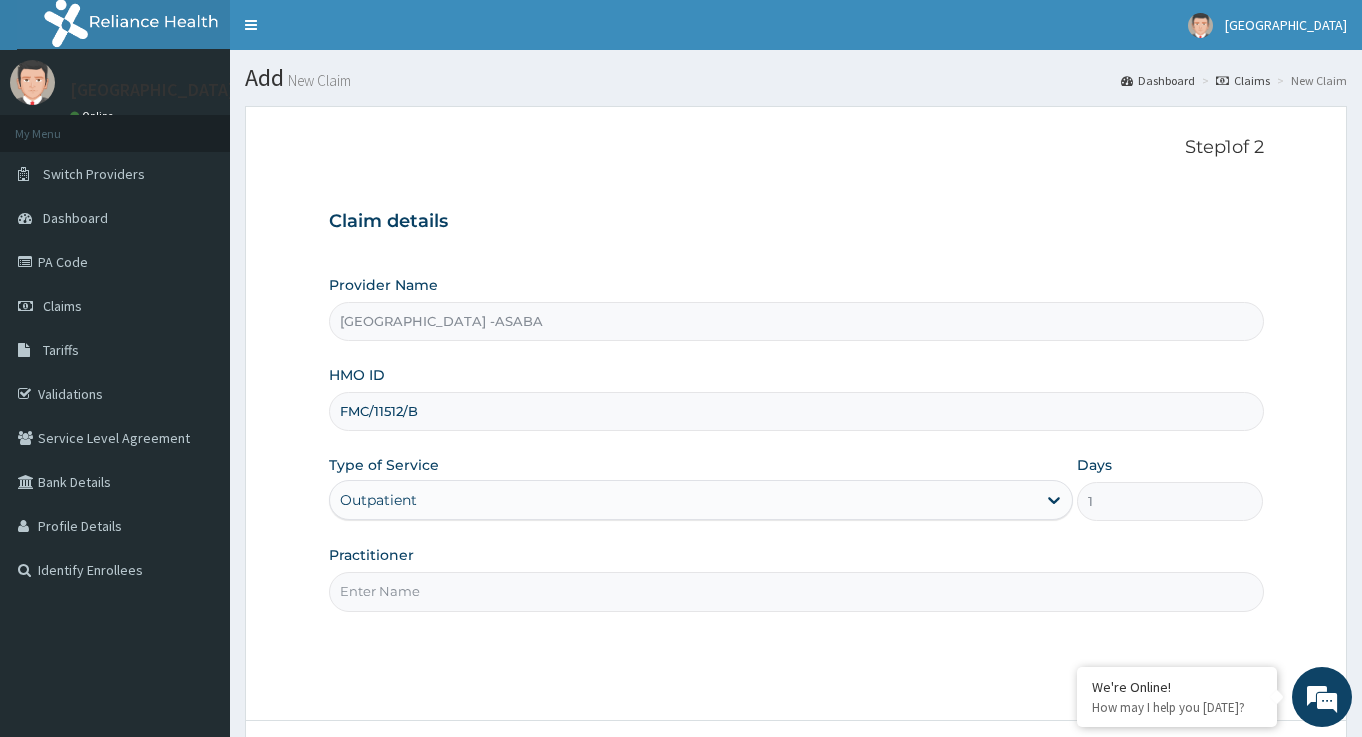 click on "Practitioner" at bounding box center [796, 591] 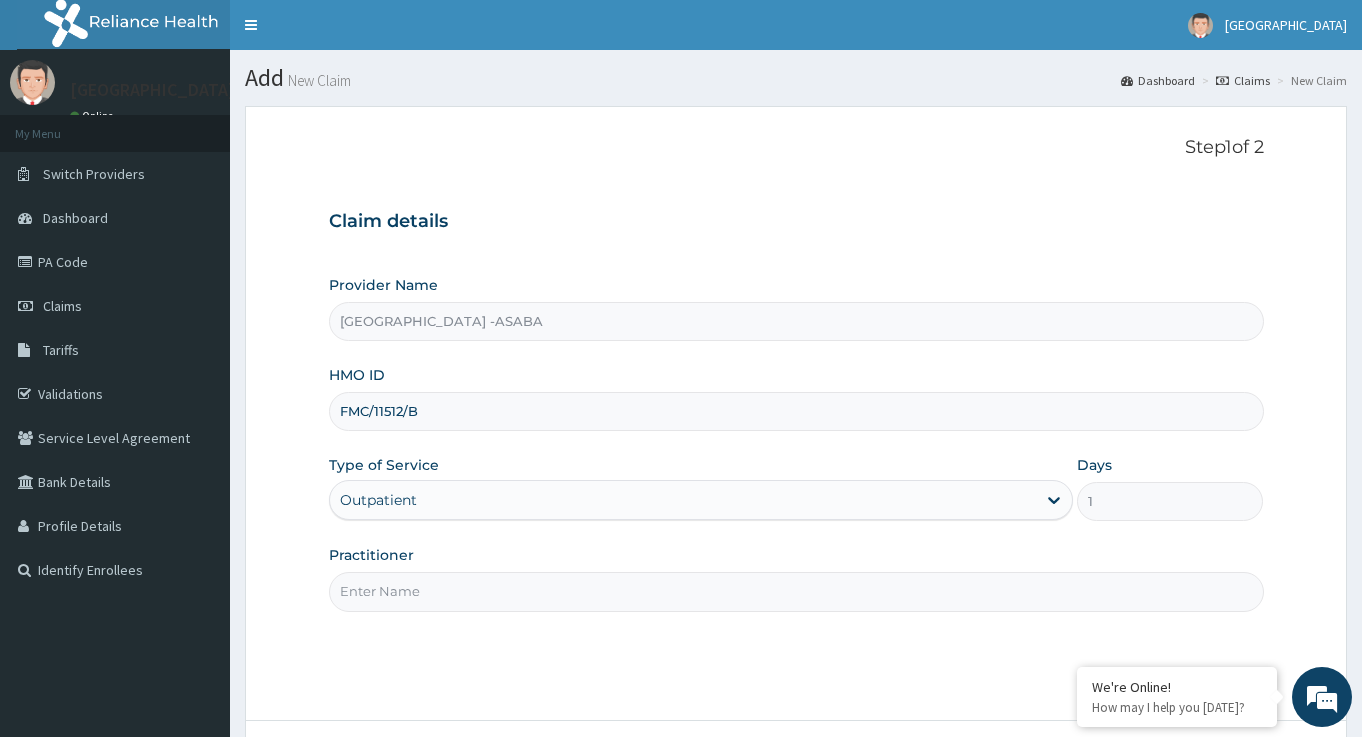 scroll, scrollTop: 0, scrollLeft: 0, axis: both 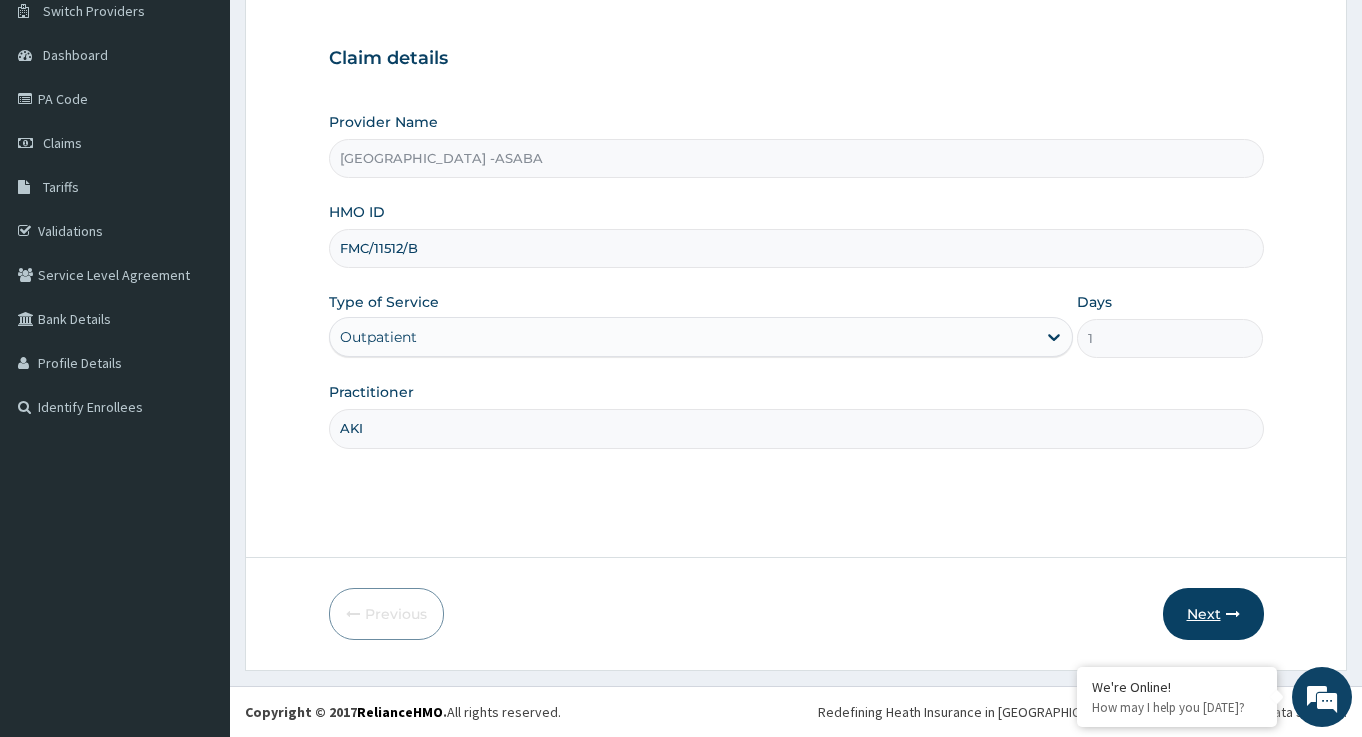 type on "AKI" 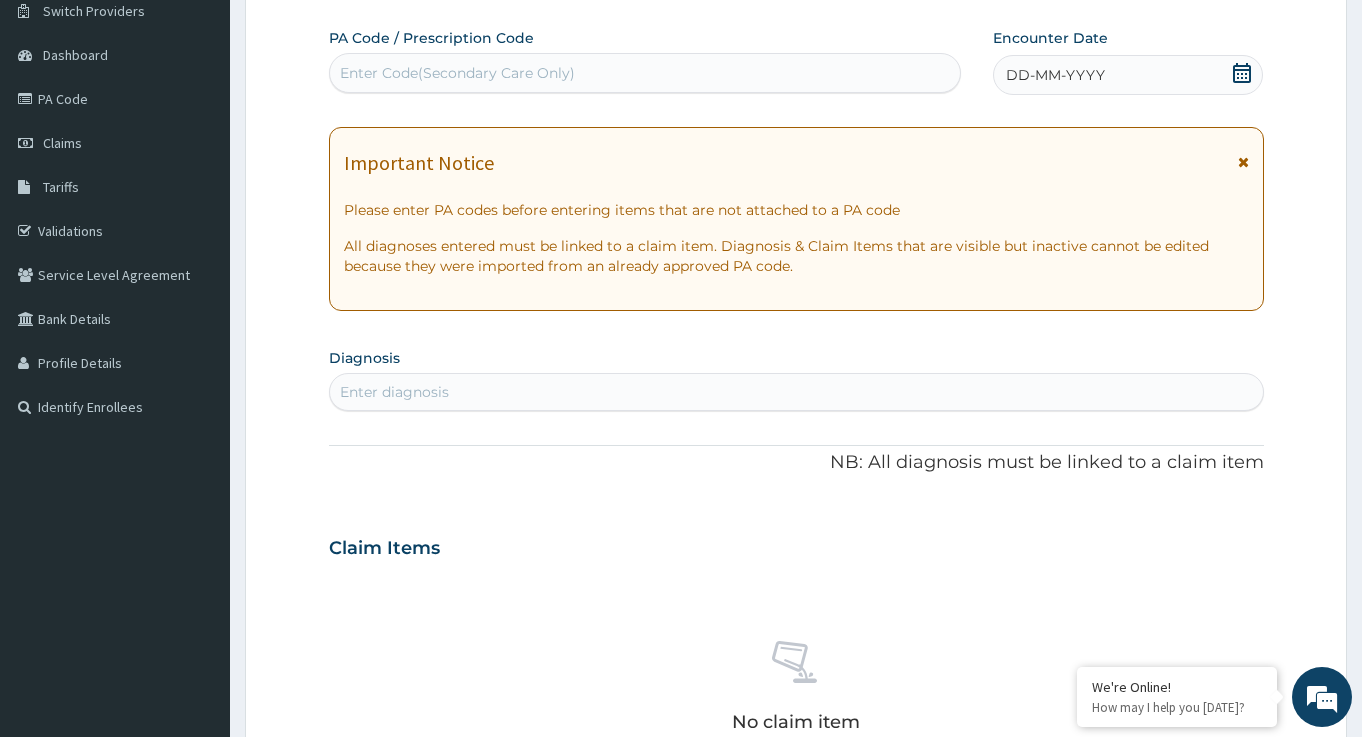 drag, startPoint x: 441, startPoint y: 73, endPoint x: 331, endPoint y: 127, distance: 122.53979 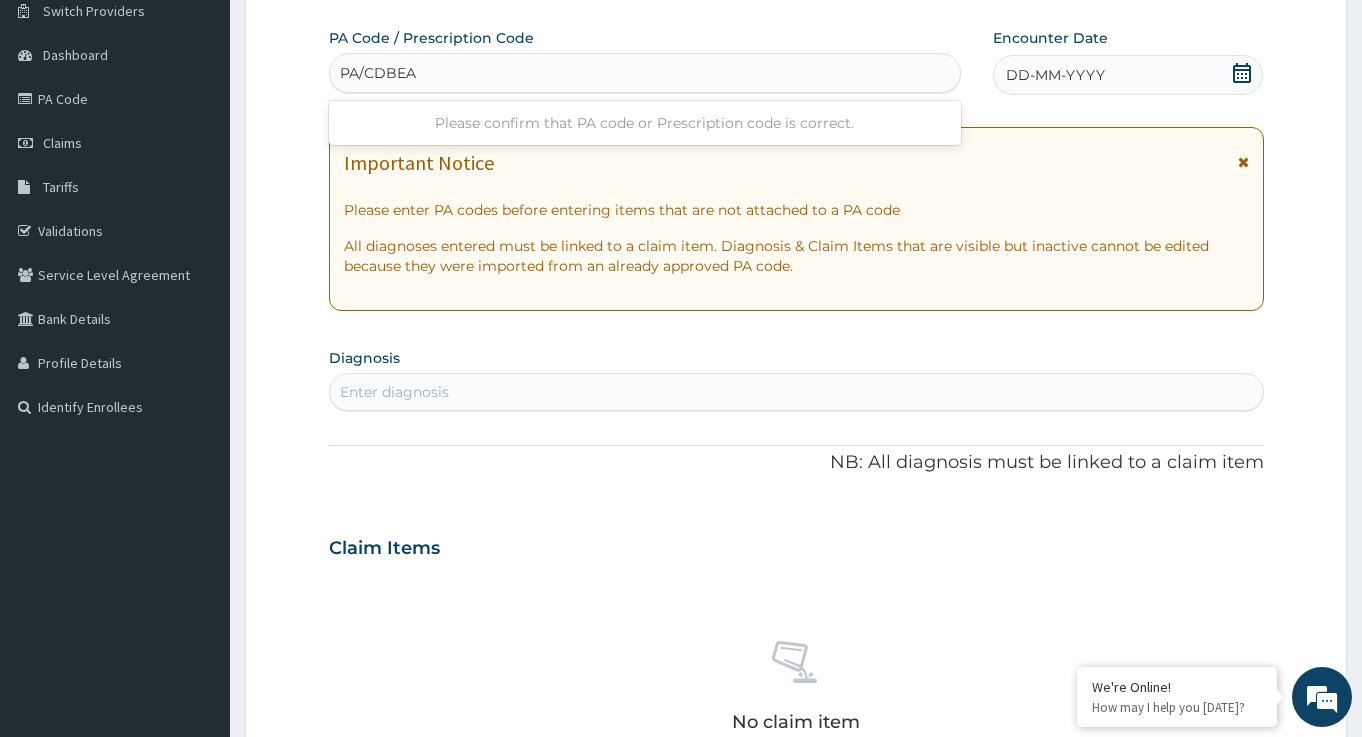 type on "PA/CDBEAA" 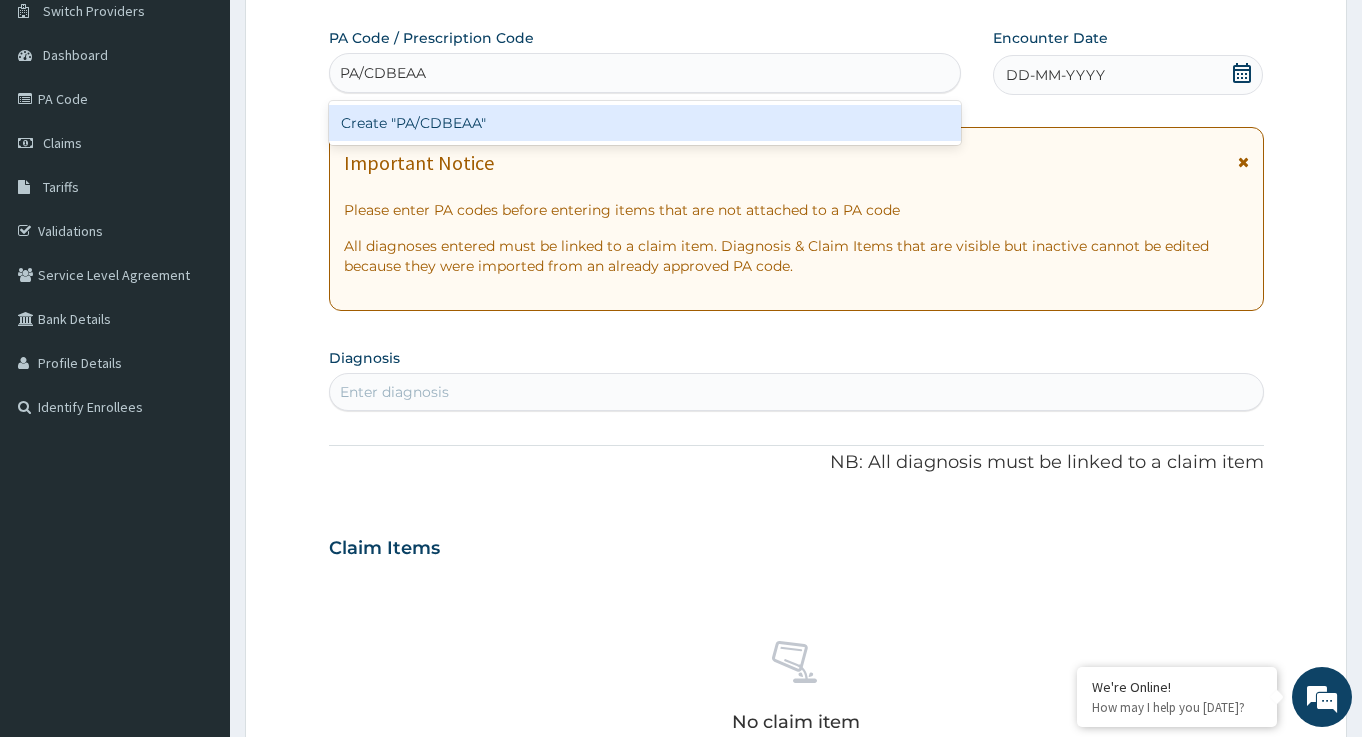 type 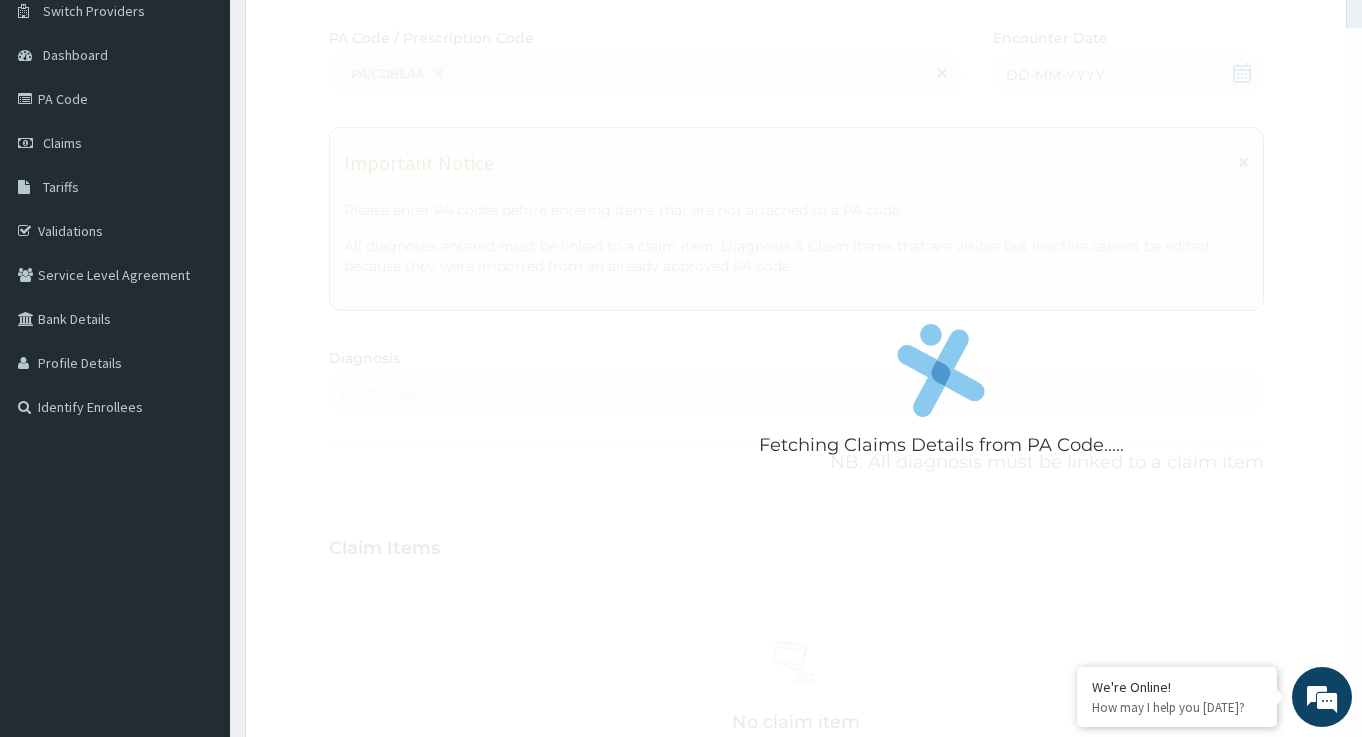 scroll, scrollTop: 673, scrollLeft: 0, axis: vertical 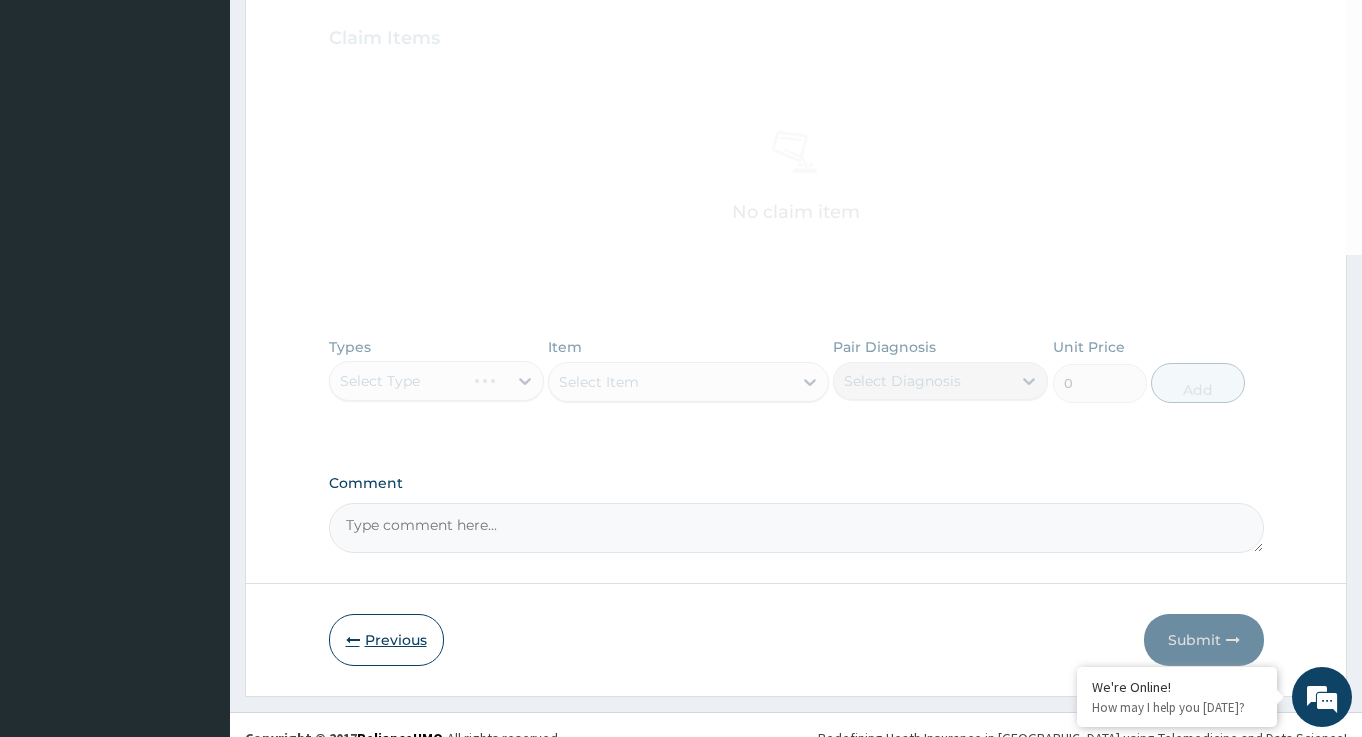 click on "Previous" at bounding box center (386, 640) 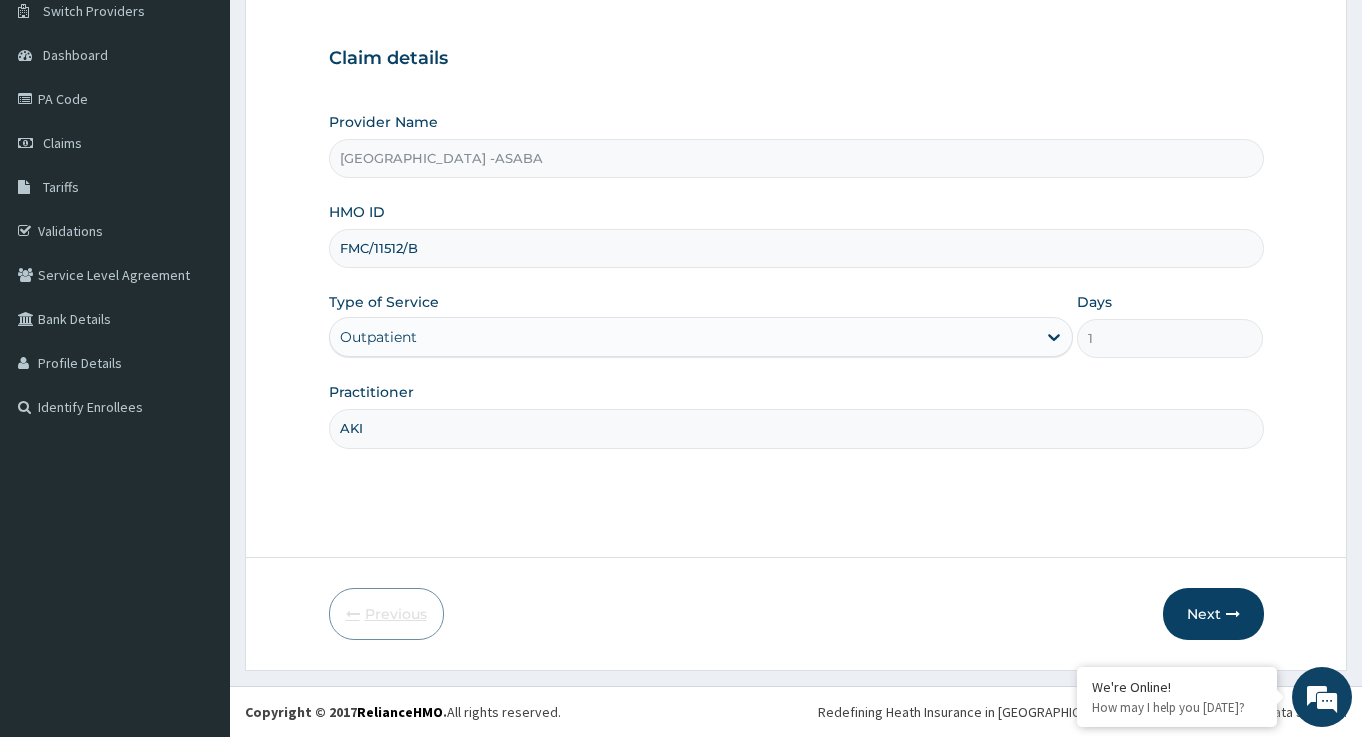 scroll, scrollTop: 163, scrollLeft: 0, axis: vertical 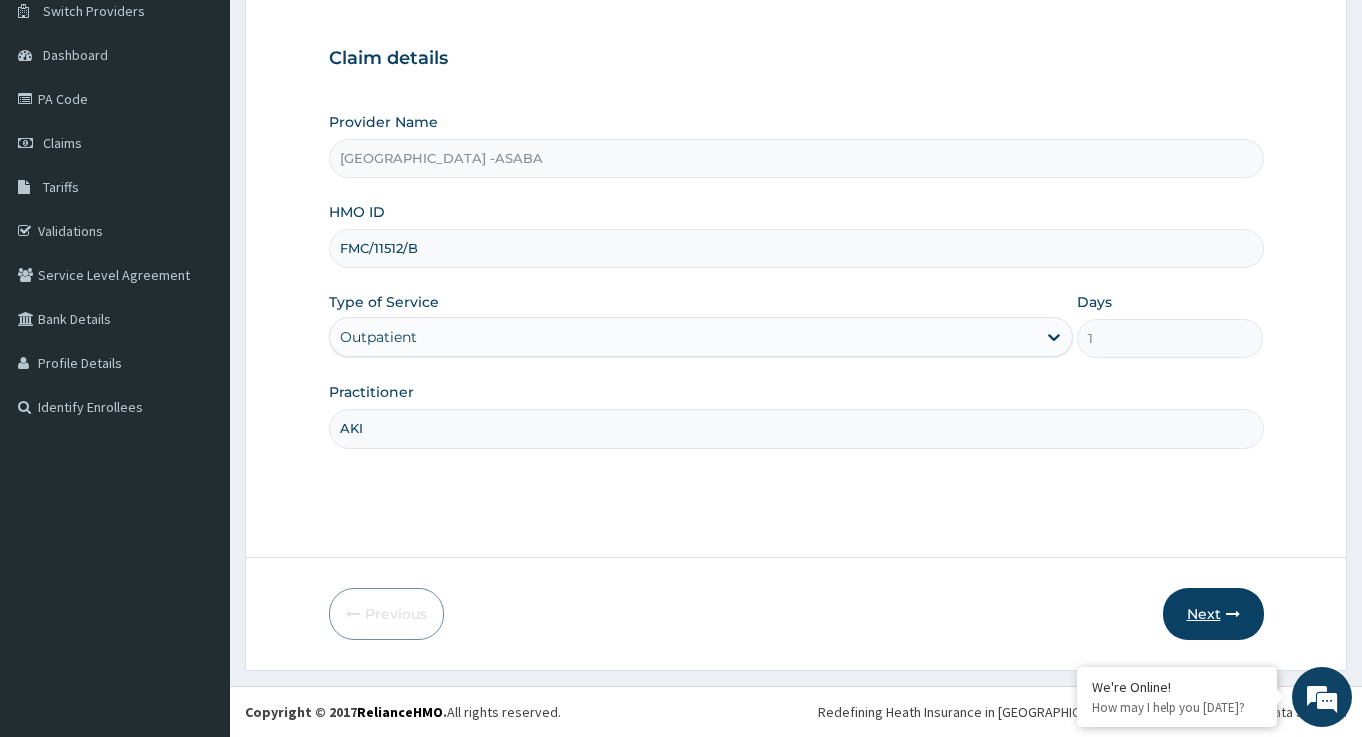 click on "Next" at bounding box center [1213, 614] 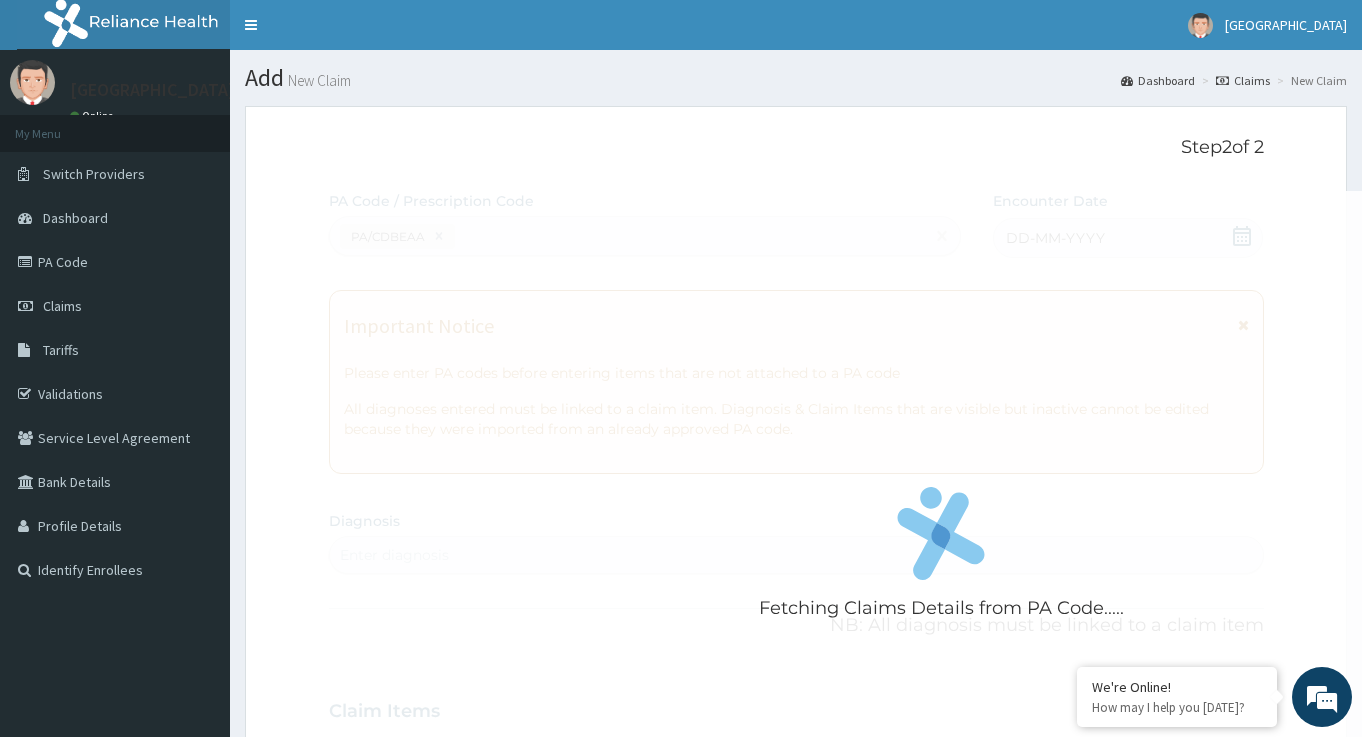 scroll, scrollTop: 612, scrollLeft: 0, axis: vertical 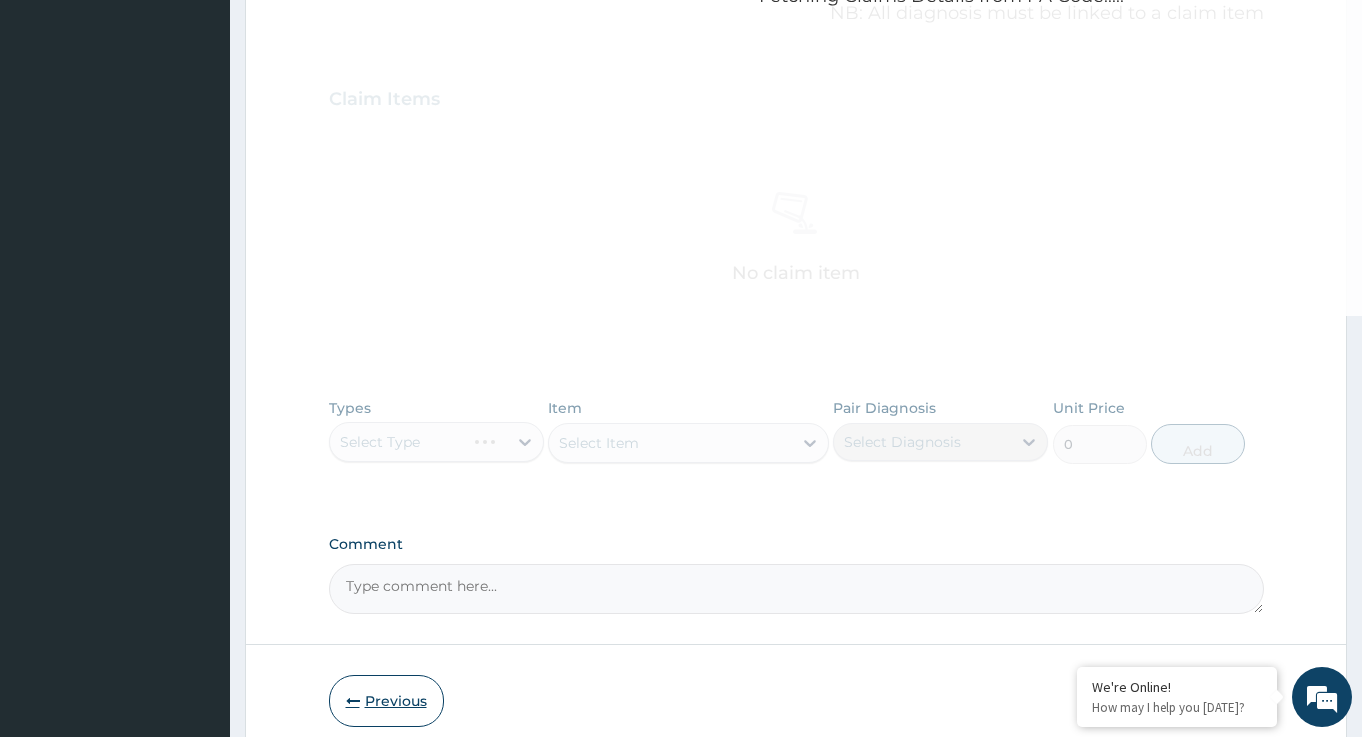 click on "Previous" at bounding box center (386, 701) 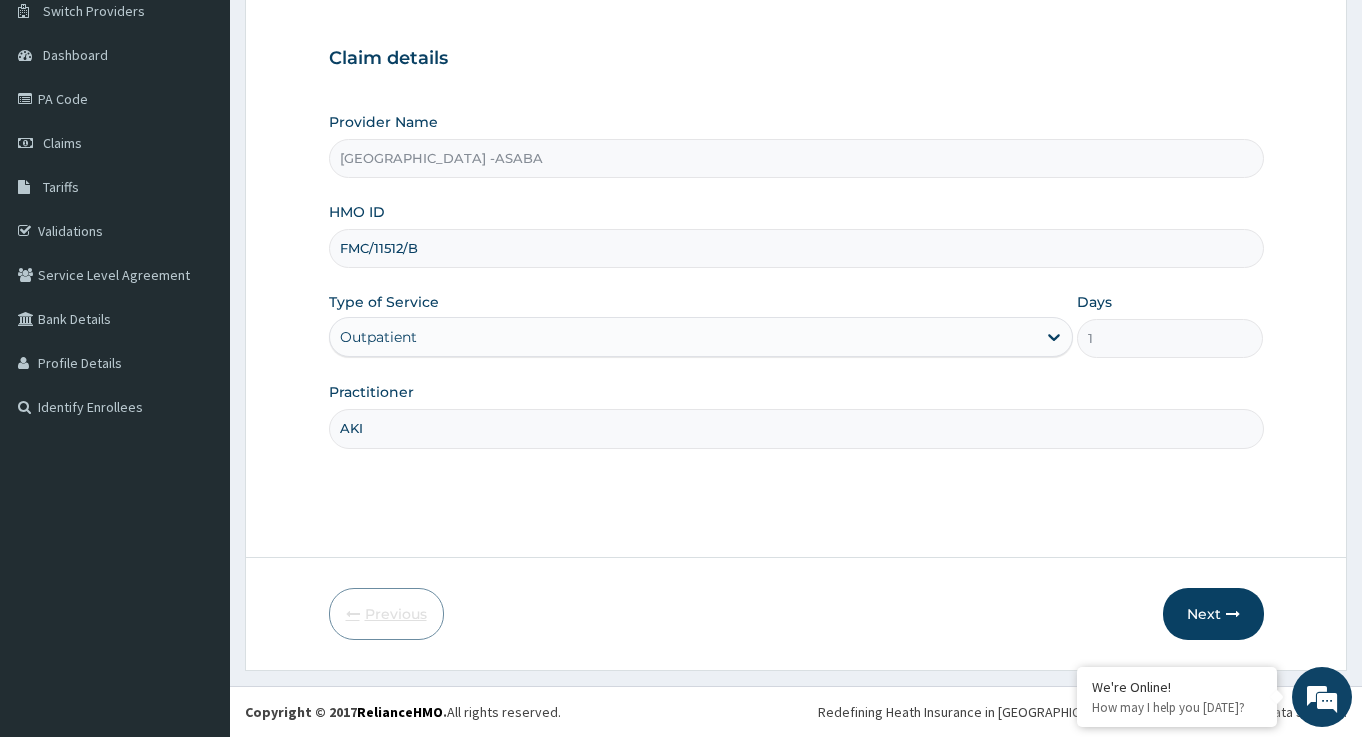 scroll, scrollTop: 163, scrollLeft: 0, axis: vertical 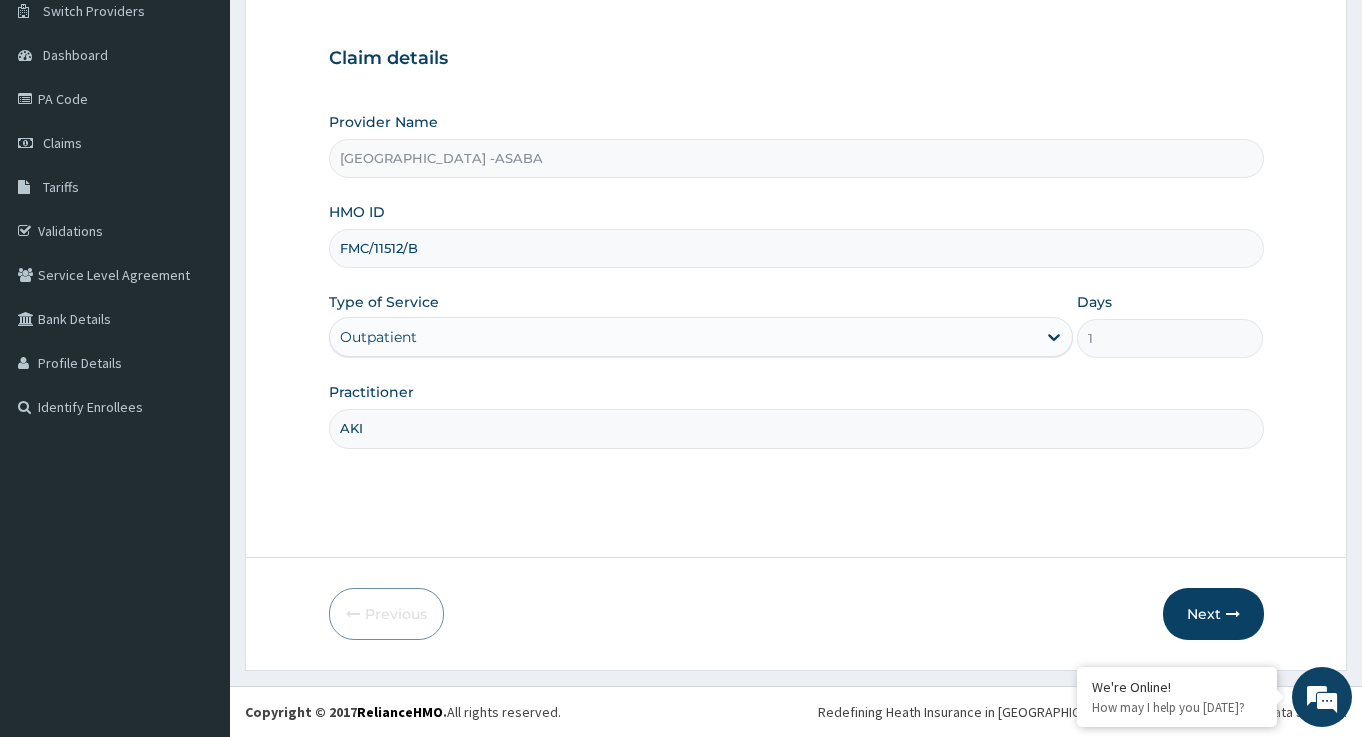 drag, startPoint x: 424, startPoint y: 248, endPoint x: 308, endPoint y: 232, distance: 117.09825 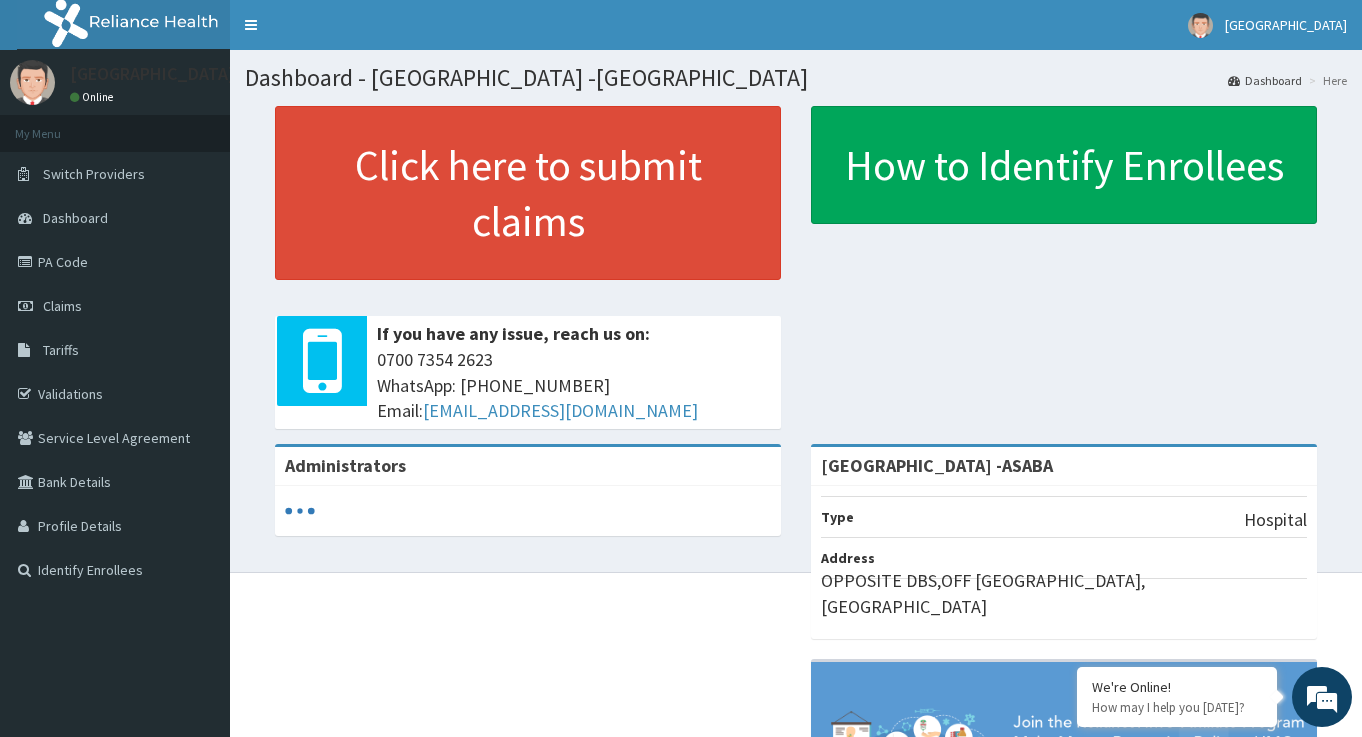 scroll, scrollTop: 0, scrollLeft: 0, axis: both 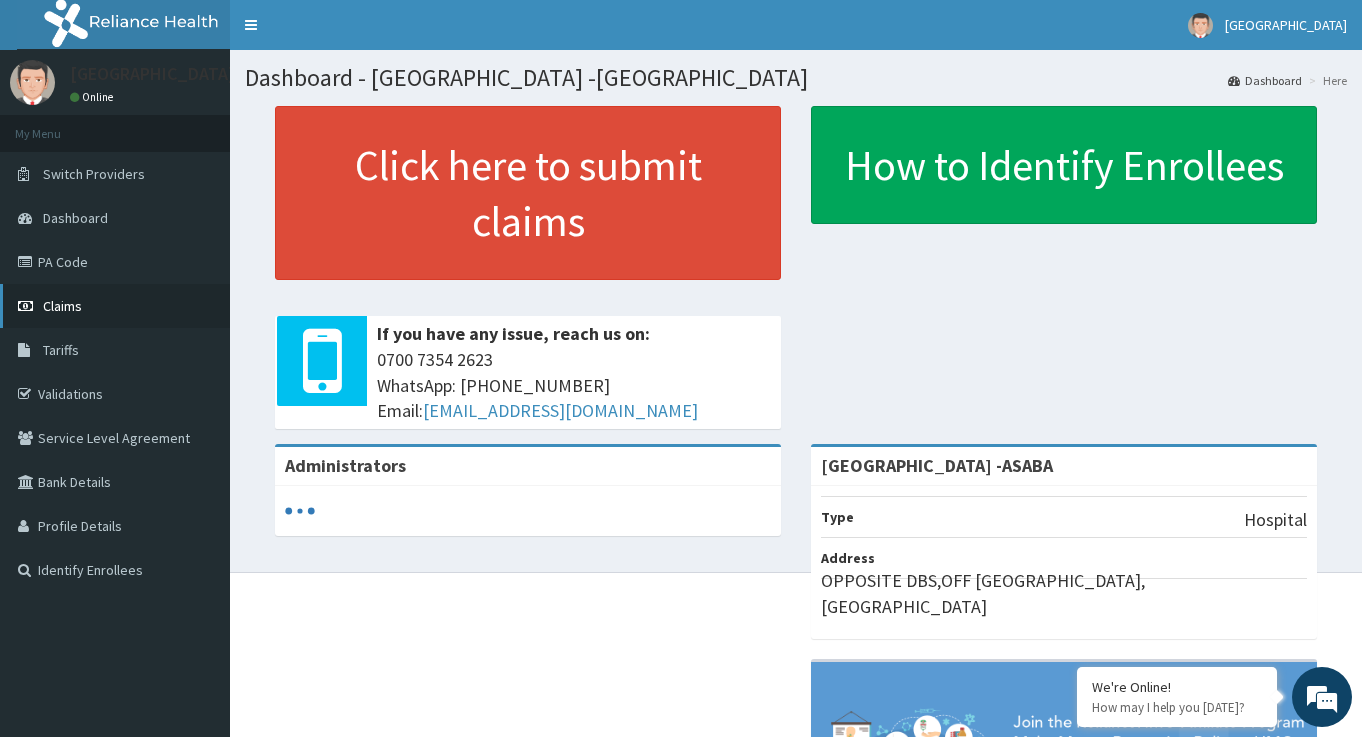 click on "Claims" at bounding box center (115, 306) 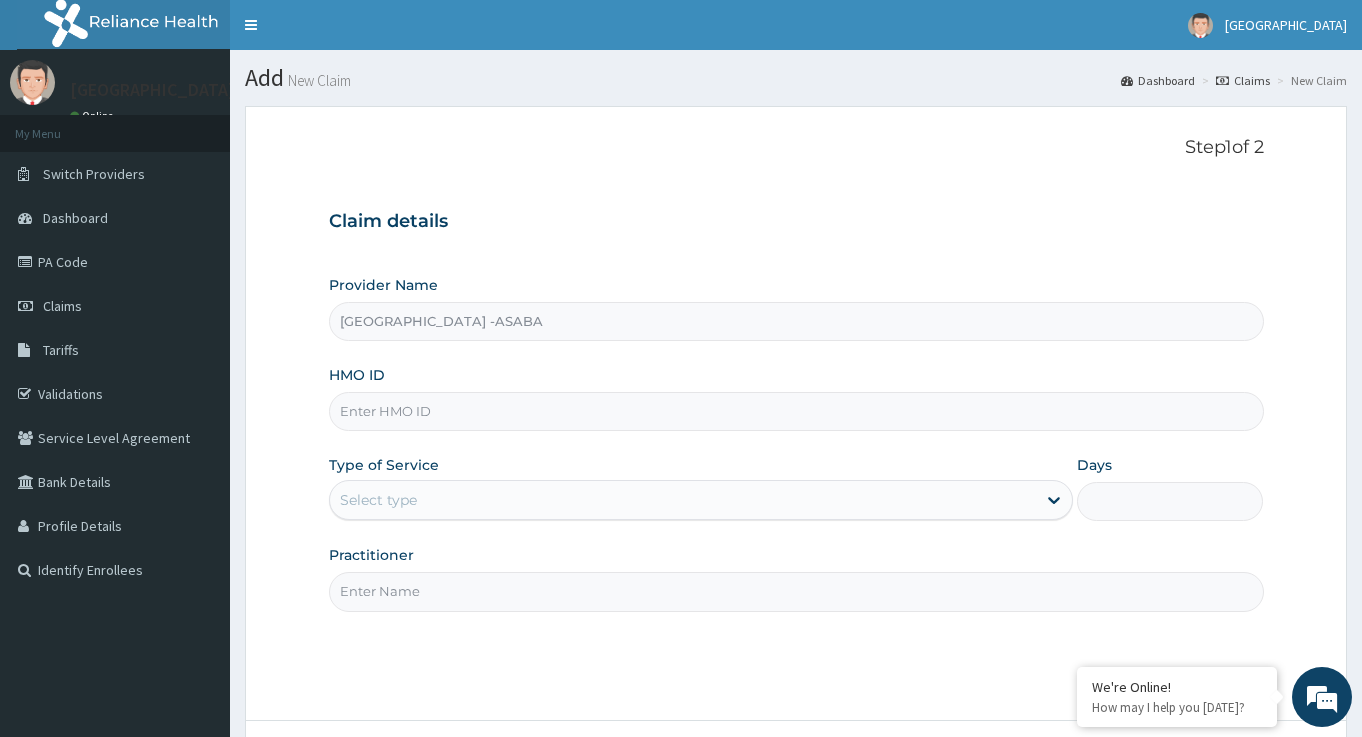 scroll, scrollTop: 0, scrollLeft: 0, axis: both 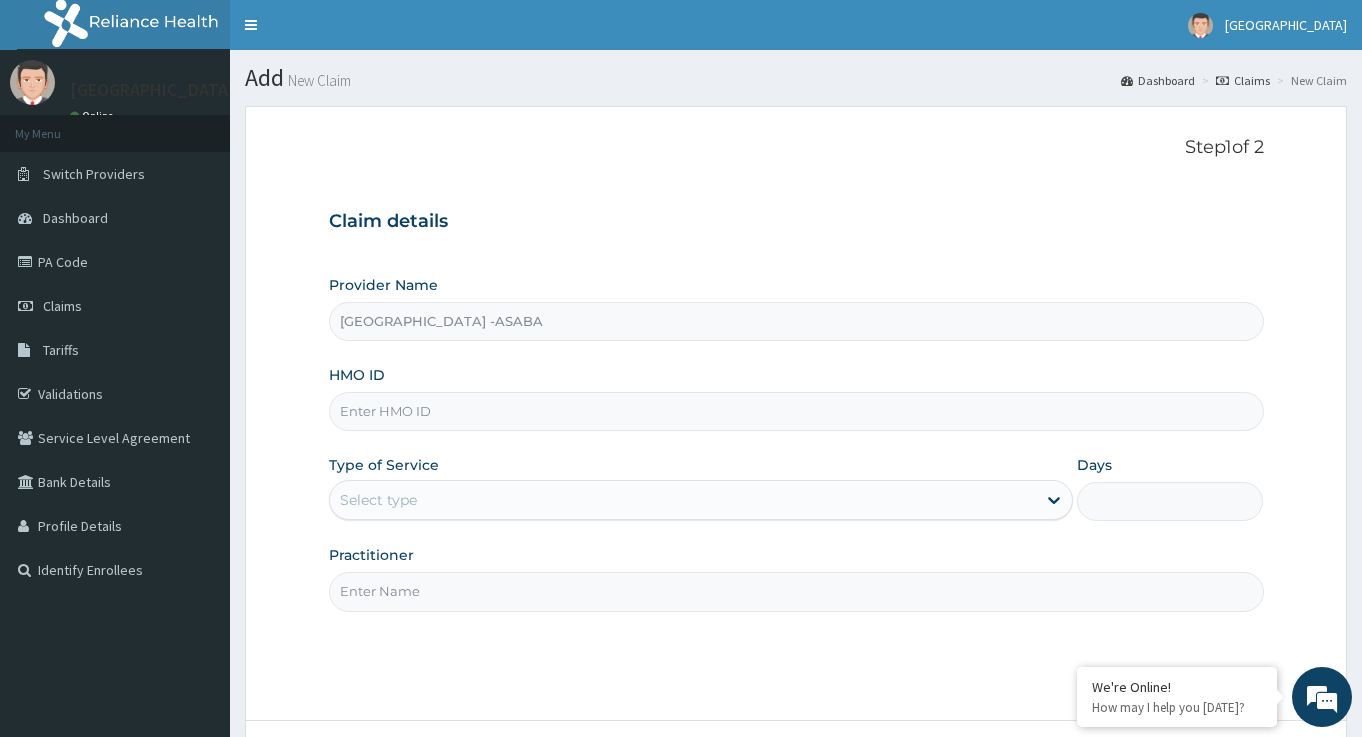 click on "HMO ID" at bounding box center (796, 411) 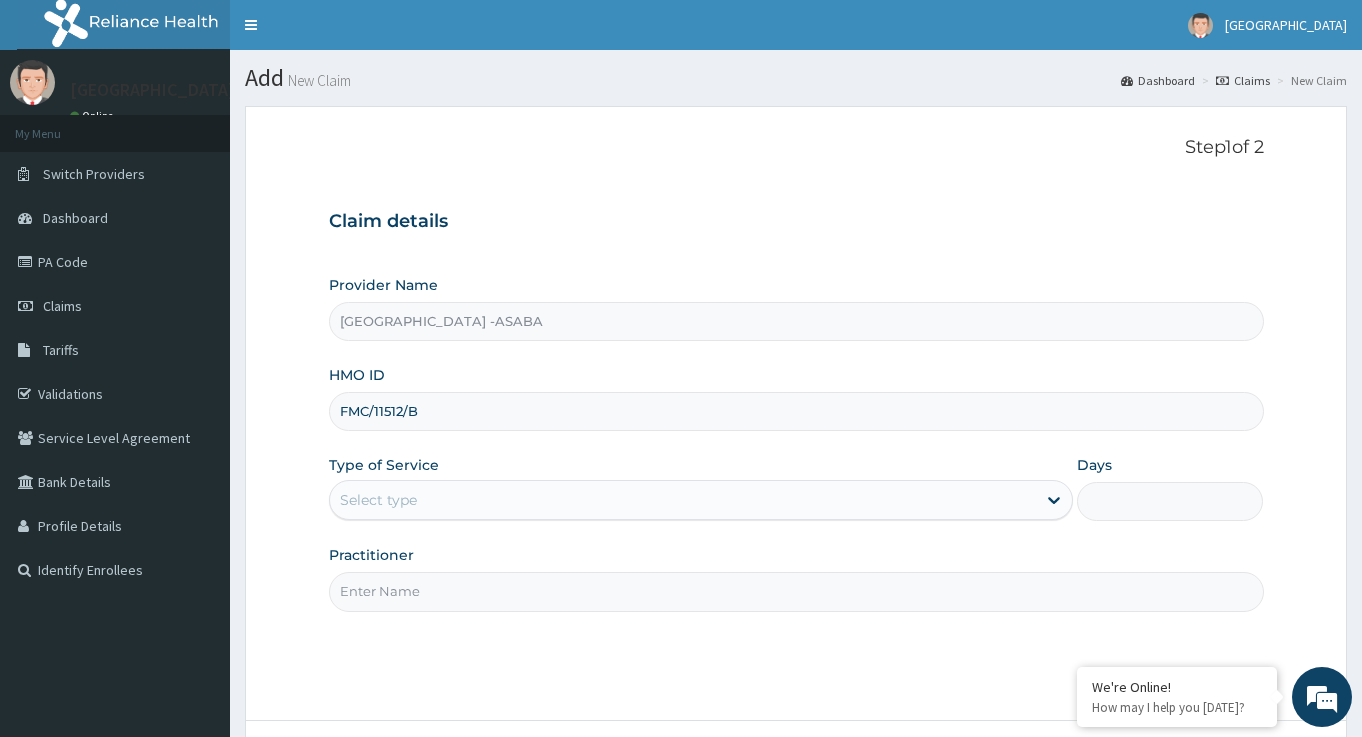 type on "FMC/11512/B" 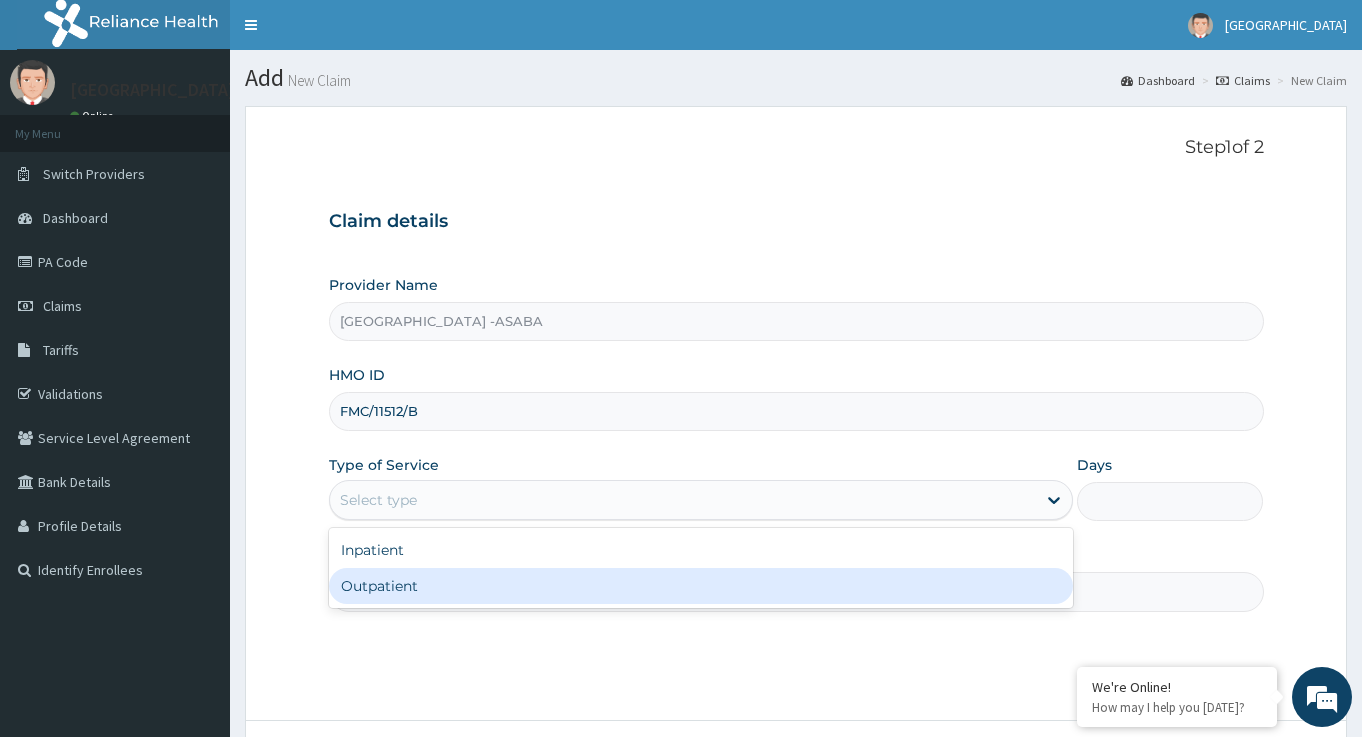 click on "Outpatient" at bounding box center [701, 586] 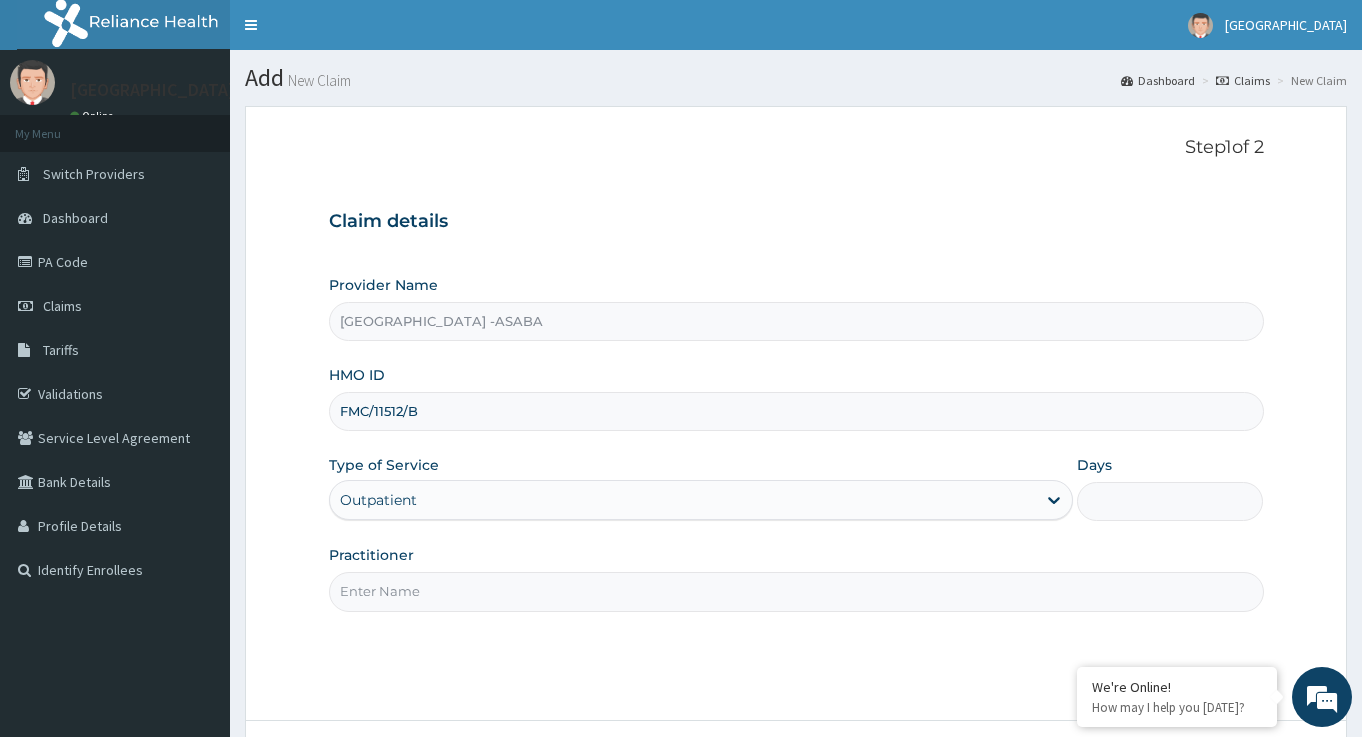 type on "1" 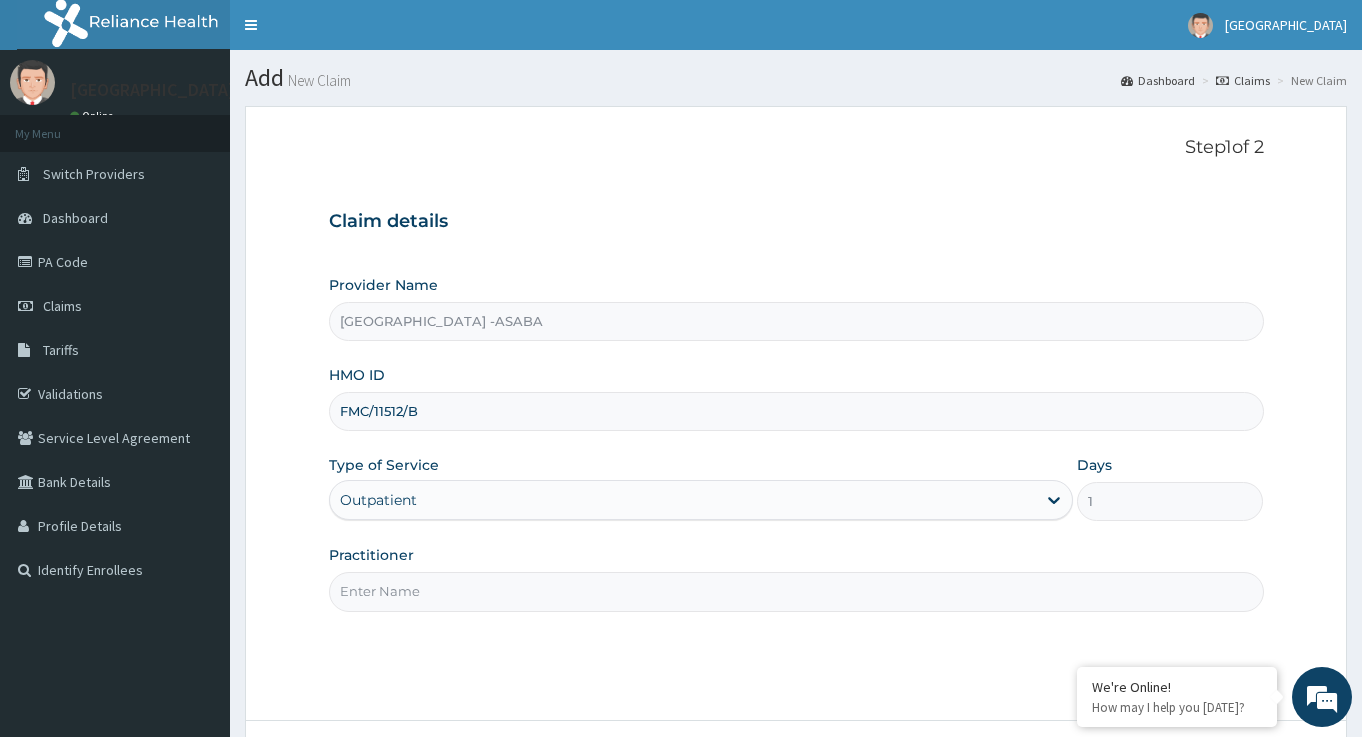 click on "Practitioner" at bounding box center (796, 591) 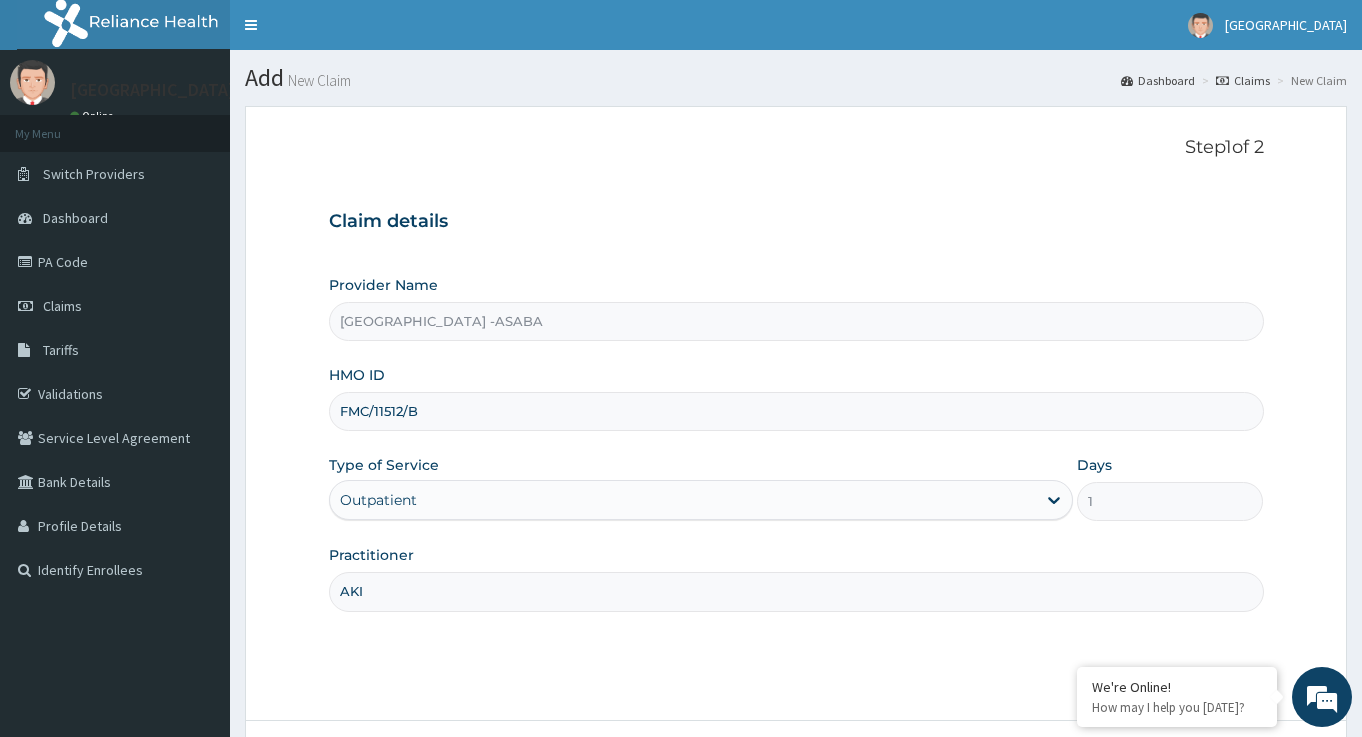 scroll, scrollTop: 163, scrollLeft: 0, axis: vertical 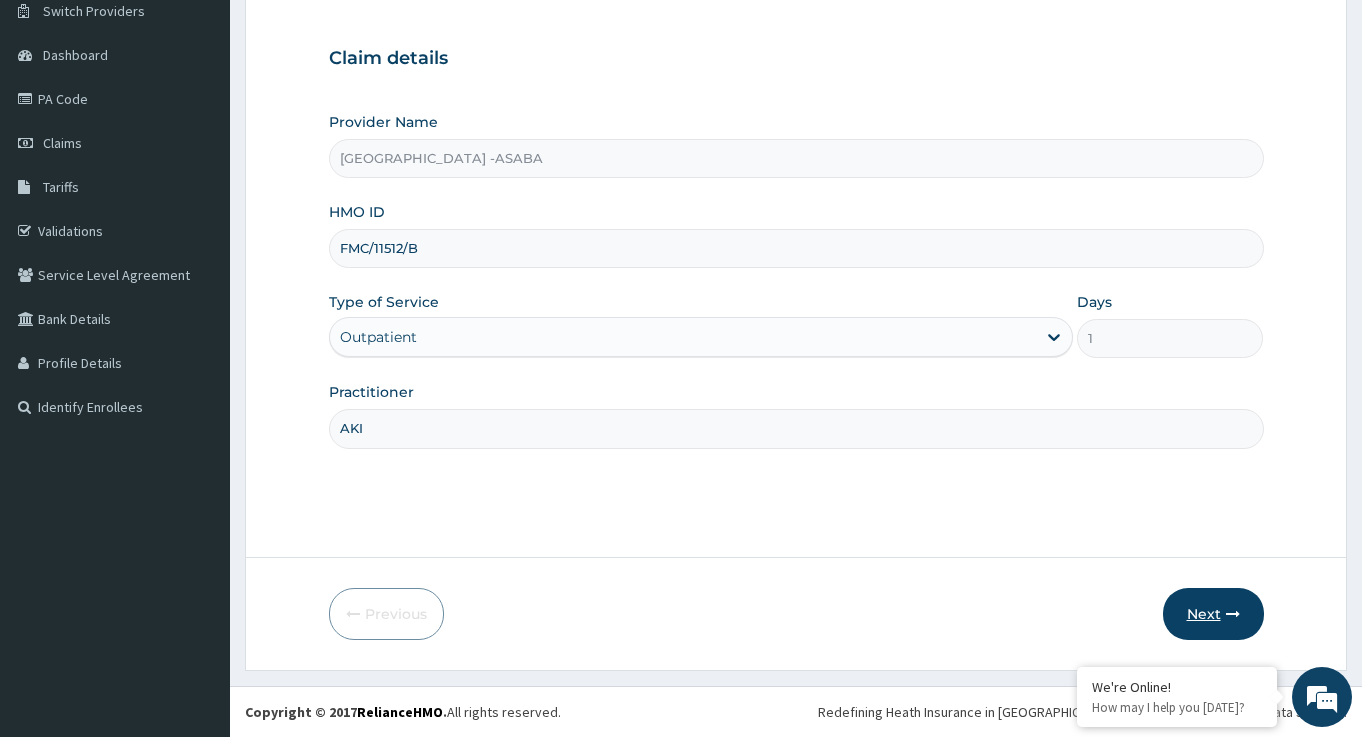type on "AKI" 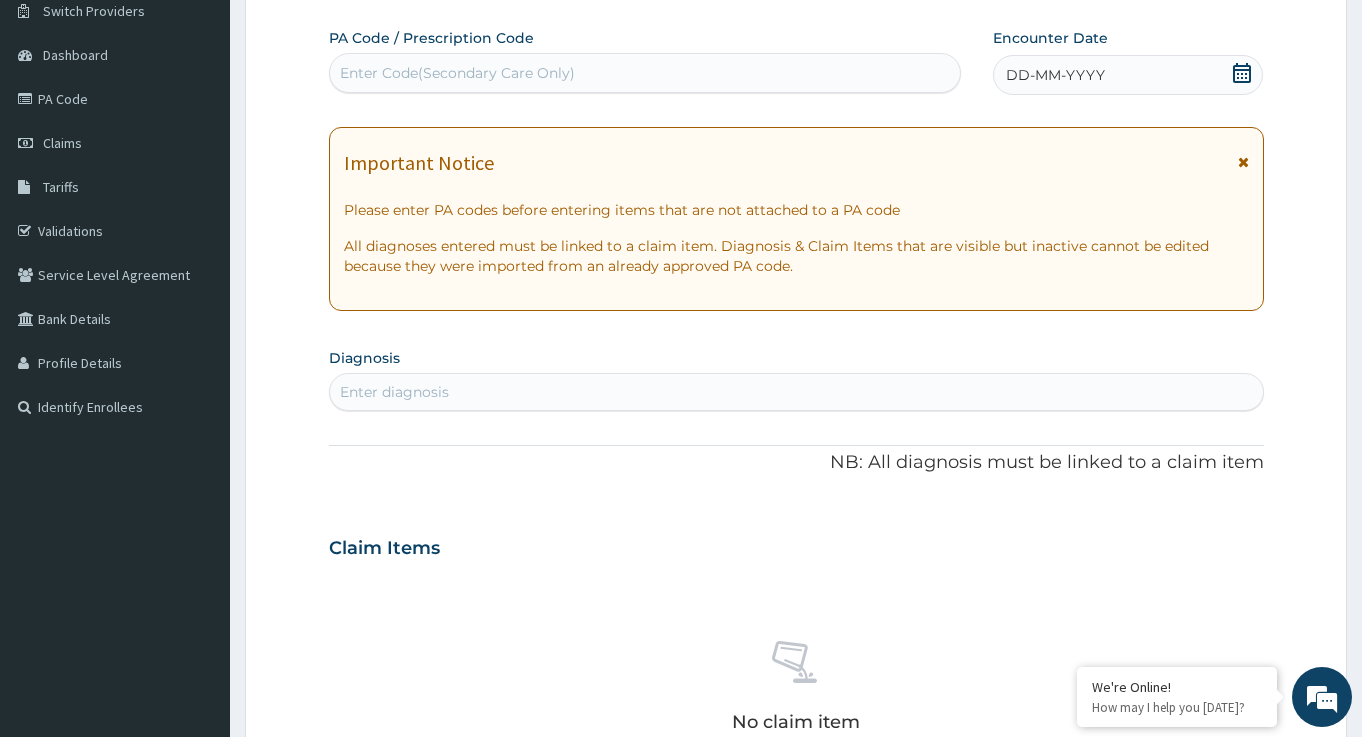 scroll, scrollTop: 0, scrollLeft: 0, axis: both 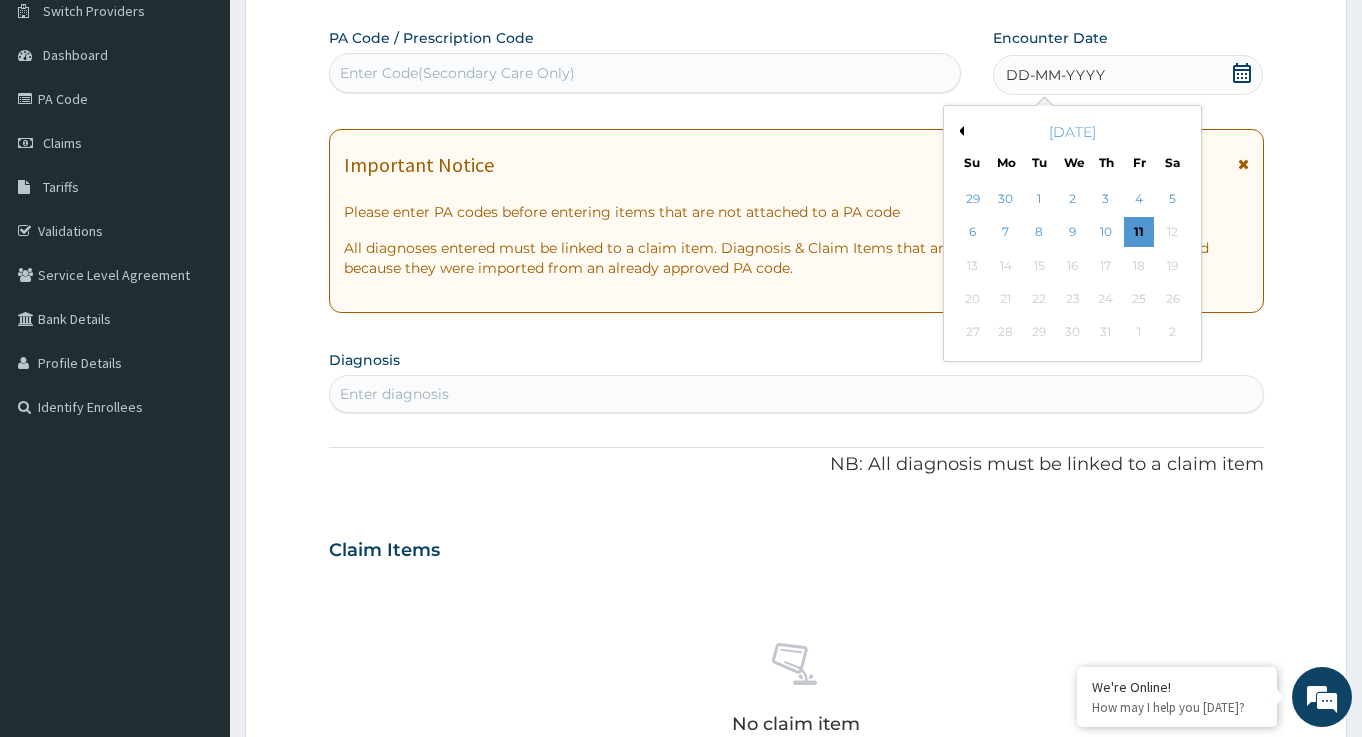 drag, startPoint x: 1178, startPoint y: 199, endPoint x: 1142, endPoint y: 198, distance: 36.013885 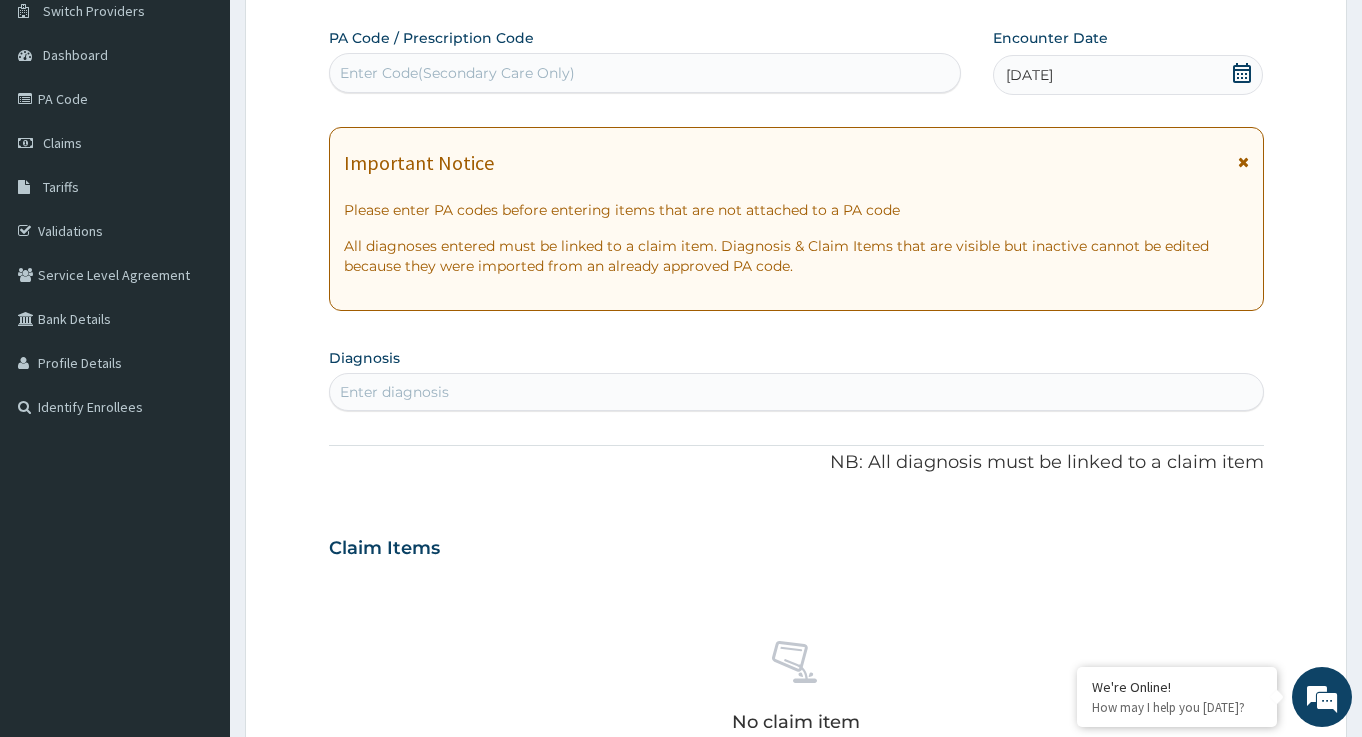 click on "Enter Code(Secondary Care Only)" at bounding box center (457, 73) 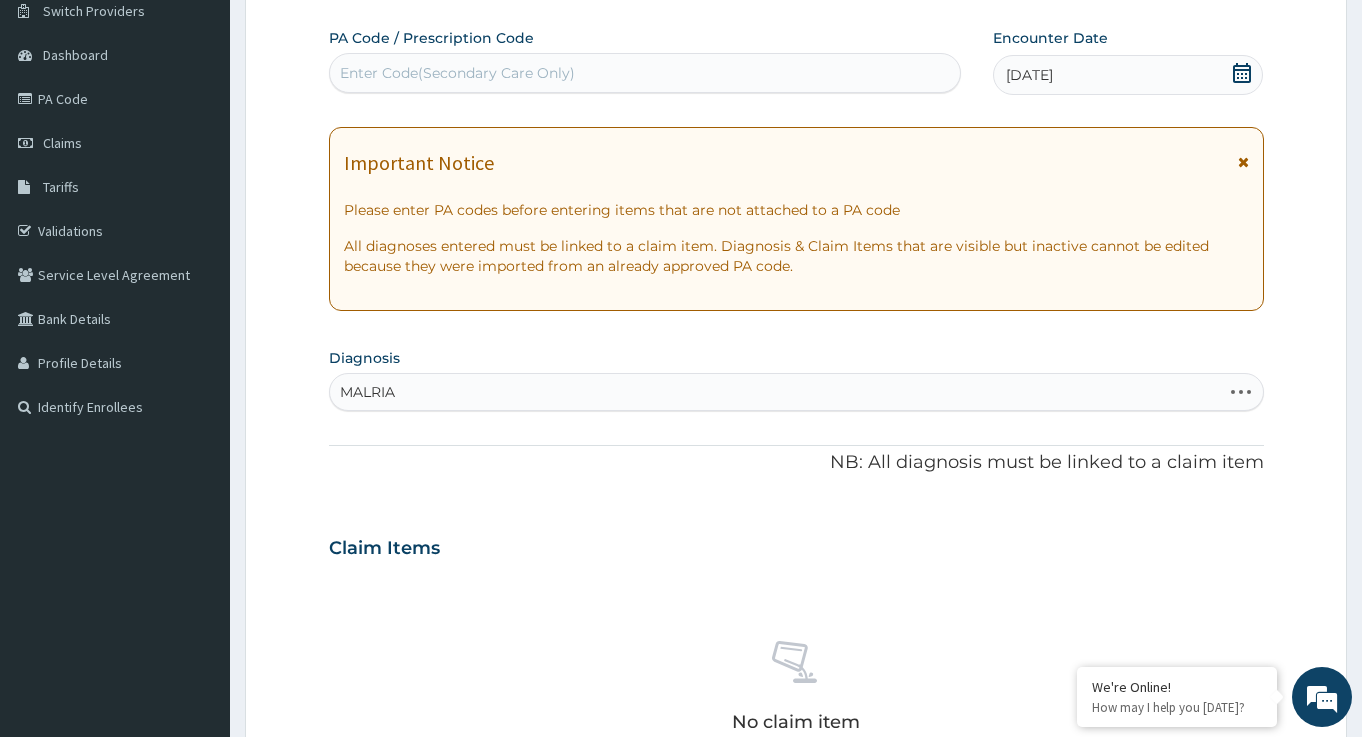 click on "MALRIA" at bounding box center (369, 392) 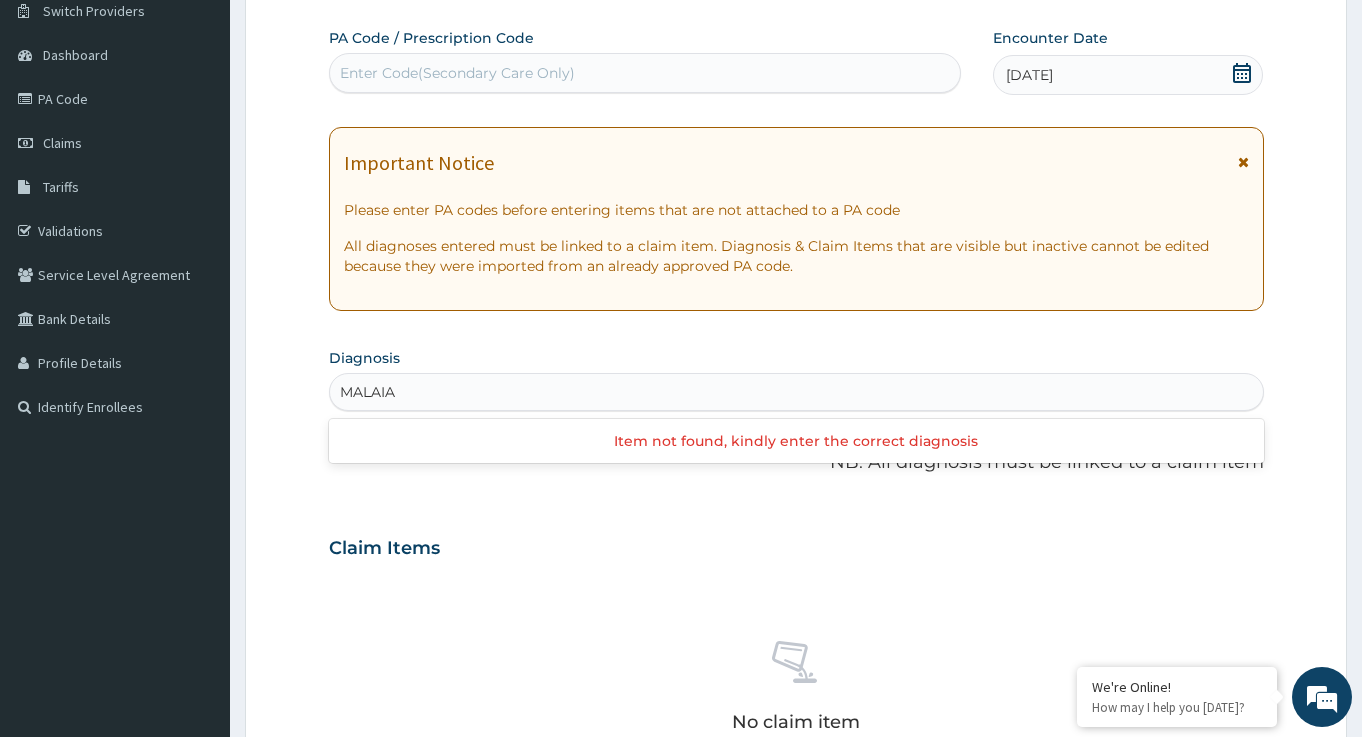 type on "MALARIA" 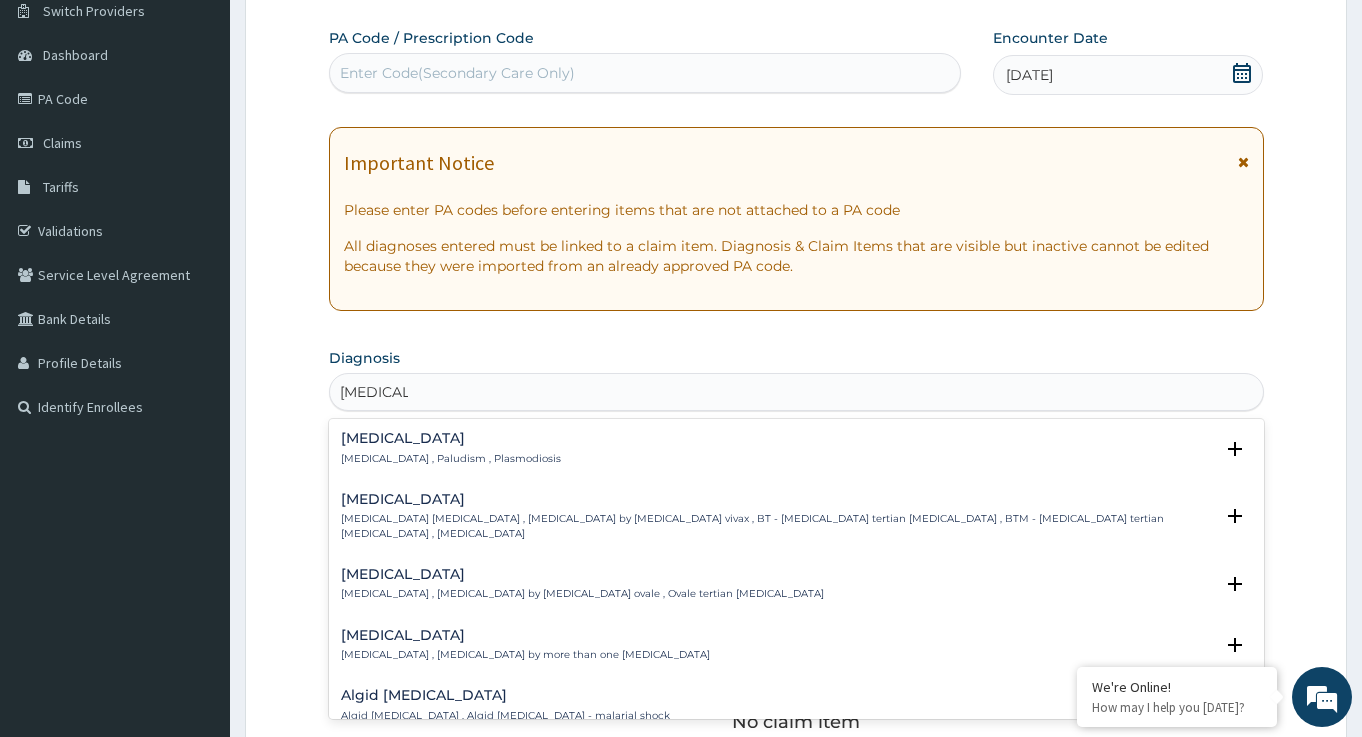 click on "Malaria" at bounding box center [451, 438] 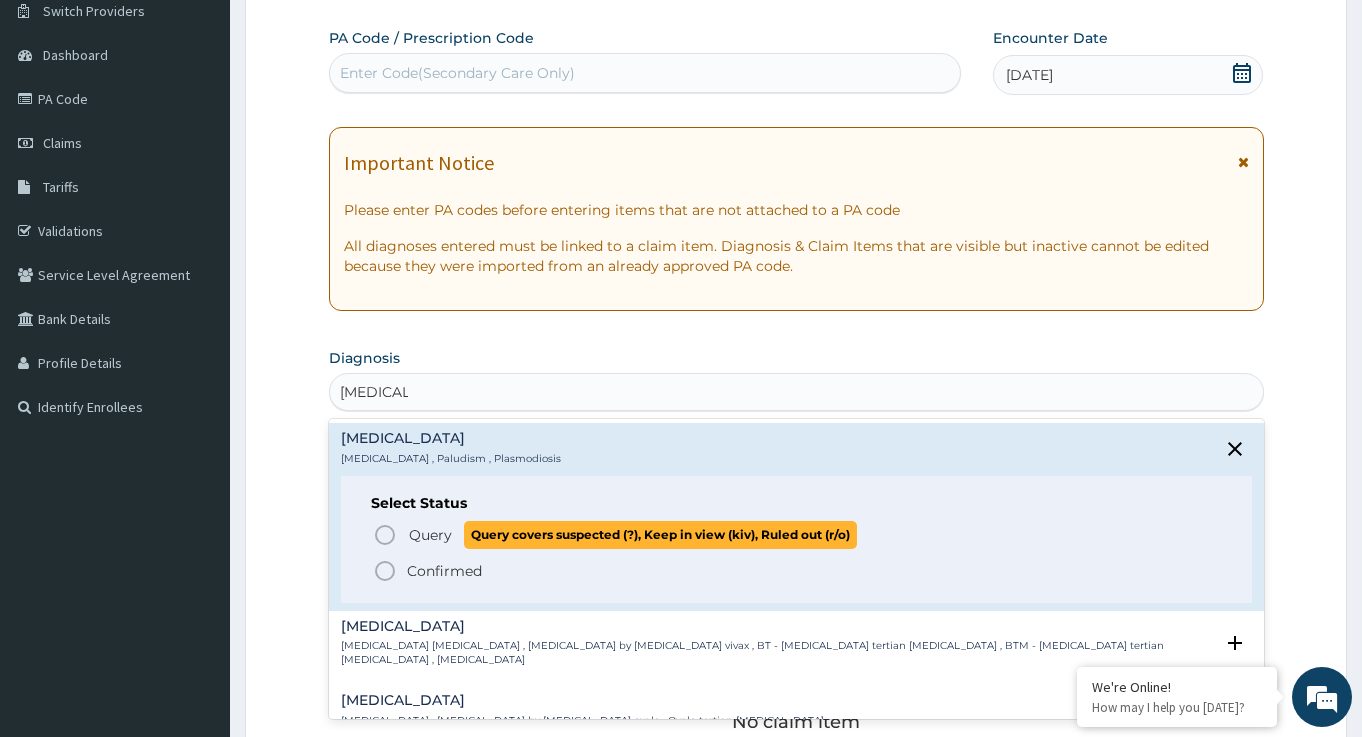 drag, startPoint x: 380, startPoint y: 538, endPoint x: 530, endPoint y: 418, distance: 192.09373 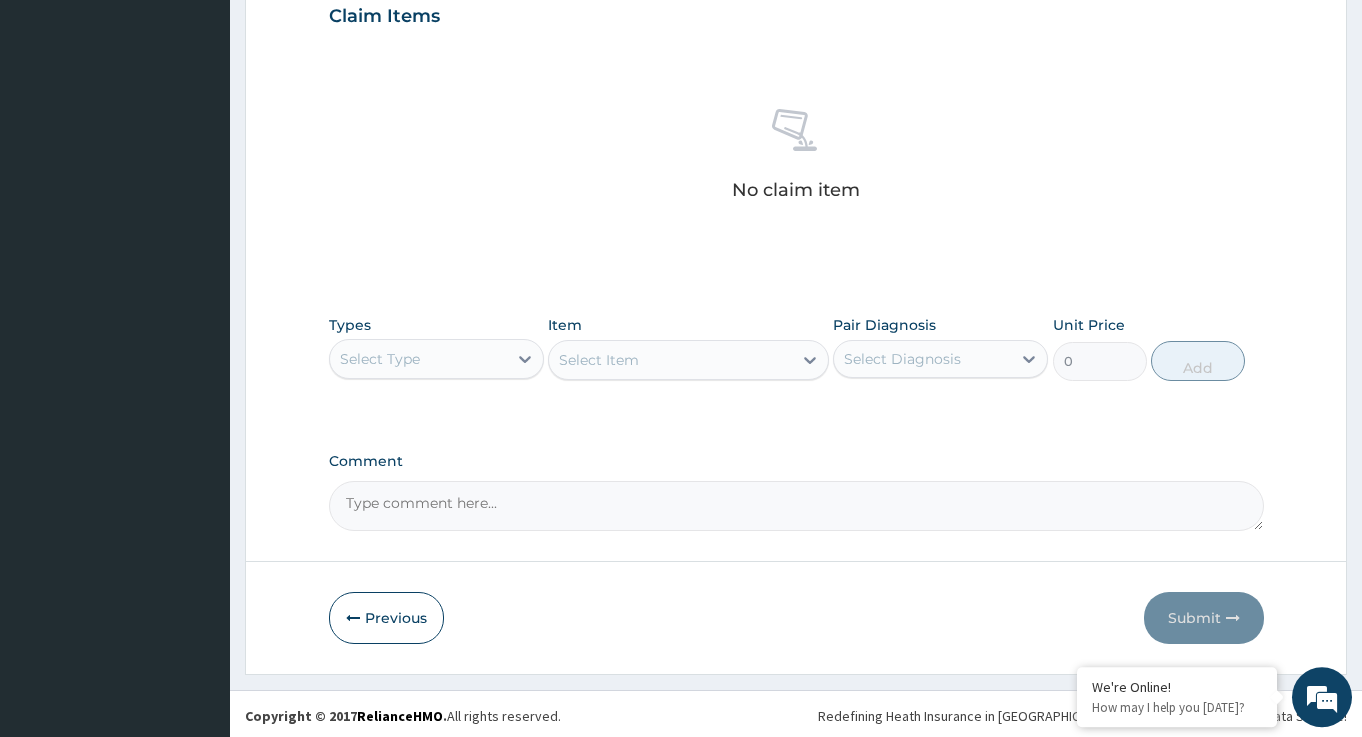 scroll, scrollTop: 705, scrollLeft: 0, axis: vertical 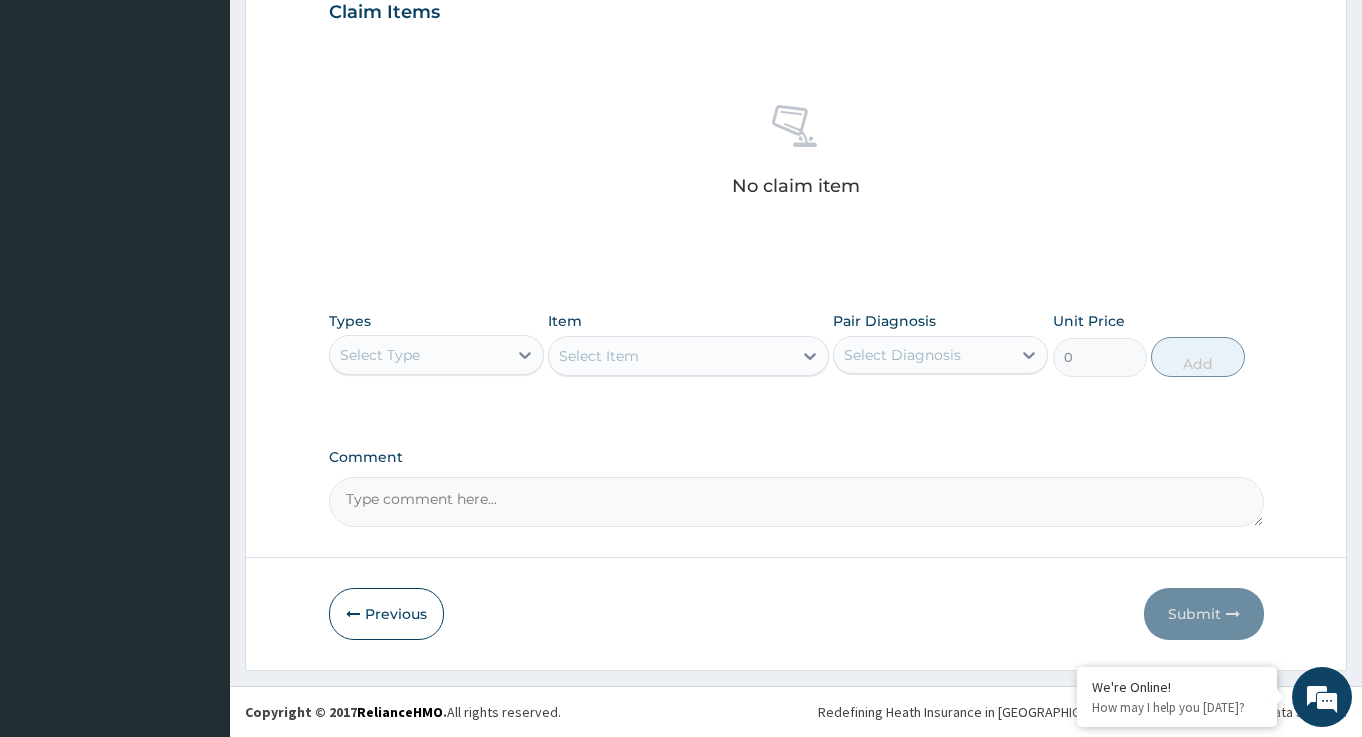 click on "Select Type" at bounding box center (418, 355) 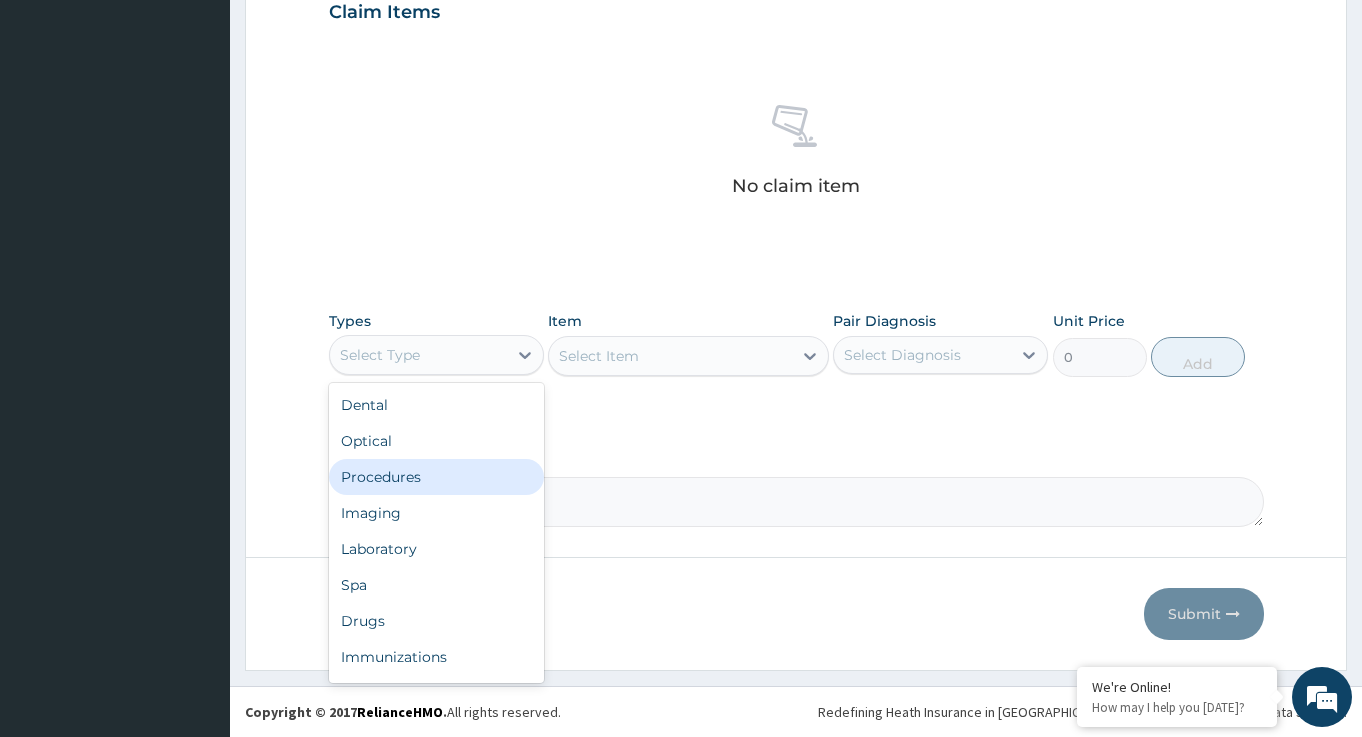 click on "Procedures" at bounding box center [436, 477] 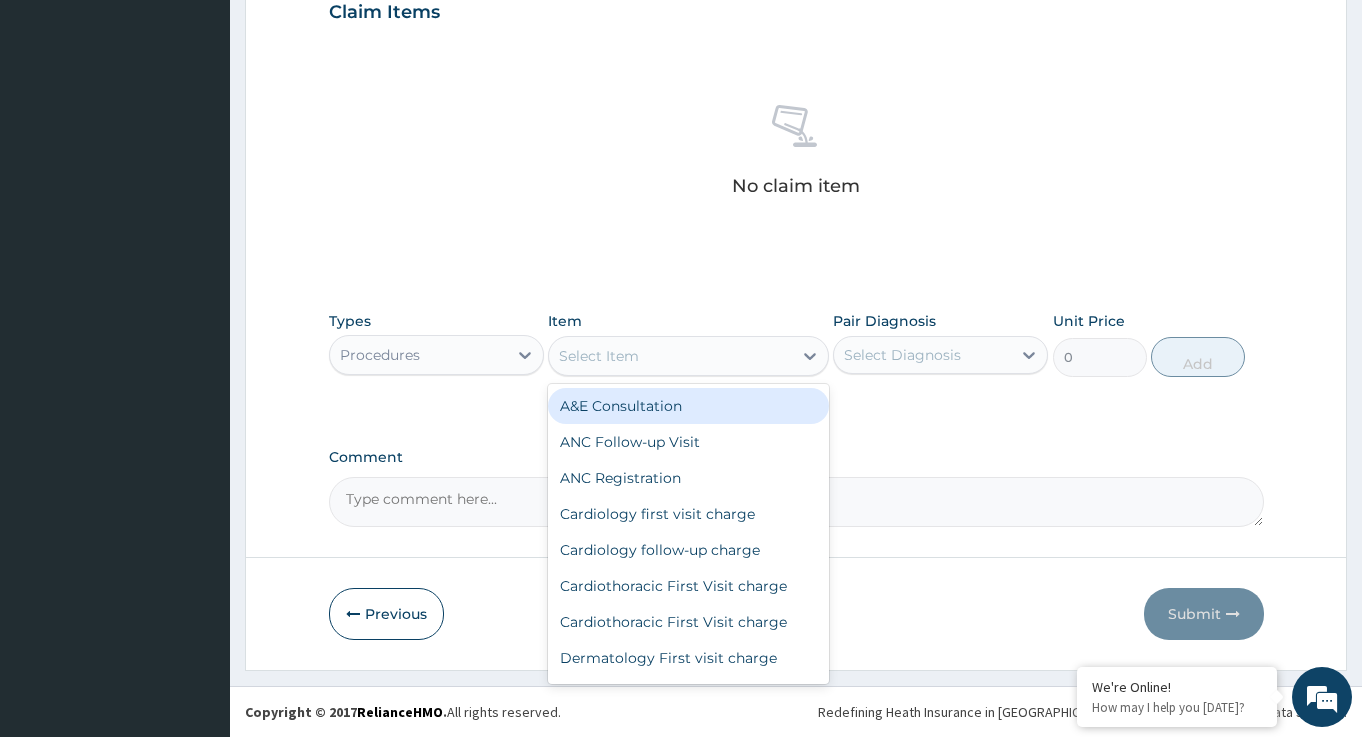 click 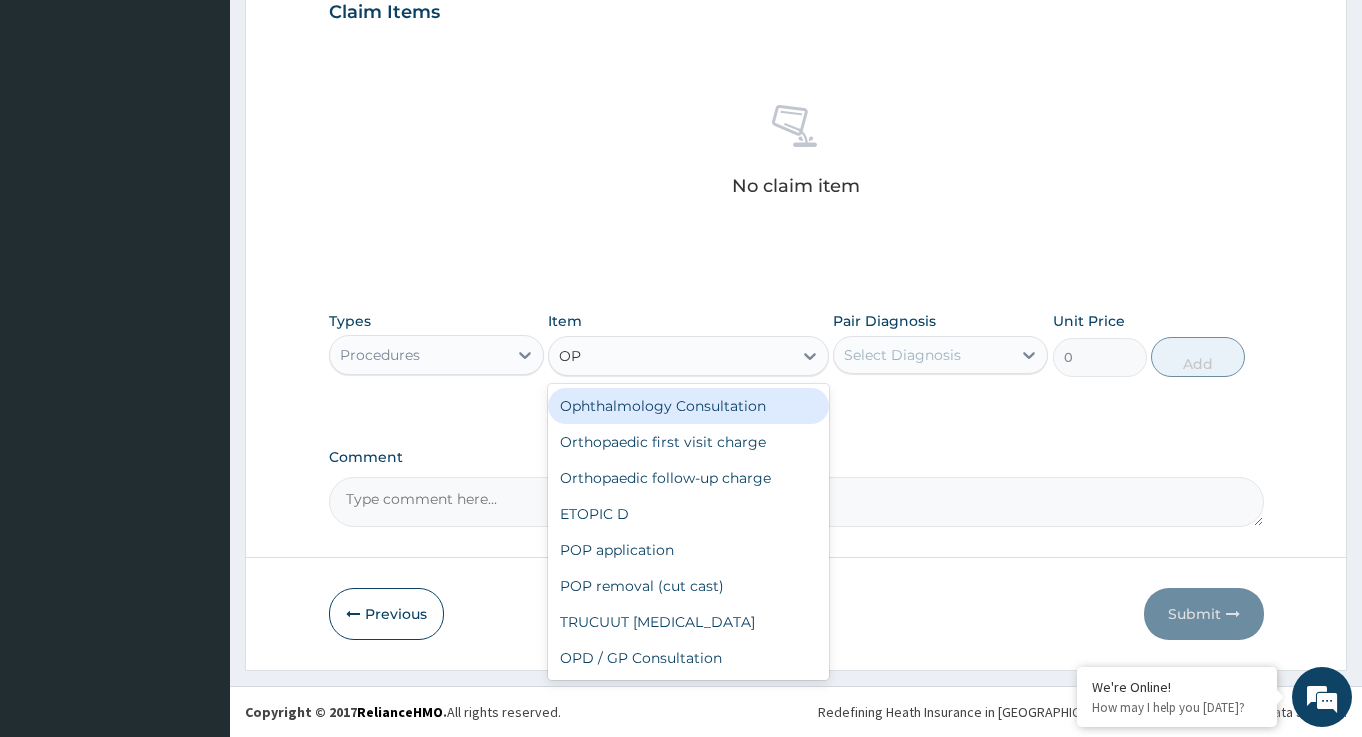 type on "OPD" 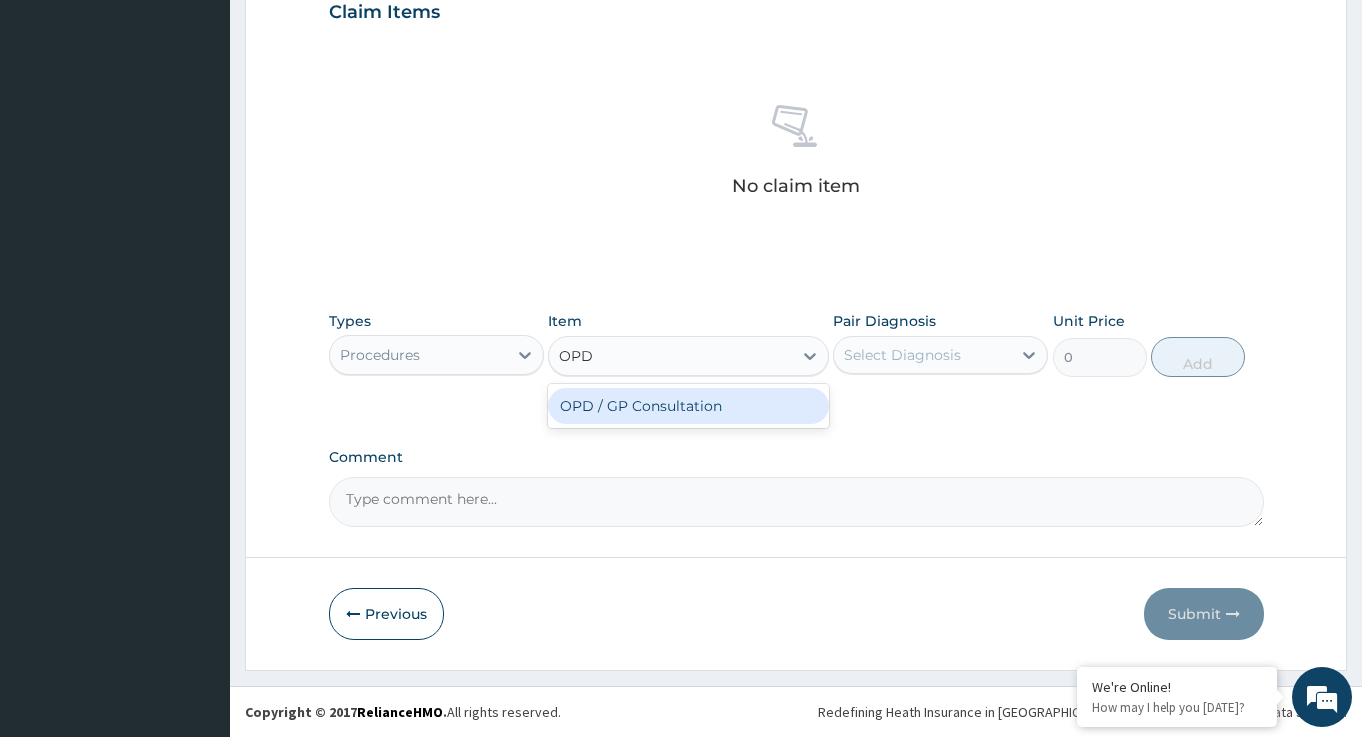click on "OPD / GP Consultation" at bounding box center (688, 406) 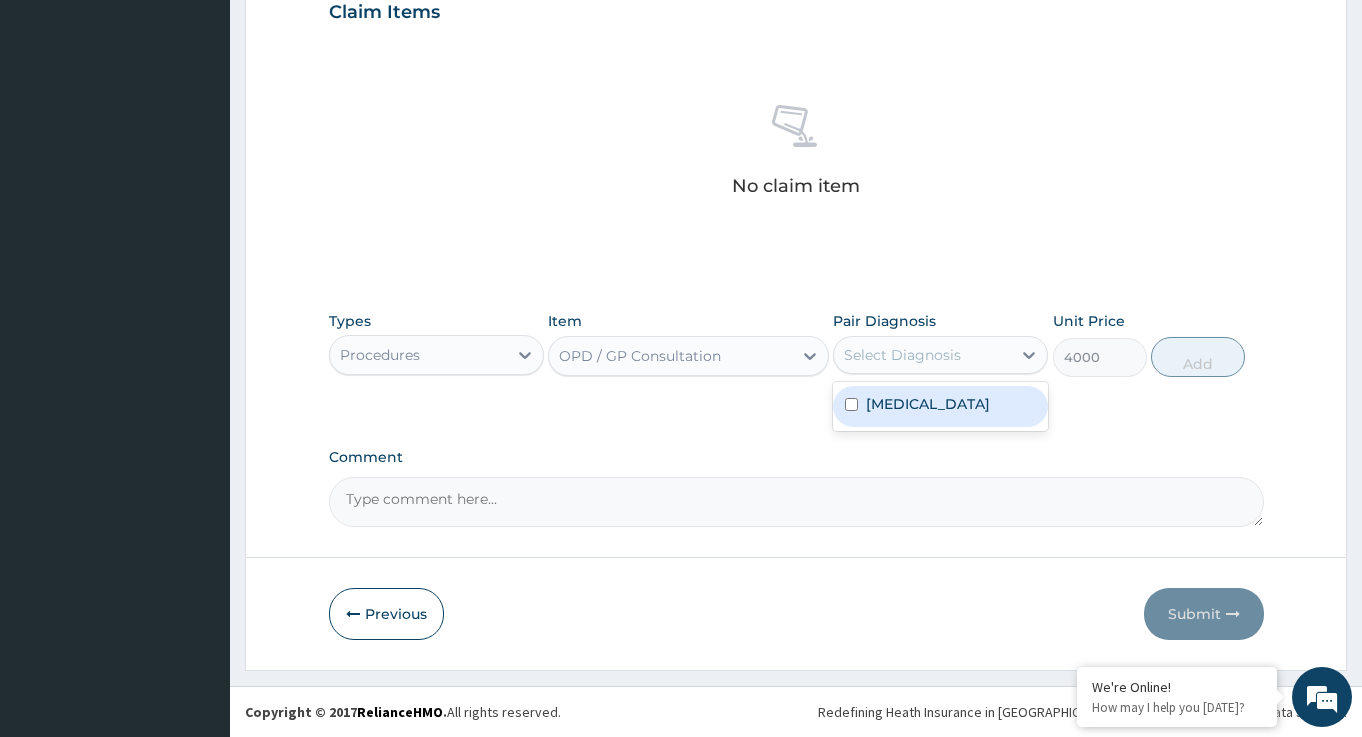 click on "Select Diagnosis" at bounding box center (902, 355) 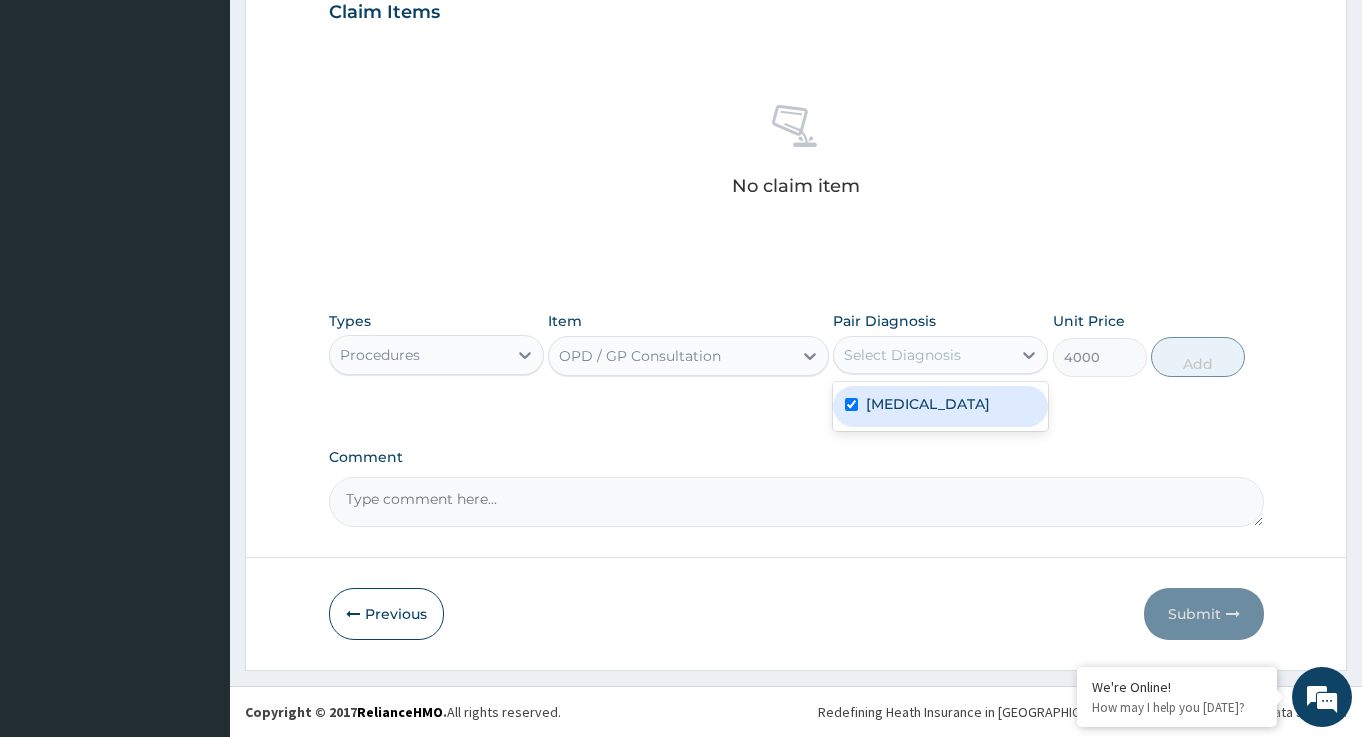 checkbox on "true" 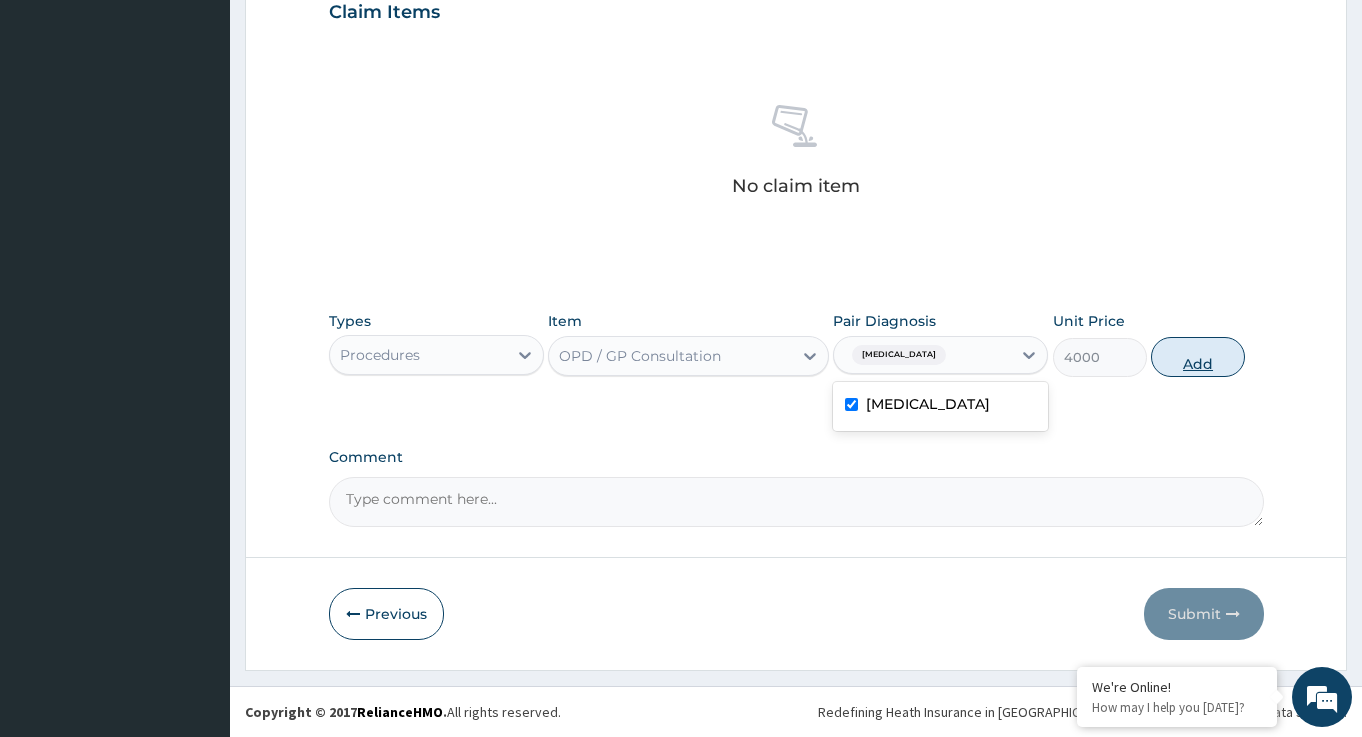 click on "Add" at bounding box center (1198, 357) 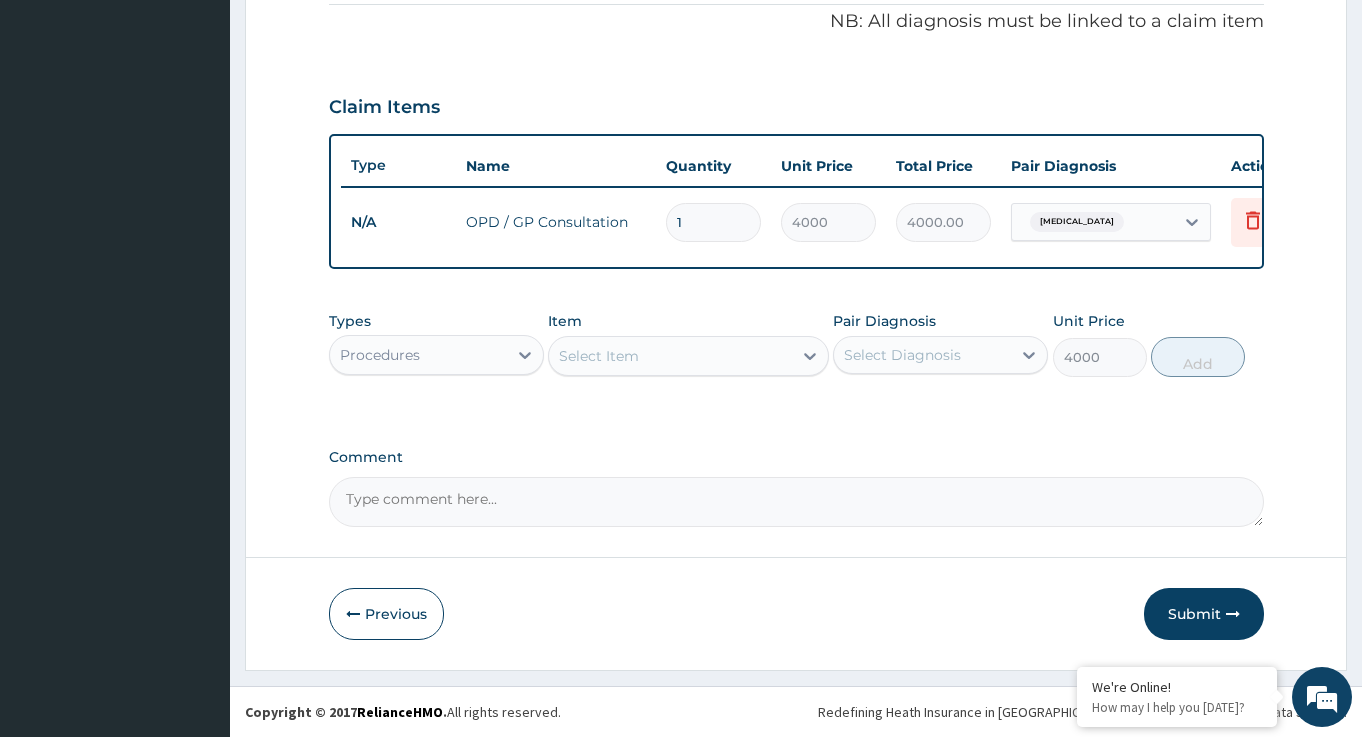 type on "0" 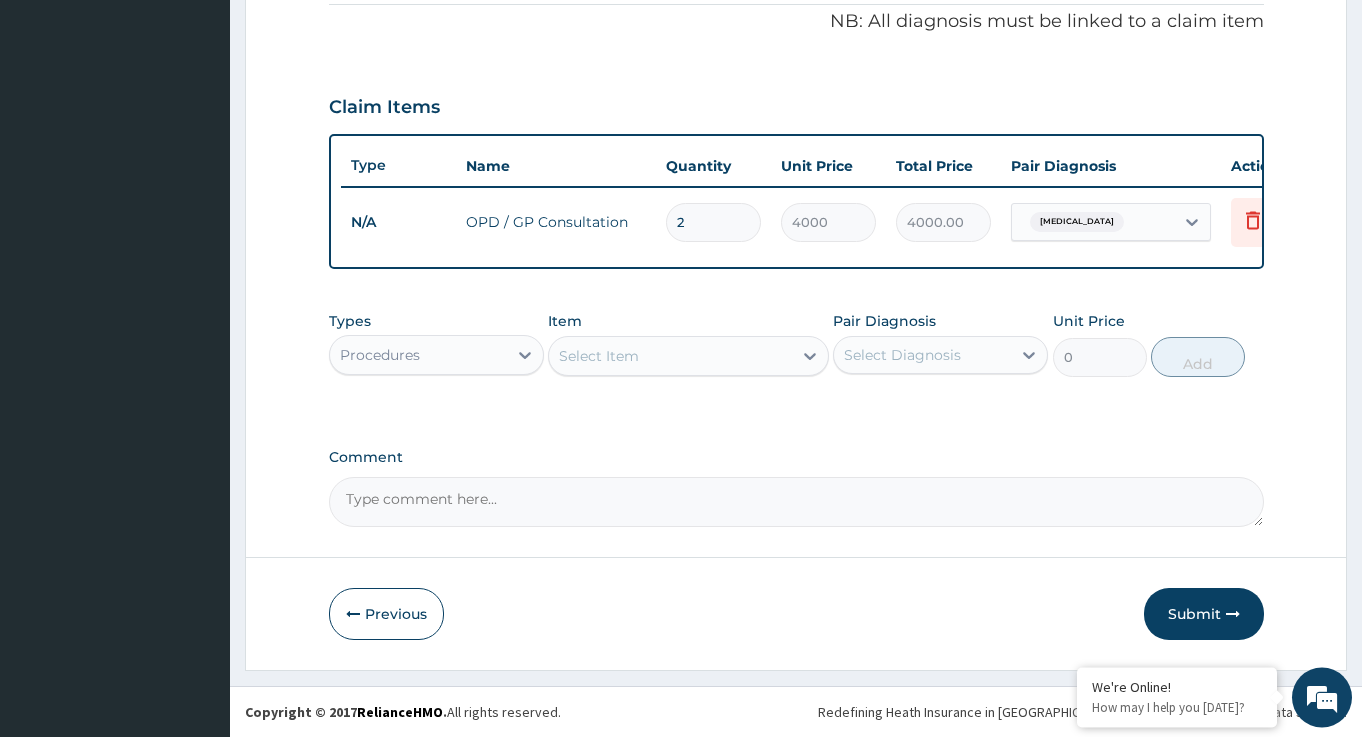 type on "3" 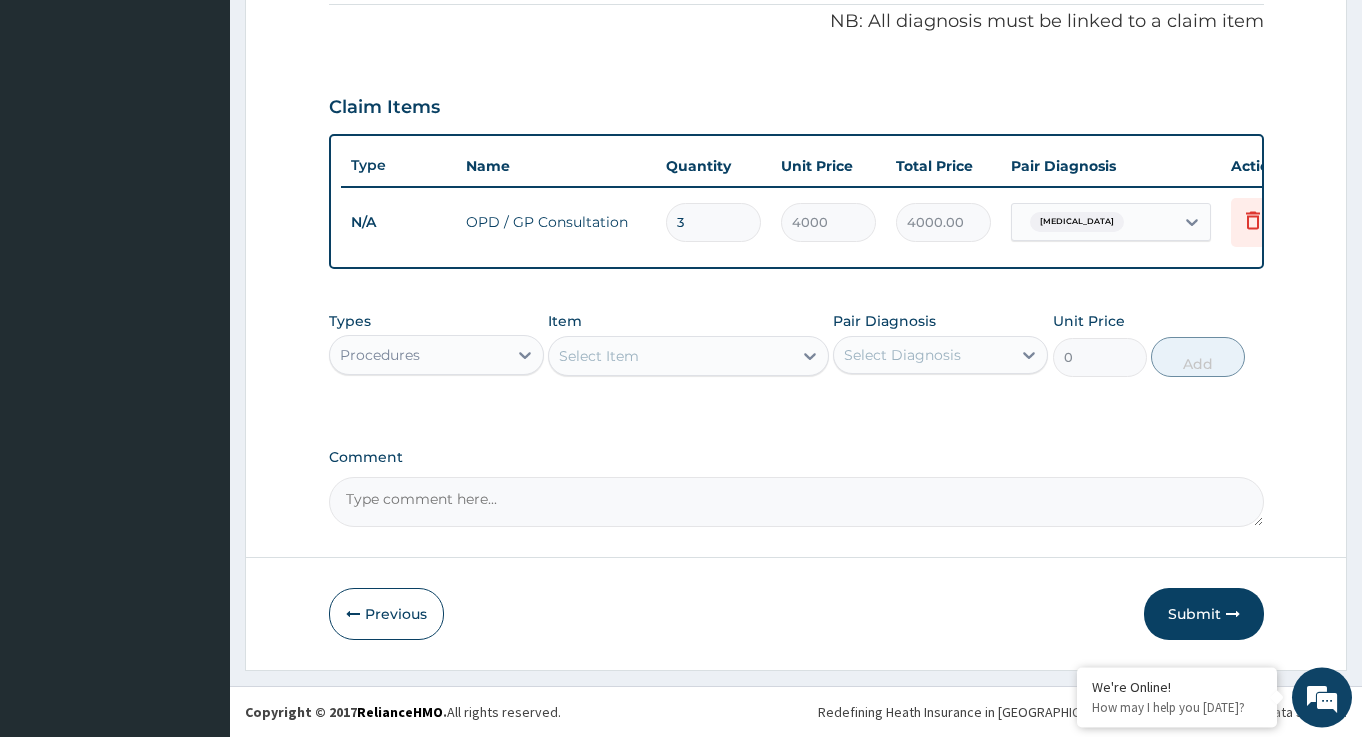 type on "12000.00" 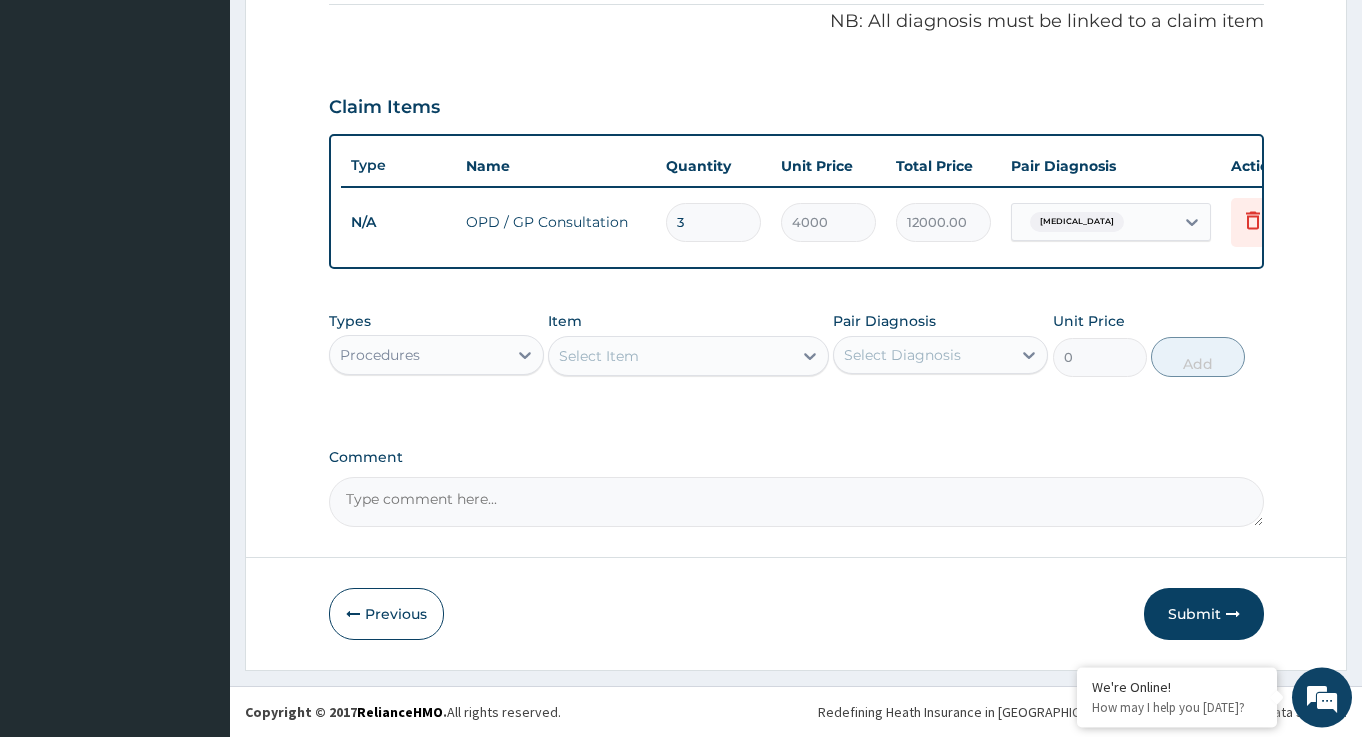 scroll, scrollTop: 117, scrollLeft: 0, axis: vertical 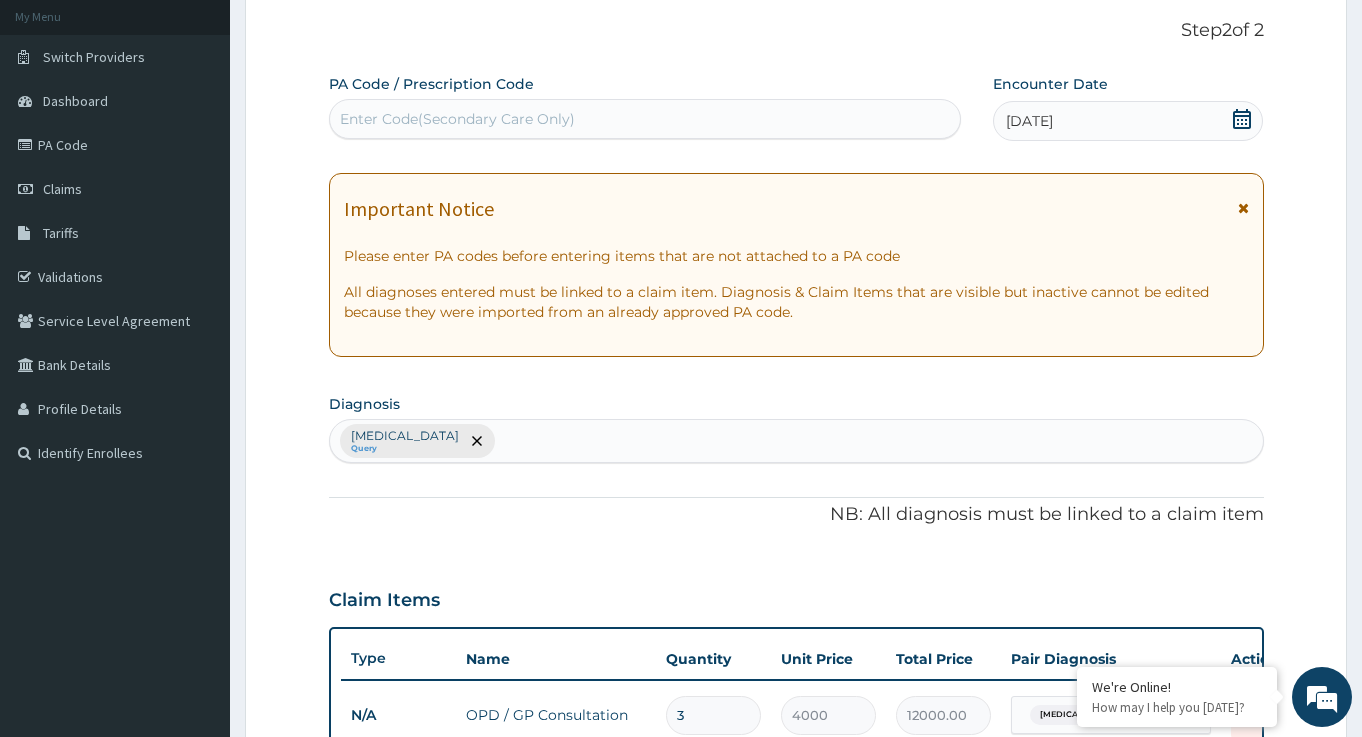 click on "Malaria Query" at bounding box center [796, 441] 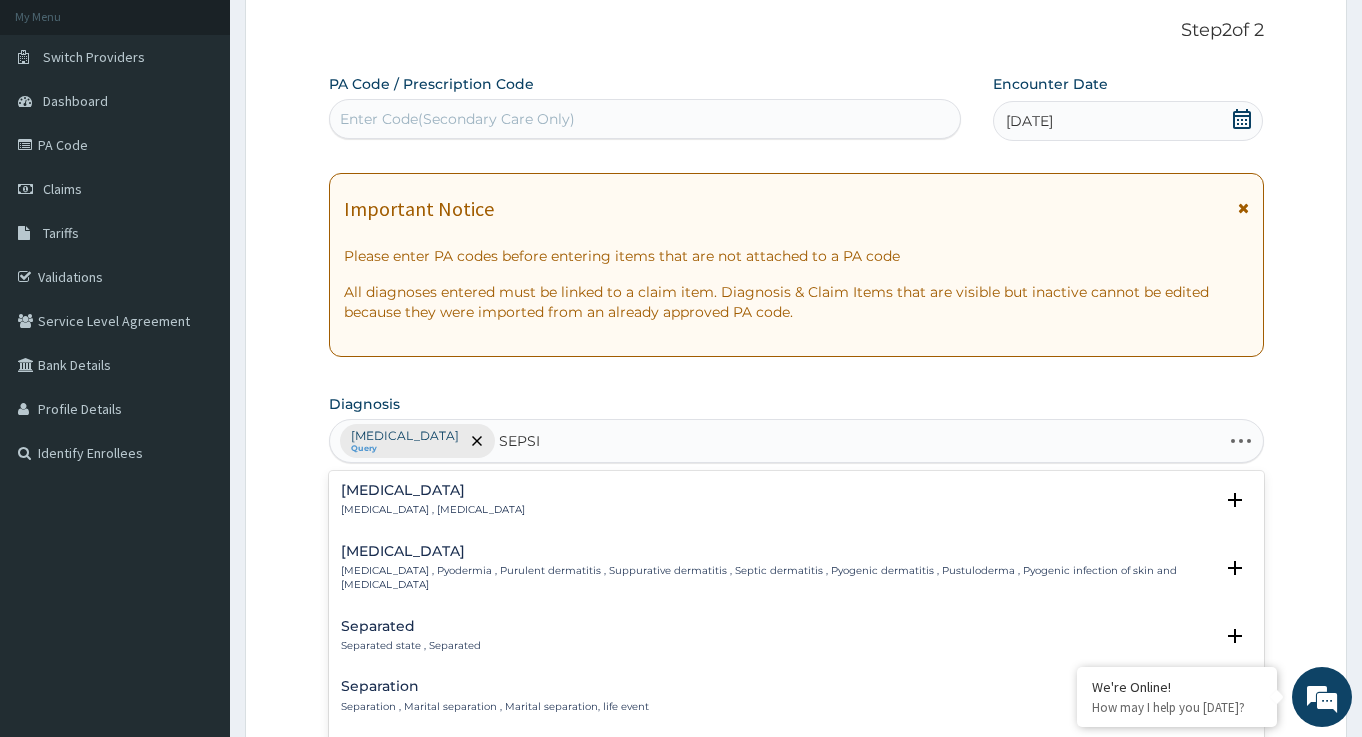 type on "SEPSIS" 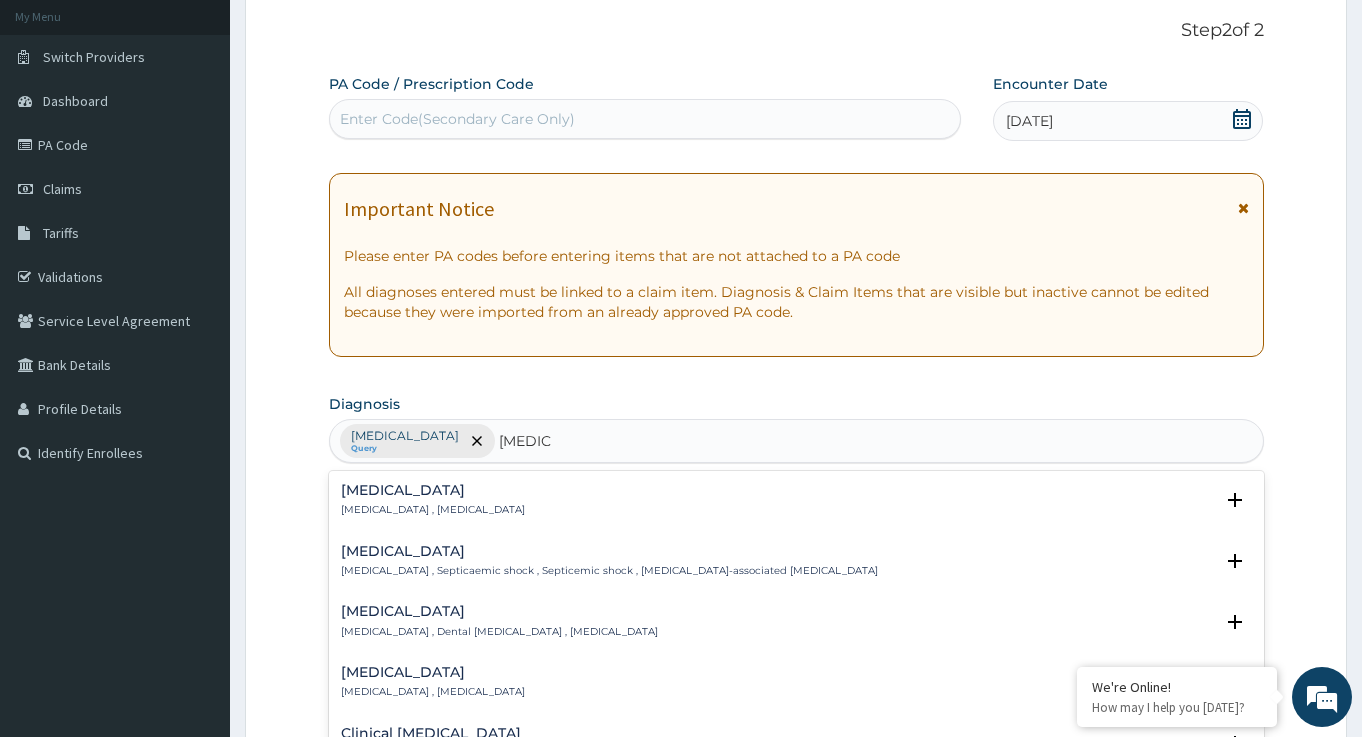 click on "Sepsis" at bounding box center [433, 490] 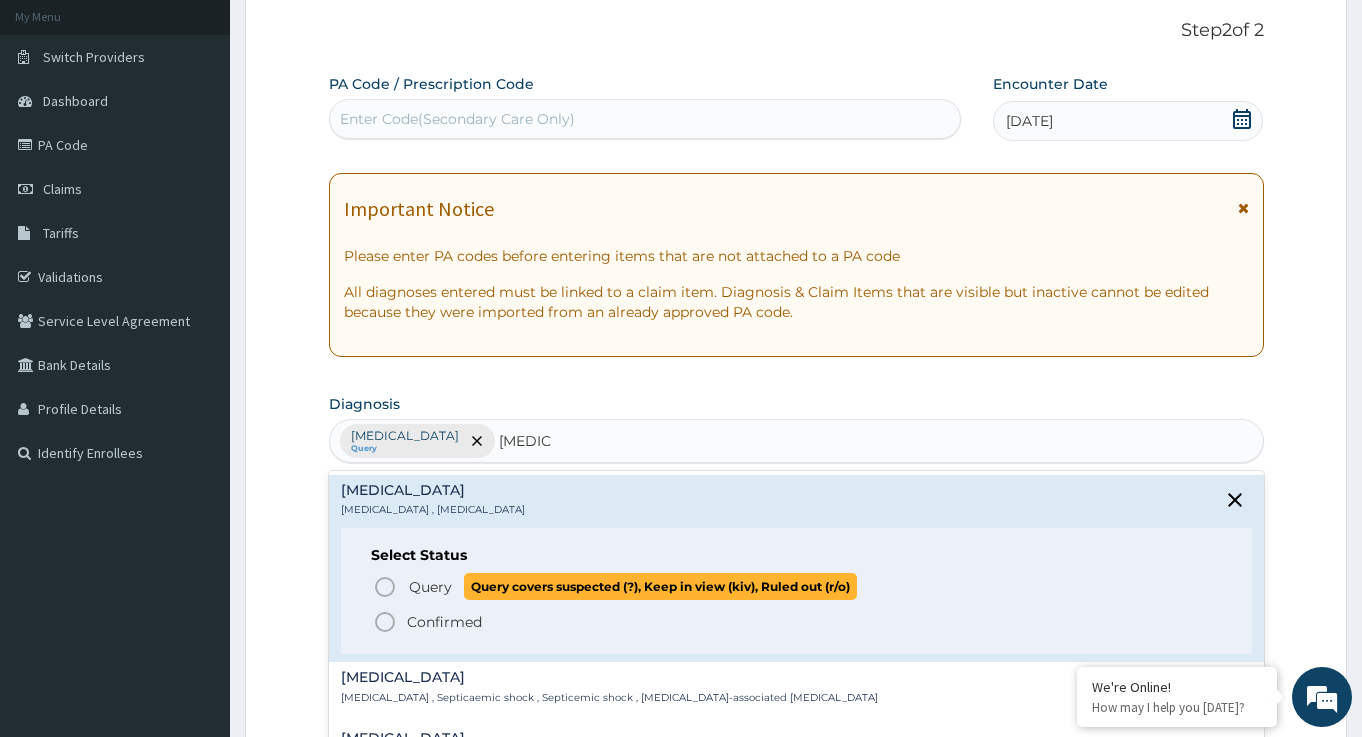 click 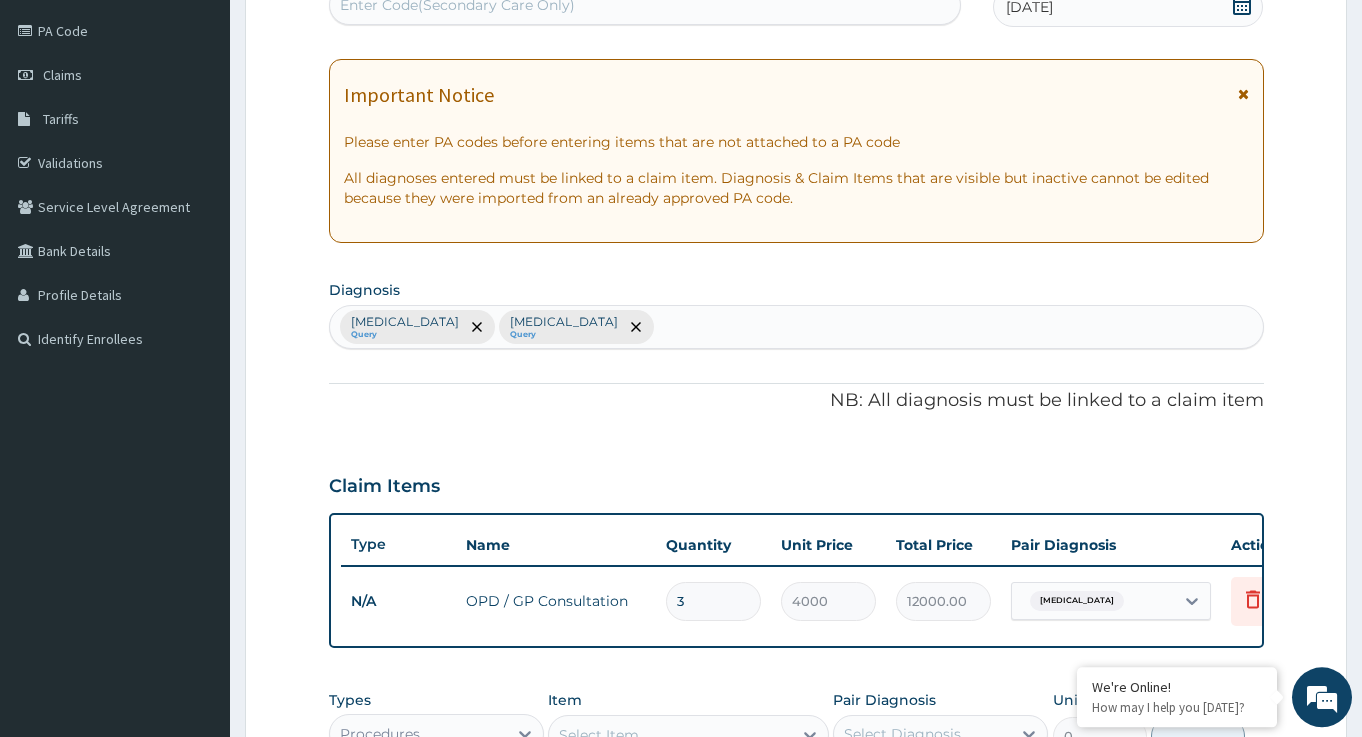 scroll, scrollTop: 525, scrollLeft: 0, axis: vertical 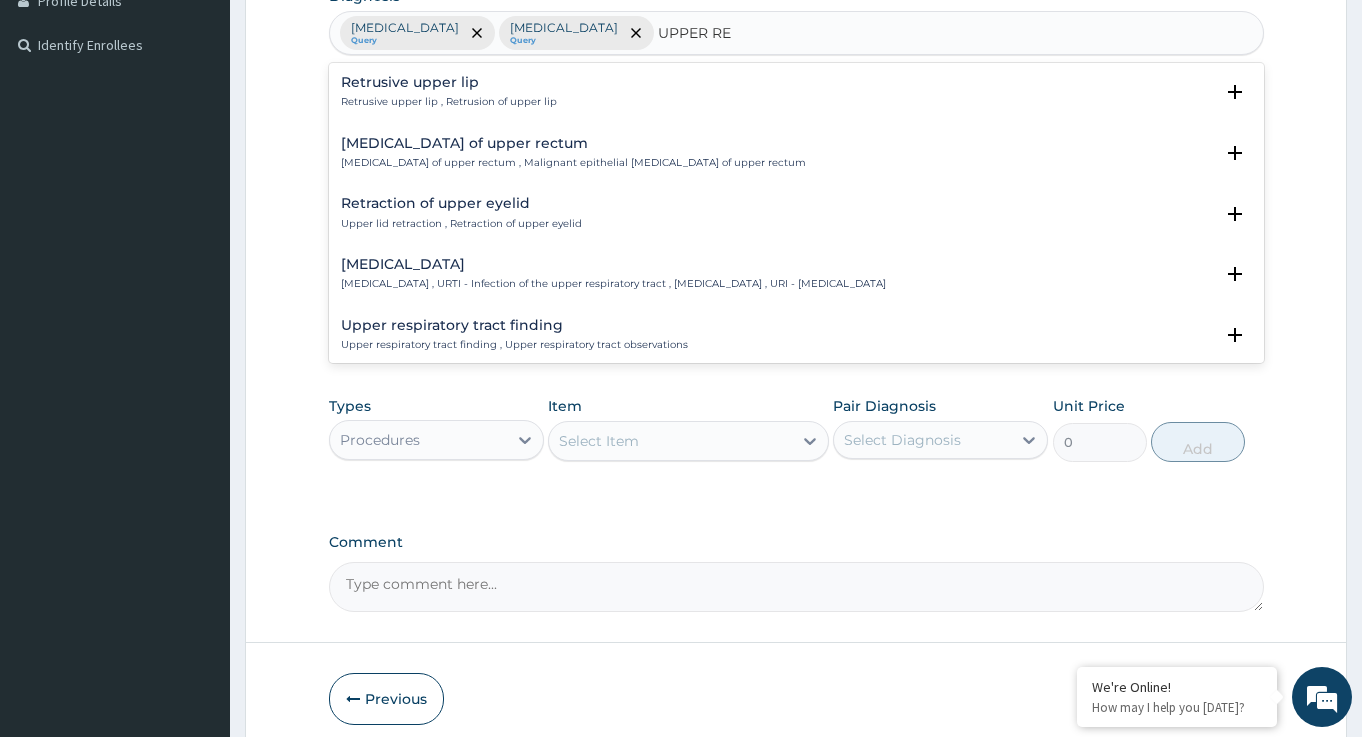 type on "UPPER RES" 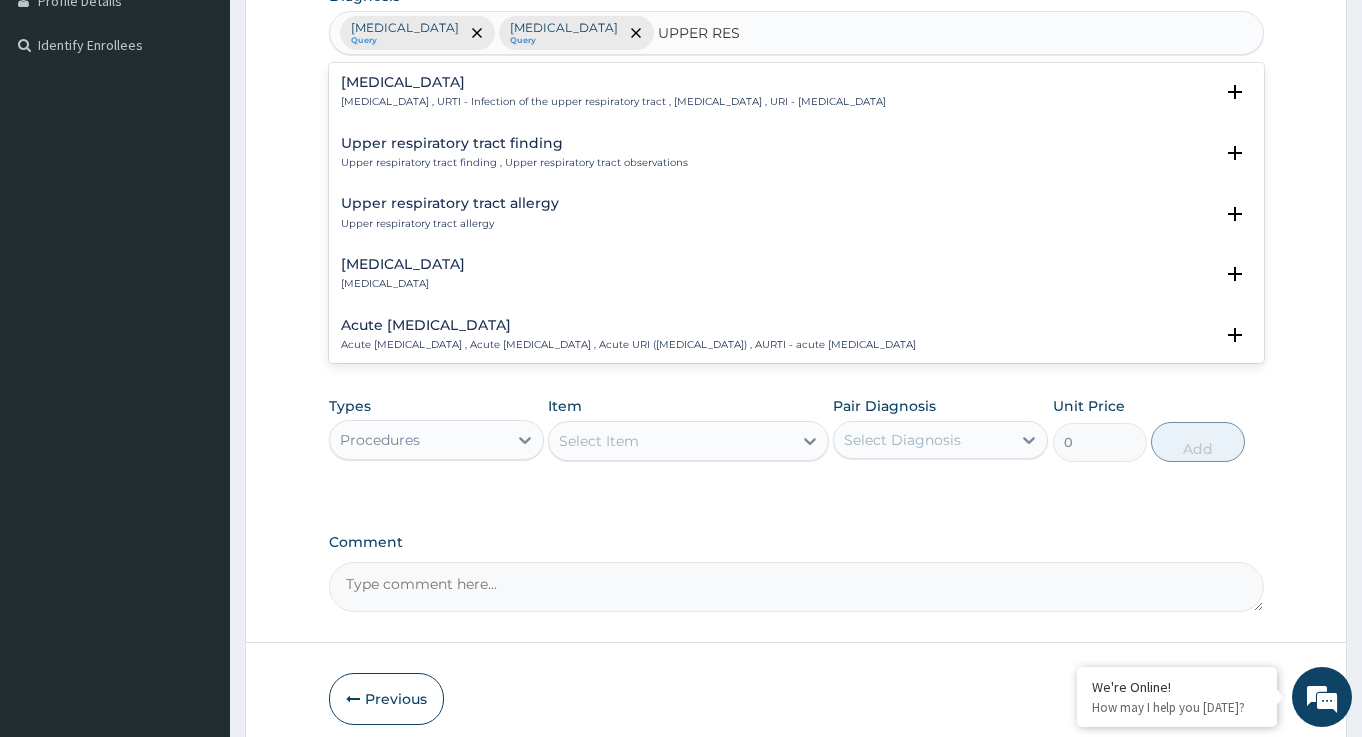 click on "Upper respiratory infection , URTI - Infection of the upper respiratory tract , Upper respiratory tract infection , URI - Upper respiratory infection" at bounding box center [613, 102] 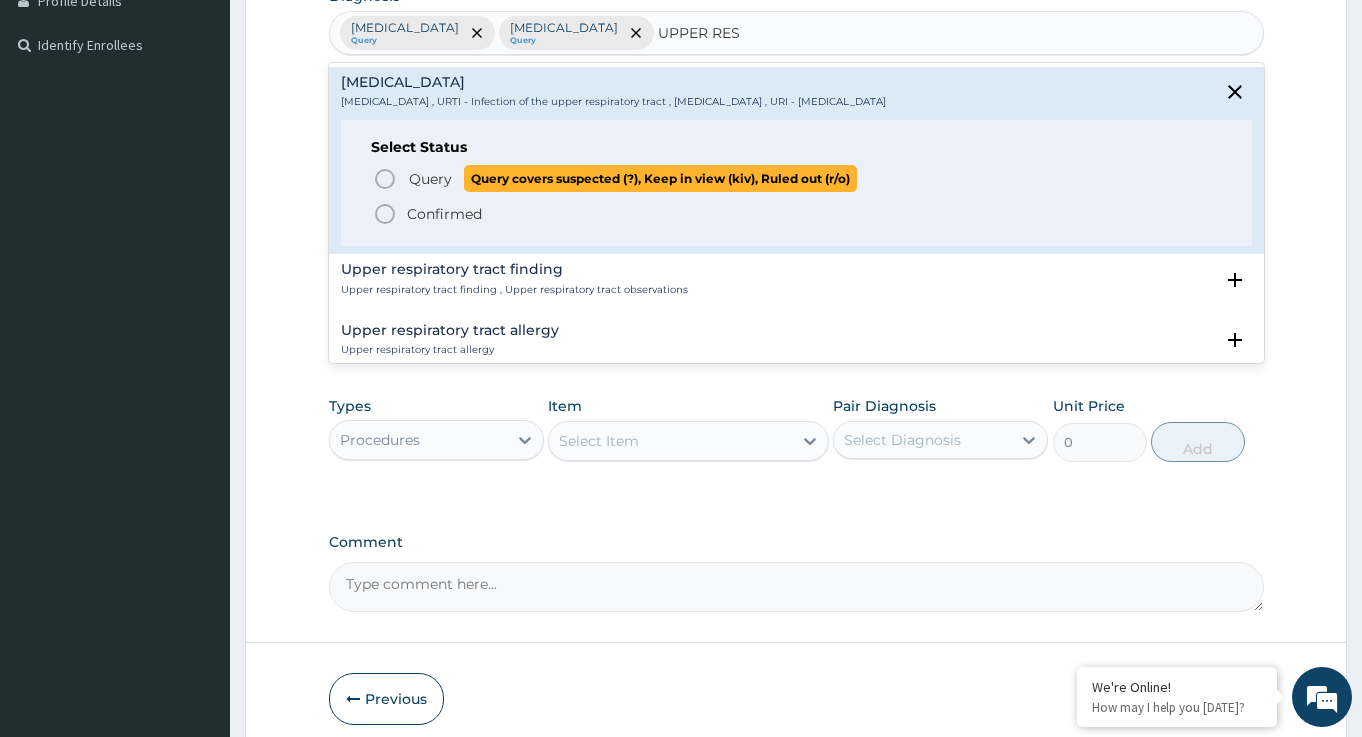 click 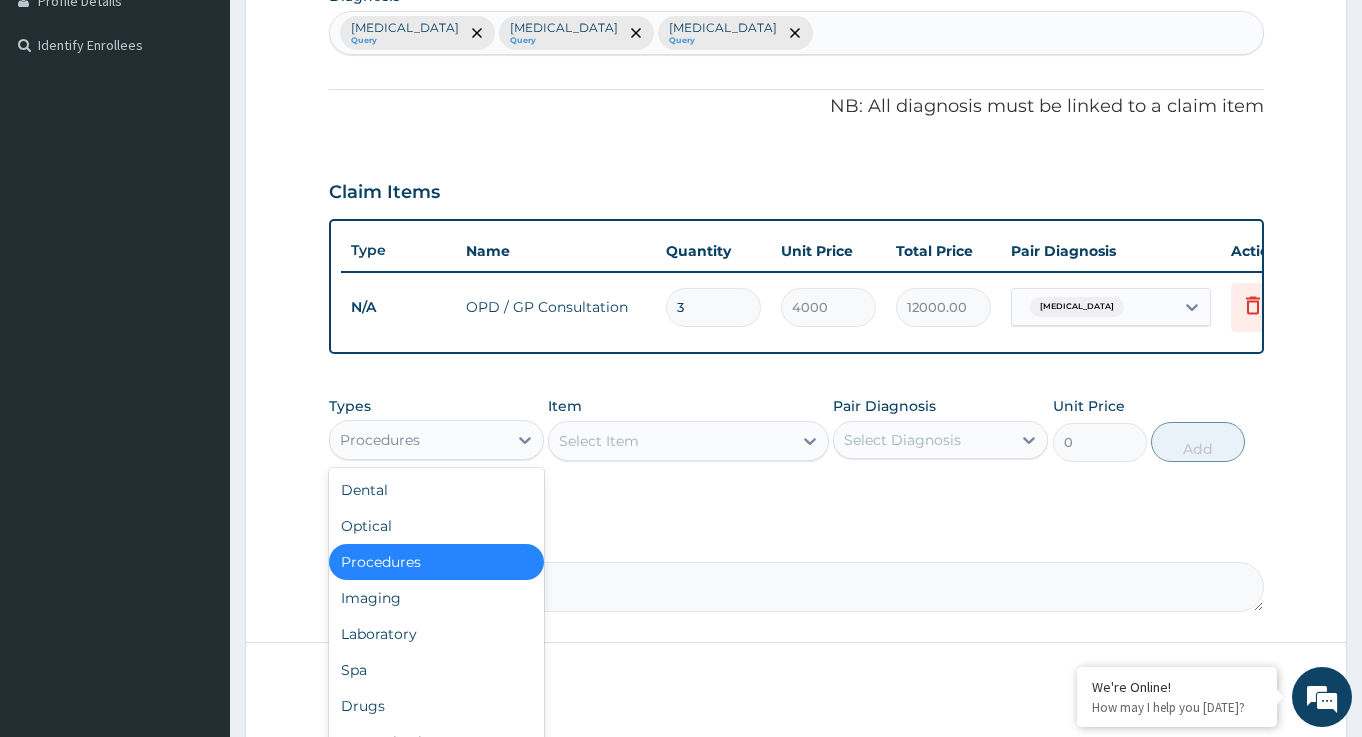 click on "Procedures" at bounding box center [418, 440] 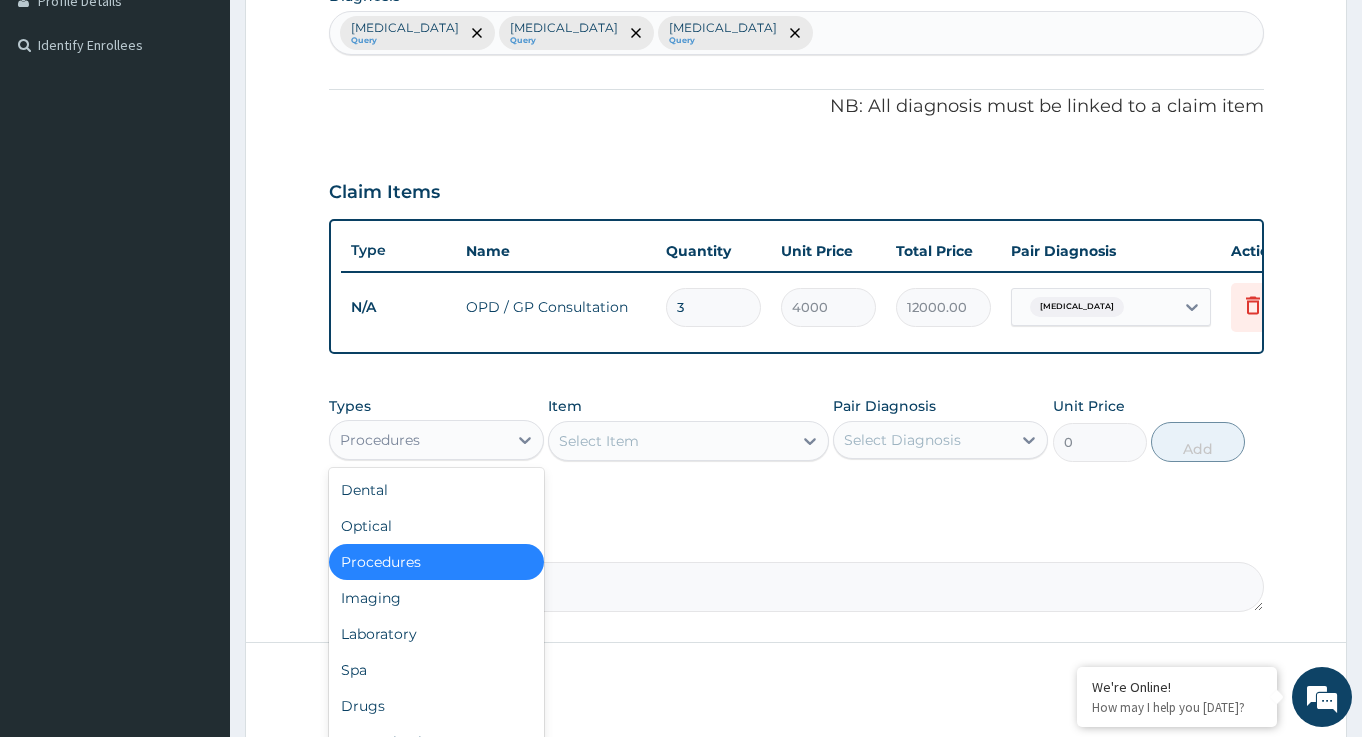 click on "Procedures" at bounding box center [418, 440] 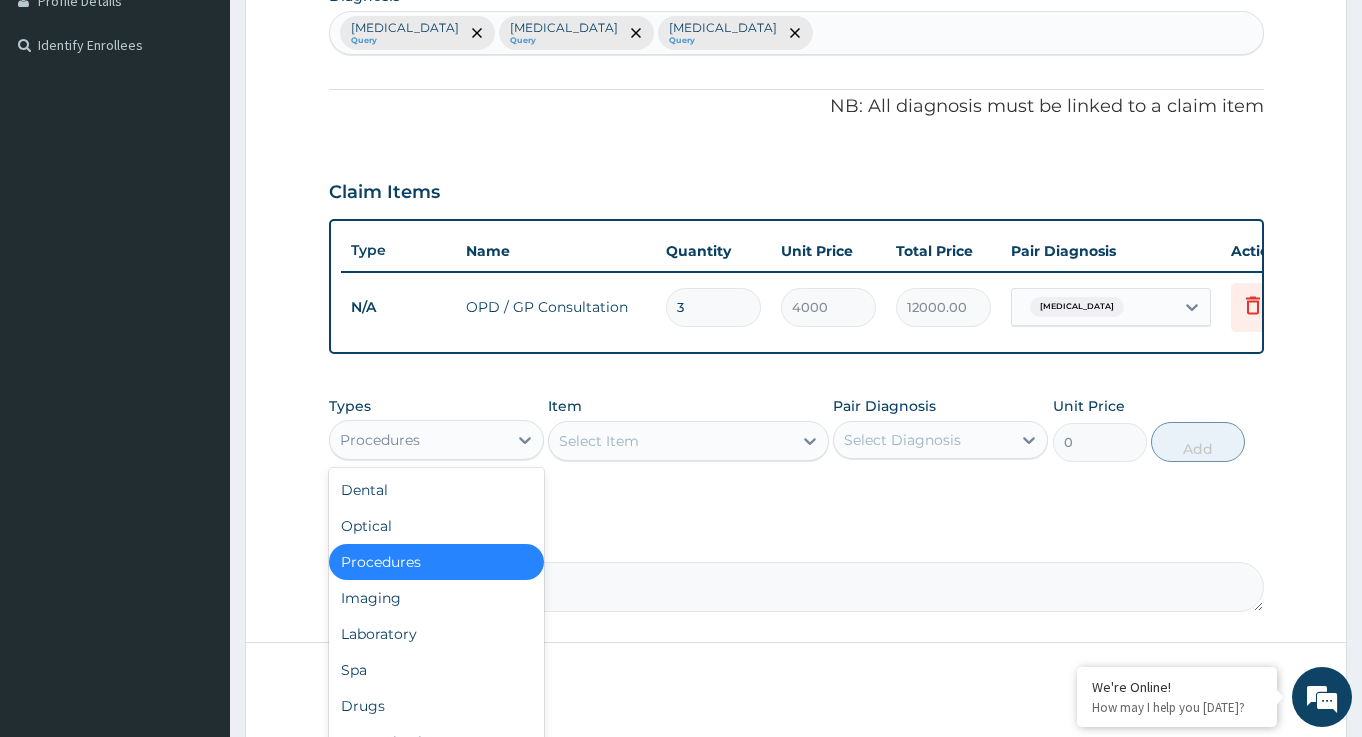 click on "Procedures" at bounding box center (418, 440) 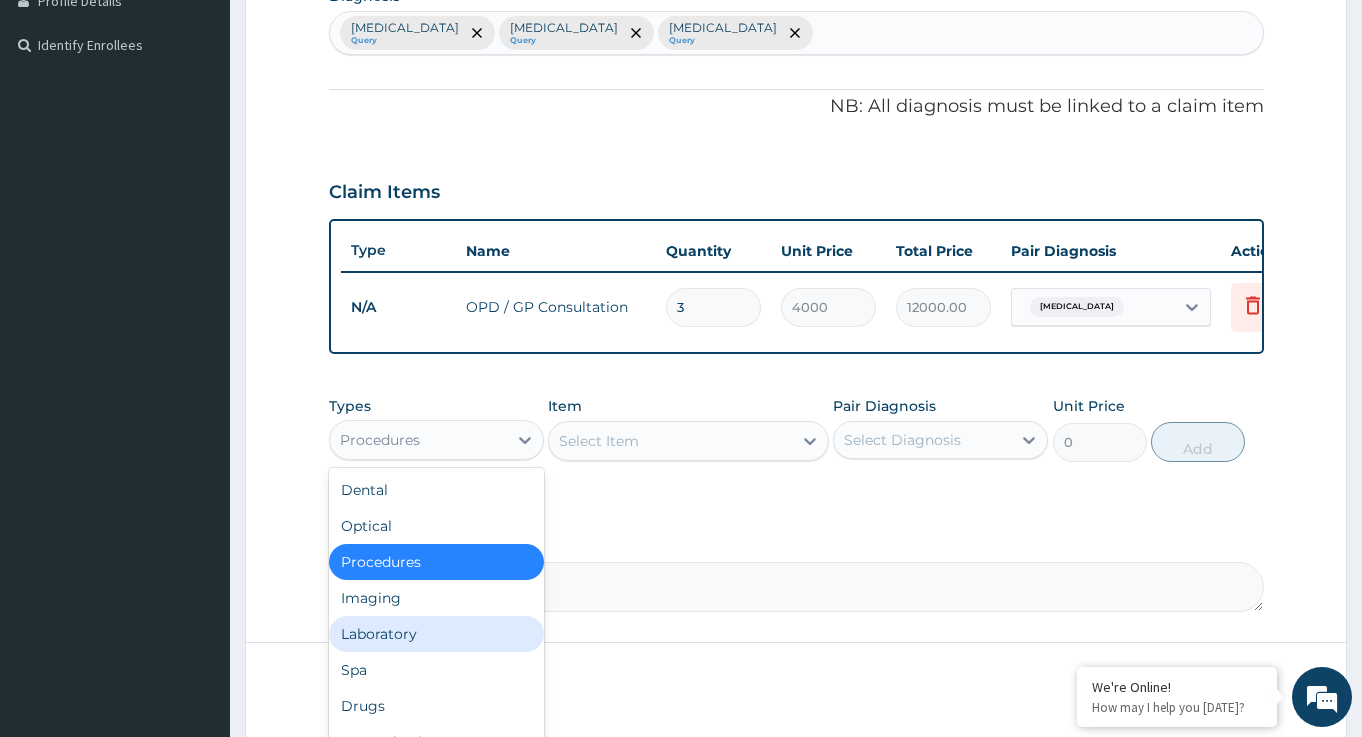 drag, startPoint x: 445, startPoint y: 646, endPoint x: 663, endPoint y: 478, distance: 275.22354 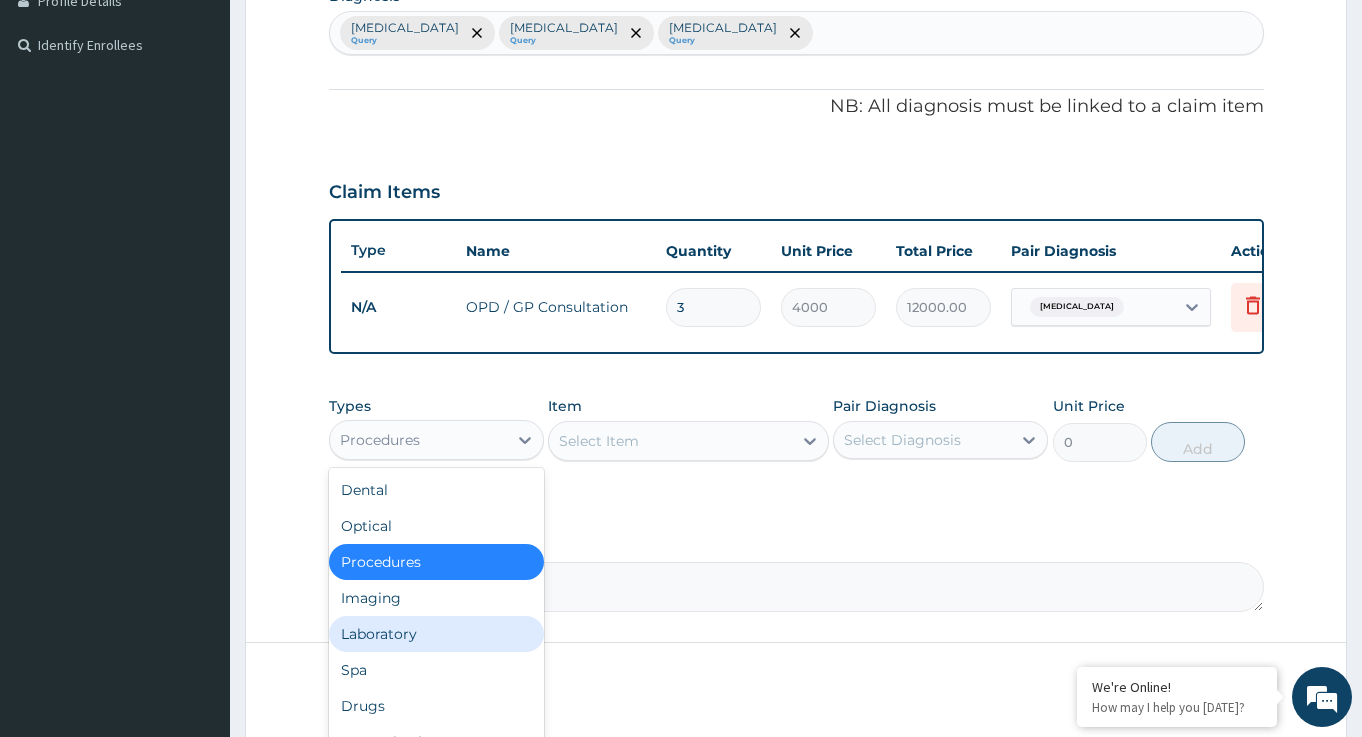 click on "Laboratory" at bounding box center [436, 634] 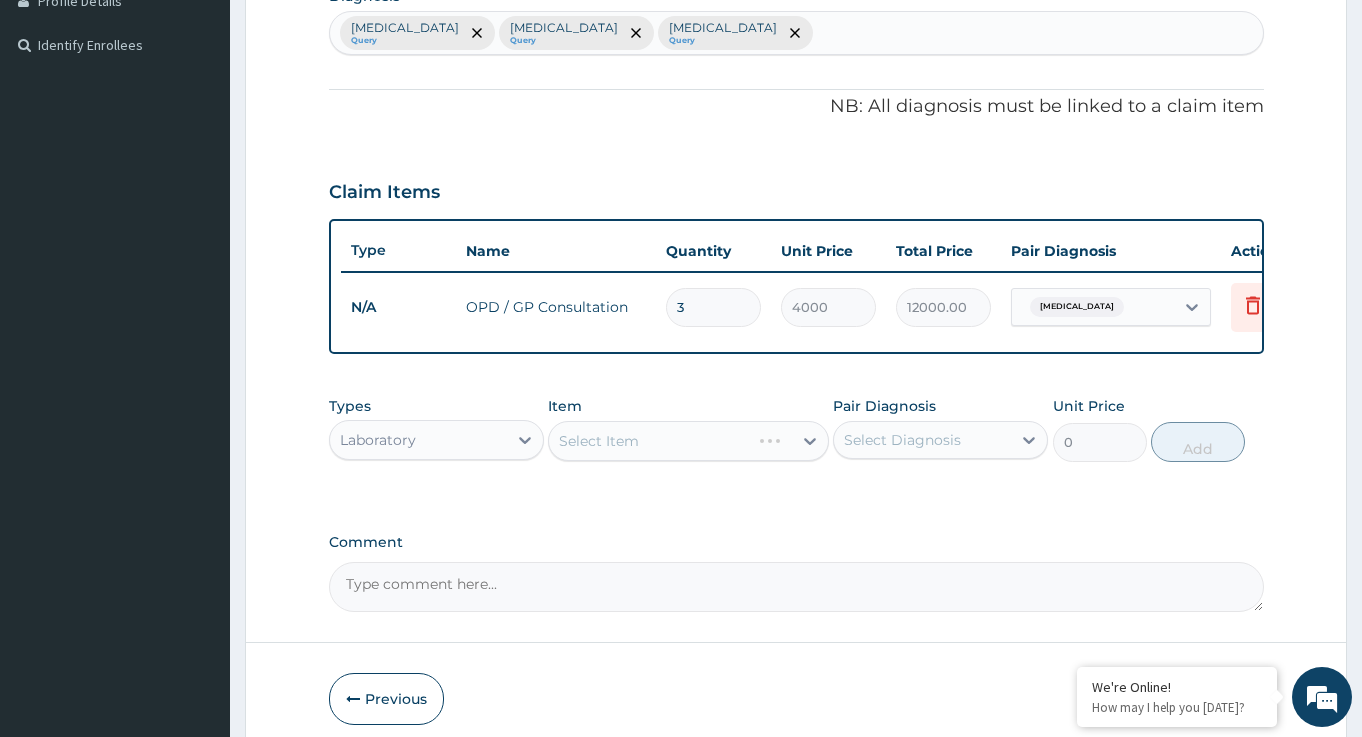 click on "Select Item" at bounding box center (688, 441) 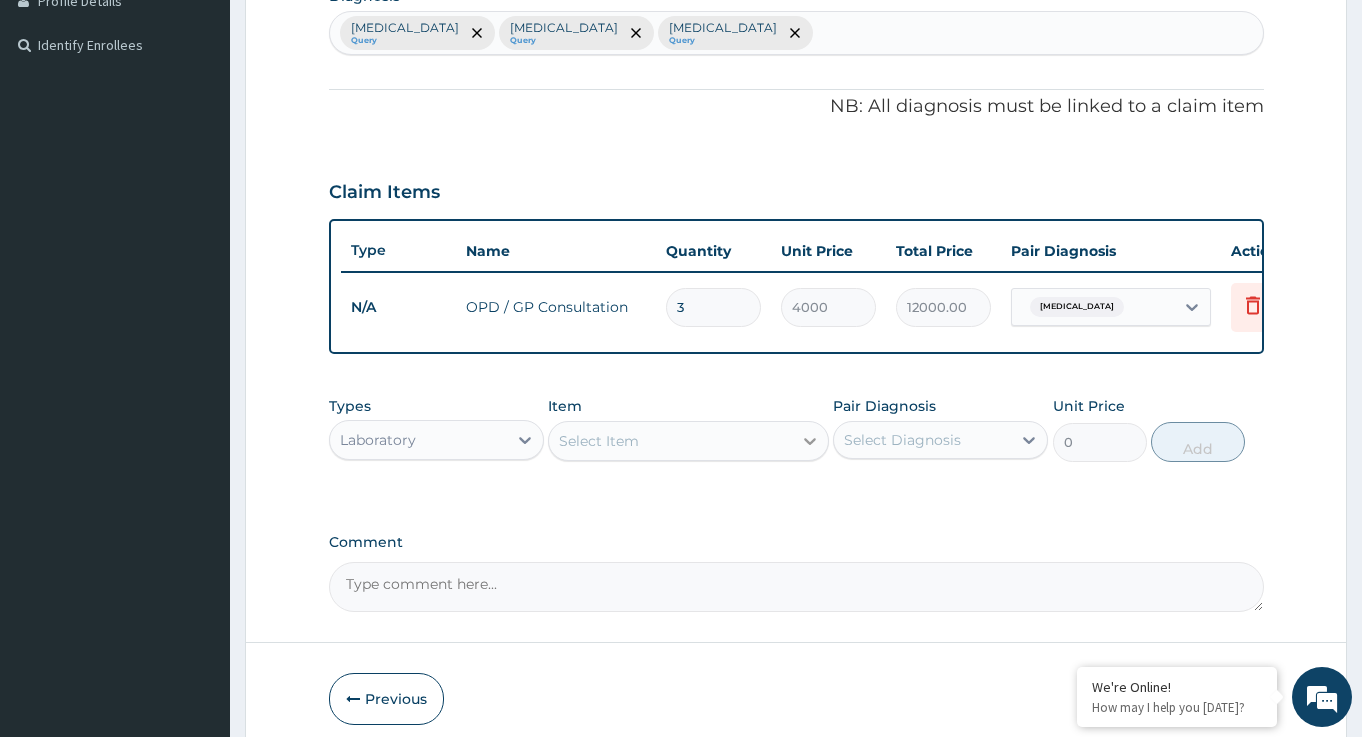 click 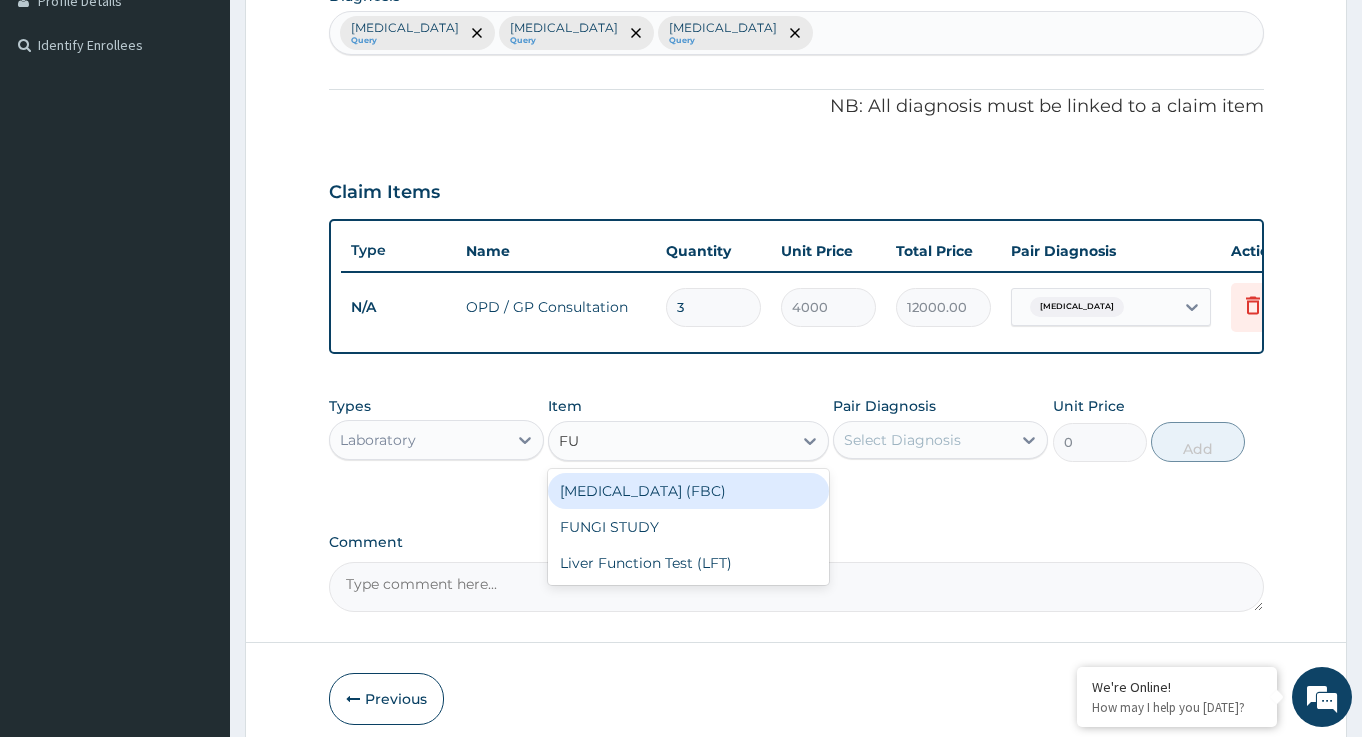 type on "FUL" 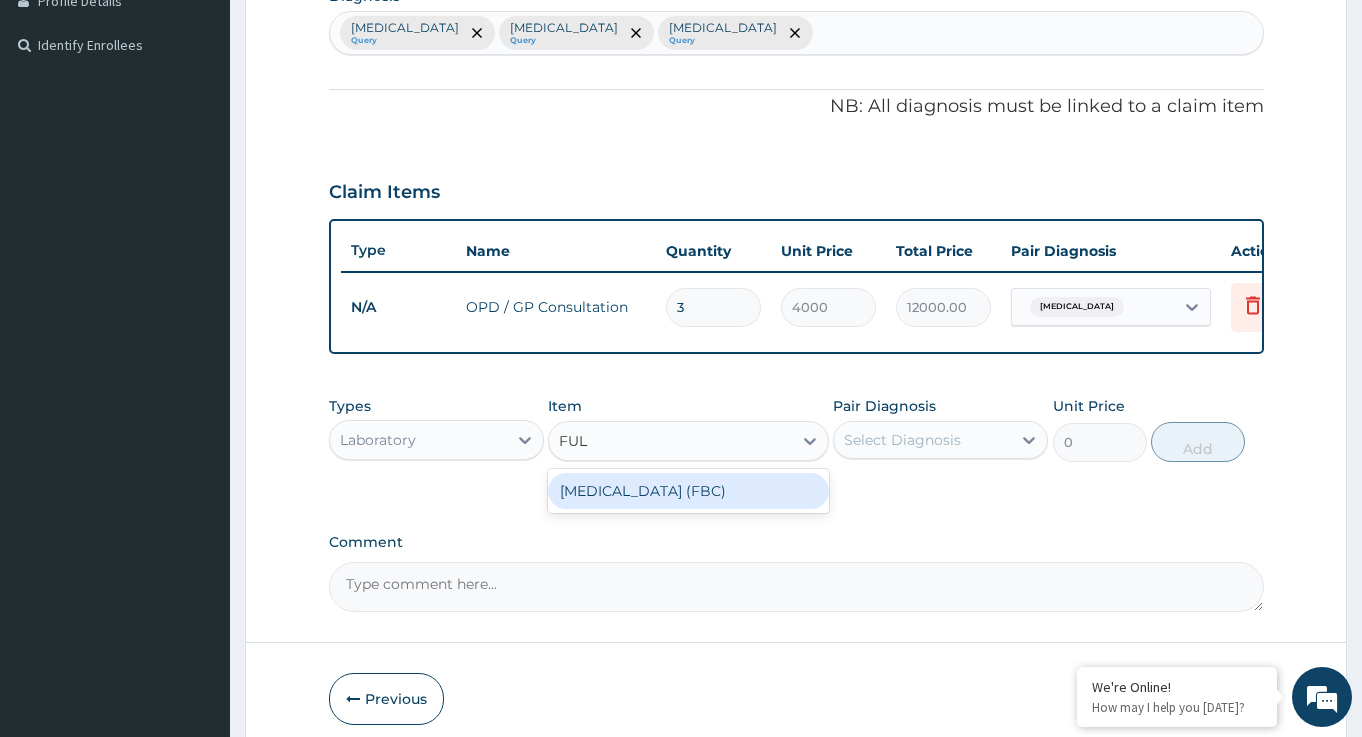 click on "Full Blood Count (FBC)" at bounding box center (688, 491) 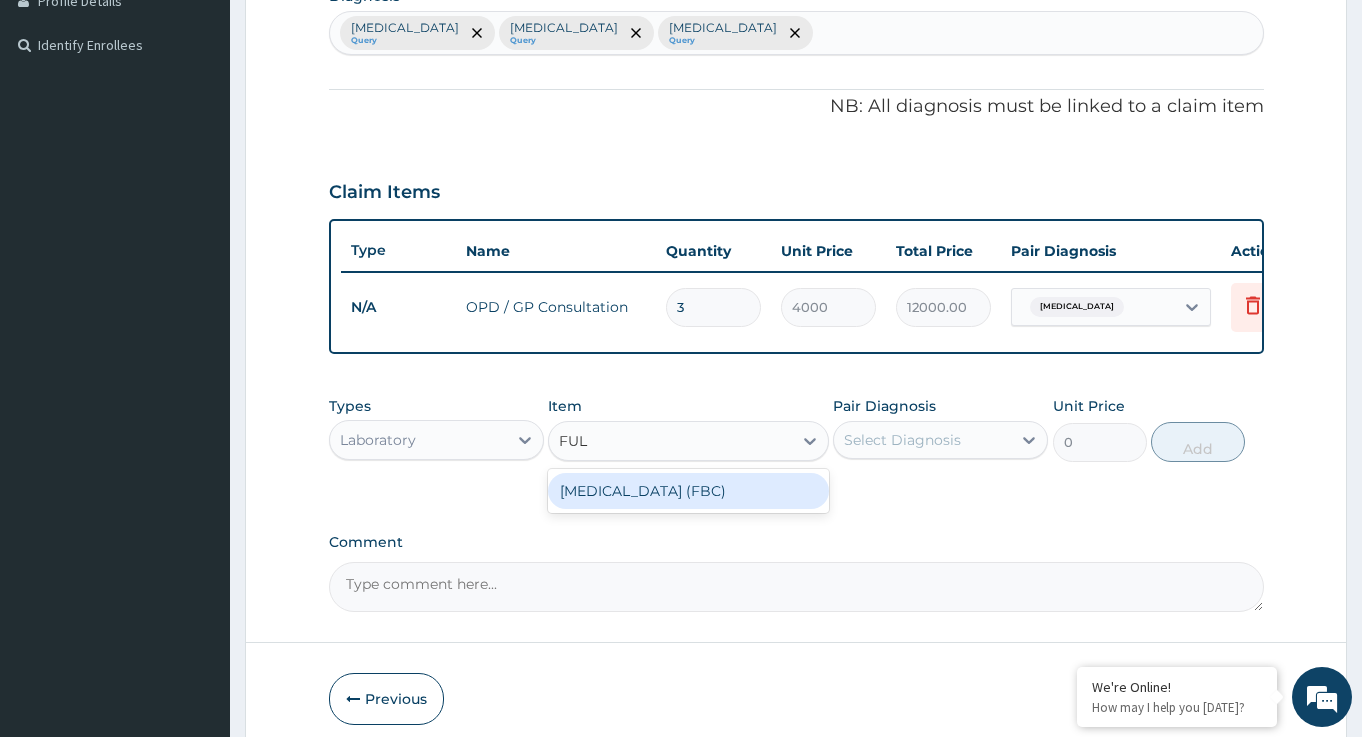 type 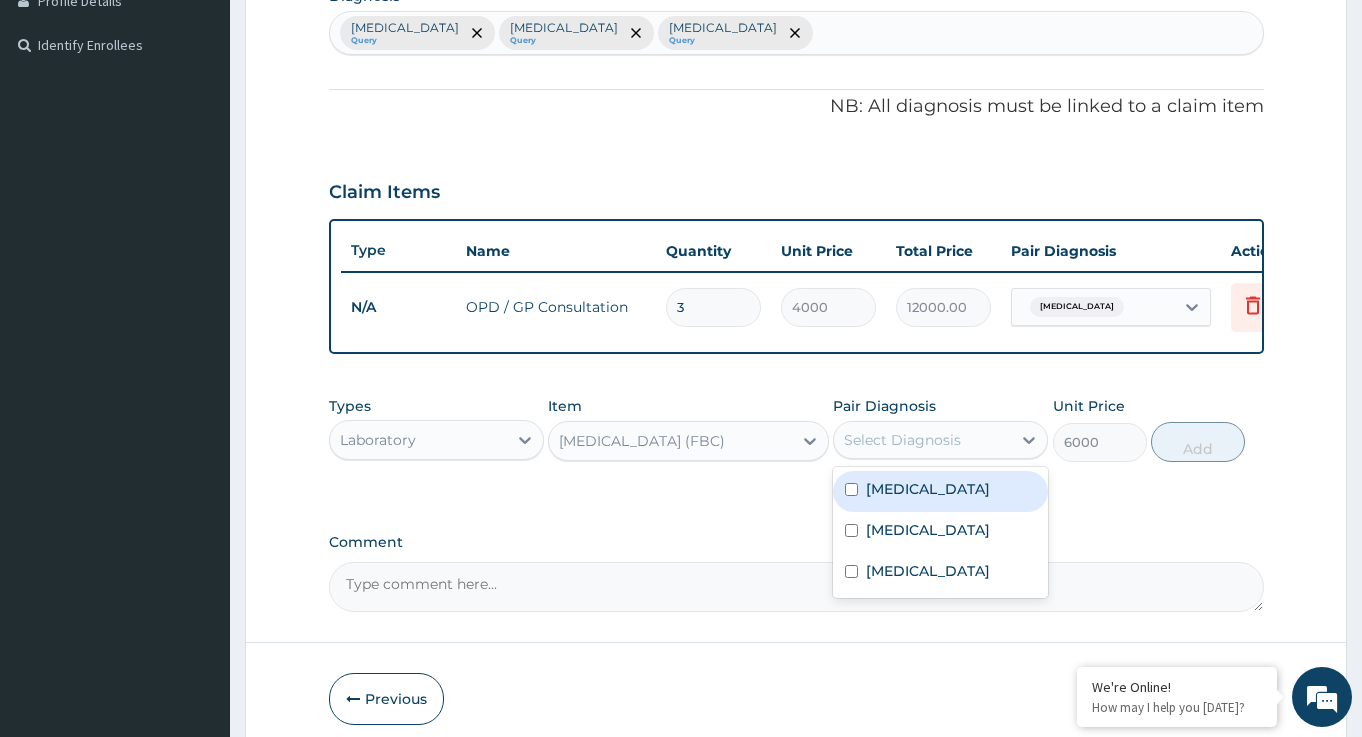 click on "Select Diagnosis" at bounding box center [902, 440] 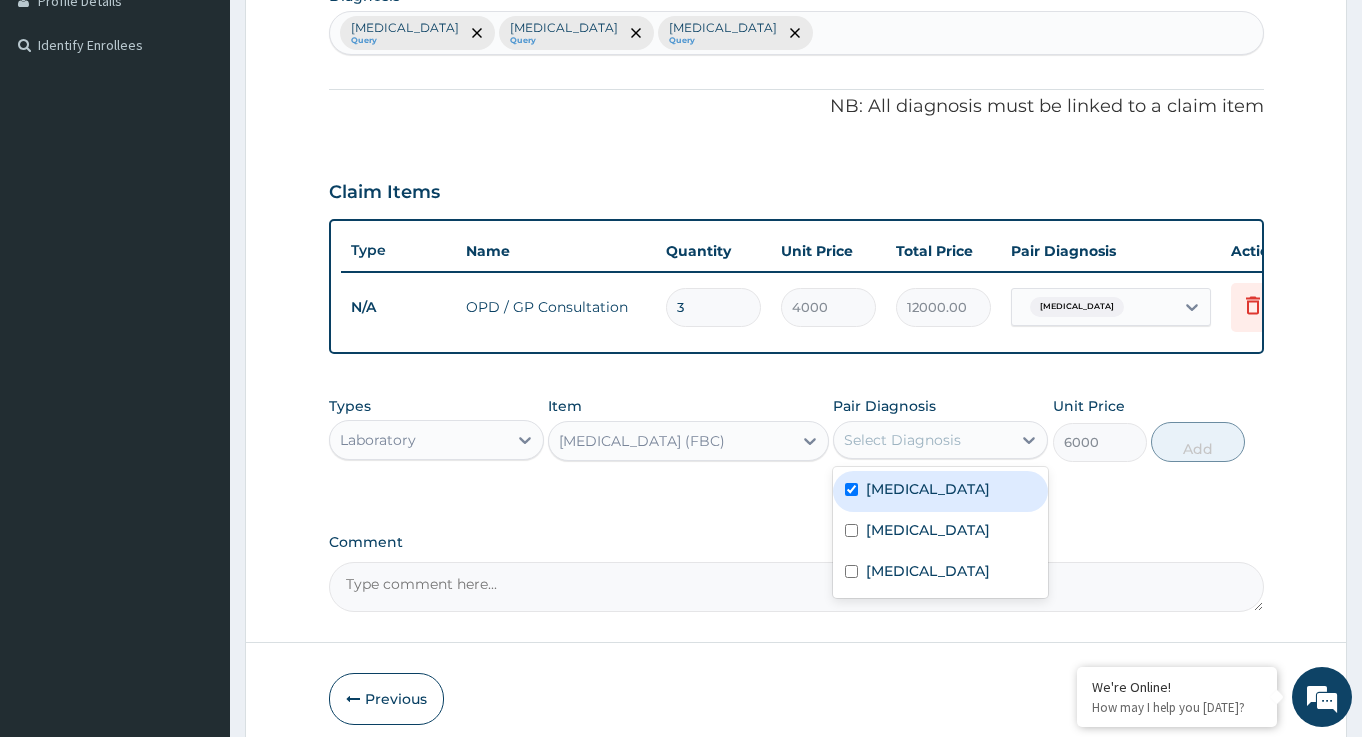 checkbox on "true" 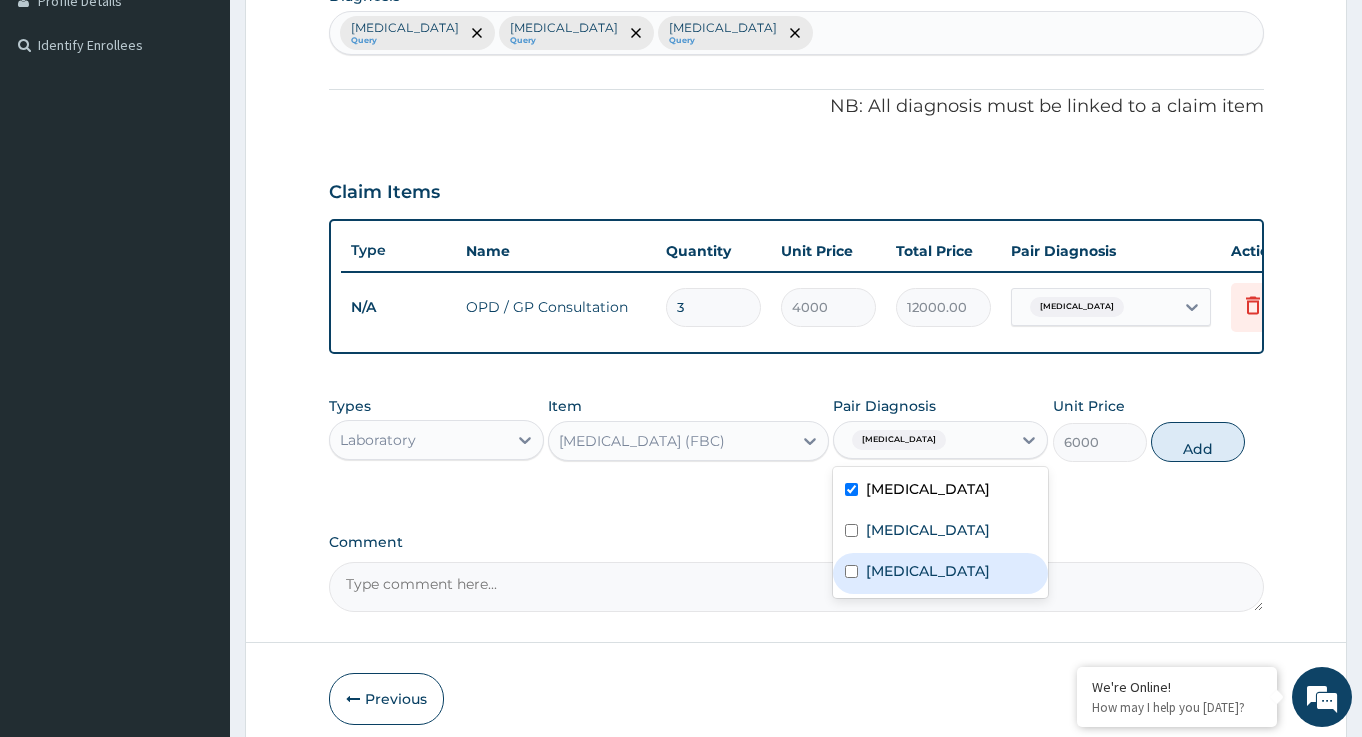 click on "Upper respiratory infection" at bounding box center (928, 571) 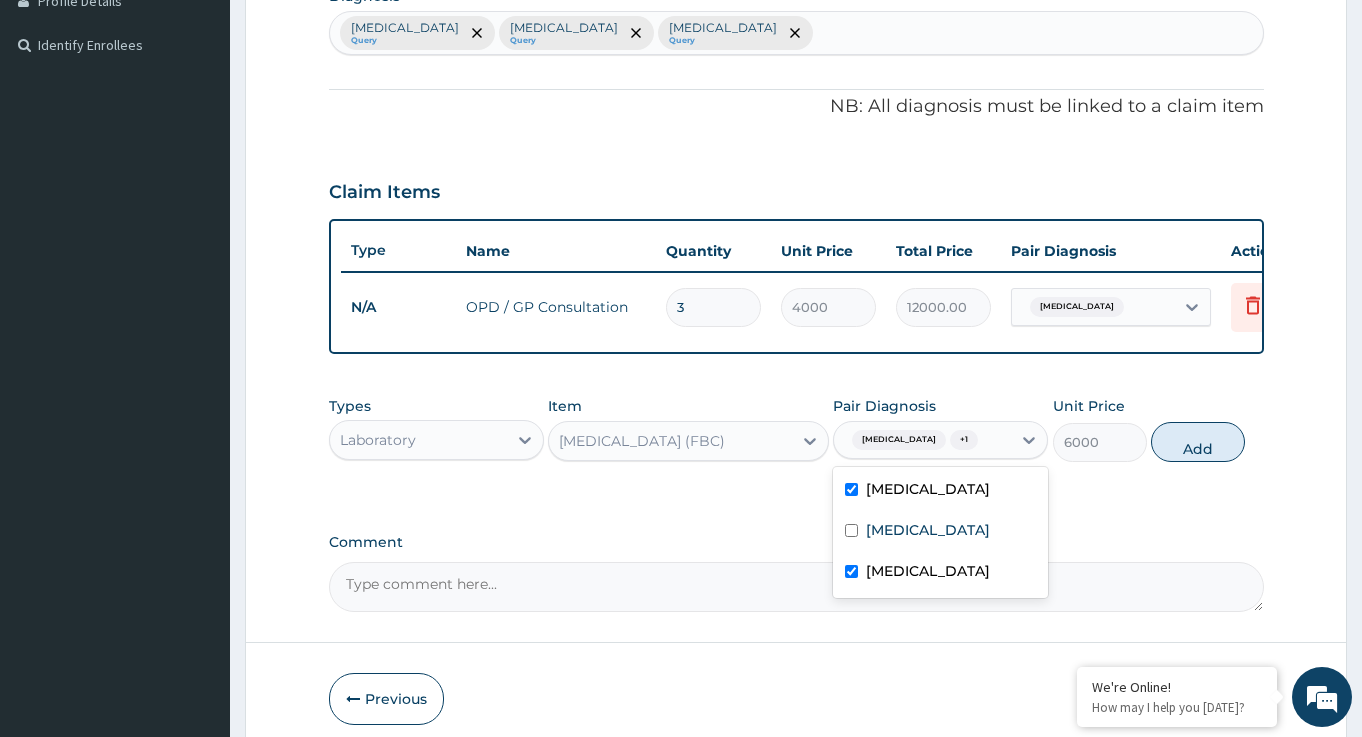 checkbox on "true" 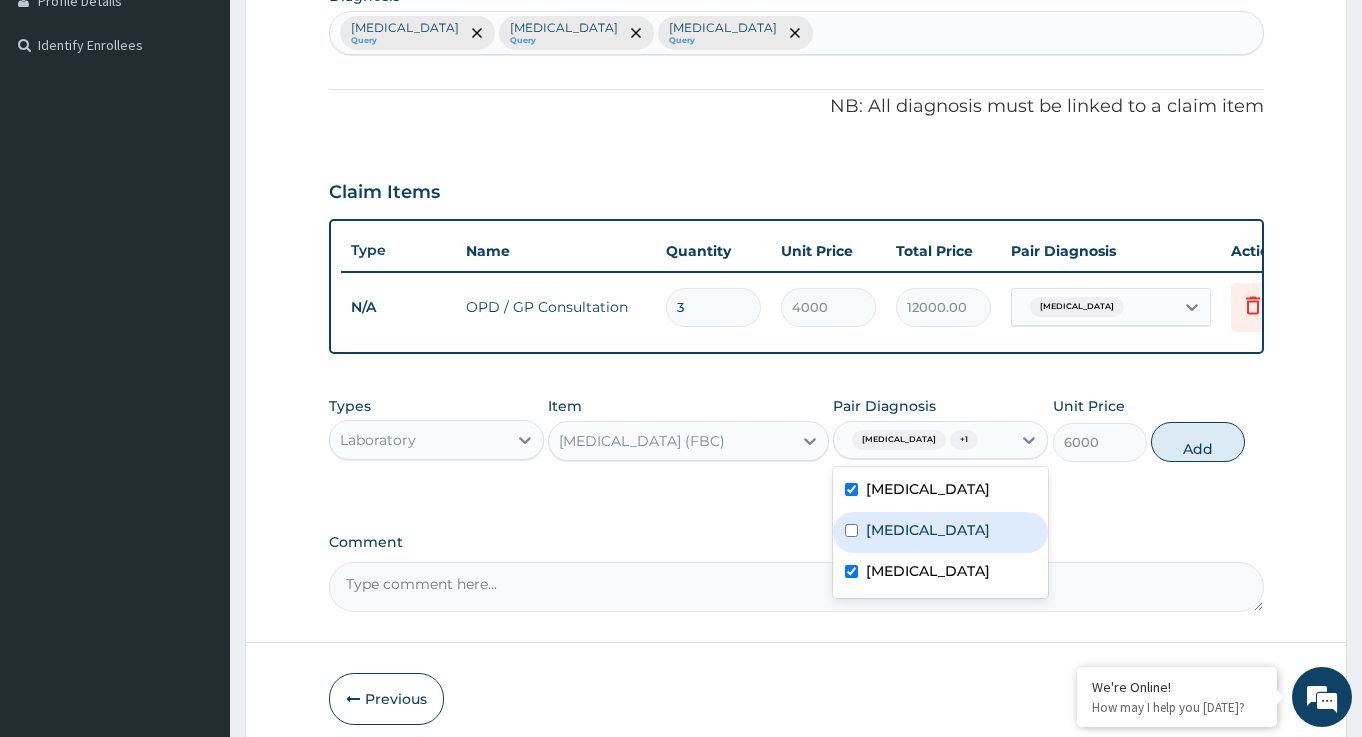 click on "Sepsis" at bounding box center (940, 532) 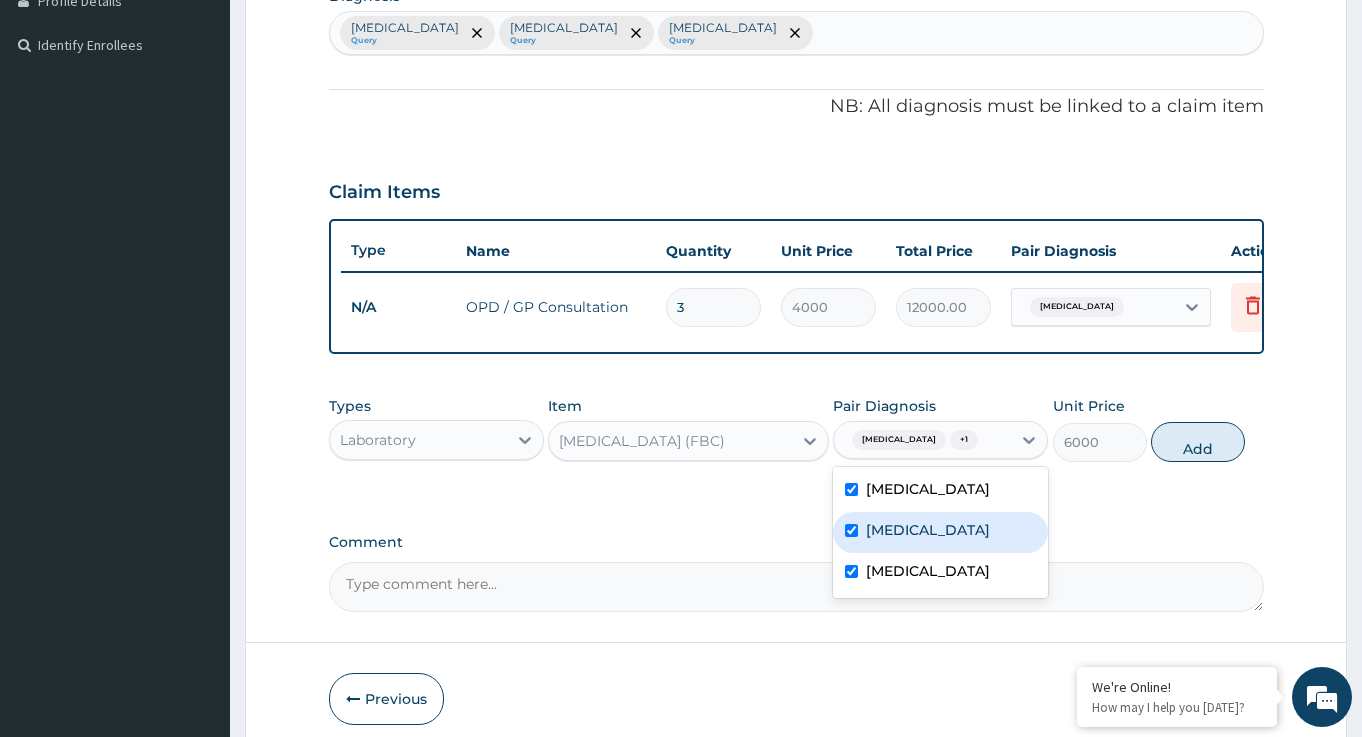 checkbox on "true" 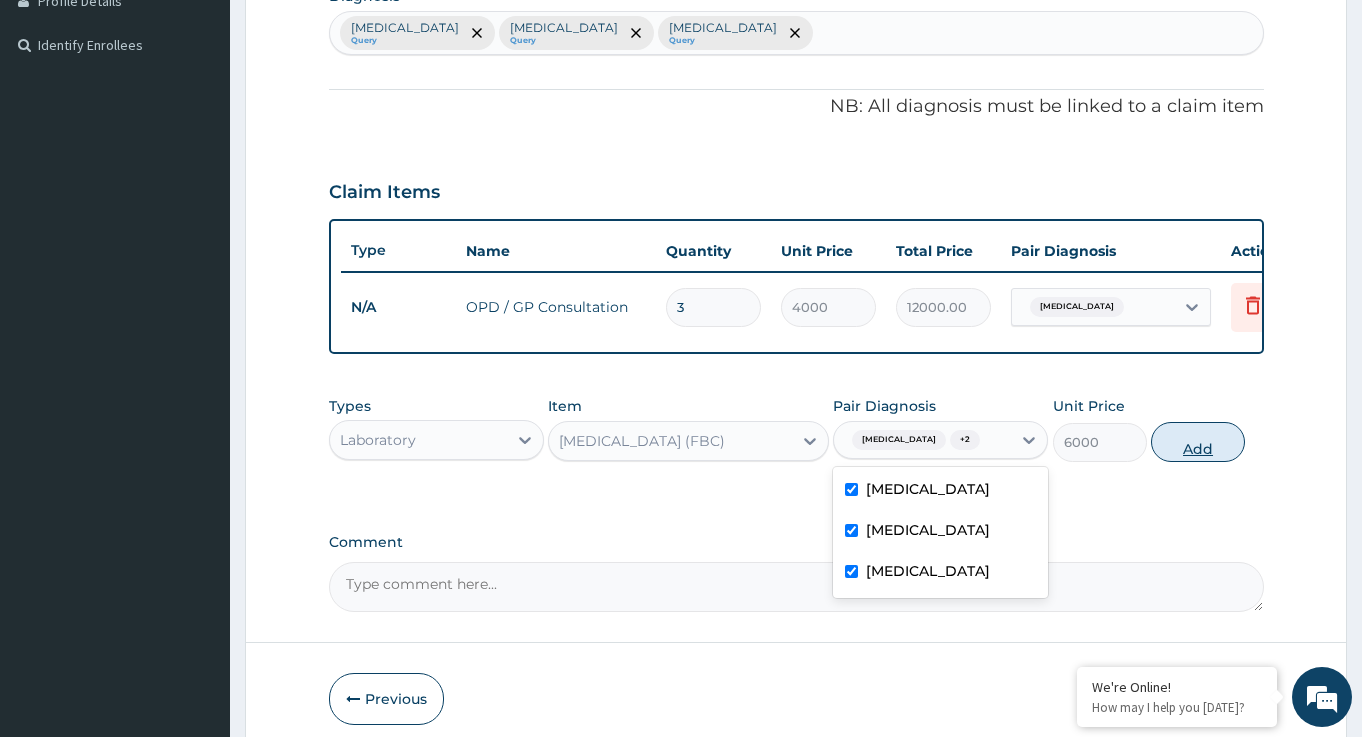 click on "Add" at bounding box center [1198, 442] 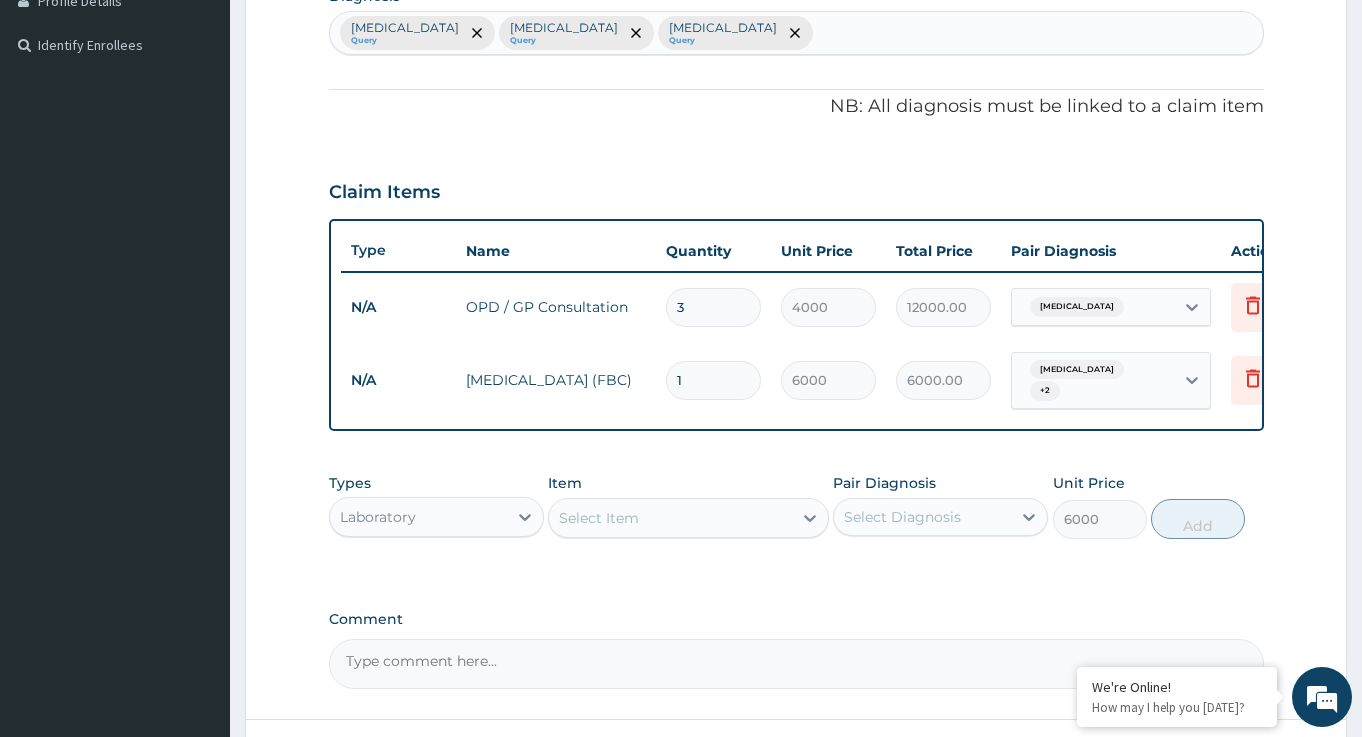 type on "0" 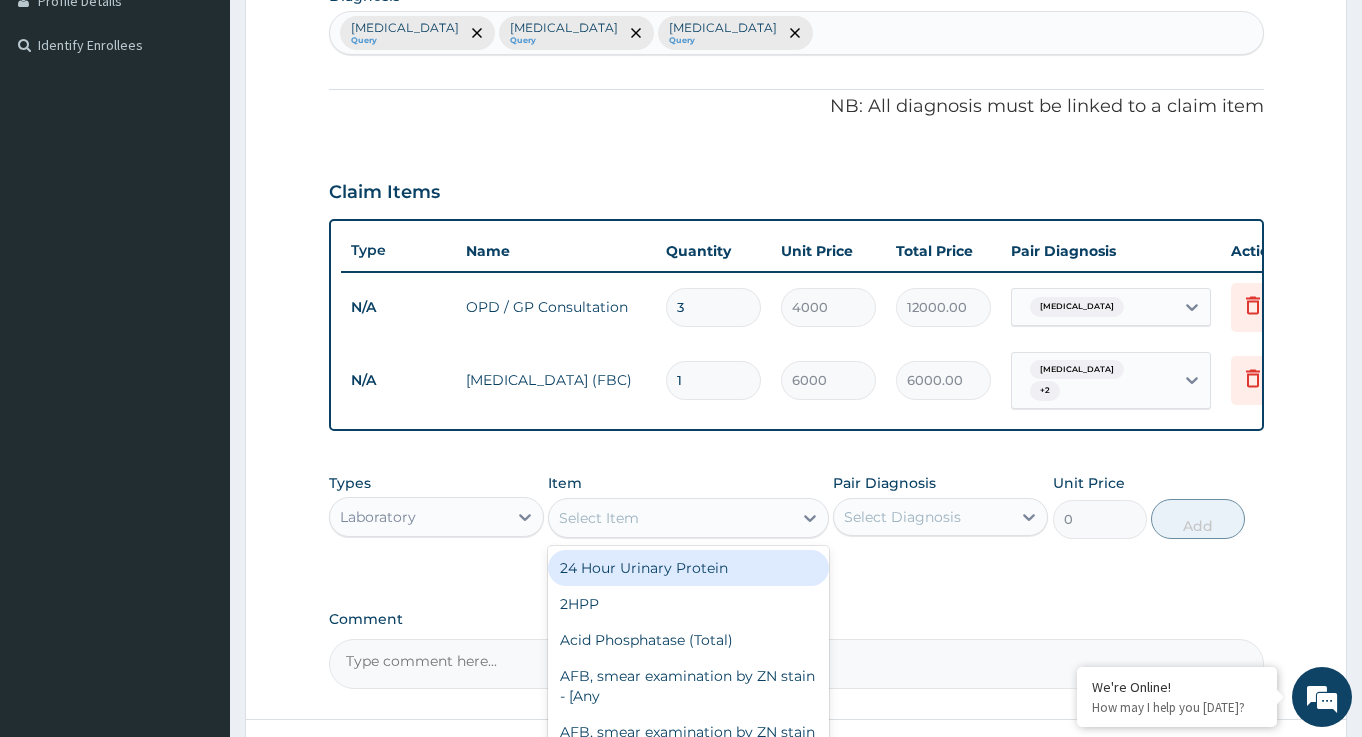 click on "Select Item" at bounding box center (599, 518) 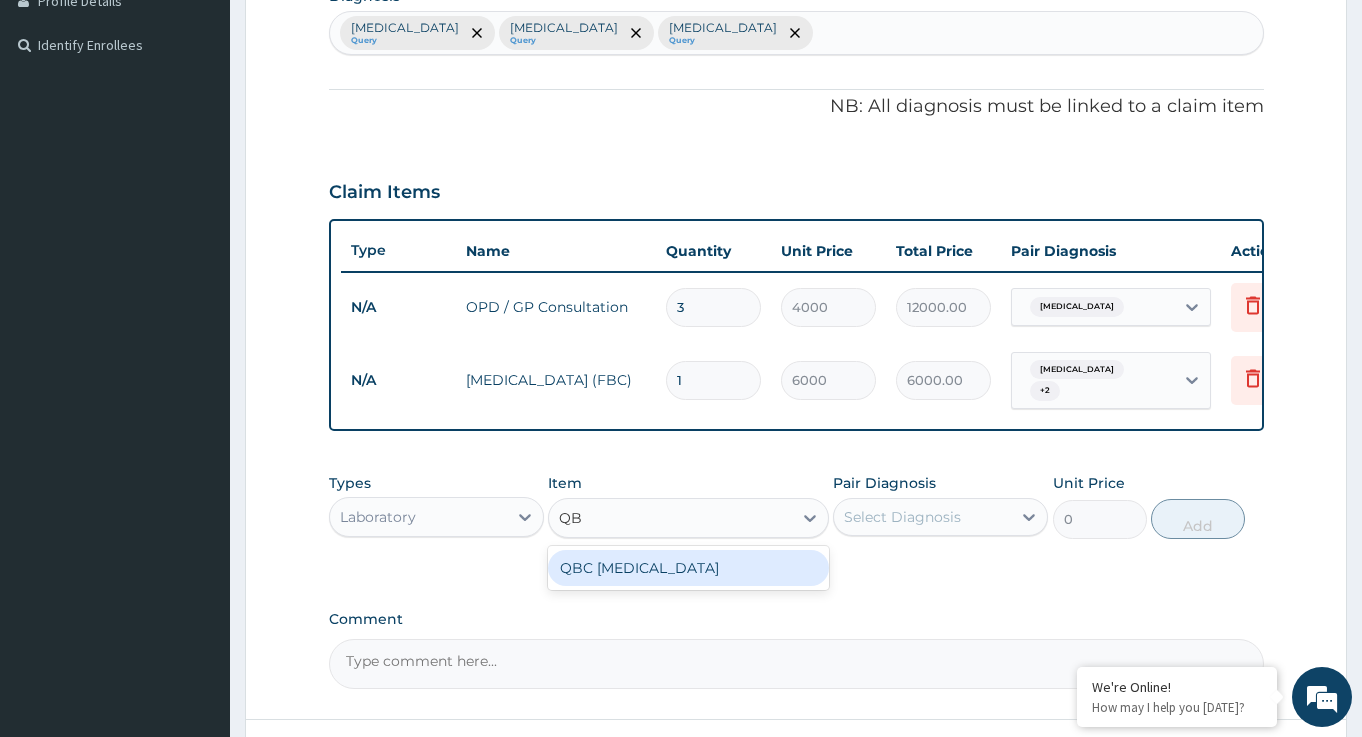 type on "QBC" 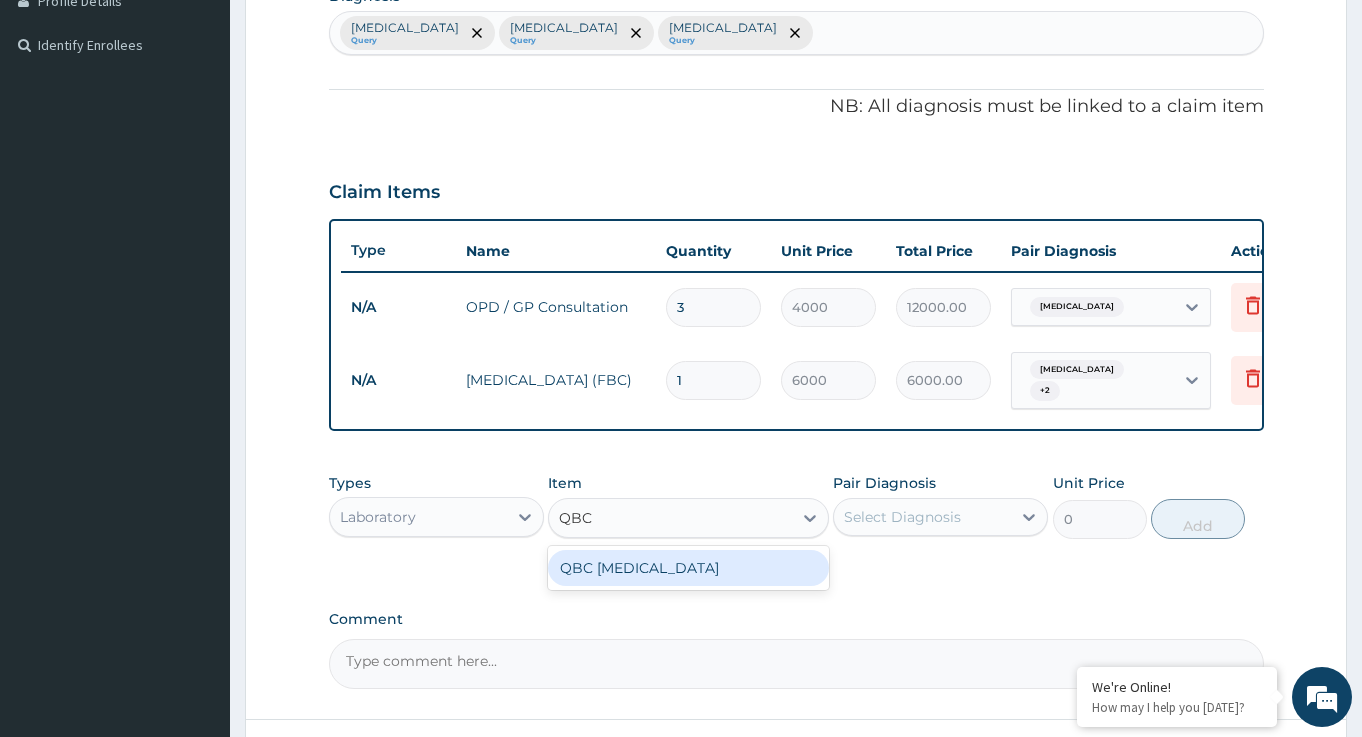 drag, startPoint x: 633, startPoint y: 581, endPoint x: 881, endPoint y: 568, distance: 248.34048 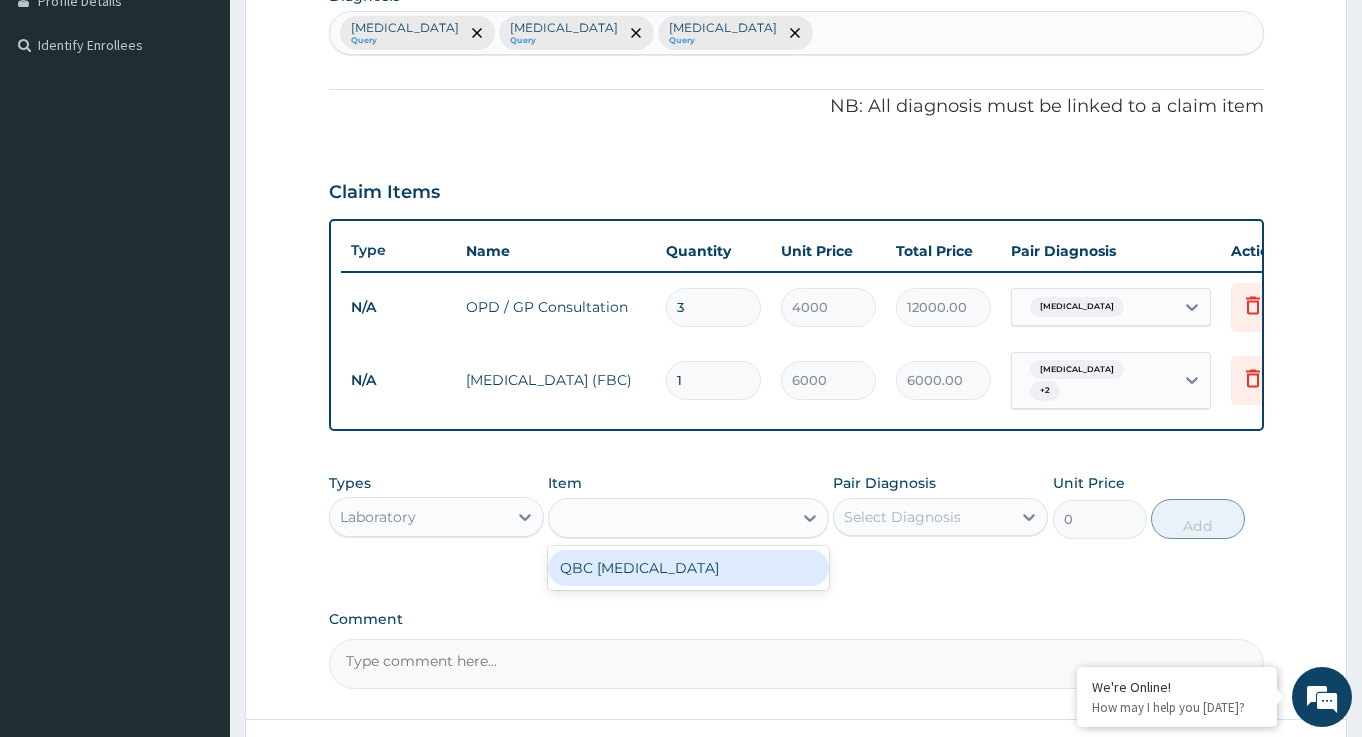 type on "2000" 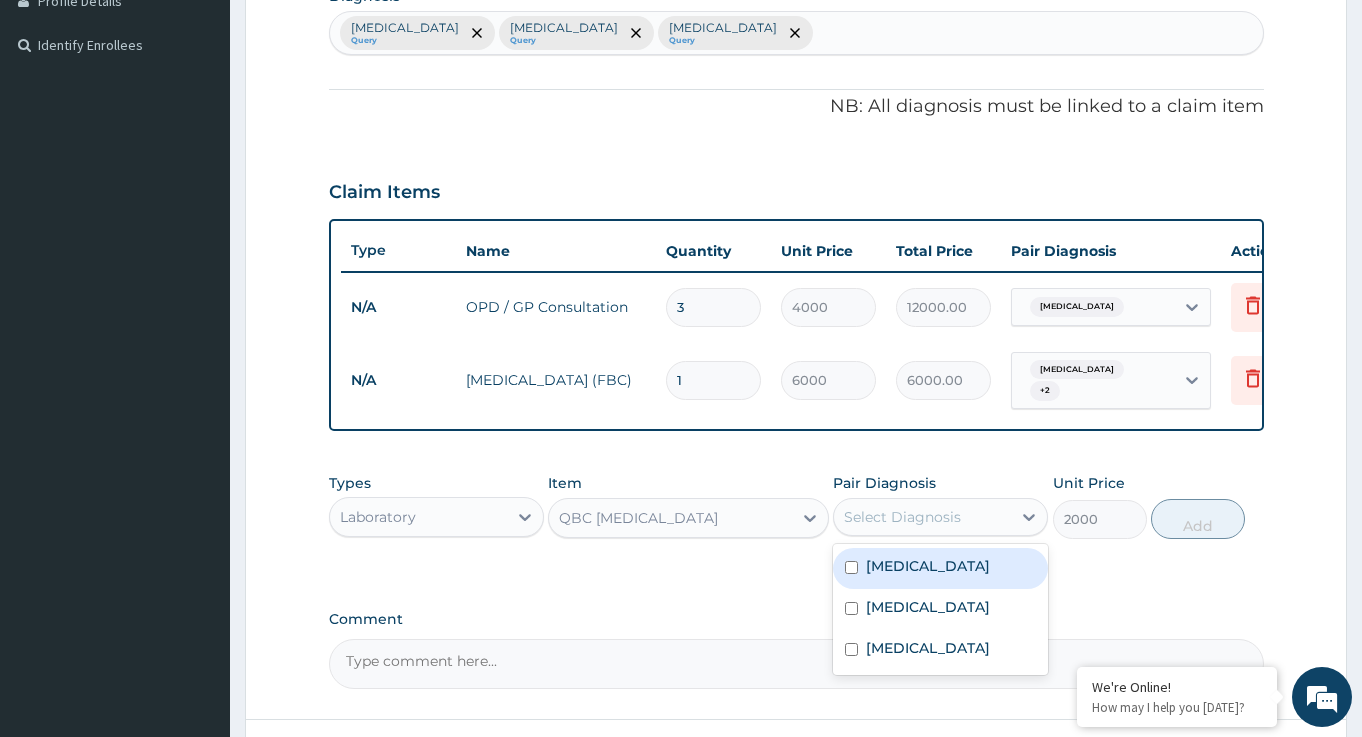 click on "Select Diagnosis" at bounding box center [902, 517] 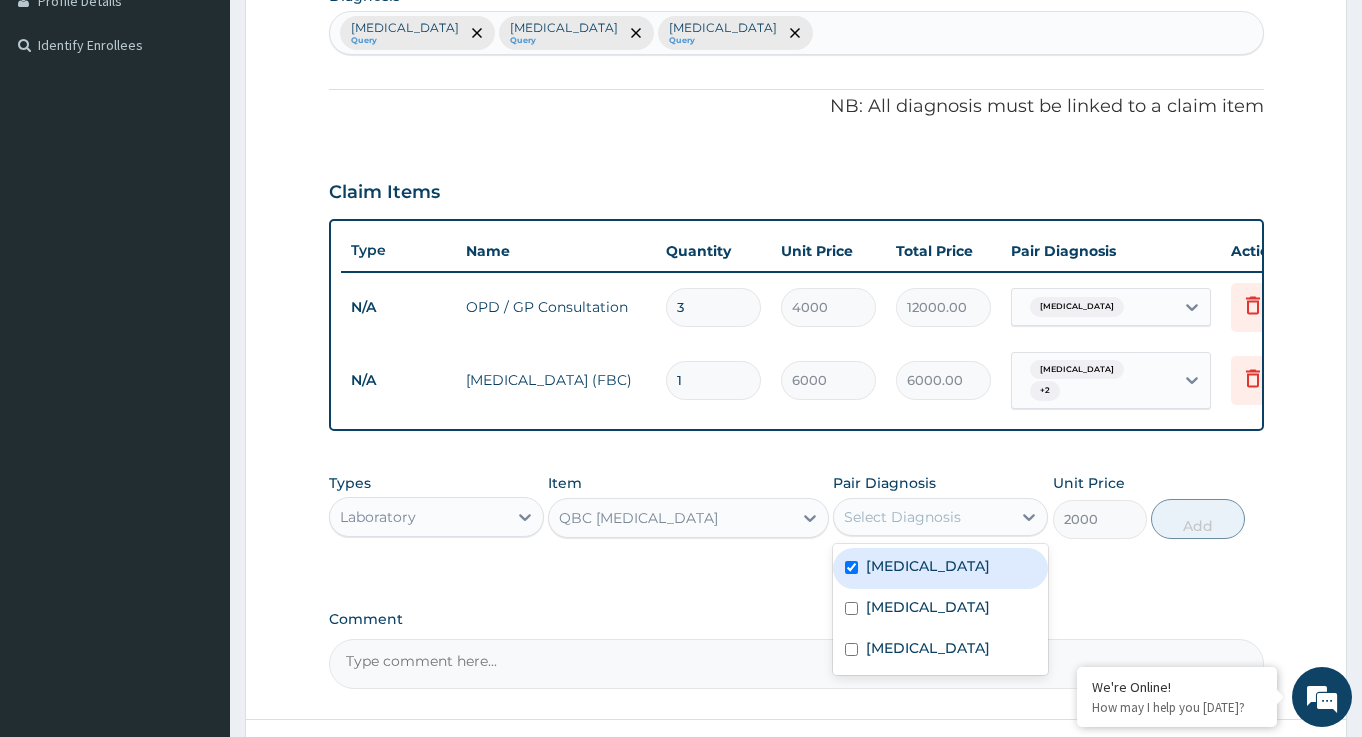 checkbox on "true" 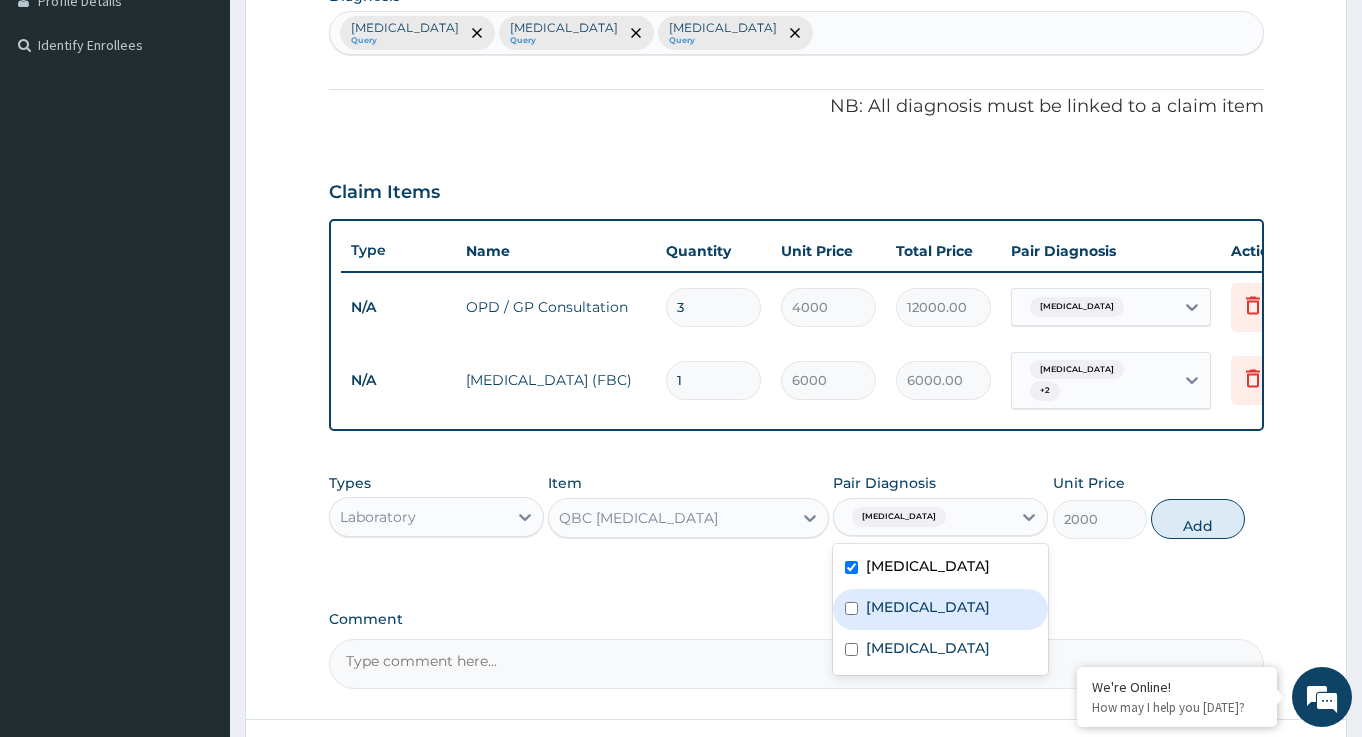 click on "Sepsis" at bounding box center [928, 607] 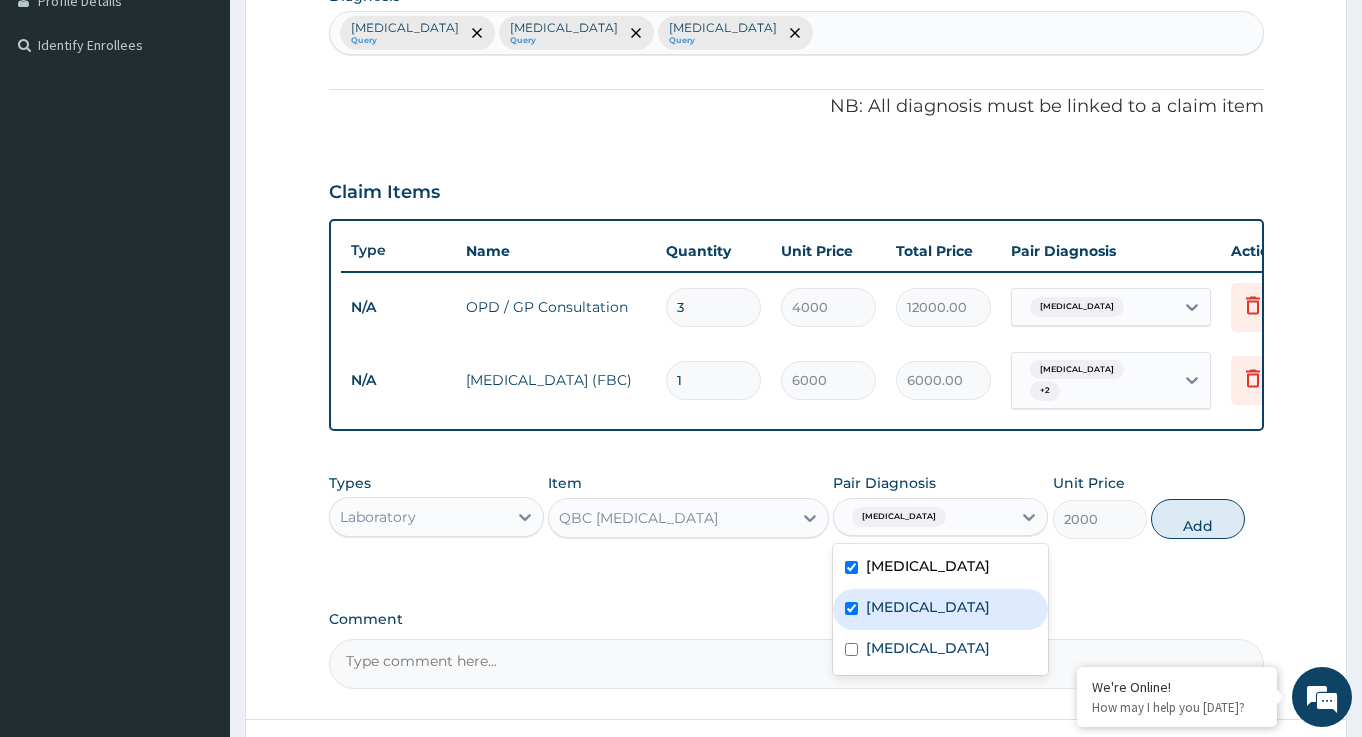 checkbox on "true" 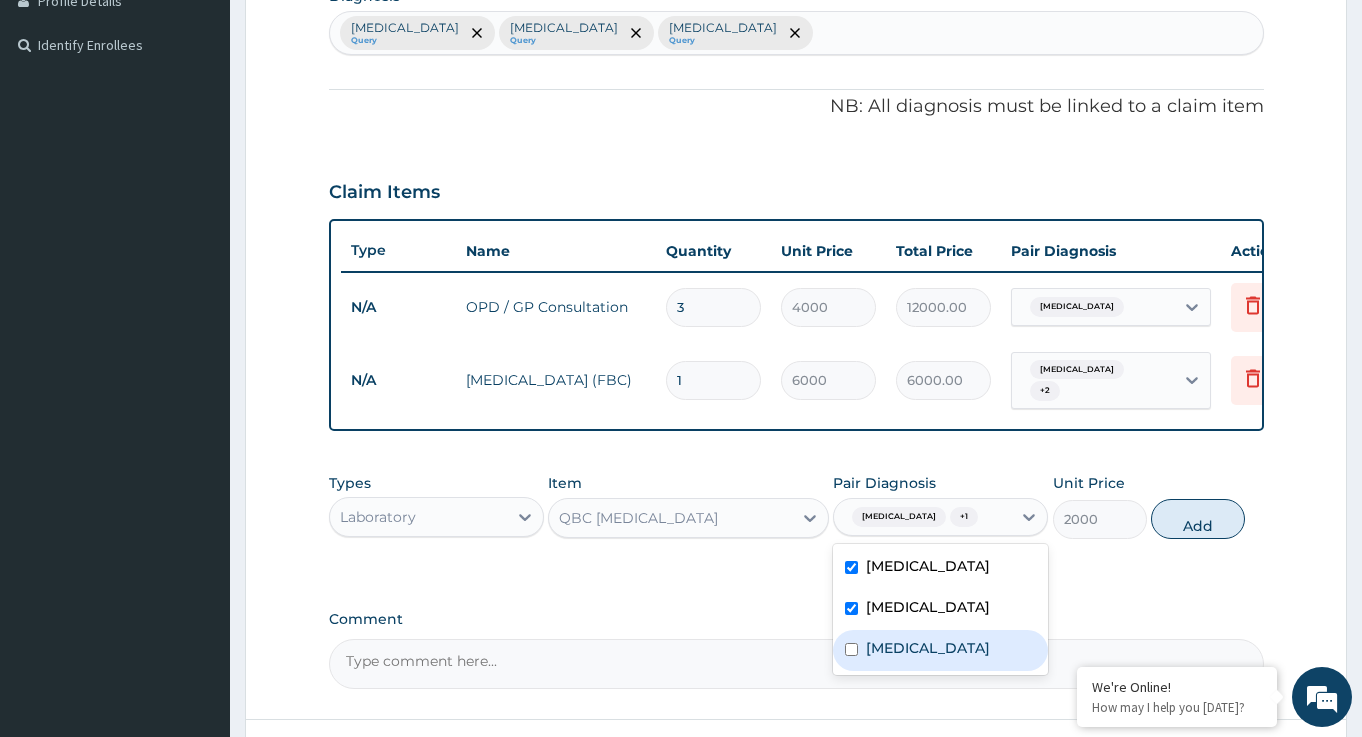 drag, startPoint x: 943, startPoint y: 667, endPoint x: 967, endPoint y: 636, distance: 39.20459 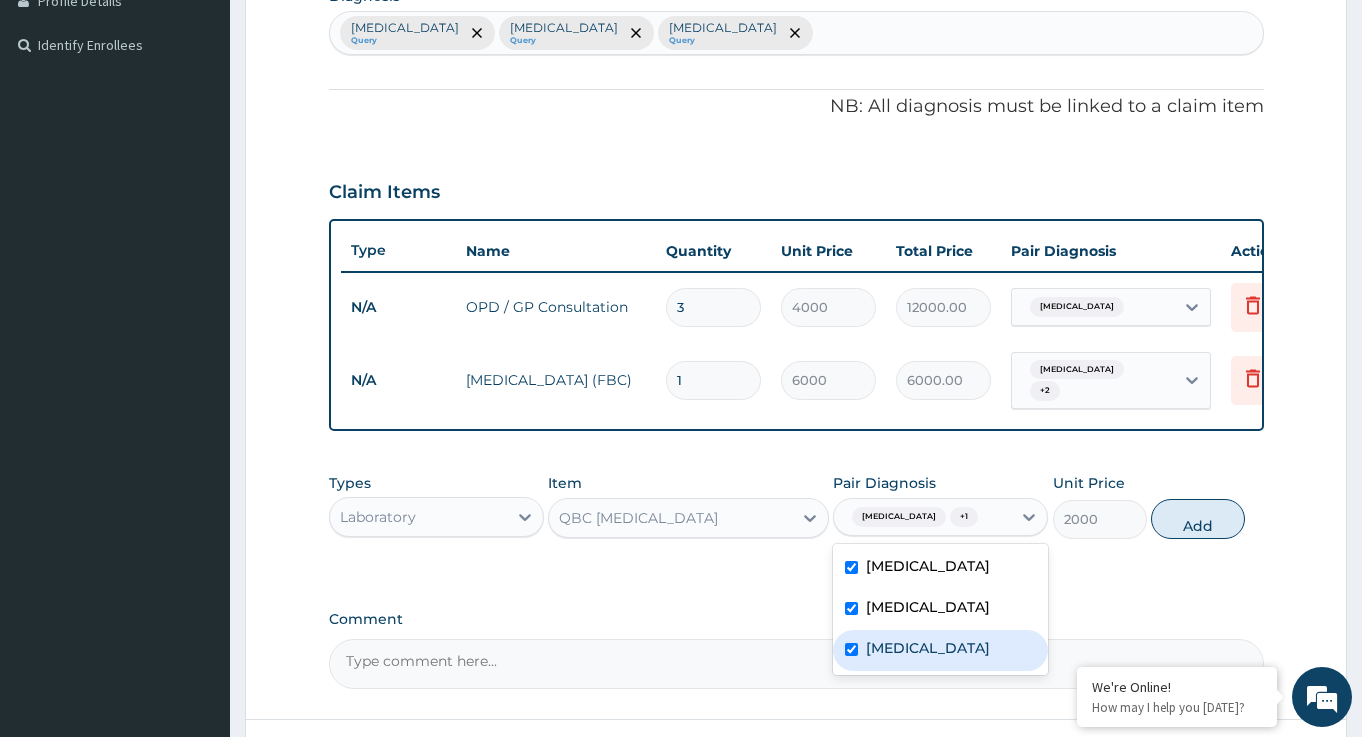 checkbox on "true" 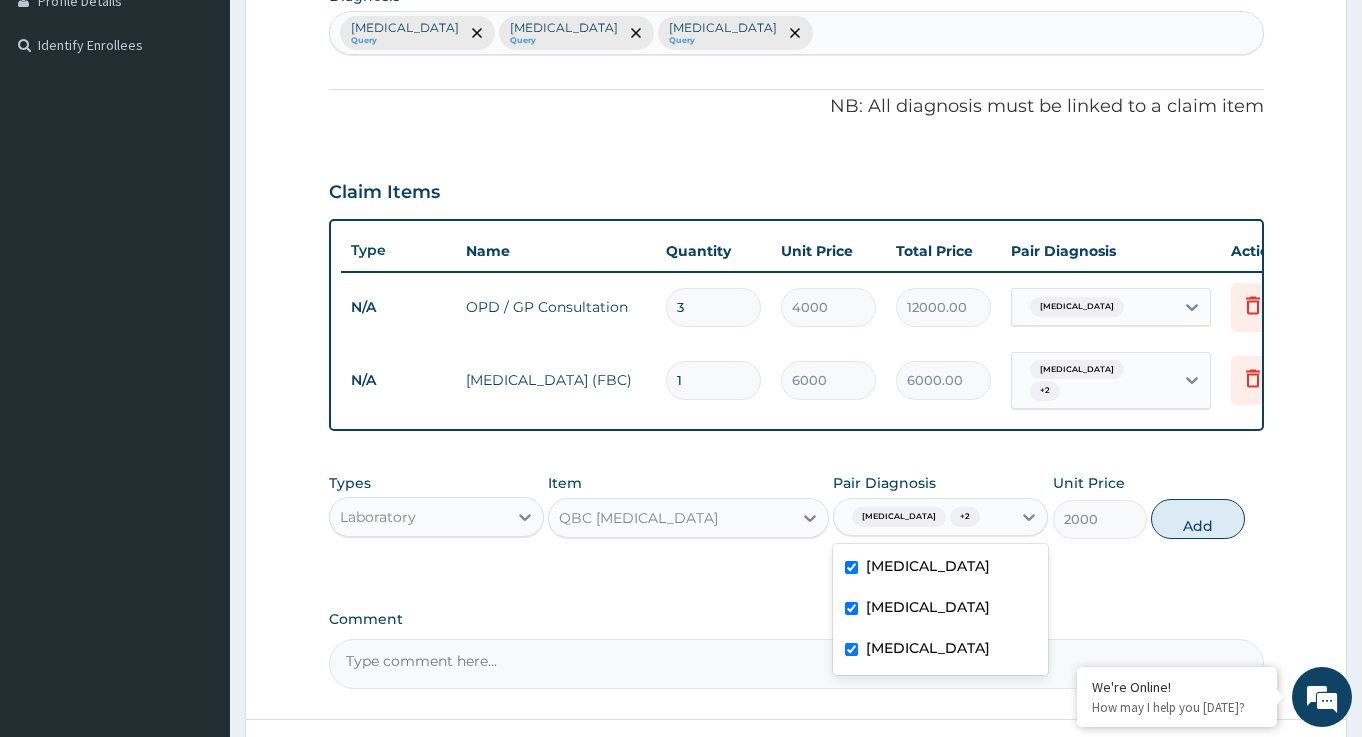 drag, startPoint x: 1205, startPoint y: 538, endPoint x: 1168, endPoint y: 543, distance: 37.336308 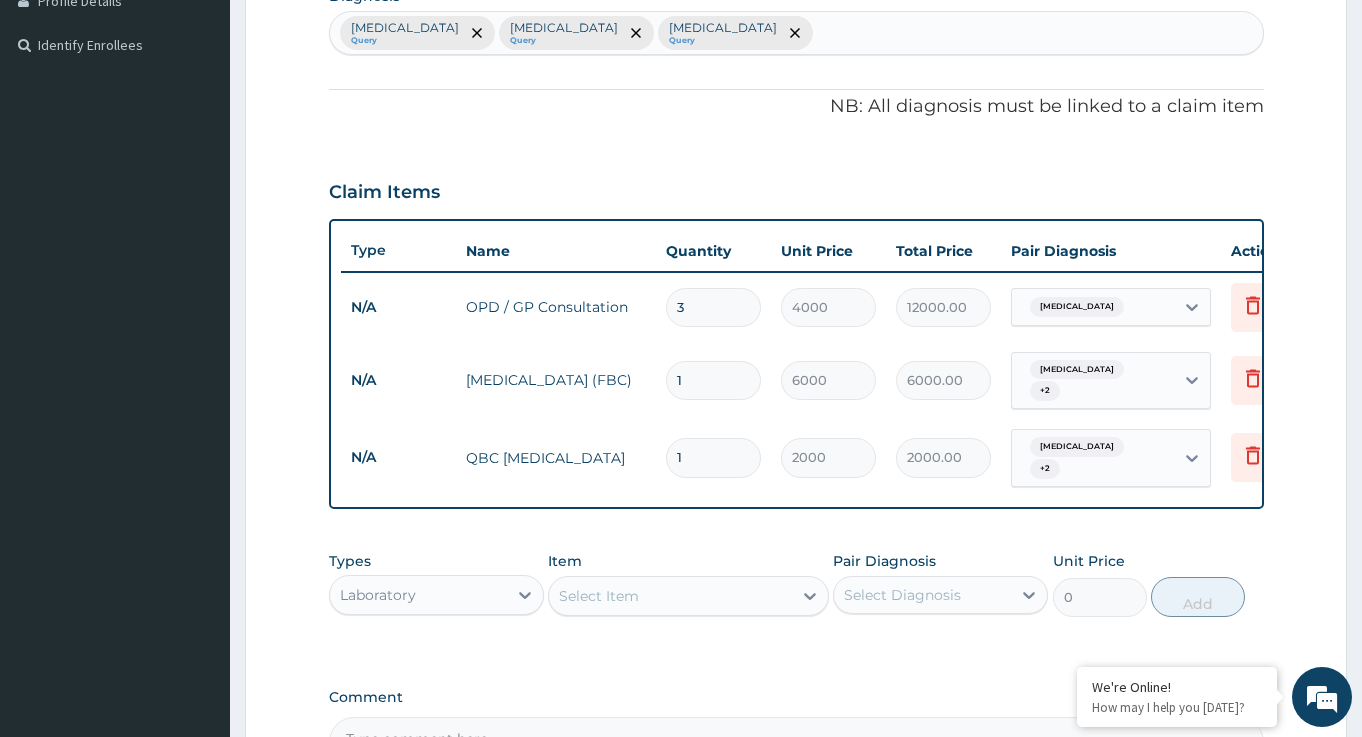 click on "Laboratory" at bounding box center [378, 595] 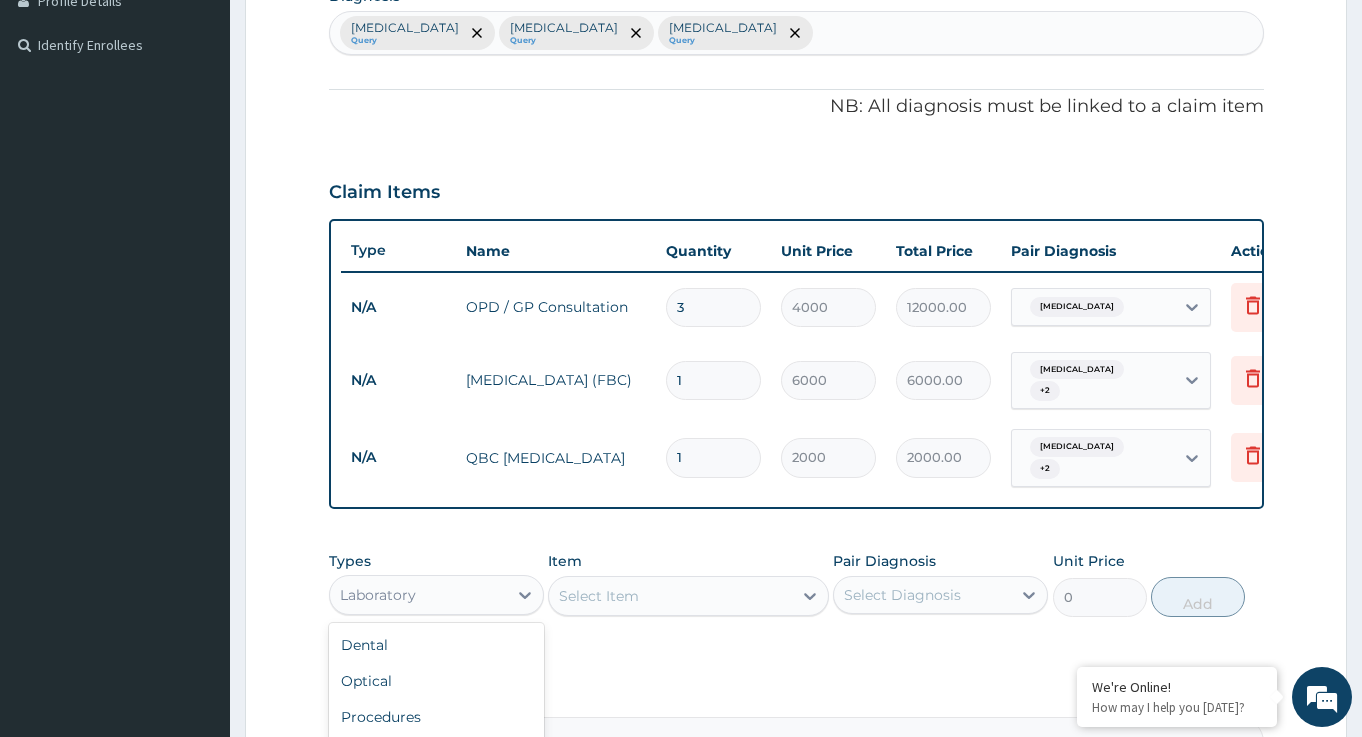scroll, scrollTop: 765, scrollLeft: 0, axis: vertical 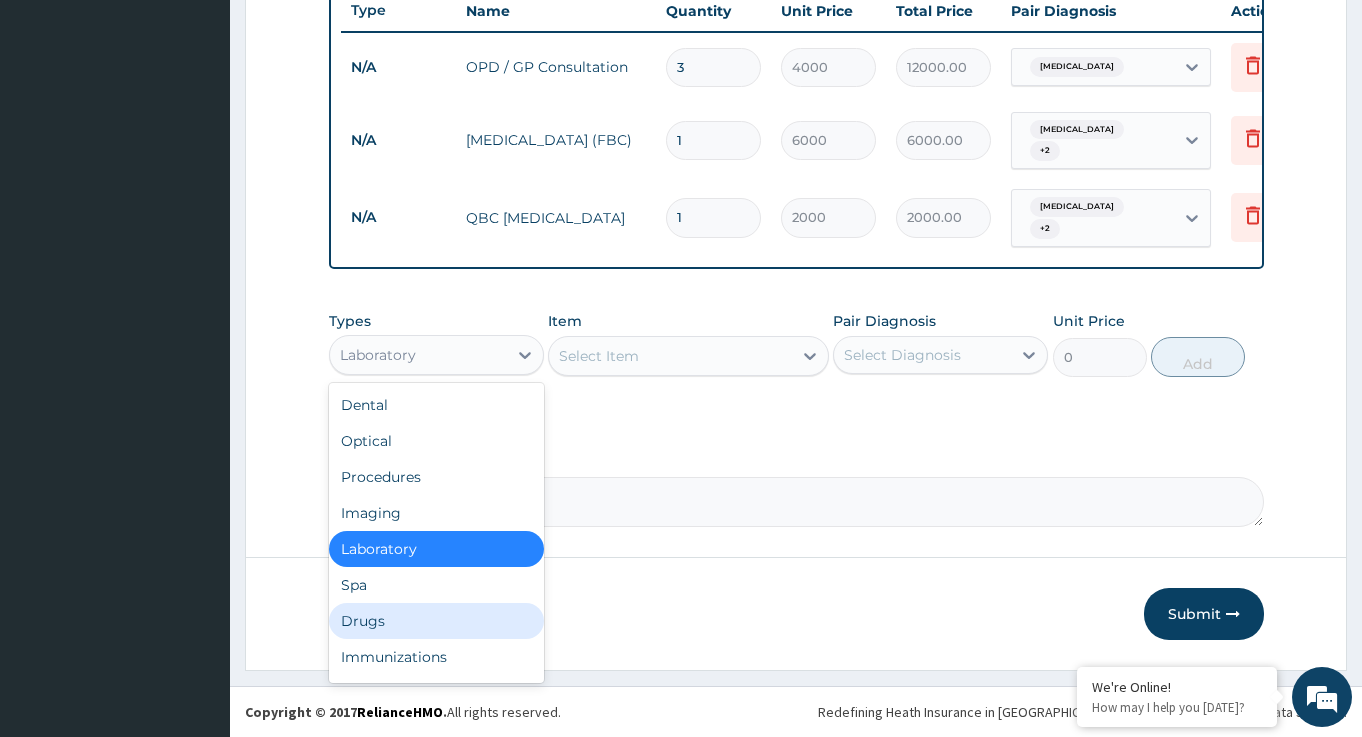 click on "Drugs" at bounding box center [436, 621] 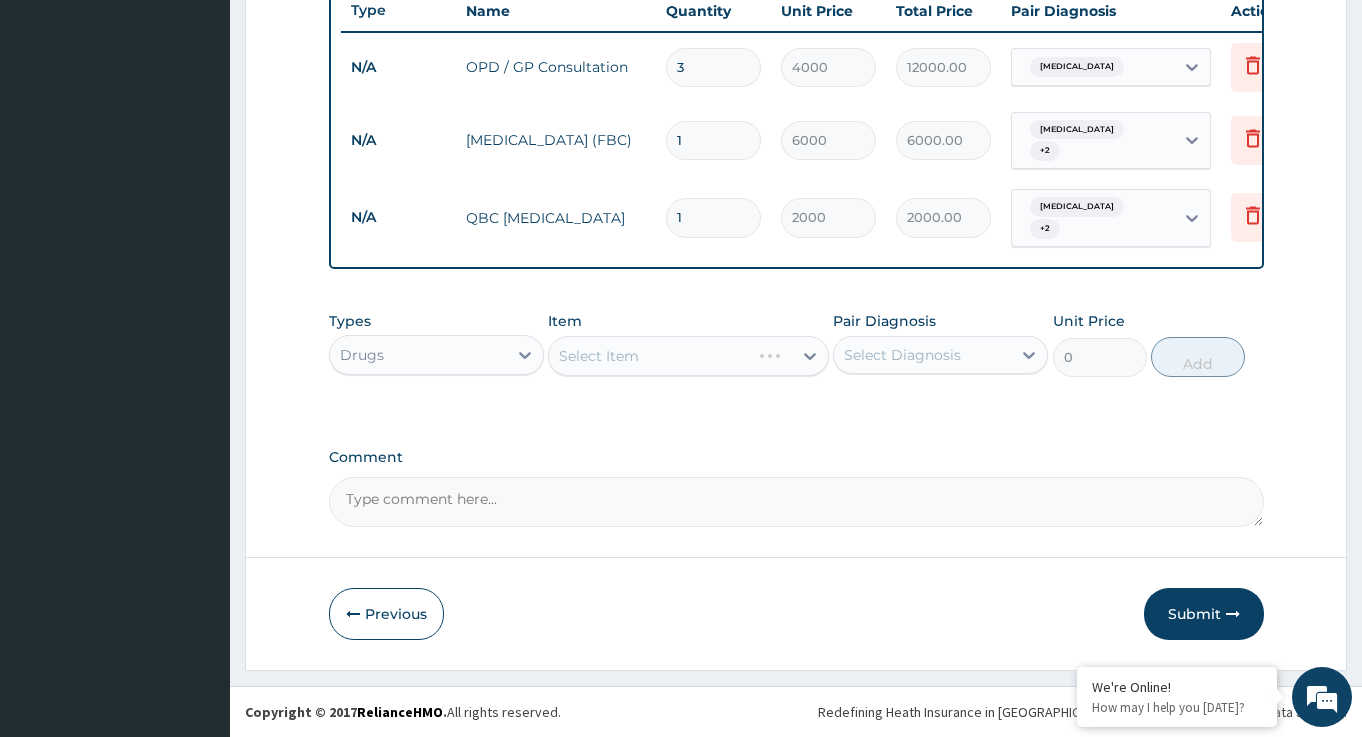 click 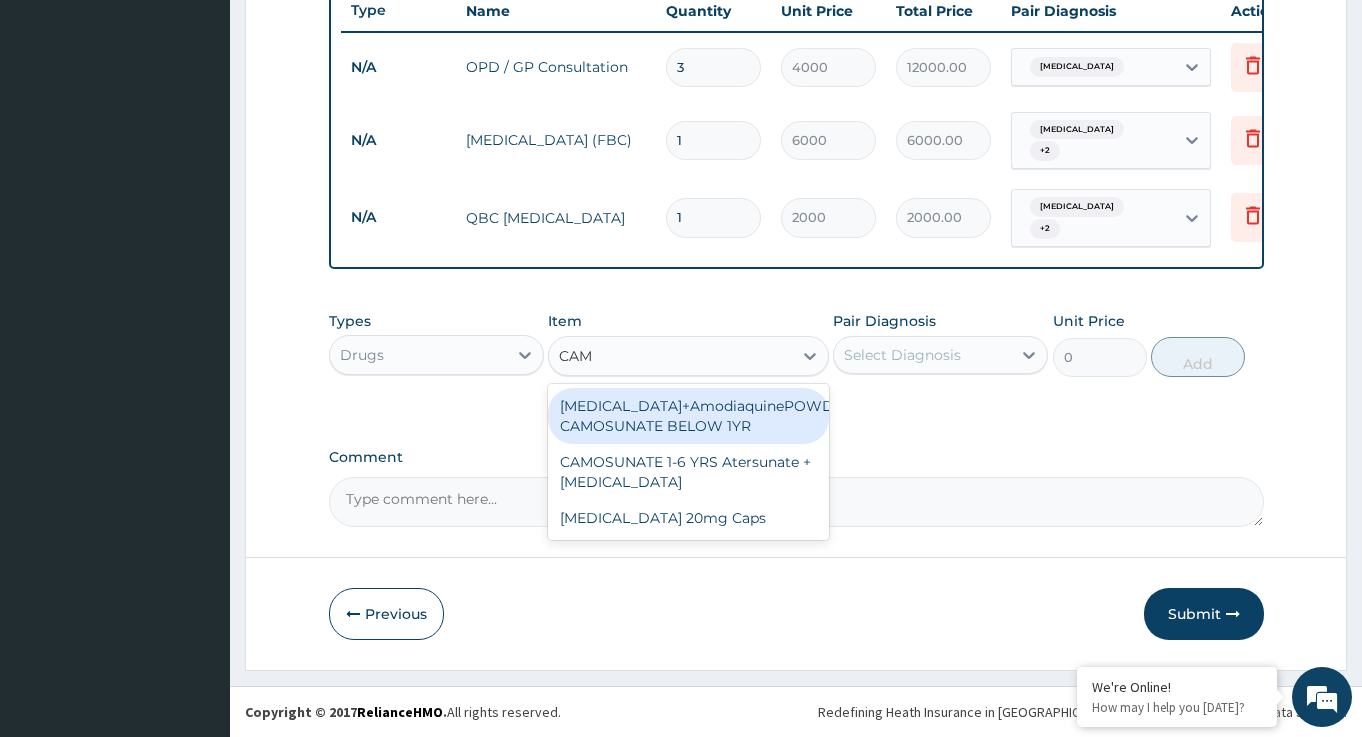 type on "CAMO" 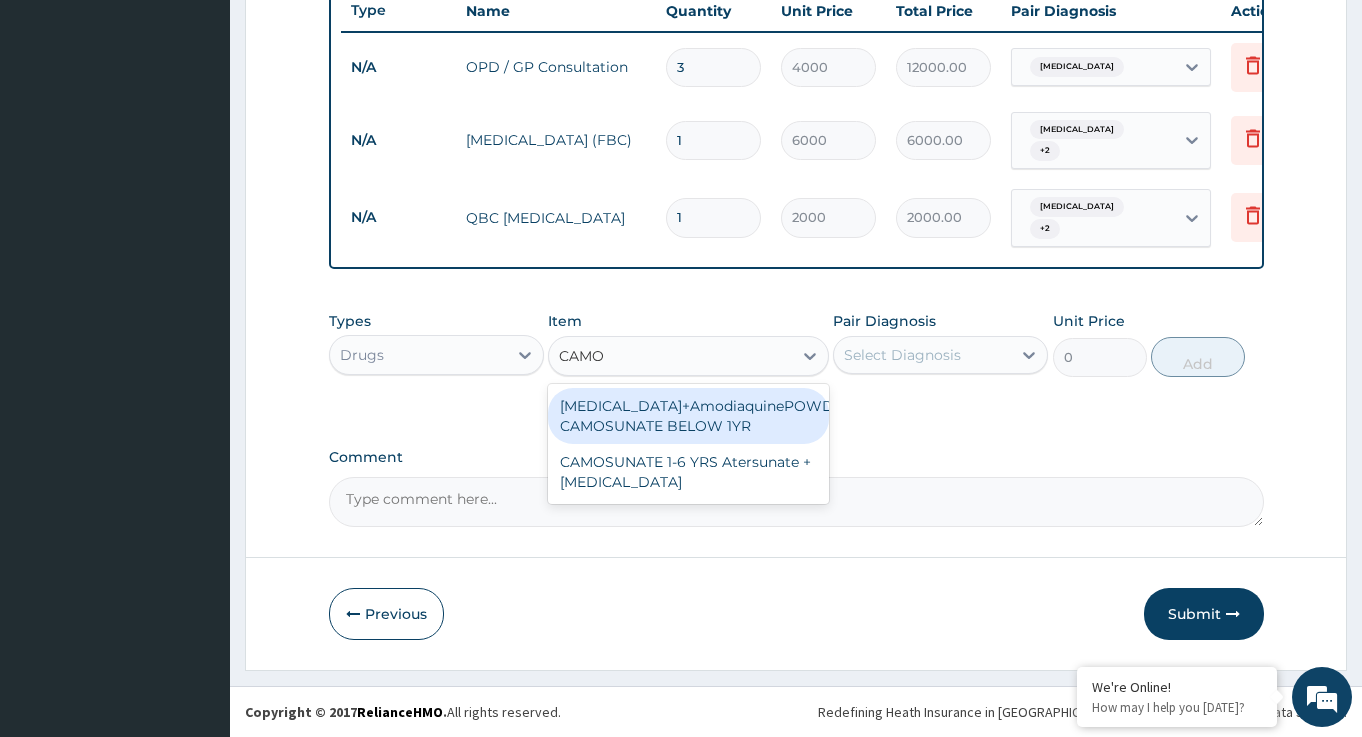 click on "Artesunate+AmodiaquinePOWDER CAMOSUNATE BELOW 1YR" at bounding box center (688, 416) 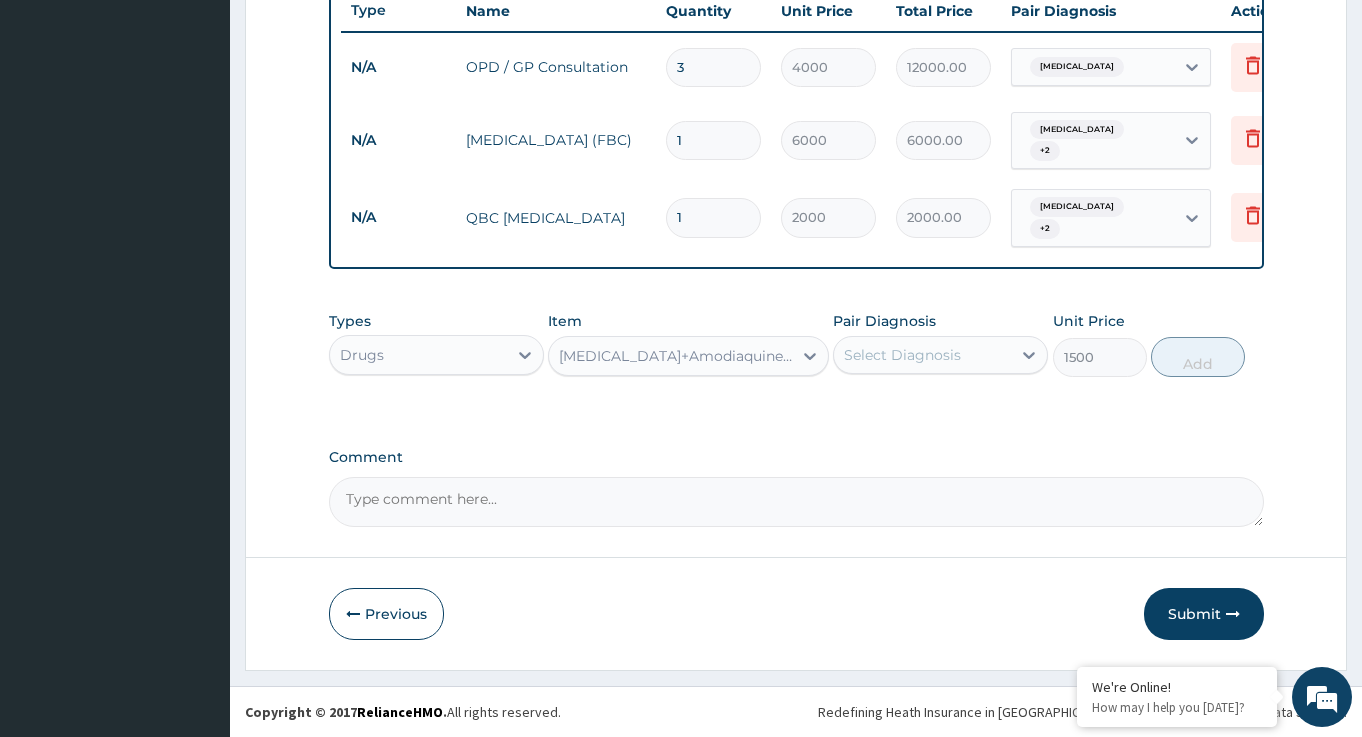 click on "Select Diagnosis" at bounding box center [902, 355] 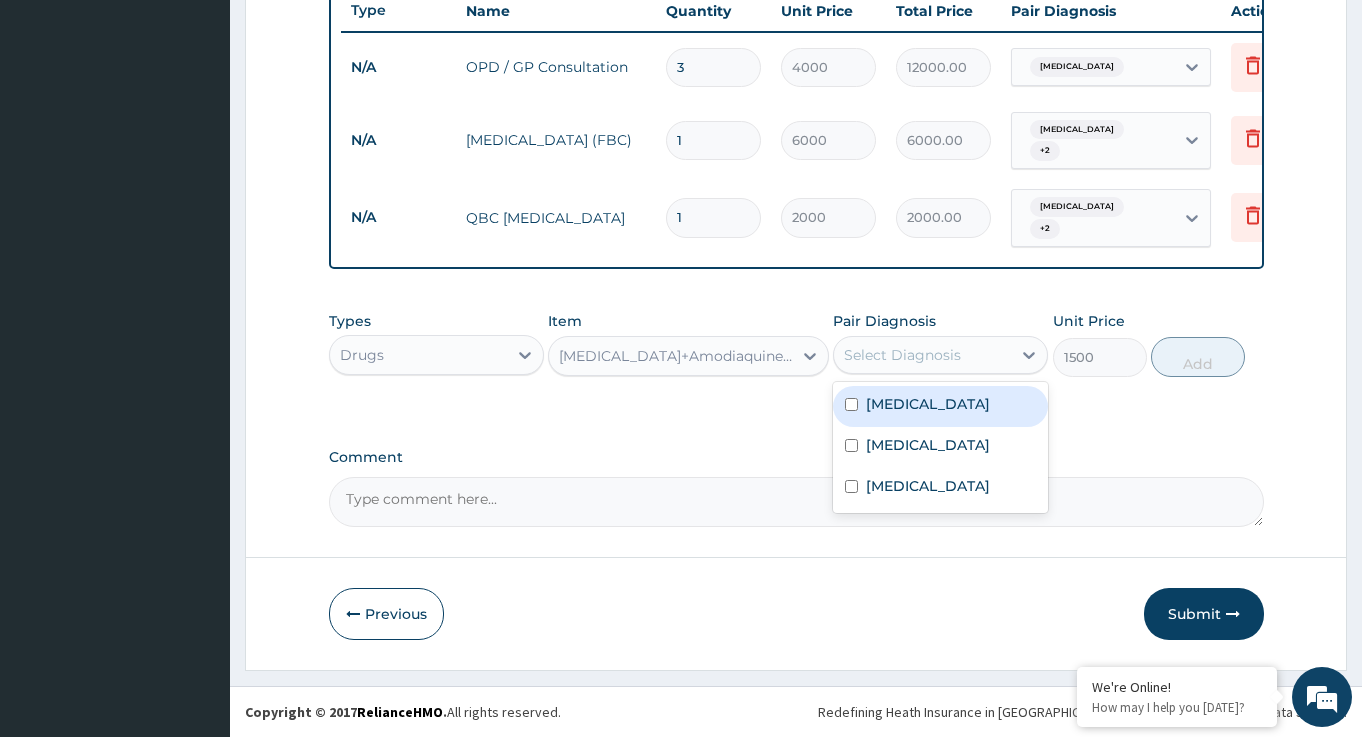 click on "Malaria" at bounding box center (940, 406) 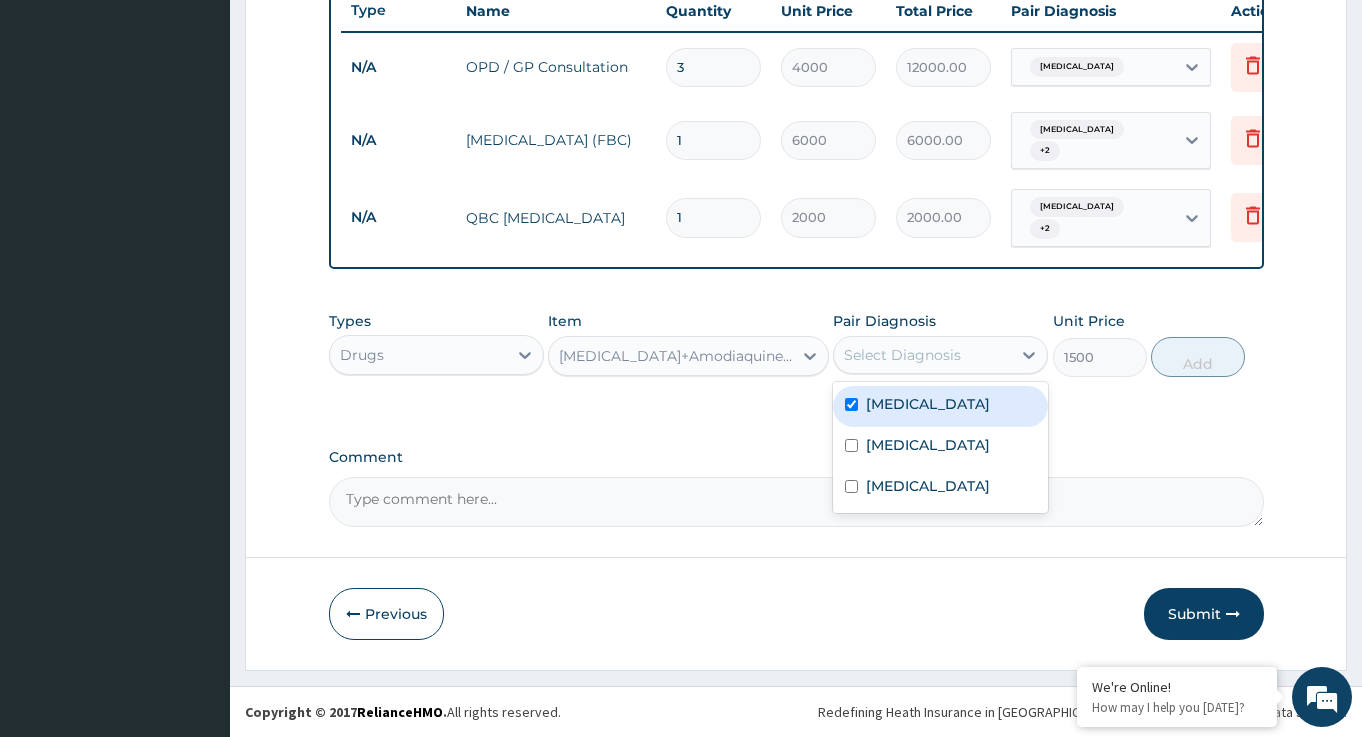checkbox on "true" 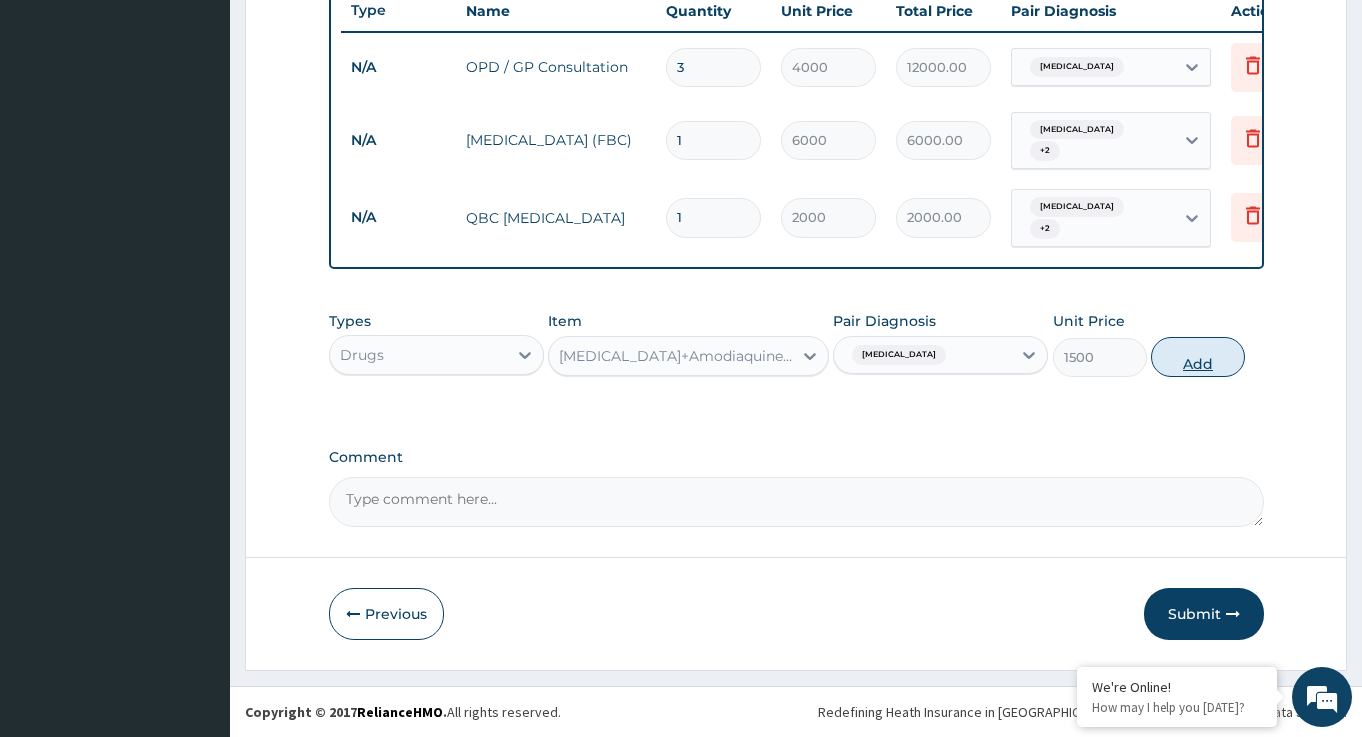 click on "Add" at bounding box center (1198, 357) 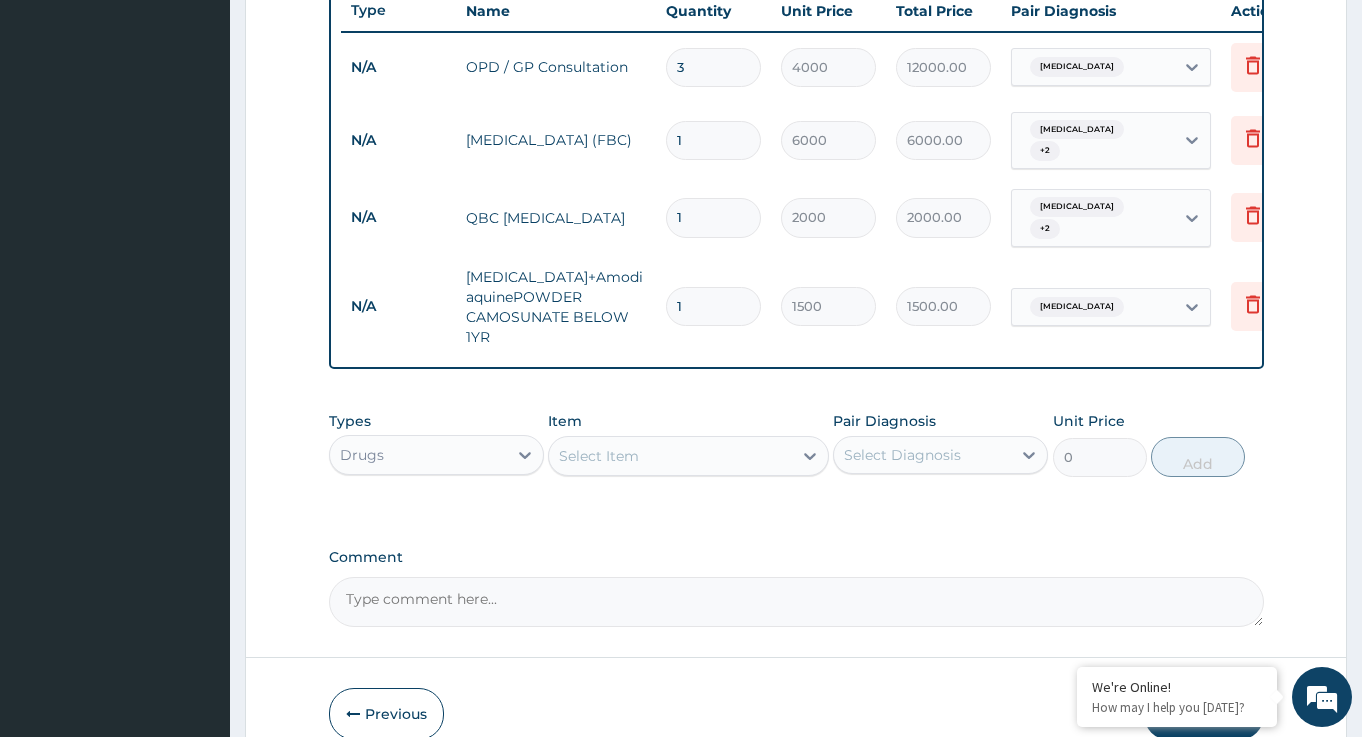 click on "Select Item" at bounding box center (670, 456) 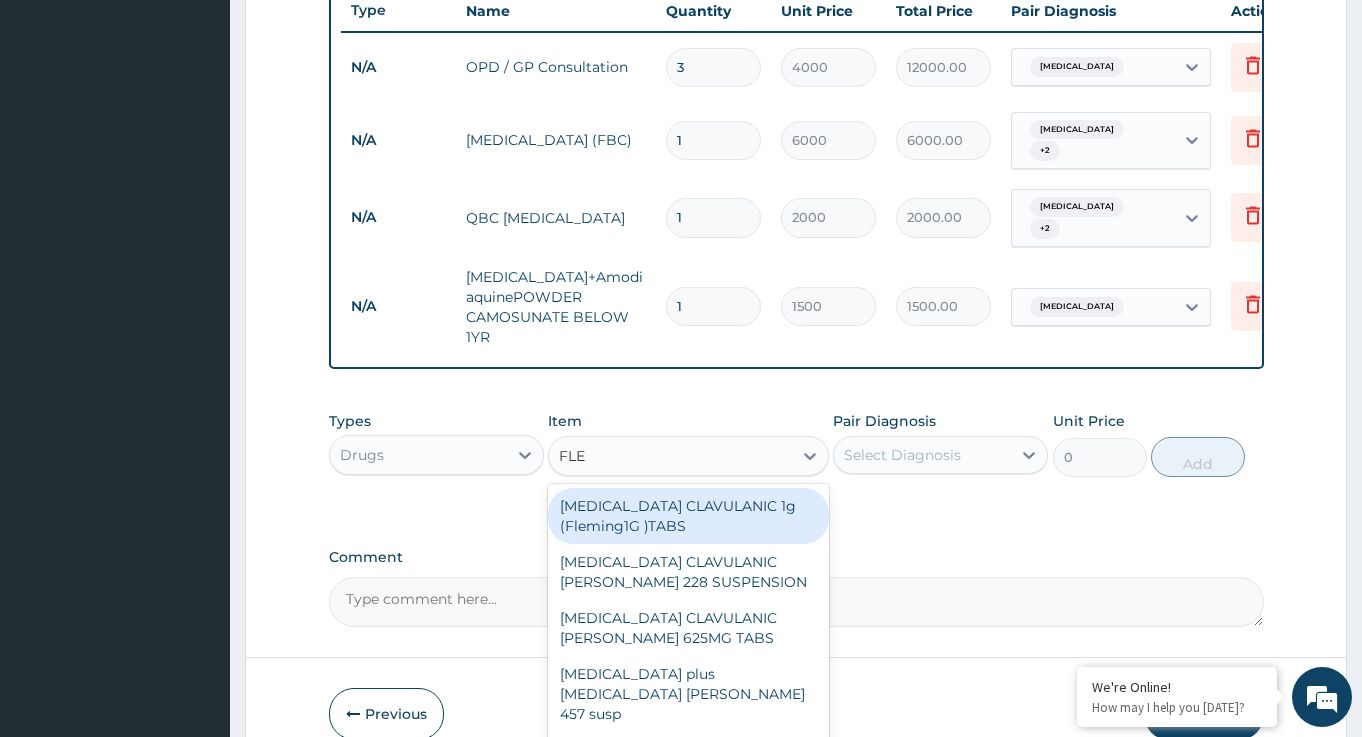 type on "FLEM" 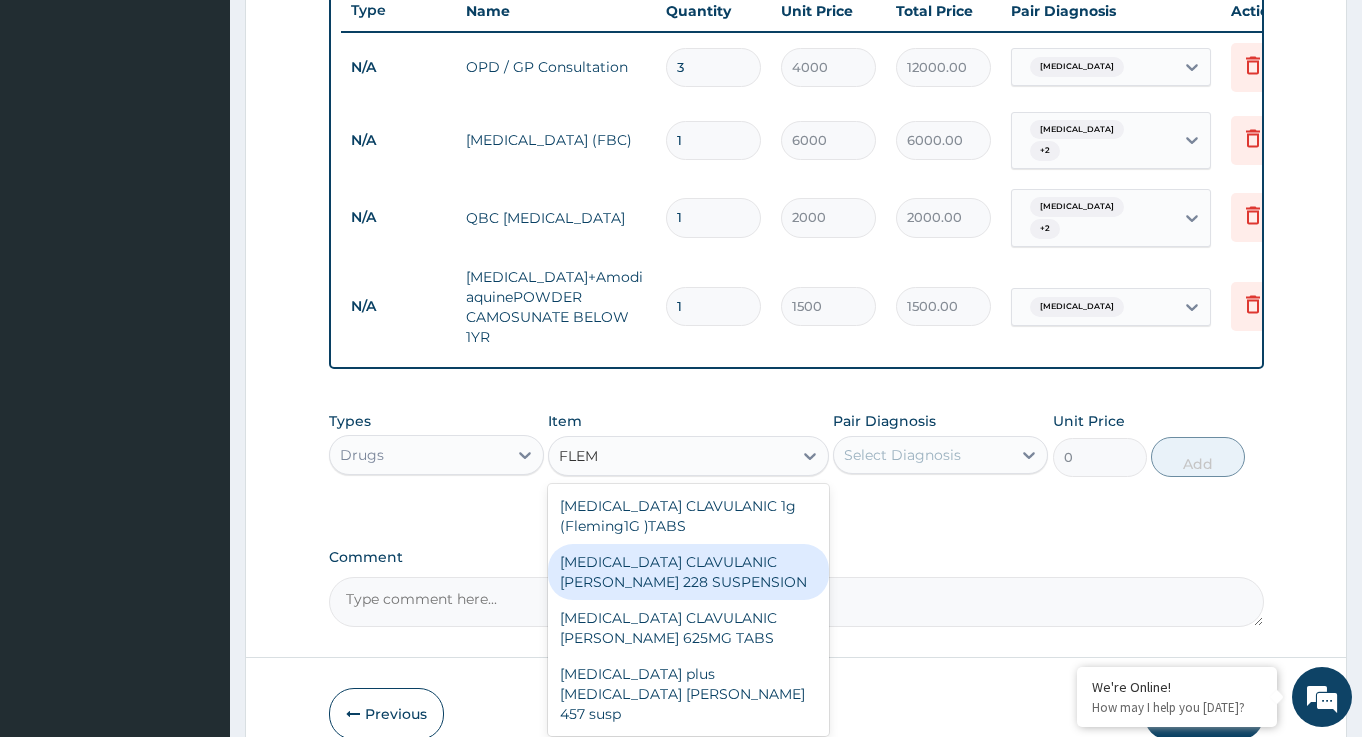click on "AMOXICILLIN CLAVULANIC FLEMING 228 SUSPENSION" at bounding box center (688, 572) 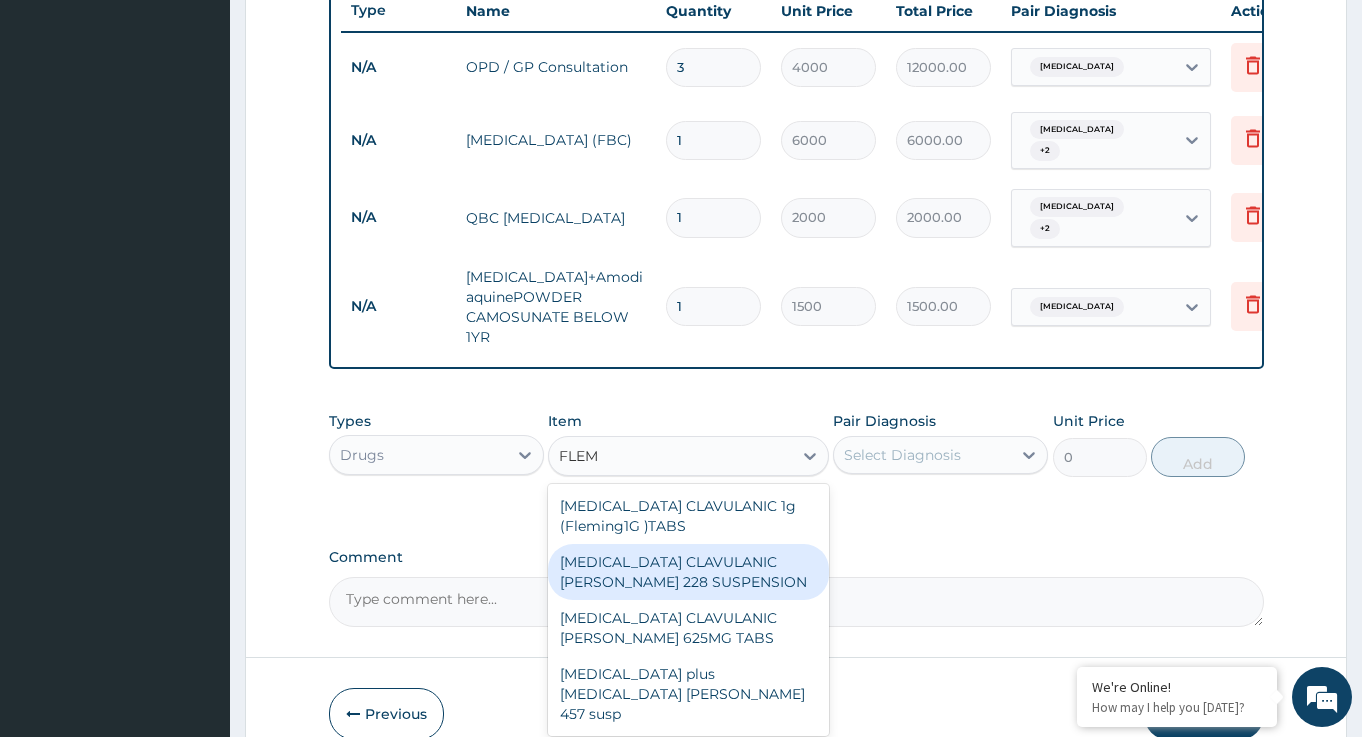 type 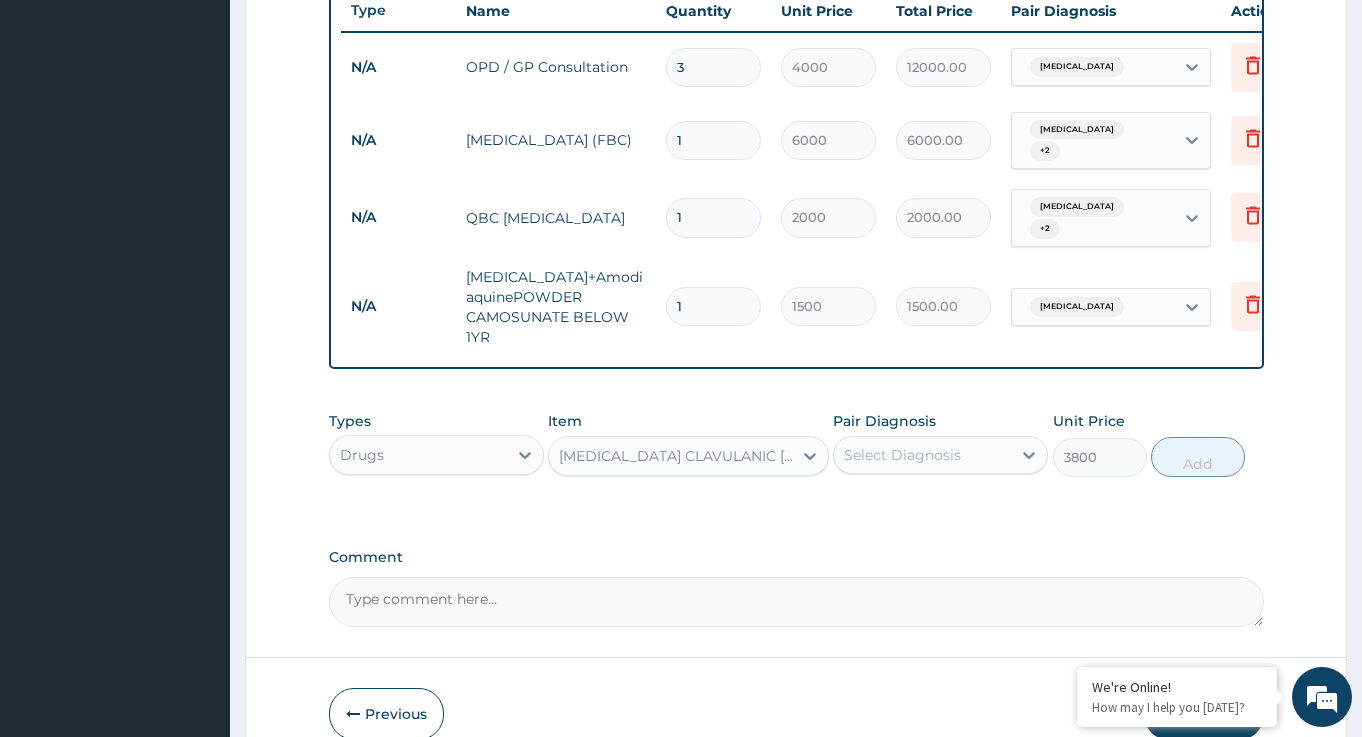 drag, startPoint x: 950, startPoint y: 453, endPoint x: 948, endPoint y: 467, distance: 14.142136 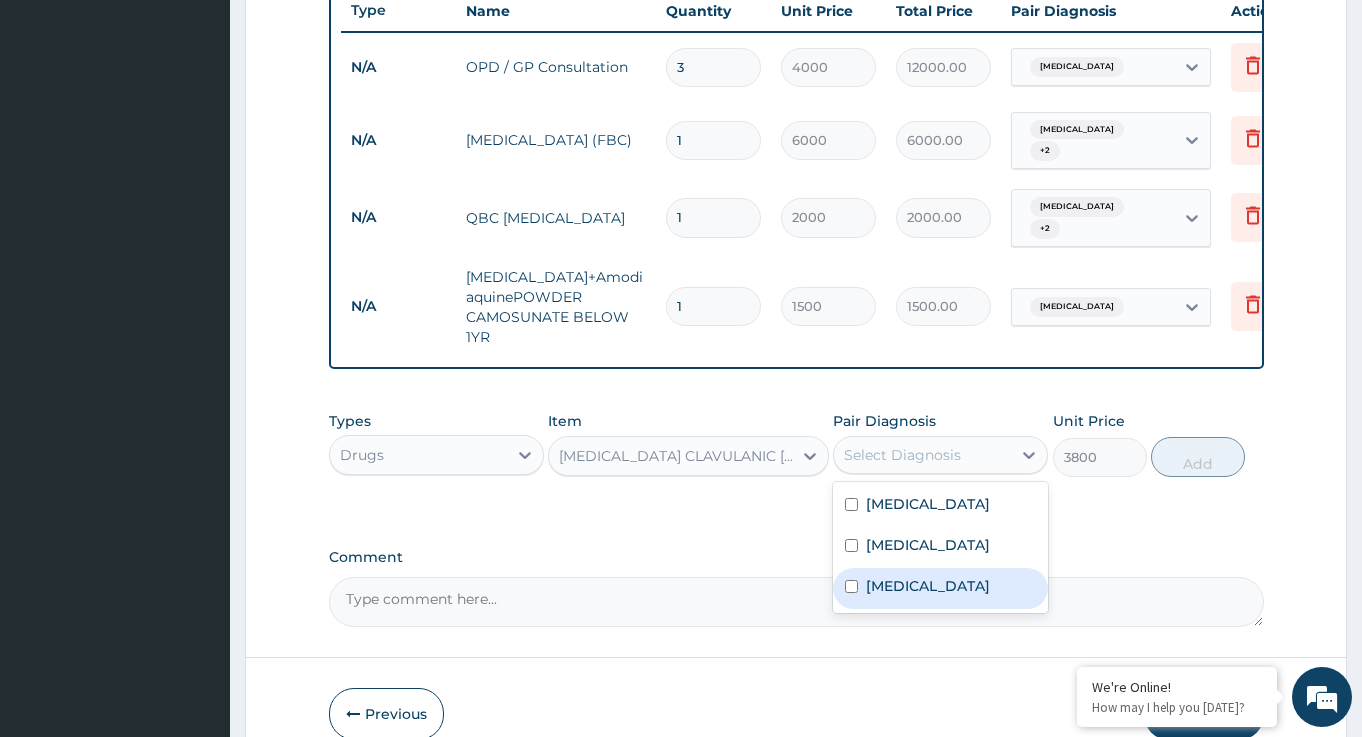 click on "Upper respiratory infection" at bounding box center [928, 586] 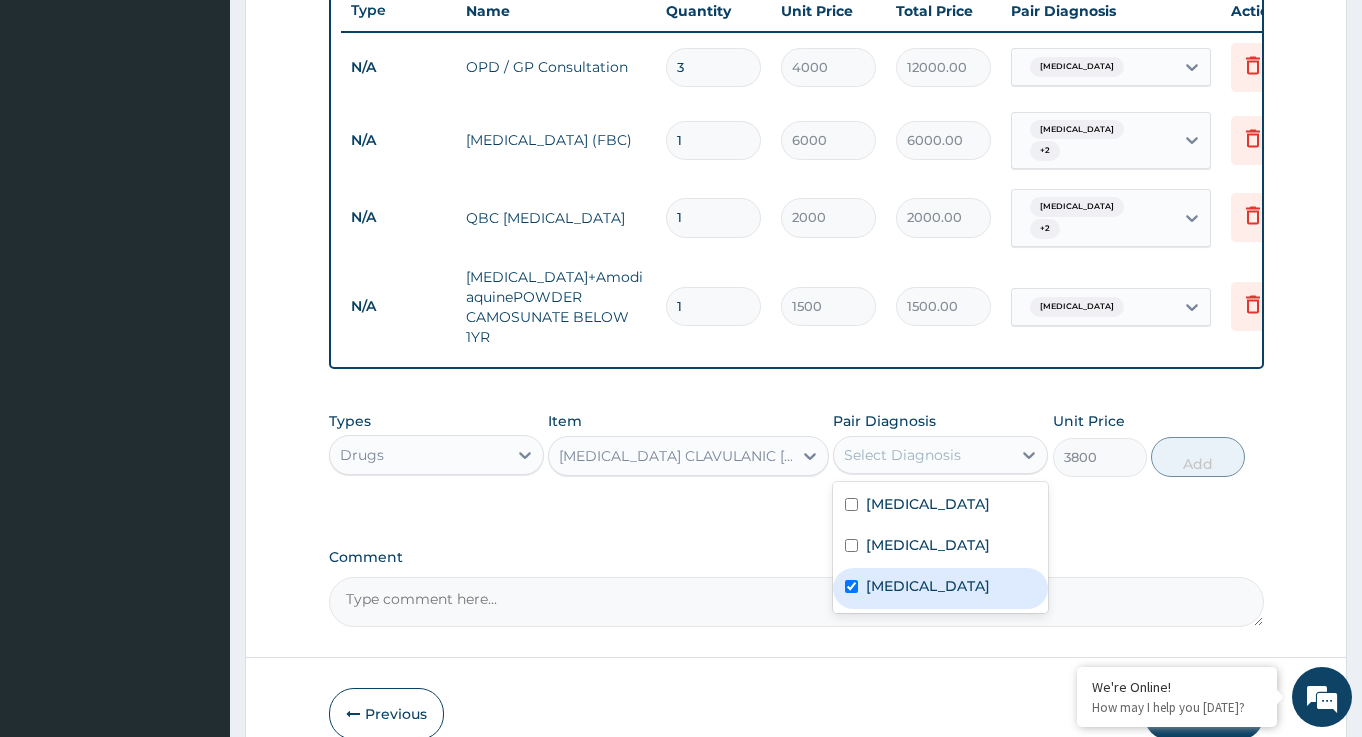 checkbox on "true" 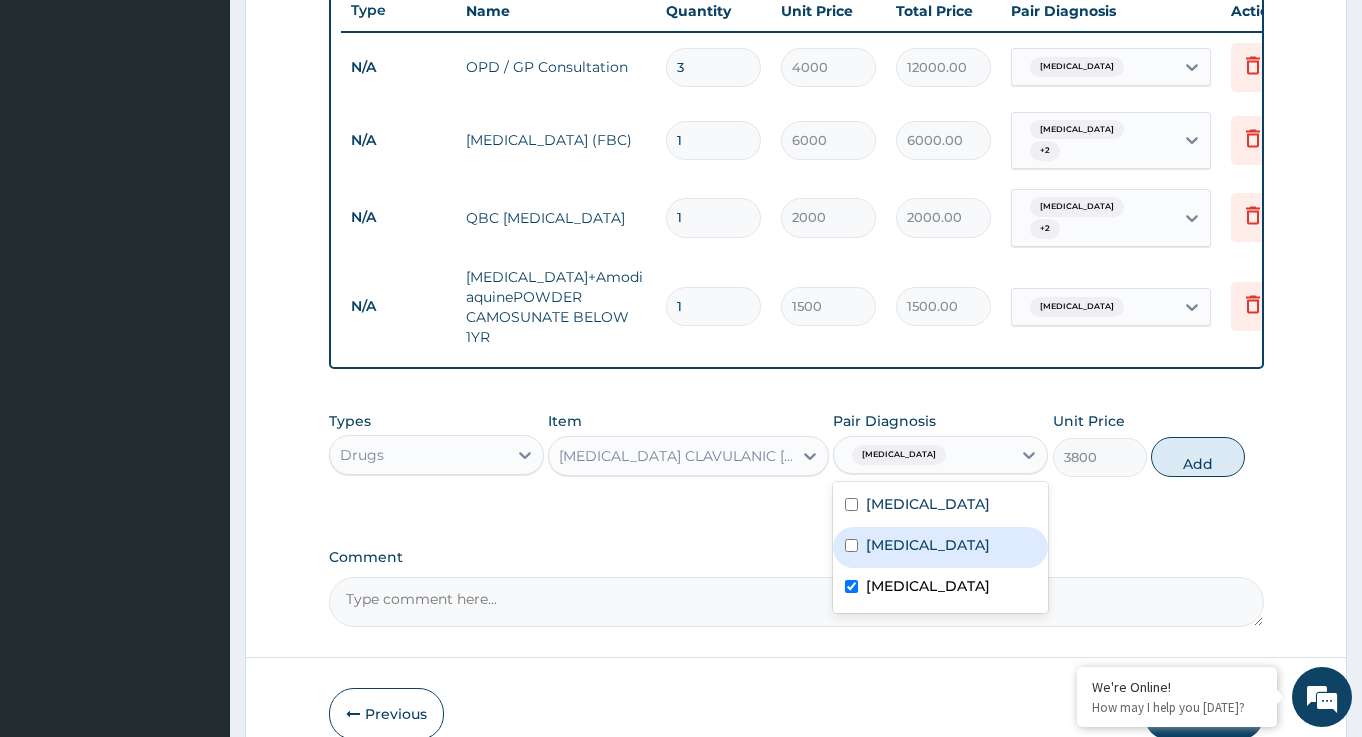 click on "Sepsis" at bounding box center (940, 547) 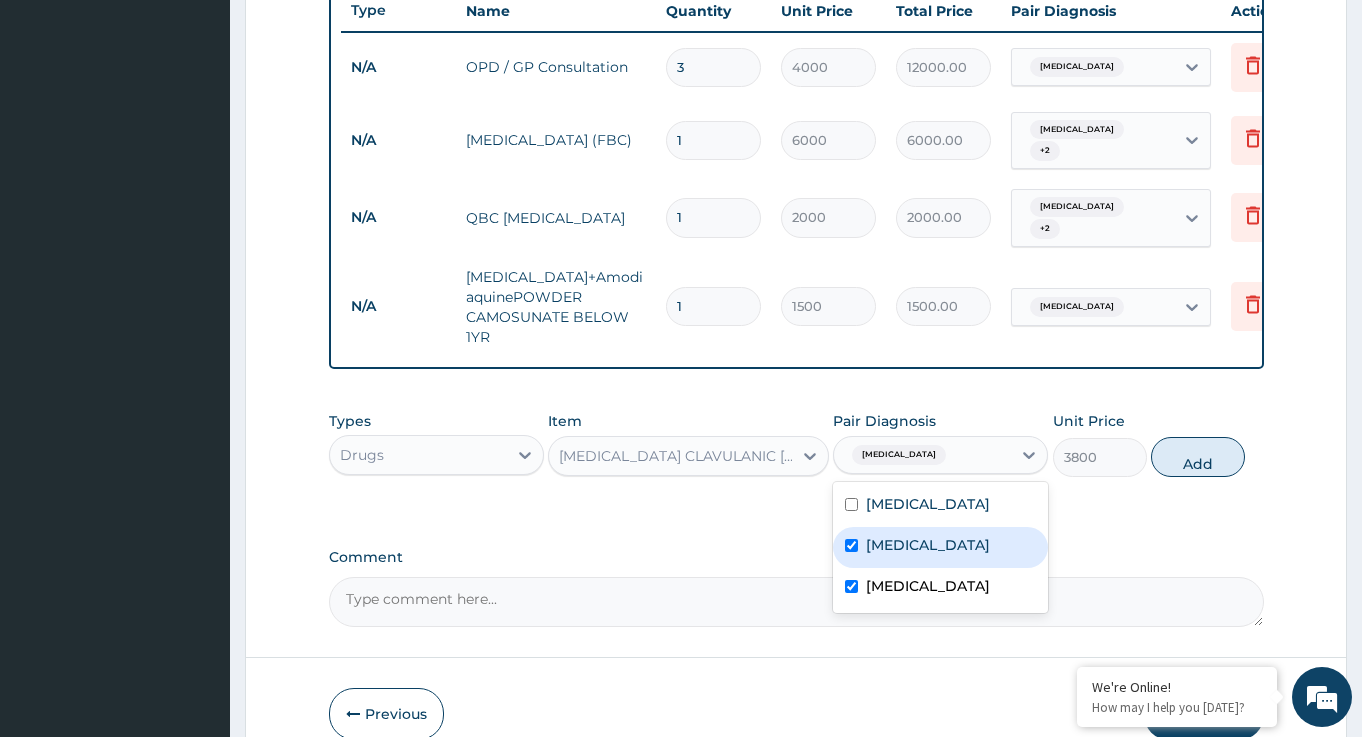 checkbox on "true" 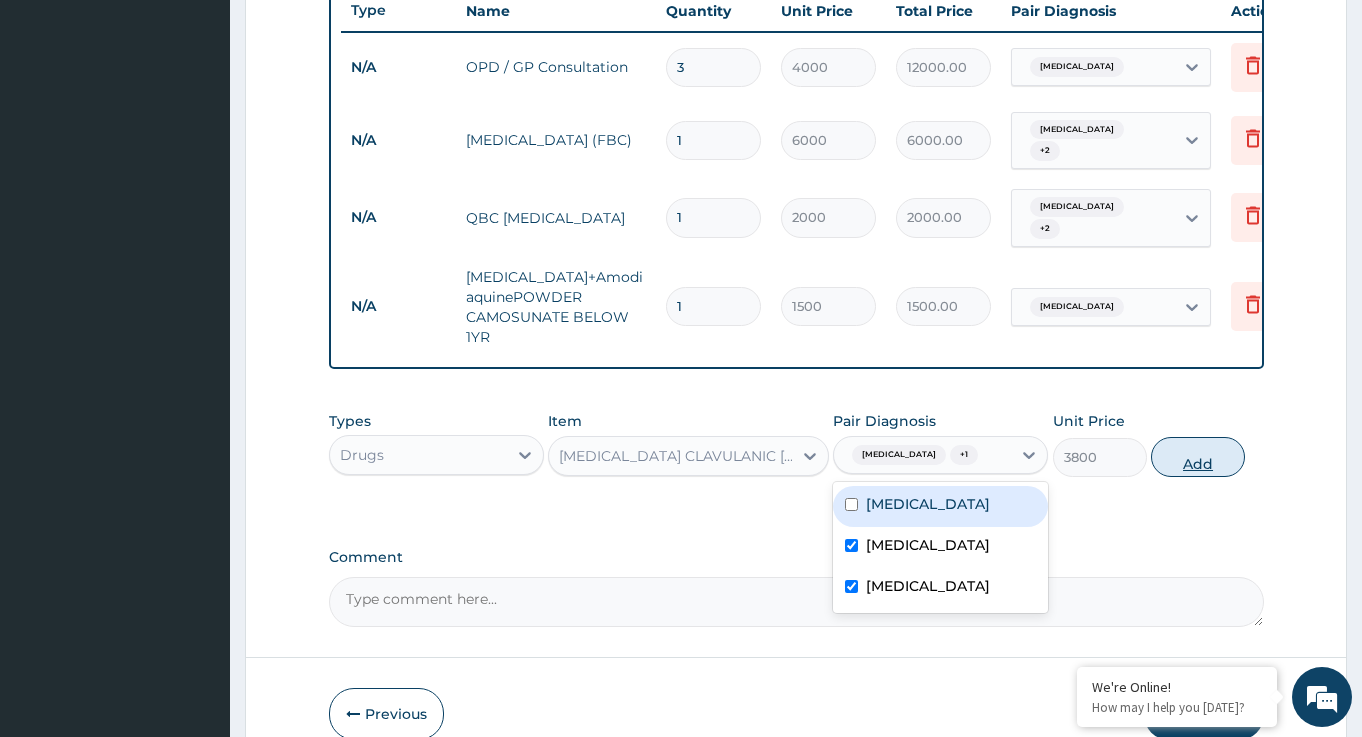 click on "Add" at bounding box center (1198, 457) 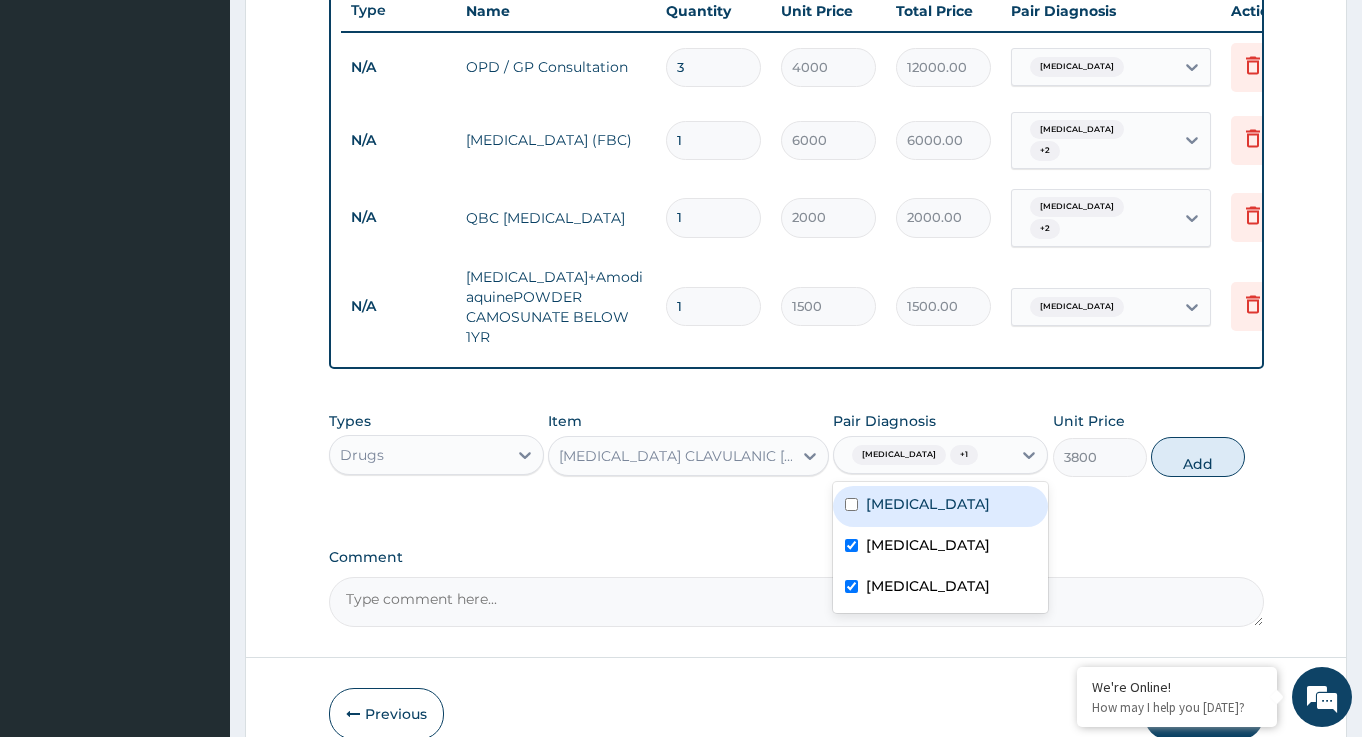 type on "0" 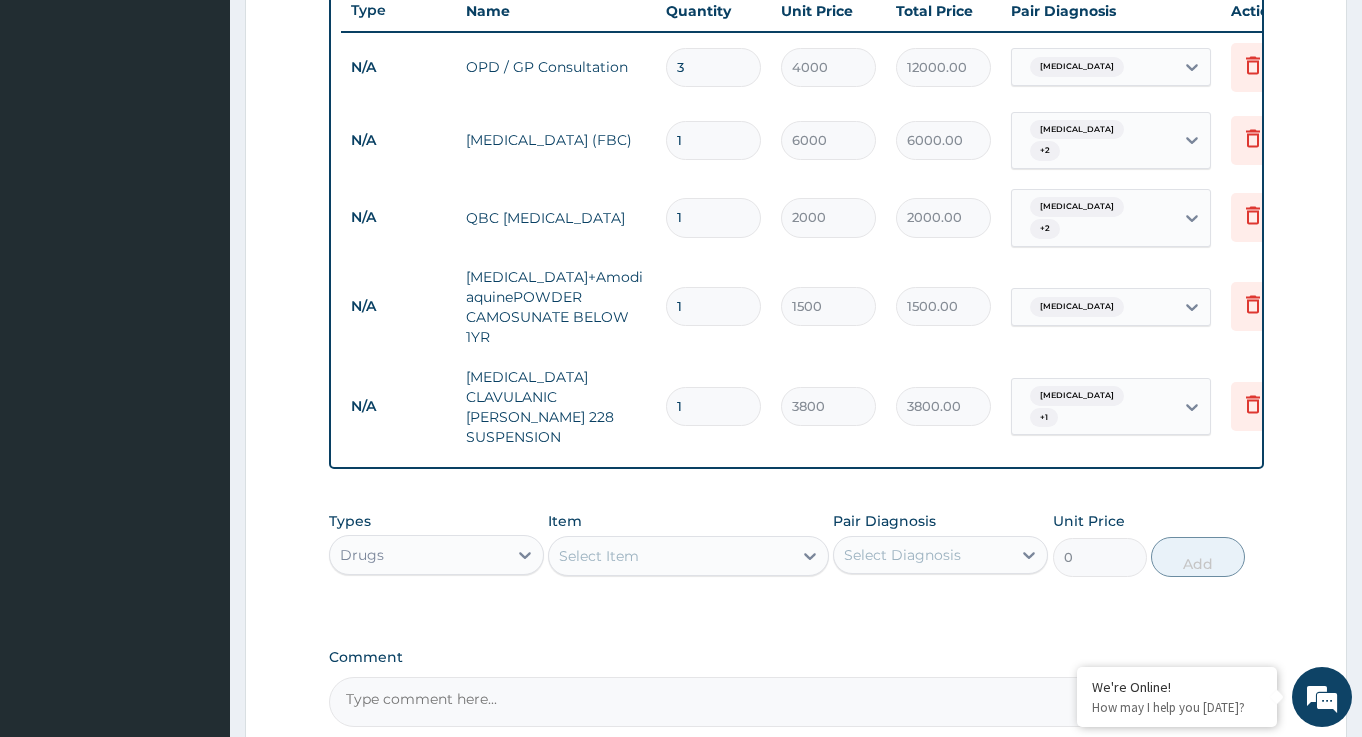 click on "Select Item" at bounding box center (670, 556) 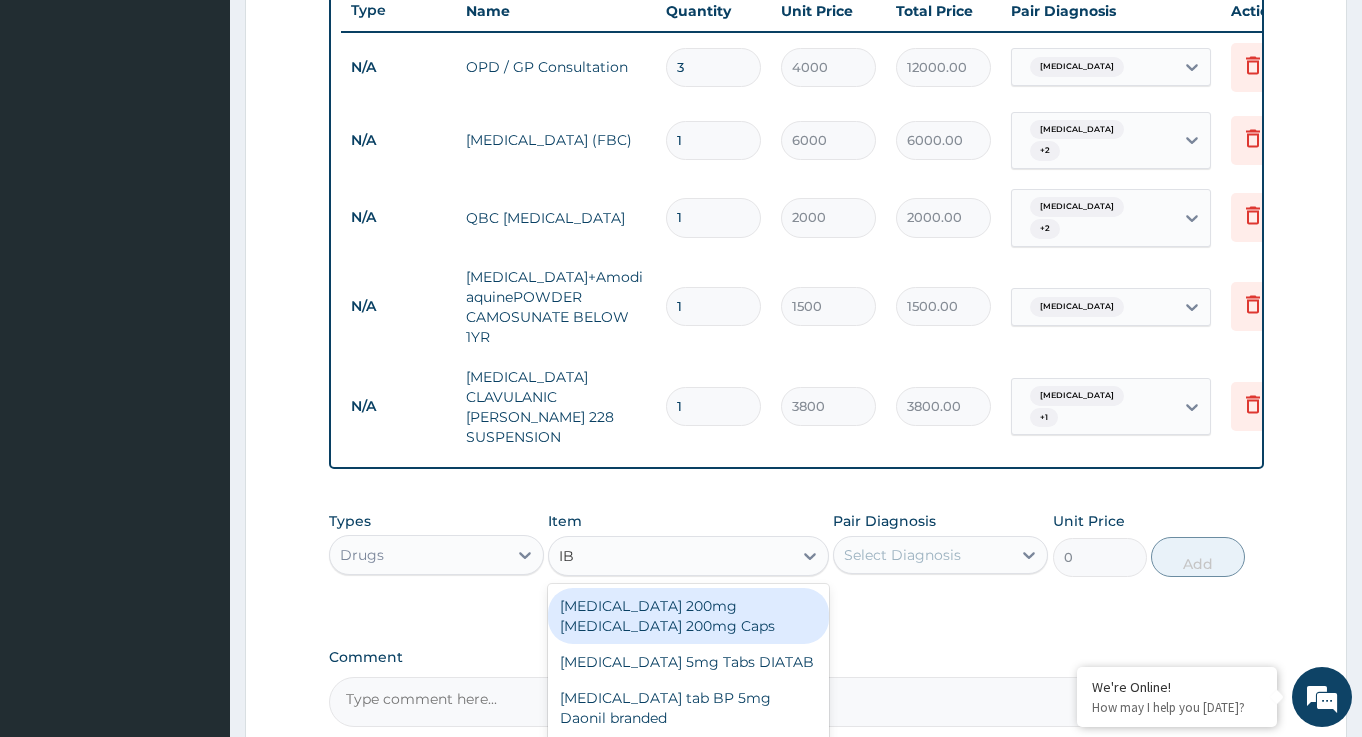 type on "IBU" 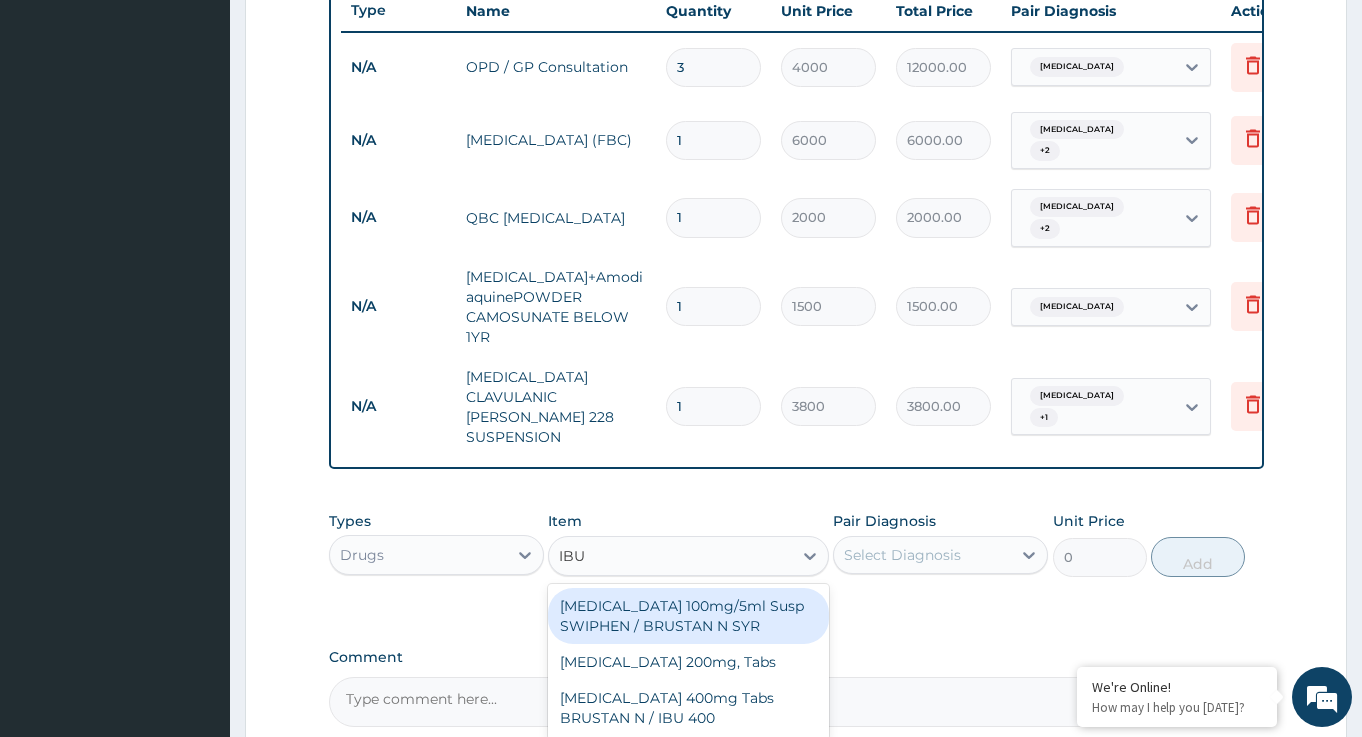 drag, startPoint x: 737, startPoint y: 598, endPoint x: 804, endPoint y: 575, distance: 70.837845 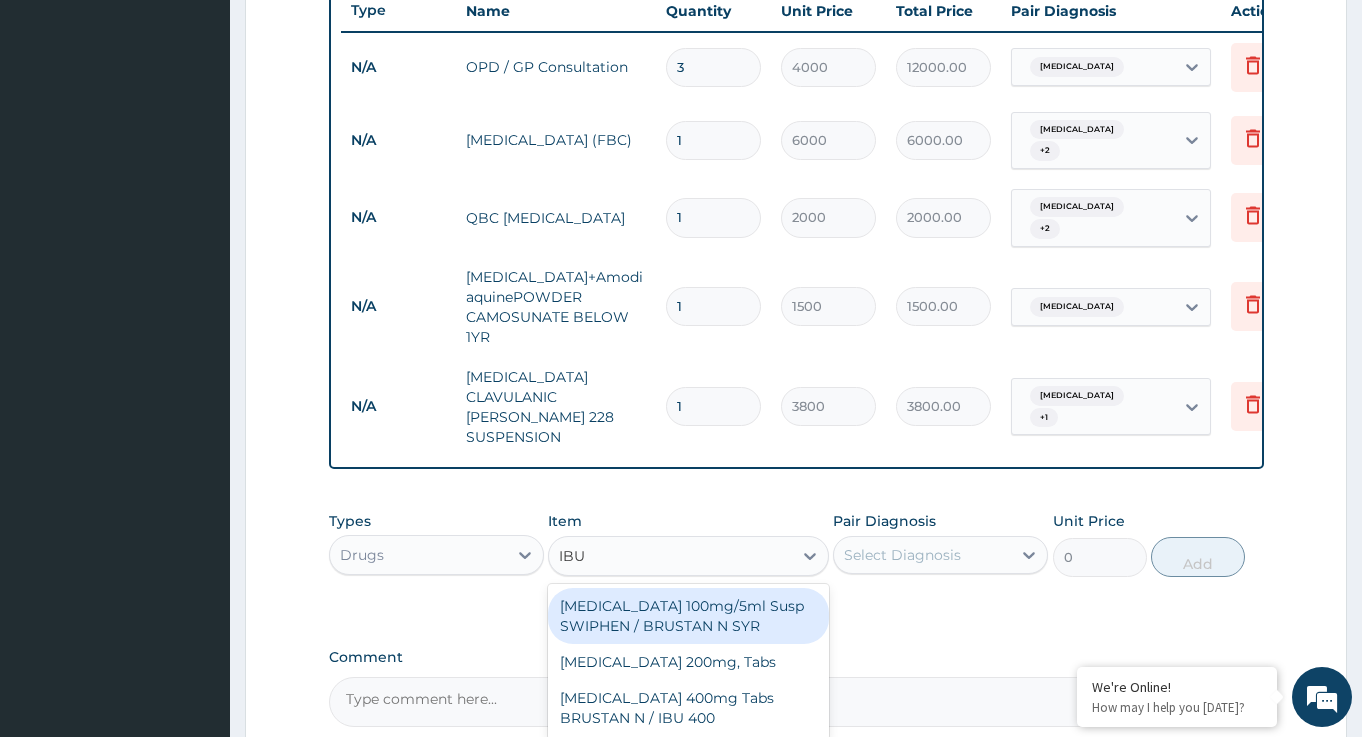 click on "Ibuprofen 100mg/5ml Susp SWIPHEN / BRUSTAN N SYR" at bounding box center [688, 616] 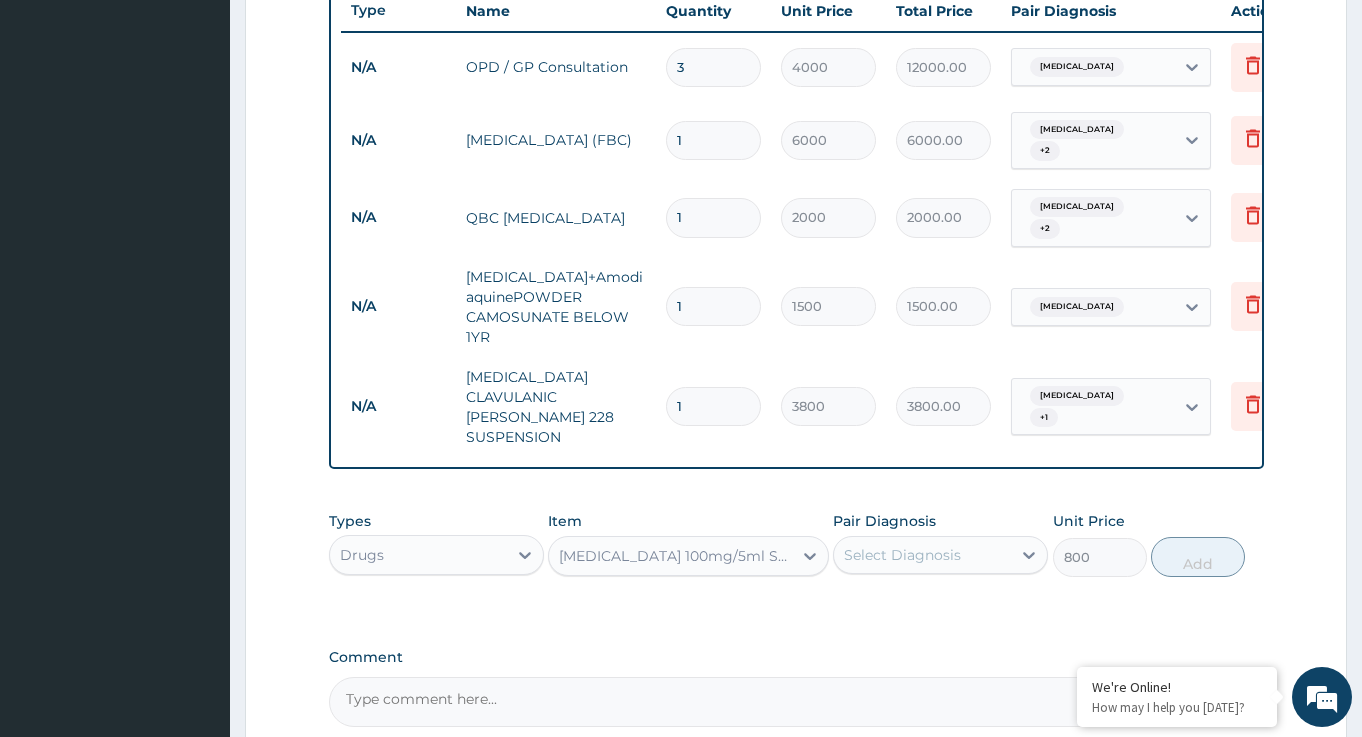 click on "Select Diagnosis" at bounding box center [902, 555] 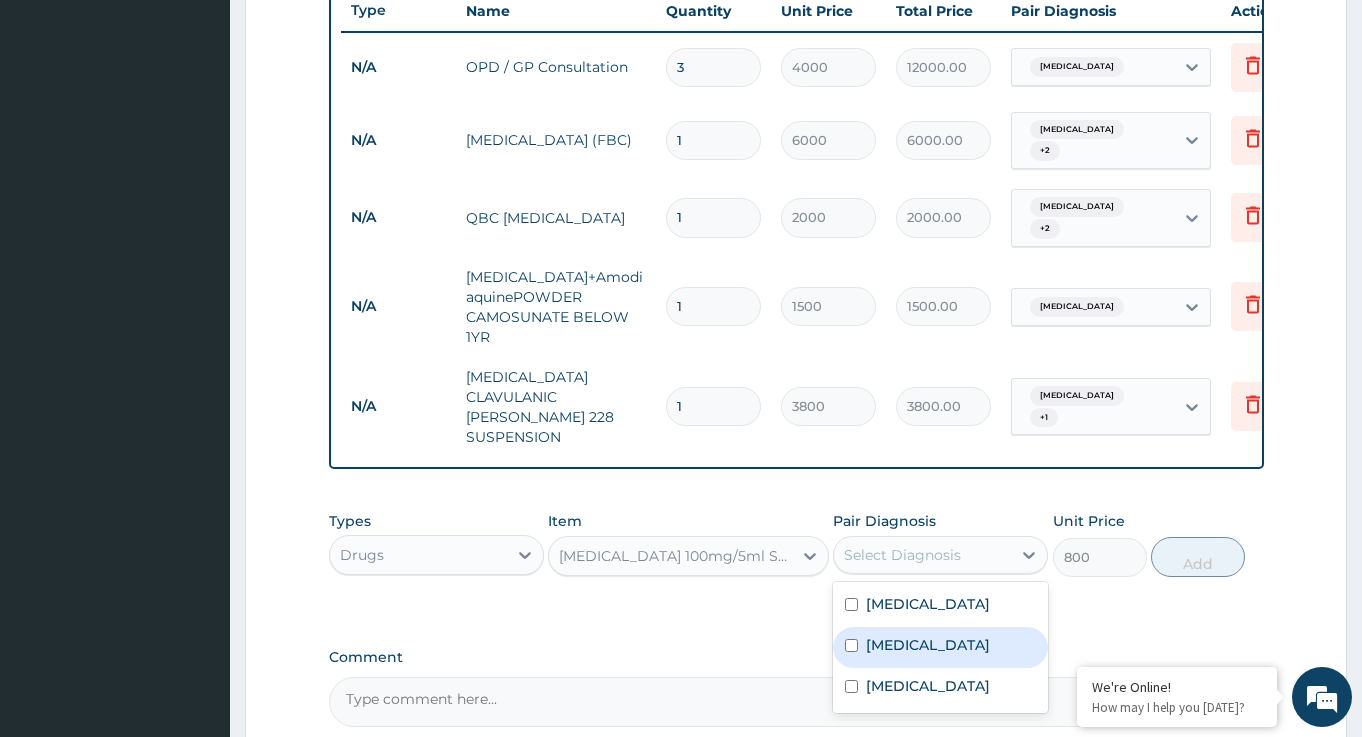 click on "Sepsis" at bounding box center [940, 647] 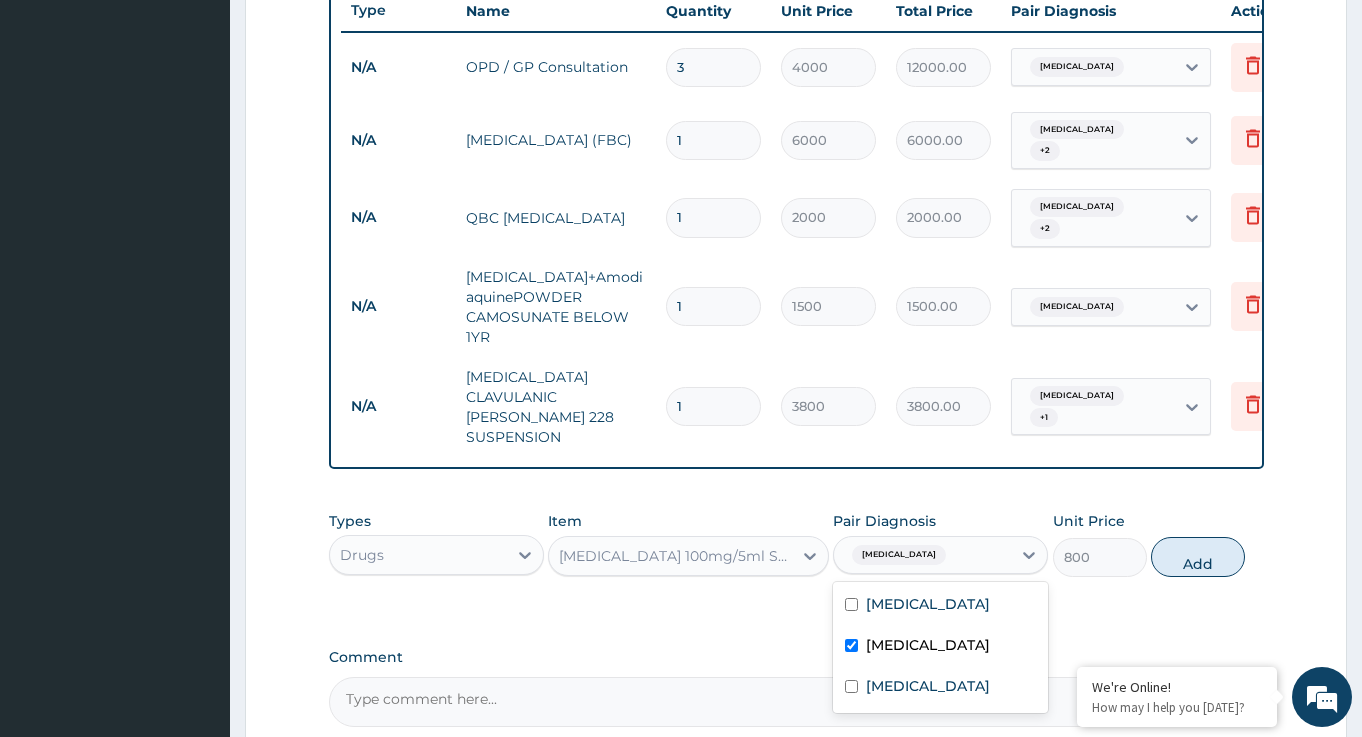 checkbox on "true" 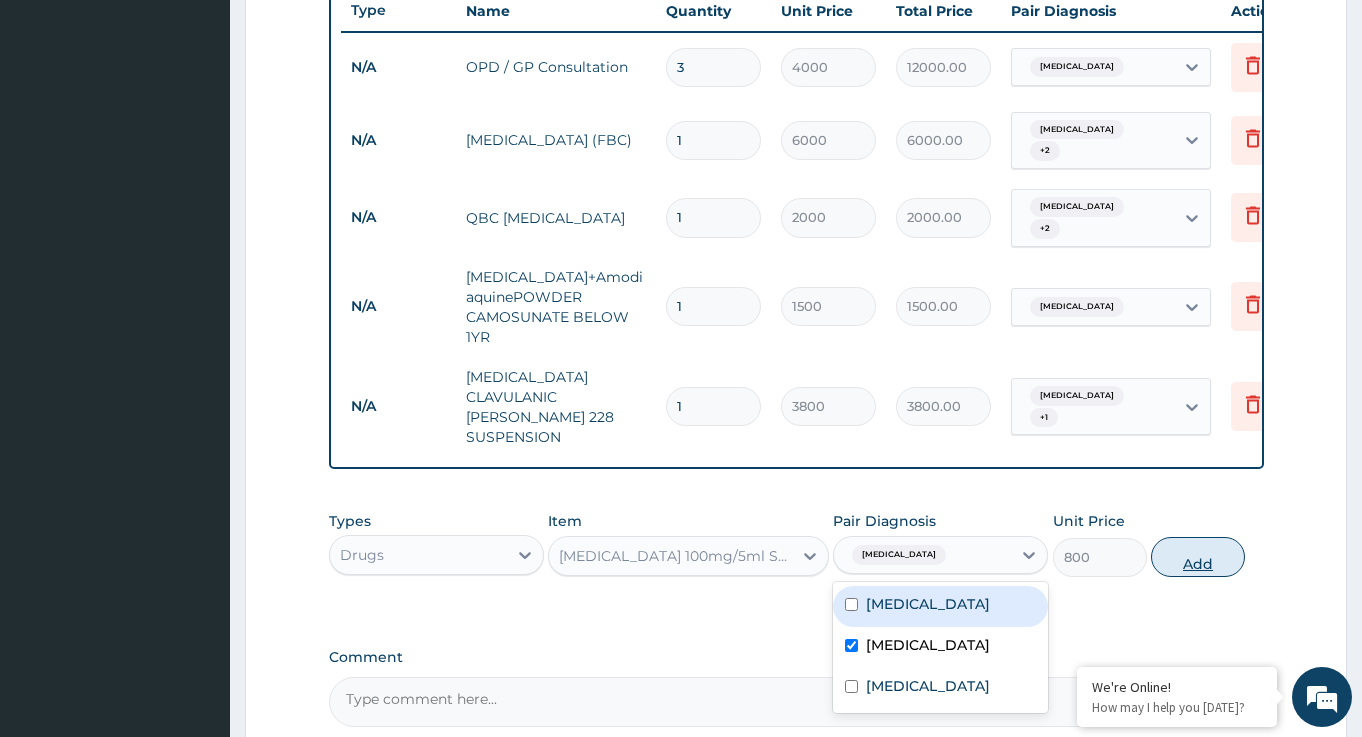 click on "Add" at bounding box center [1198, 557] 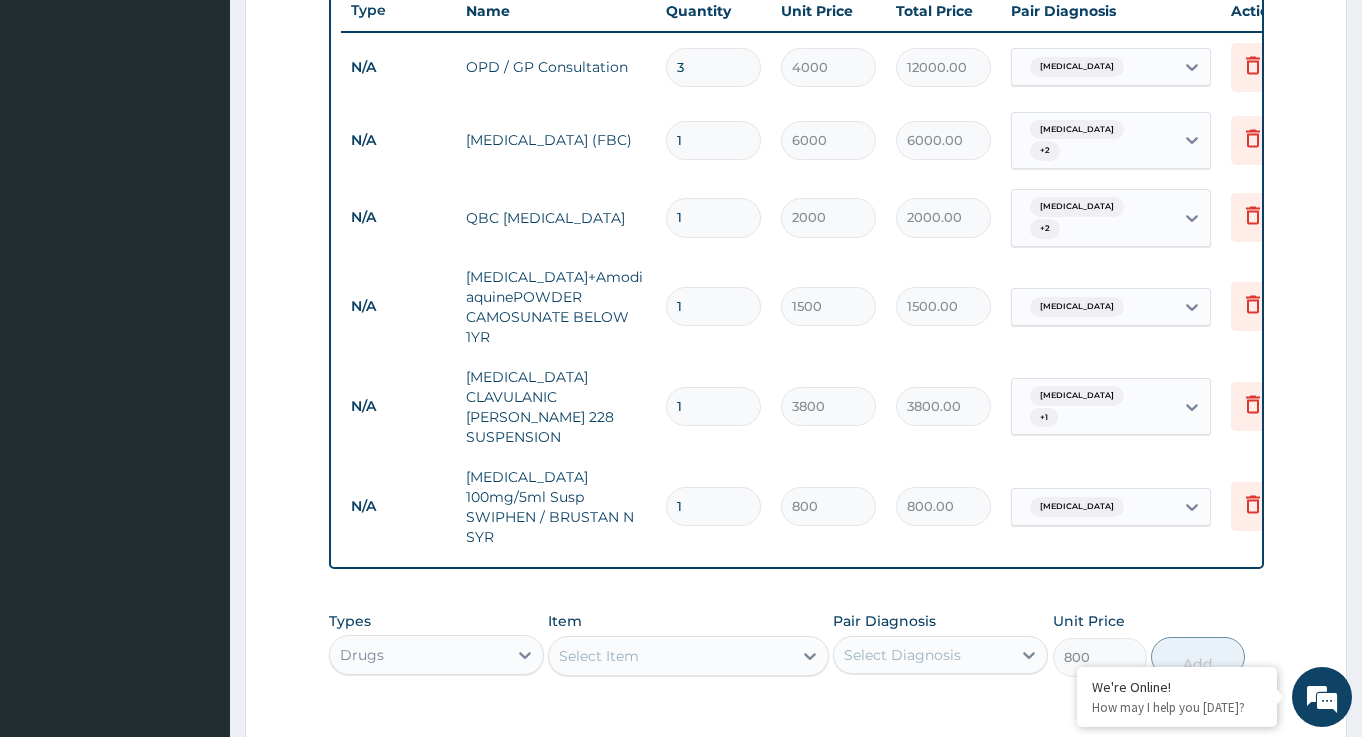 type on "0" 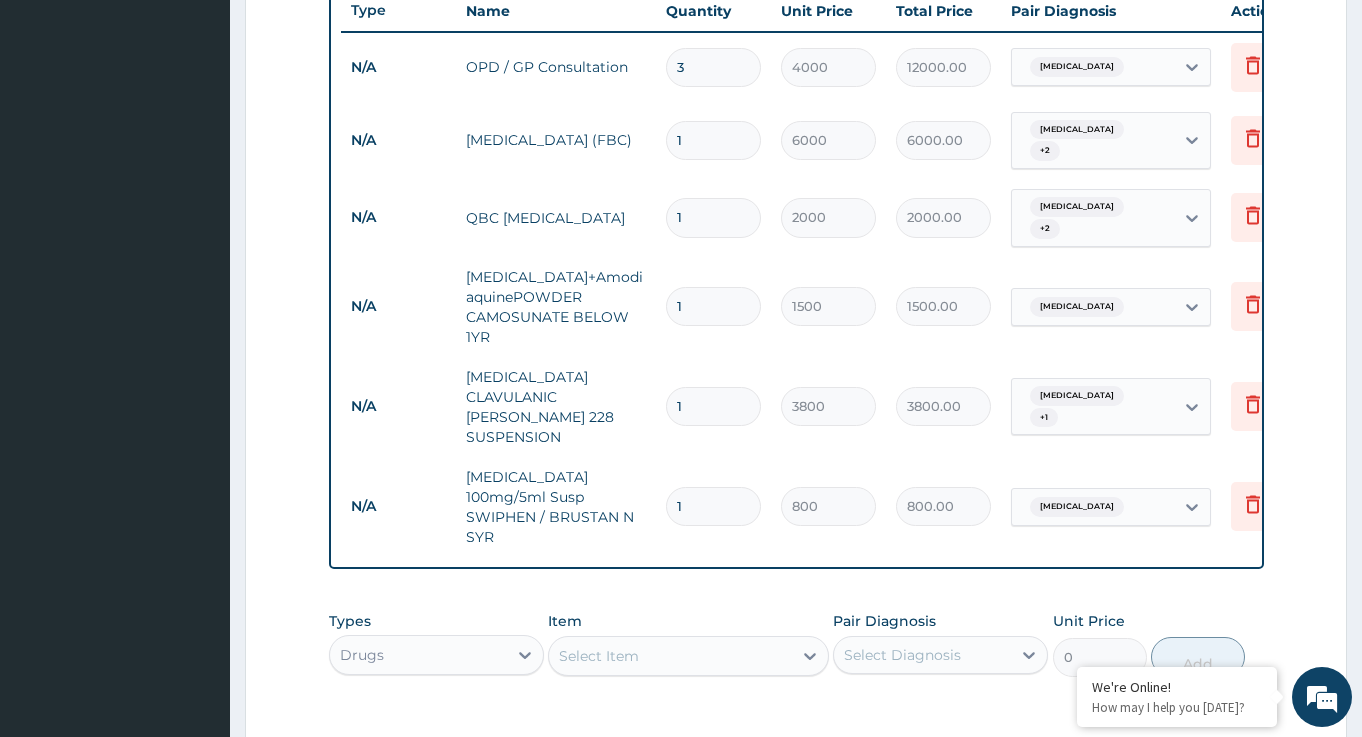 click on "Select Item" at bounding box center [670, 656] 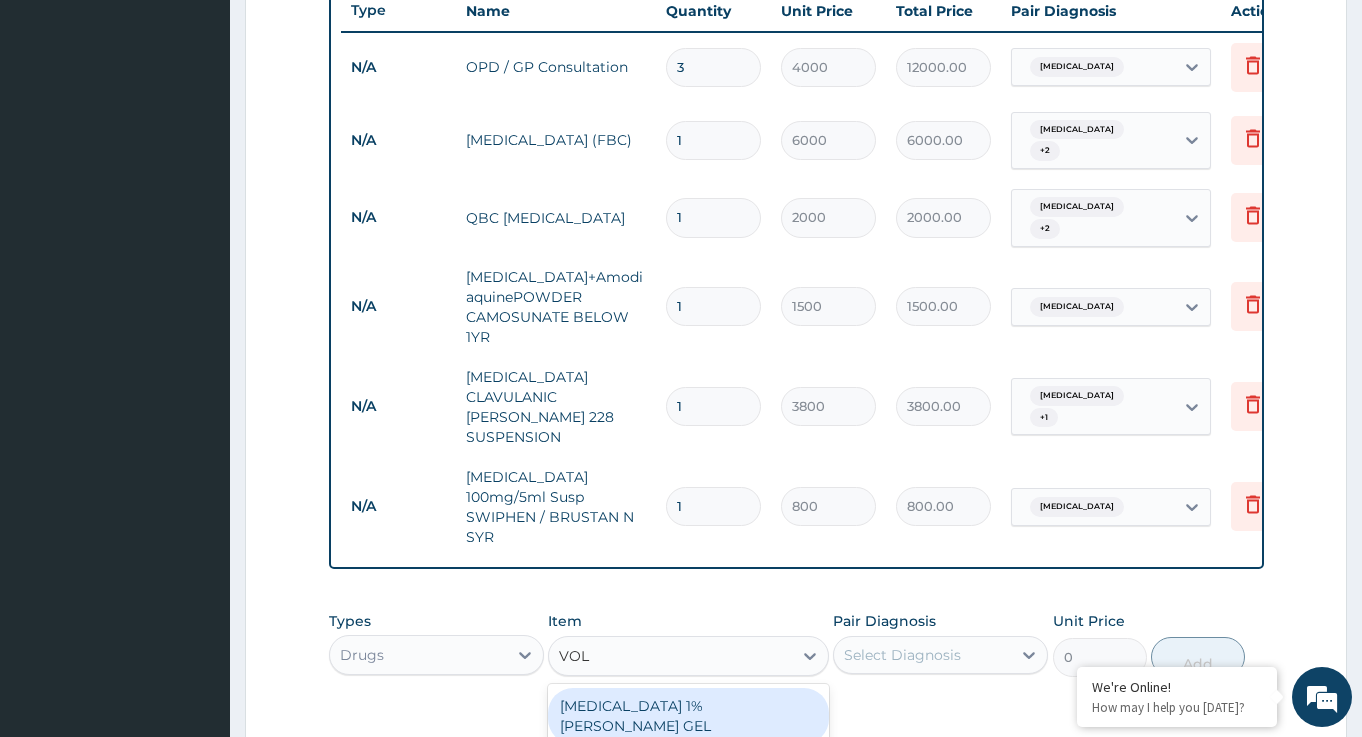 type on "VOLT" 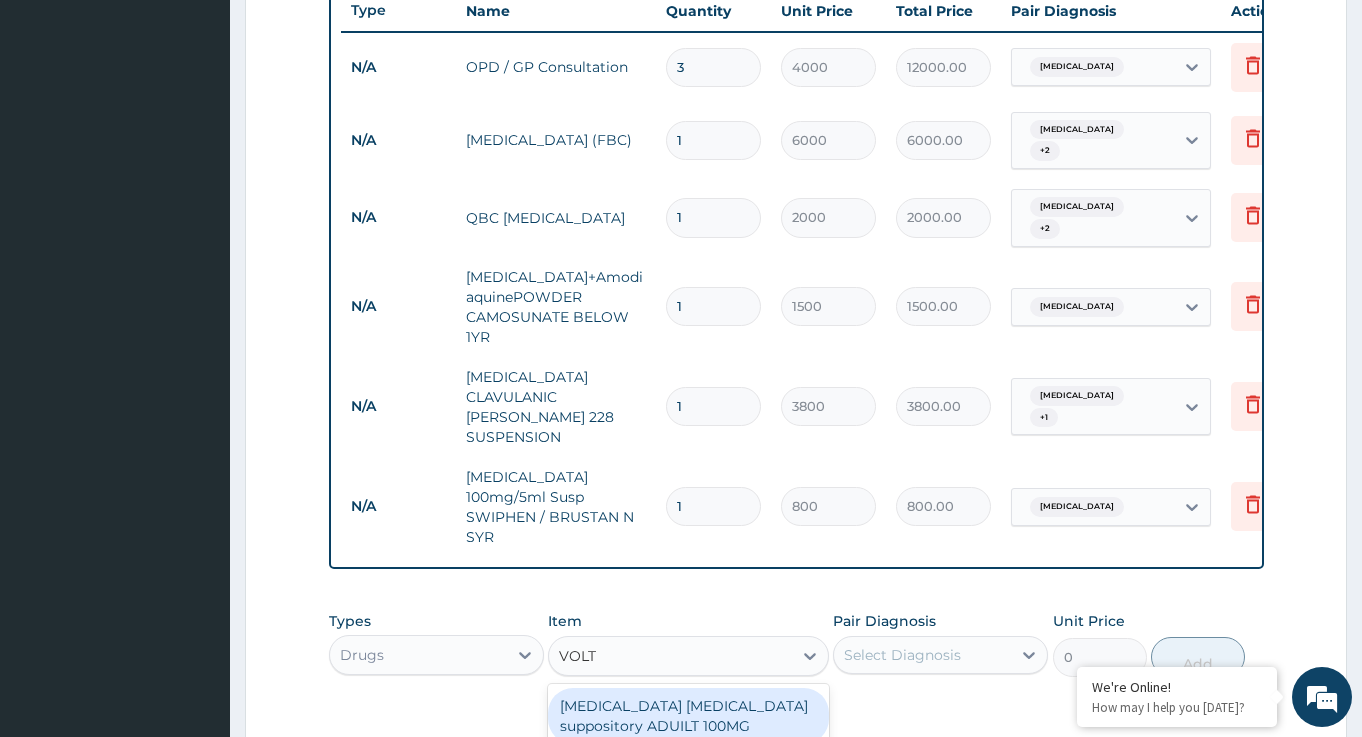 scroll, scrollTop: 1025, scrollLeft: 0, axis: vertical 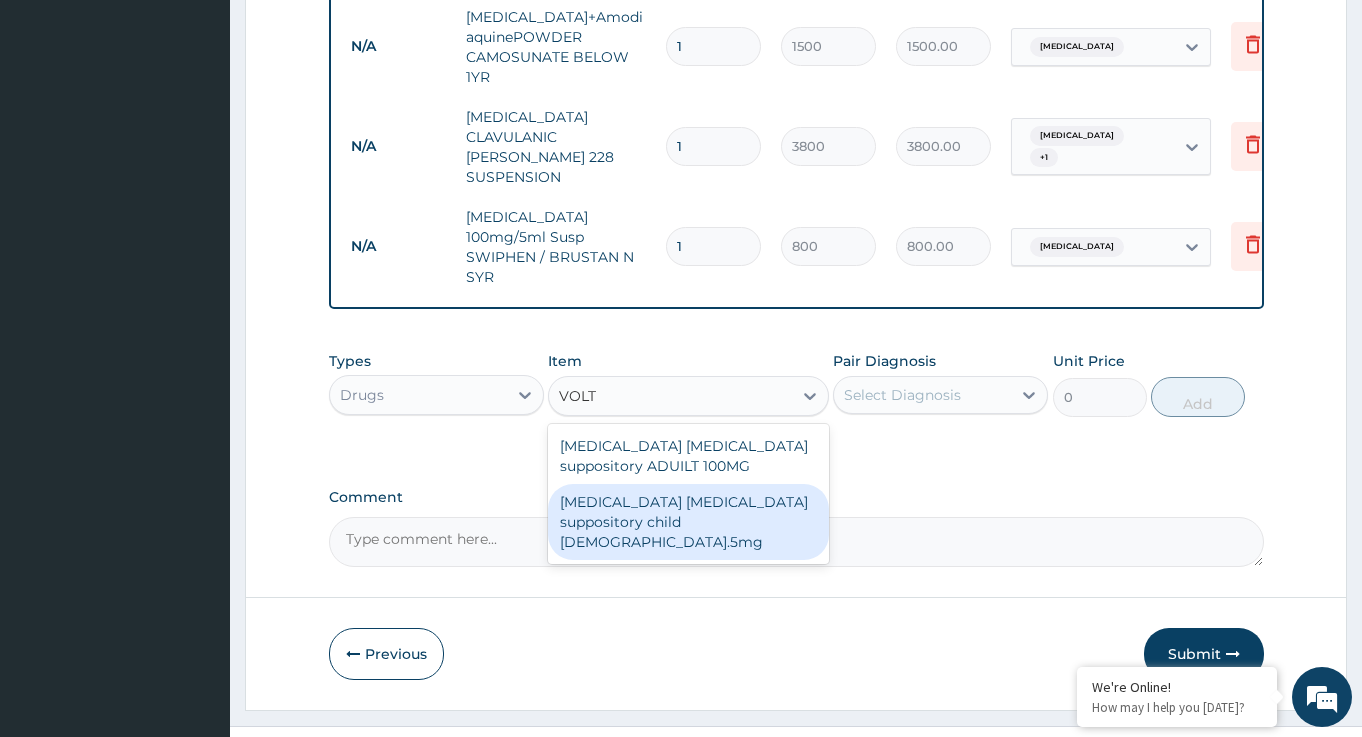drag, startPoint x: 712, startPoint y: 472, endPoint x: 798, endPoint y: 446, distance: 89.84431 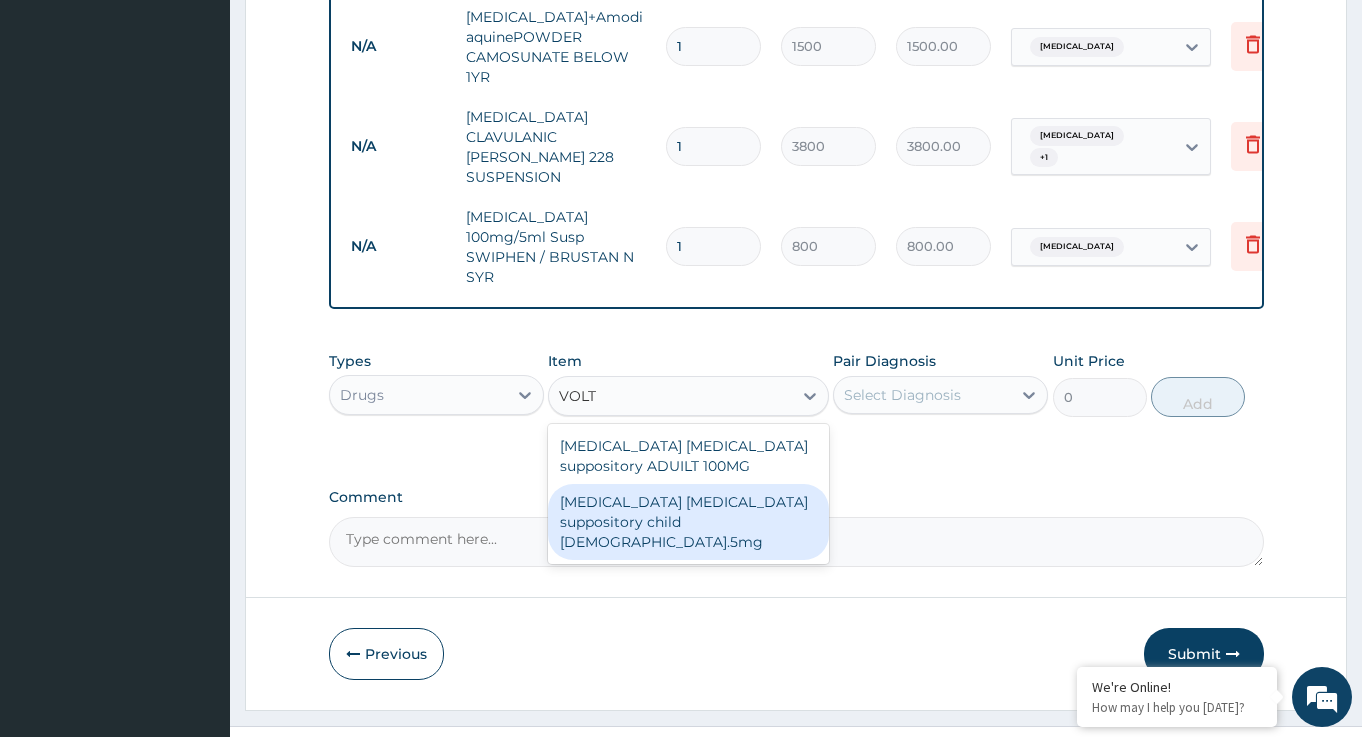 click on "diclofenac voltaren suppository child 12.5mg" at bounding box center [688, 522] 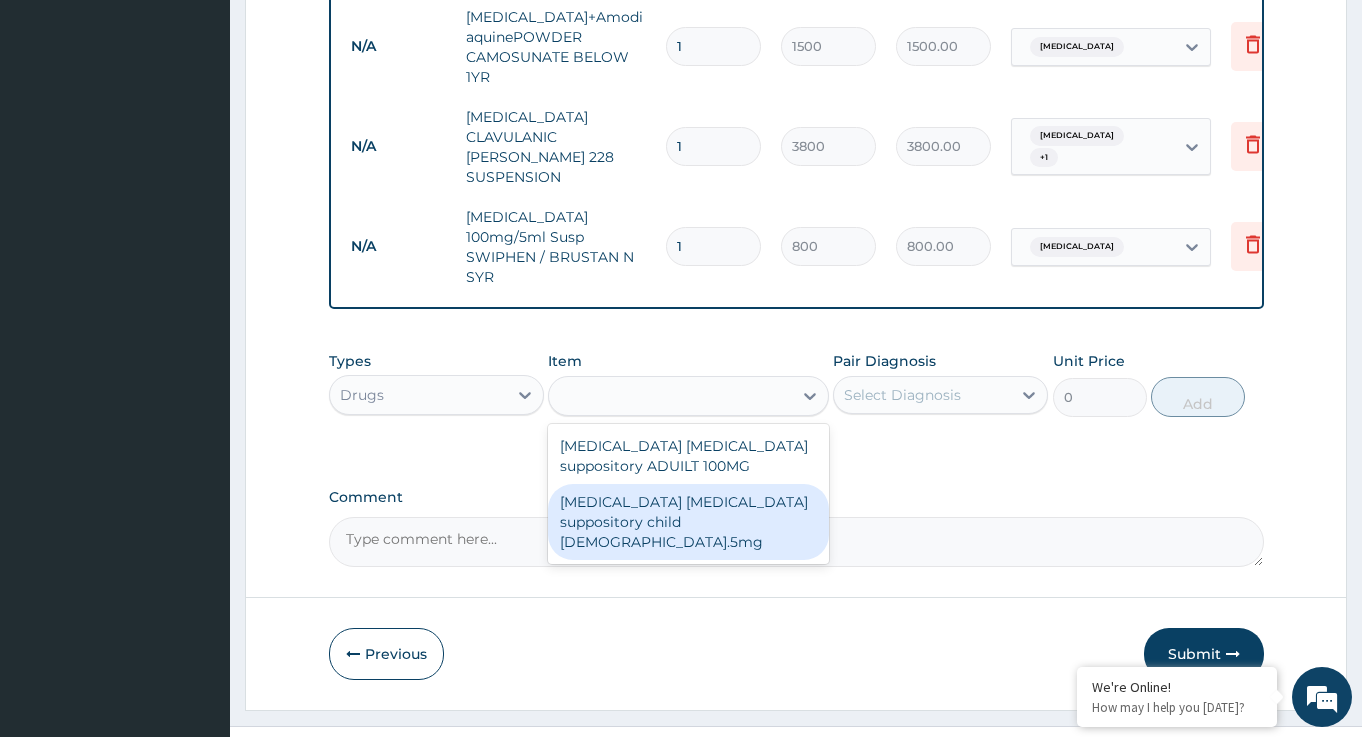 type on "1000" 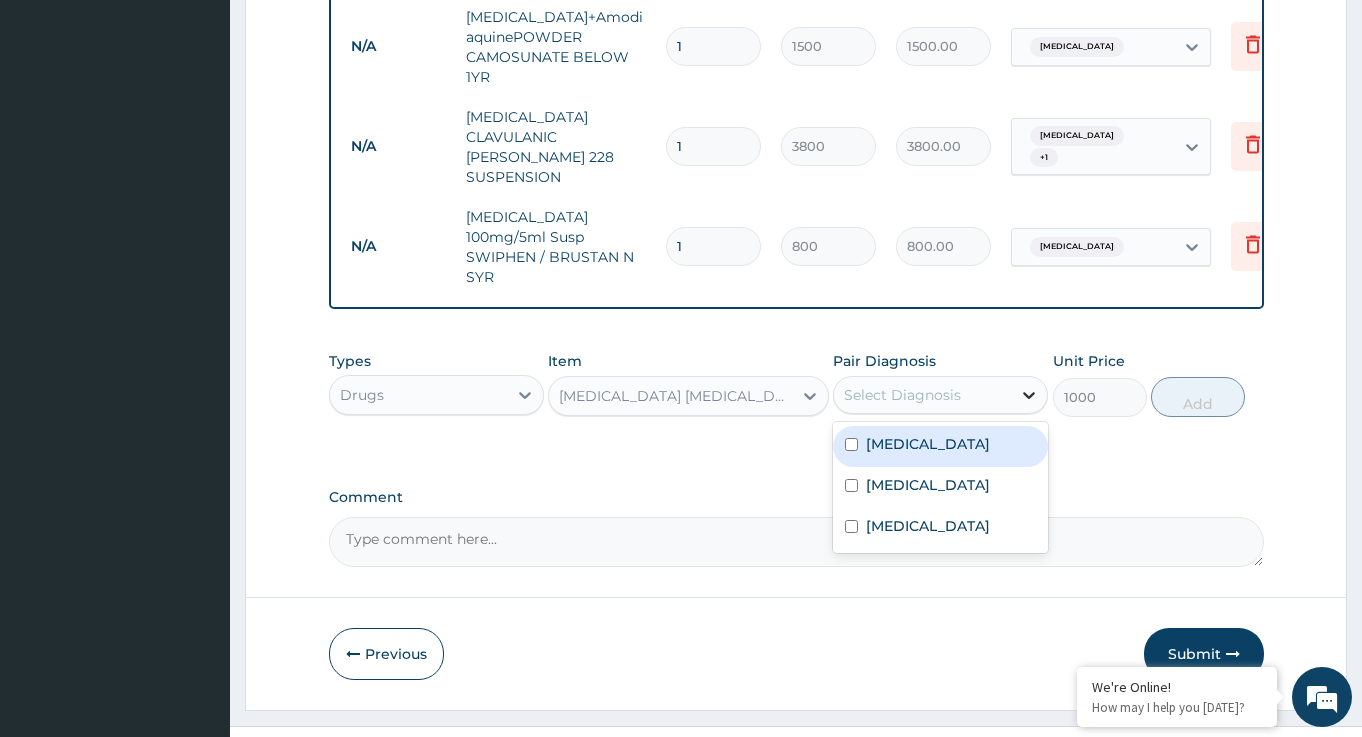 click at bounding box center (1029, 395) 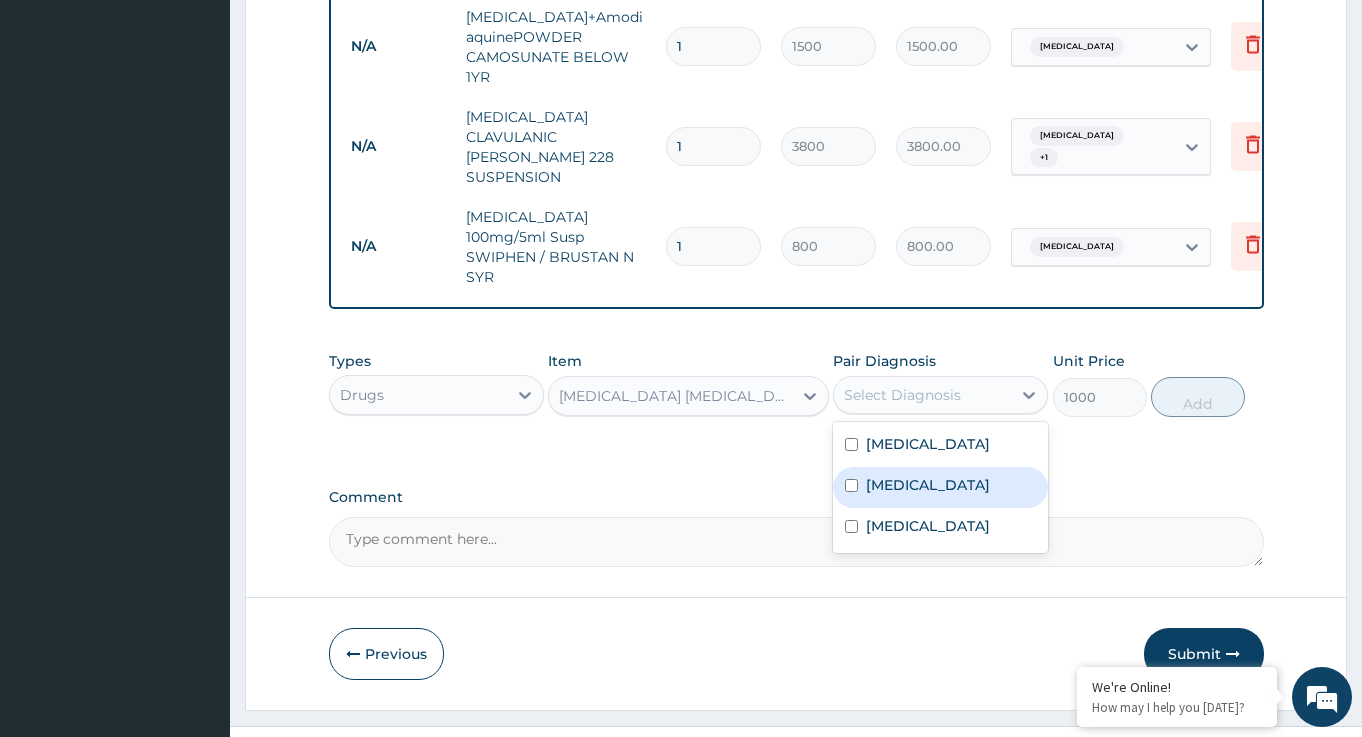 click on "Sepsis" at bounding box center (940, 487) 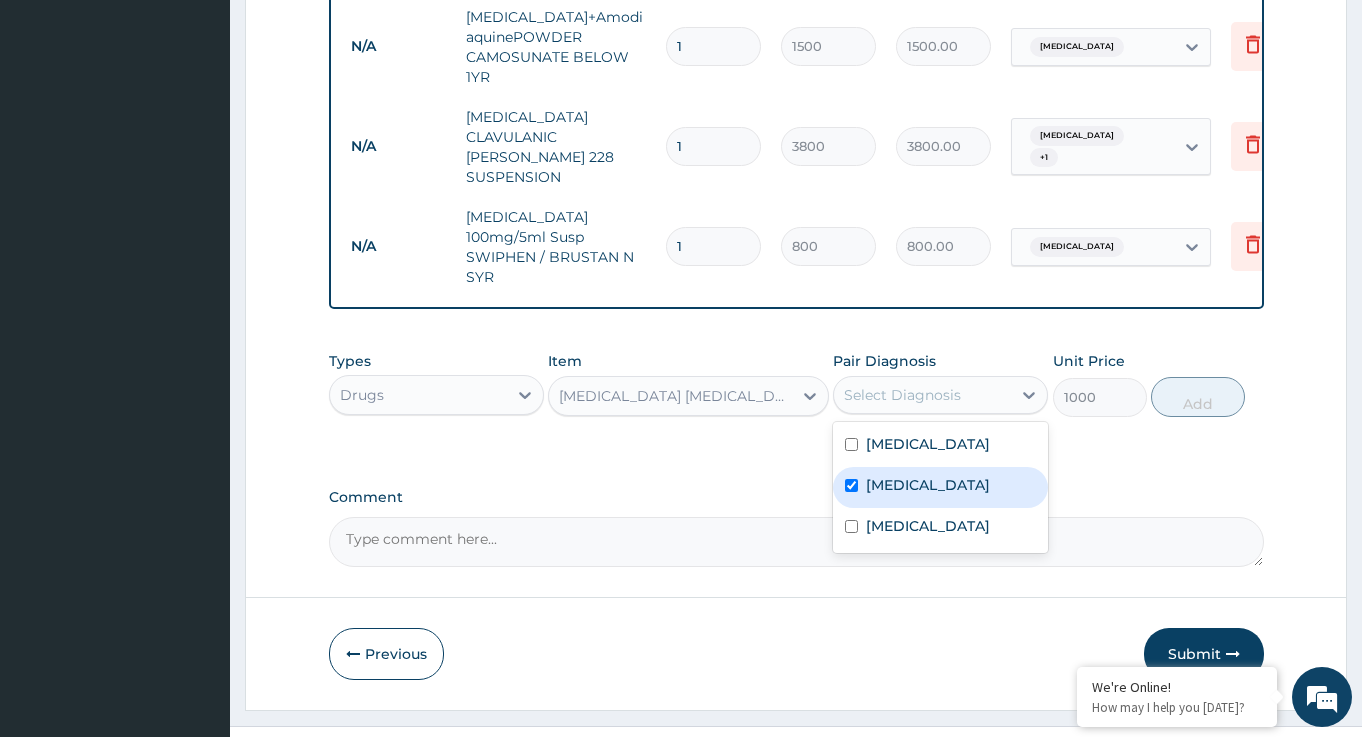 checkbox on "true" 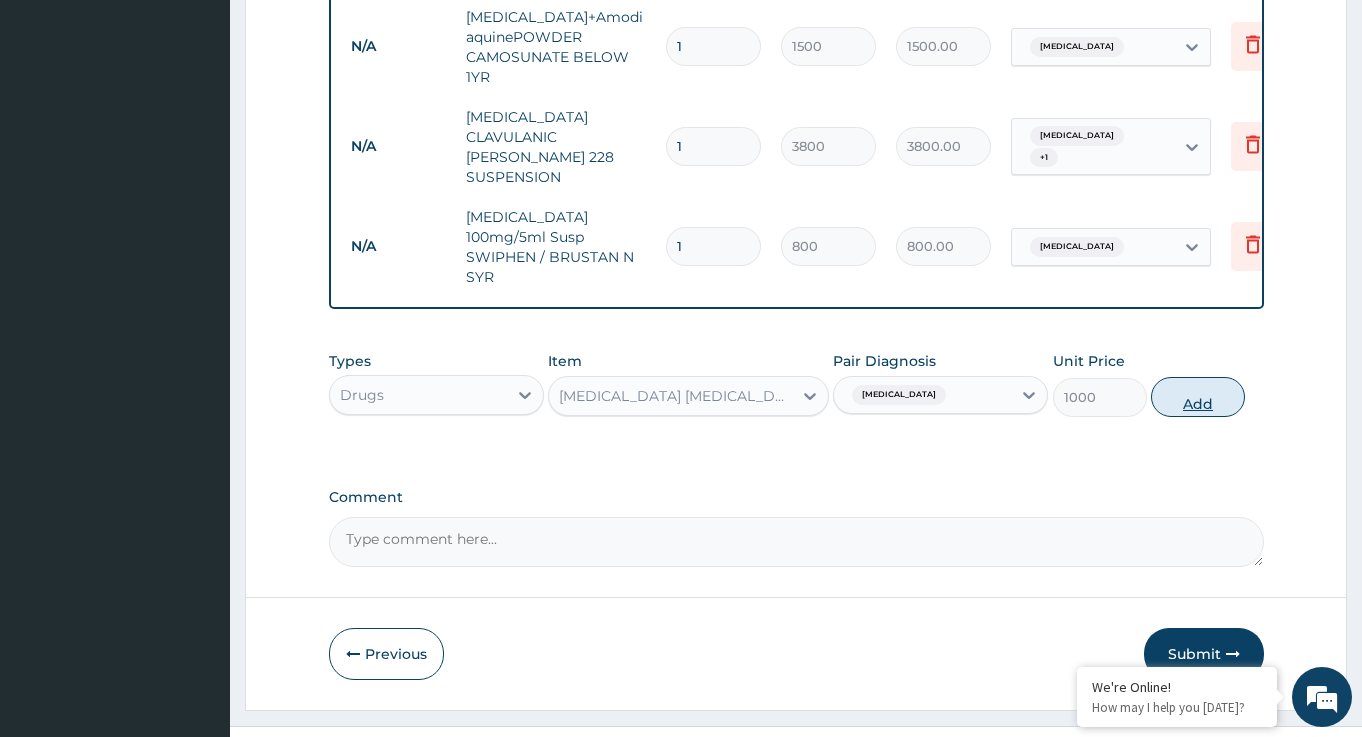 click on "Add" at bounding box center (1198, 397) 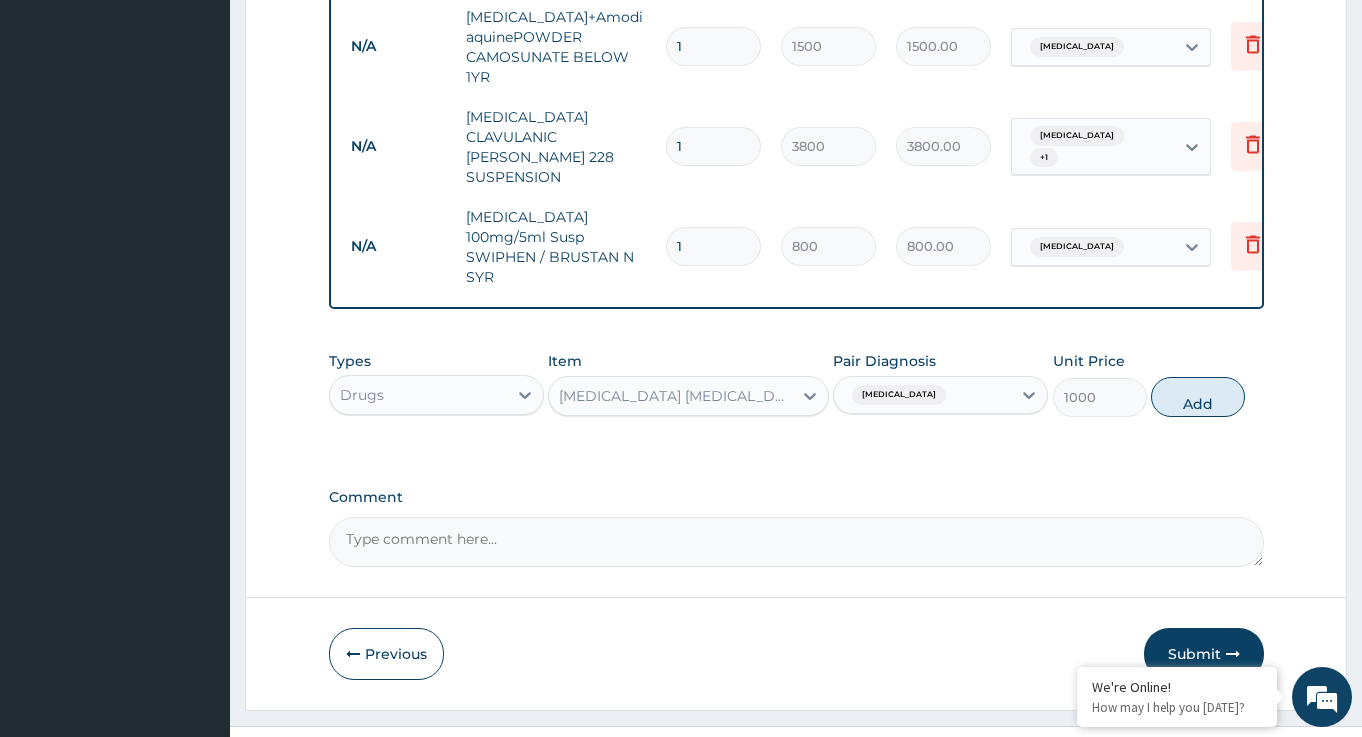 type on "0" 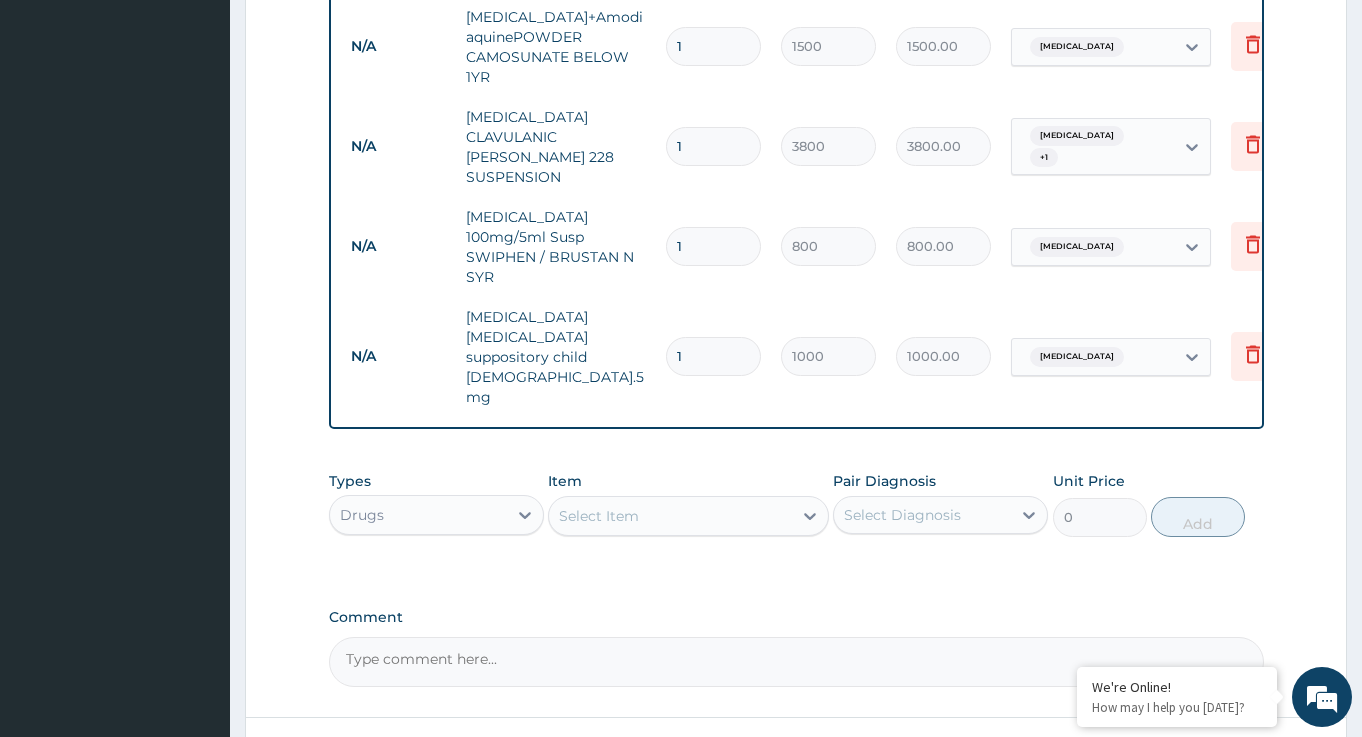 click on "Select Item" at bounding box center (670, 516) 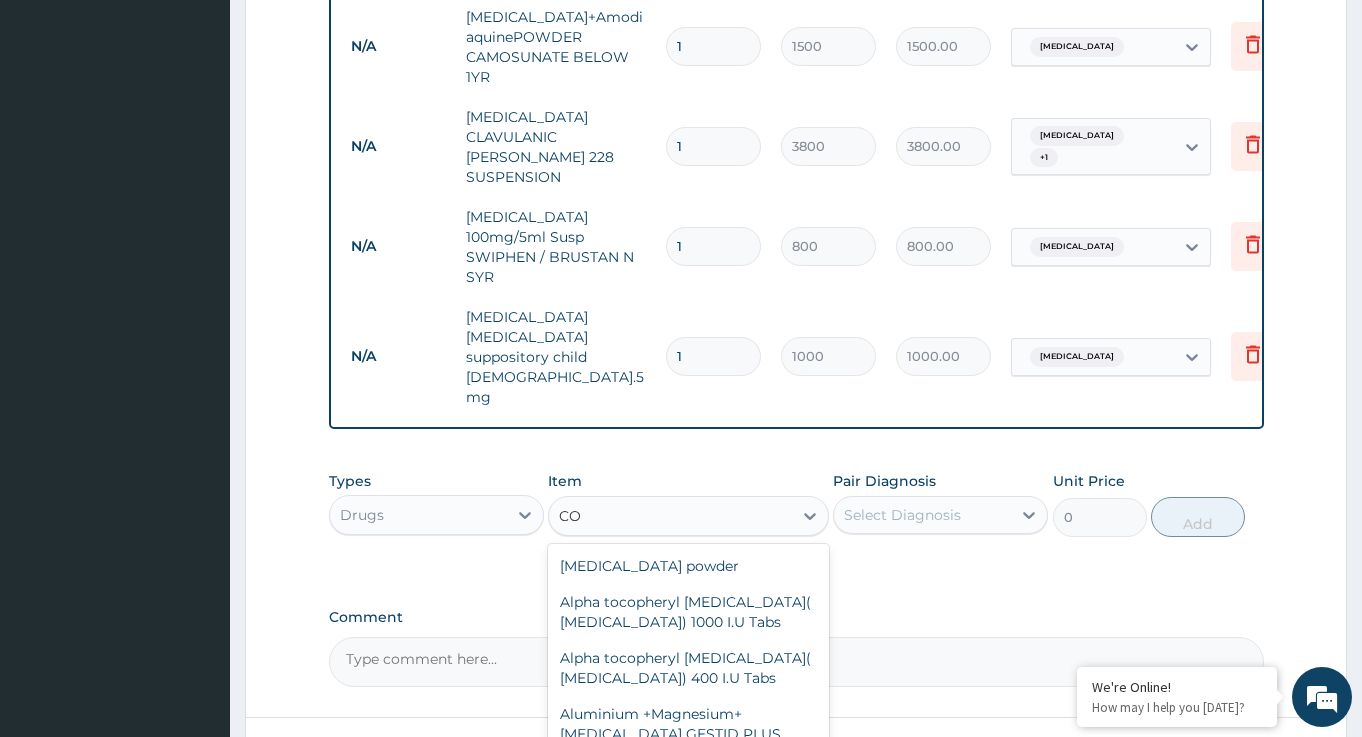 type on "C" 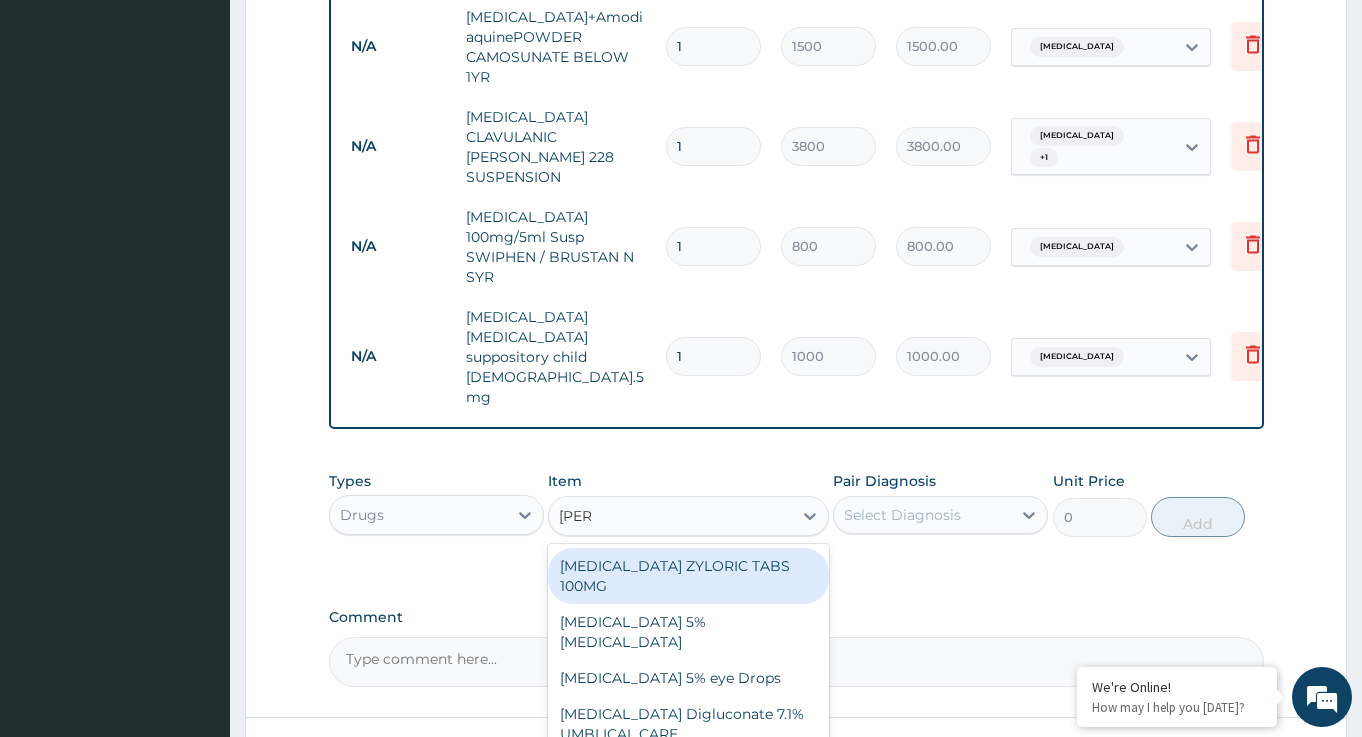 type on "LORAT" 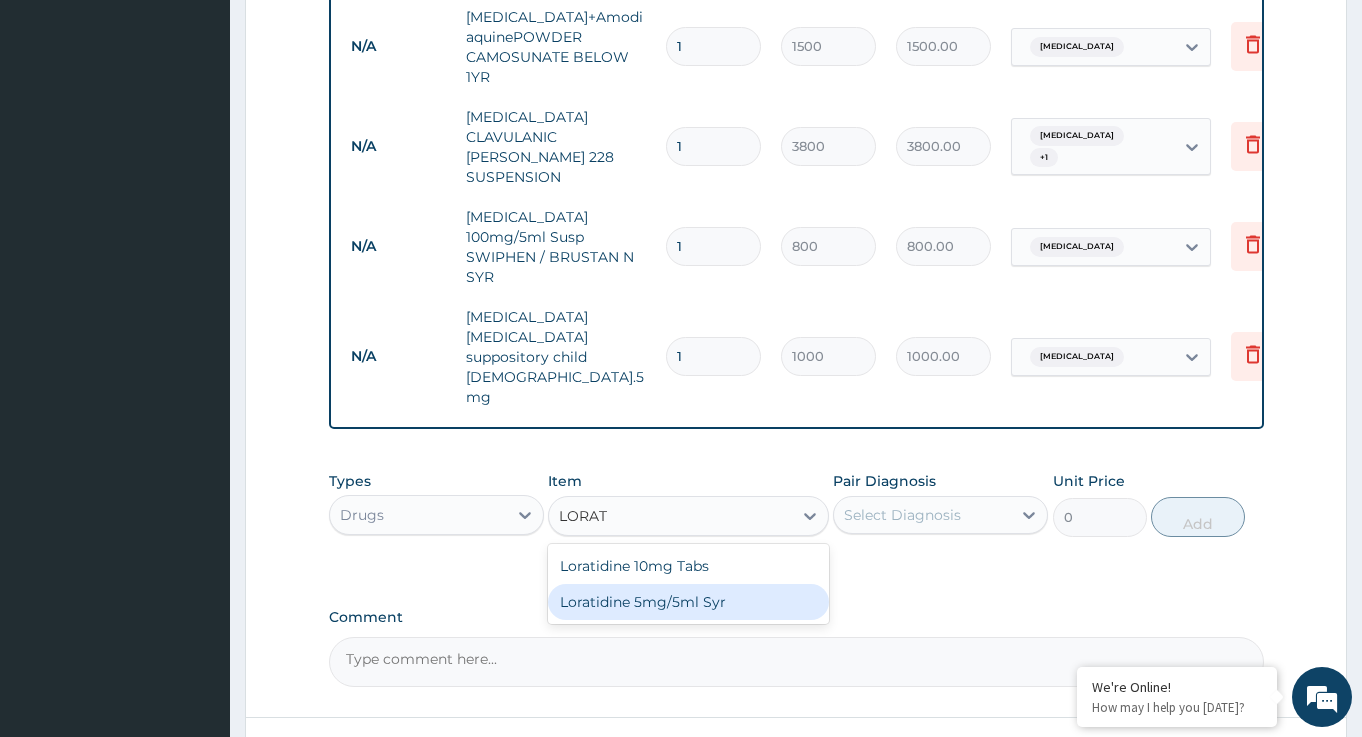 click on "Loratidine 5mg/5ml Syr" at bounding box center [688, 602] 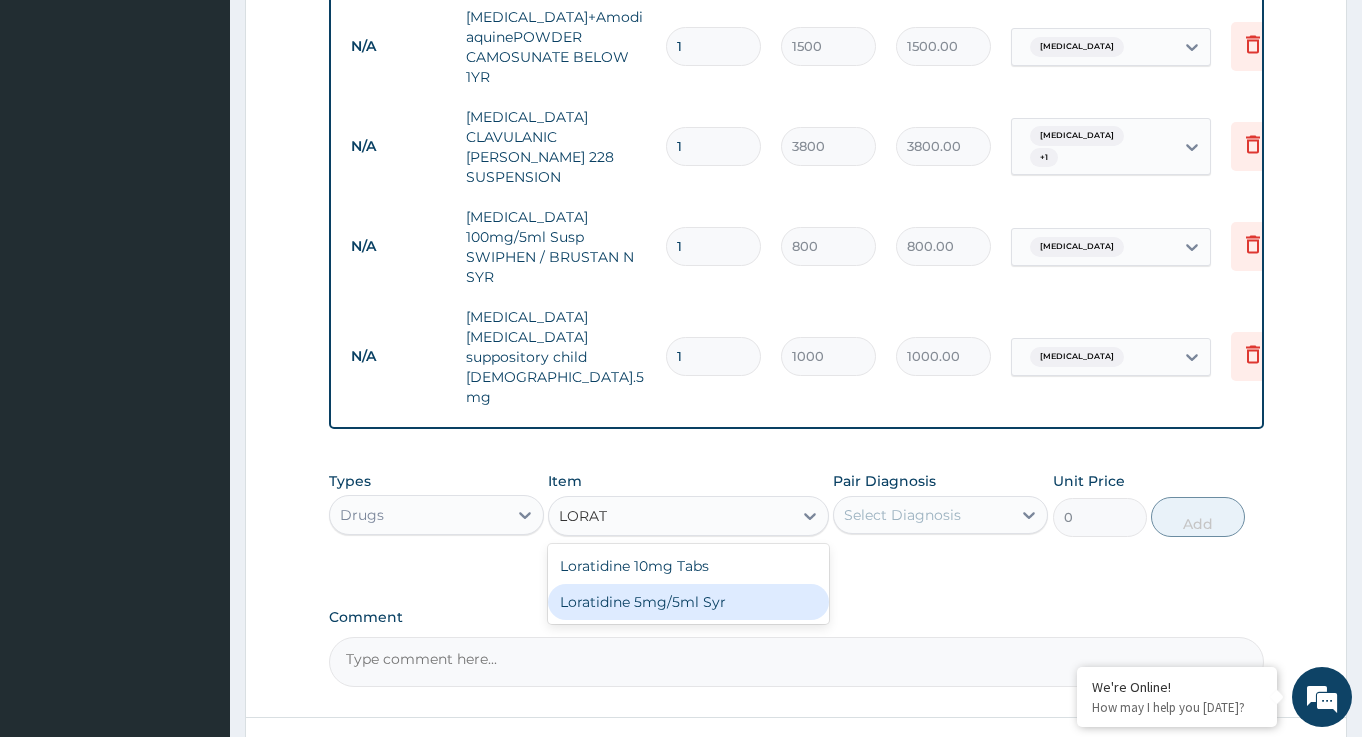 type 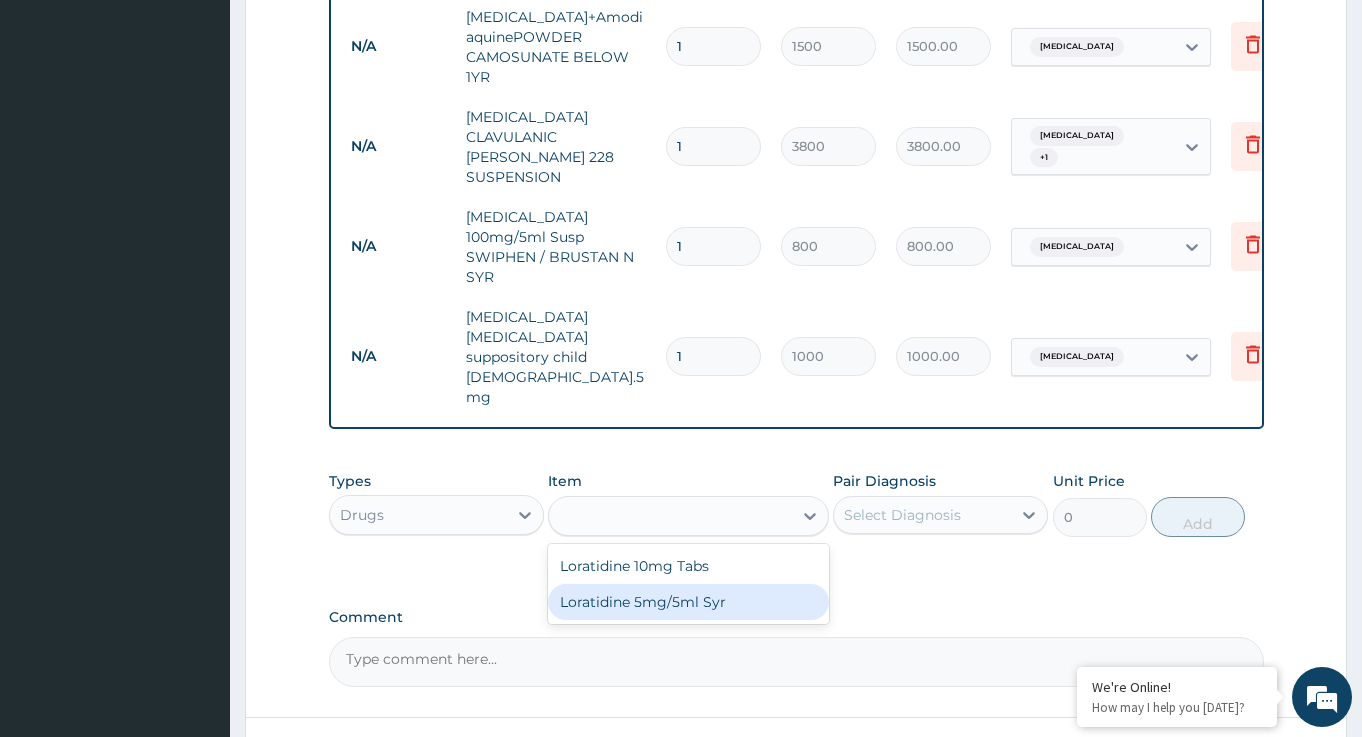type on "1200" 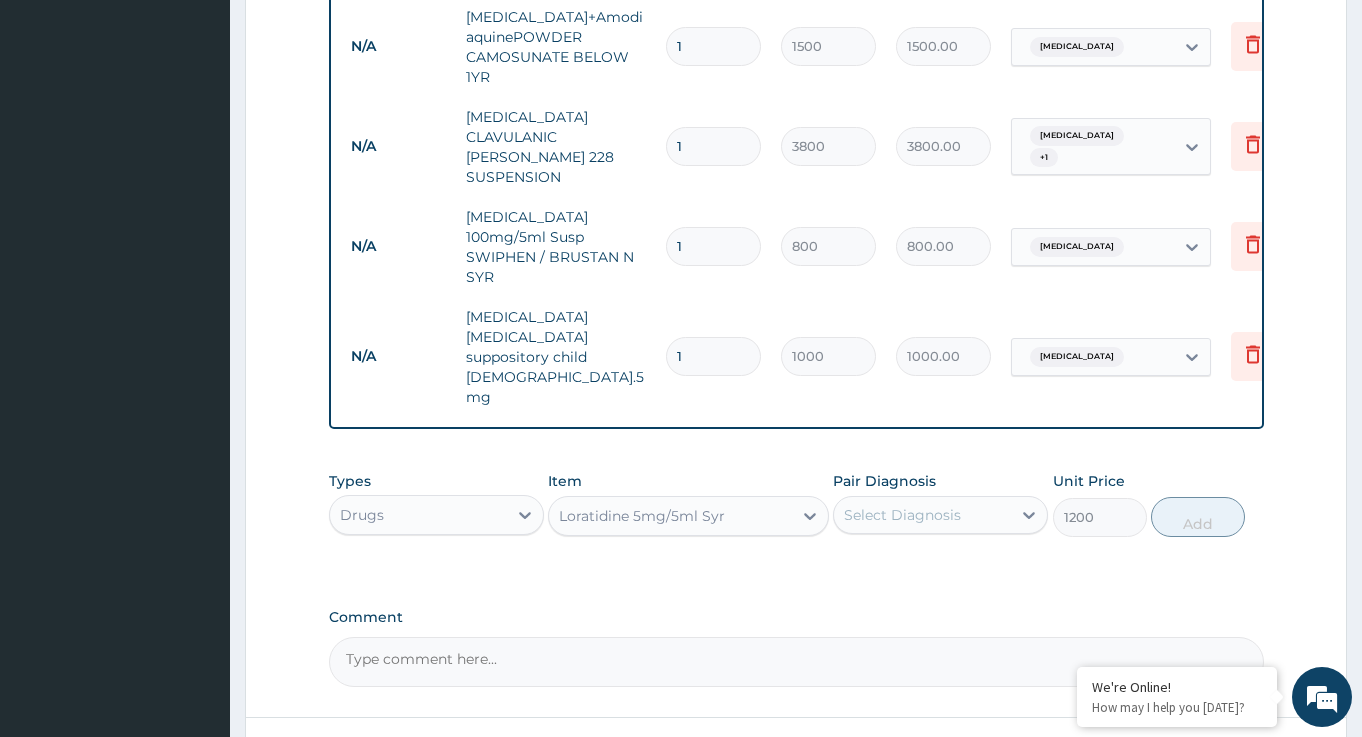 click on "Select Diagnosis" at bounding box center [922, 515] 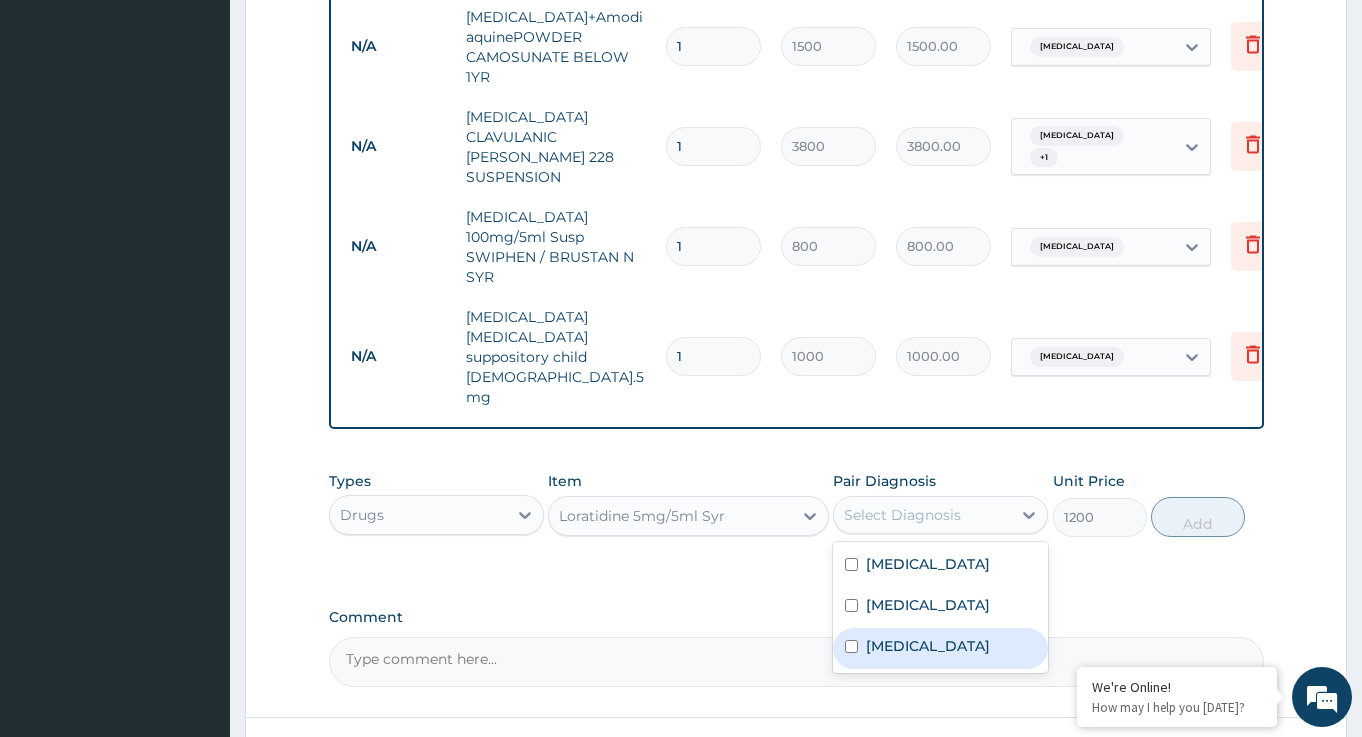 click on "Upper respiratory infection" at bounding box center [928, 646] 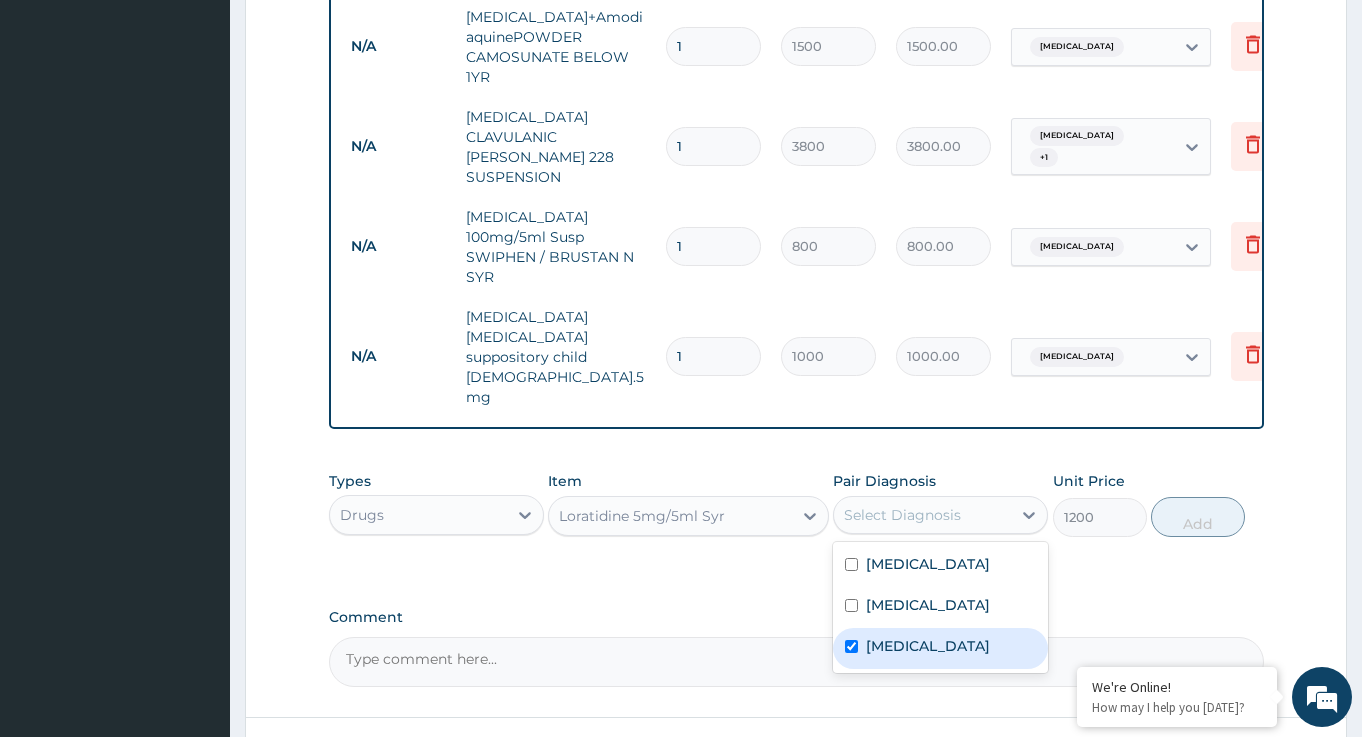 checkbox on "true" 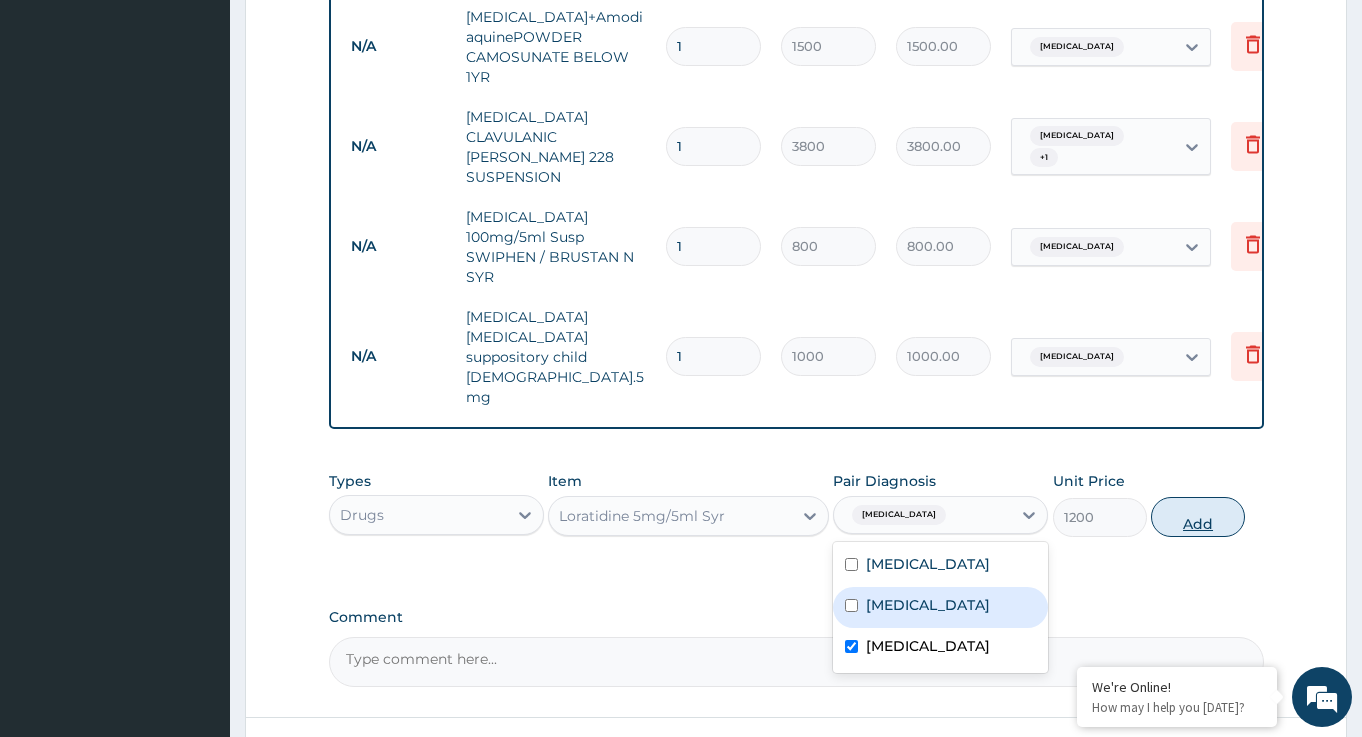 click on "Add" at bounding box center (1198, 517) 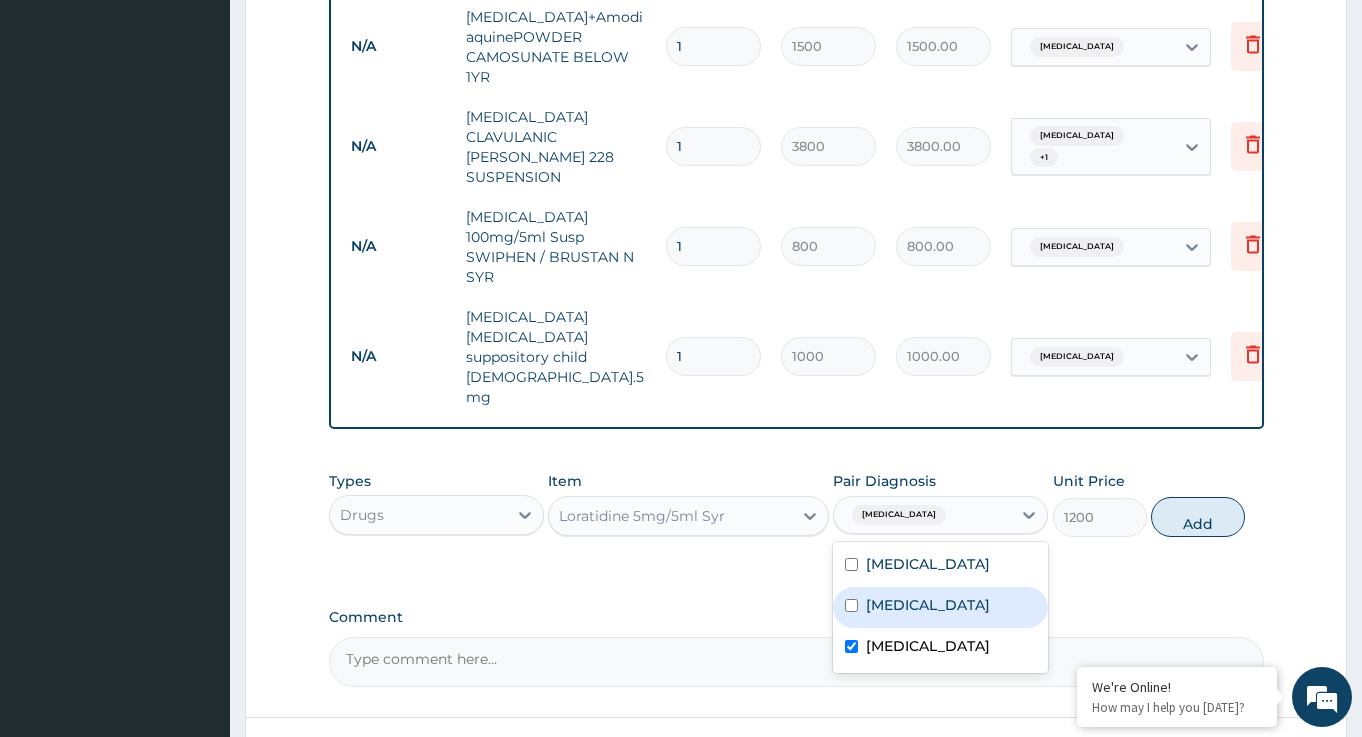 type on "0" 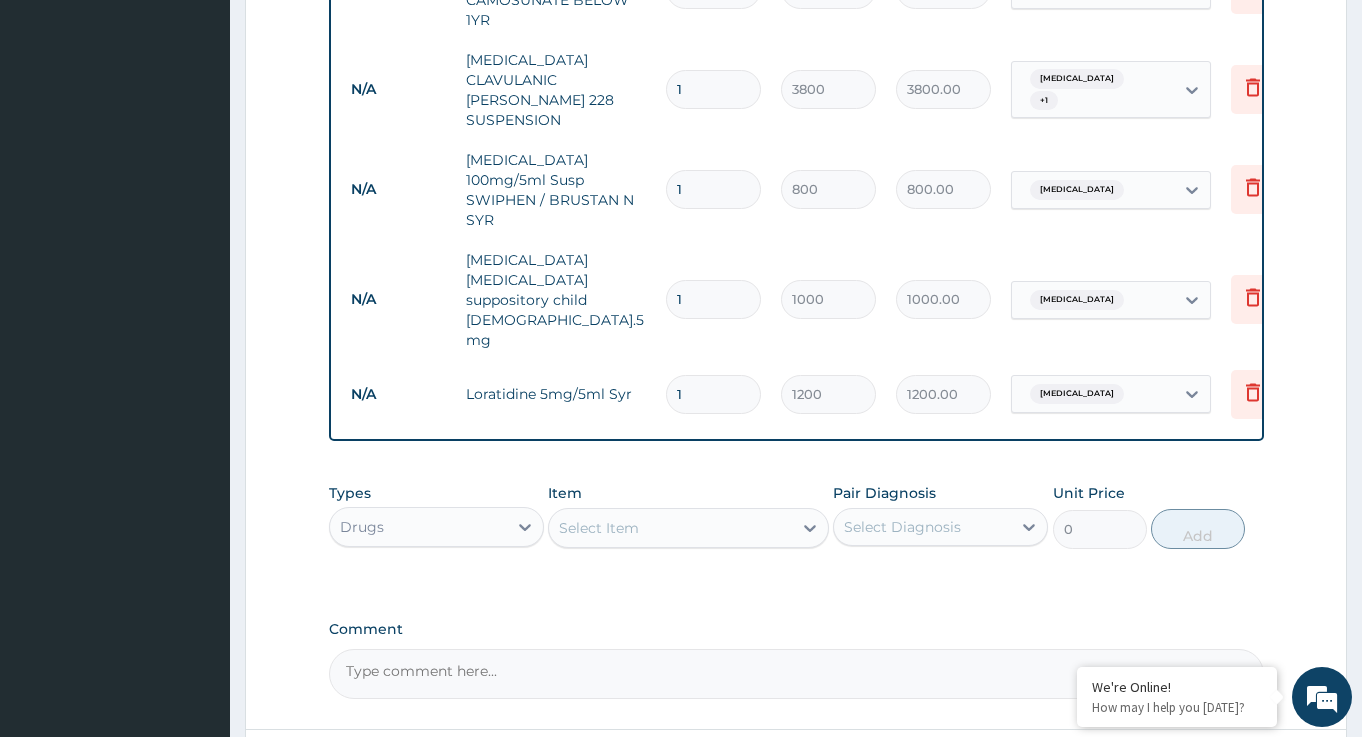 scroll, scrollTop: 1163, scrollLeft: 0, axis: vertical 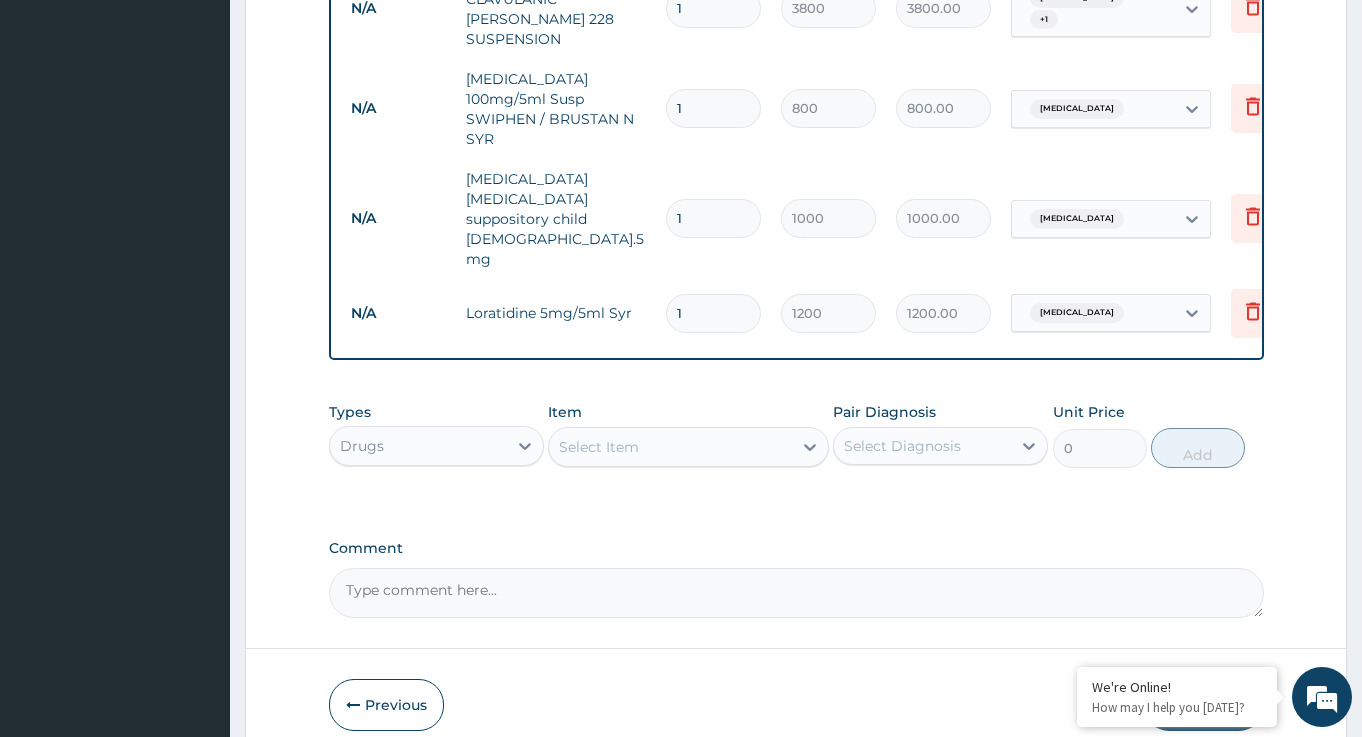 click on "Submit" at bounding box center [1204, 705] 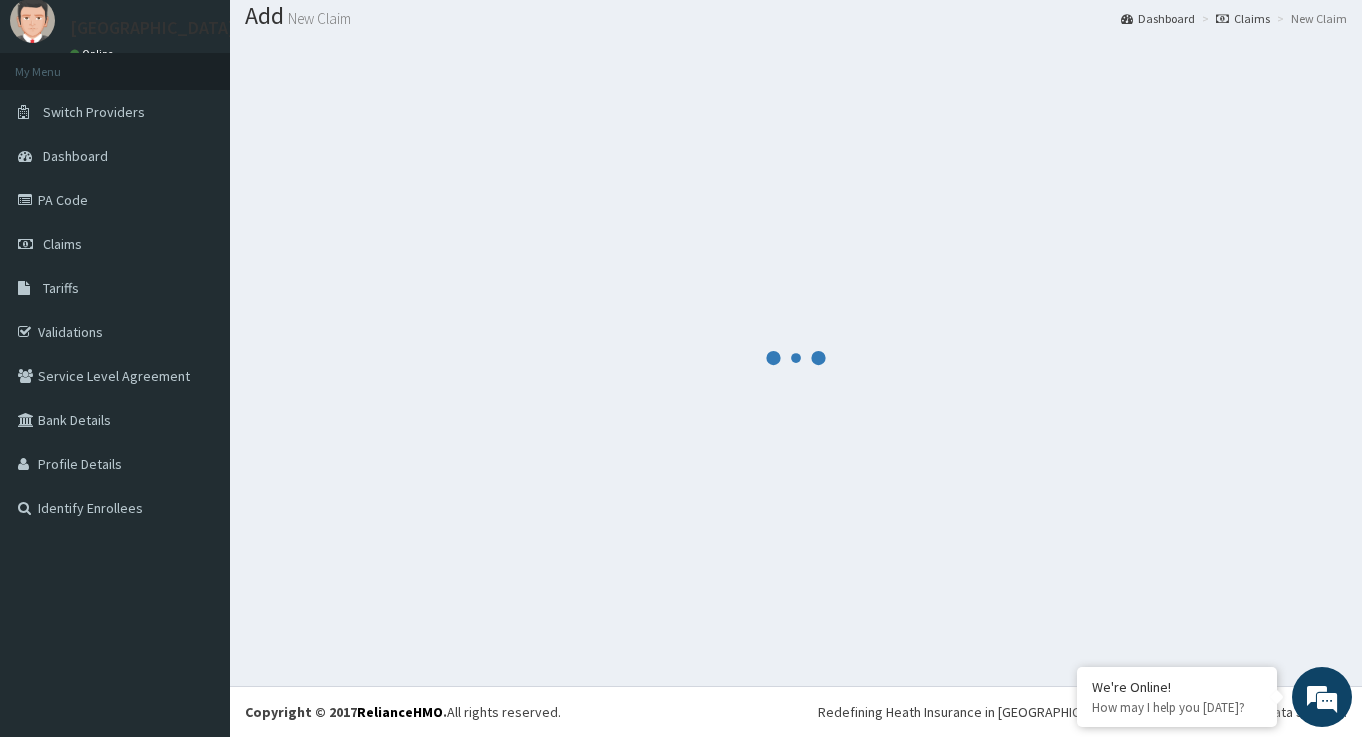 scroll, scrollTop: 62, scrollLeft: 0, axis: vertical 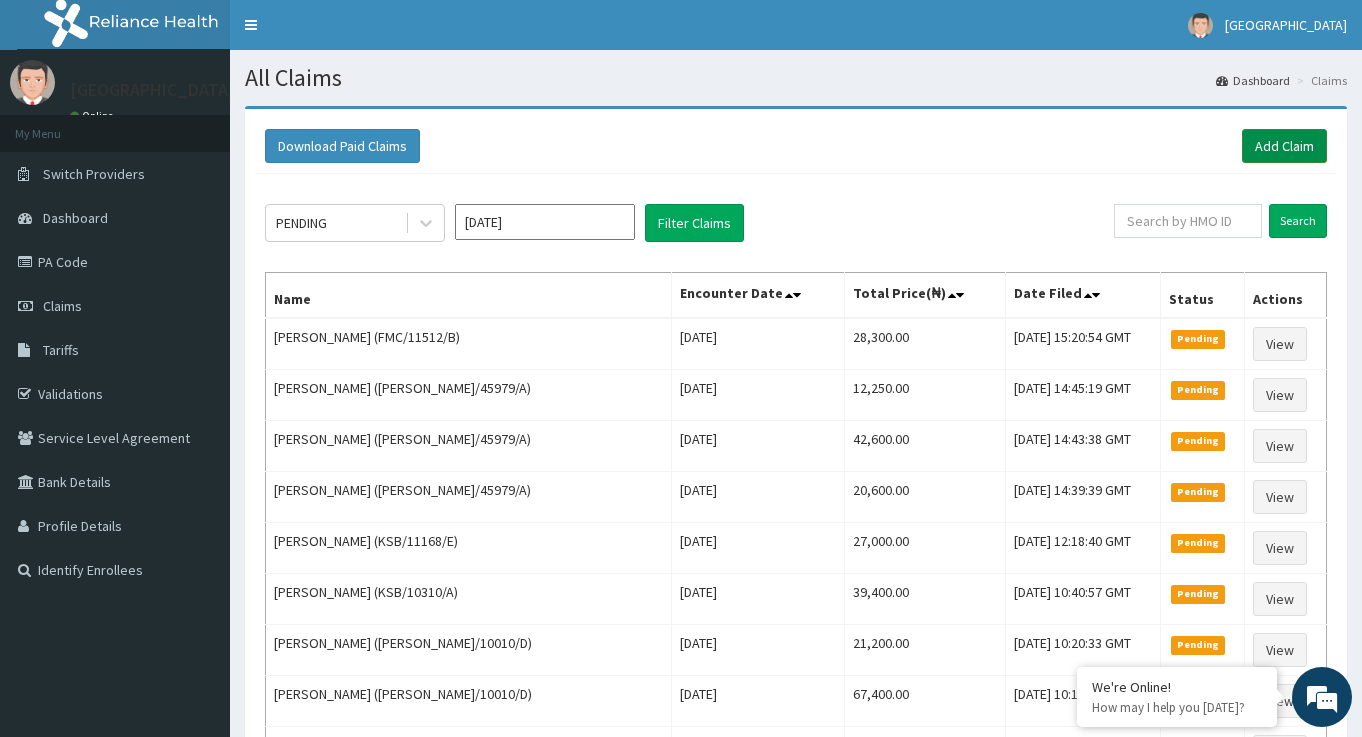 click on "Add Claim" at bounding box center (1284, 146) 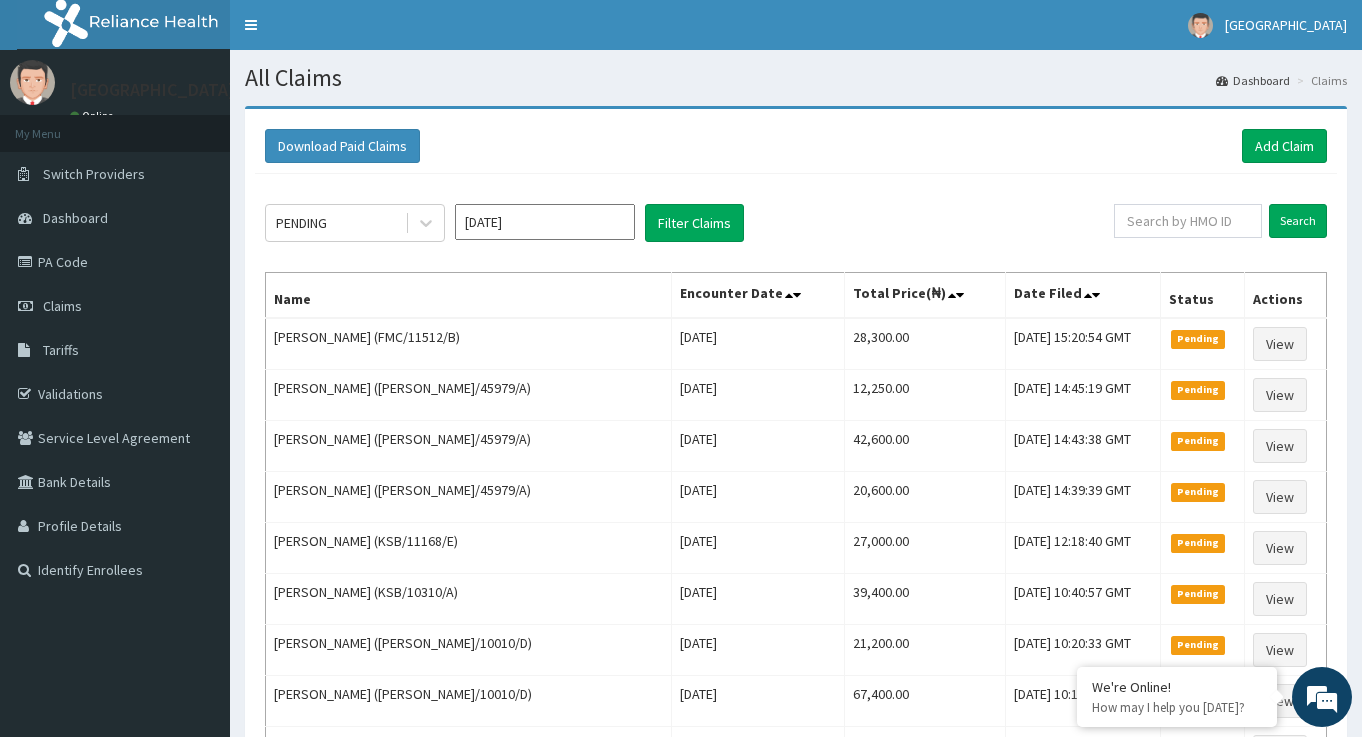 scroll, scrollTop: 0, scrollLeft: 0, axis: both 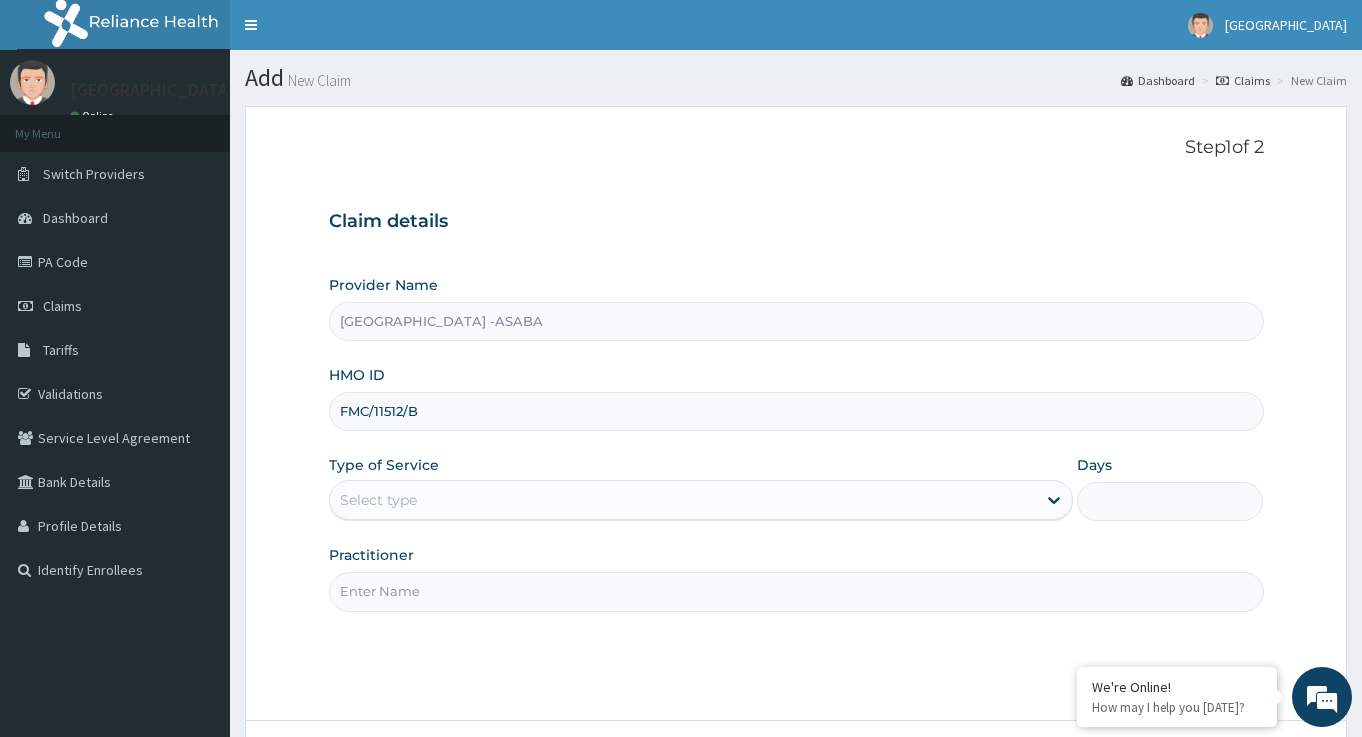 type on "FMC/11512/B" 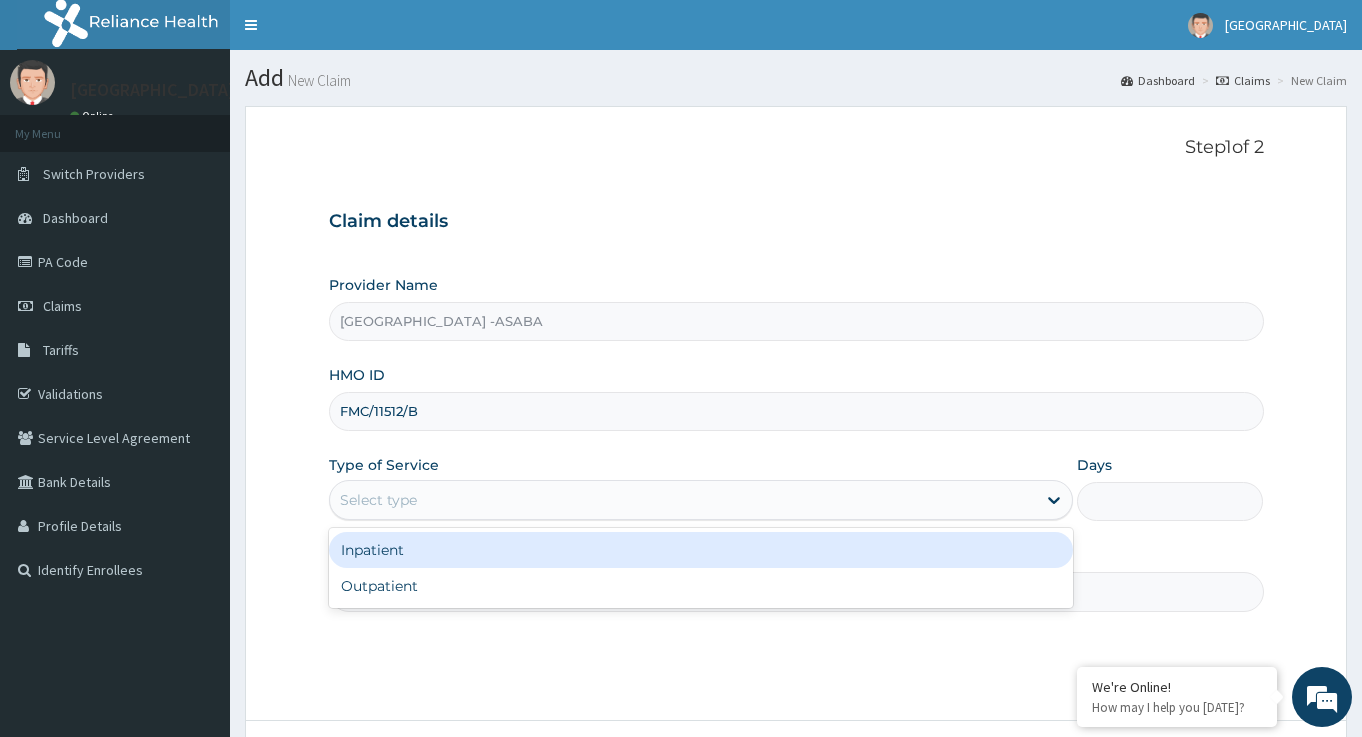 click on "Select type" at bounding box center (683, 500) 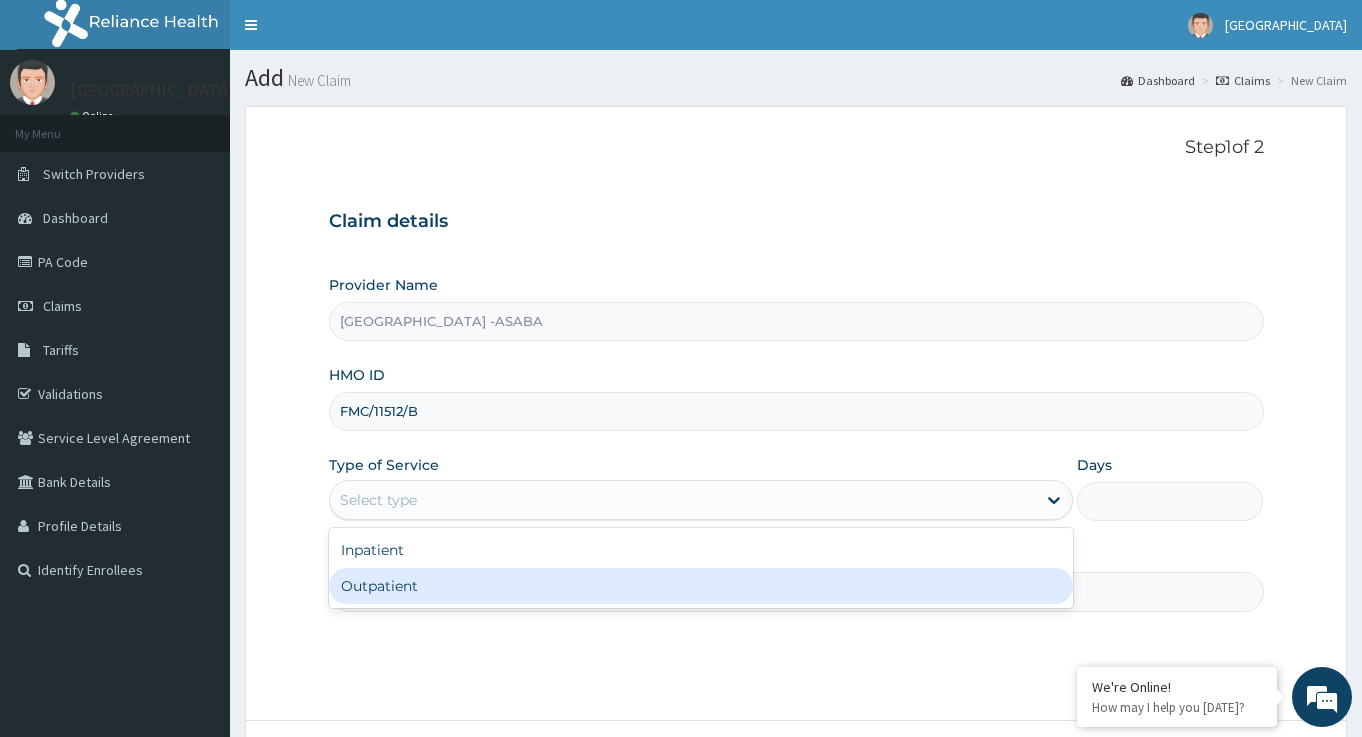 click on "Outpatient" at bounding box center [701, 586] 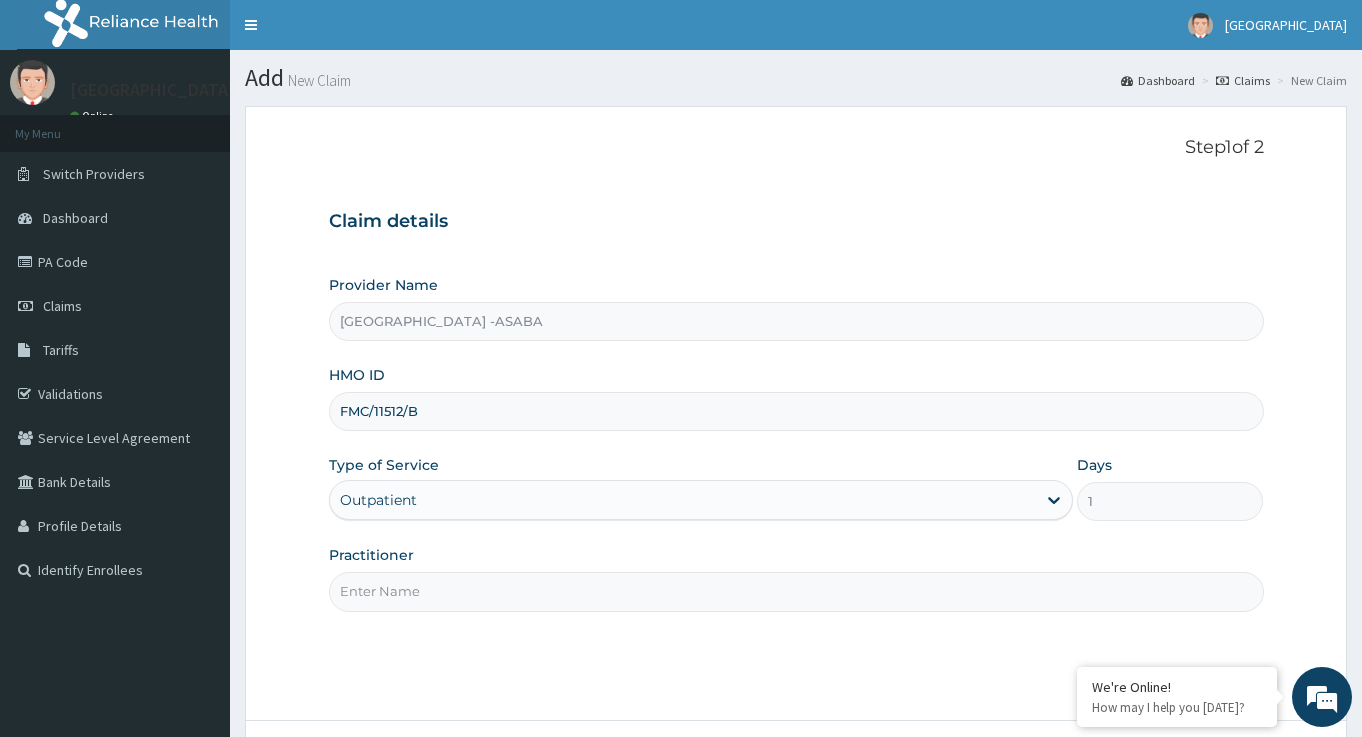 click on "Practitioner" at bounding box center (796, 591) 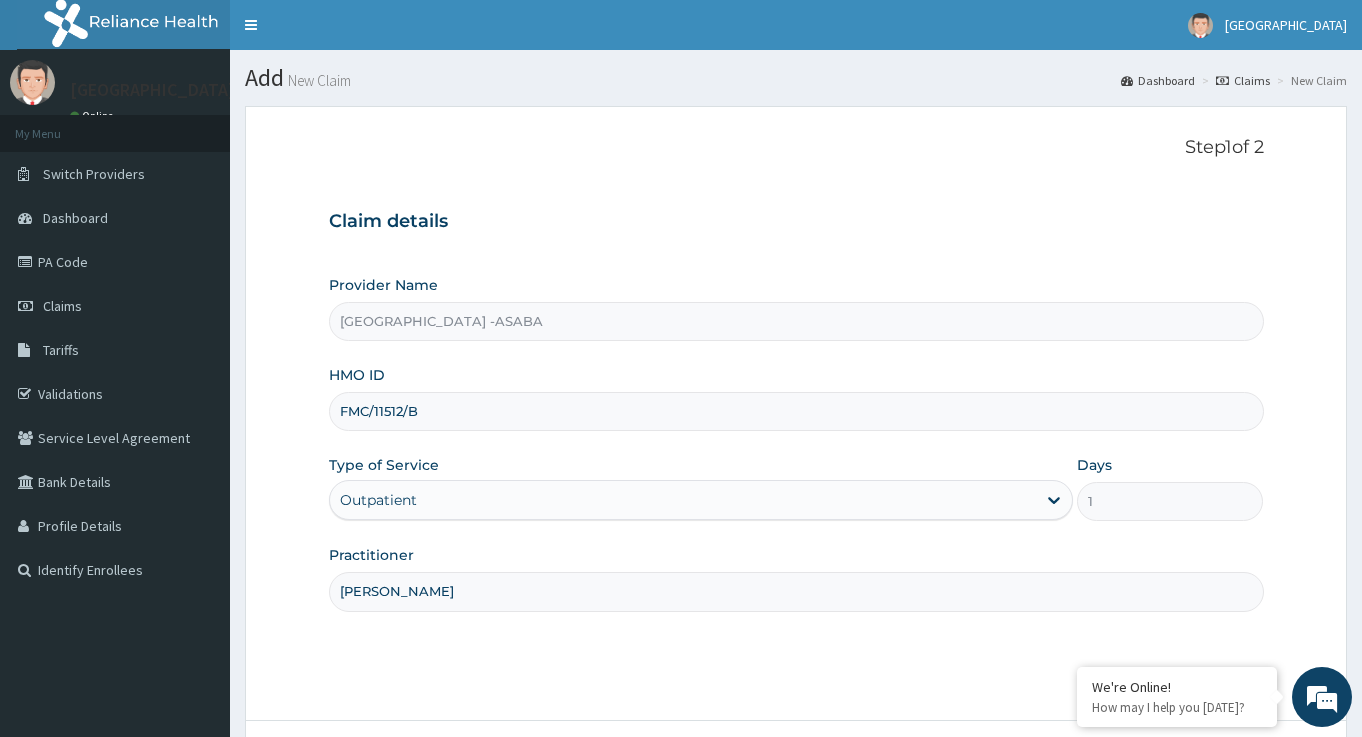 scroll, scrollTop: 163, scrollLeft: 0, axis: vertical 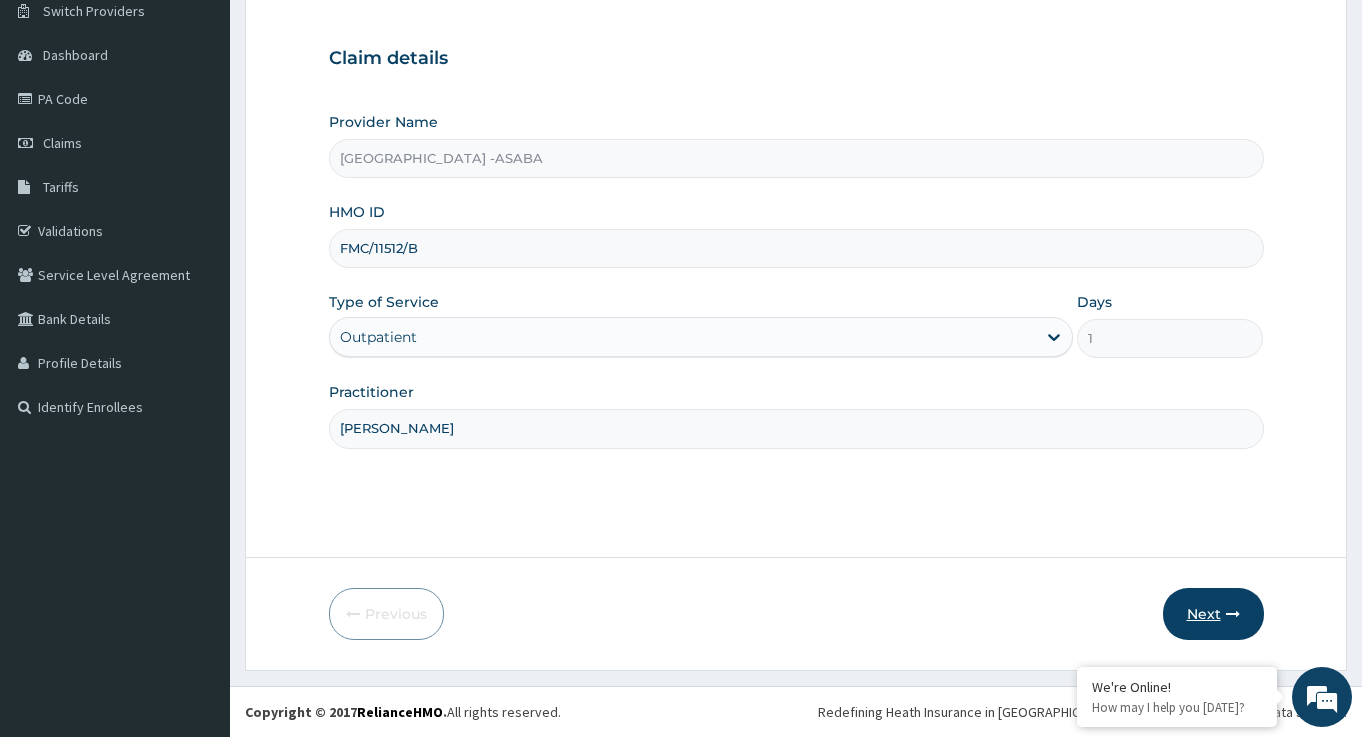 type on "NJOKU" 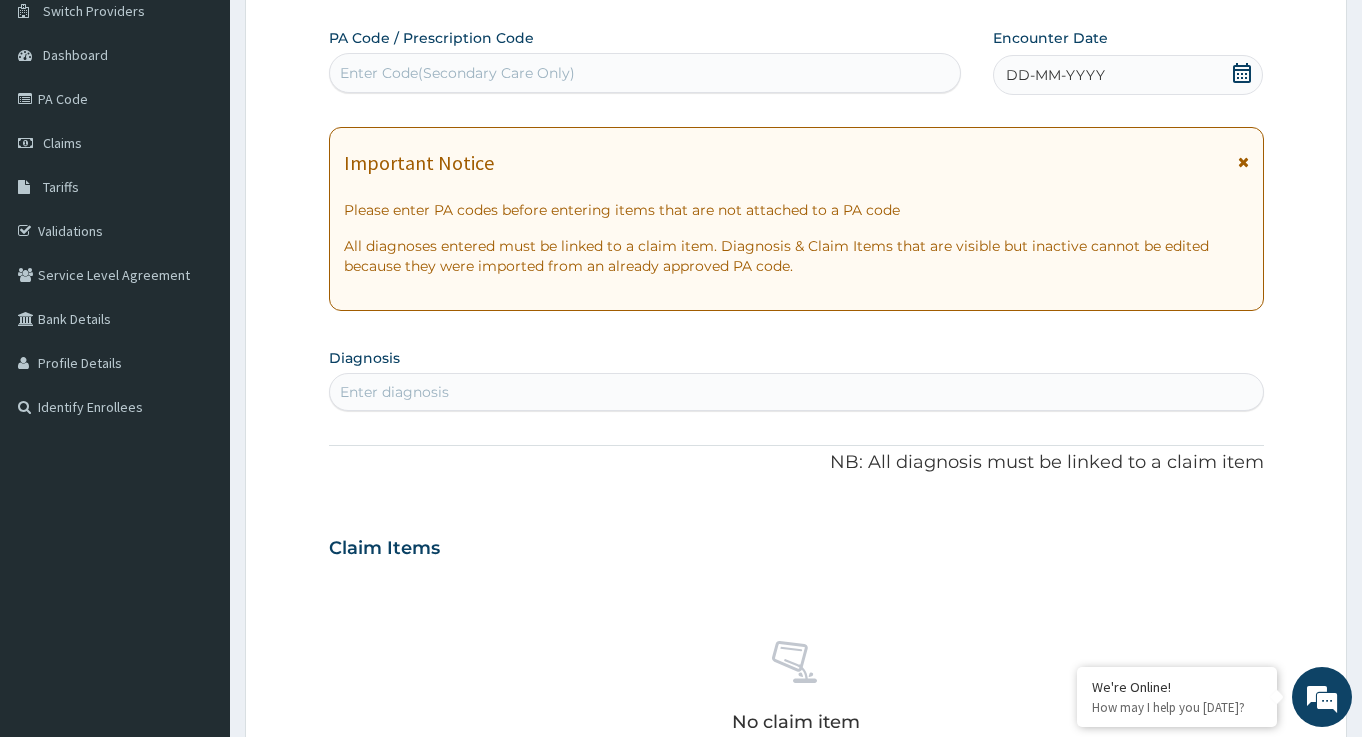 scroll, scrollTop: 0, scrollLeft: 0, axis: both 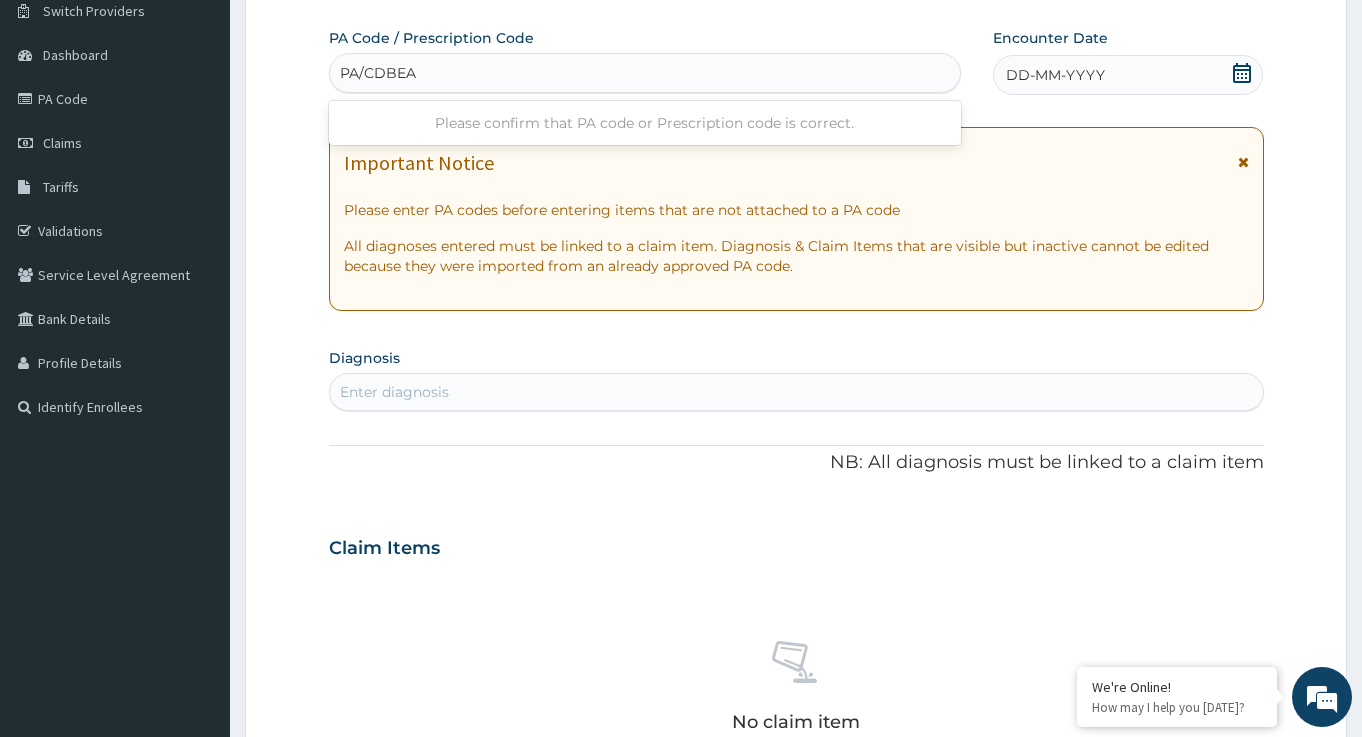 type on "PA/CDBEAA" 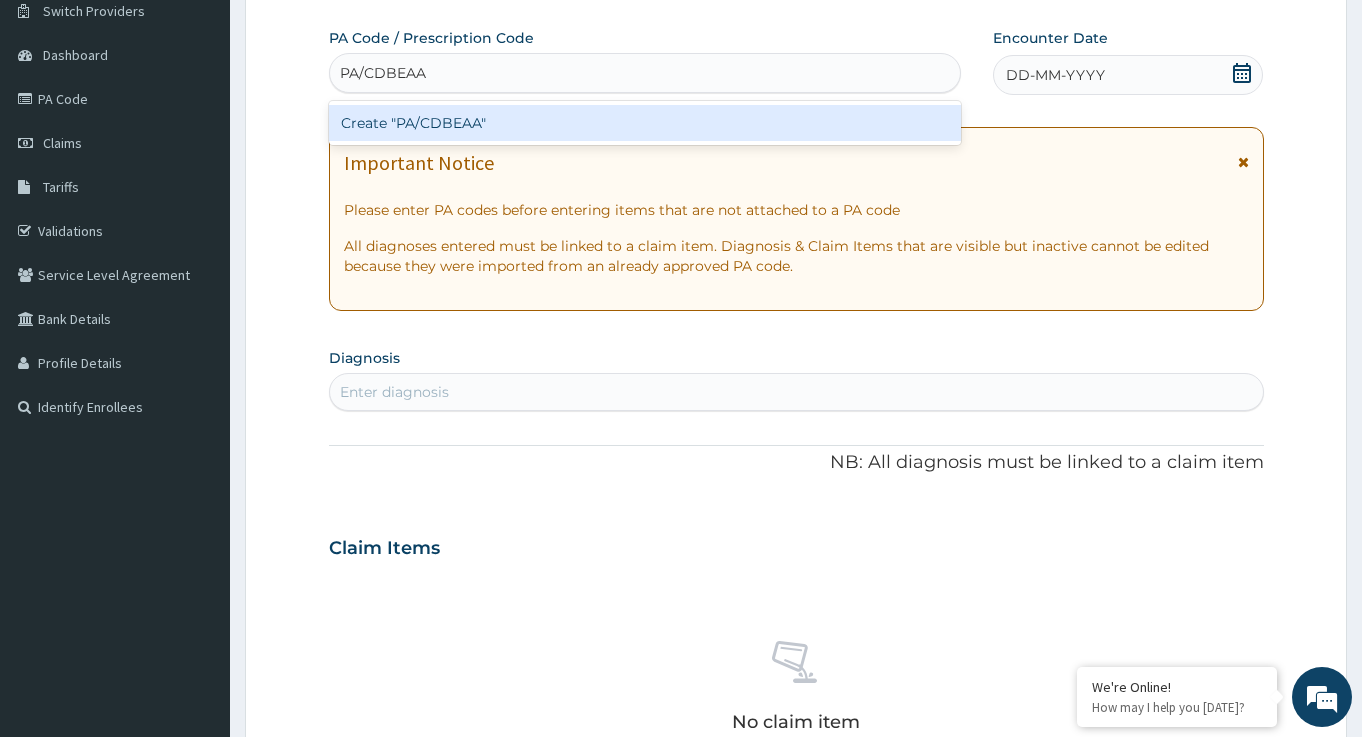 type 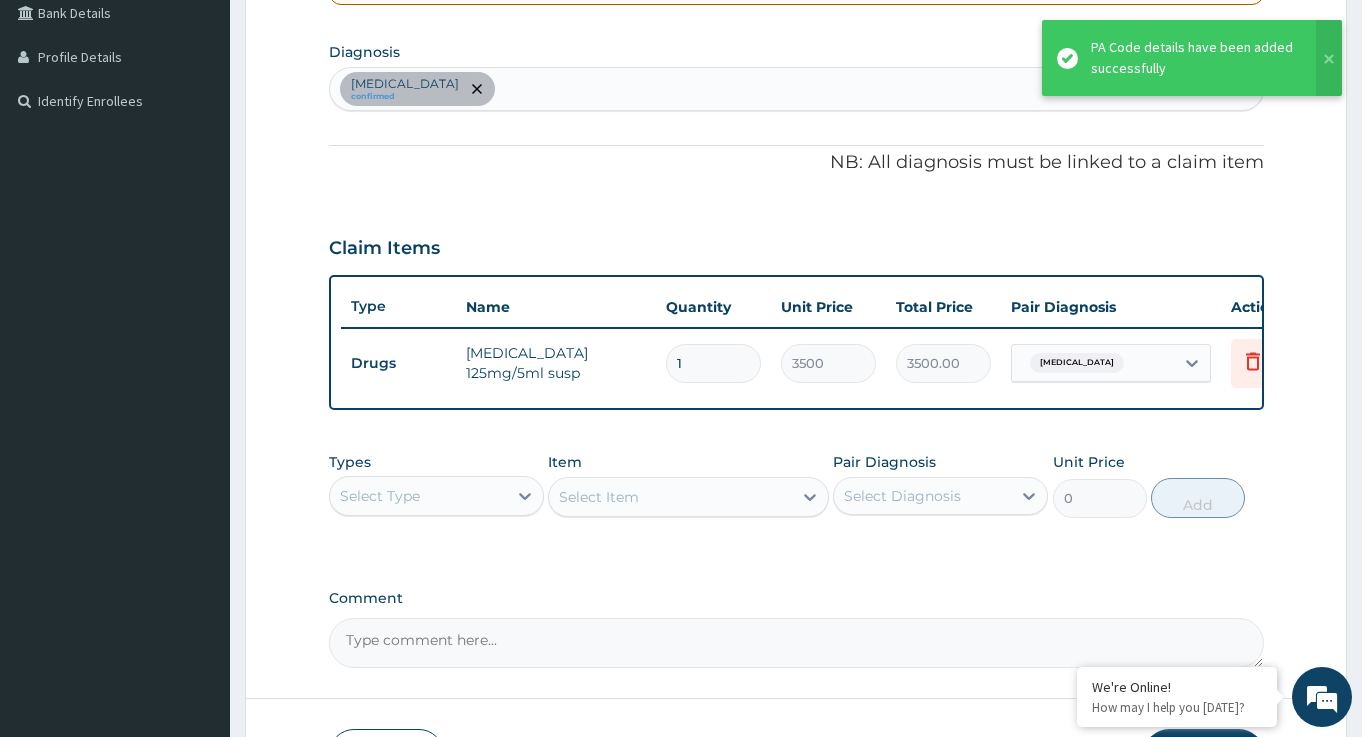 scroll, scrollTop: 627, scrollLeft: 0, axis: vertical 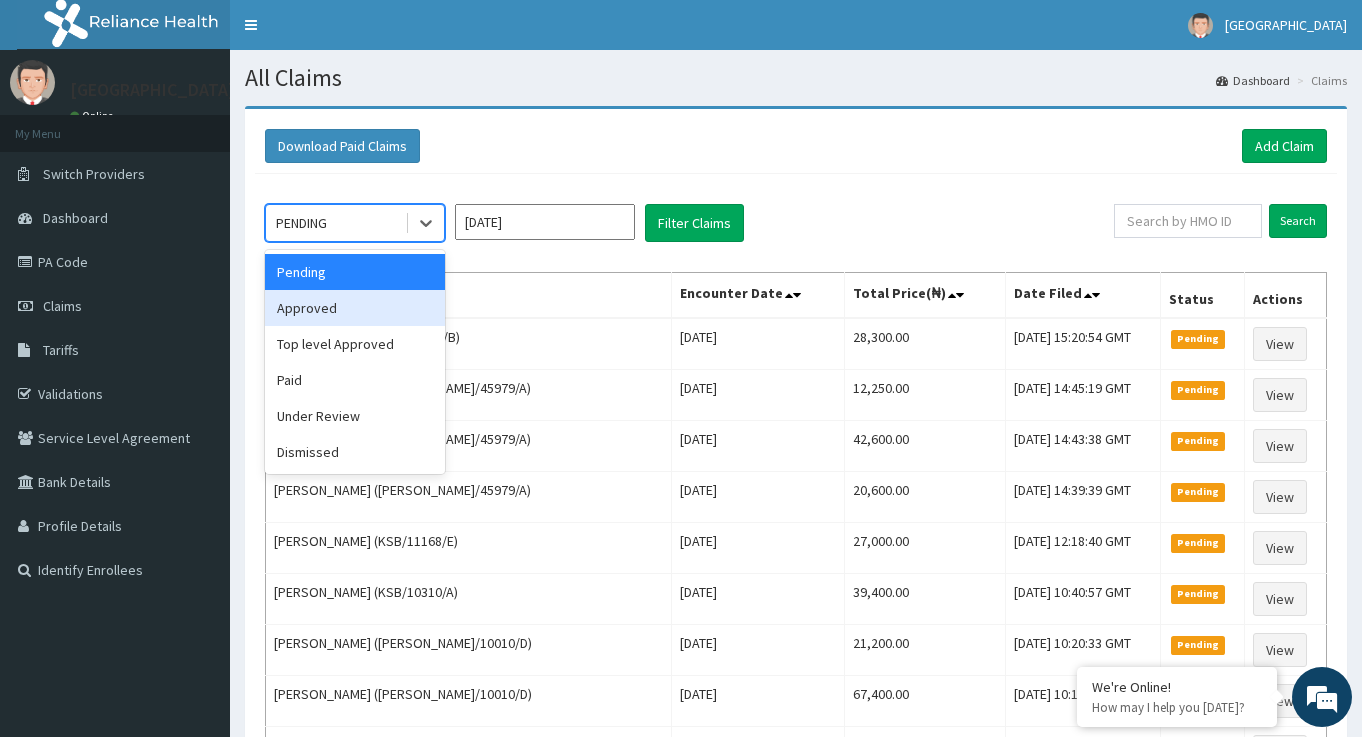 click on "Approved" at bounding box center (355, 308) 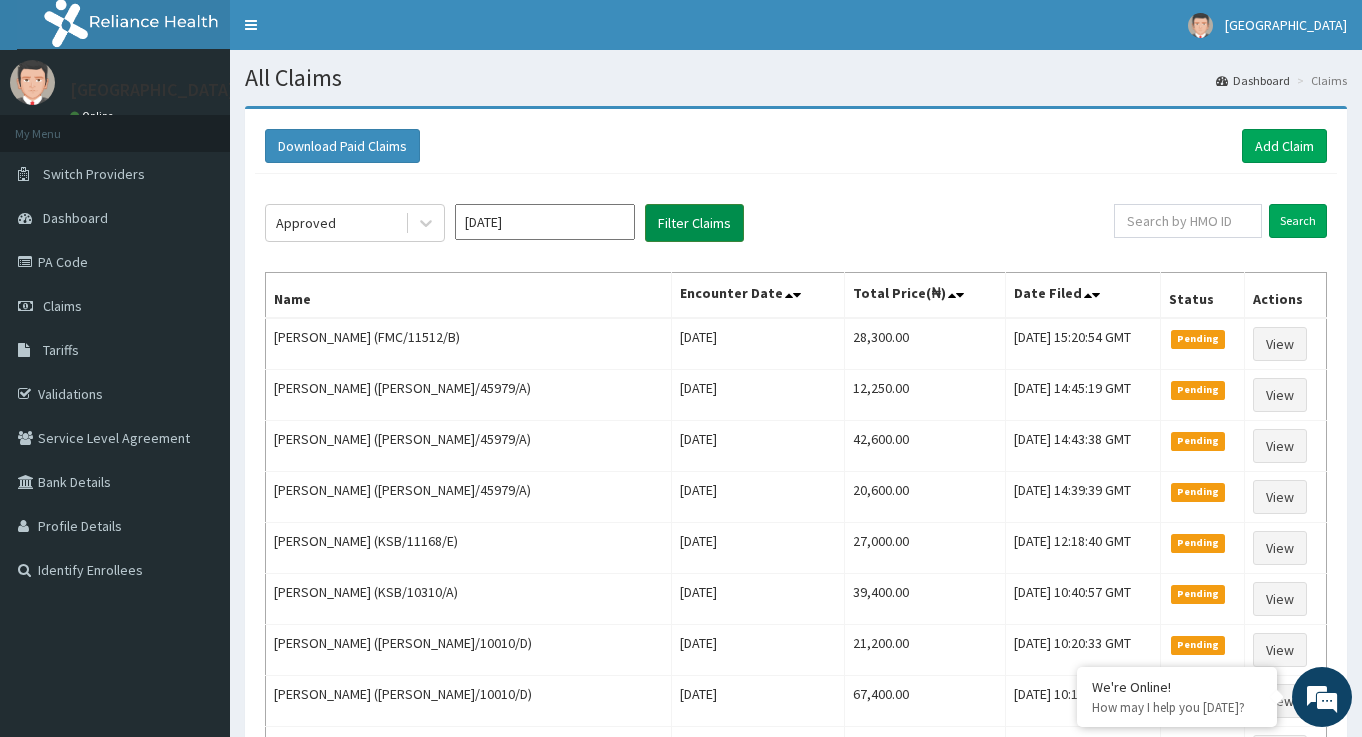 click on "Filter Claims" at bounding box center (694, 223) 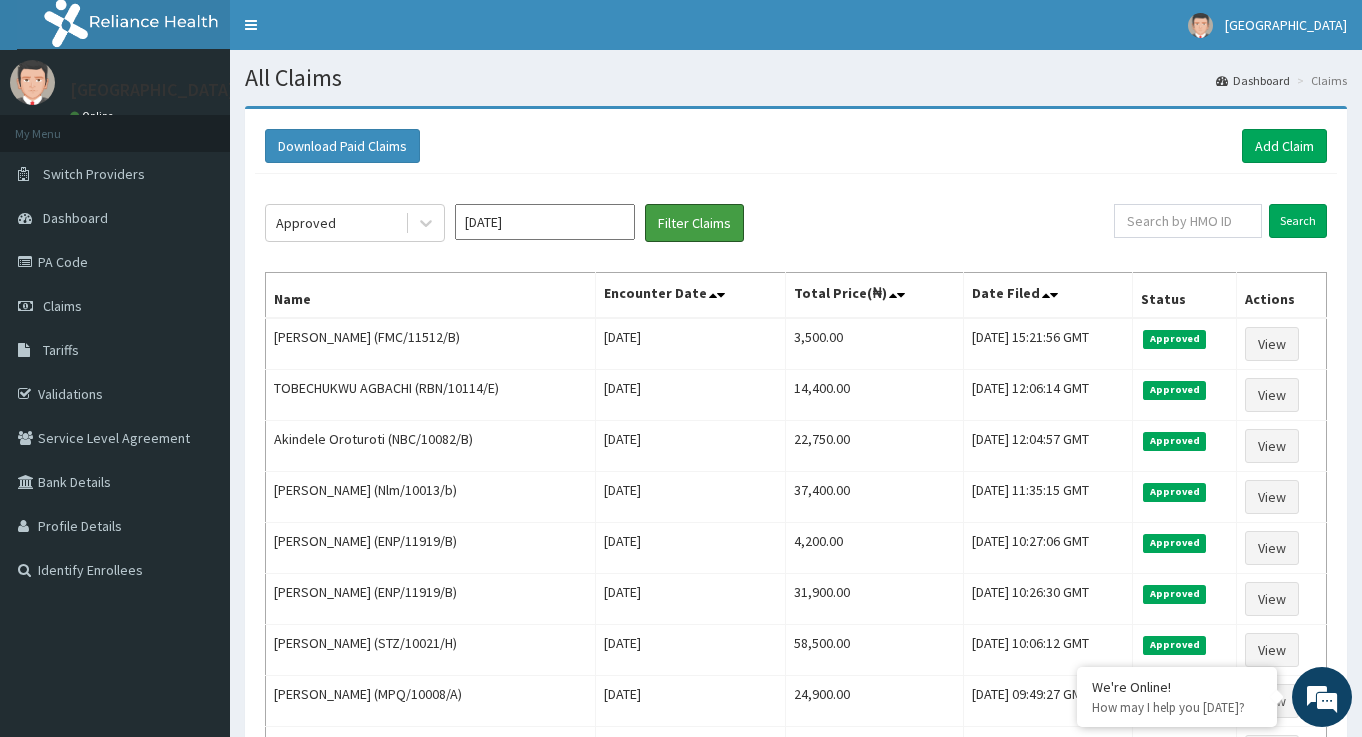 scroll, scrollTop: 0, scrollLeft: 0, axis: both 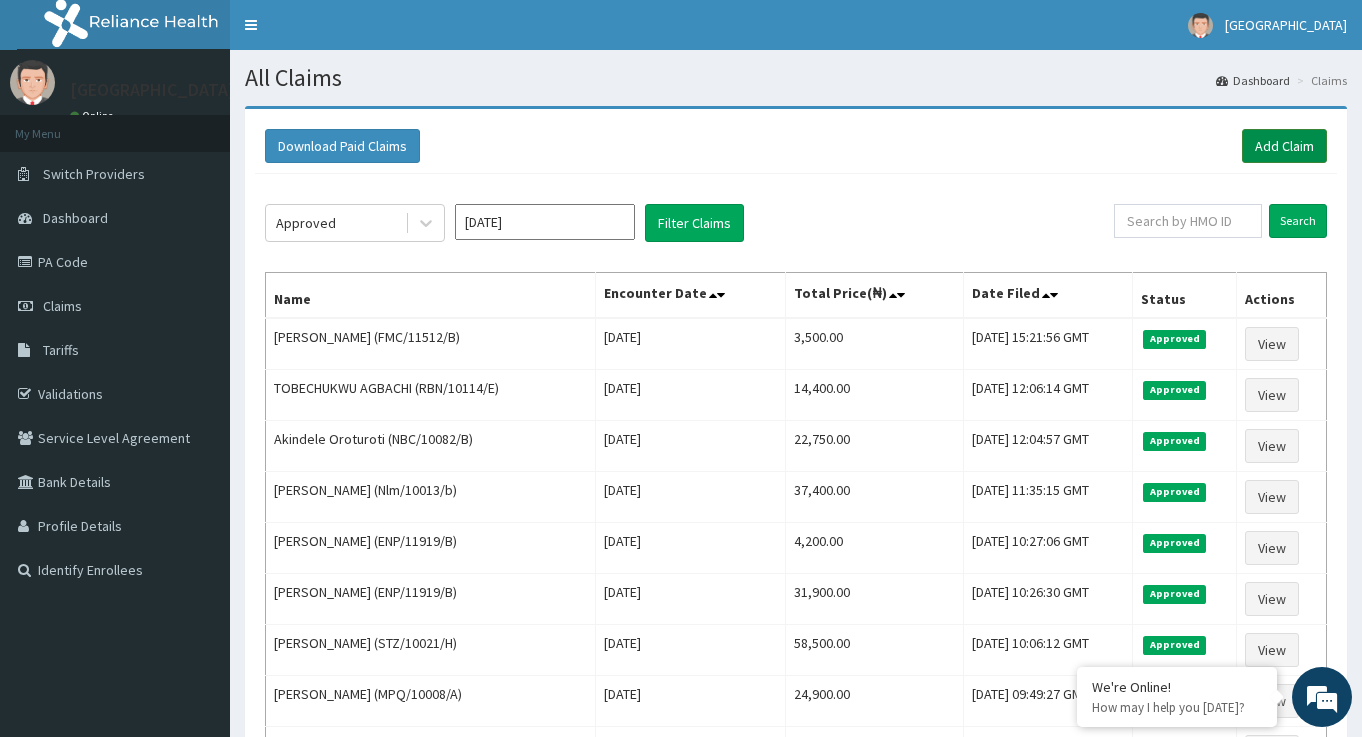 click on "Add Claim" at bounding box center (1284, 146) 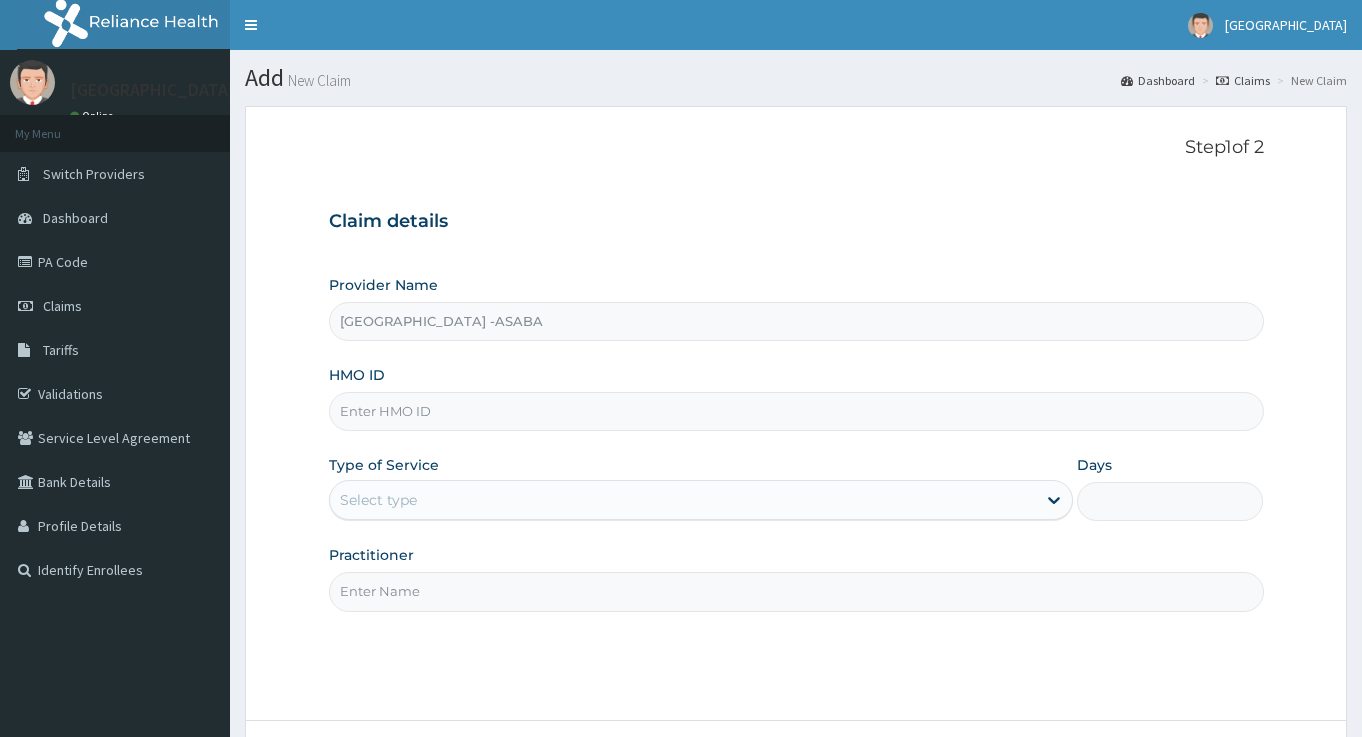 scroll, scrollTop: 0, scrollLeft: 0, axis: both 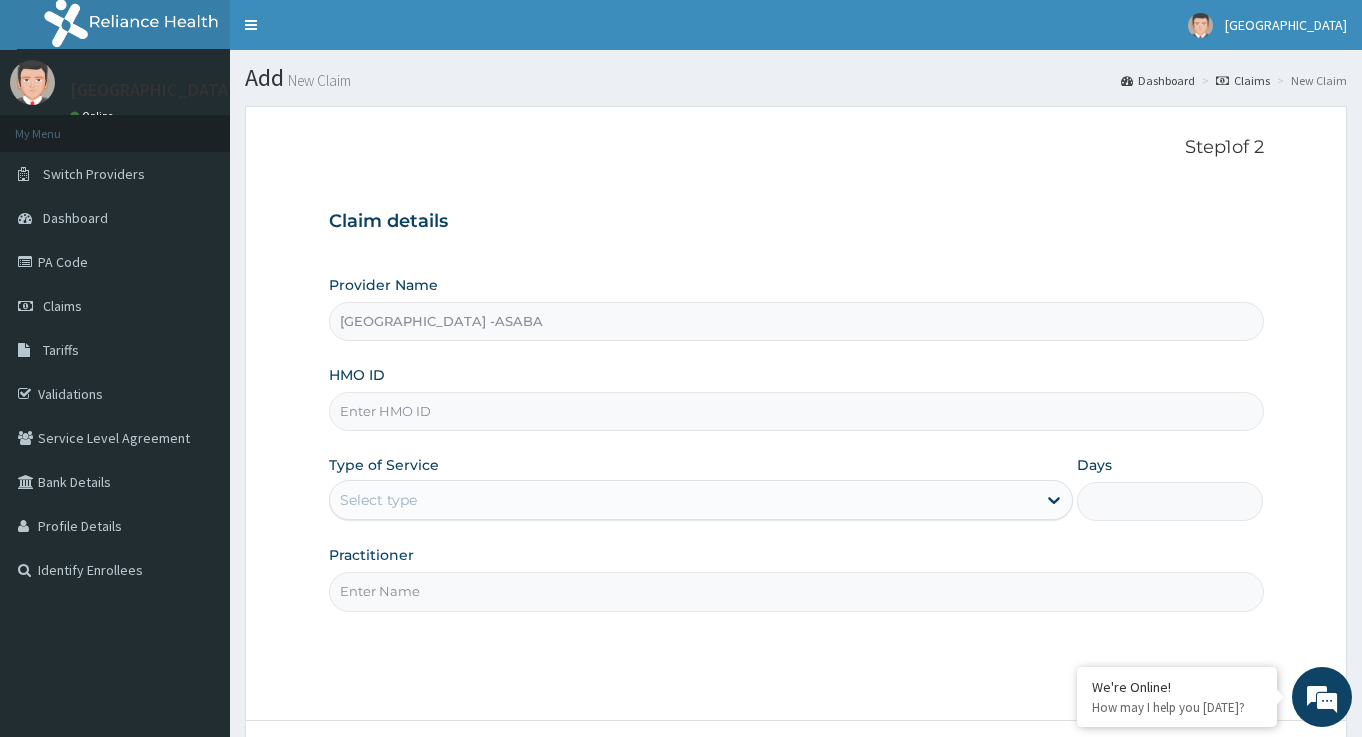 click on "HMO ID" at bounding box center [796, 411] 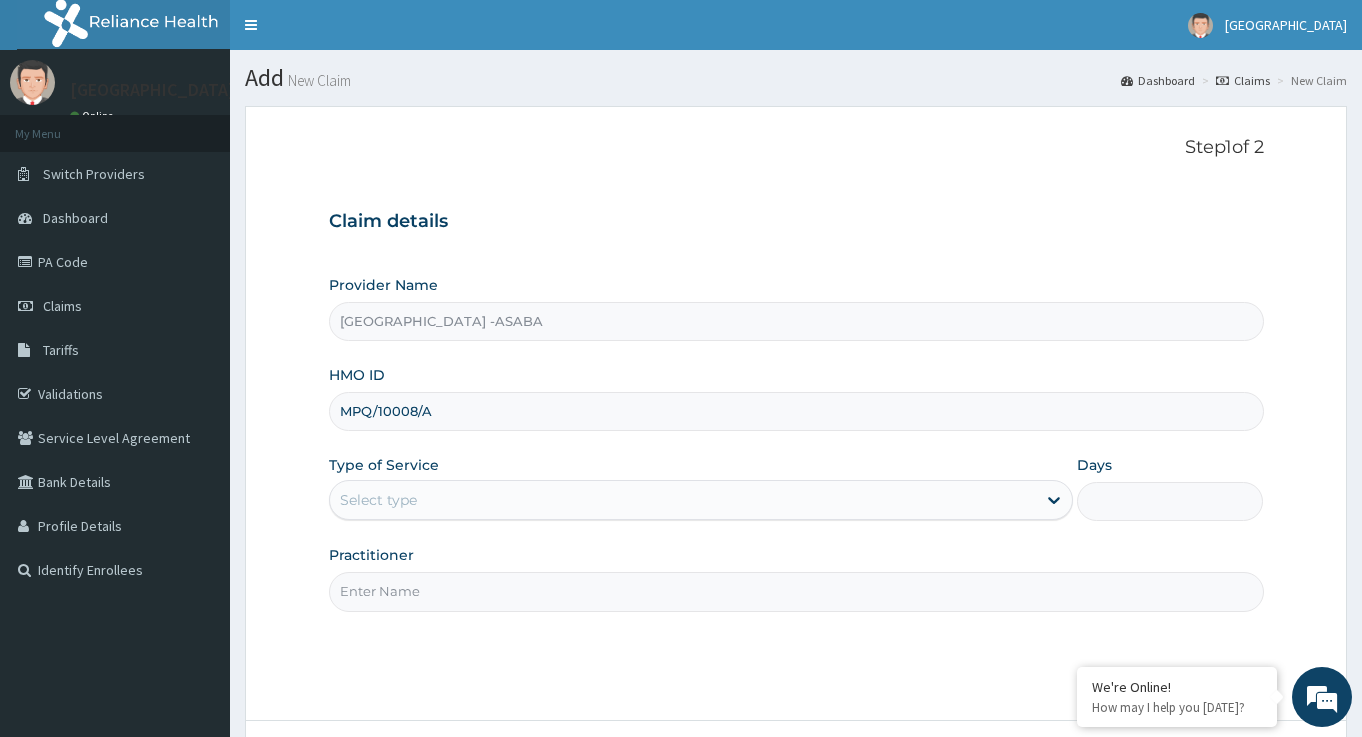 click on "MPQ/10008/A" at bounding box center (796, 411) 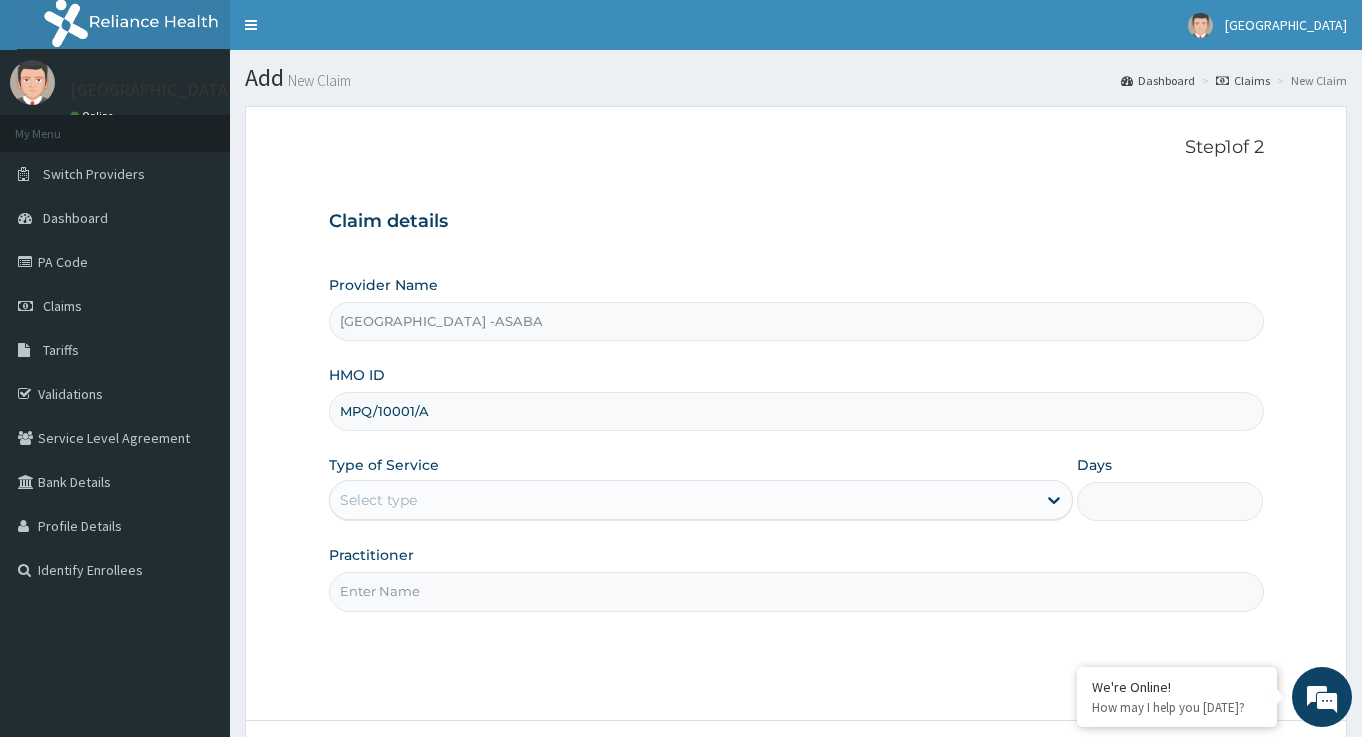 type on "MPQ/10001/A" 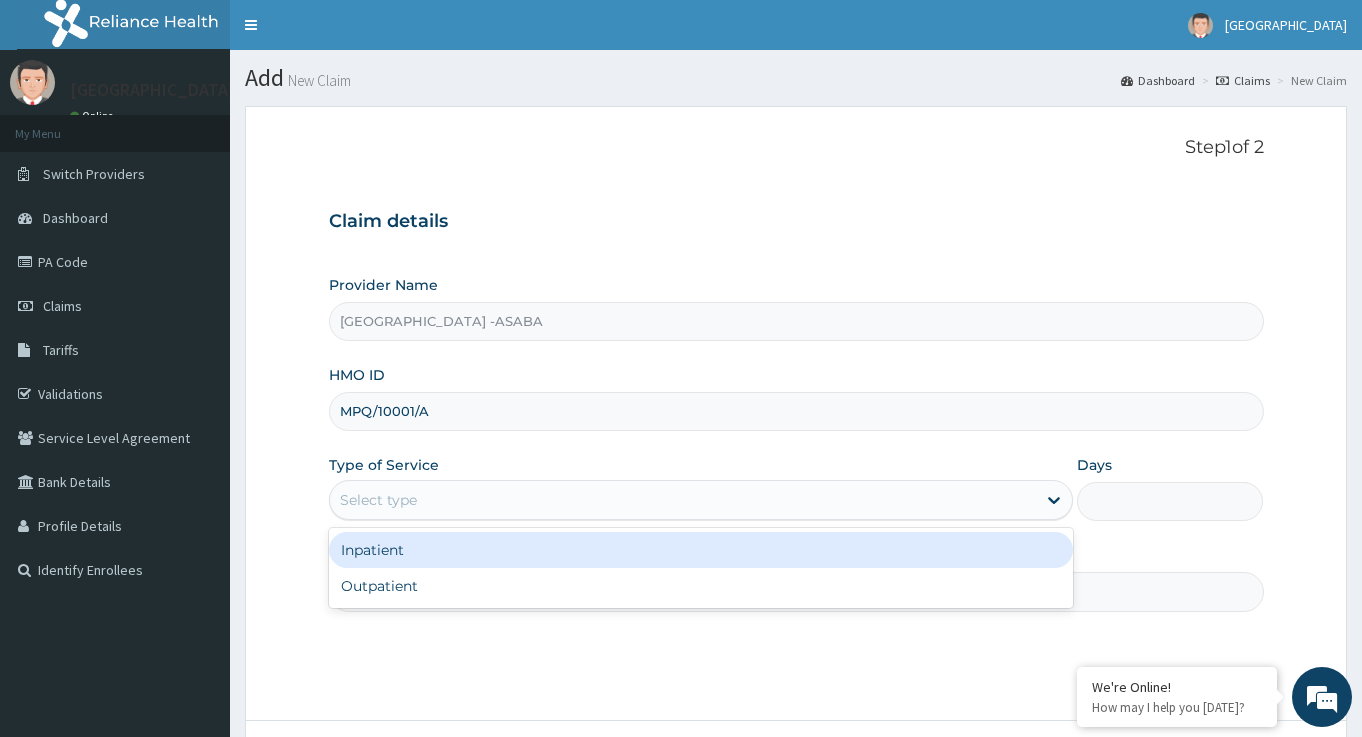 click on "Select type" at bounding box center [683, 500] 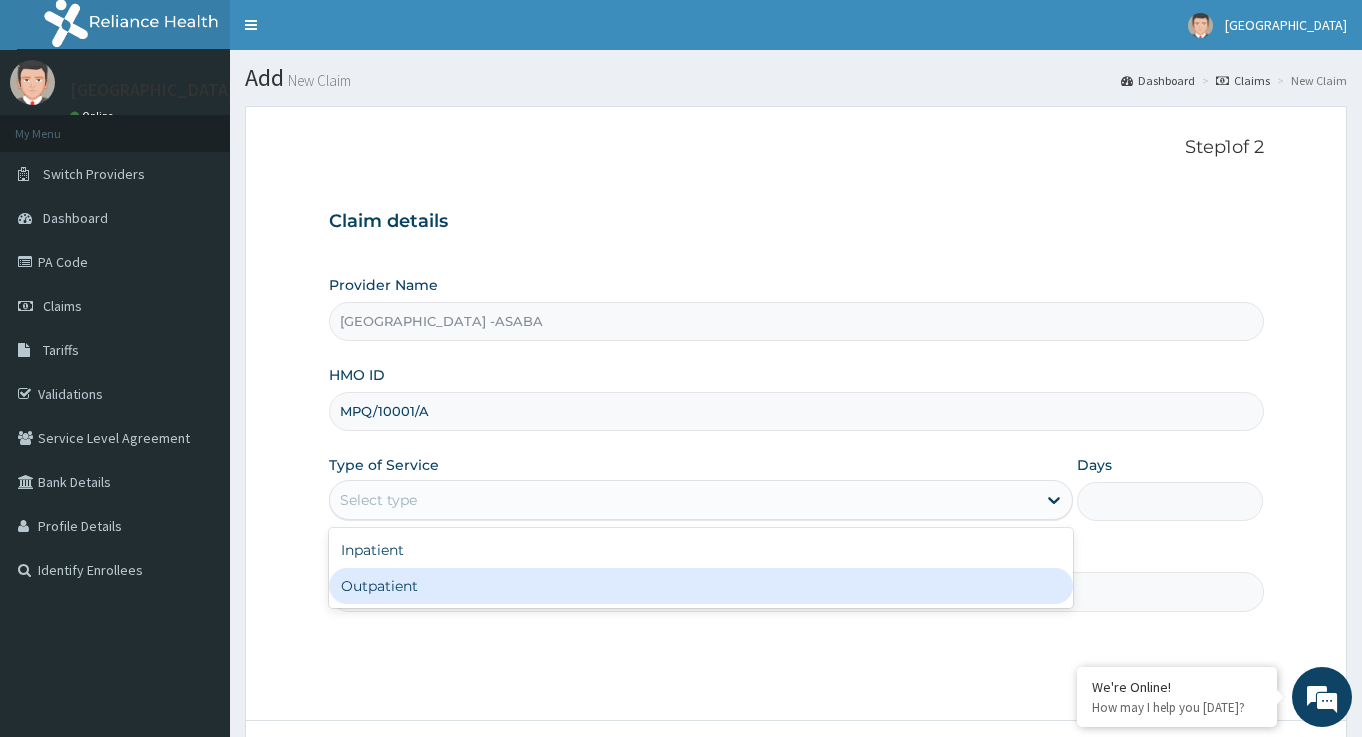 click on "Outpatient" at bounding box center (701, 586) 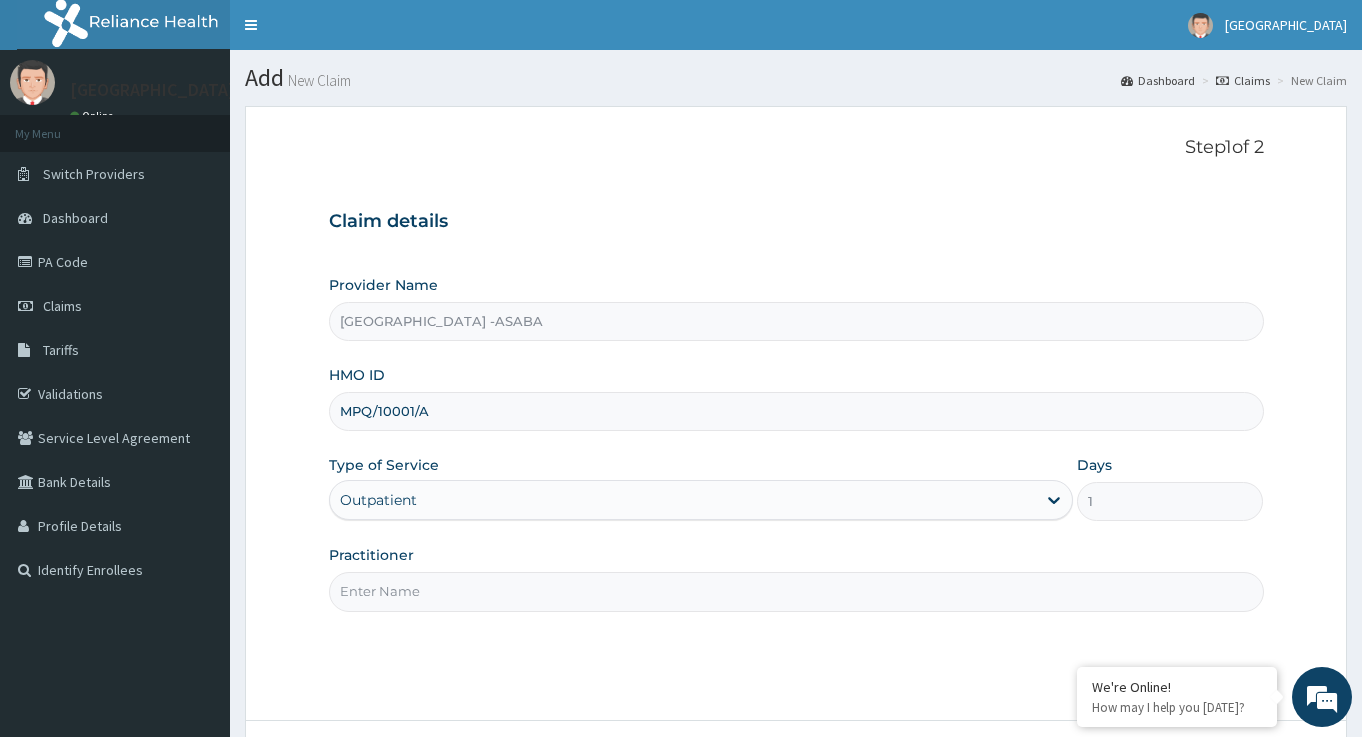 click on "Practitioner" at bounding box center (796, 591) 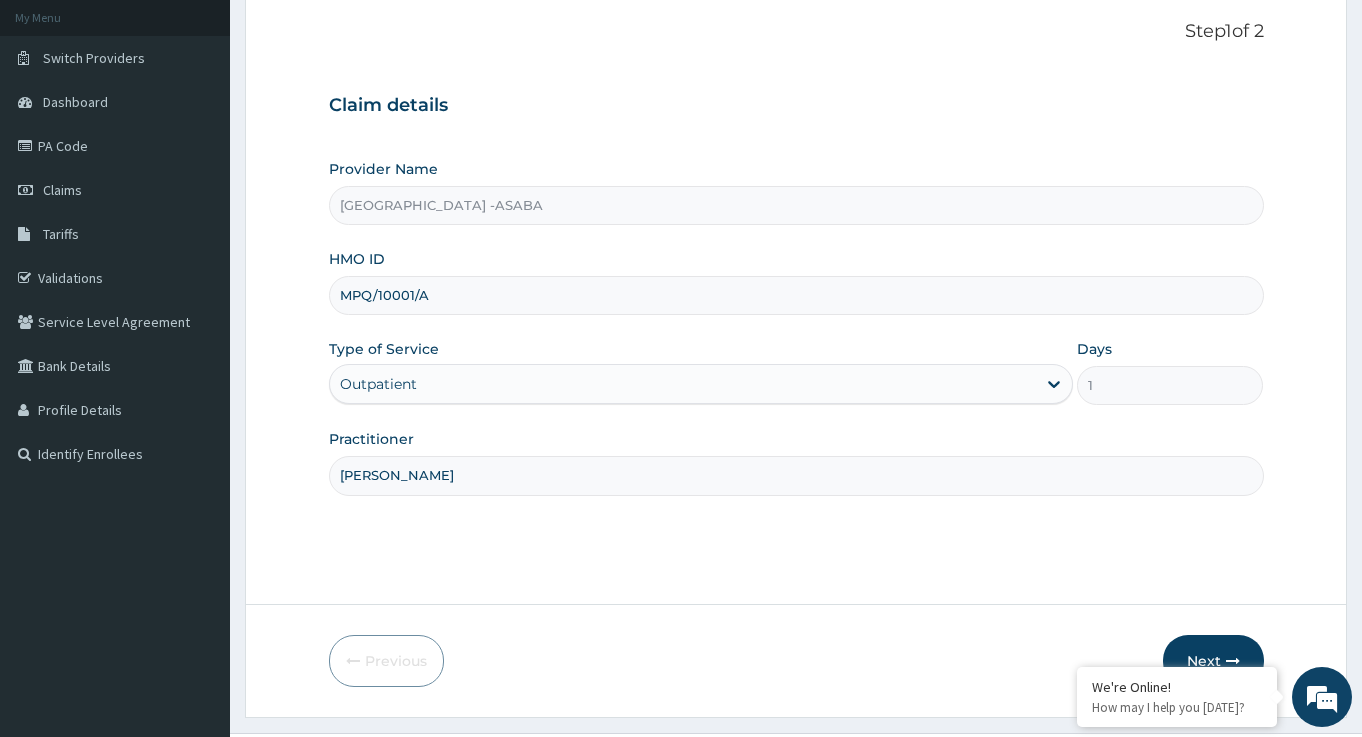scroll, scrollTop: 163, scrollLeft: 0, axis: vertical 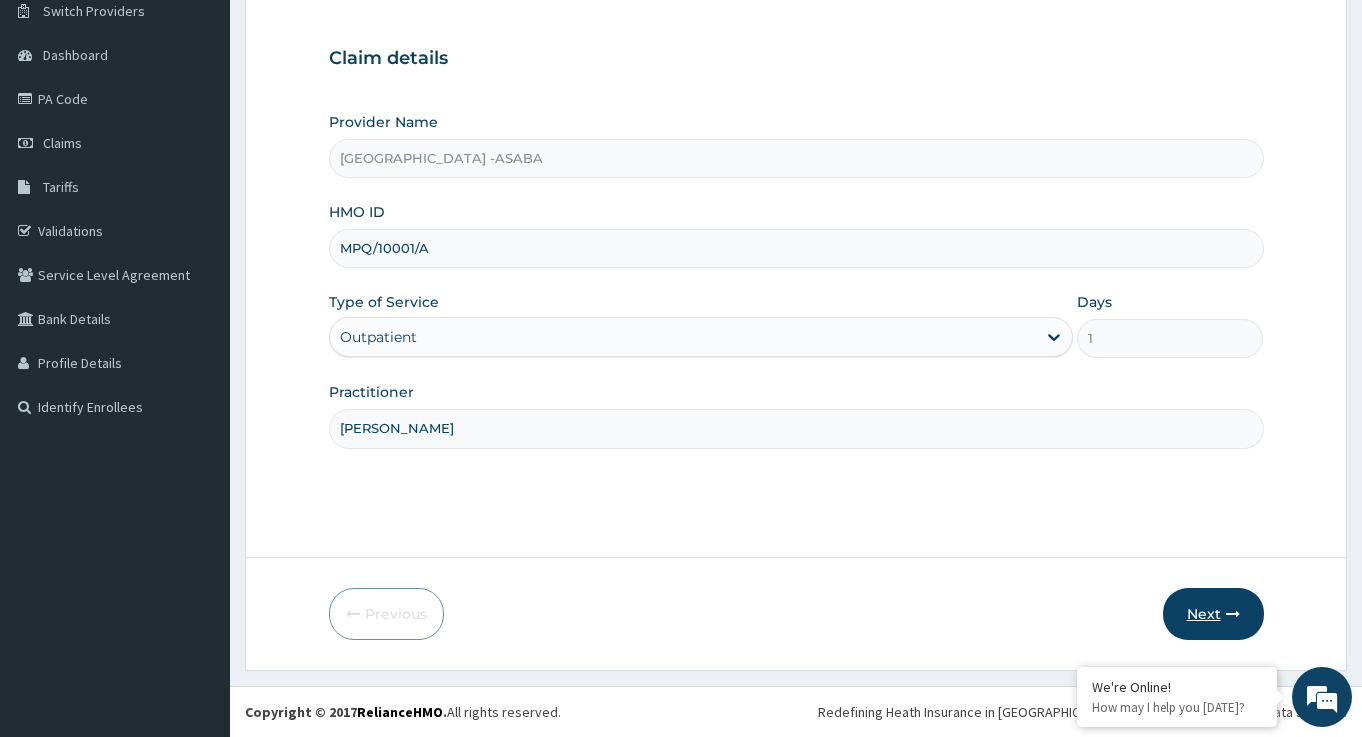 type on "JOHN" 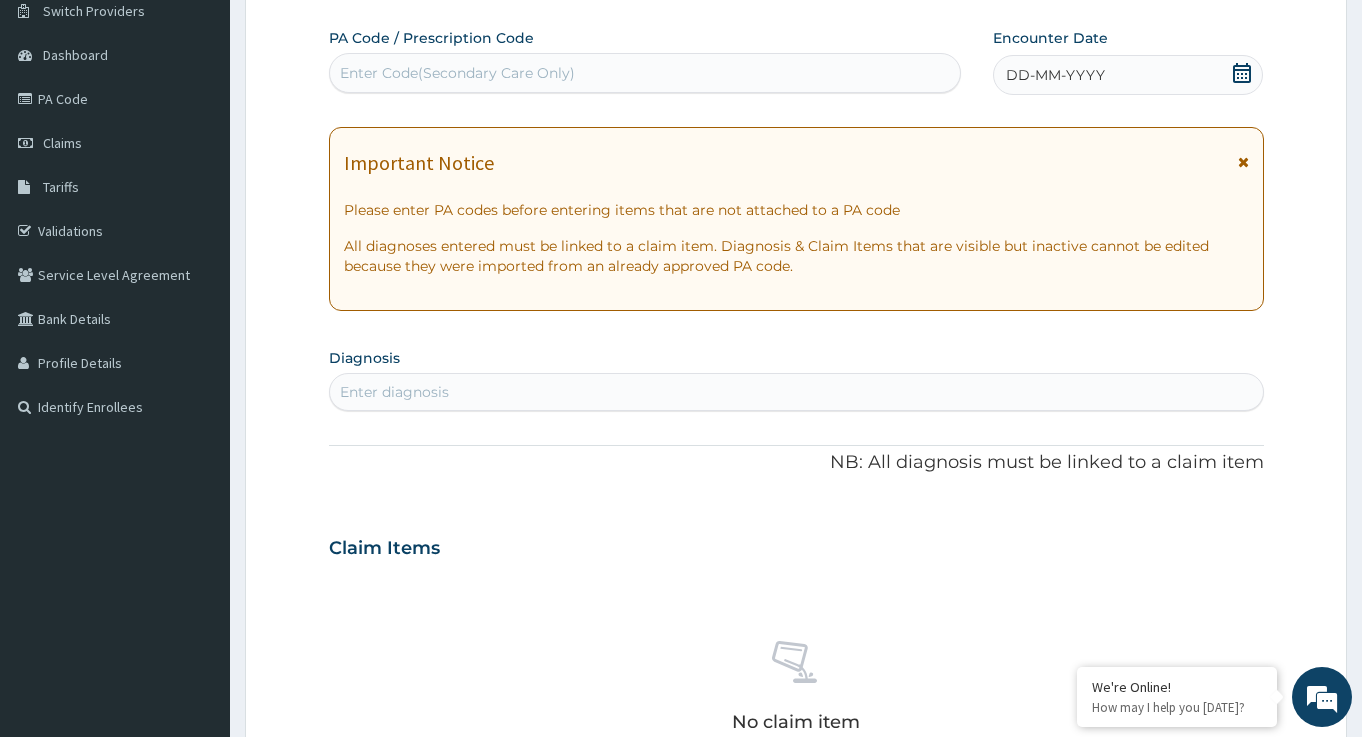 click on "Enter Code(Secondary Care Only)" at bounding box center [457, 73] 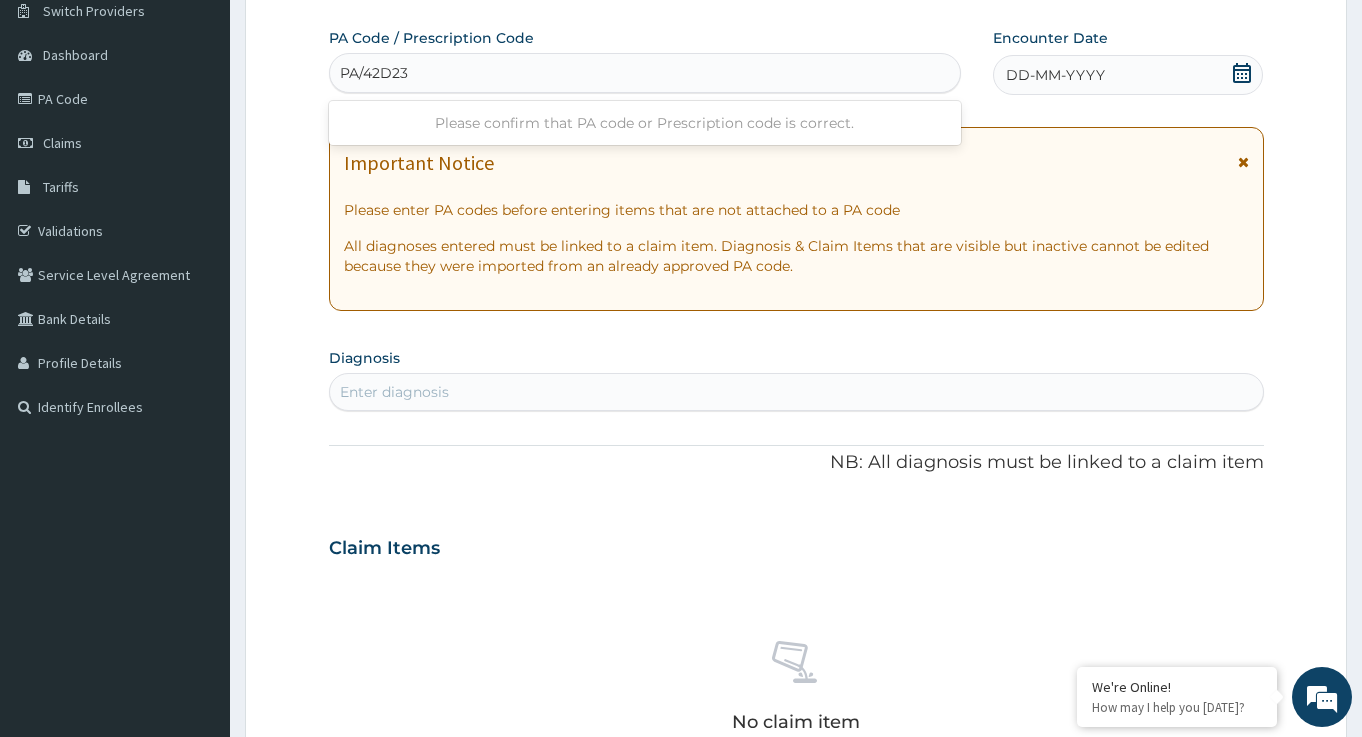 type on "PA/42D231" 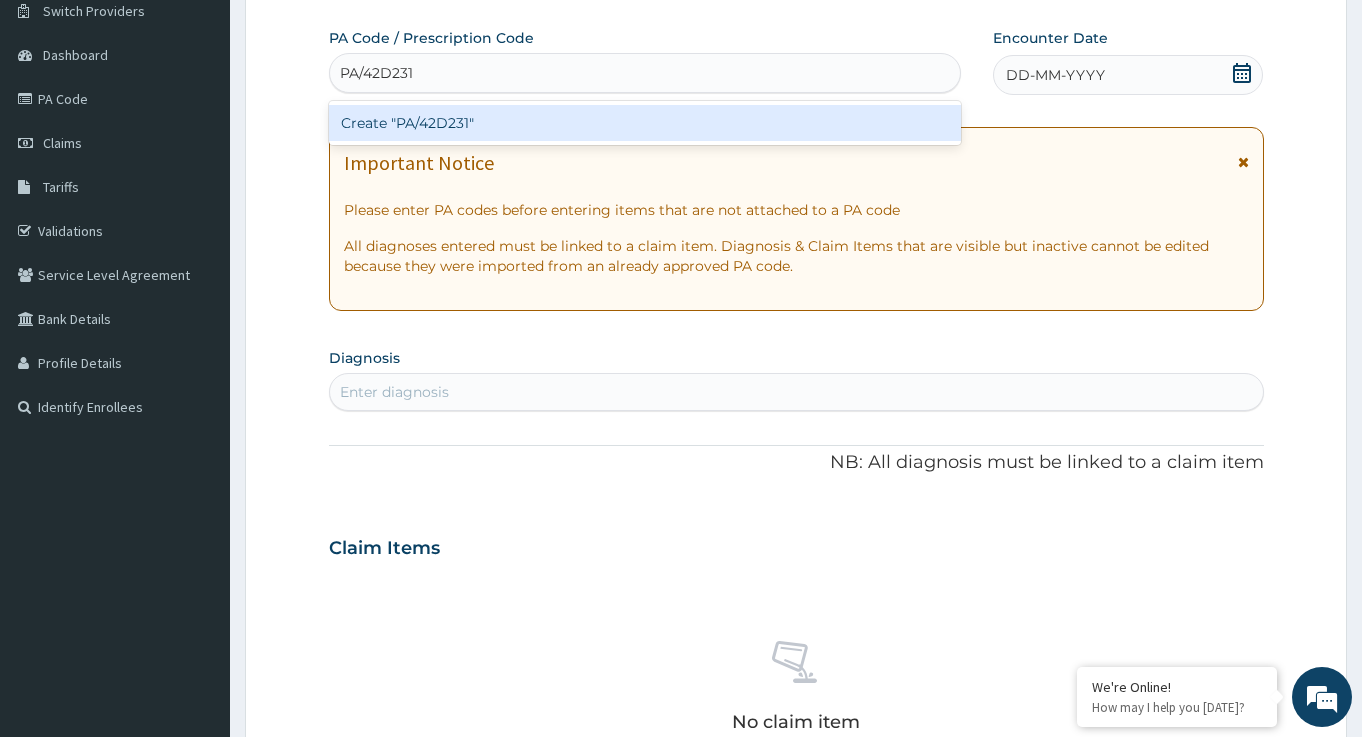 type 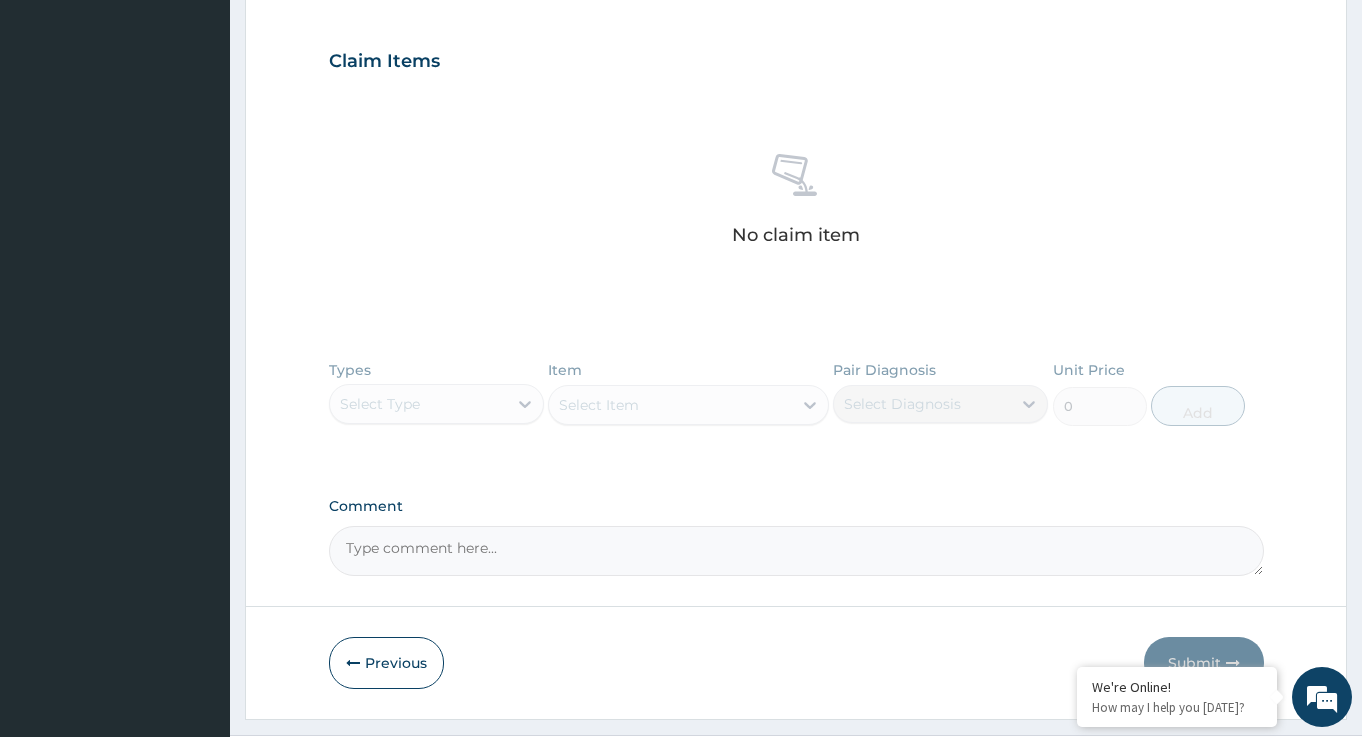 scroll, scrollTop: 673, scrollLeft: 0, axis: vertical 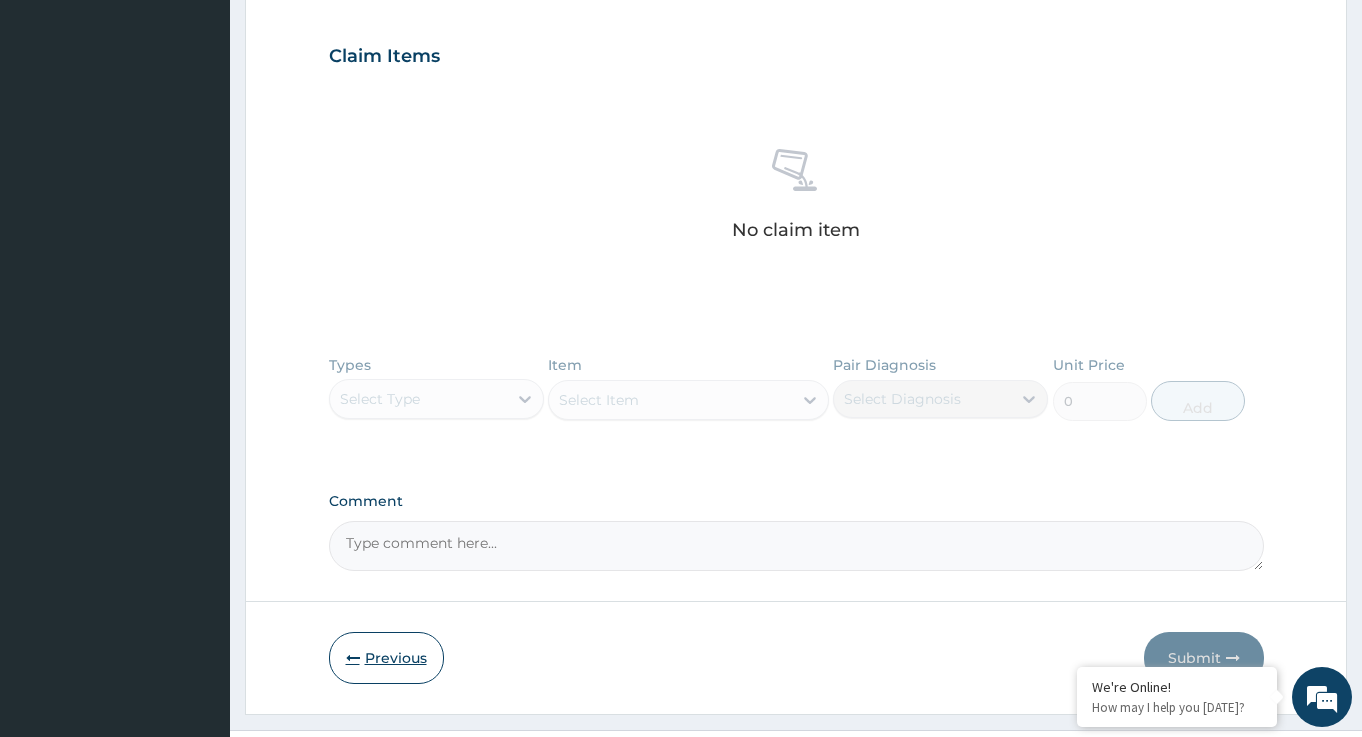 click on "Previous" at bounding box center (386, 658) 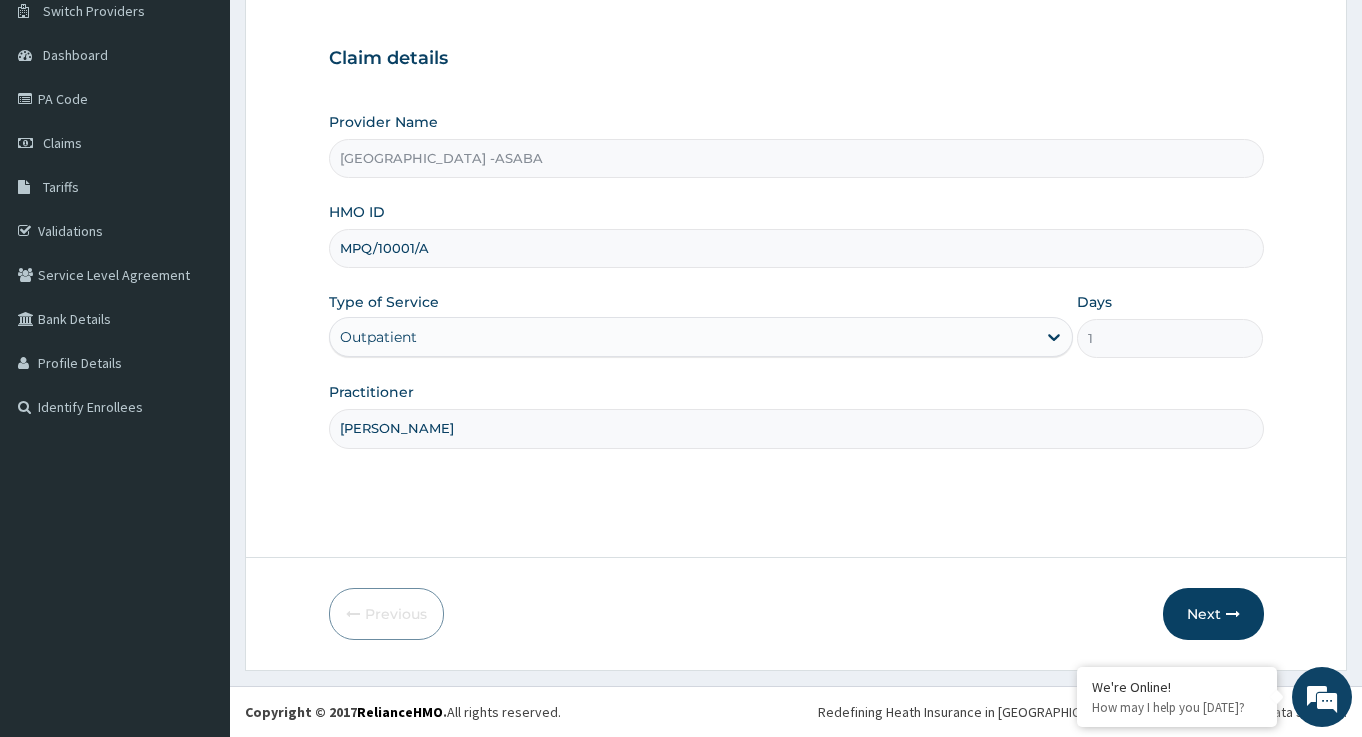 scroll, scrollTop: 163, scrollLeft: 0, axis: vertical 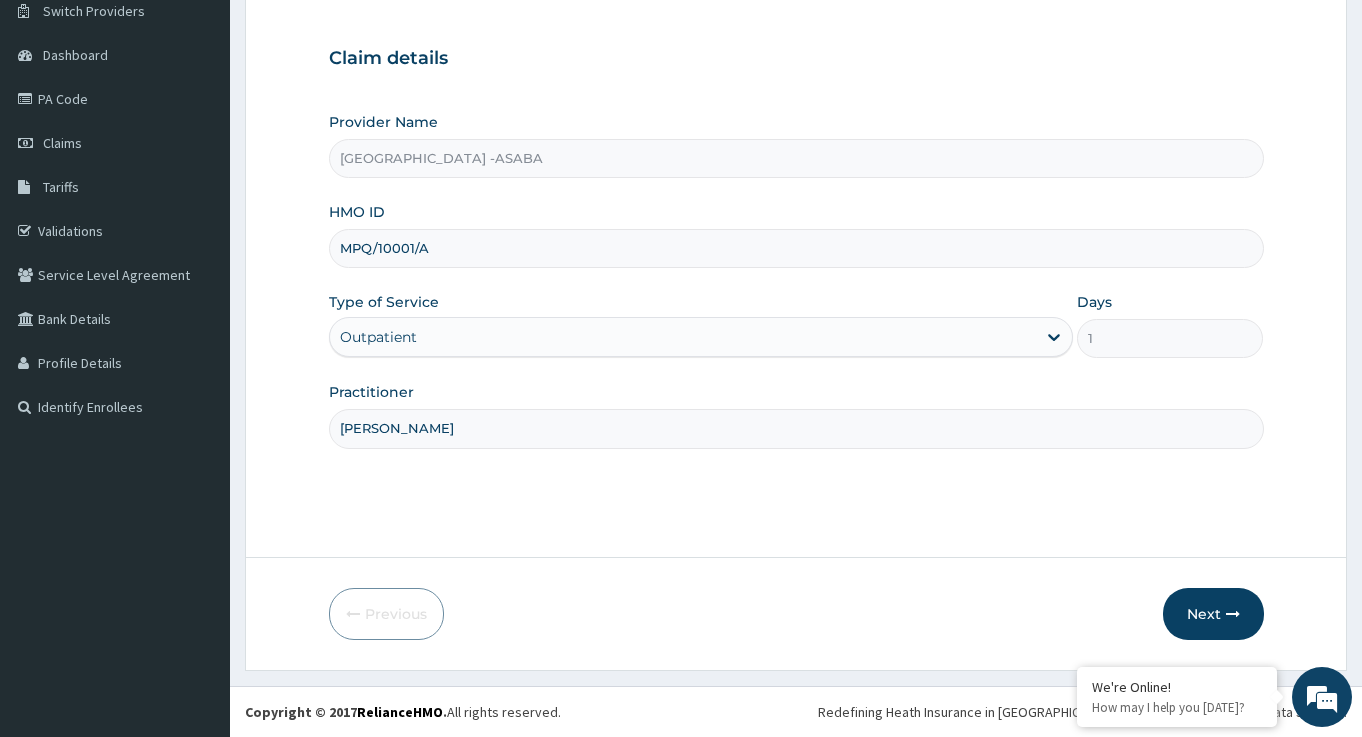 click on "MPQ/10001/A" at bounding box center [796, 248] 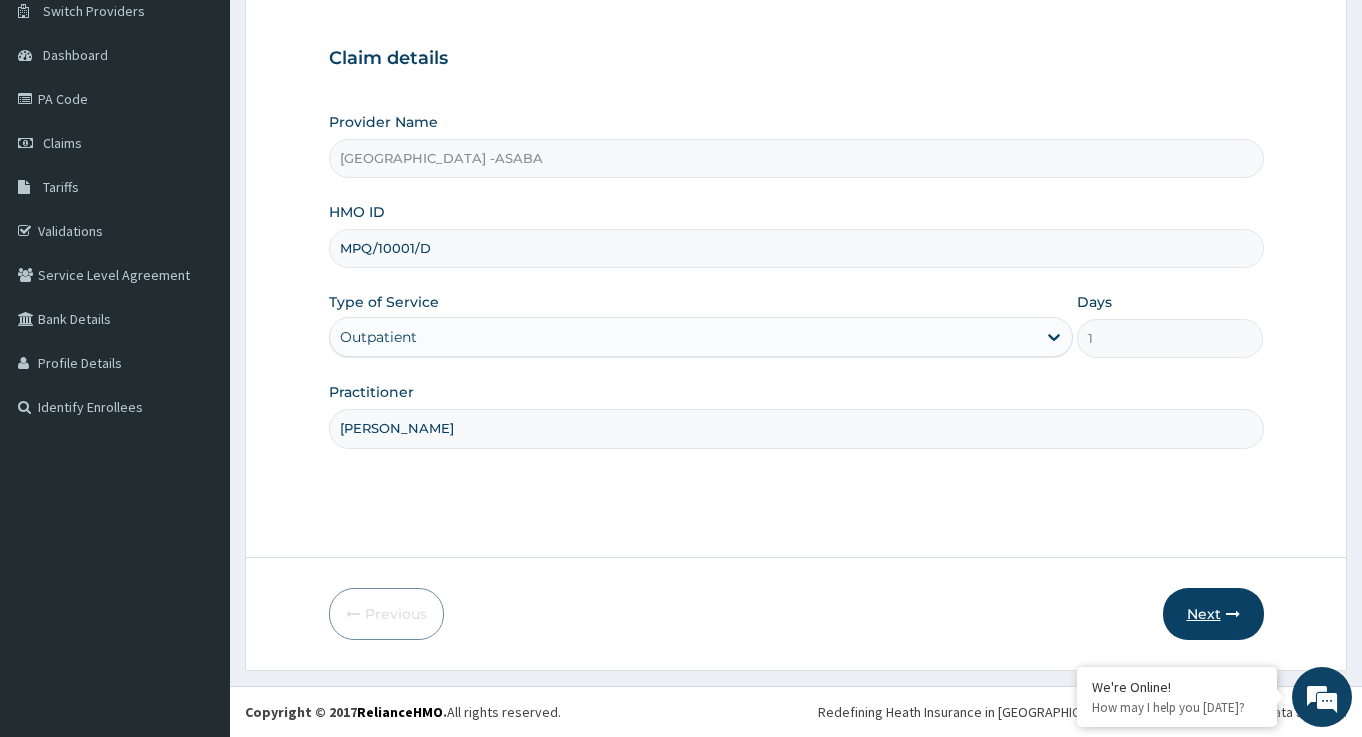 type on "MPQ/10001/D" 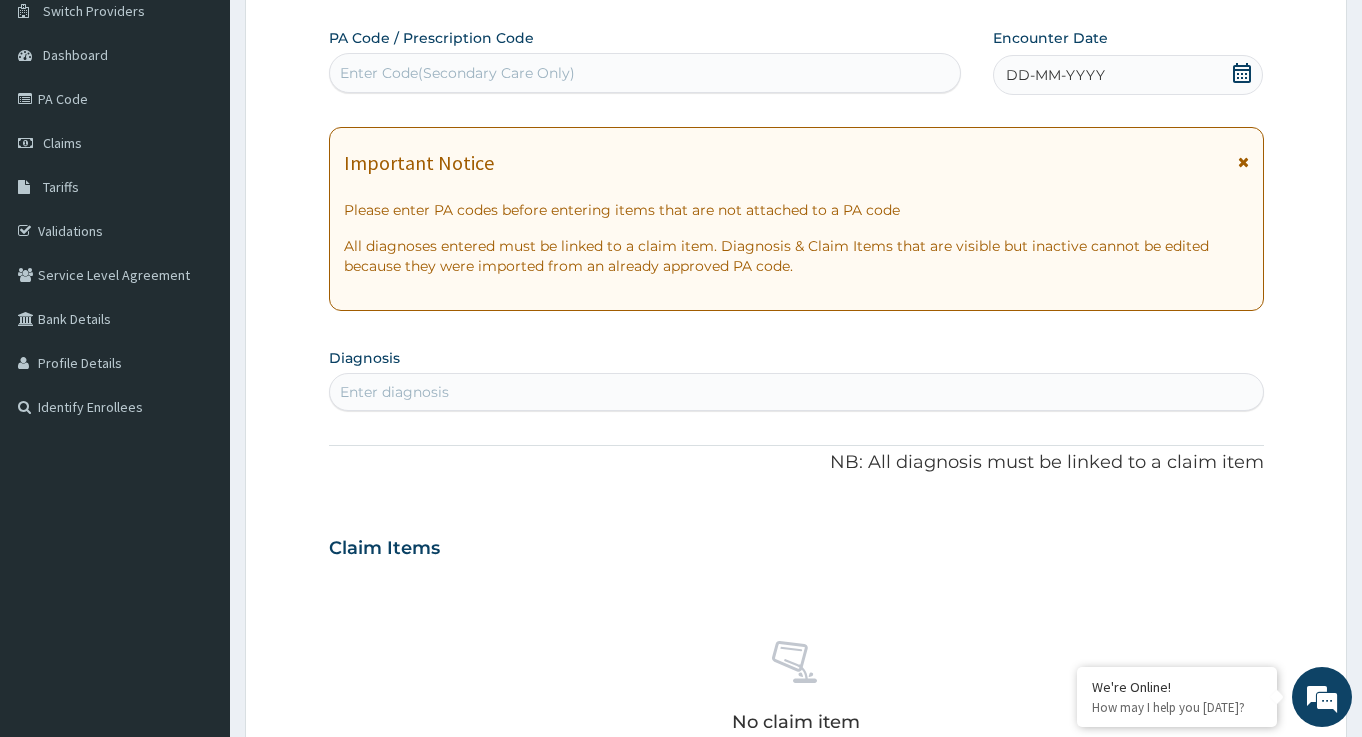 drag, startPoint x: 373, startPoint y: 78, endPoint x: 362, endPoint y: 75, distance: 11.401754 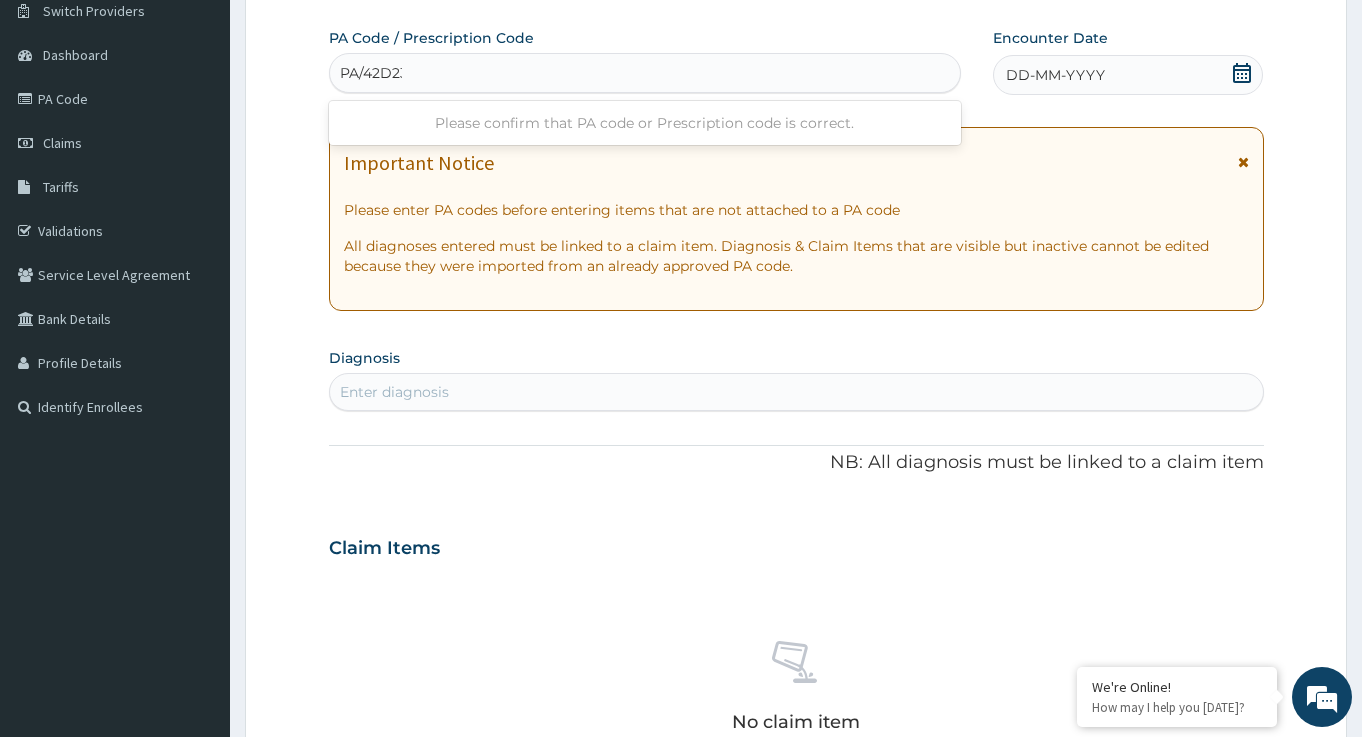 type on "PA/42D231" 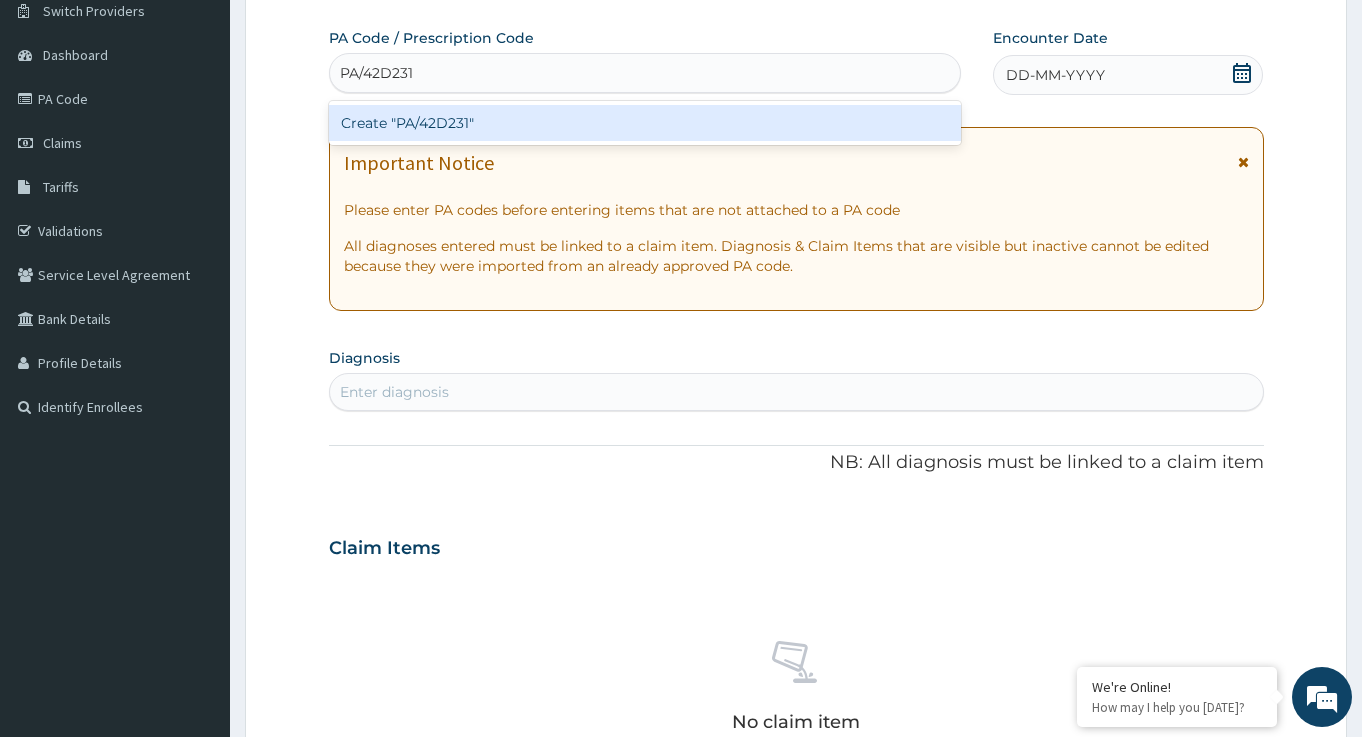 type 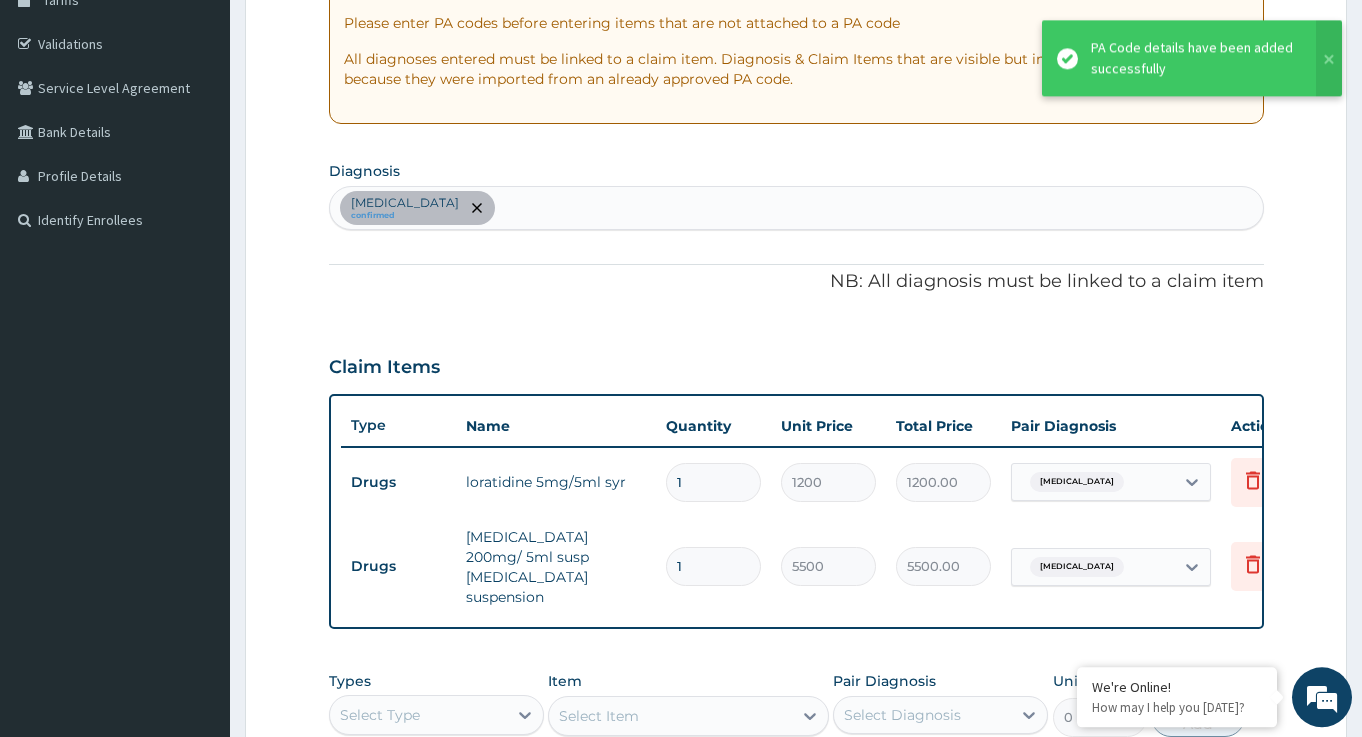 scroll, scrollTop: 393, scrollLeft: 0, axis: vertical 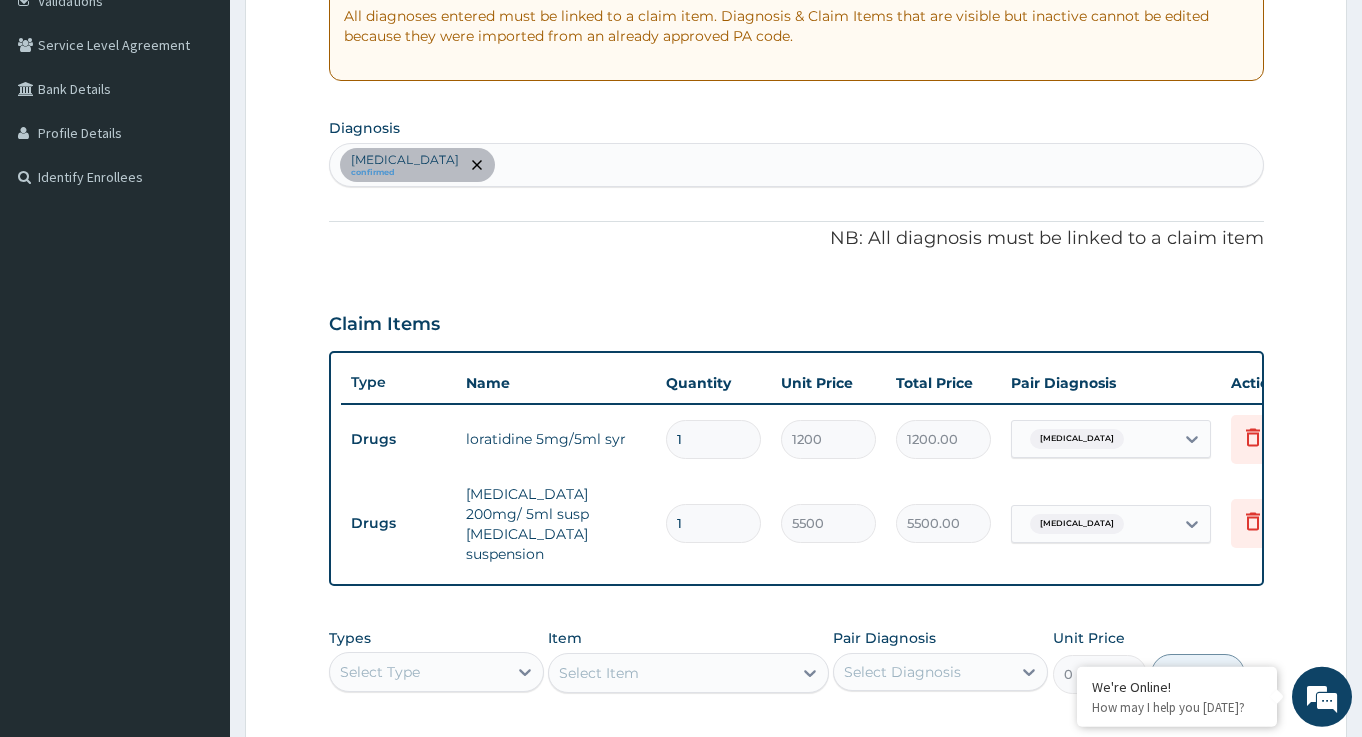 click on "Upper respiratory infection confirmed" at bounding box center (796, 165) 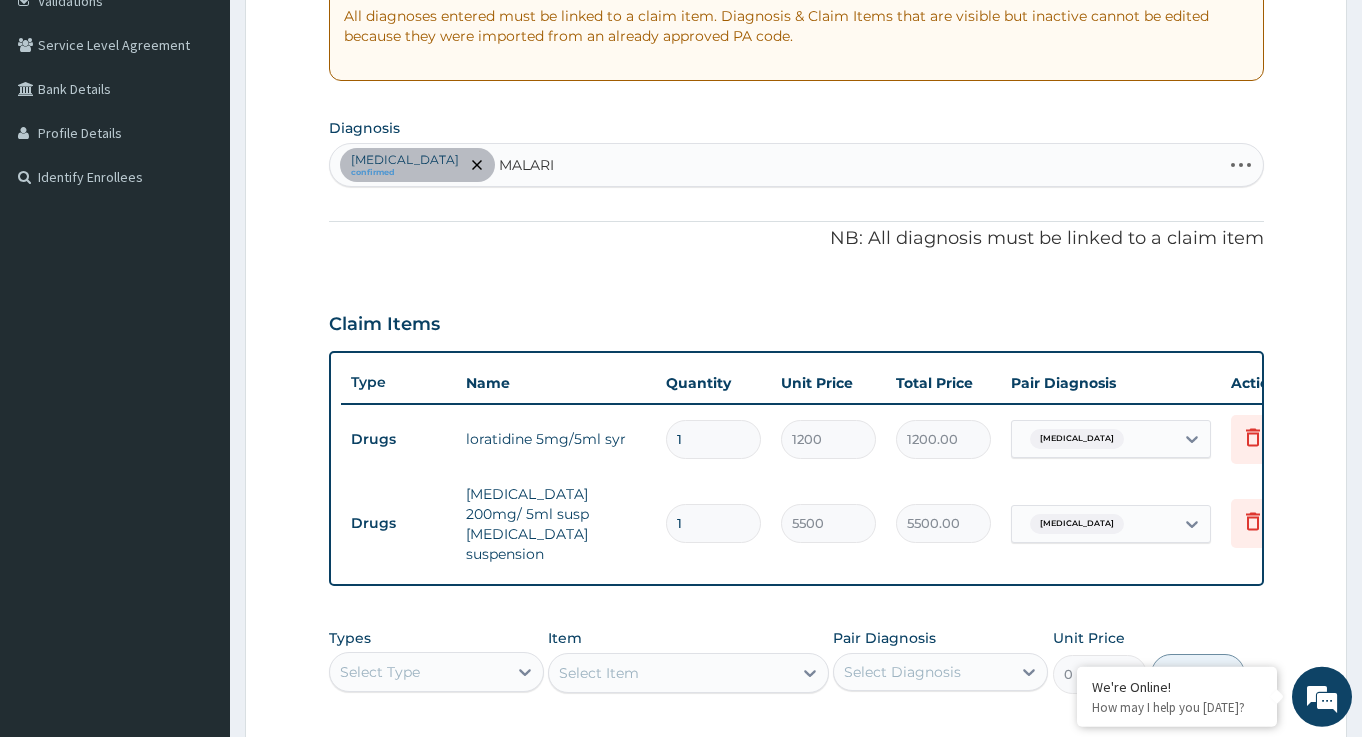 type on "MALARIA" 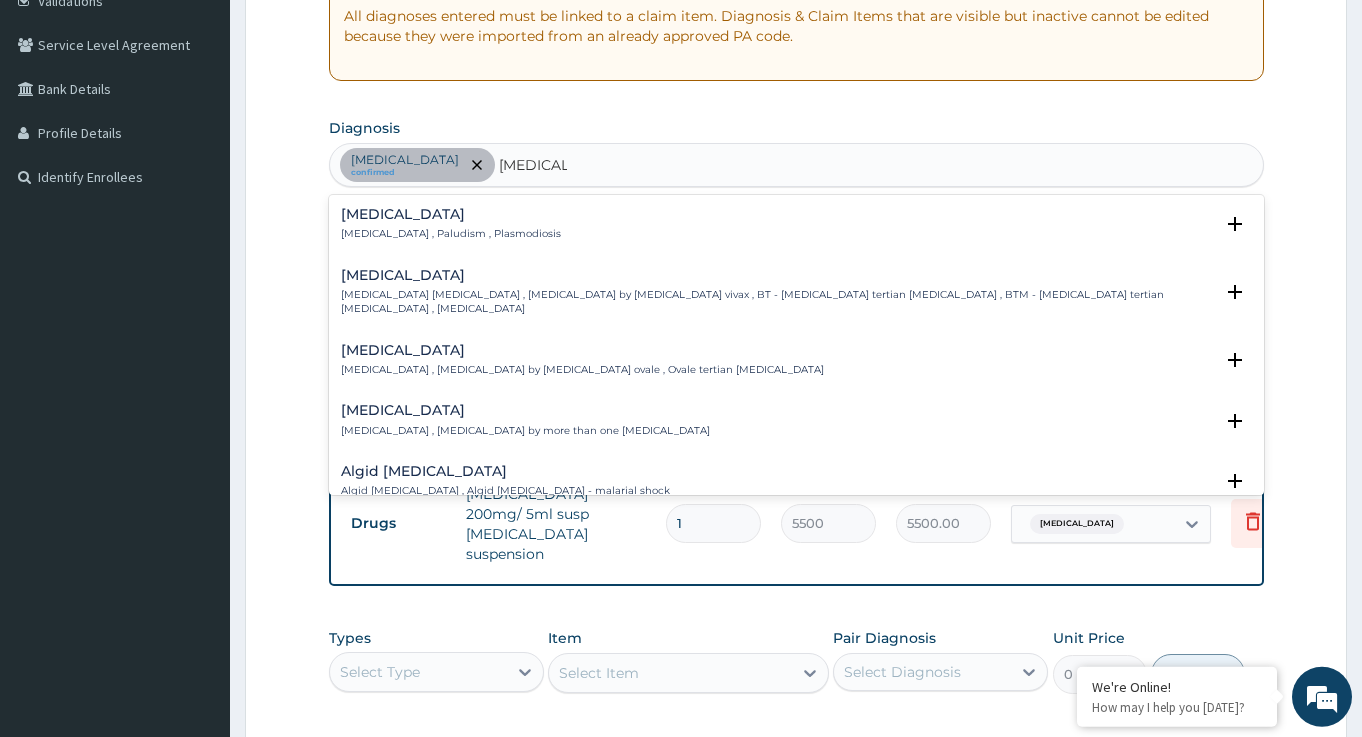 click on "Malaria" at bounding box center (451, 214) 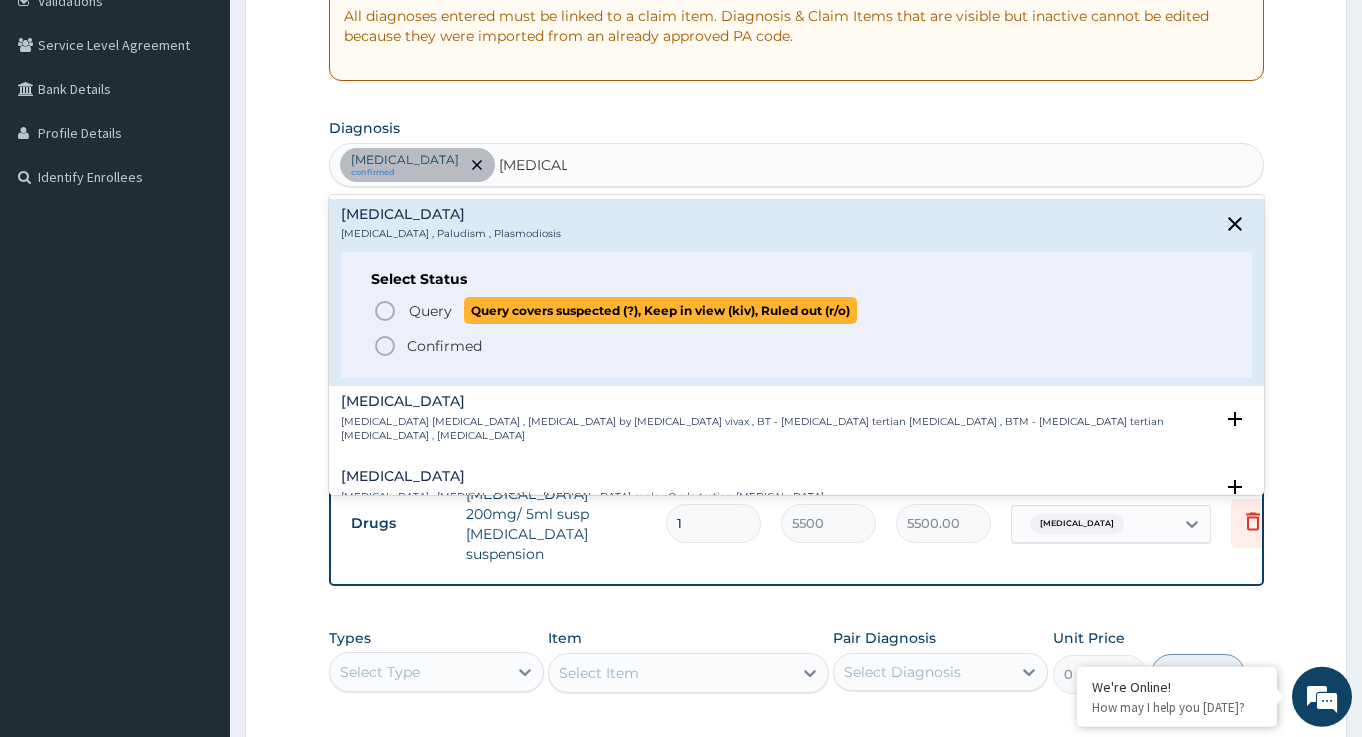 click 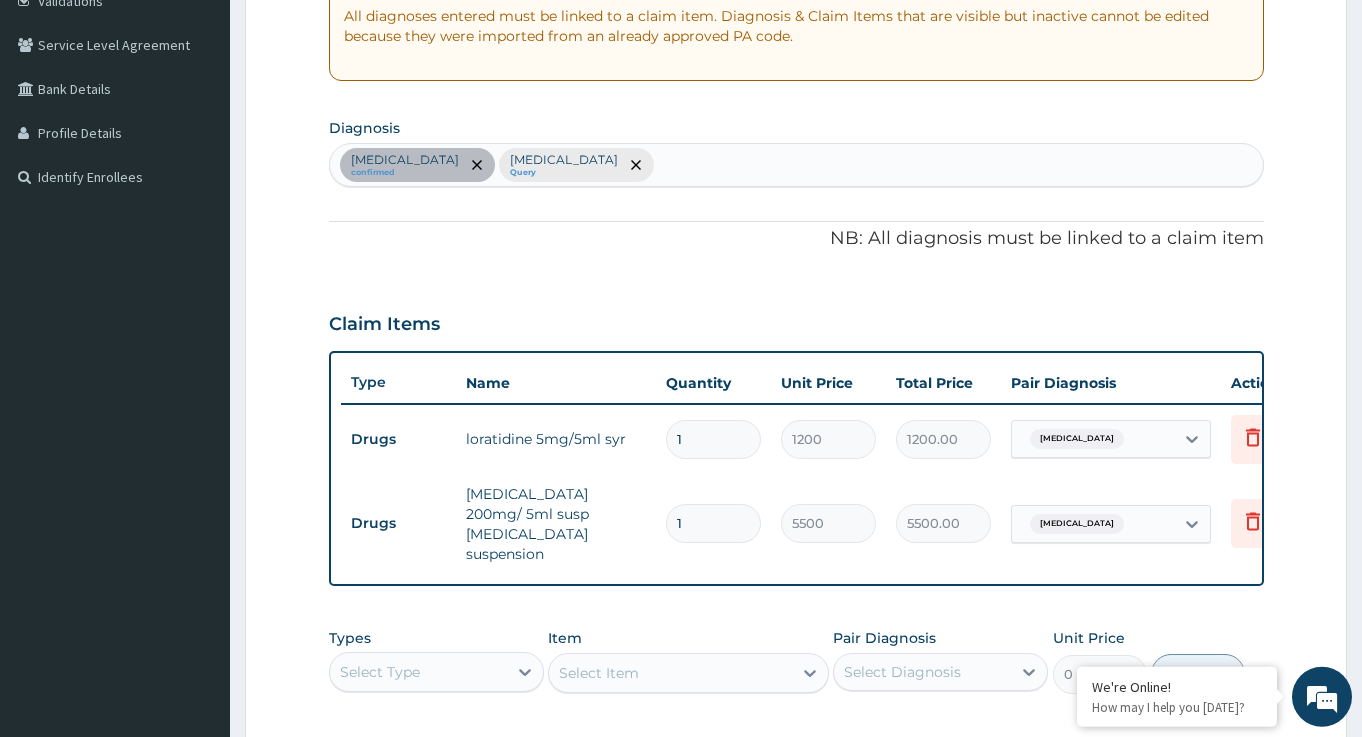 click on "Upper respiratory infection confirmed Malaria Query" at bounding box center (796, 165) 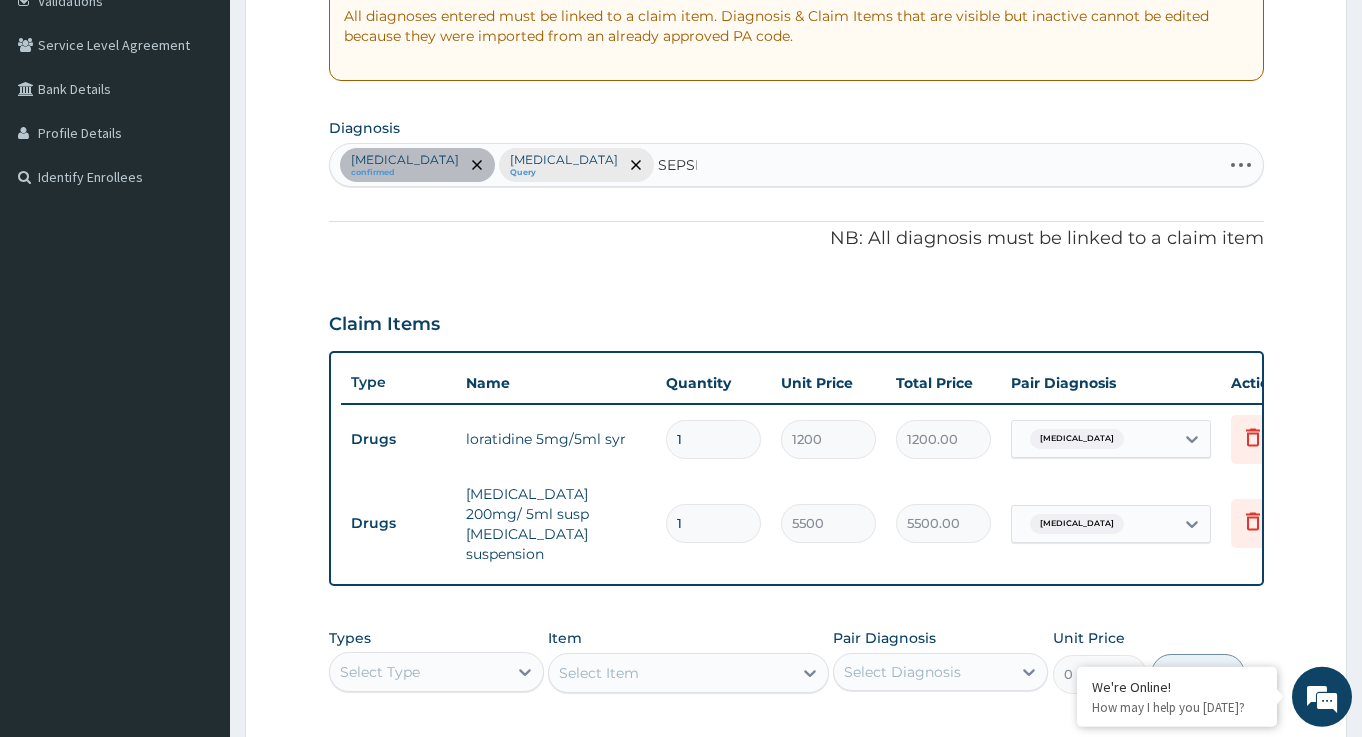 type on "SEPSIS" 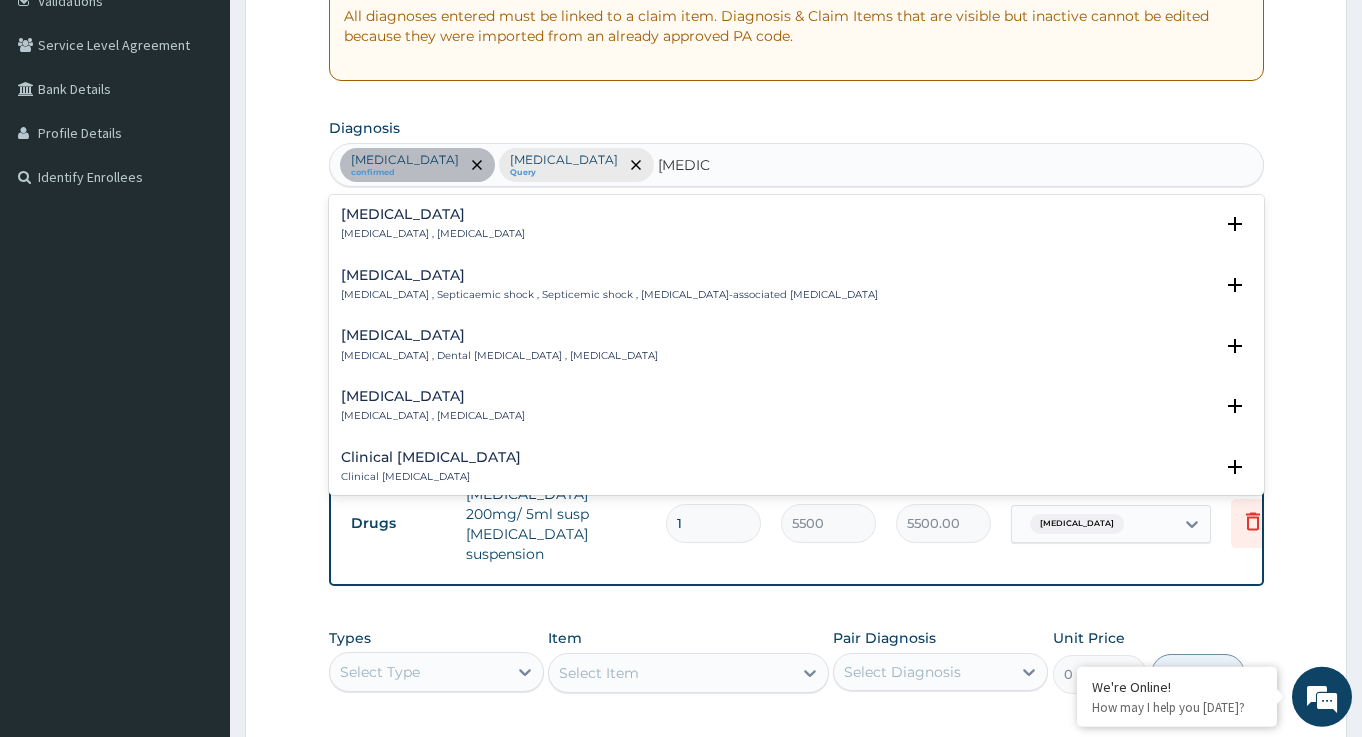 click on "Sepsis" at bounding box center (433, 214) 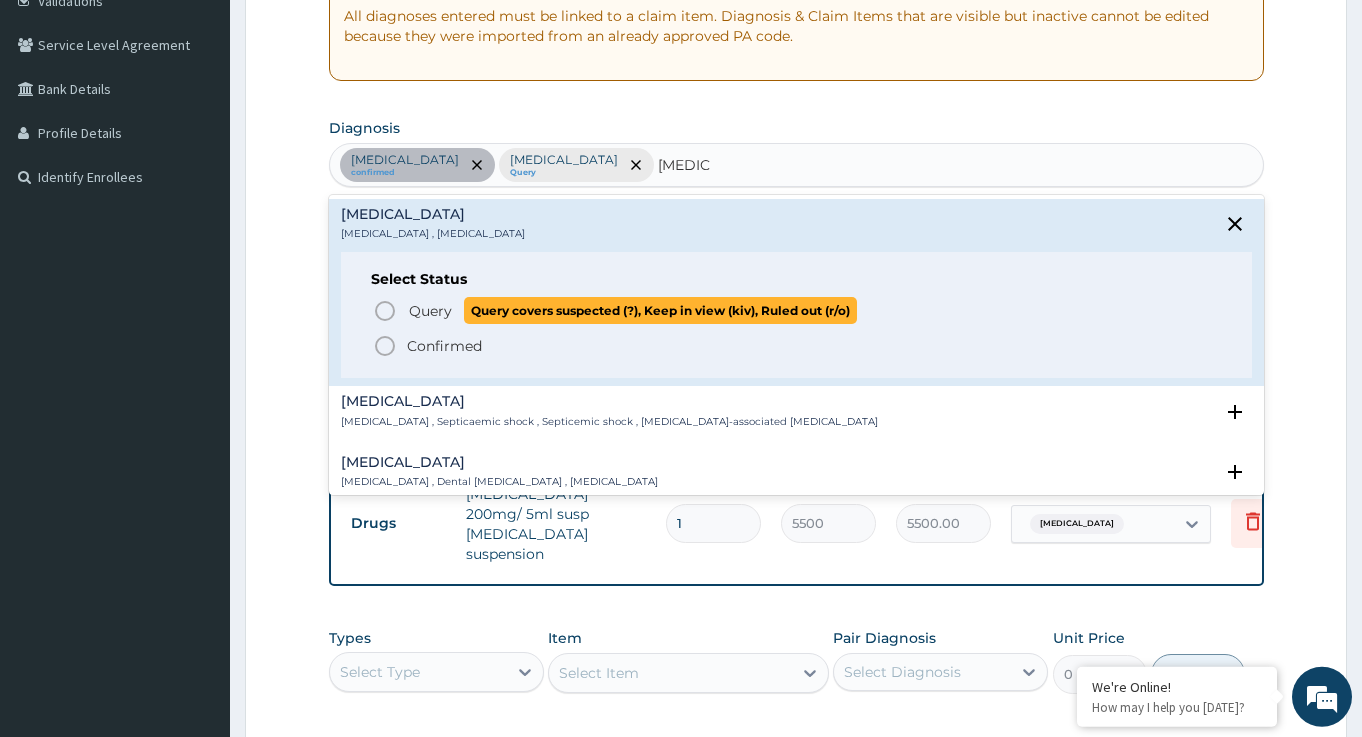 click 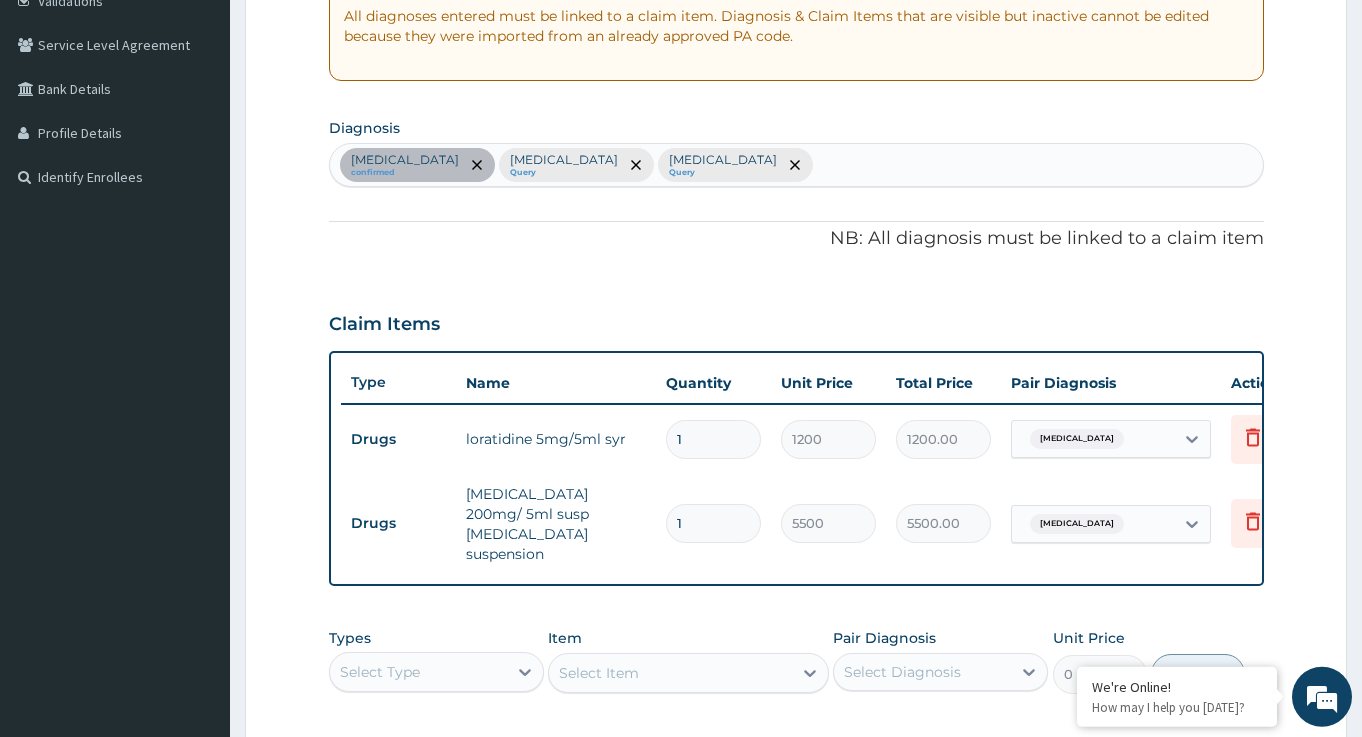scroll, scrollTop: 699, scrollLeft: 0, axis: vertical 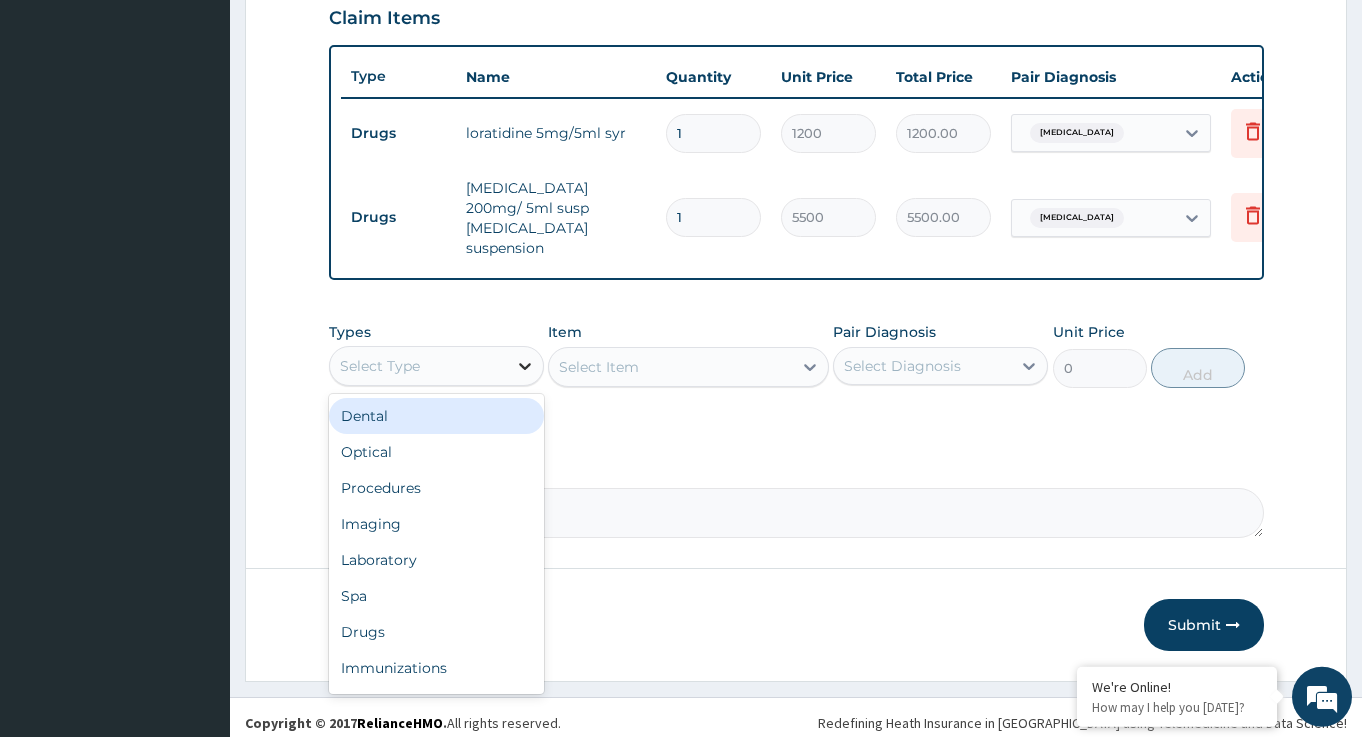 click 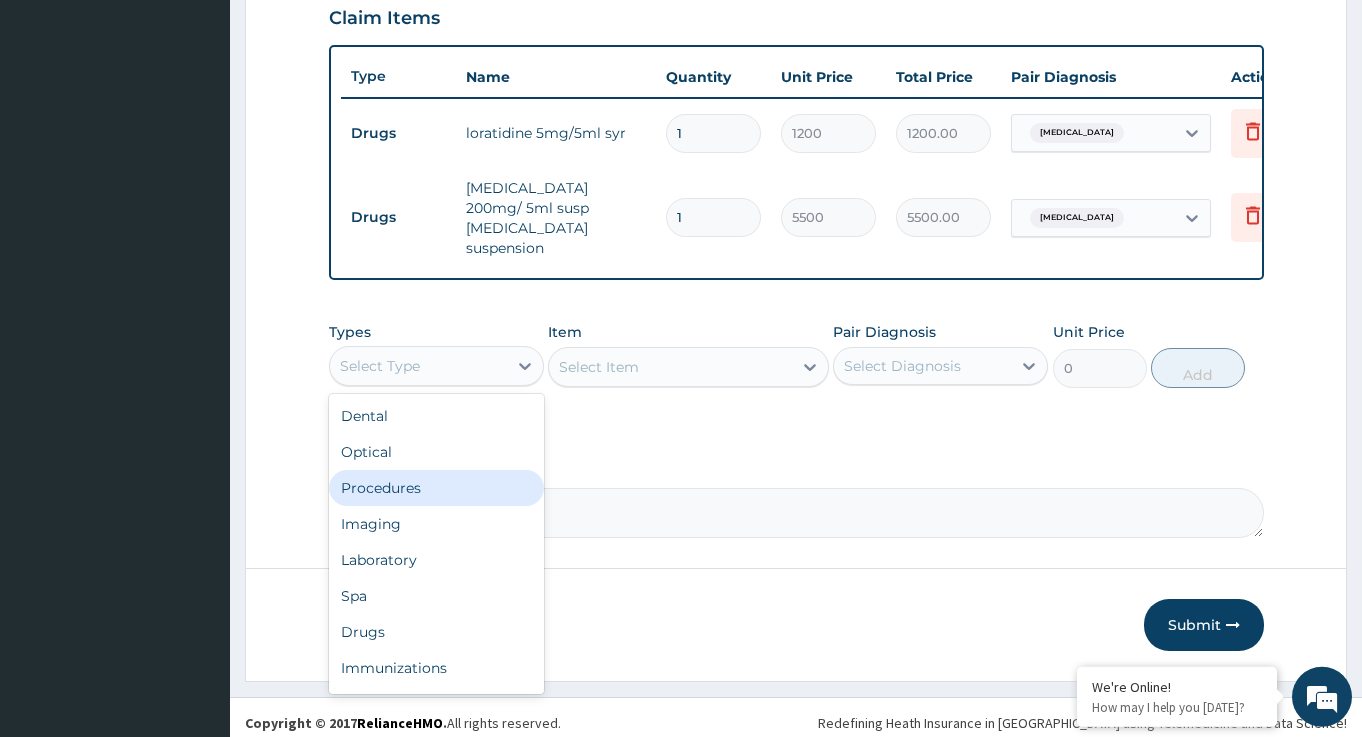 drag, startPoint x: 443, startPoint y: 499, endPoint x: 452, endPoint y: 484, distance: 17.492855 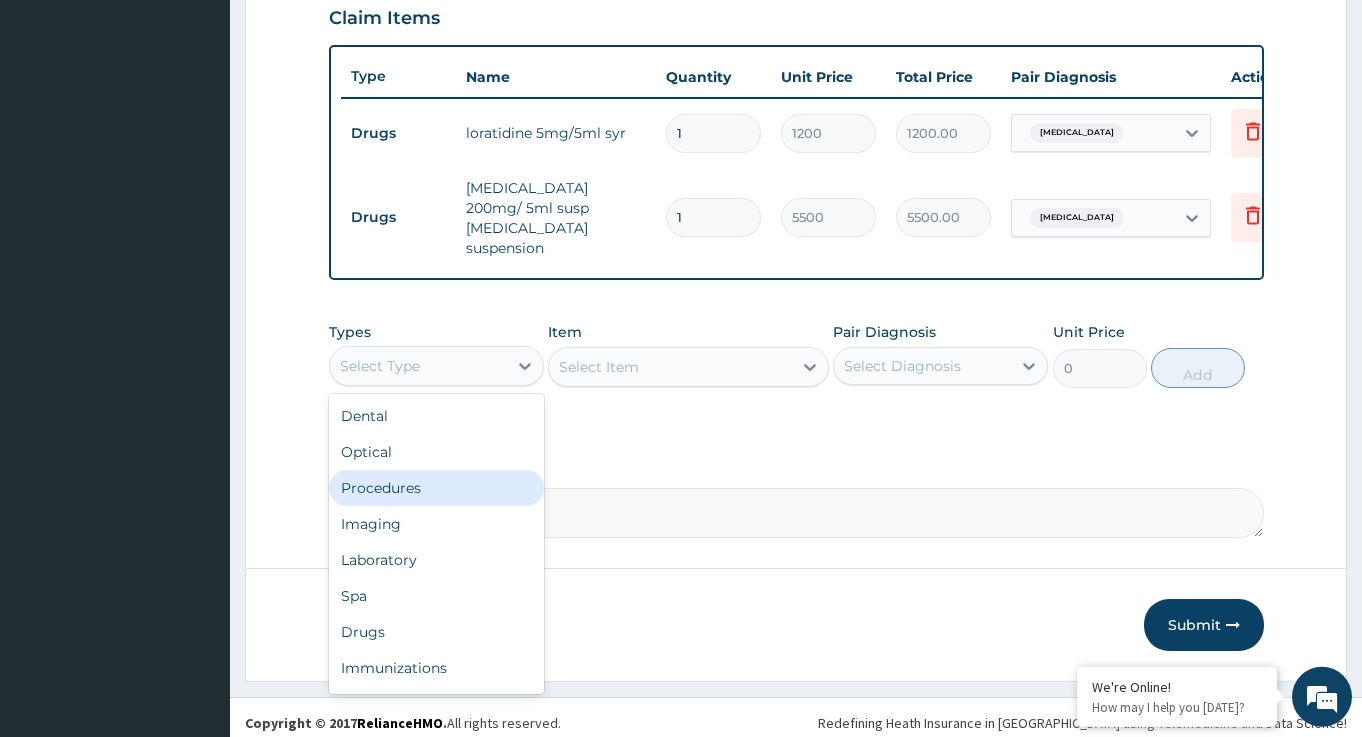 click on "Procedures" at bounding box center (436, 488) 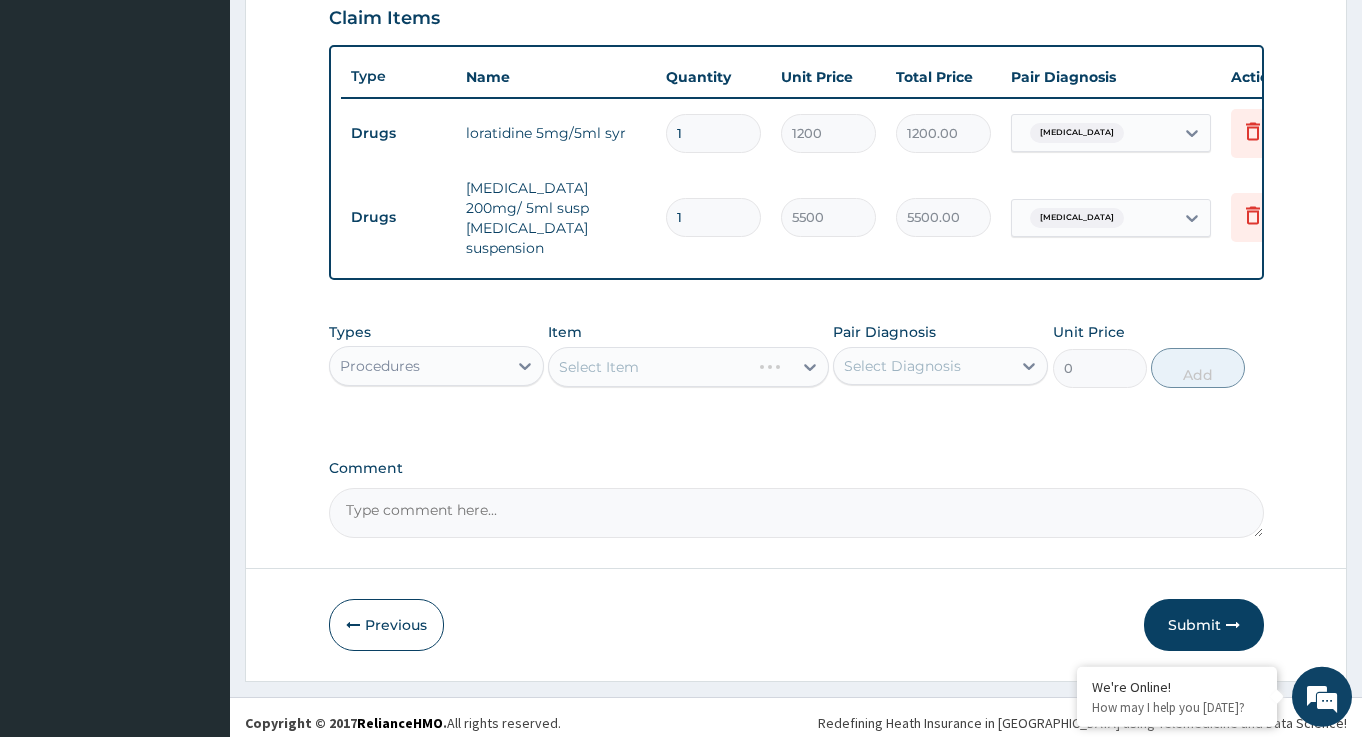 click on "Select Item" at bounding box center [688, 367] 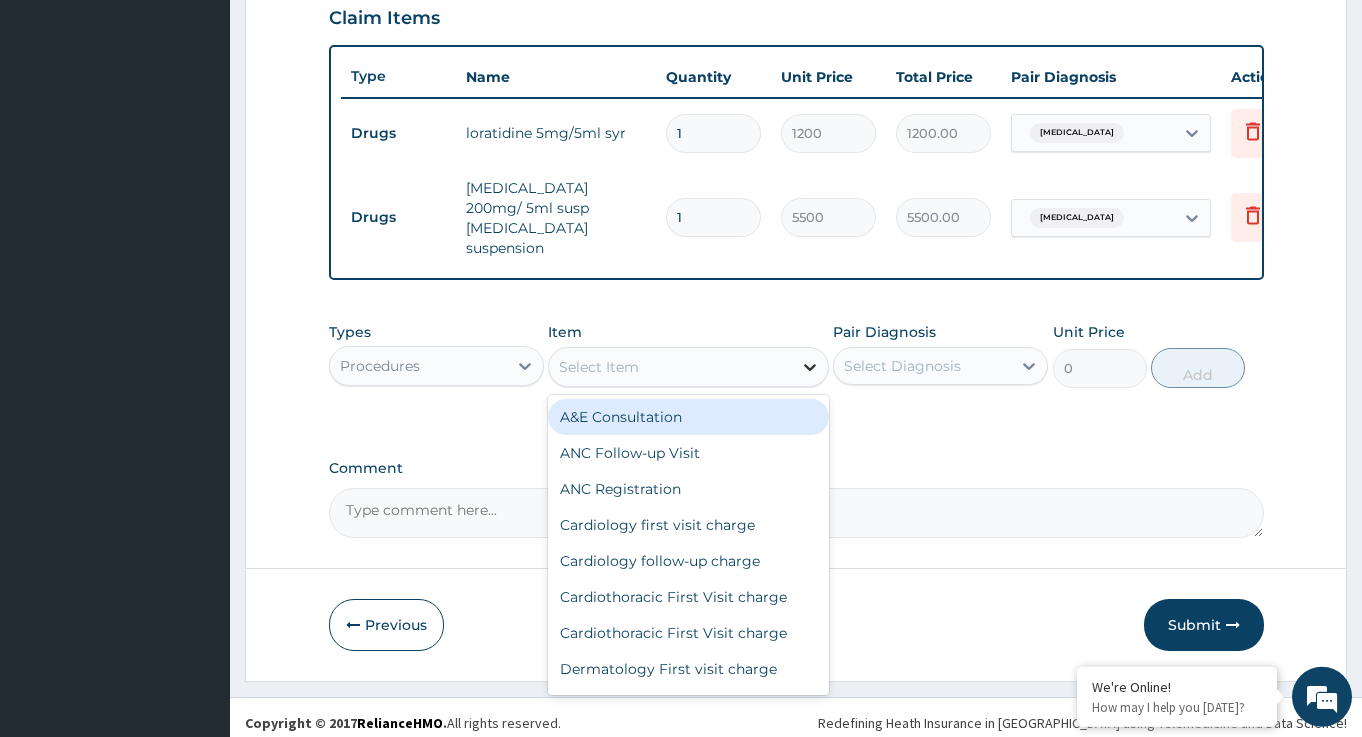 drag, startPoint x: 811, startPoint y: 365, endPoint x: 794, endPoint y: 363, distance: 17.117243 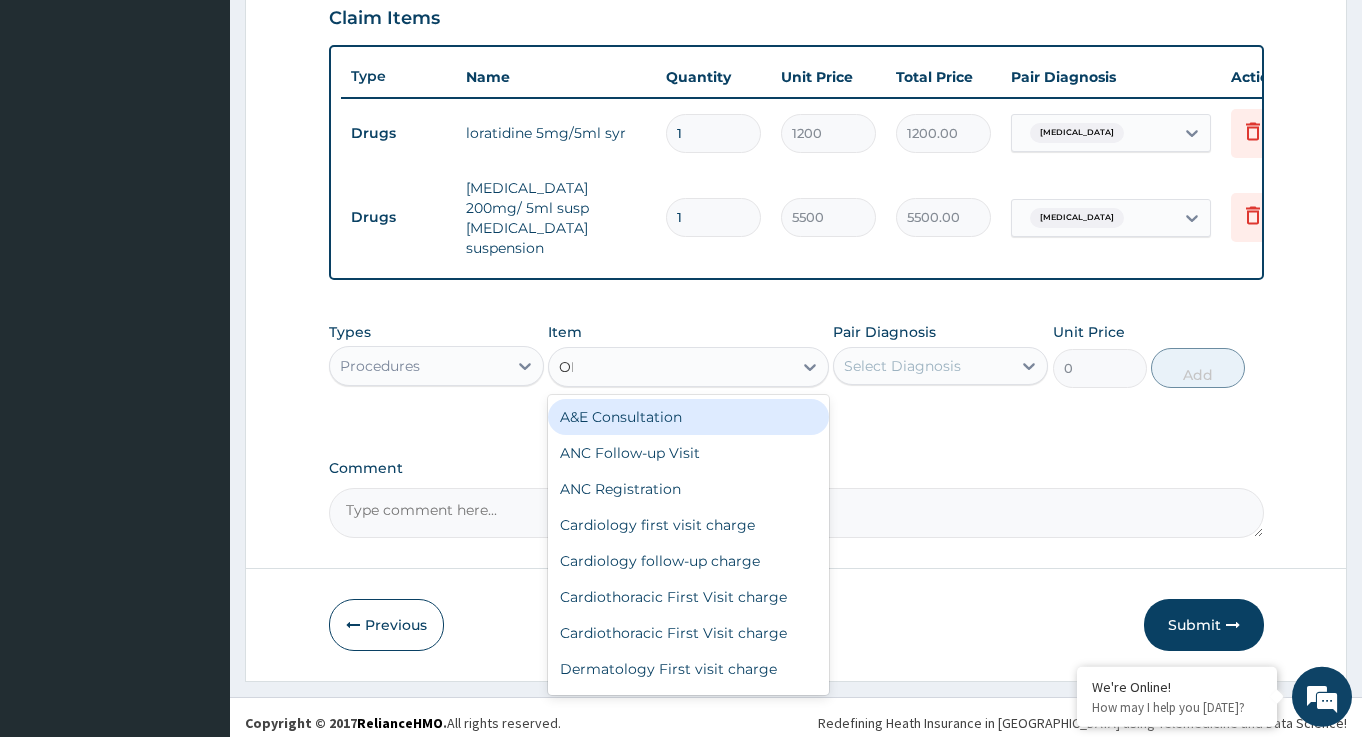 type on "OPD" 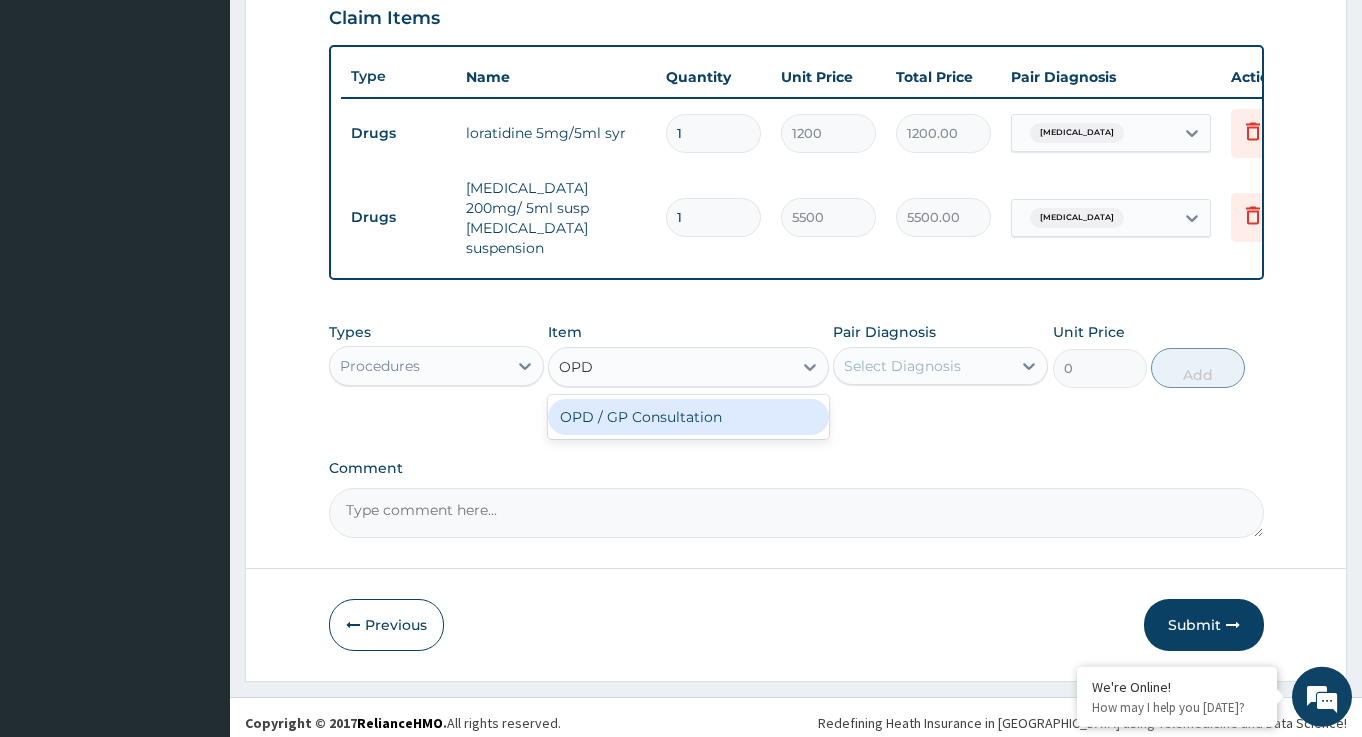 click on "OPD / GP Consultation" at bounding box center (688, 417) 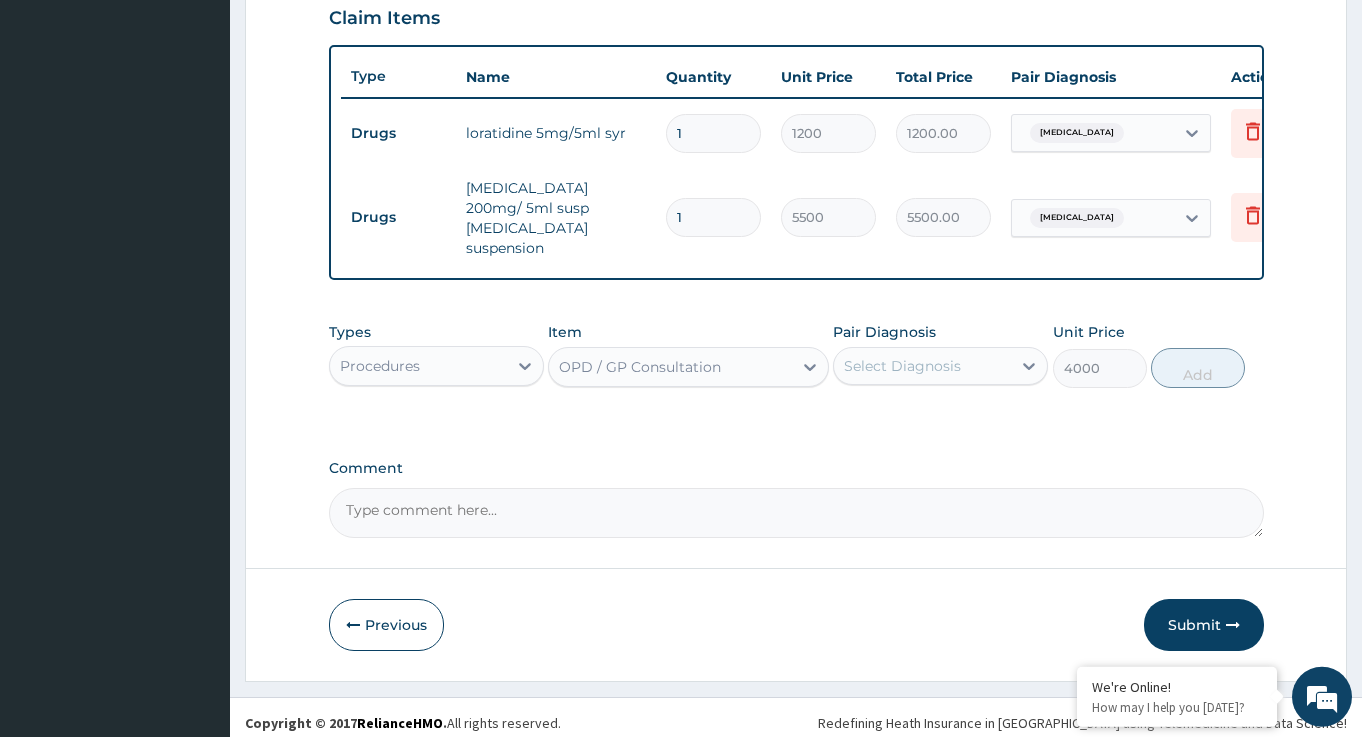 type 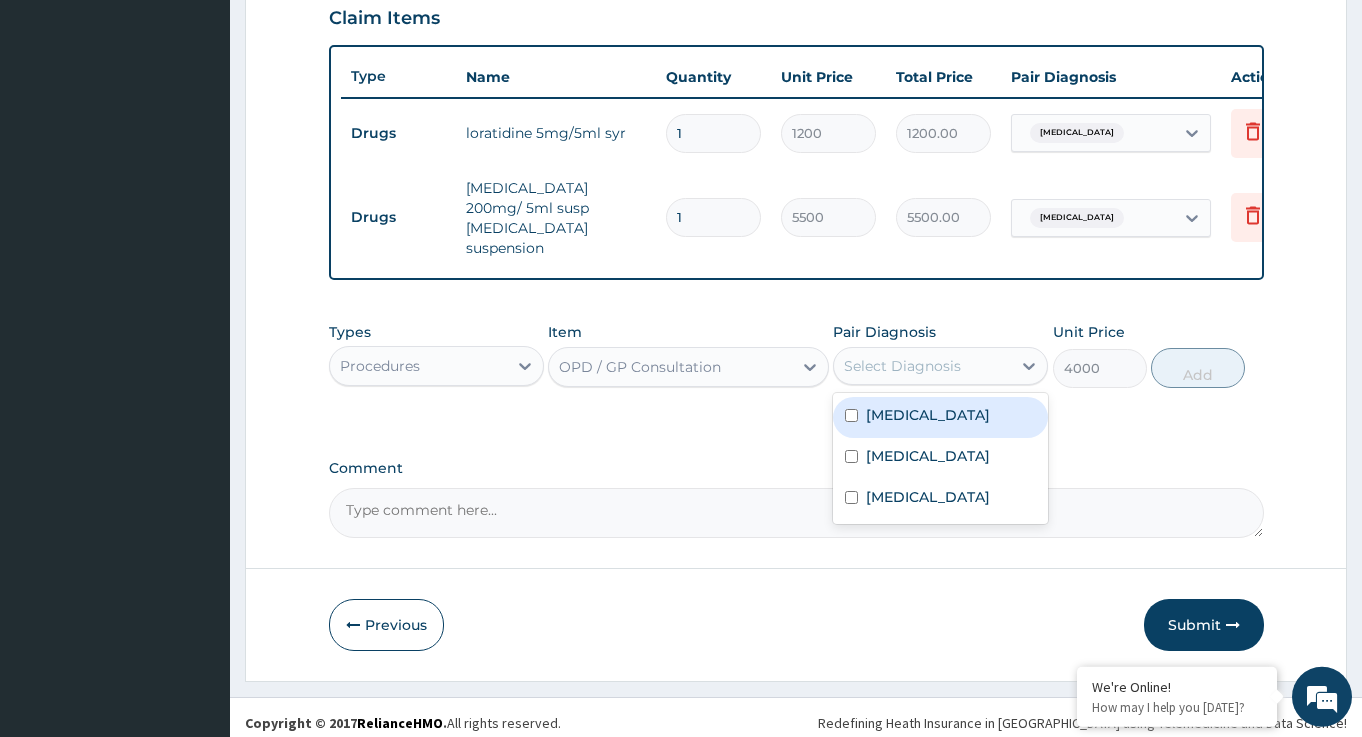 click on "Select Diagnosis" at bounding box center [902, 366] 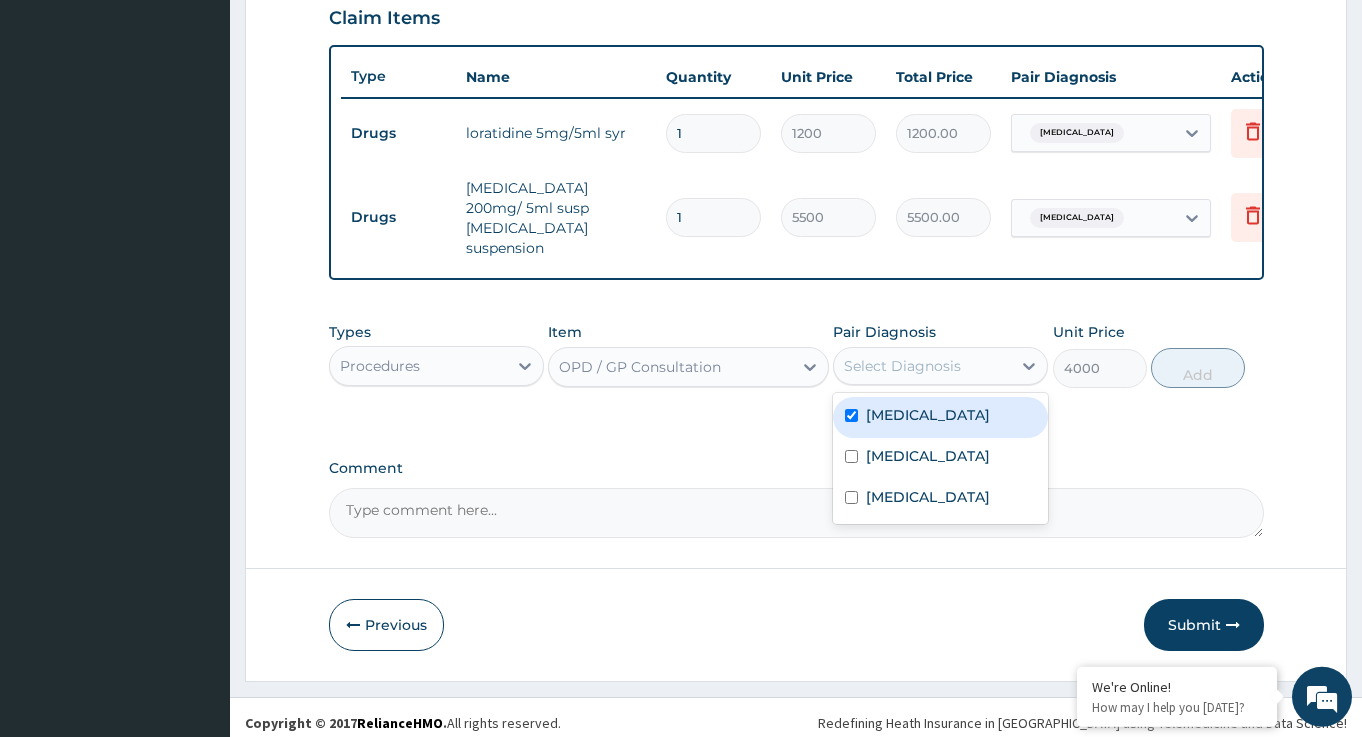 checkbox on "true" 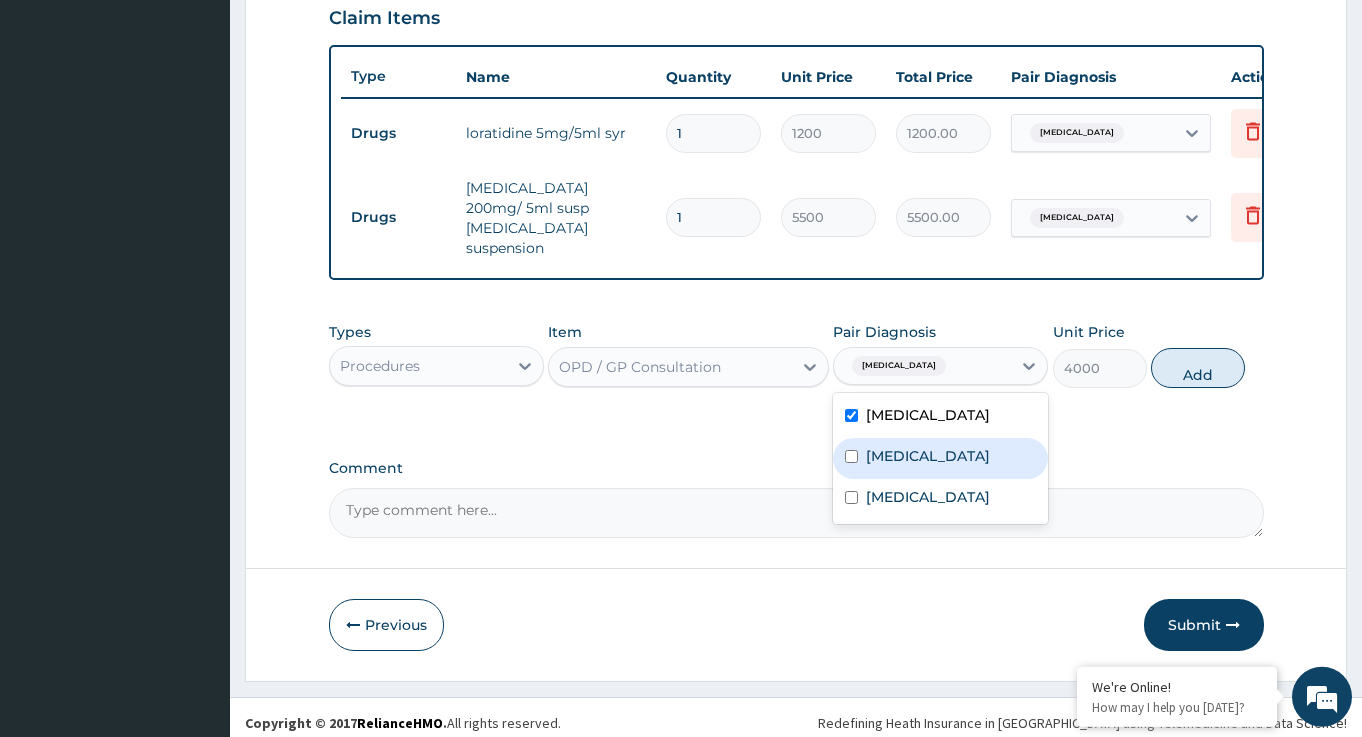 drag, startPoint x: 915, startPoint y: 483, endPoint x: 896, endPoint y: 514, distance: 36.359318 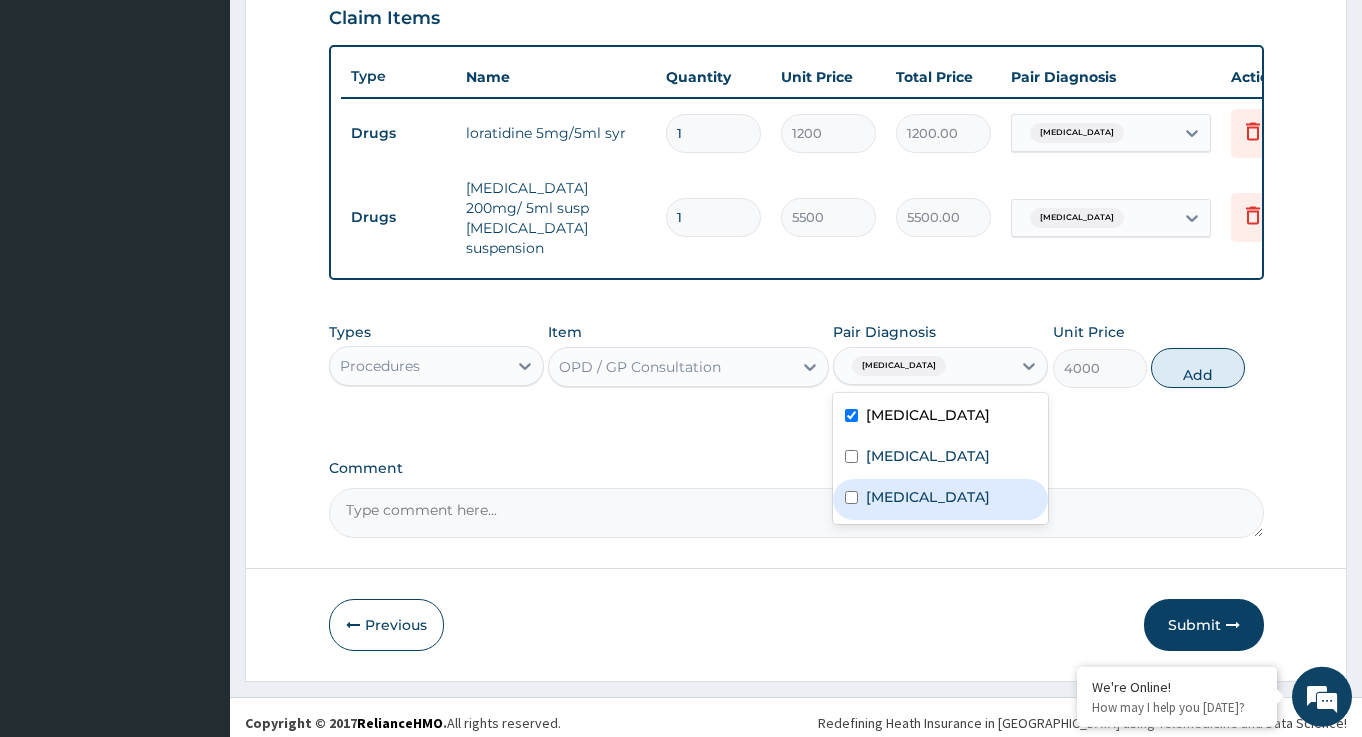 click on "Sepsis" at bounding box center (928, 497) 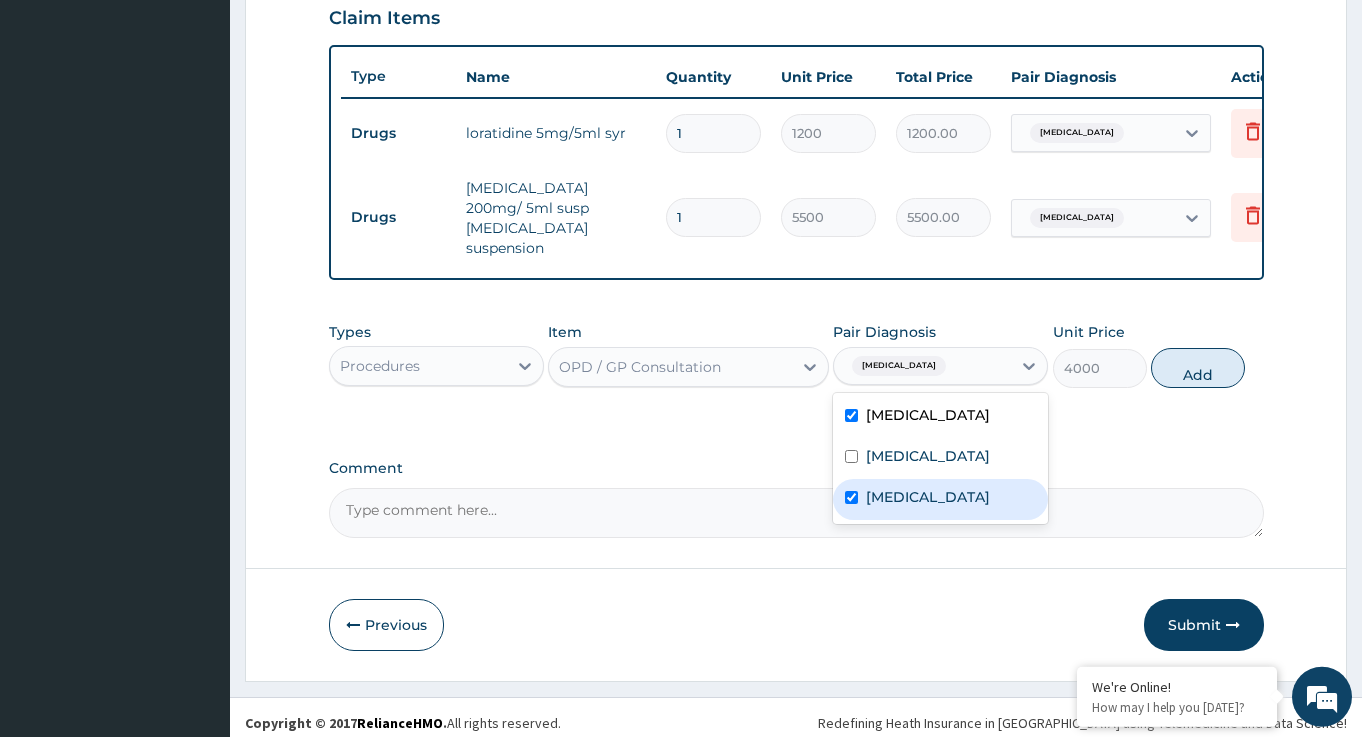 checkbox on "true" 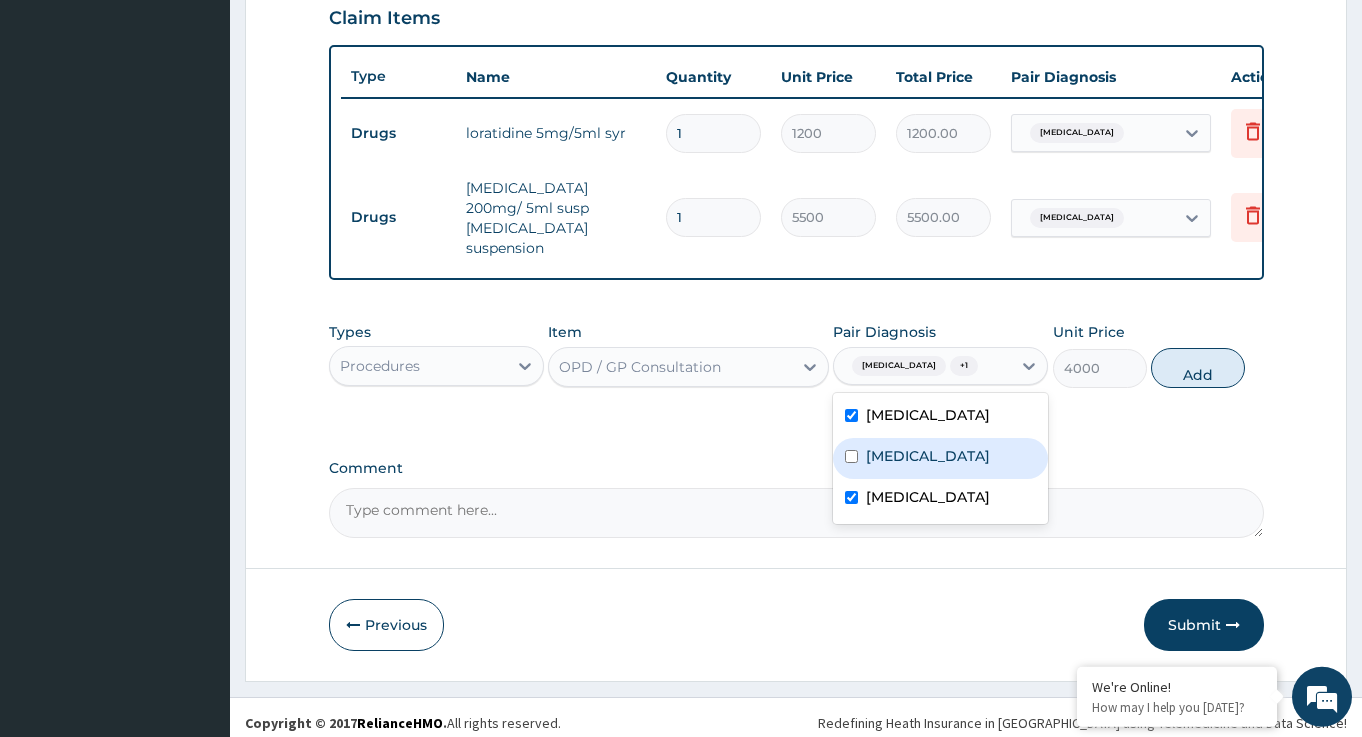click on "Malaria" at bounding box center (940, 458) 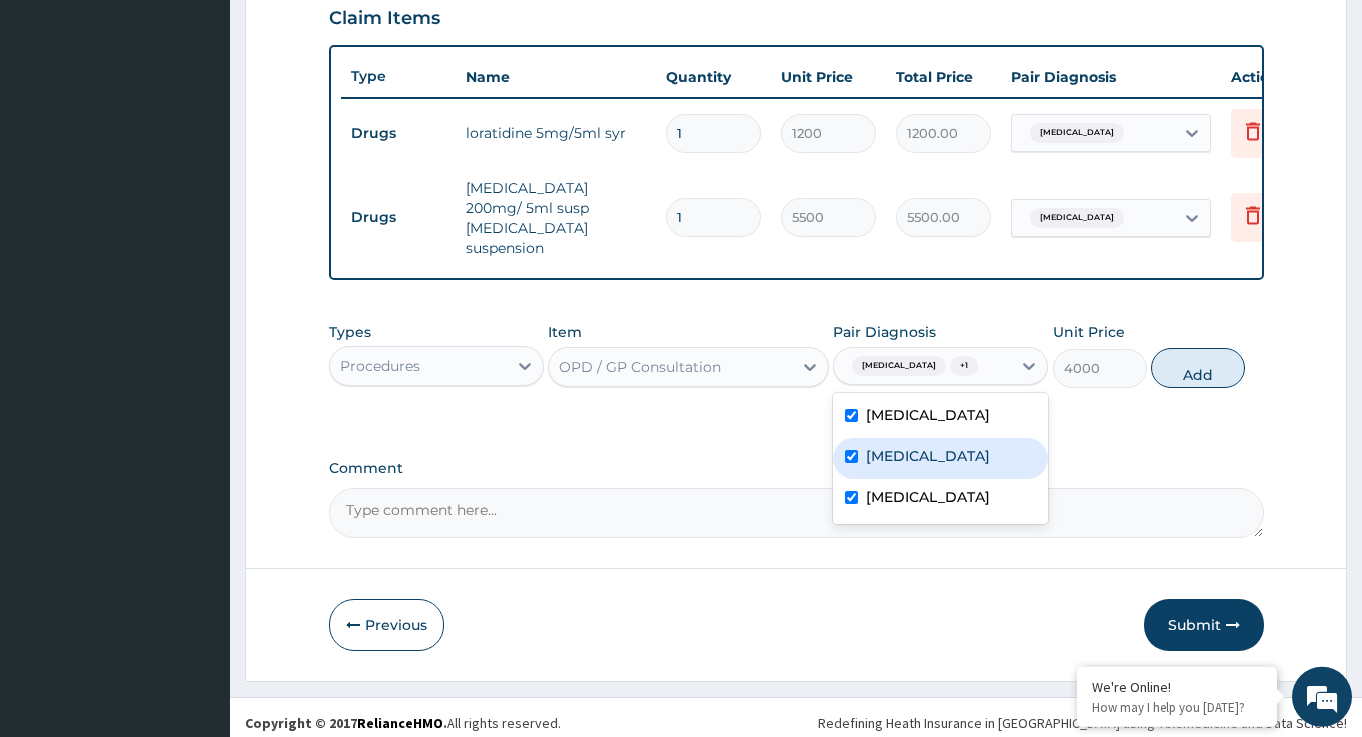 checkbox on "true" 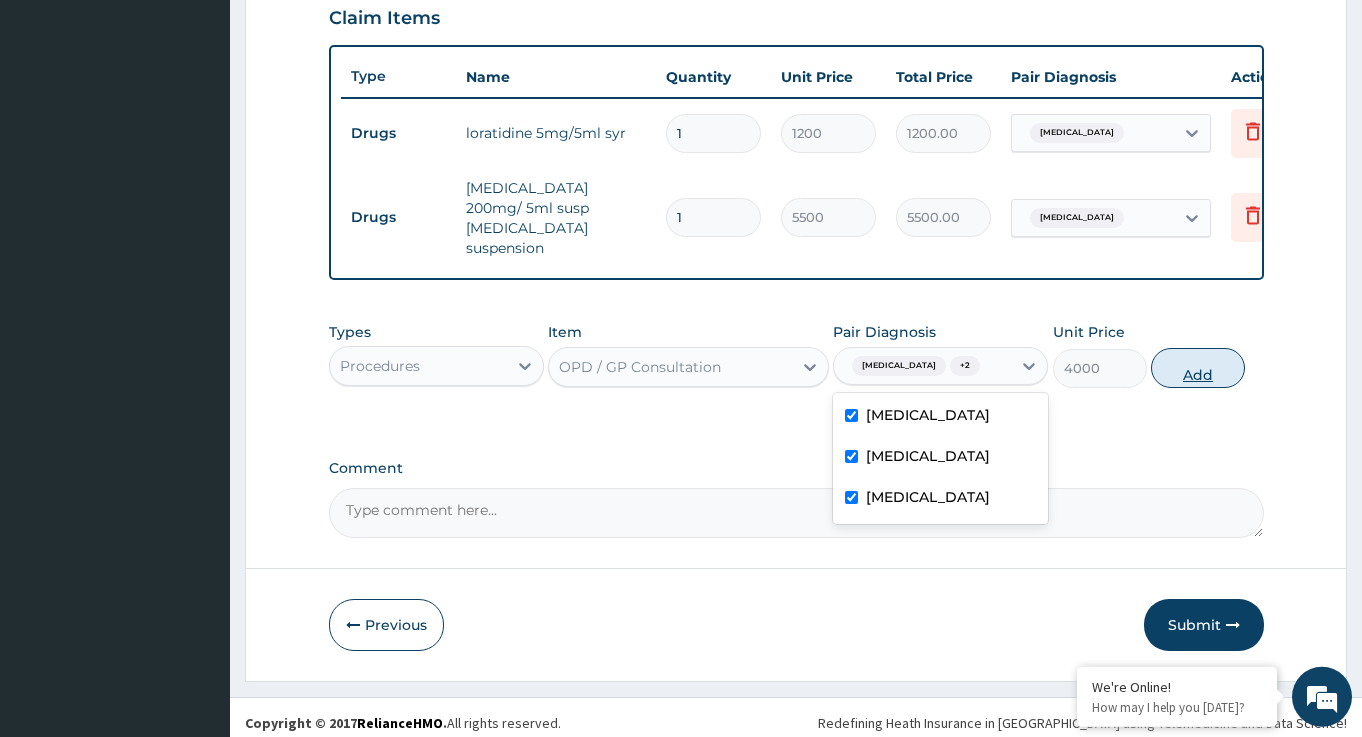click on "Add" at bounding box center [1198, 368] 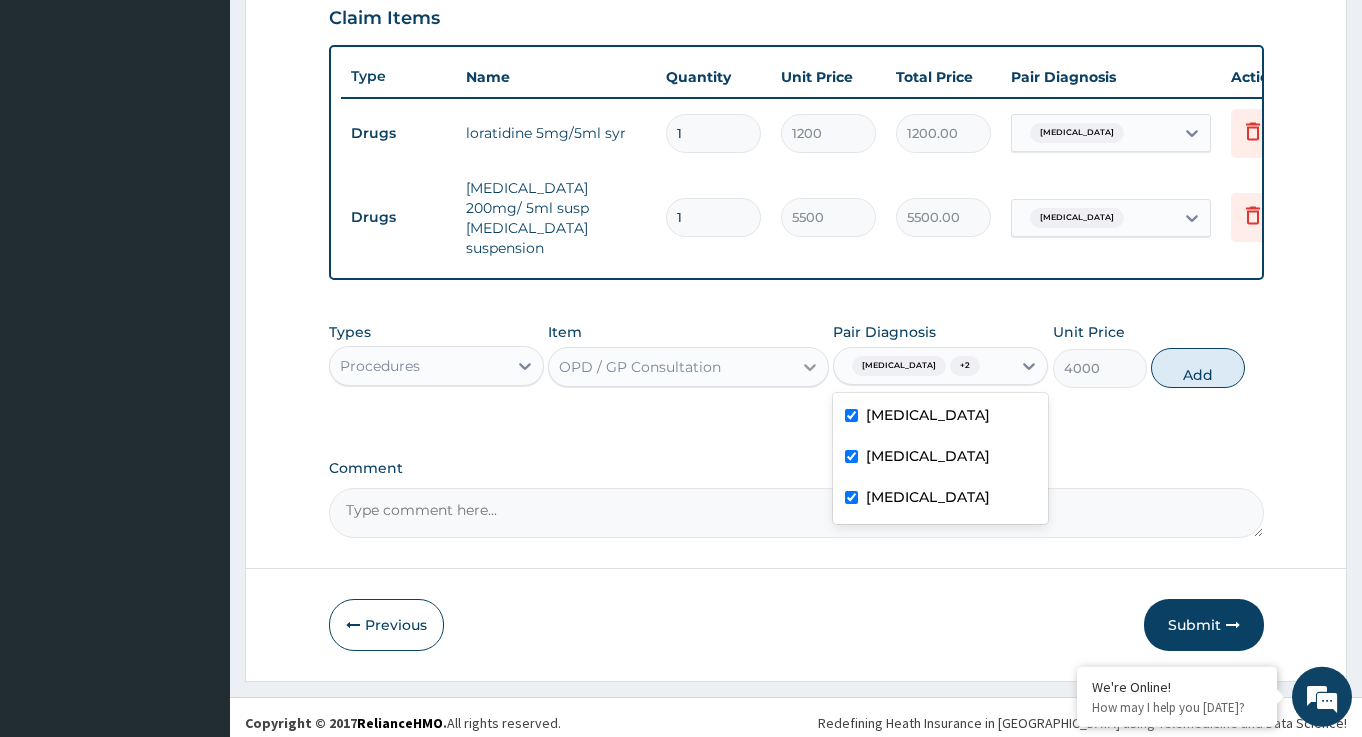 type on "0" 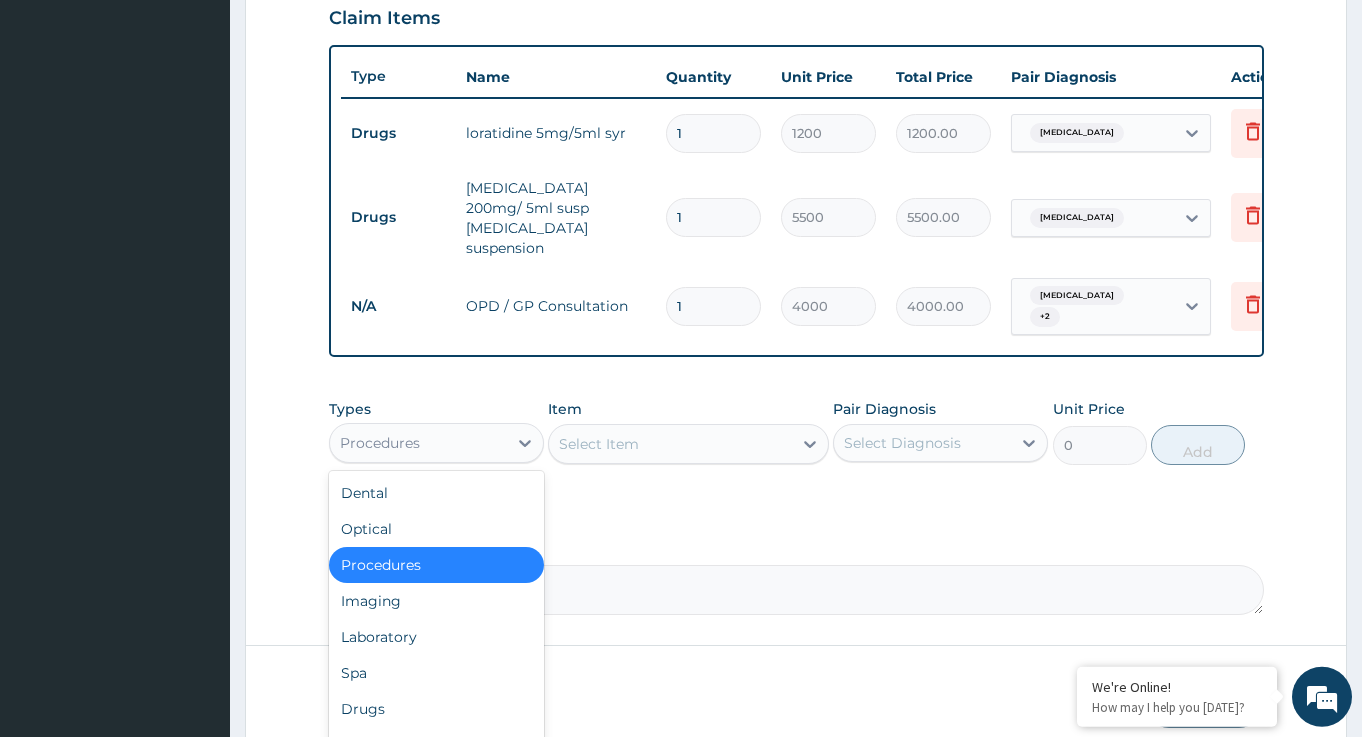 click on "Procedures" at bounding box center [418, 443] 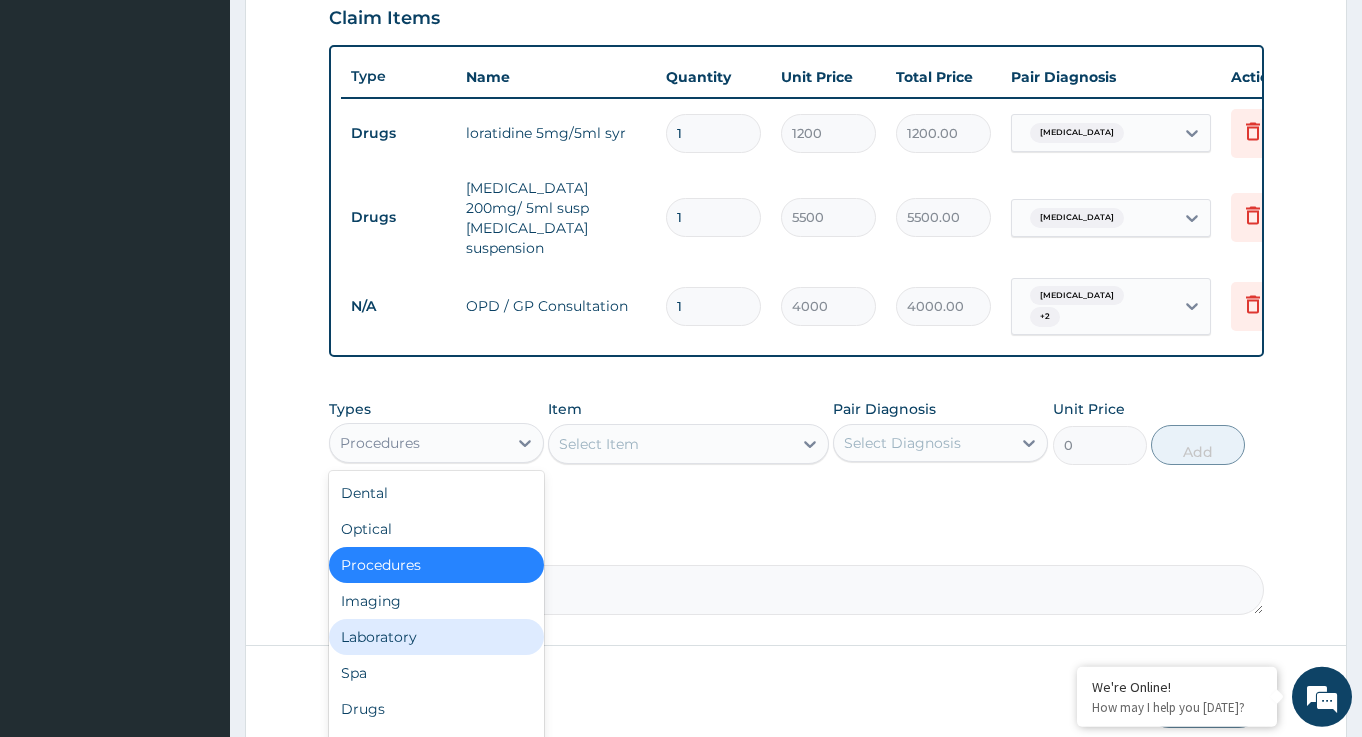 click on "Laboratory" at bounding box center (436, 637) 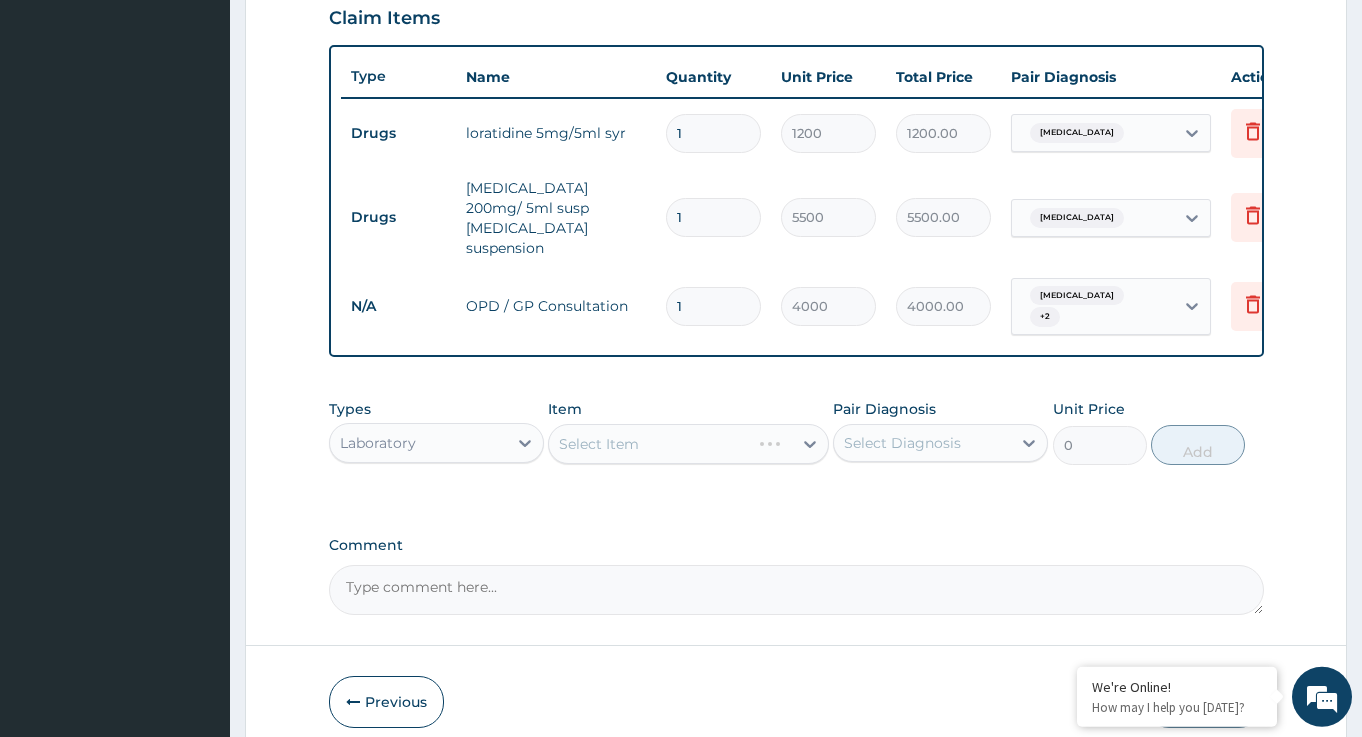click on "Select Item" at bounding box center (688, 444) 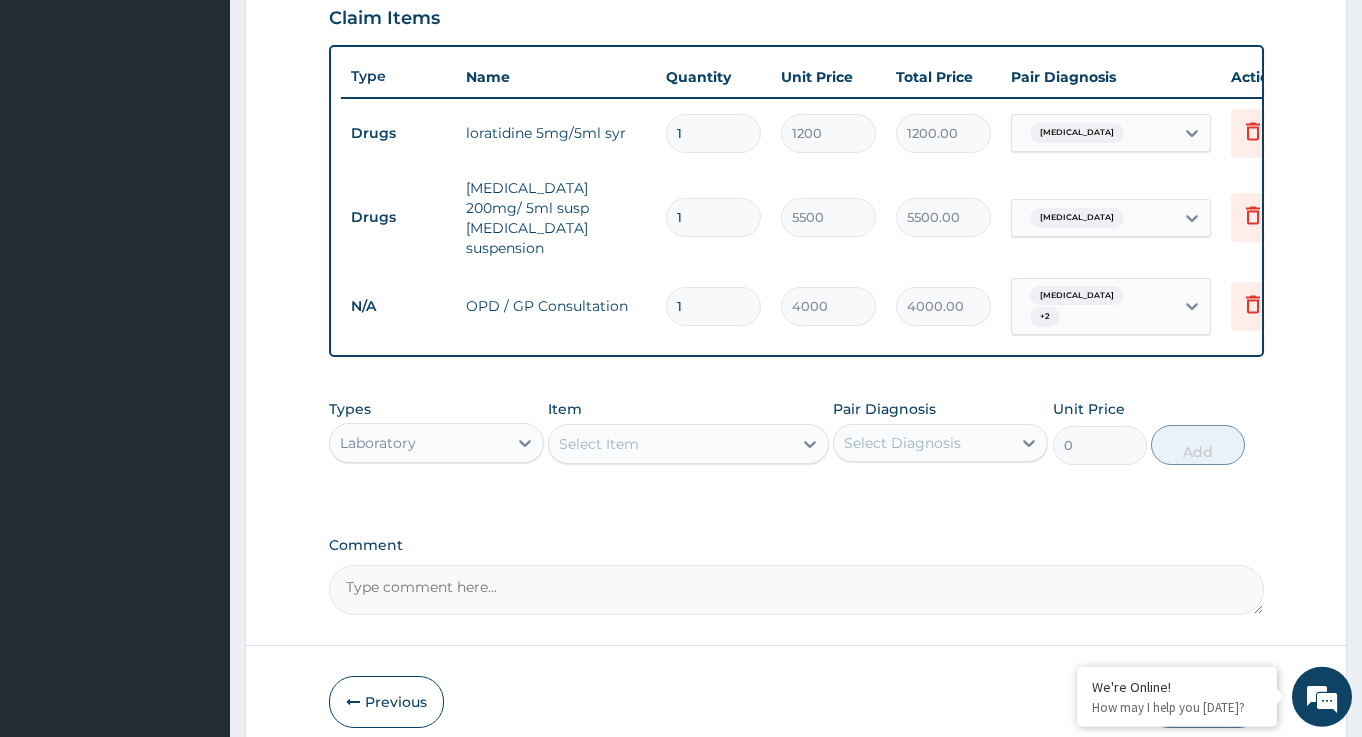 click on "Select Item" at bounding box center (670, 444) 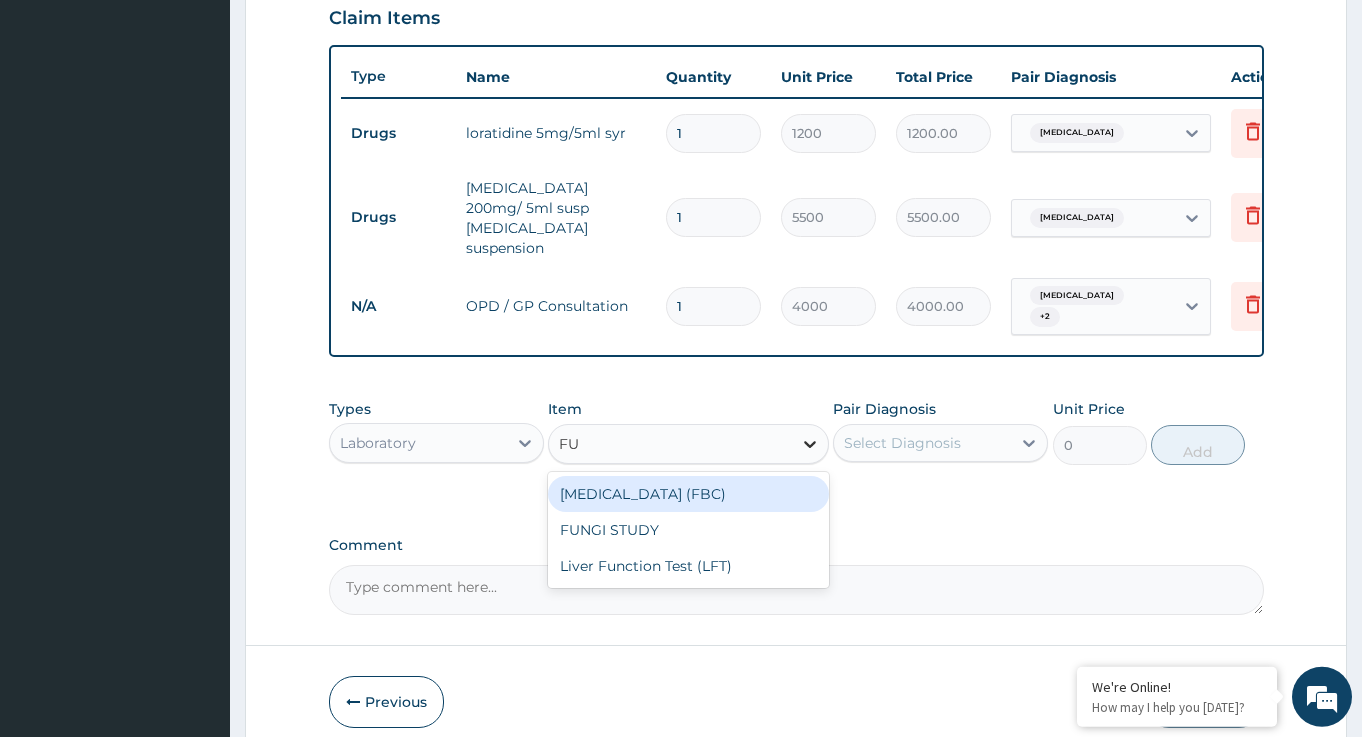 type on "FUL" 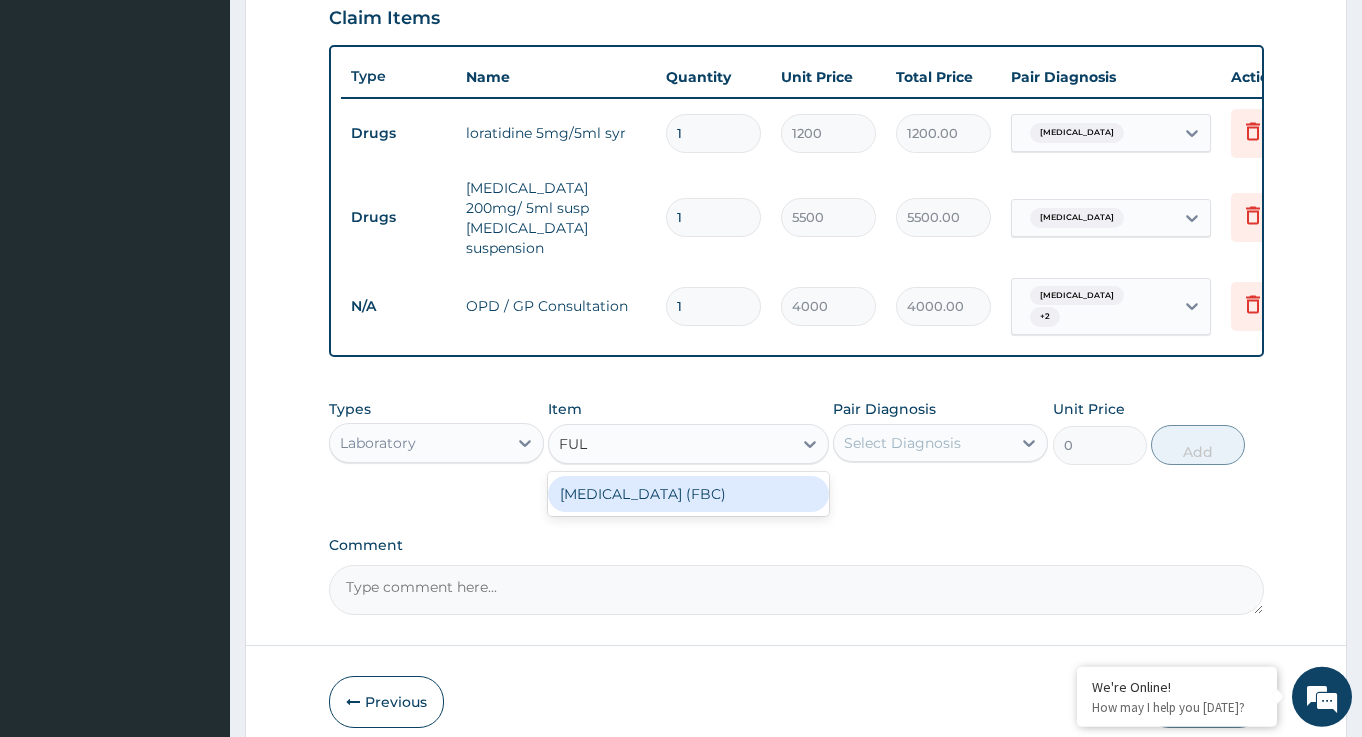 click on "Full Blood Count (FBC)" at bounding box center [688, 494] 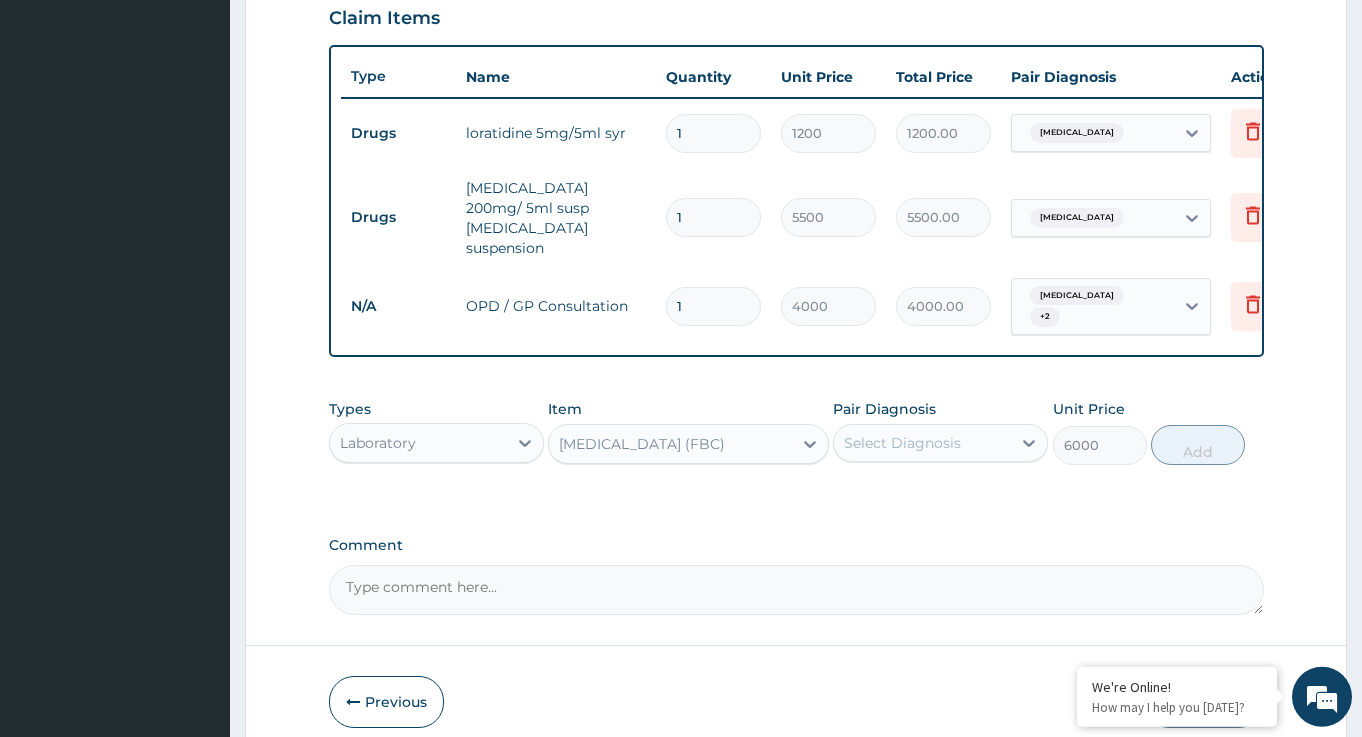 click on "Select Diagnosis" at bounding box center [922, 443] 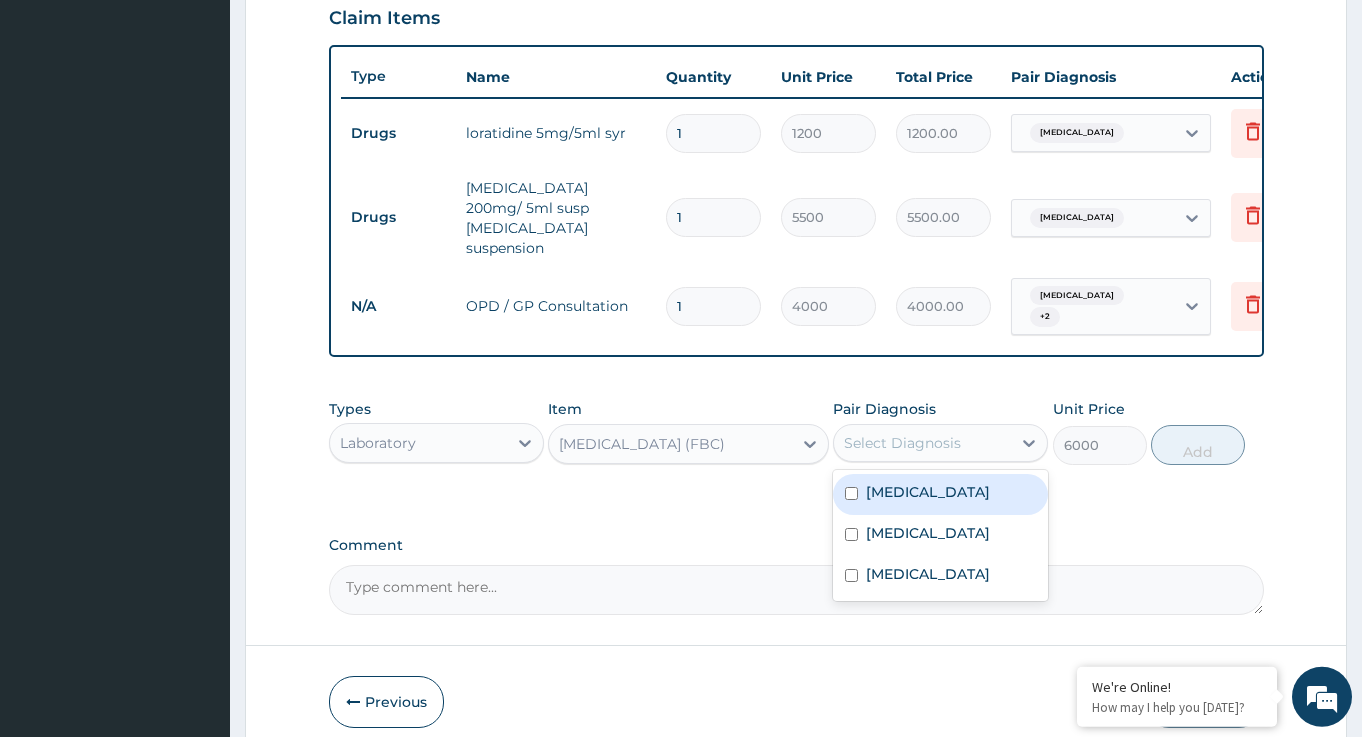 drag, startPoint x: 910, startPoint y: 489, endPoint x: 907, endPoint y: 517, distance: 28.160255 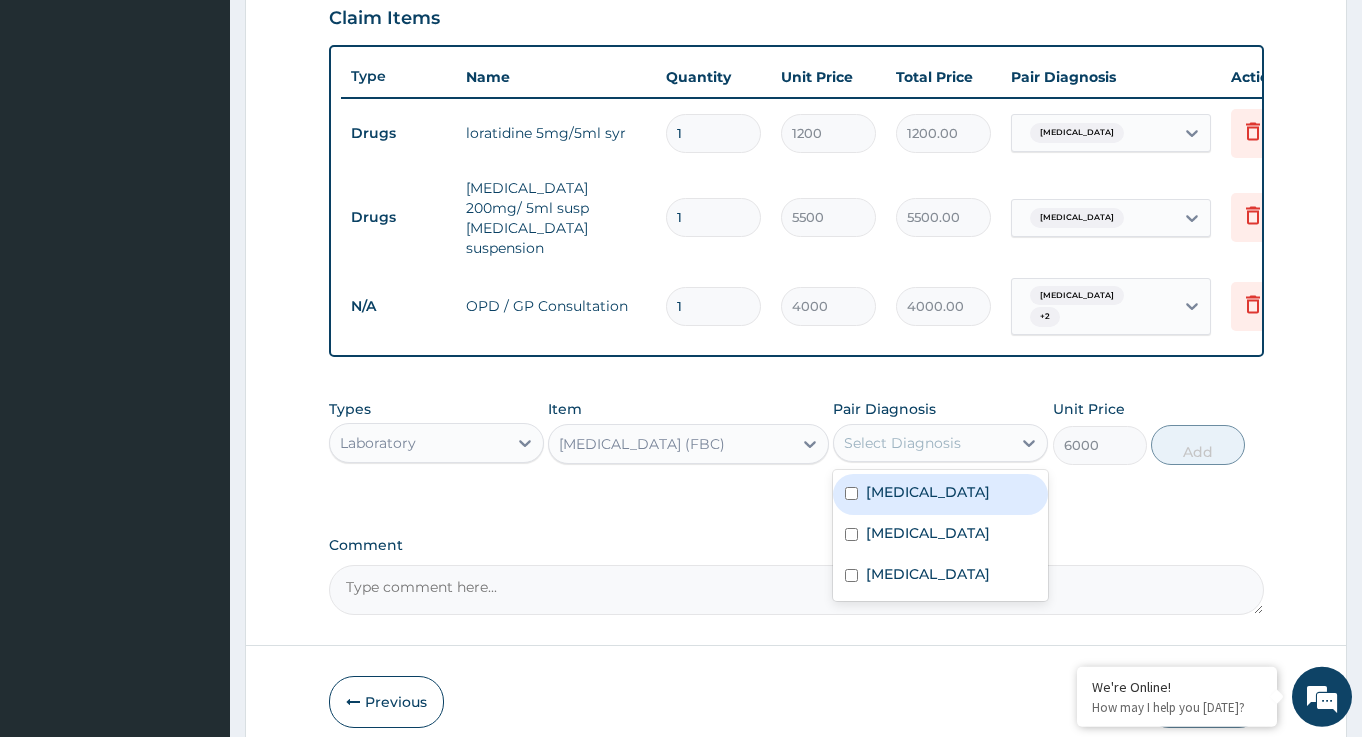 click on "Upper respiratory infection" at bounding box center [928, 492] 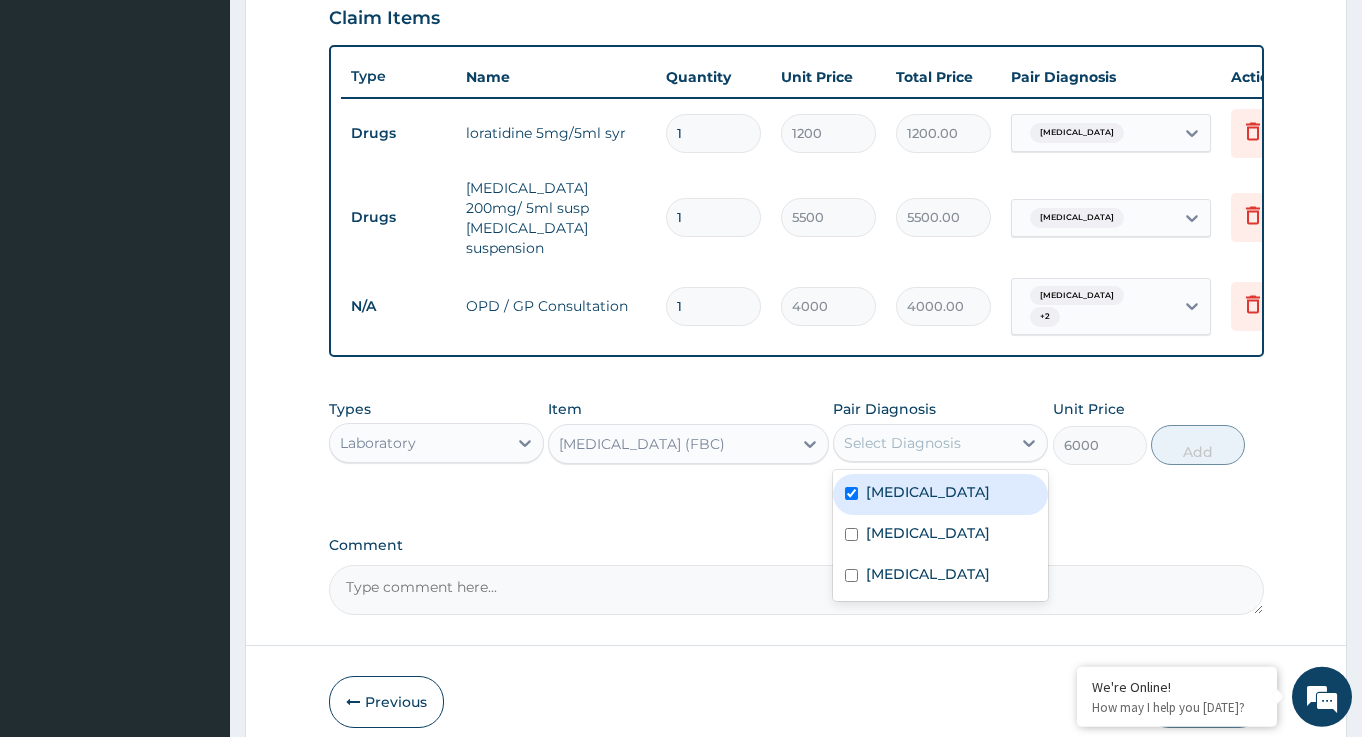 checkbox on "true" 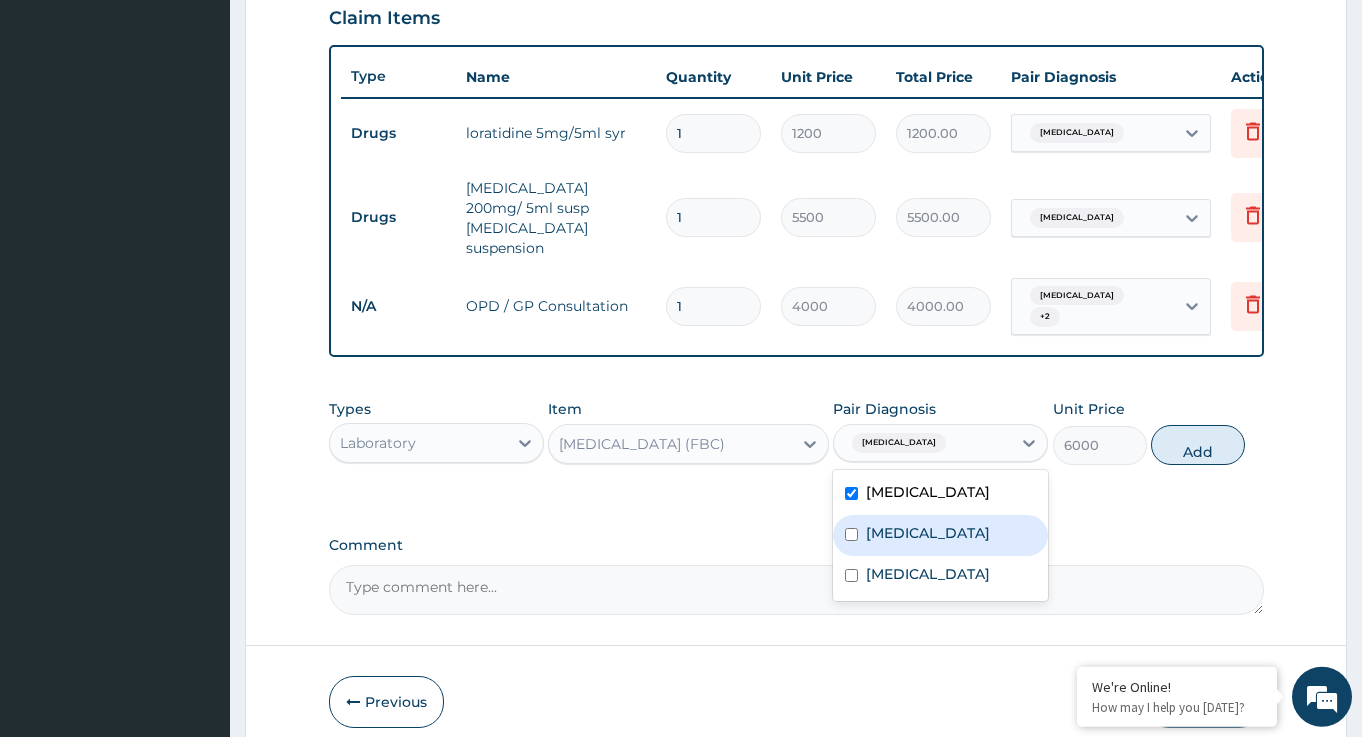 click on "Malaria" at bounding box center (940, 535) 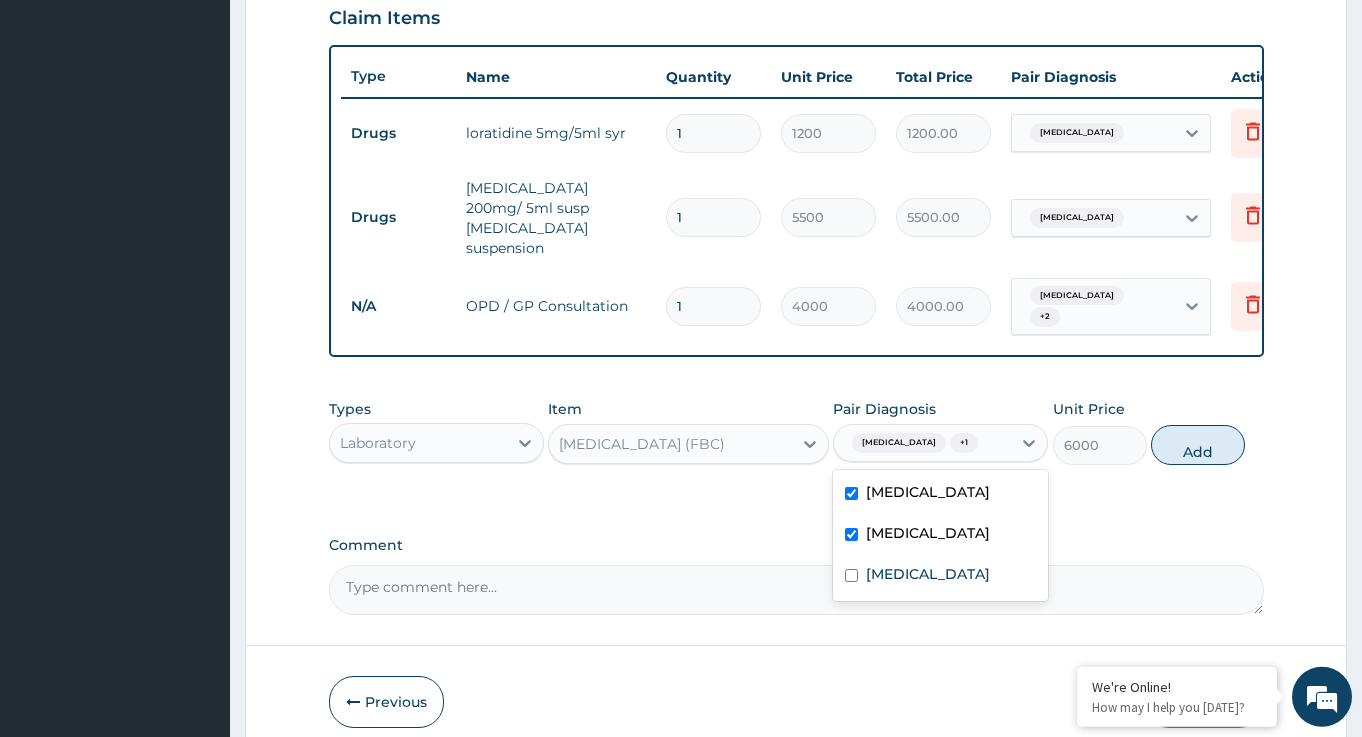 checkbox on "true" 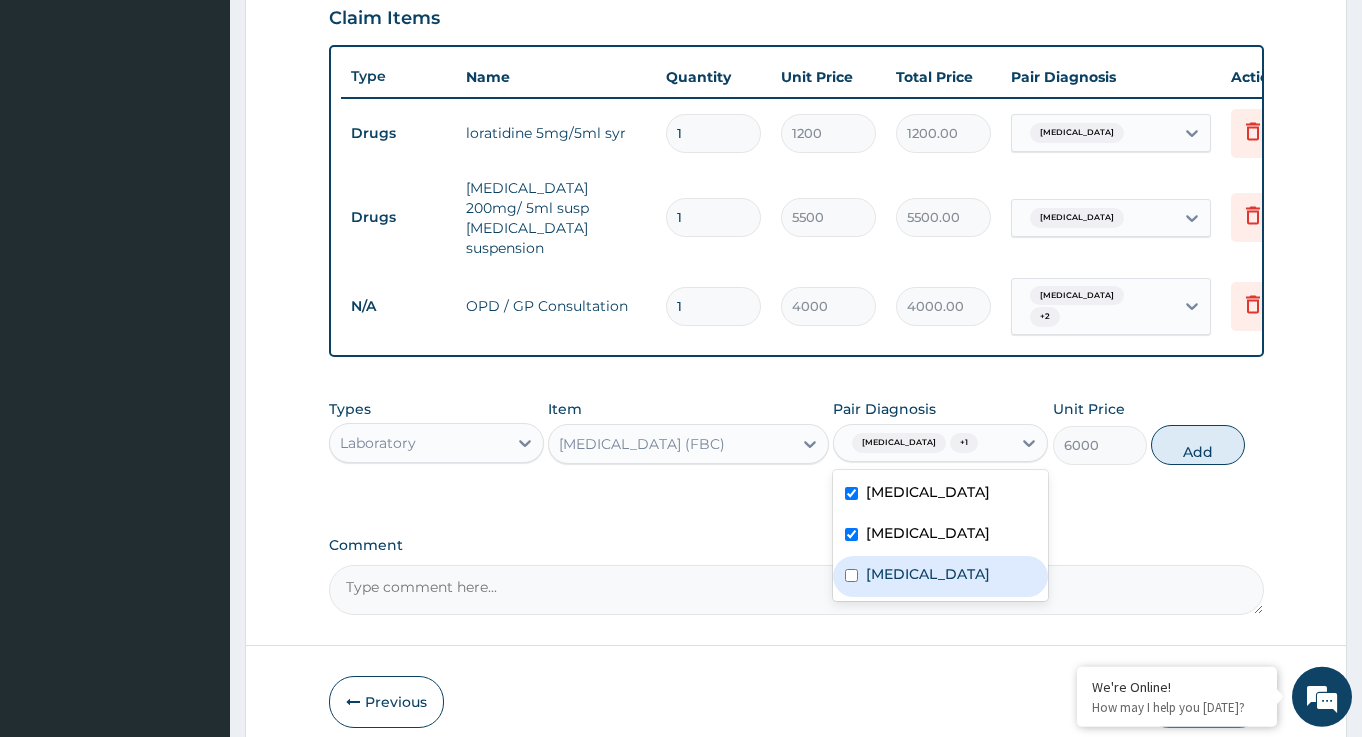 drag, startPoint x: 897, startPoint y: 606, endPoint x: 920, endPoint y: 605, distance: 23.021729 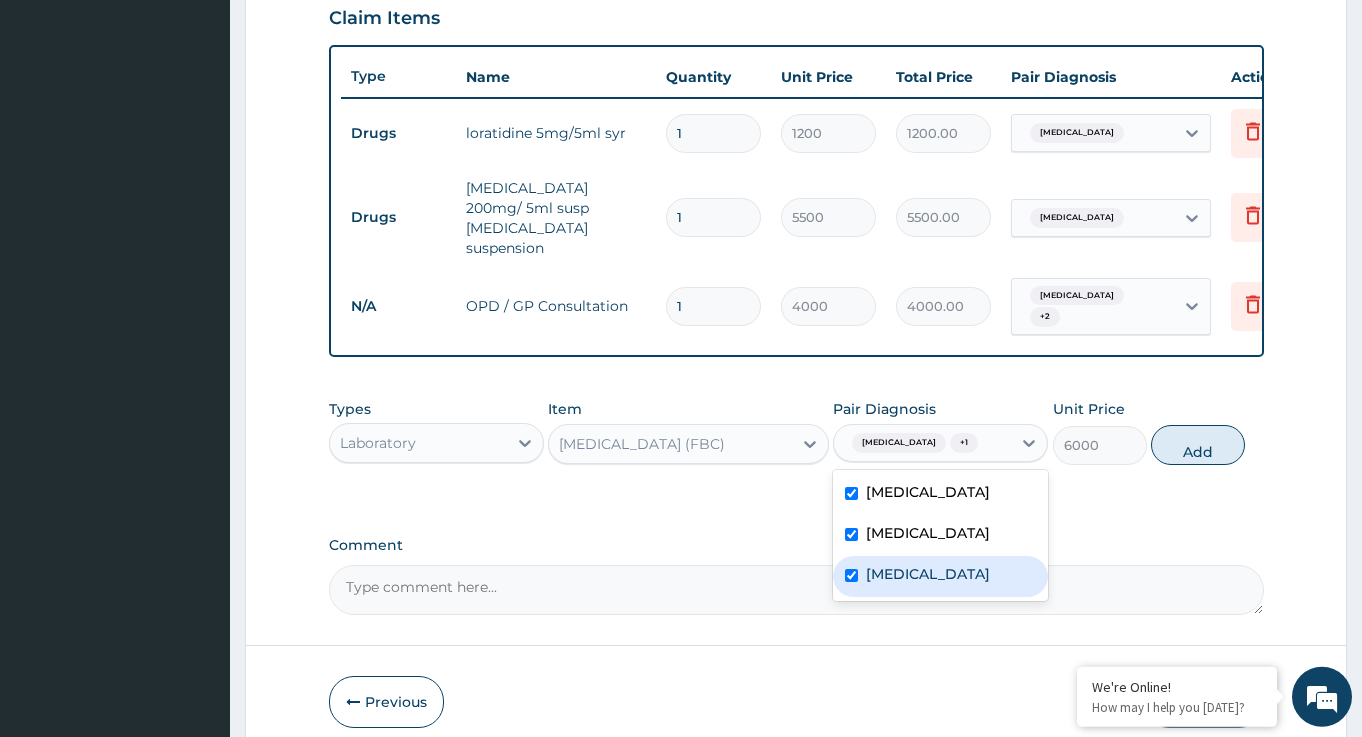 checkbox on "true" 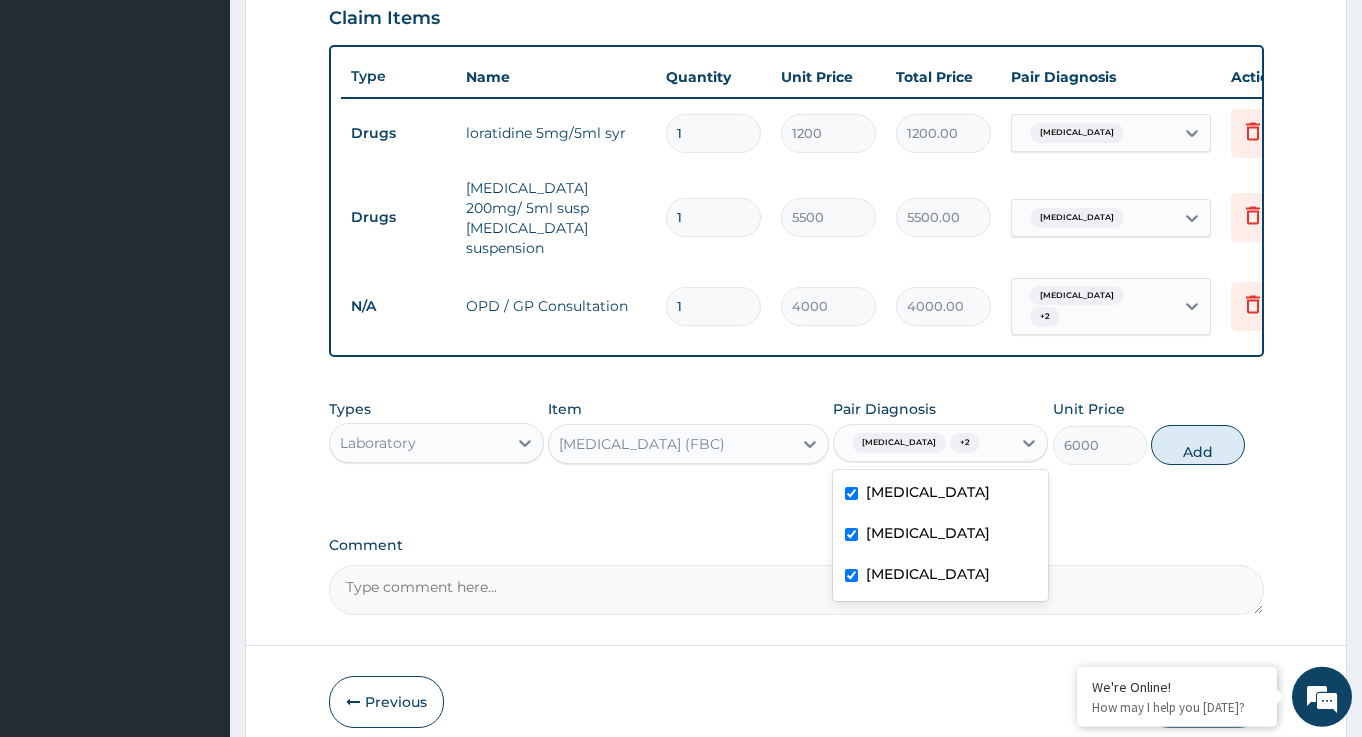 drag, startPoint x: 1178, startPoint y: 465, endPoint x: 1002, endPoint y: 472, distance: 176.13914 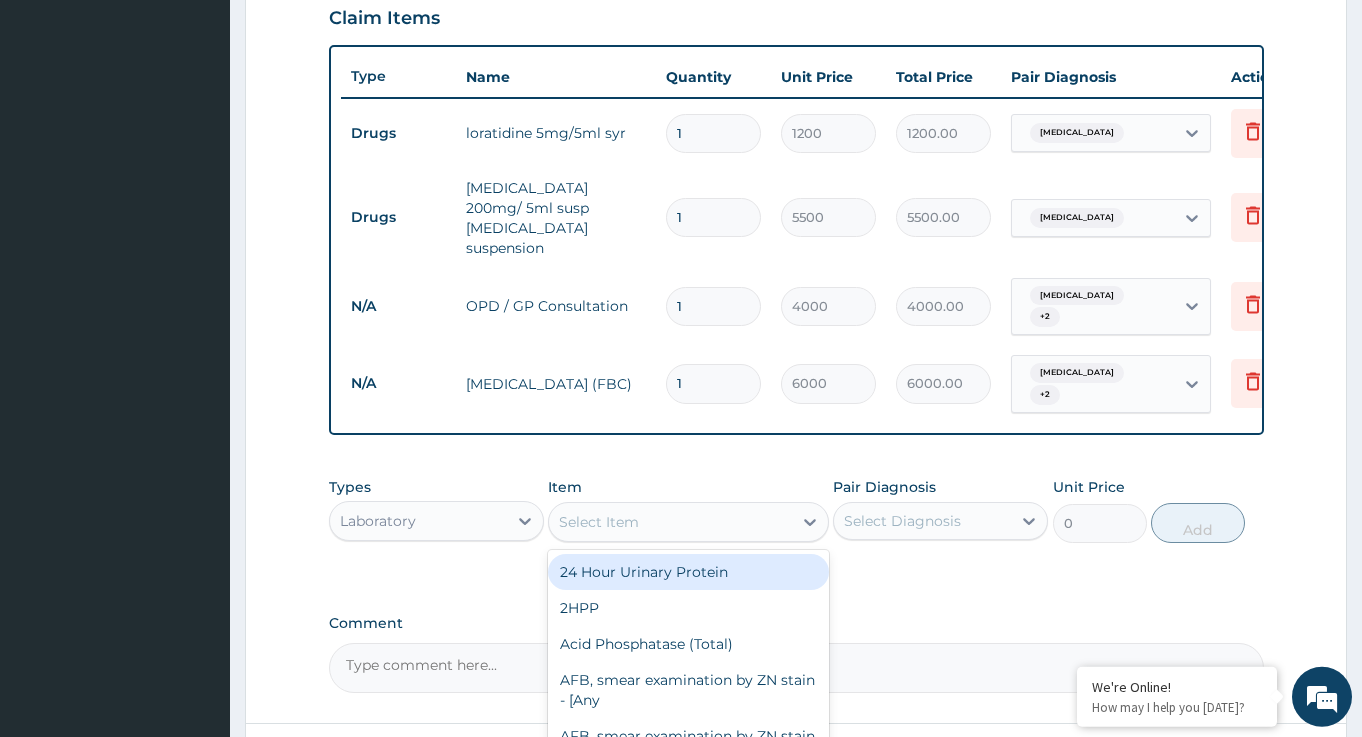 click on "Select Item" at bounding box center [599, 522] 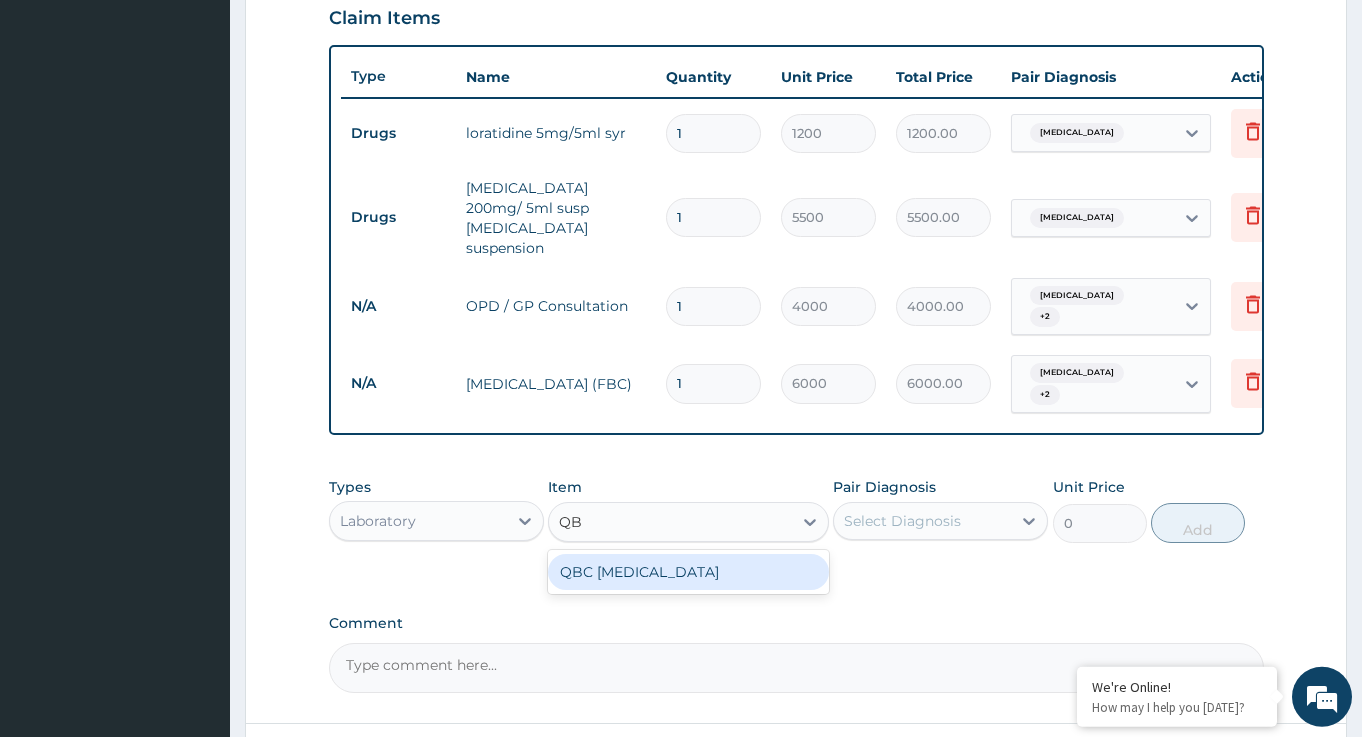 type on "QBC" 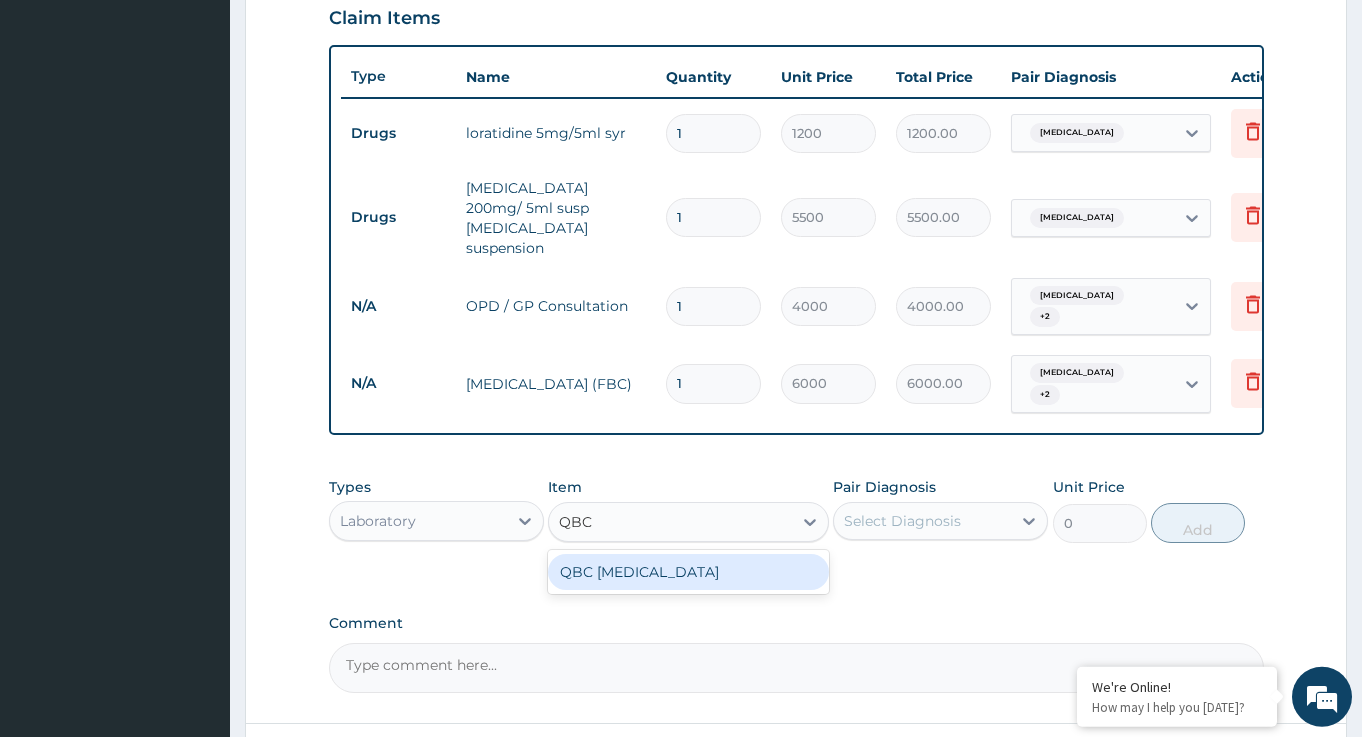 click on "QBC Malaria" at bounding box center [688, 572] 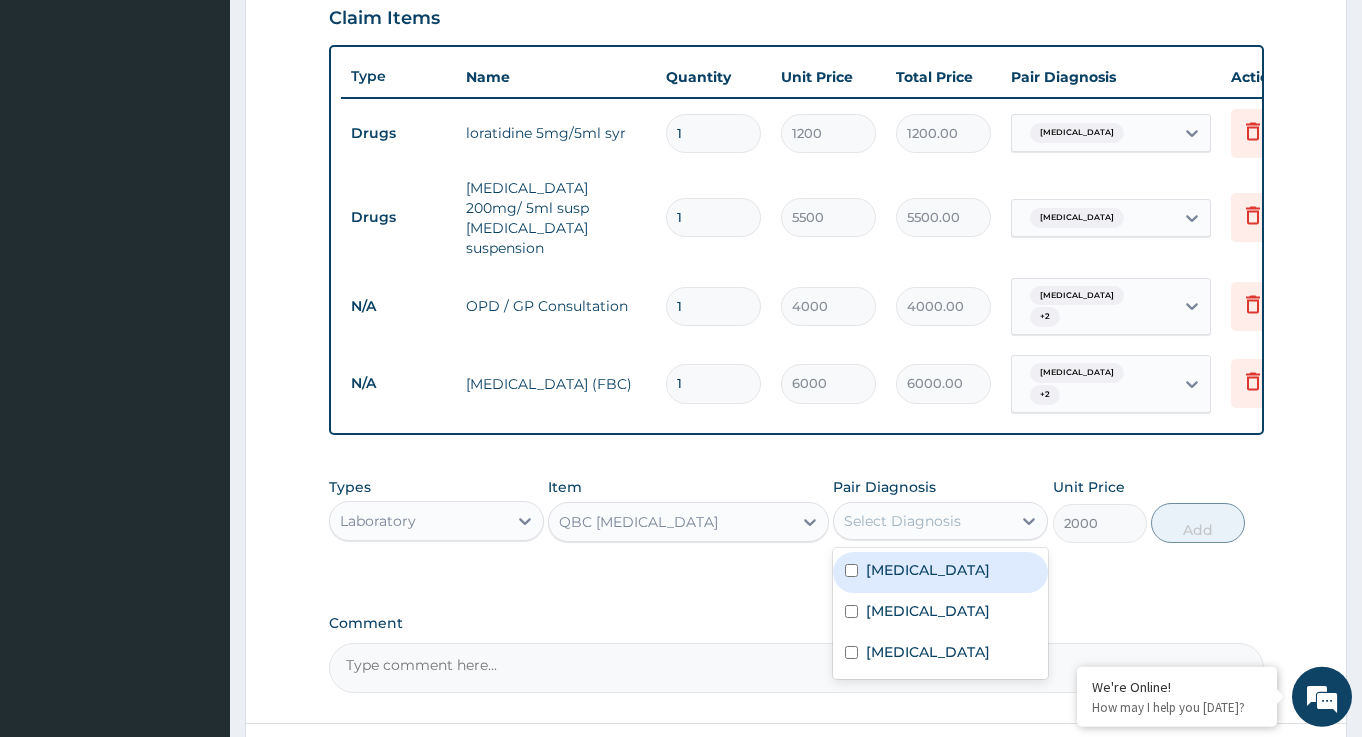 click on "Select Diagnosis" at bounding box center [902, 521] 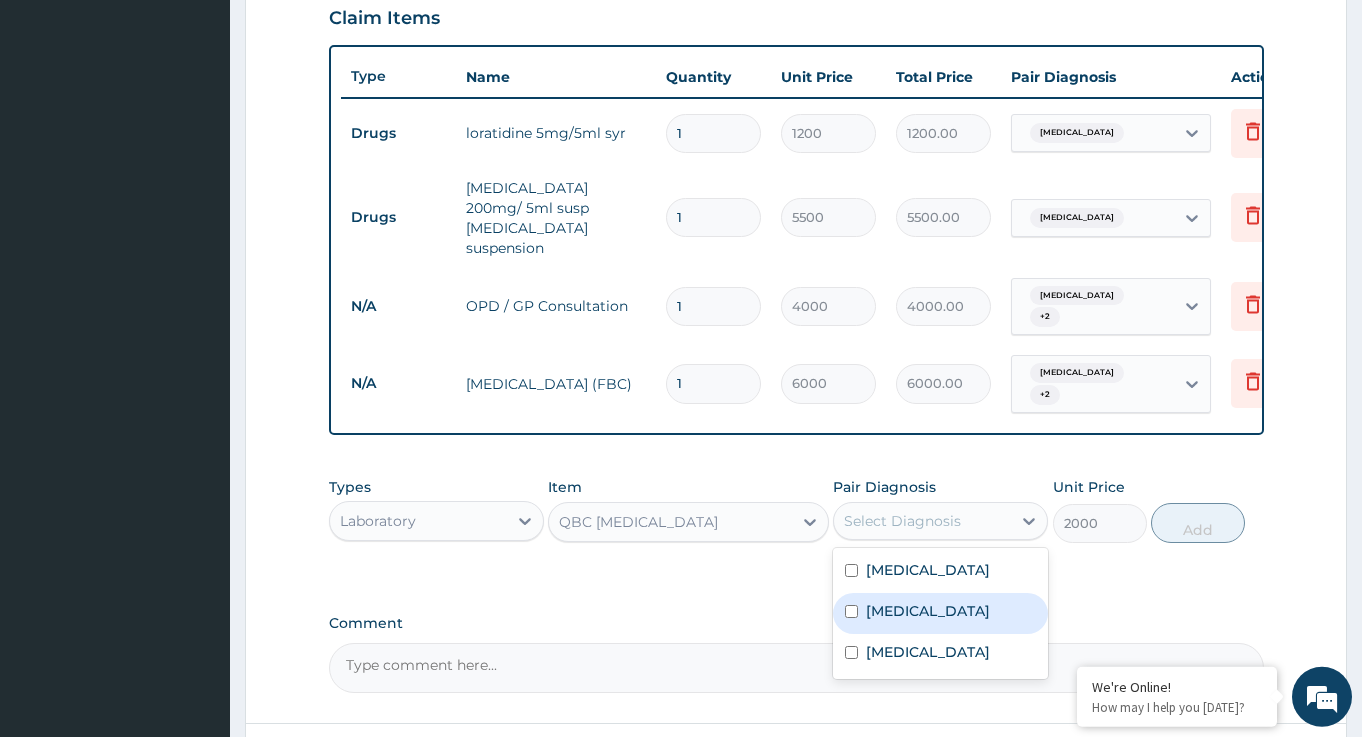 drag, startPoint x: 928, startPoint y: 622, endPoint x: 1034, endPoint y: 595, distance: 109.38464 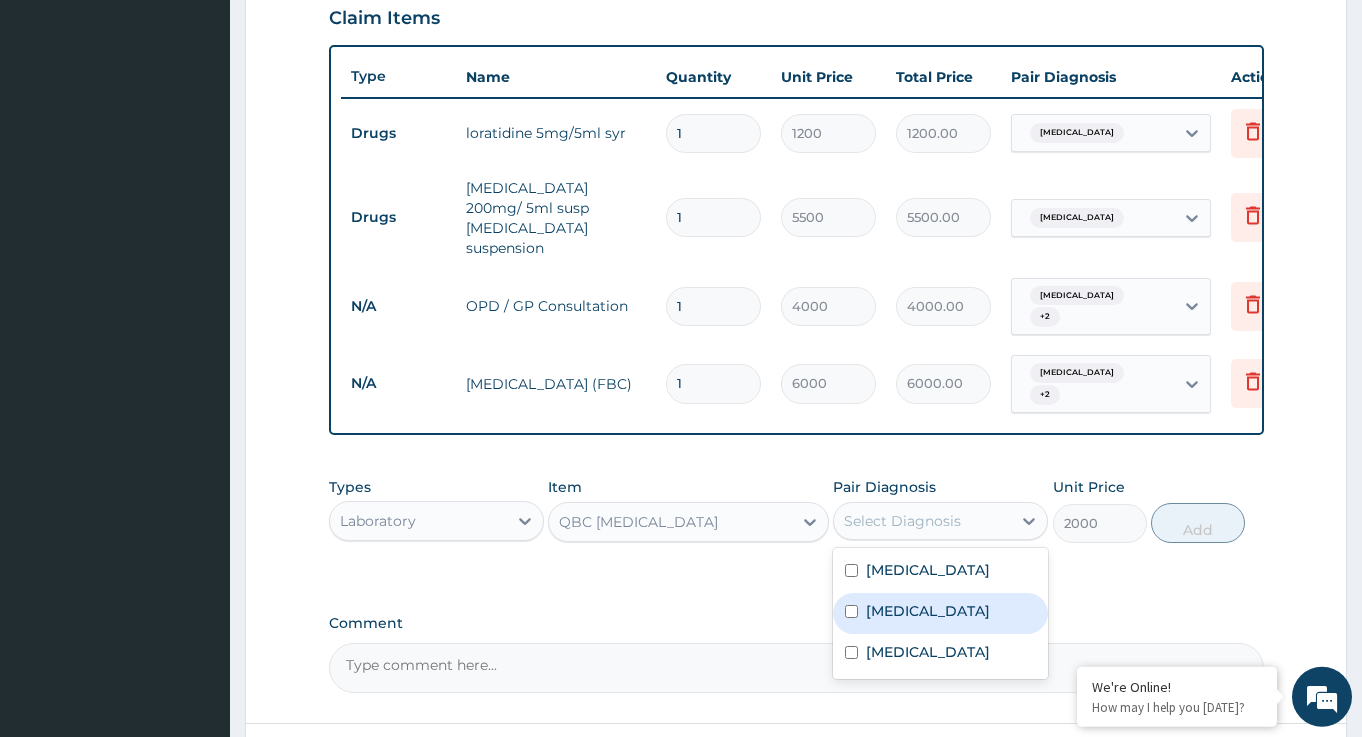 click on "Malaria" at bounding box center (940, 613) 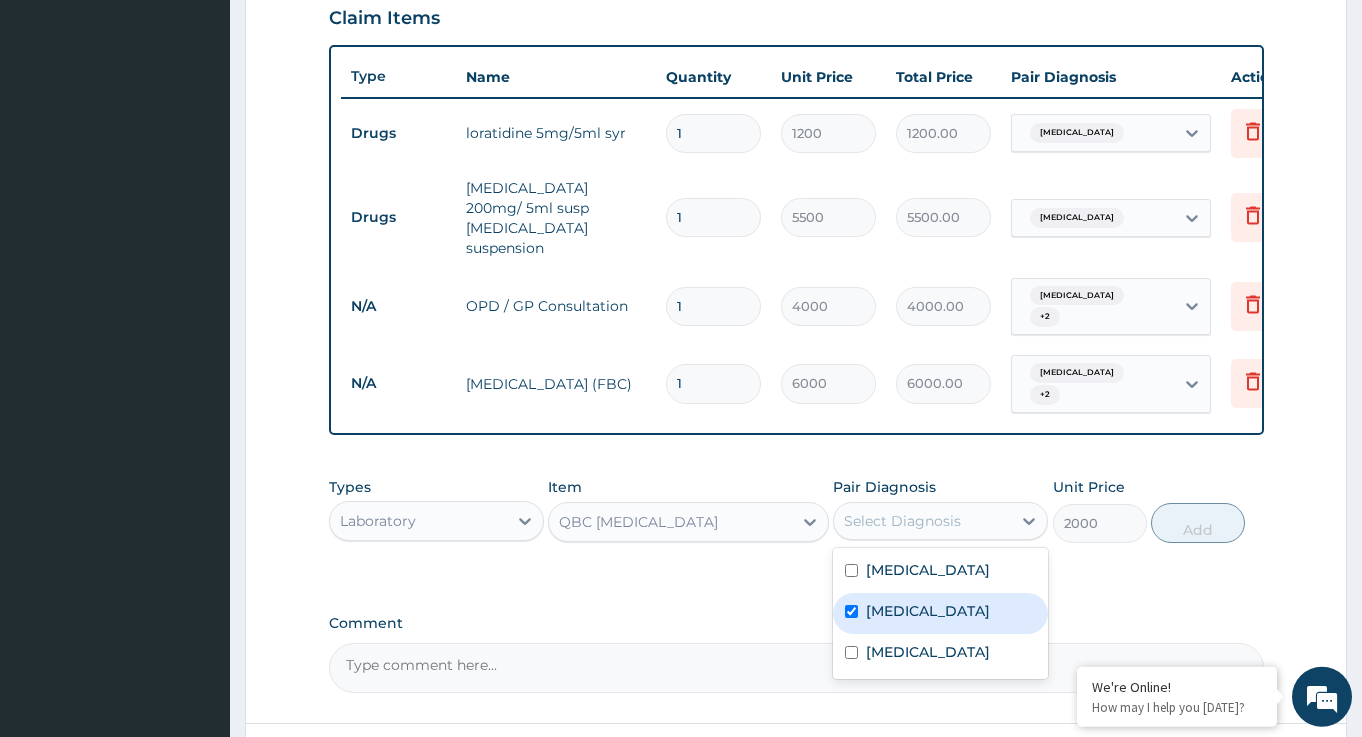 checkbox on "true" 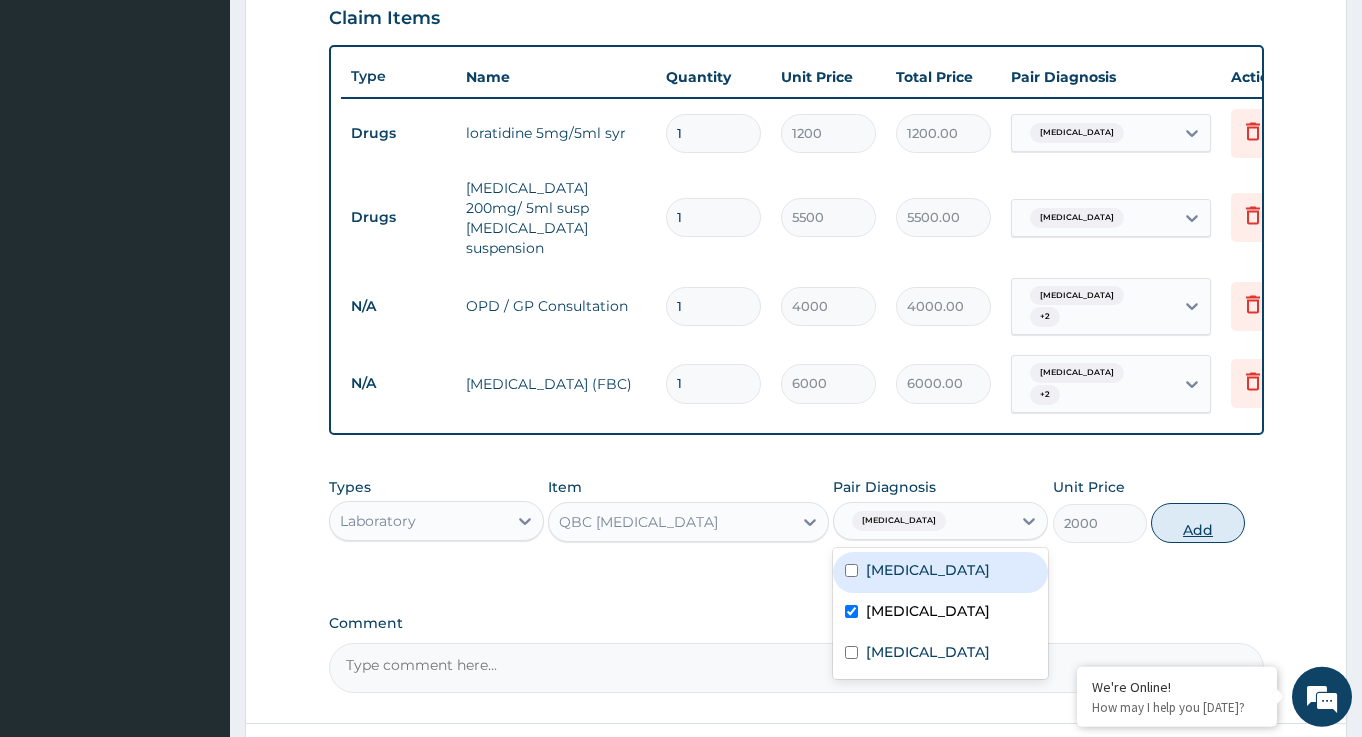 click on "Add" at bounding box center (1198, 523) 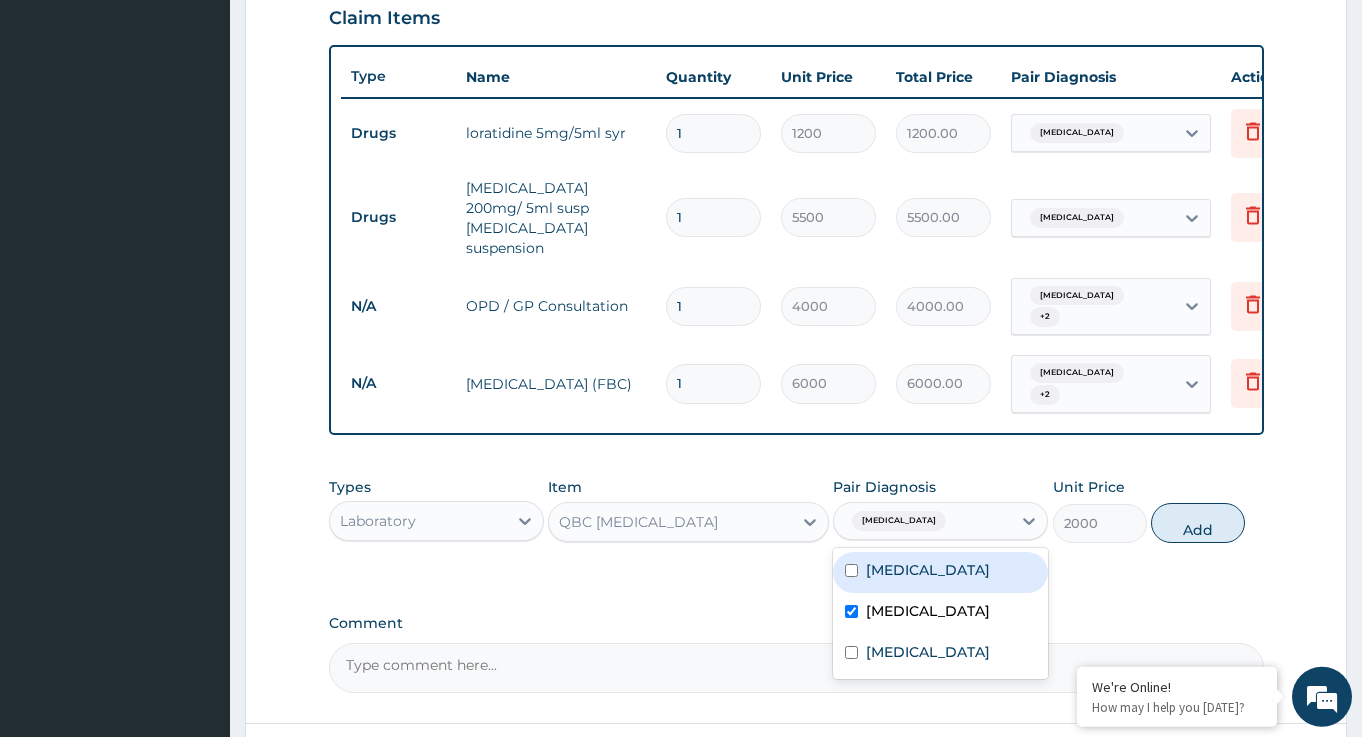 type on "0" 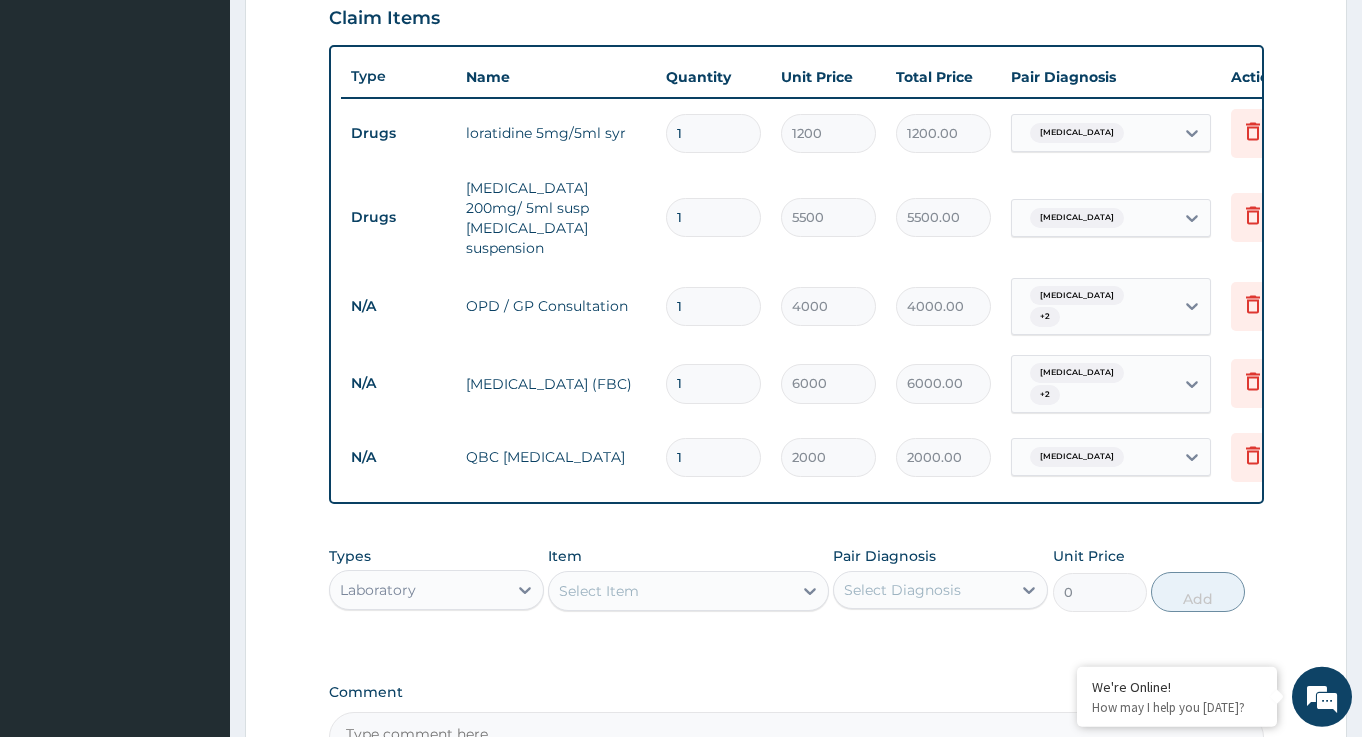 scroll, scrollTop: 931, scrollLeft: 0, axis: vertical 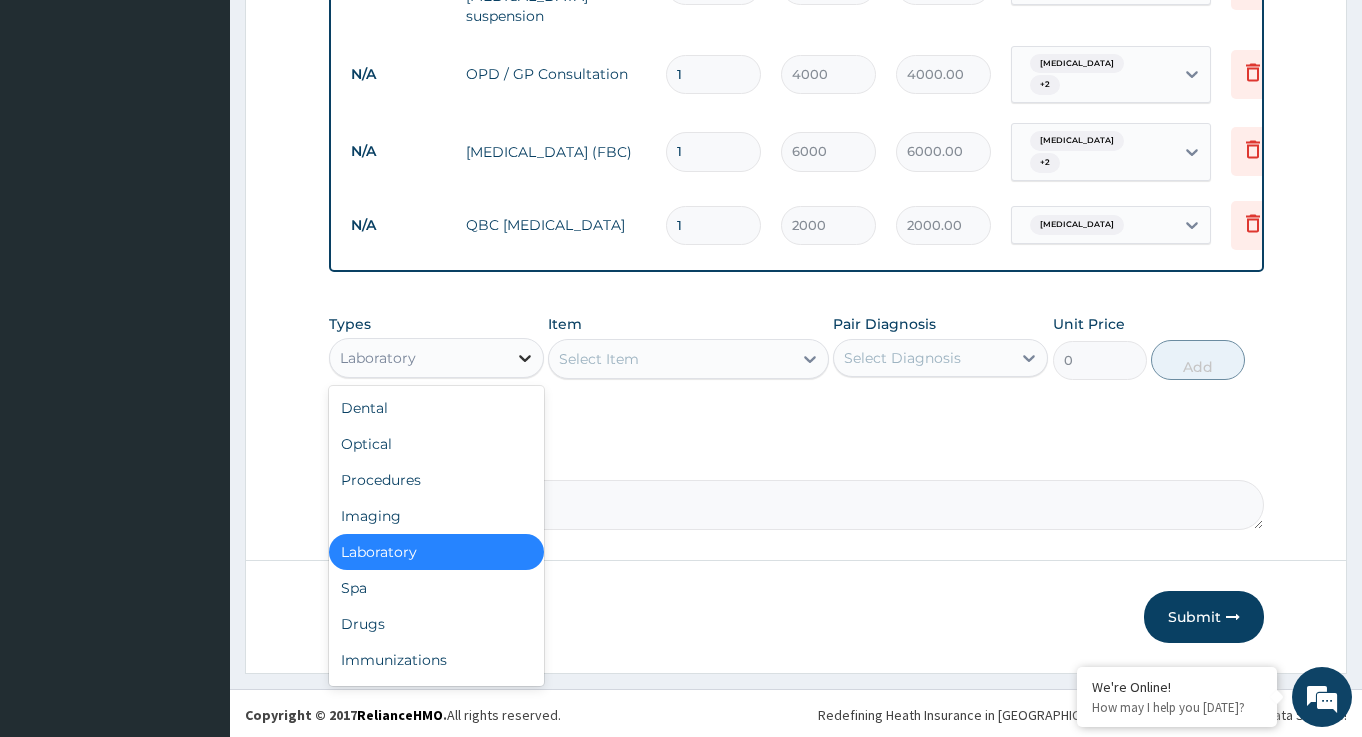 click 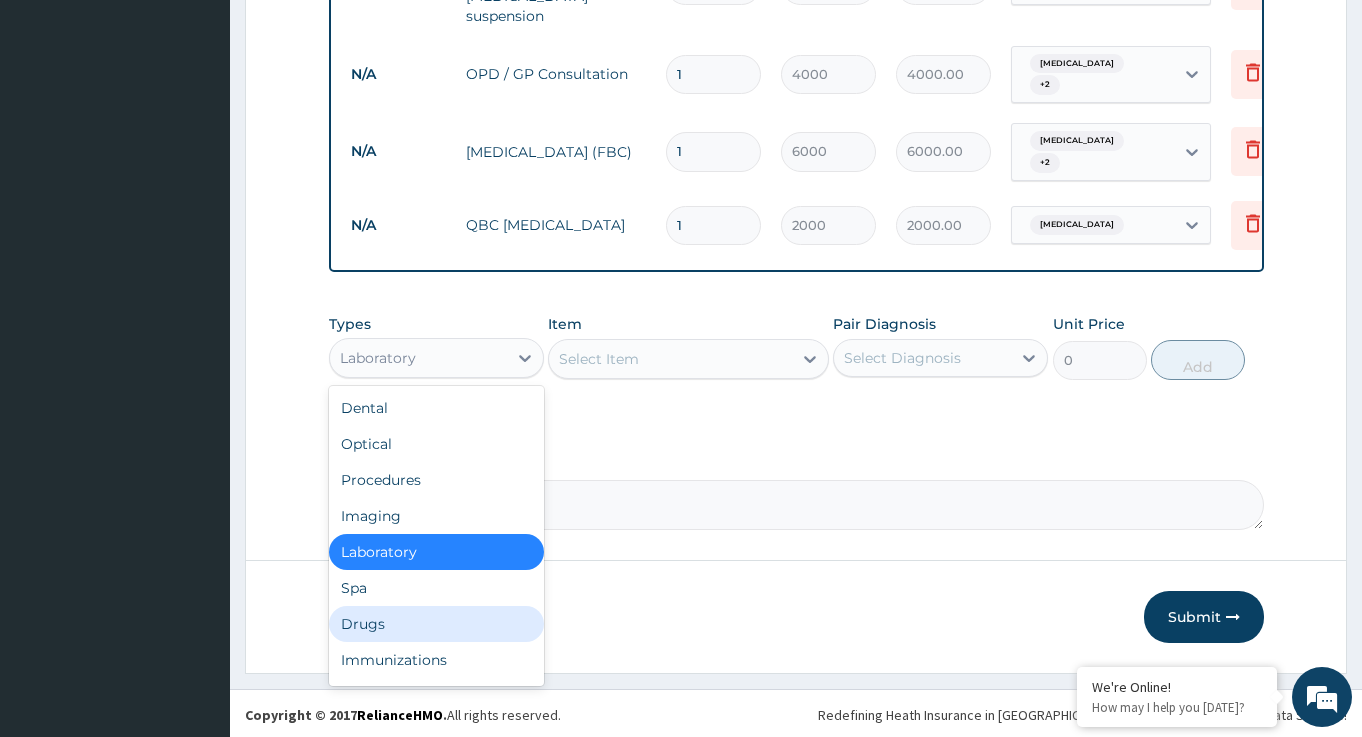 click on "Drugs" at bounding box center (436, 624) 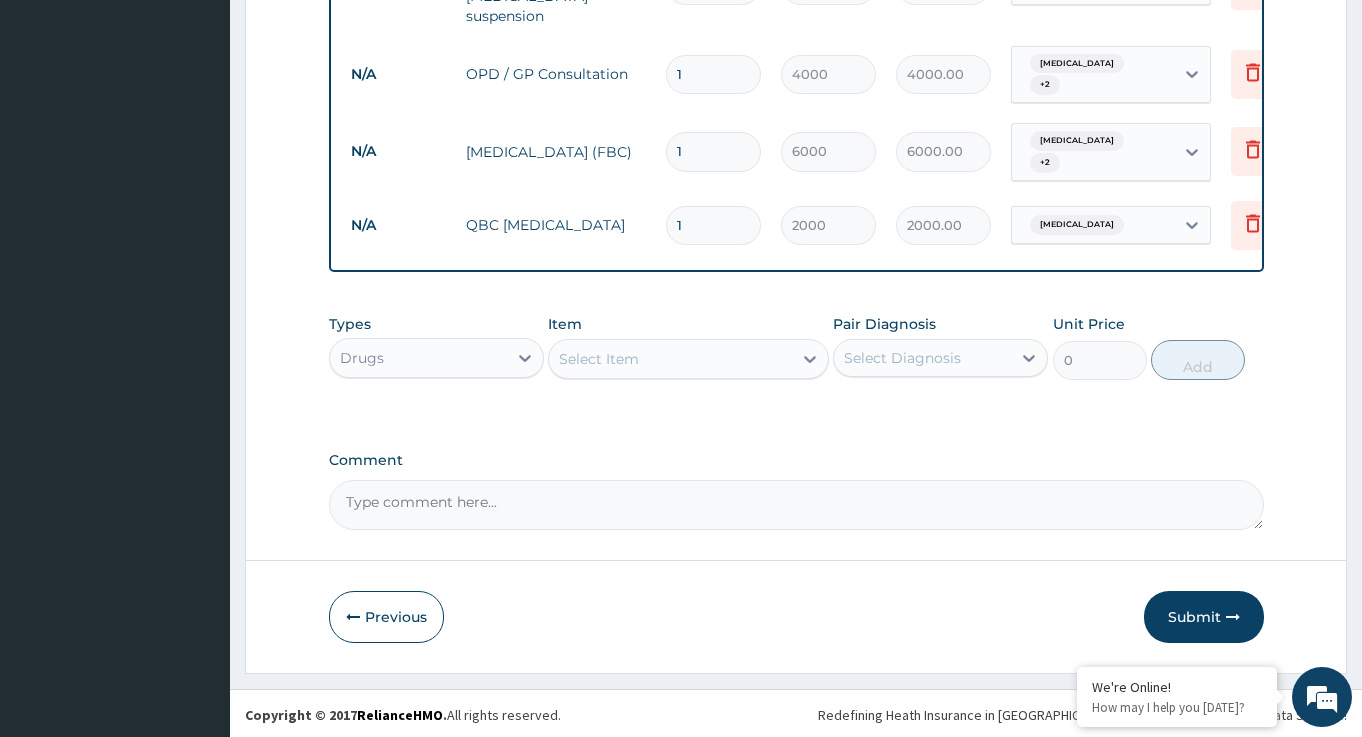 drag, startPoint x: 674, startPoint y: 355, endPoint x: 688, endPoint y: 355, distance: 14 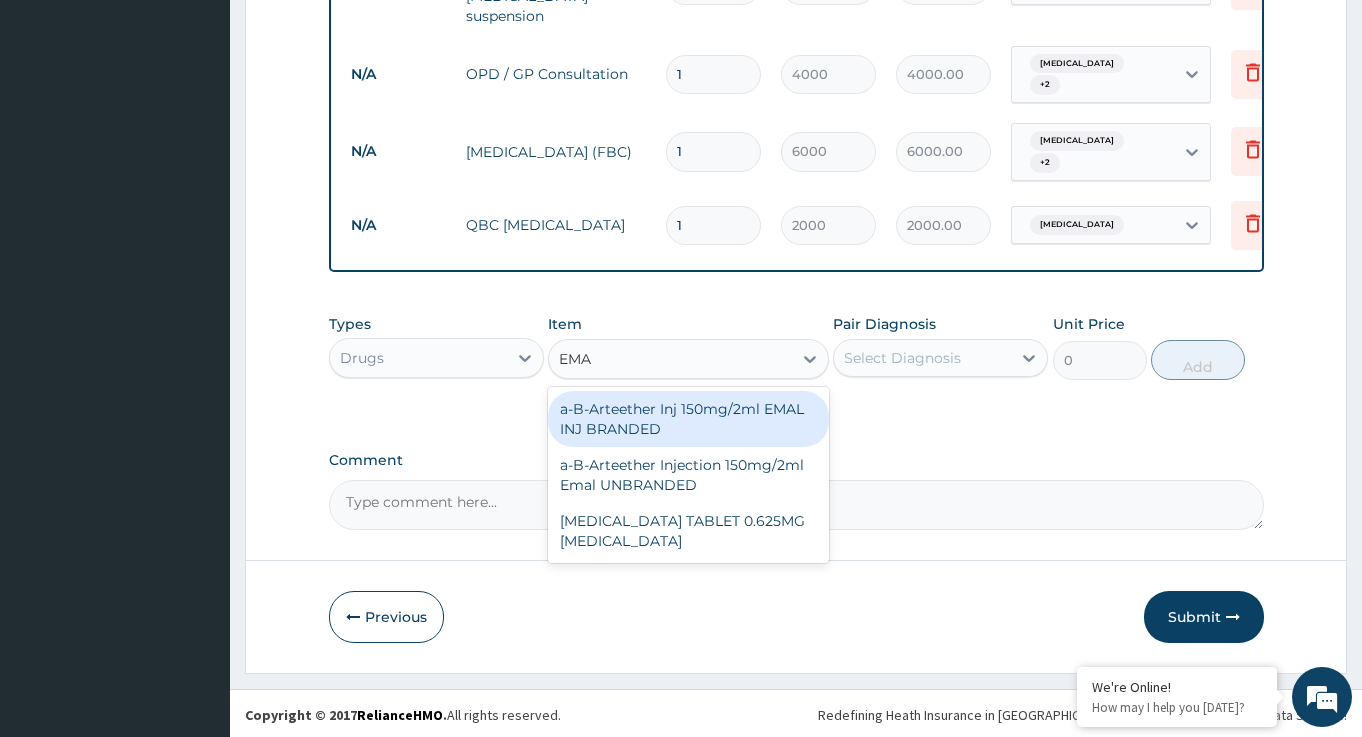type on "EMAL" 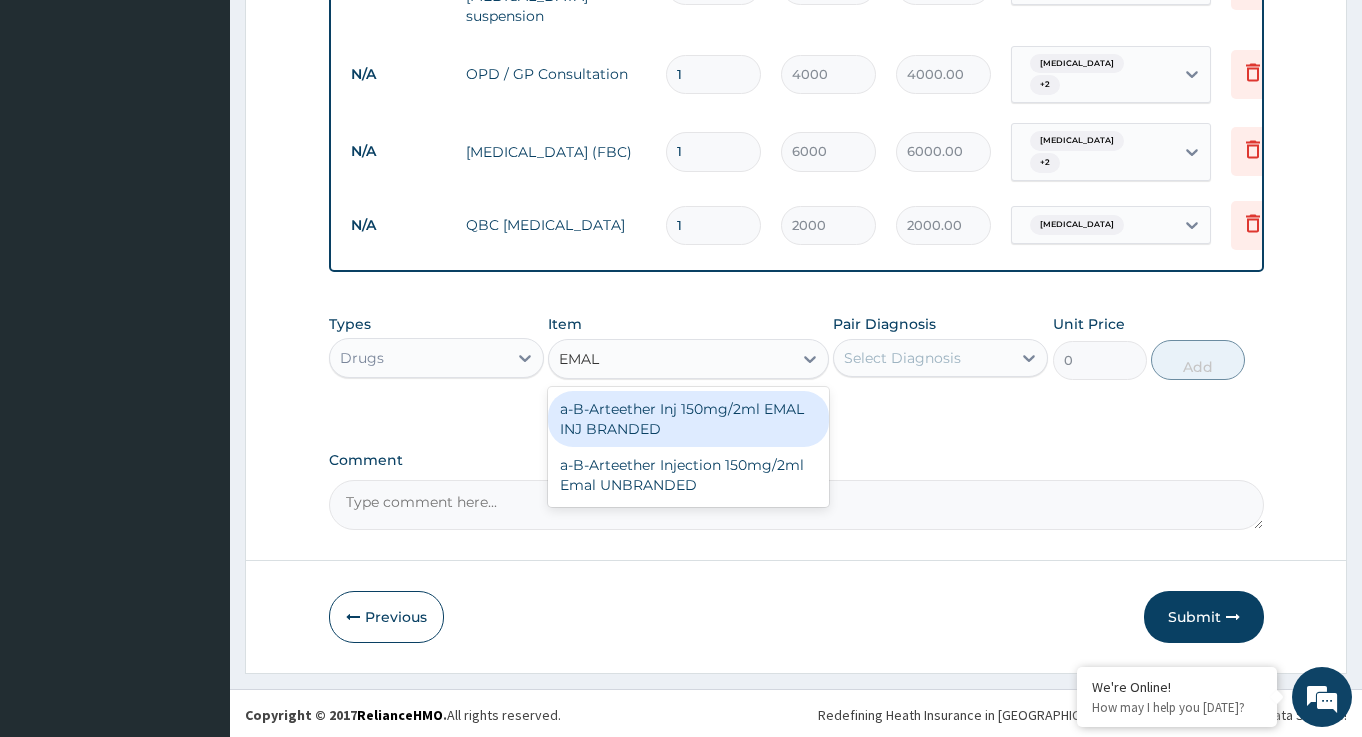click on "a-B-Arteether Inj 150mg/2ml EMAL INJ BRANDED" at bounding box center (688, 419) 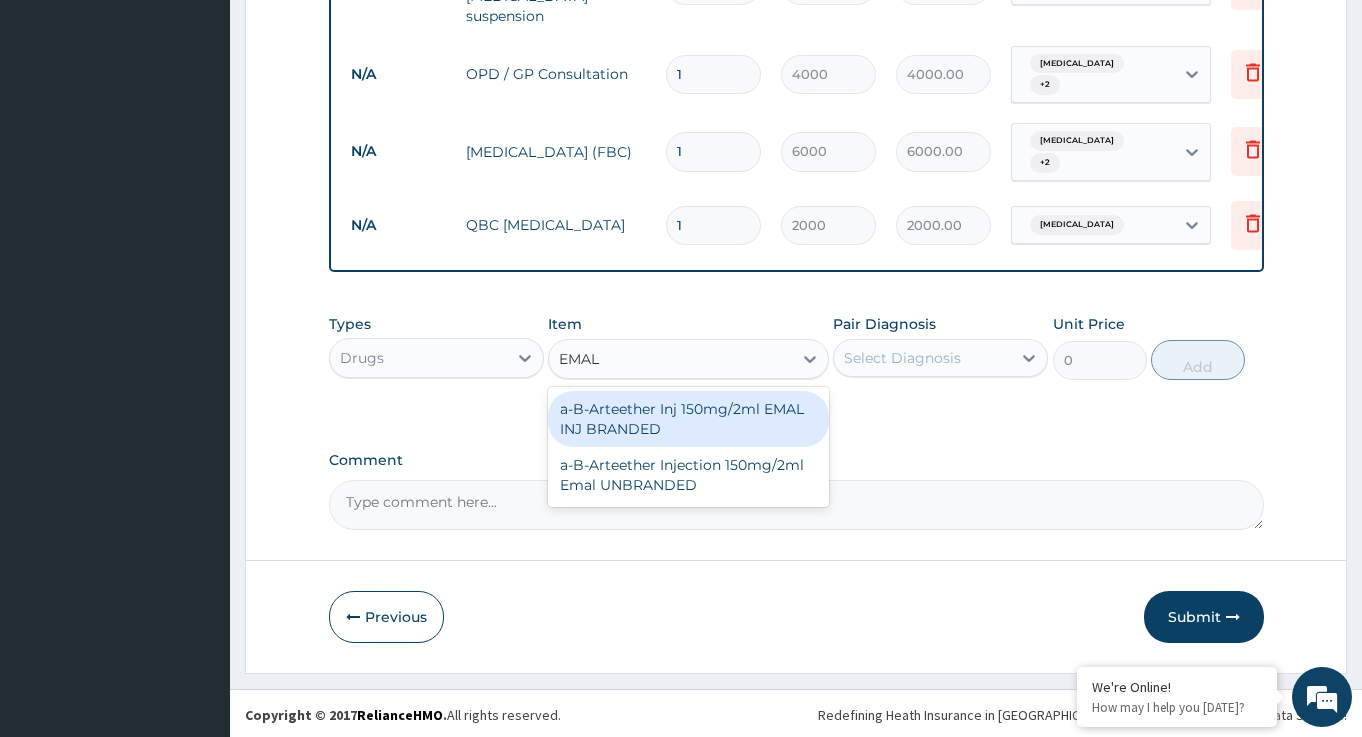 type 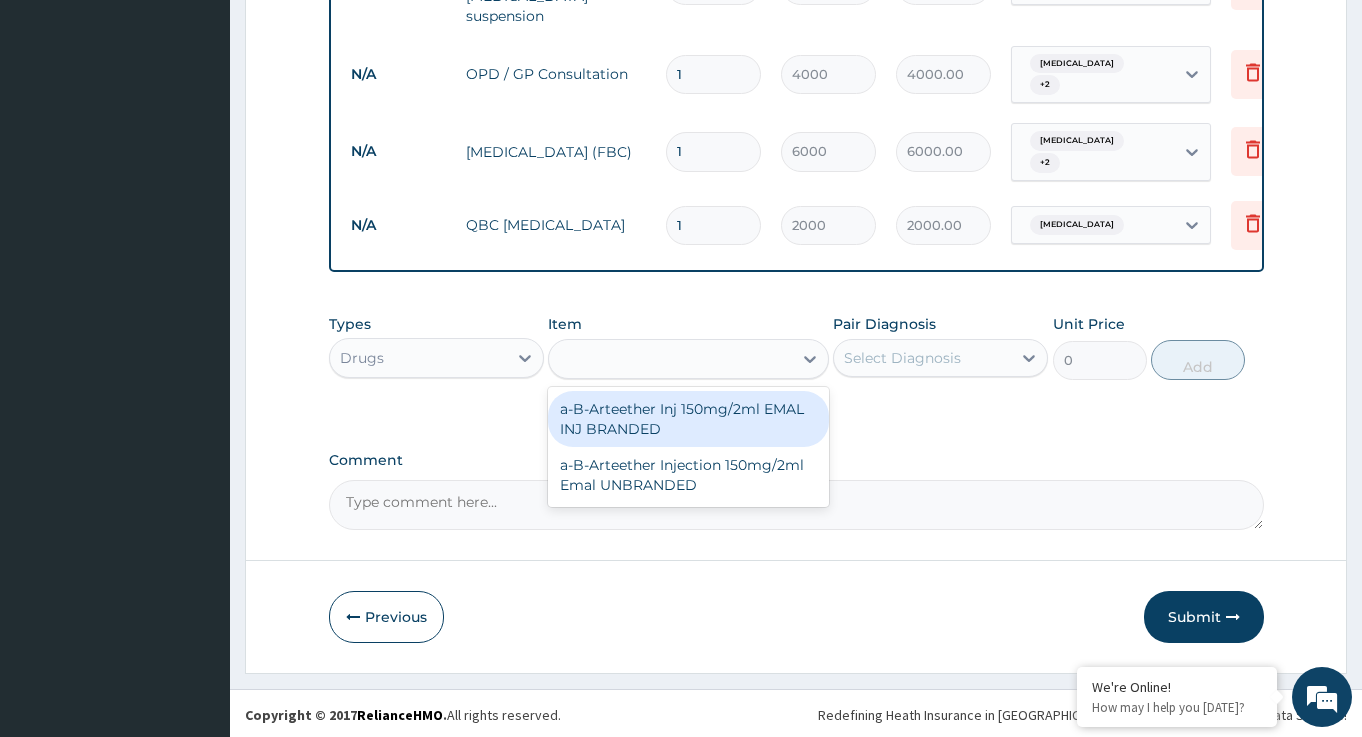 type on "2000" 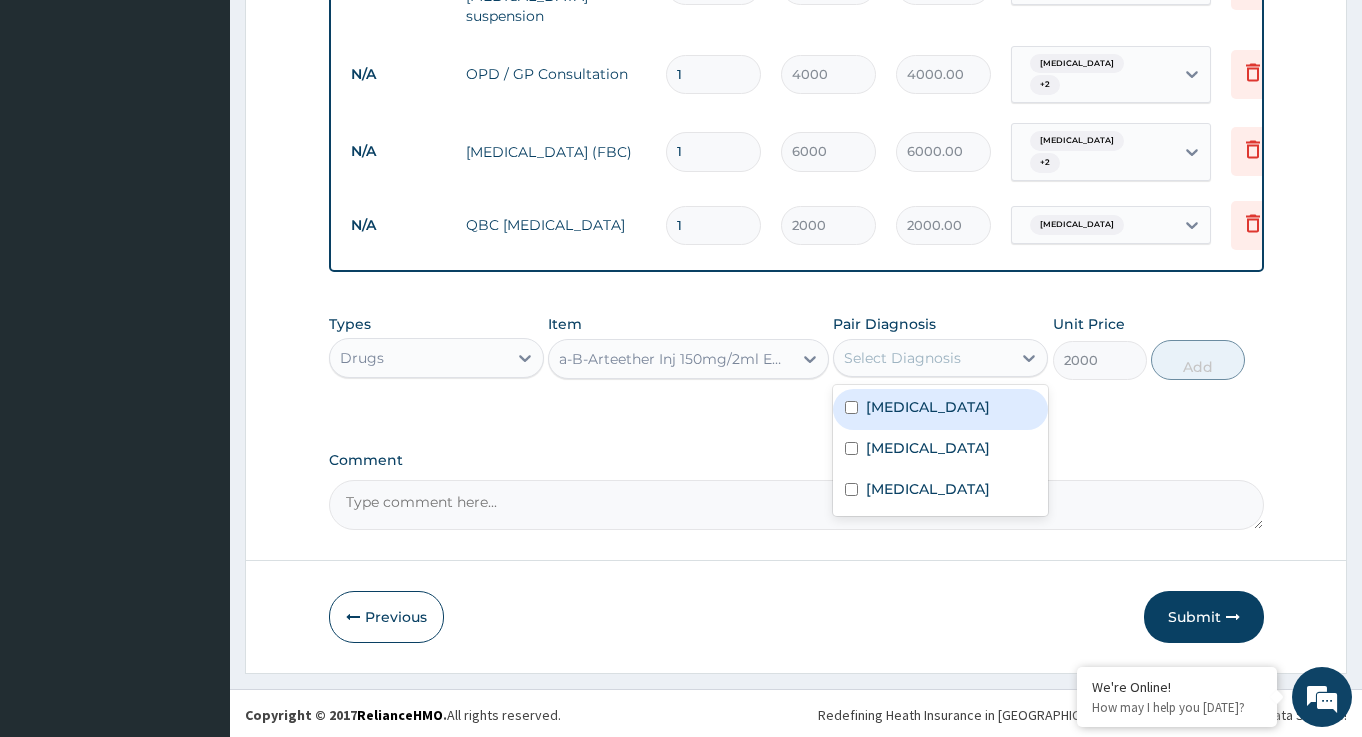 click on "Select Diagnosis" at bounding box center [902, 358] 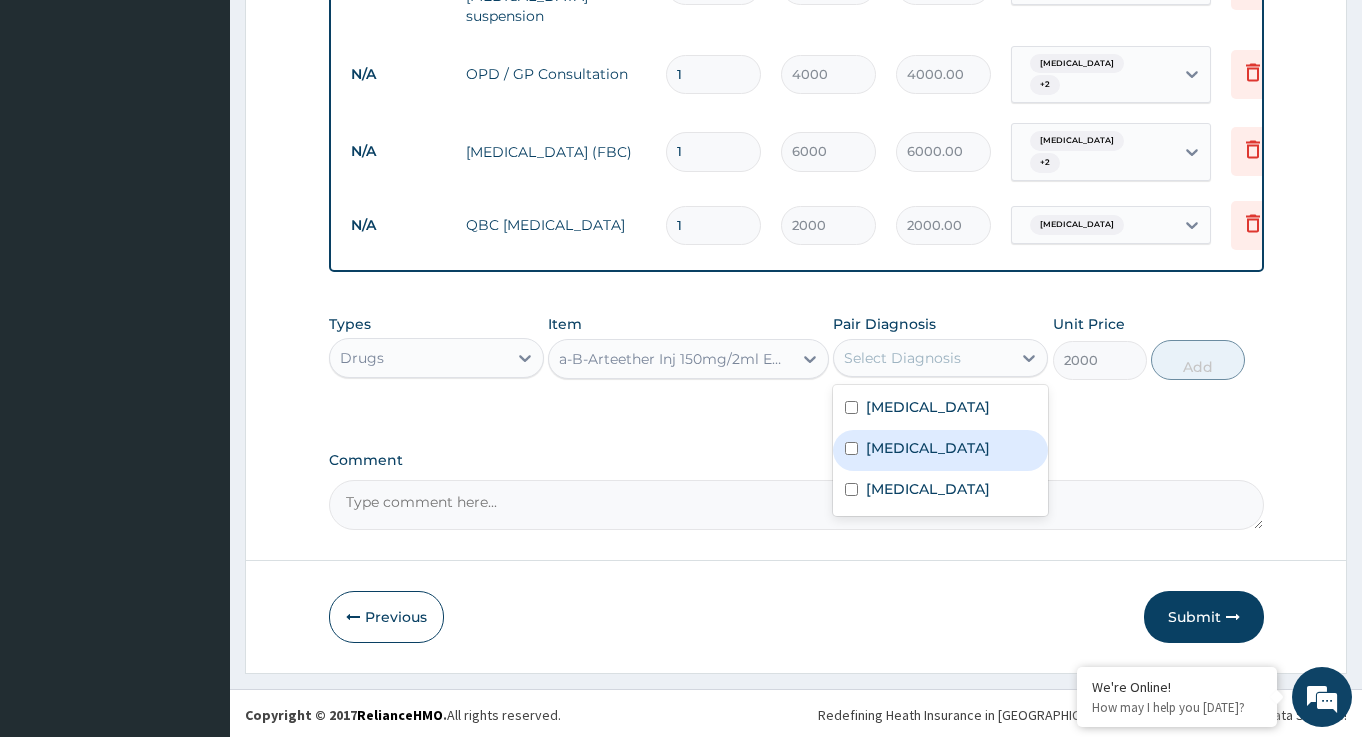 drag, startPoint x: 953, startPoint y: 463, endPoint x: 1056, endPoint y: 443, distance: 104.92378 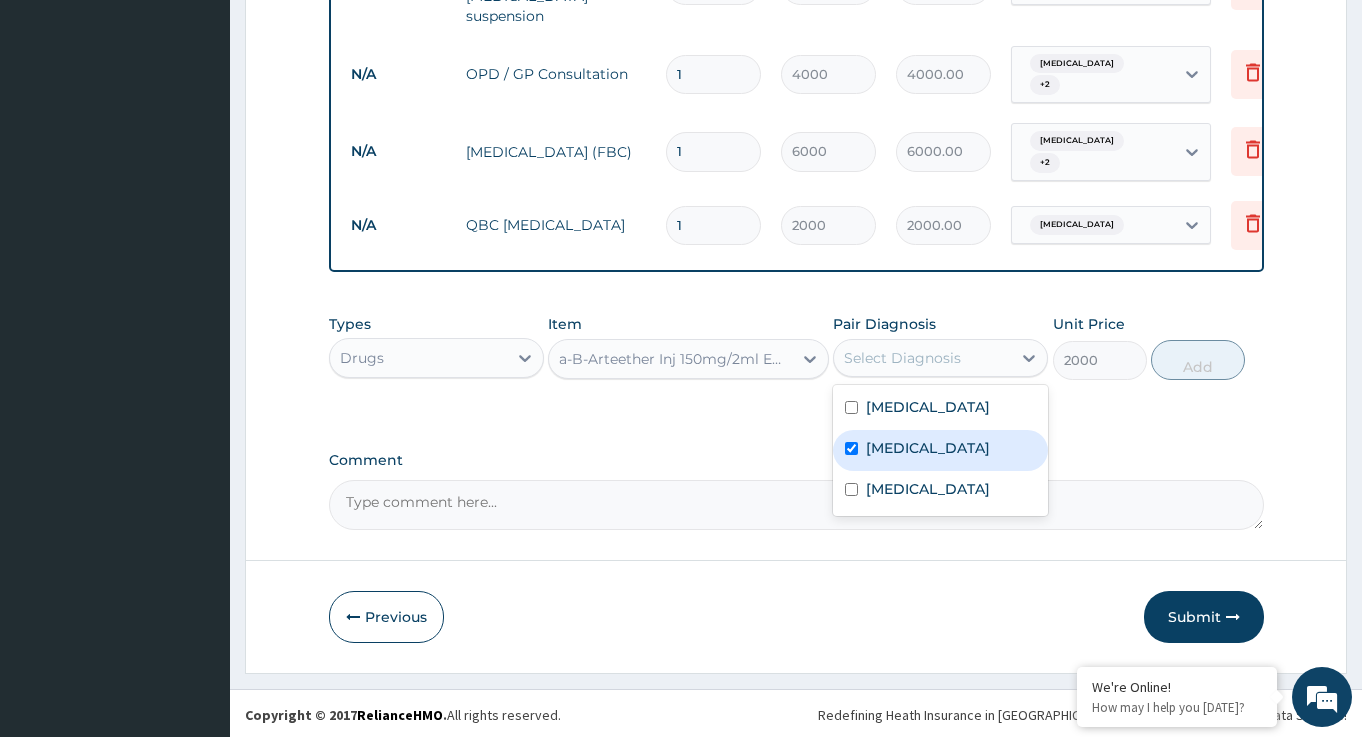 checkbox on "true" 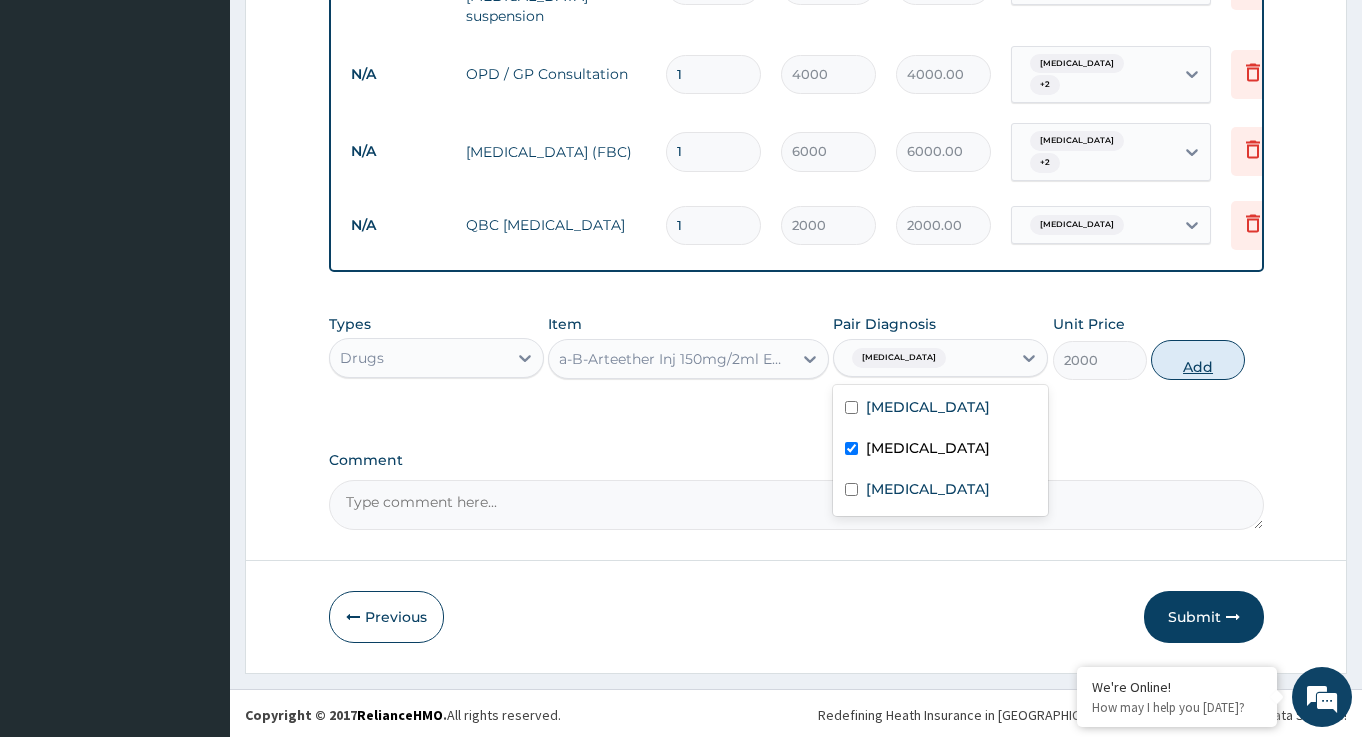 click on "Add" at bounding box center [1198, 360] 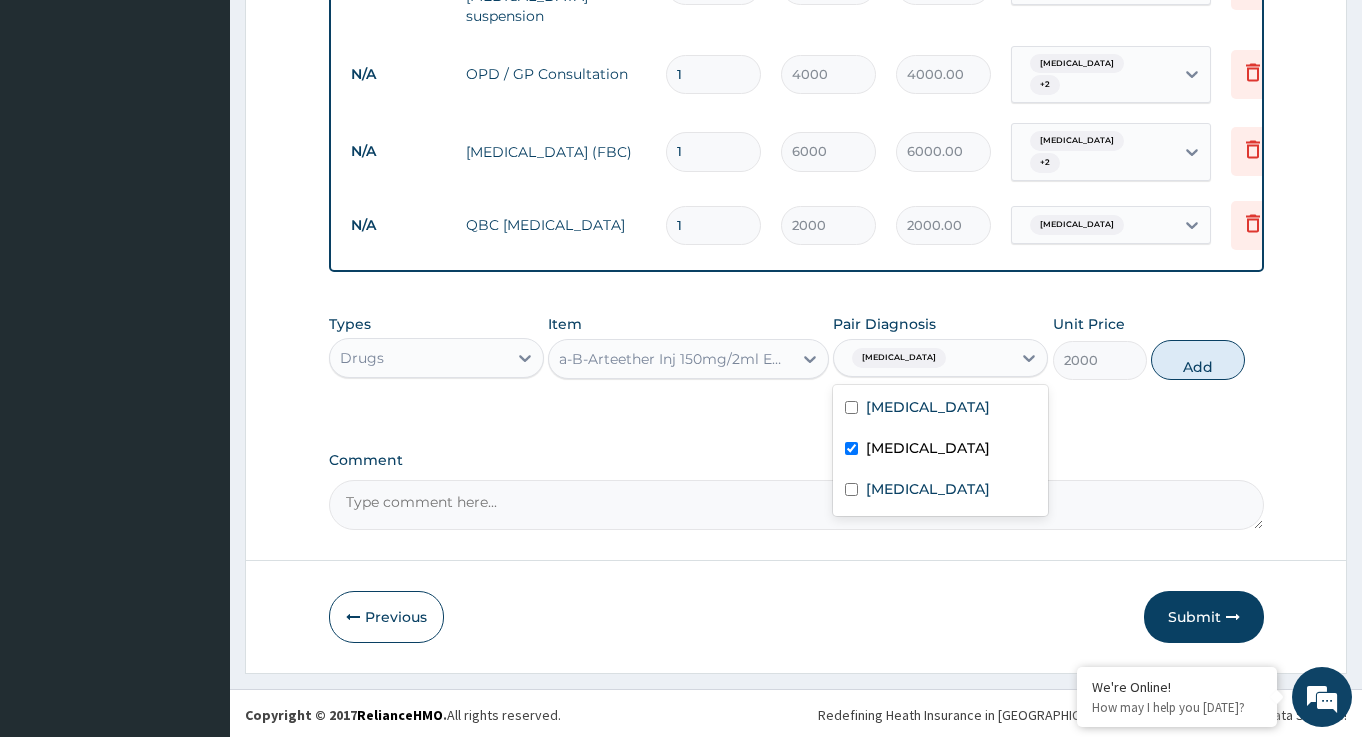 type on "0" 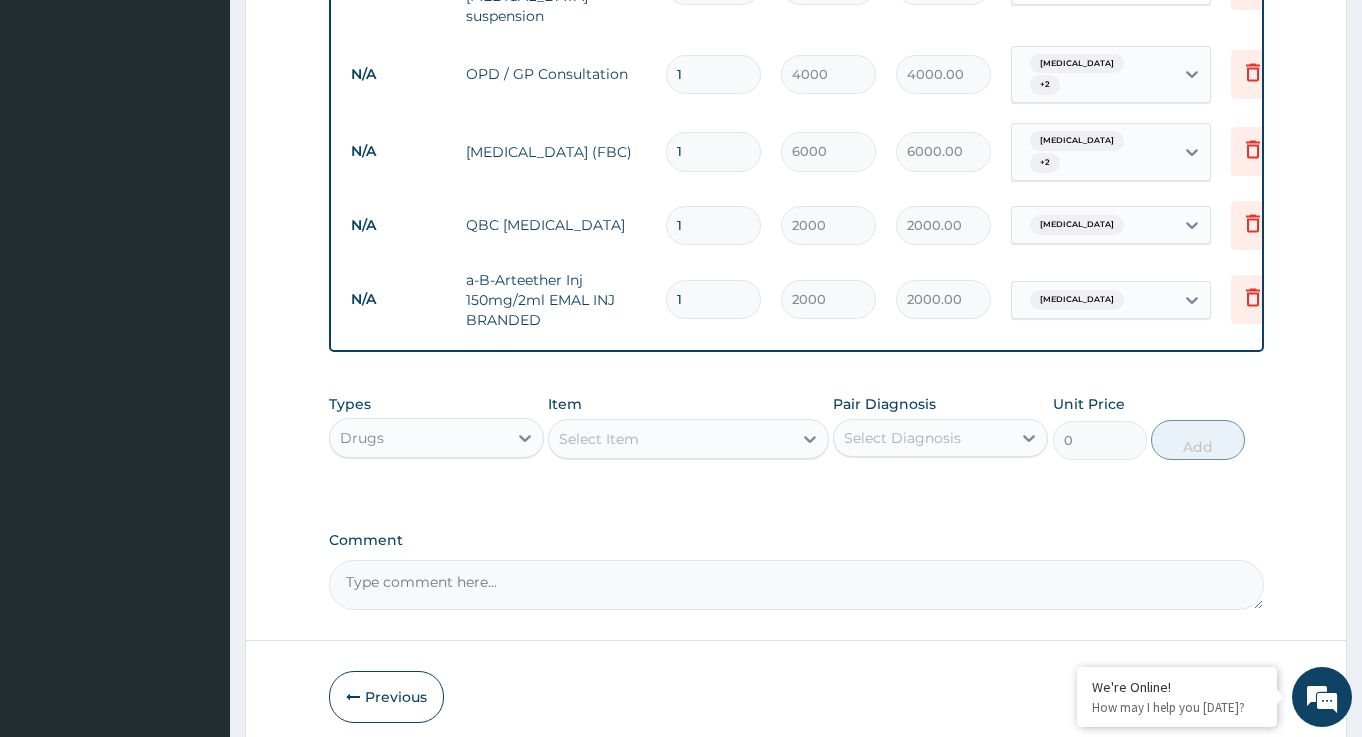 drag, startPoint x: 725, startPoint y: 286, endPoint x: 589, endPoint y: 248, distance: 141.20906 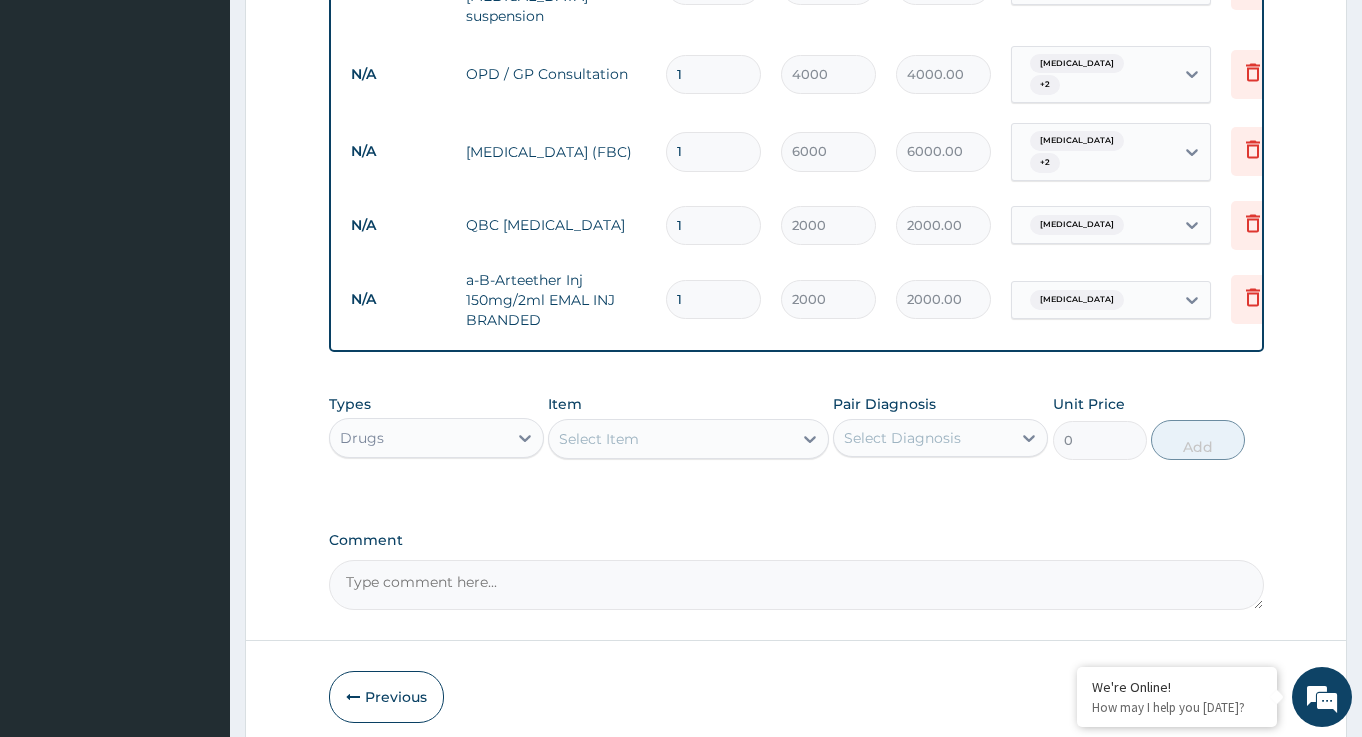 click on "1" at bounding box center [713, 299] 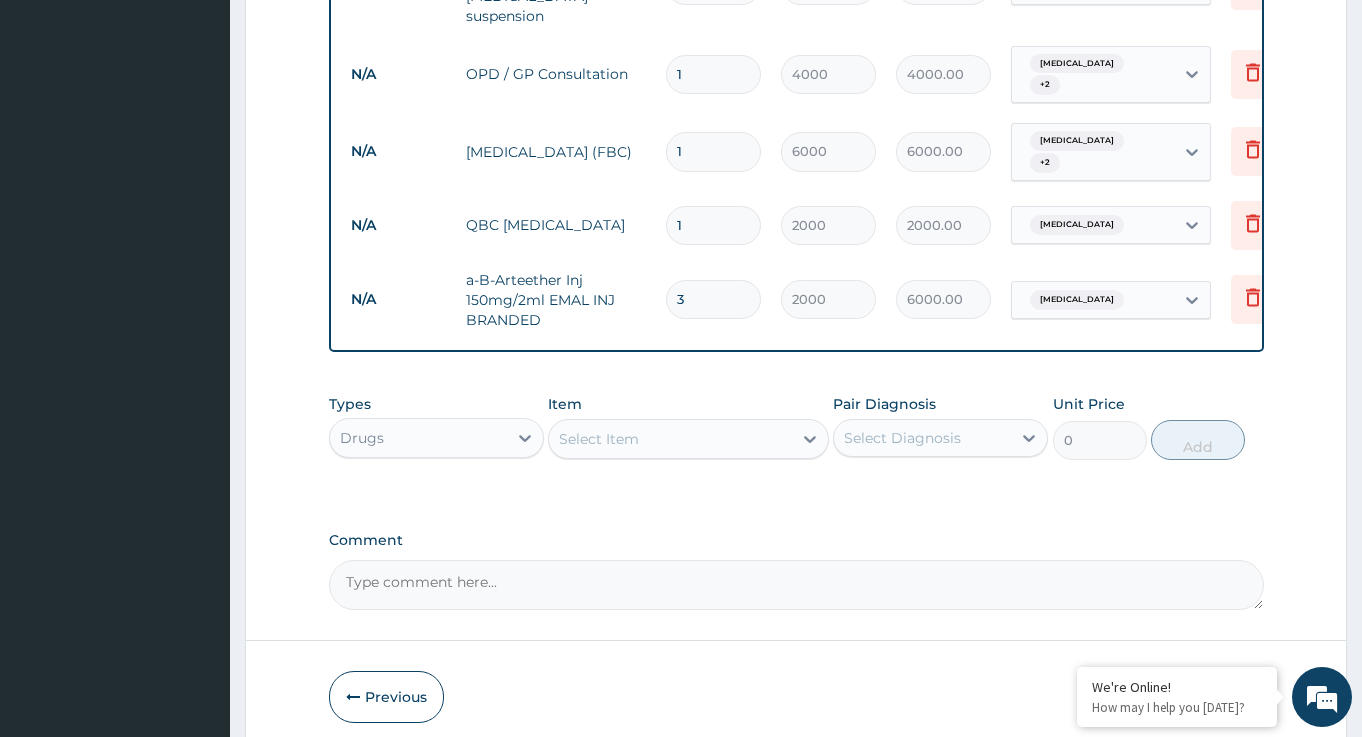 type on "3" 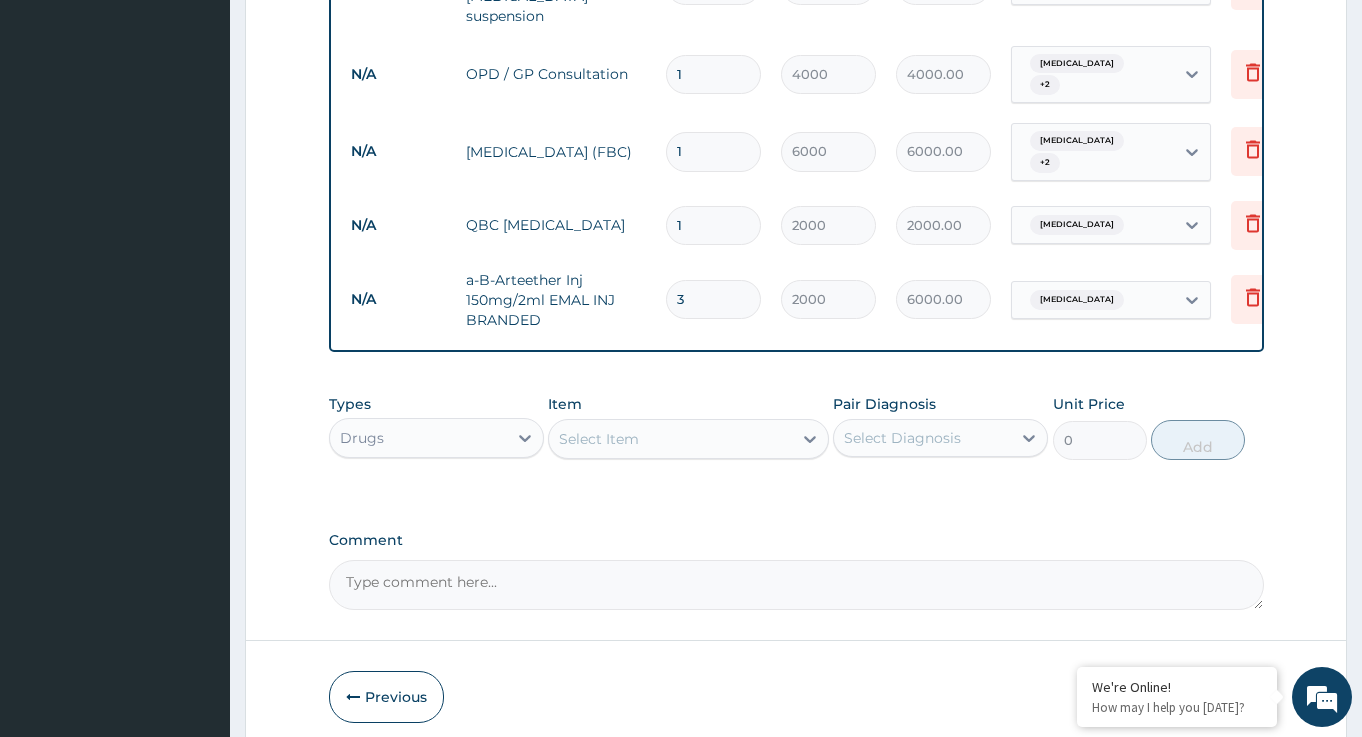 click on "Select Item" at bounding box center [670, 439] 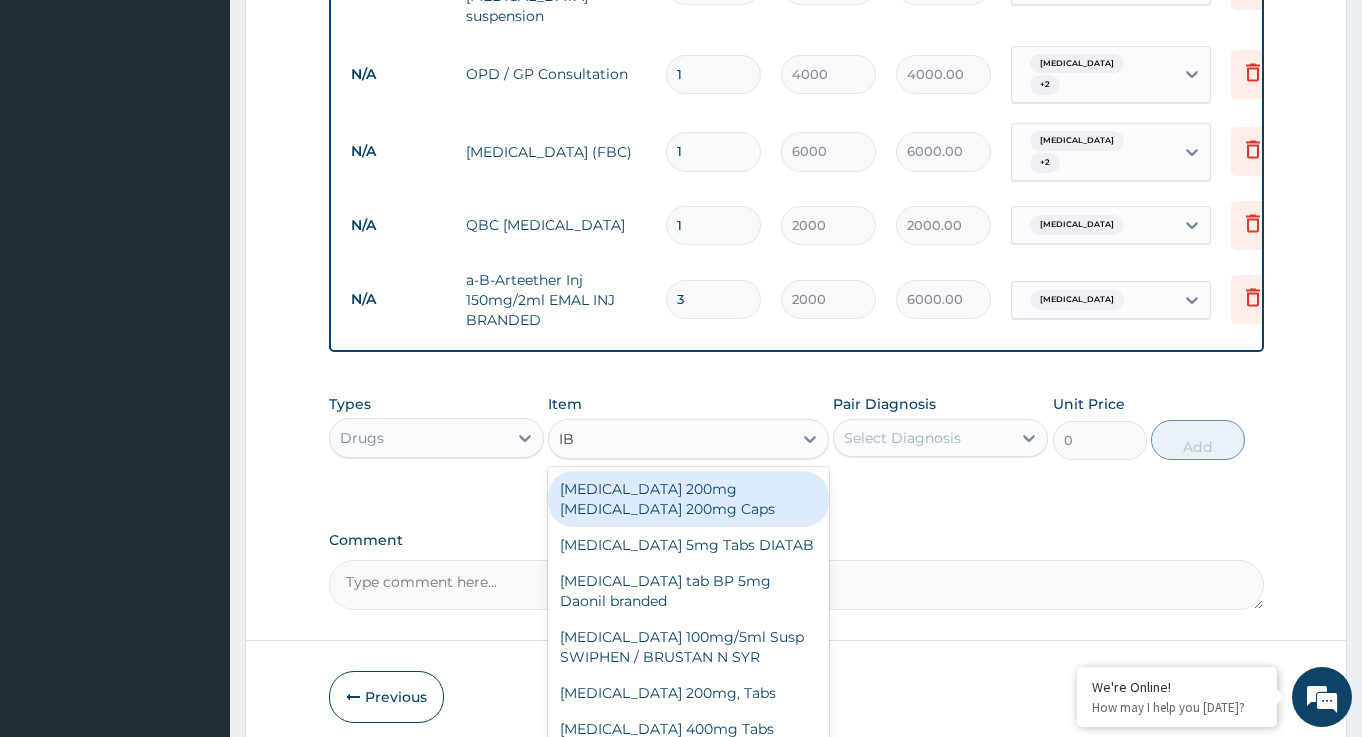 type on "IBU" 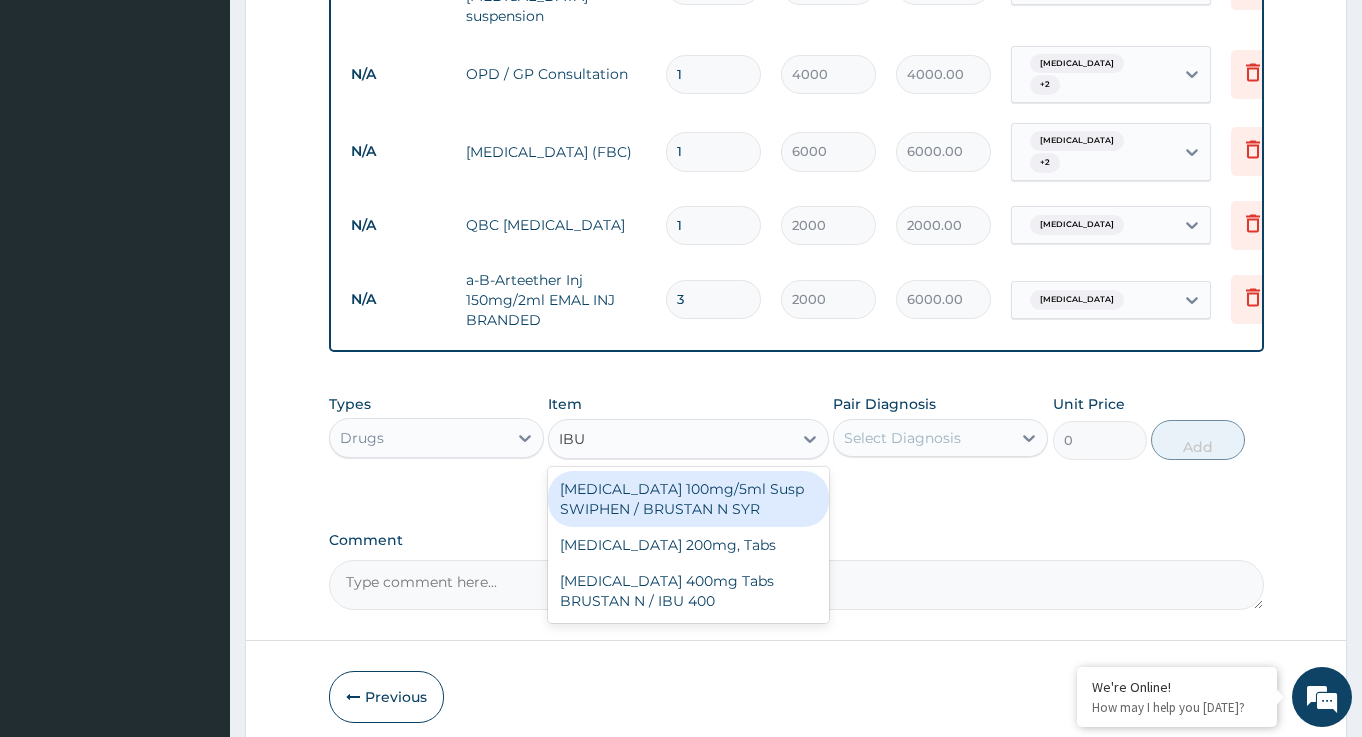 click on "Ibuprofen 100mg/5ml Susp SWIPHEN / BRUSTAN N SYR" at bounding box center (688, 499) 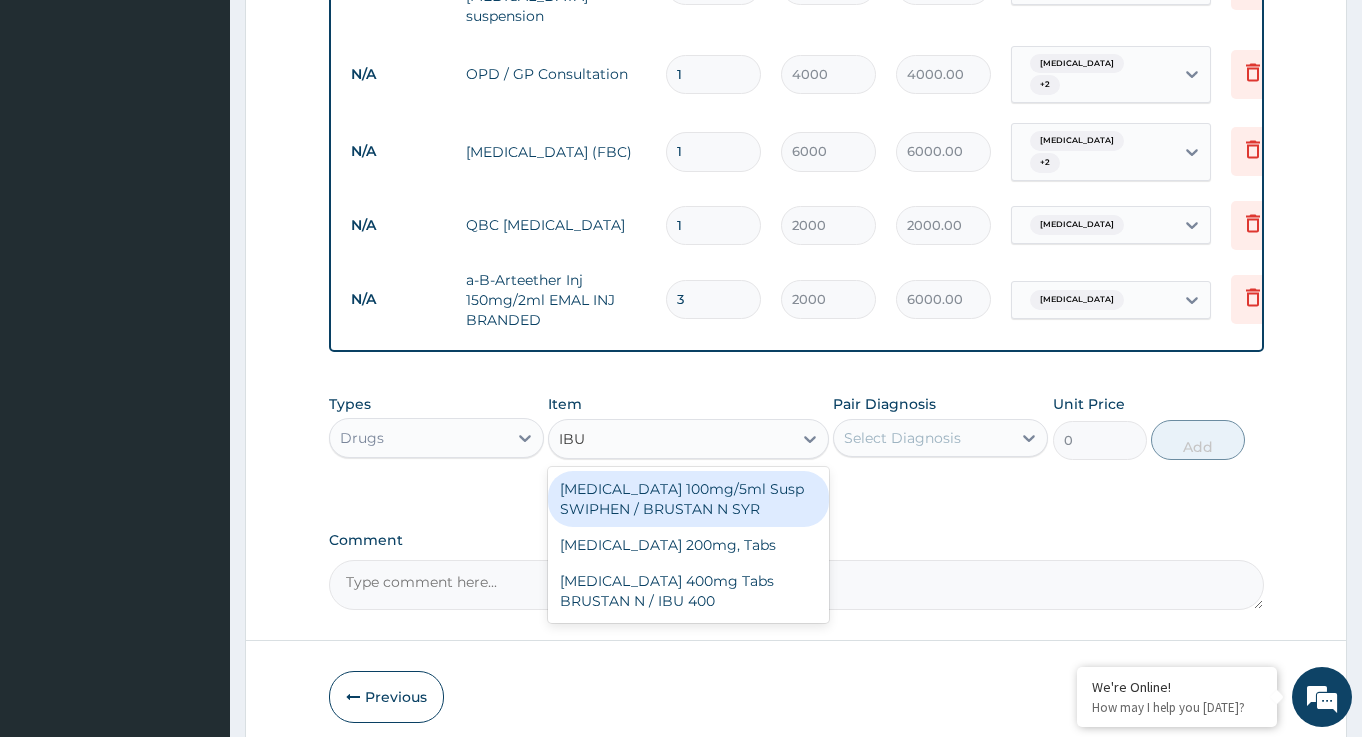 type 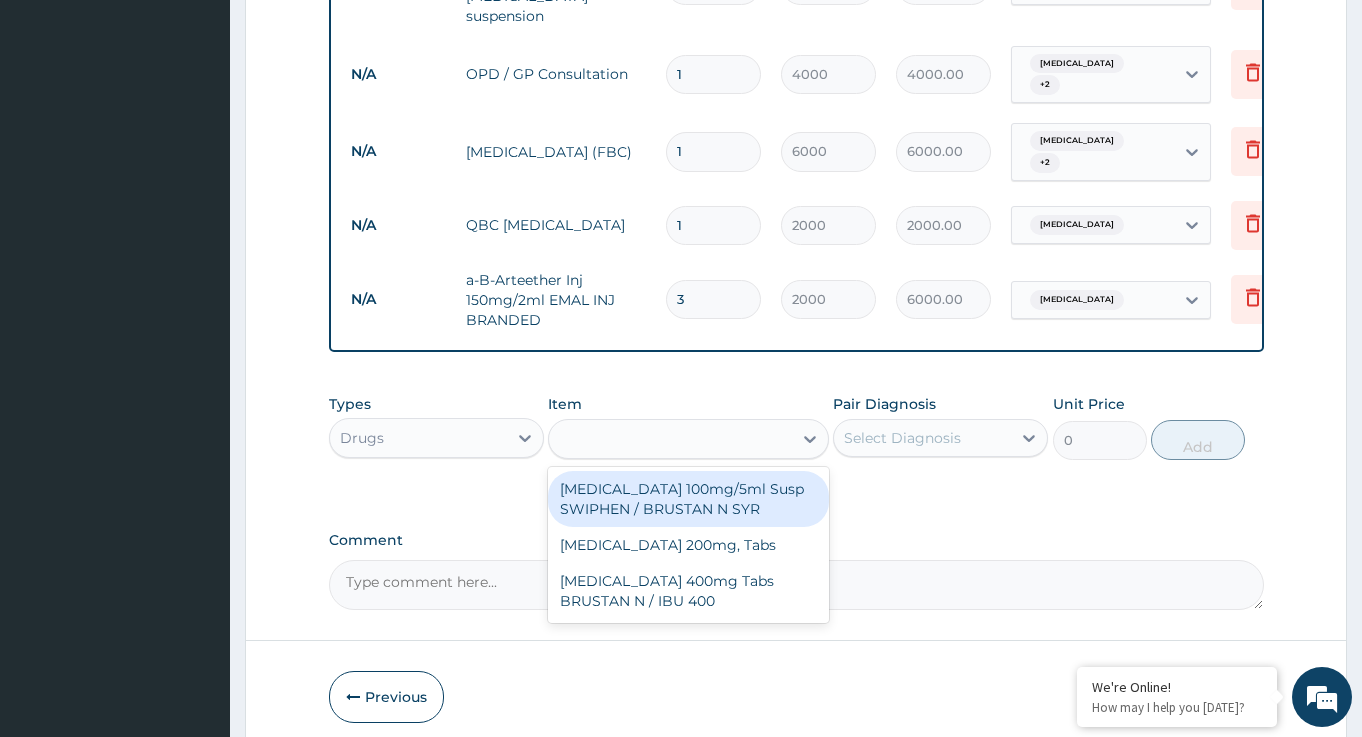 type on "800" 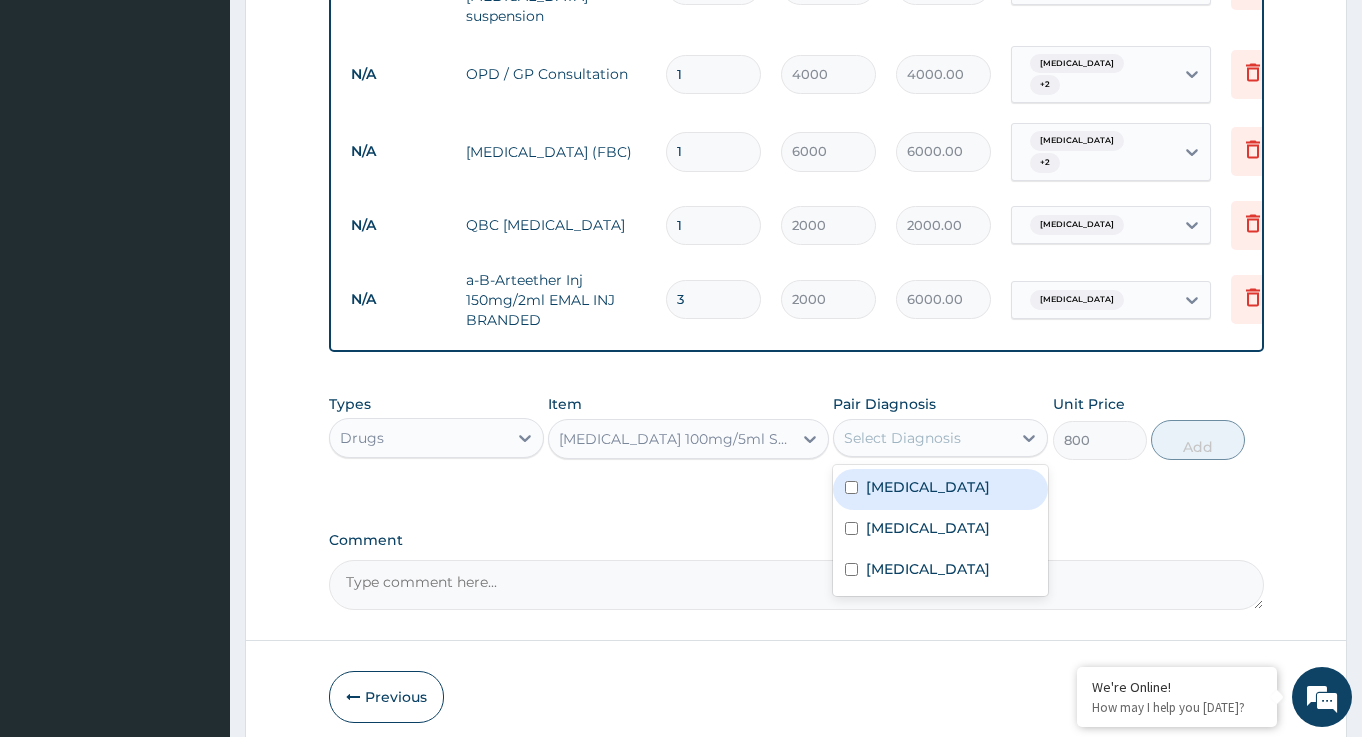 click on "Select Diagnosis" at bounding box center (902, 438) 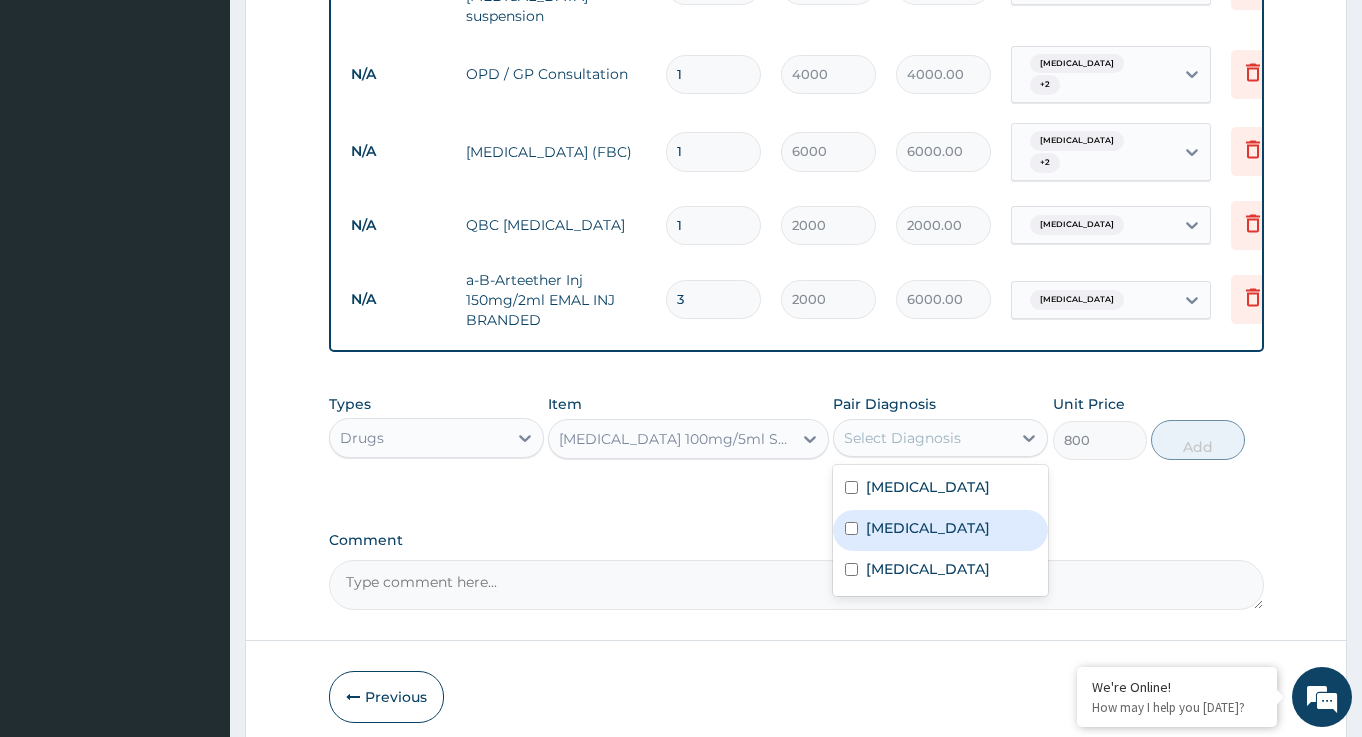 click on "Malaria" at bounding box center [940, 530] 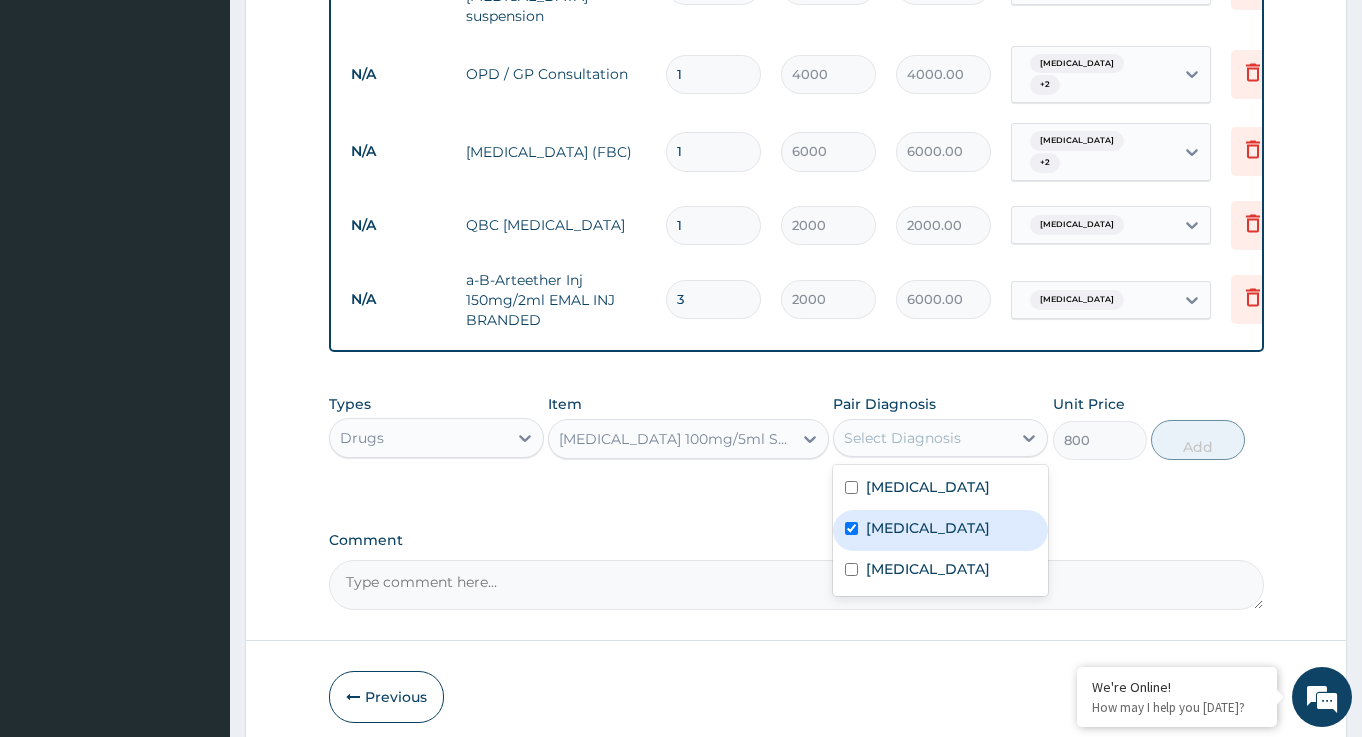 checkbox on "true" 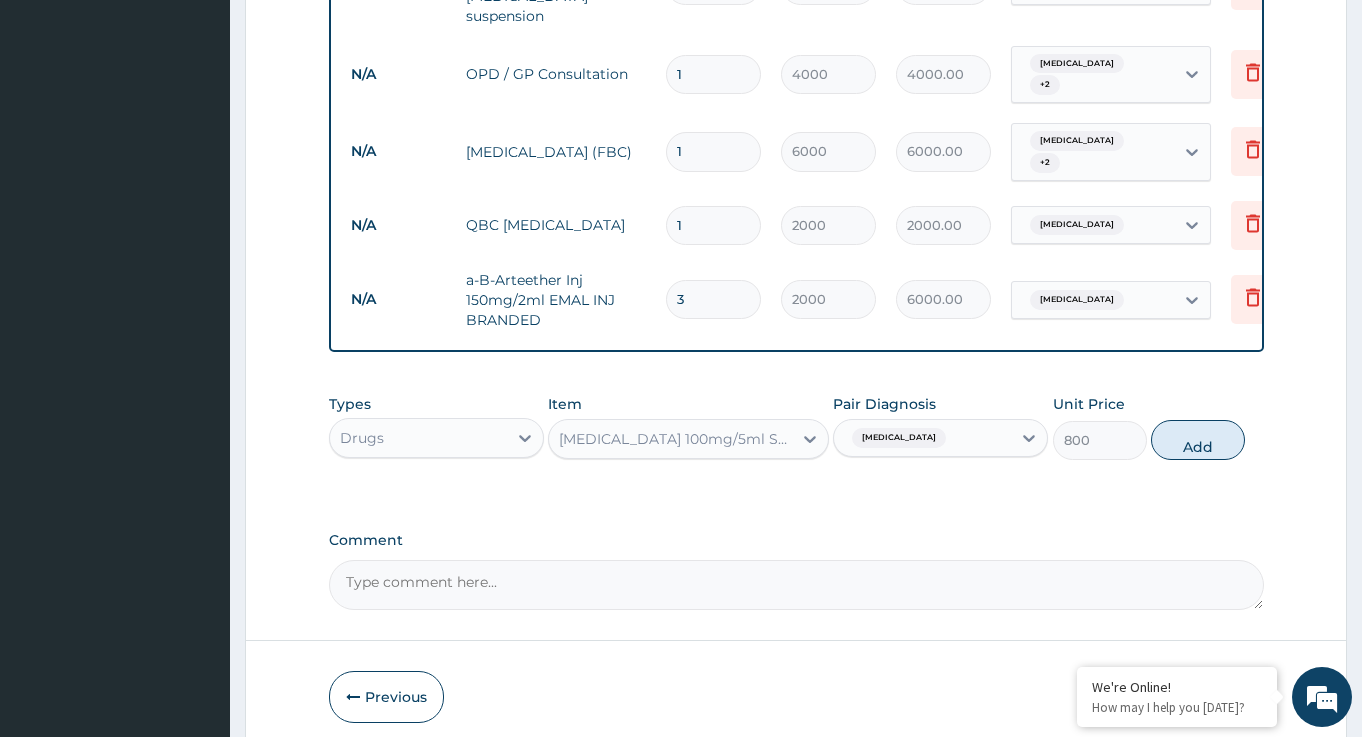 click on "Add" at bounding box center (1198, 440) 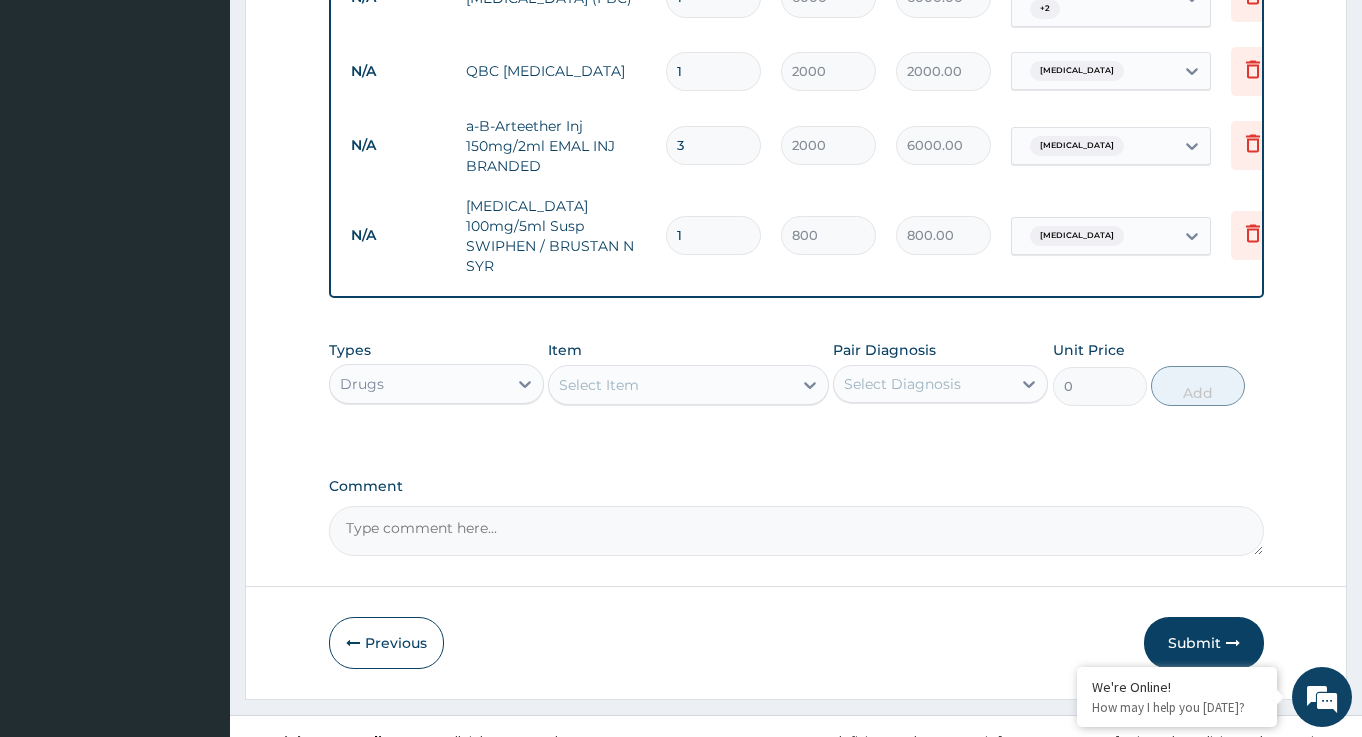 scroll, scrollTop: 1091, scrollLeft: 0, axis: vertical 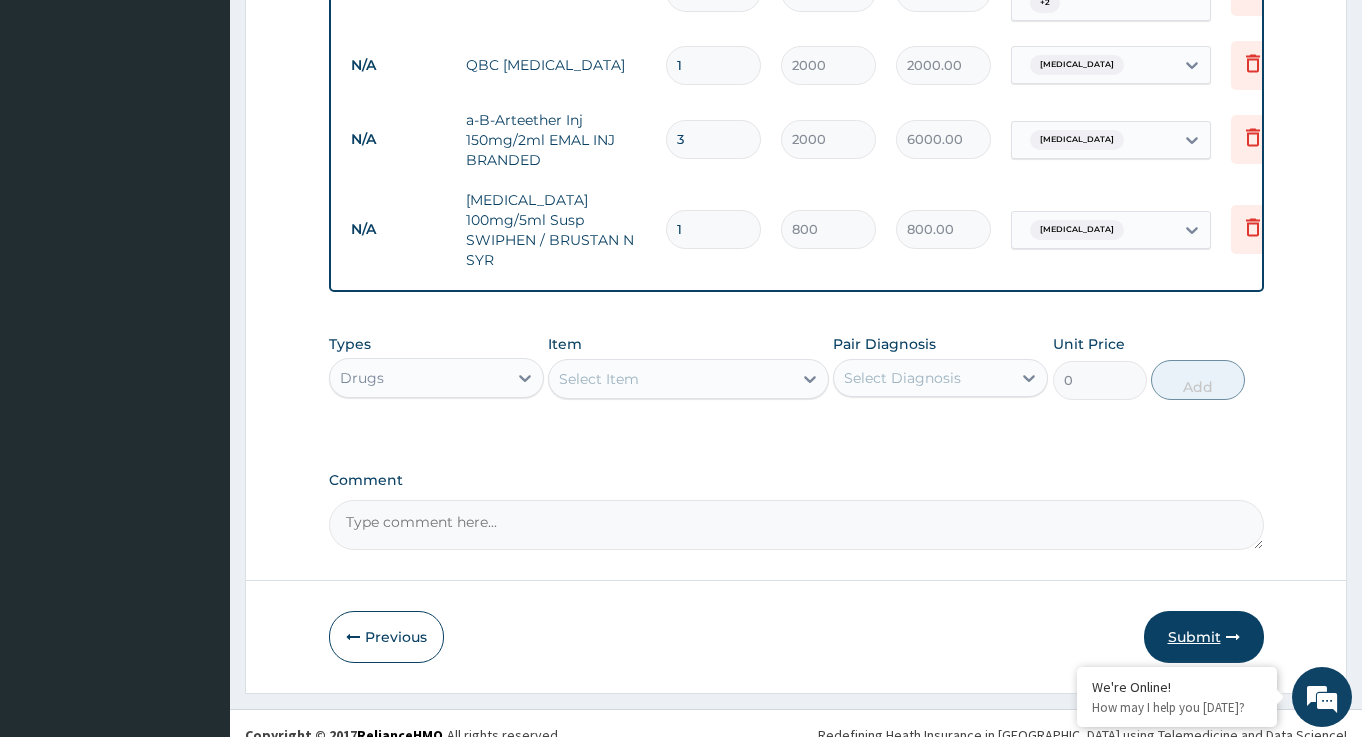 click on "Submit" at bounding box center (1204, 637) 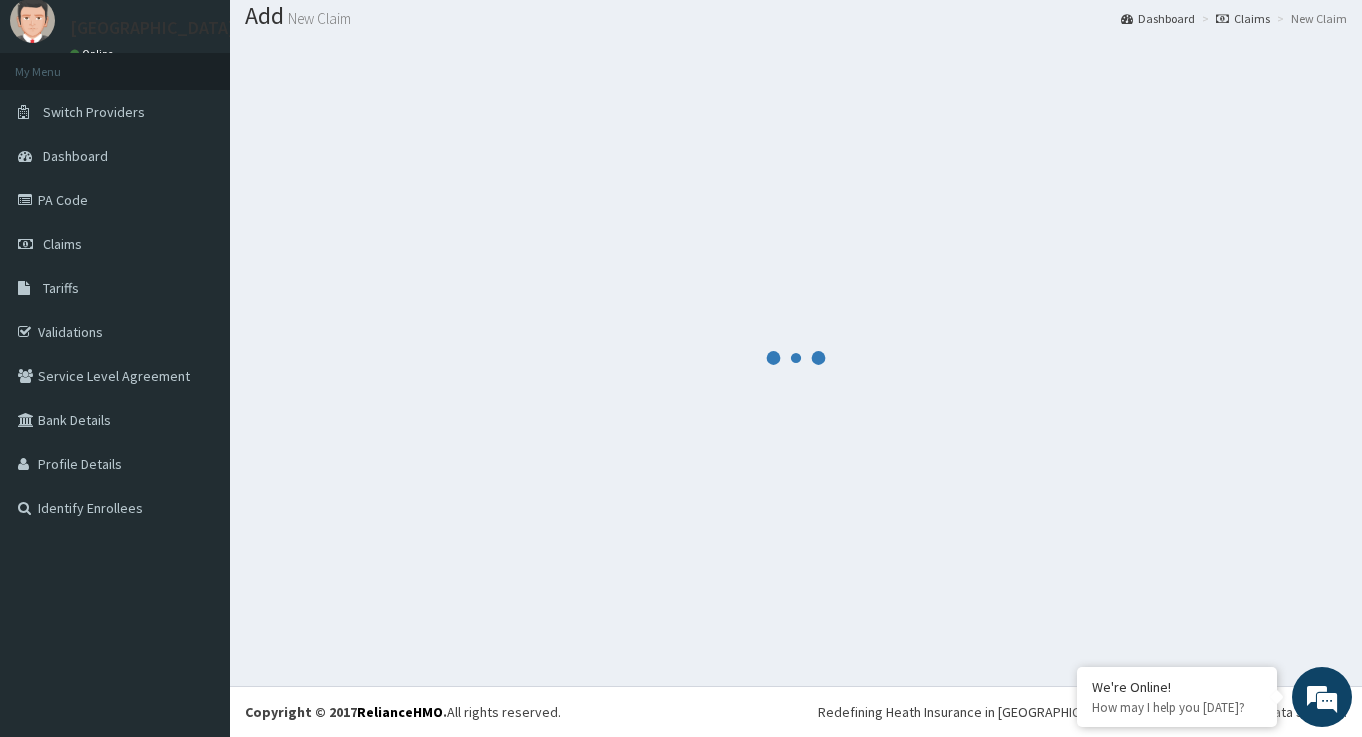 scroll, scrollTop: 62, scrollLeft: 0, axis: vertical 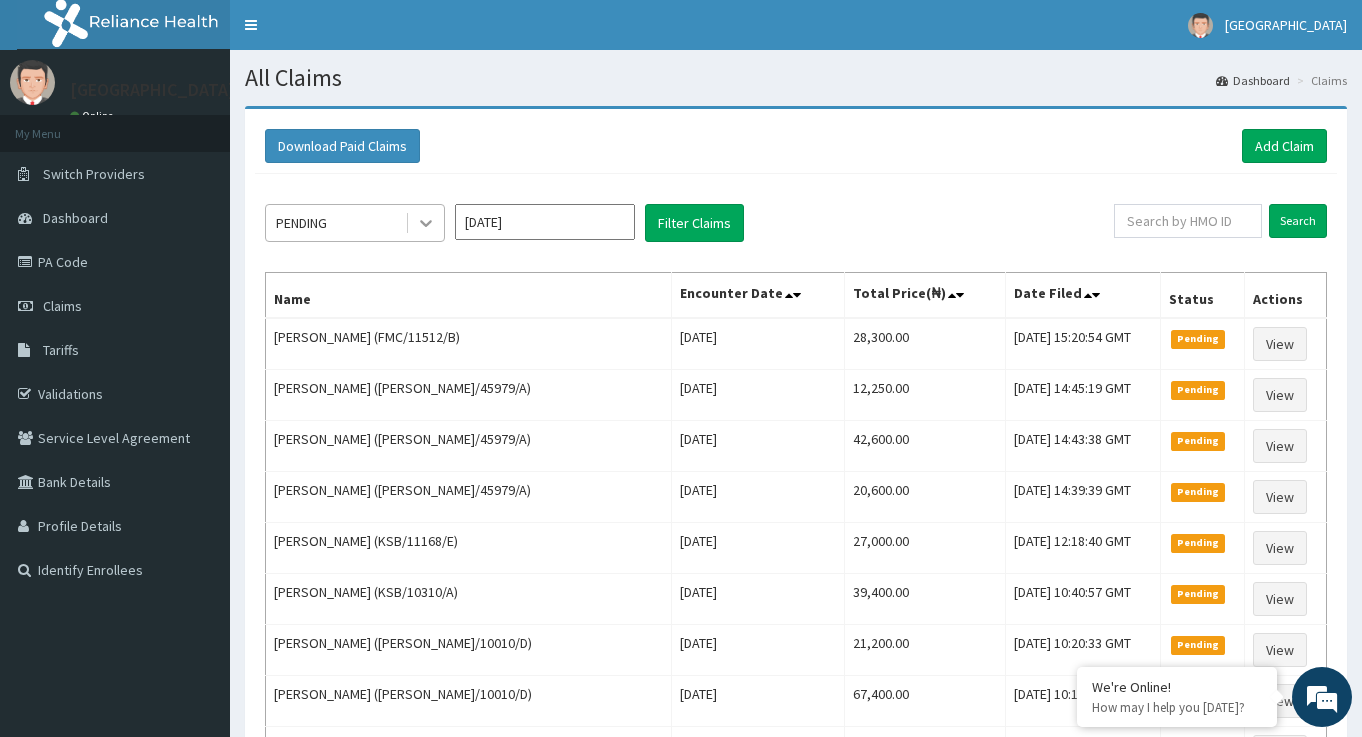 click 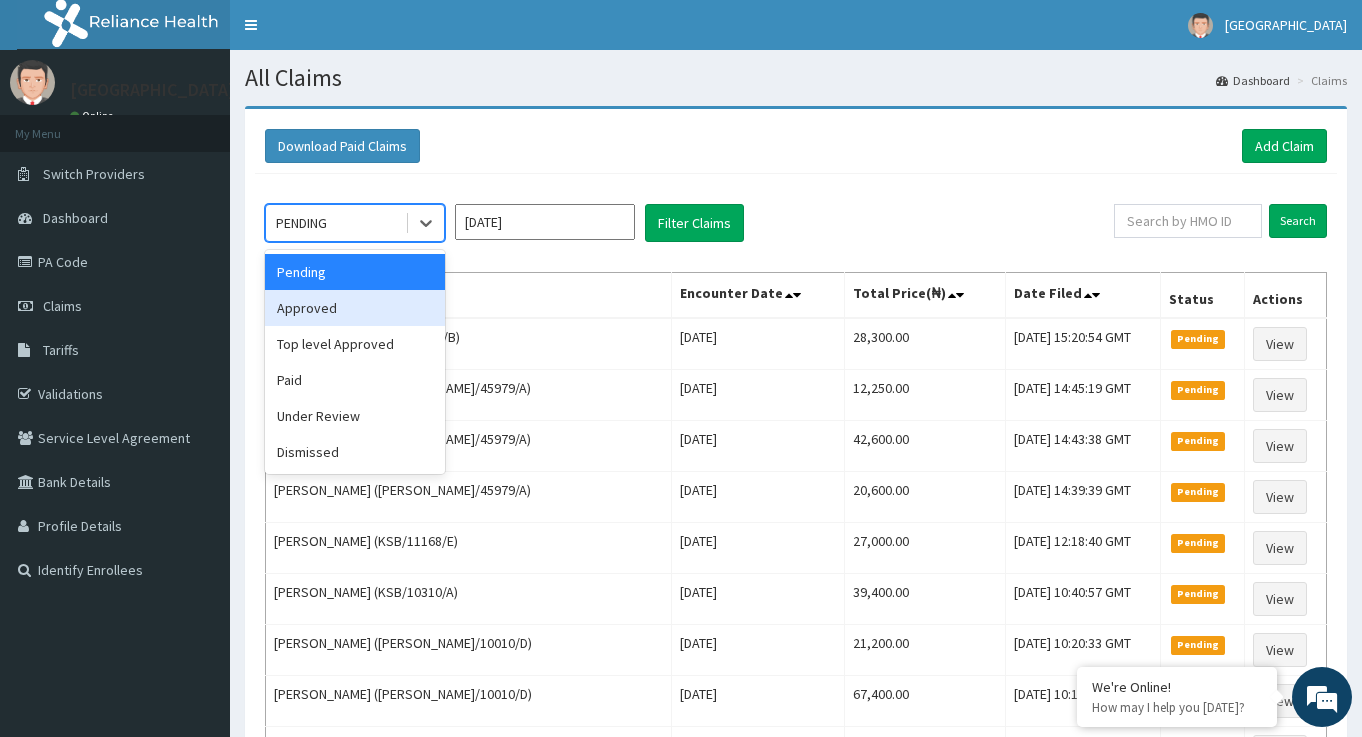 click on "Approved" at bounding box center (355, 308) 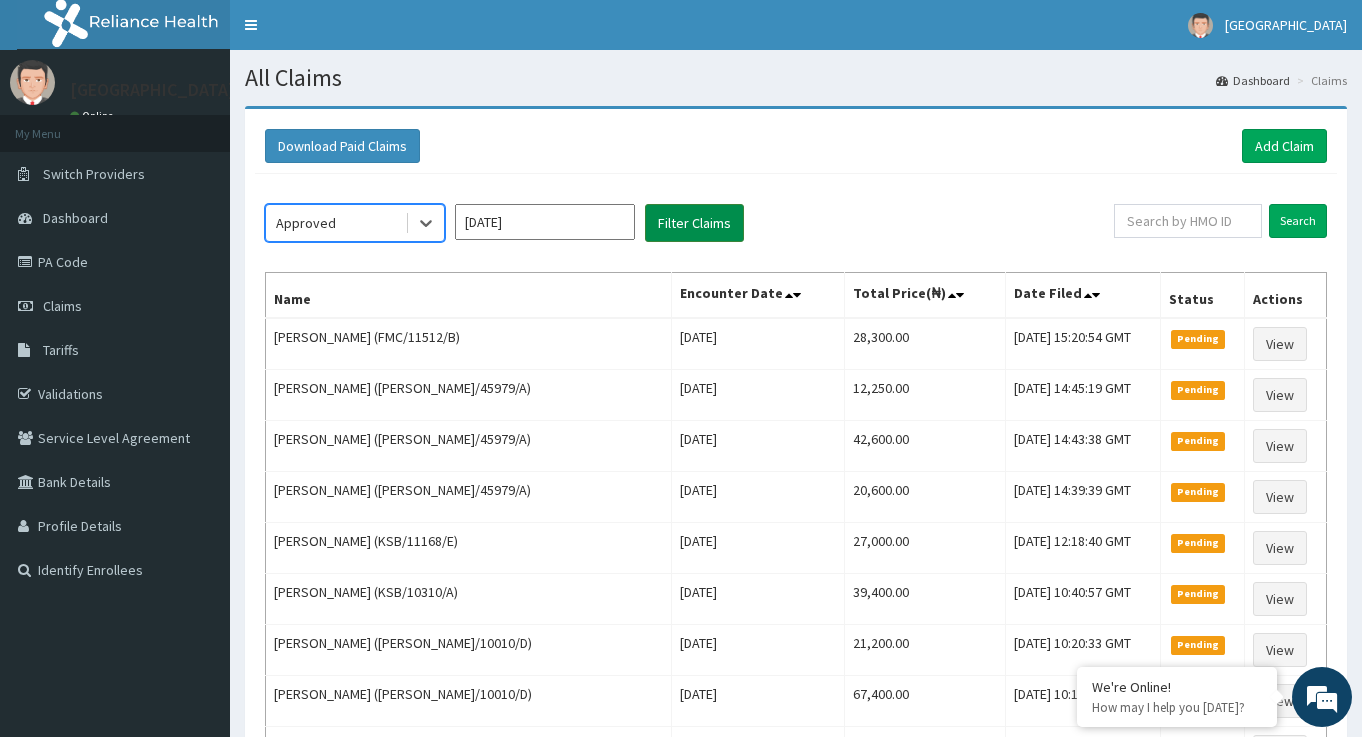 click on "Filter Claims" at bounding box center (694, 223) 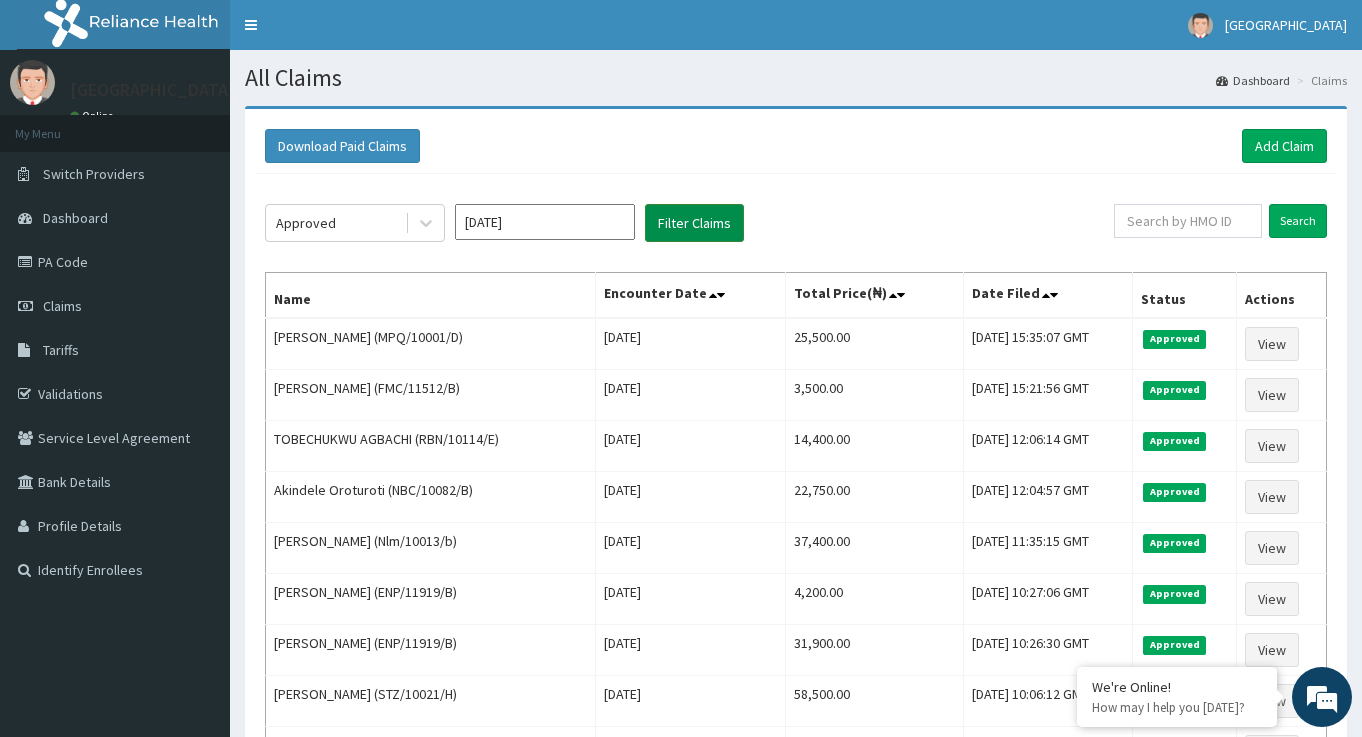scroll, scrollTop: 0, scrollLeft: 0, axis: both 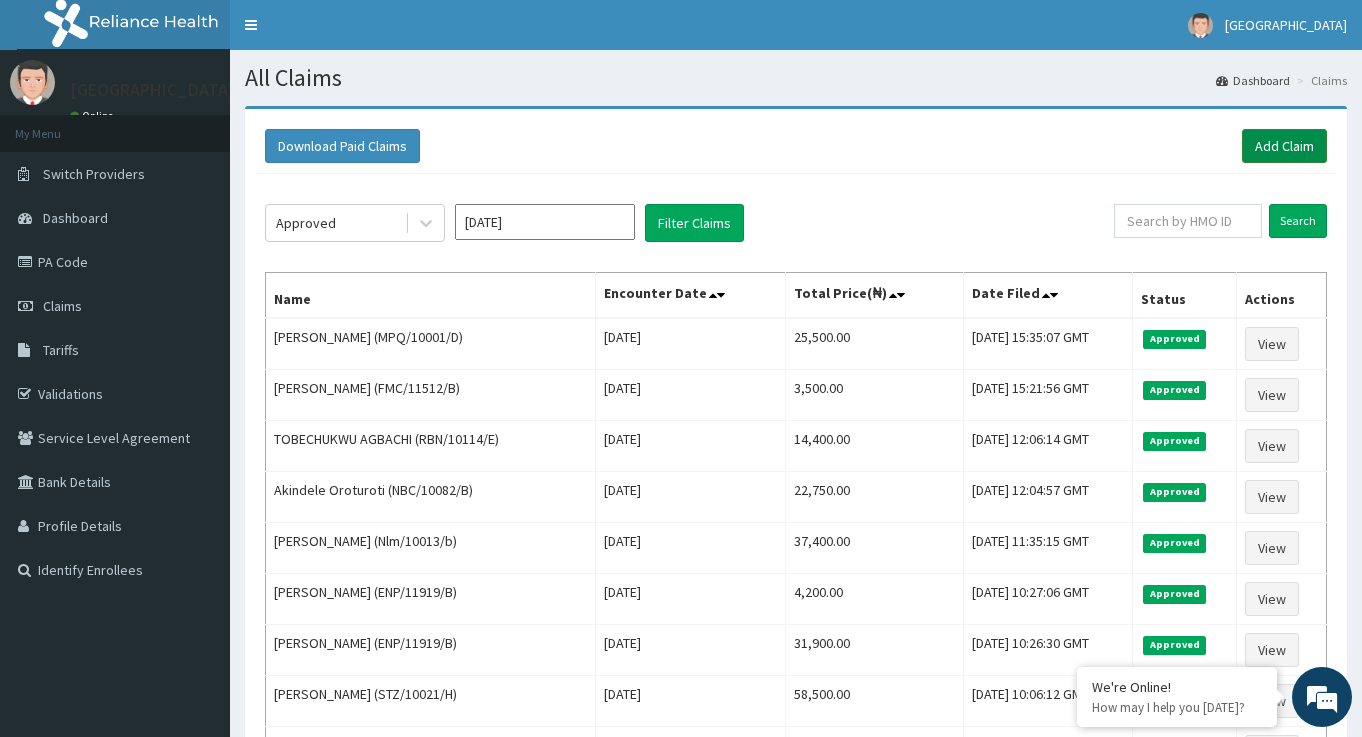 click on "Add Claim" at bounding box center (1284, 146) 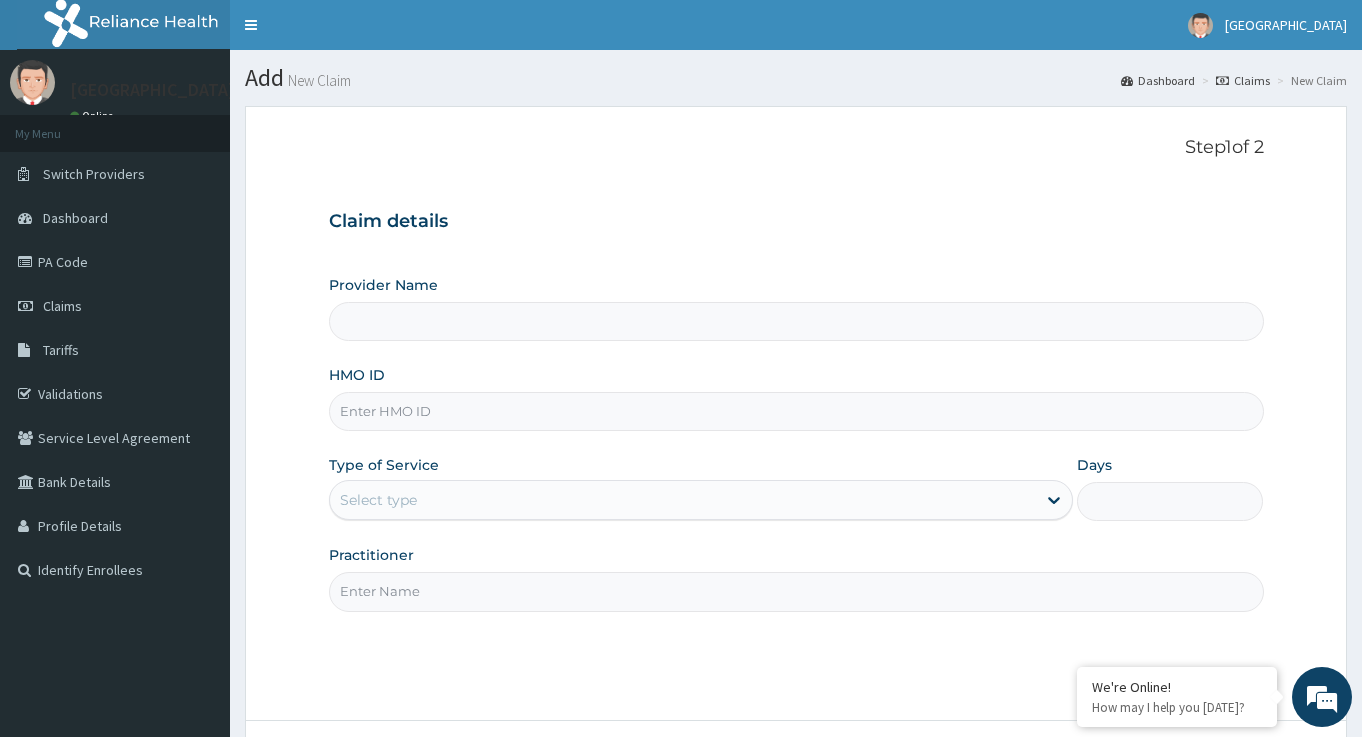 scroll, scrollTop: 0, scrollLeft: 0, axis: both 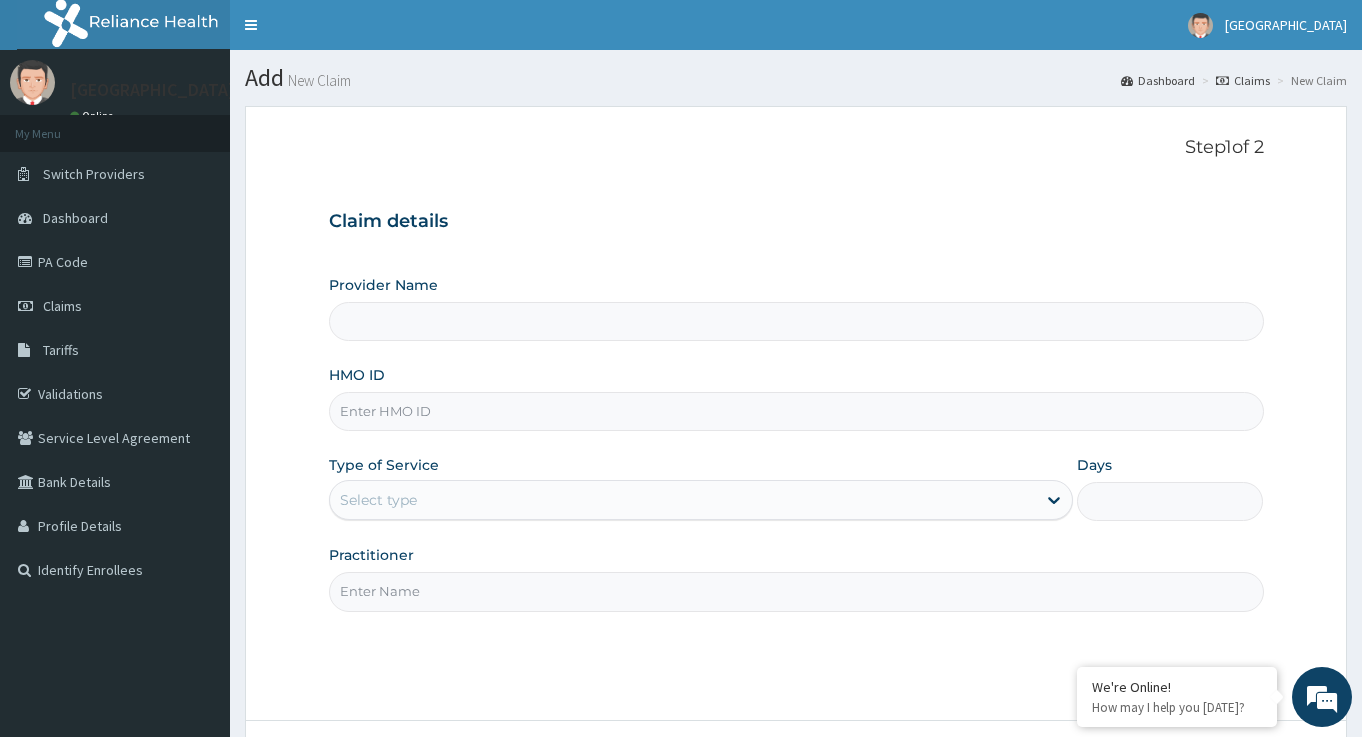 type on "[GEOGRAPHIC_DATA] -ASABA" 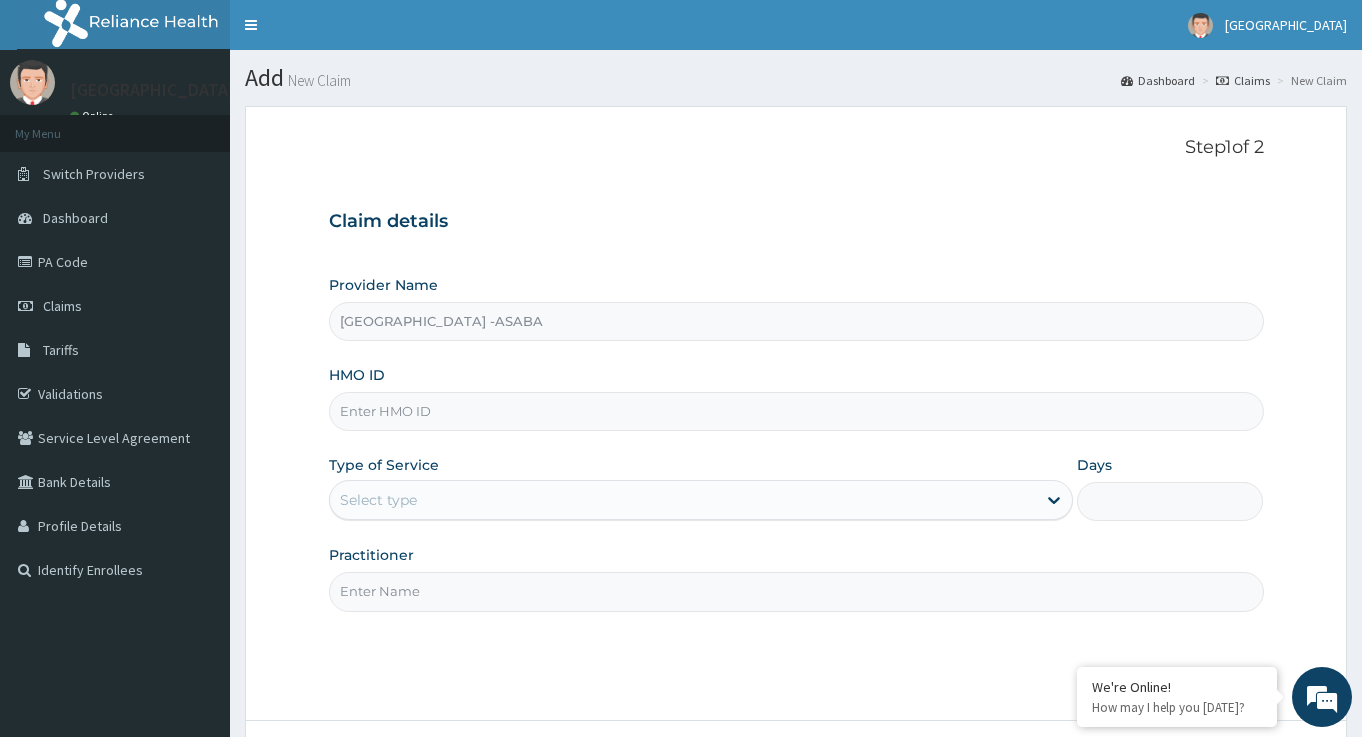 scroll, scrollTop: 0, scrollLeft: 0, axis: both 